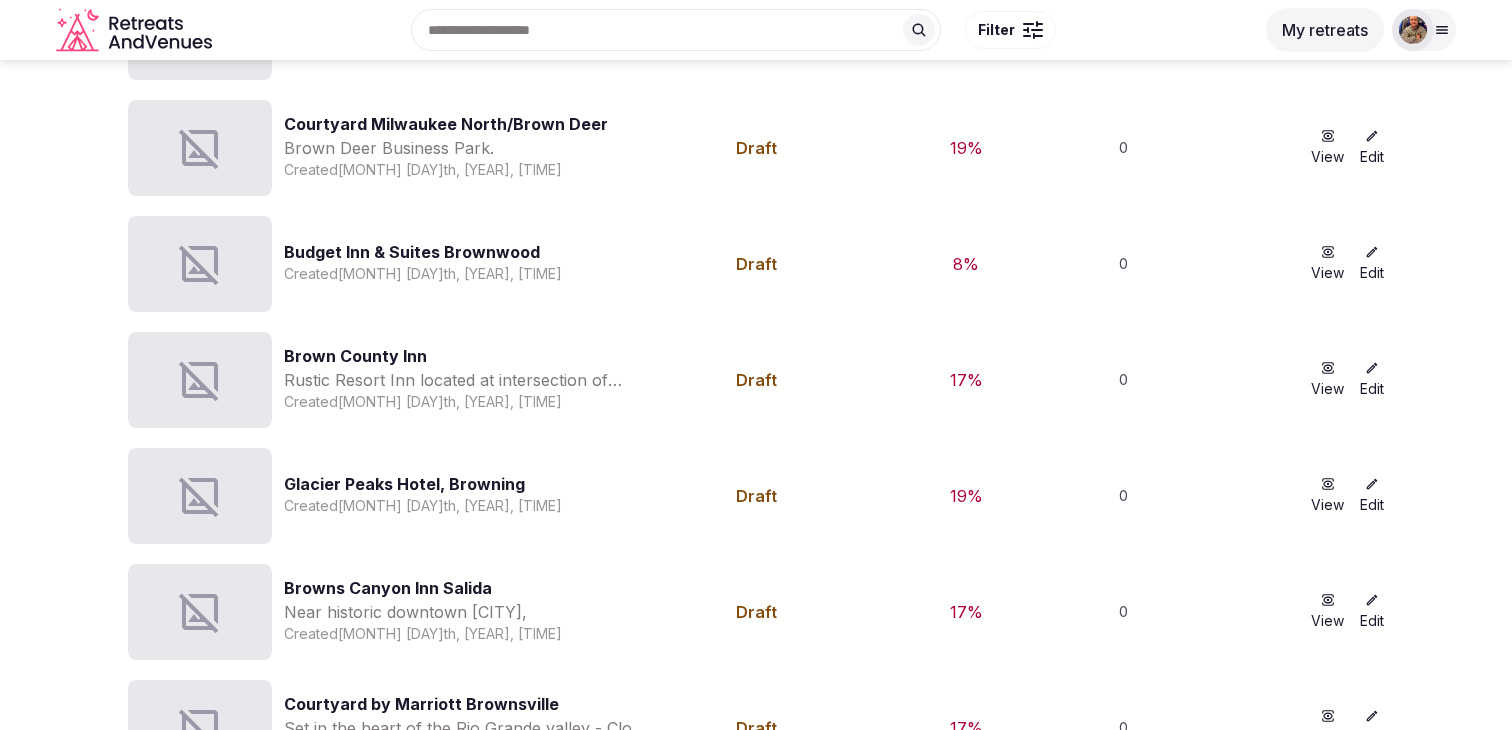 scroll, scrollTop: 0, scrollLeft: 0, axis: both 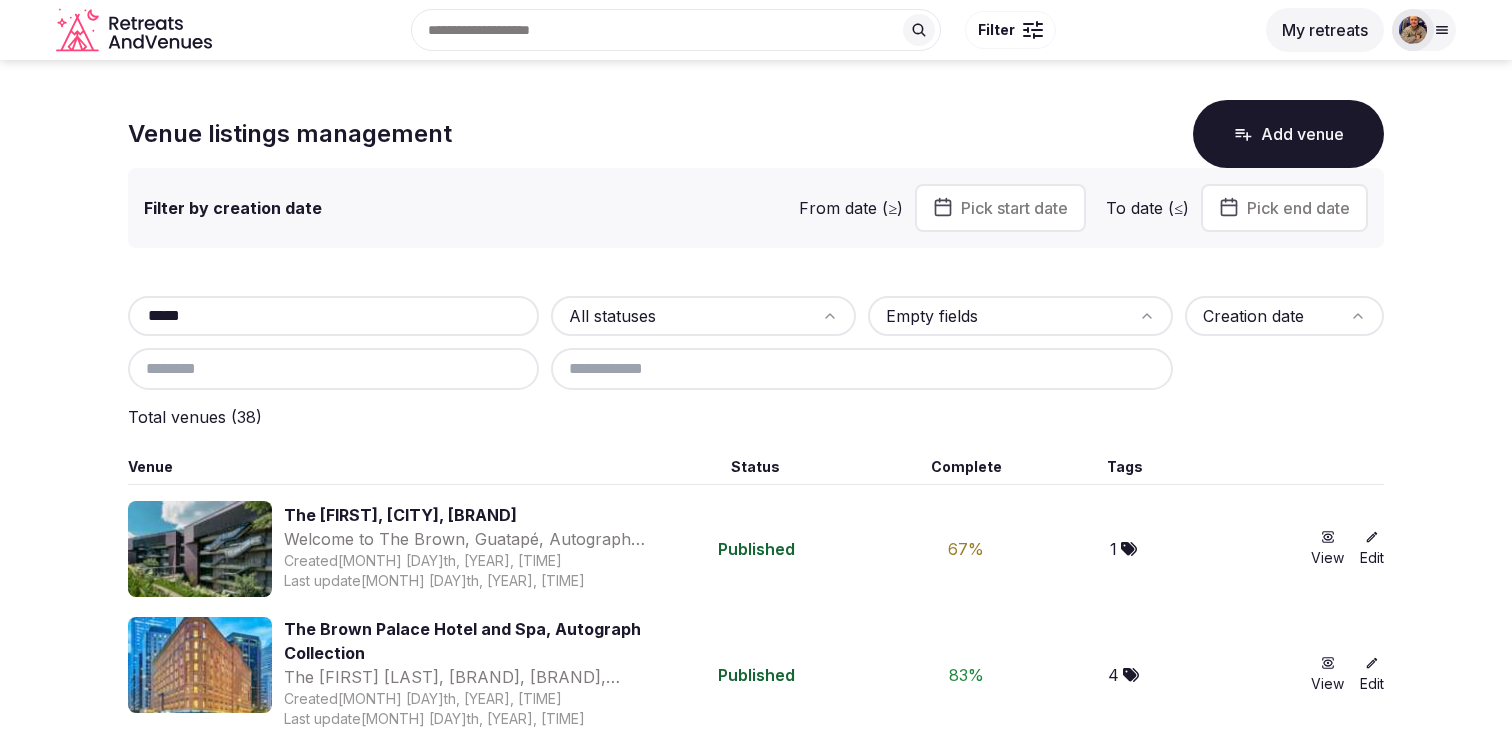 click on "*****" at bounding box center [333, 316] 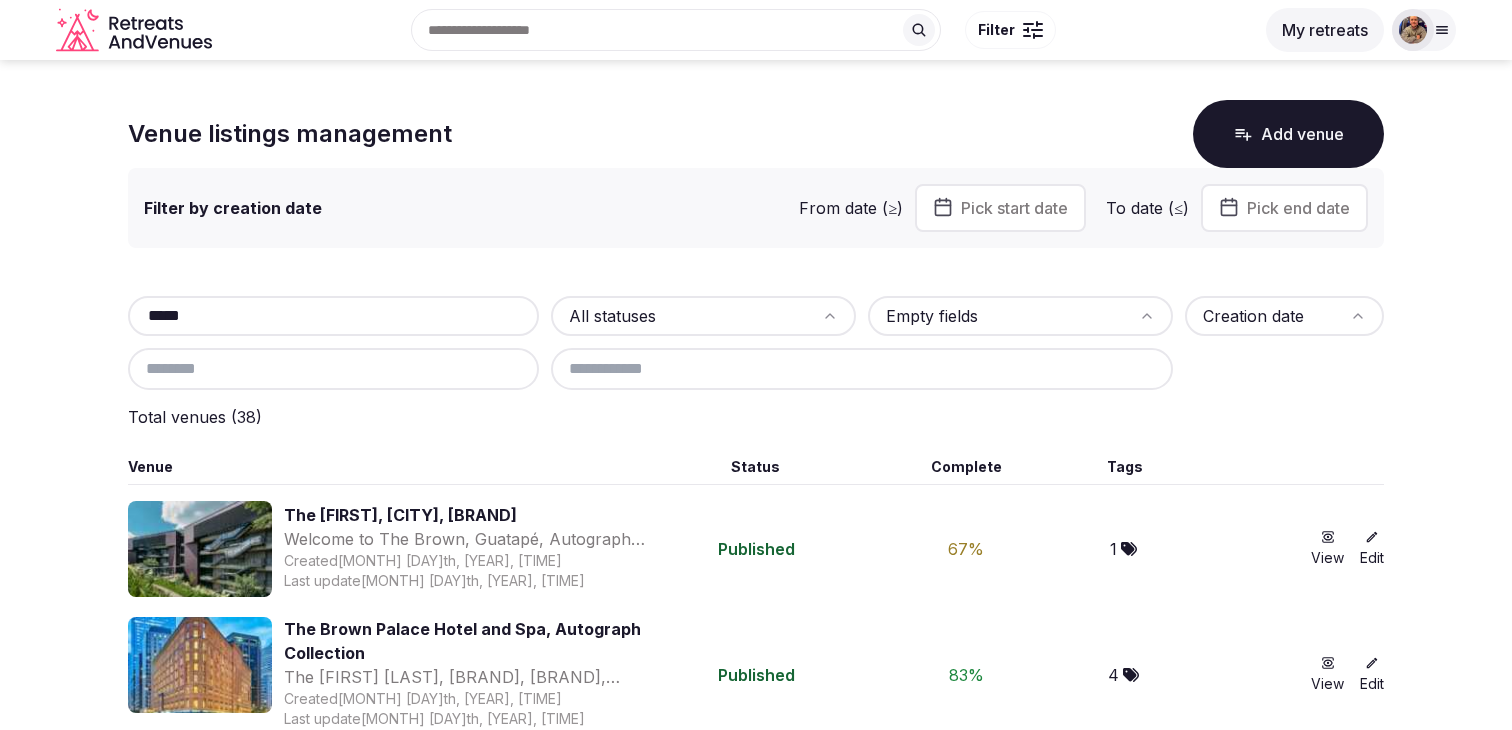 click on "*****" at bounding box center [333, 316] 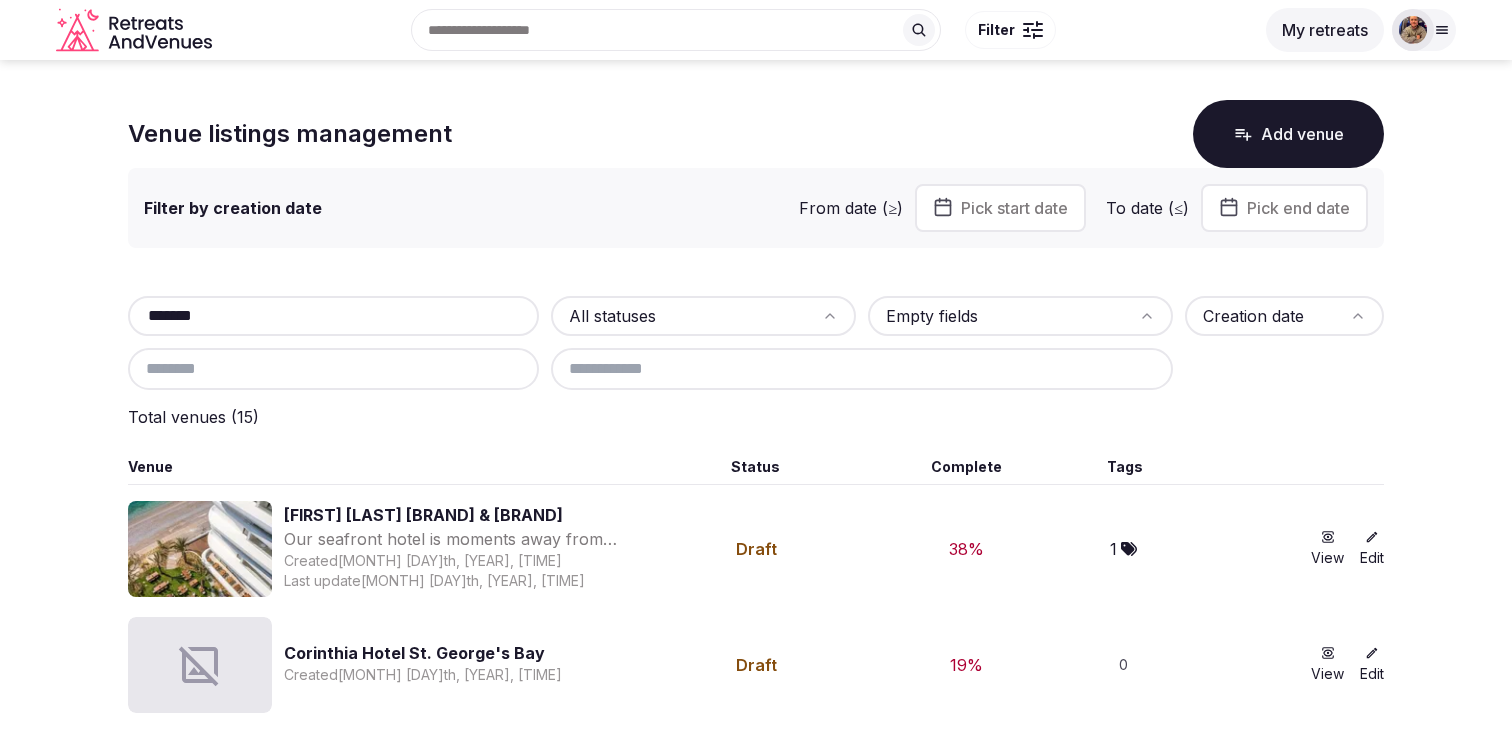 type on "*******" 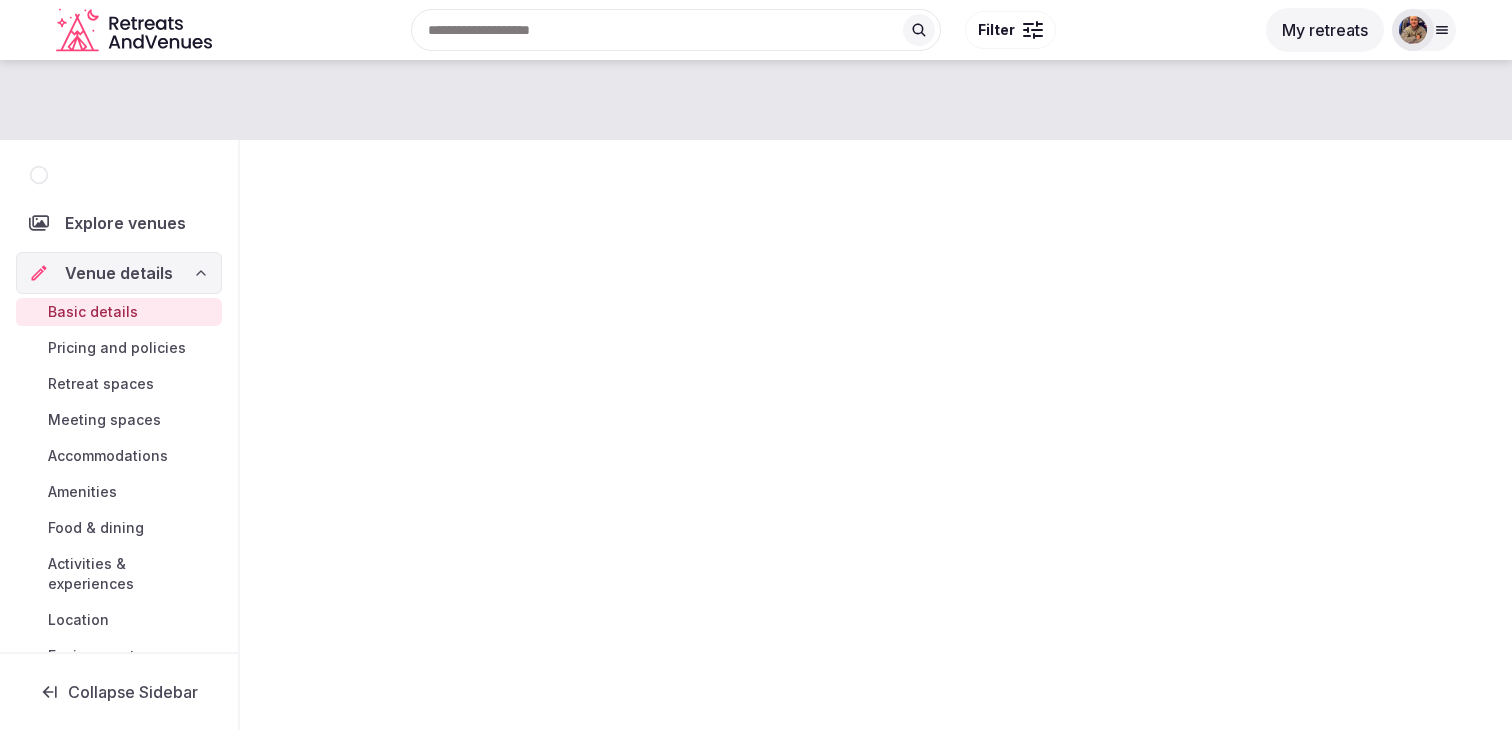 scroll, scrollTop: 0, scrollLeft: 0, axis: both 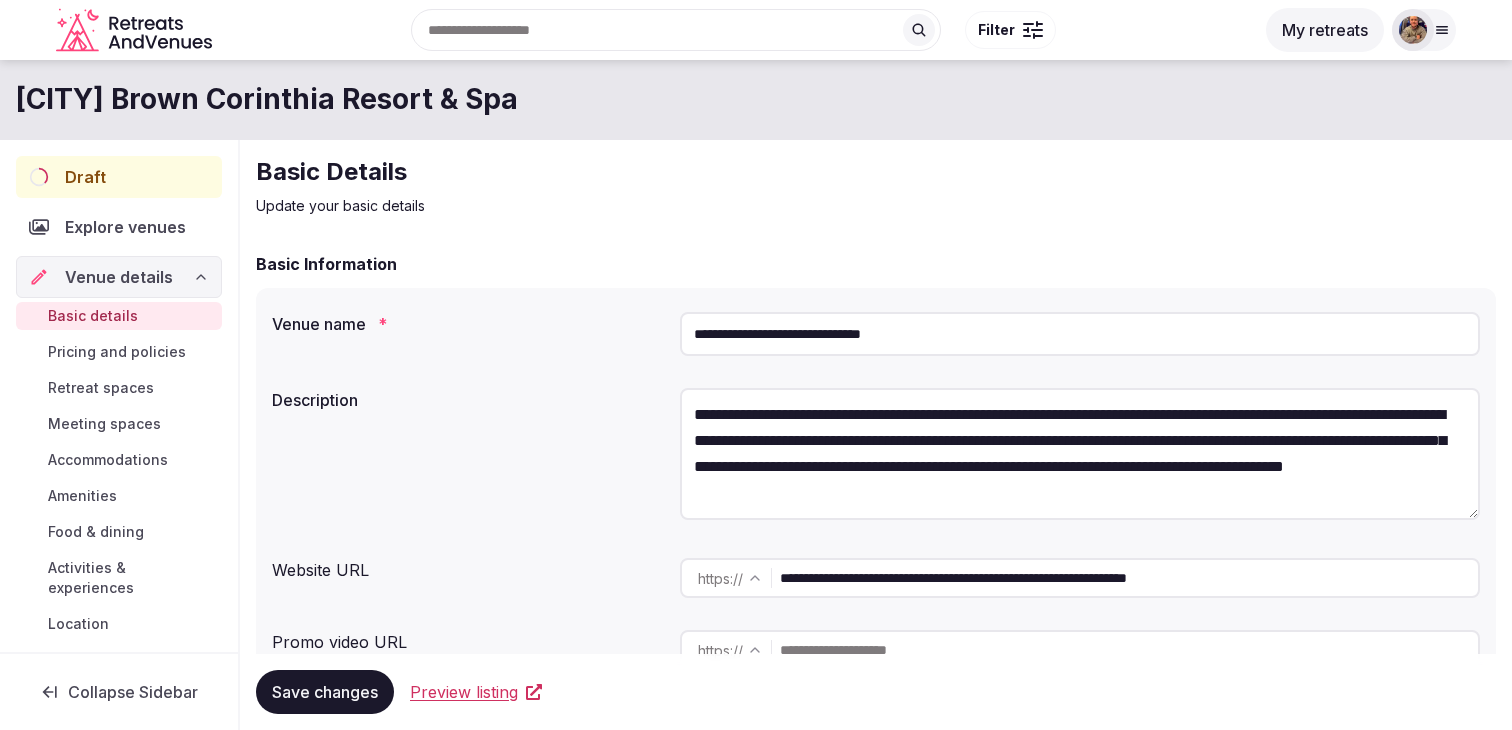 click on "Explore venues" at bounding box center [129, 227] 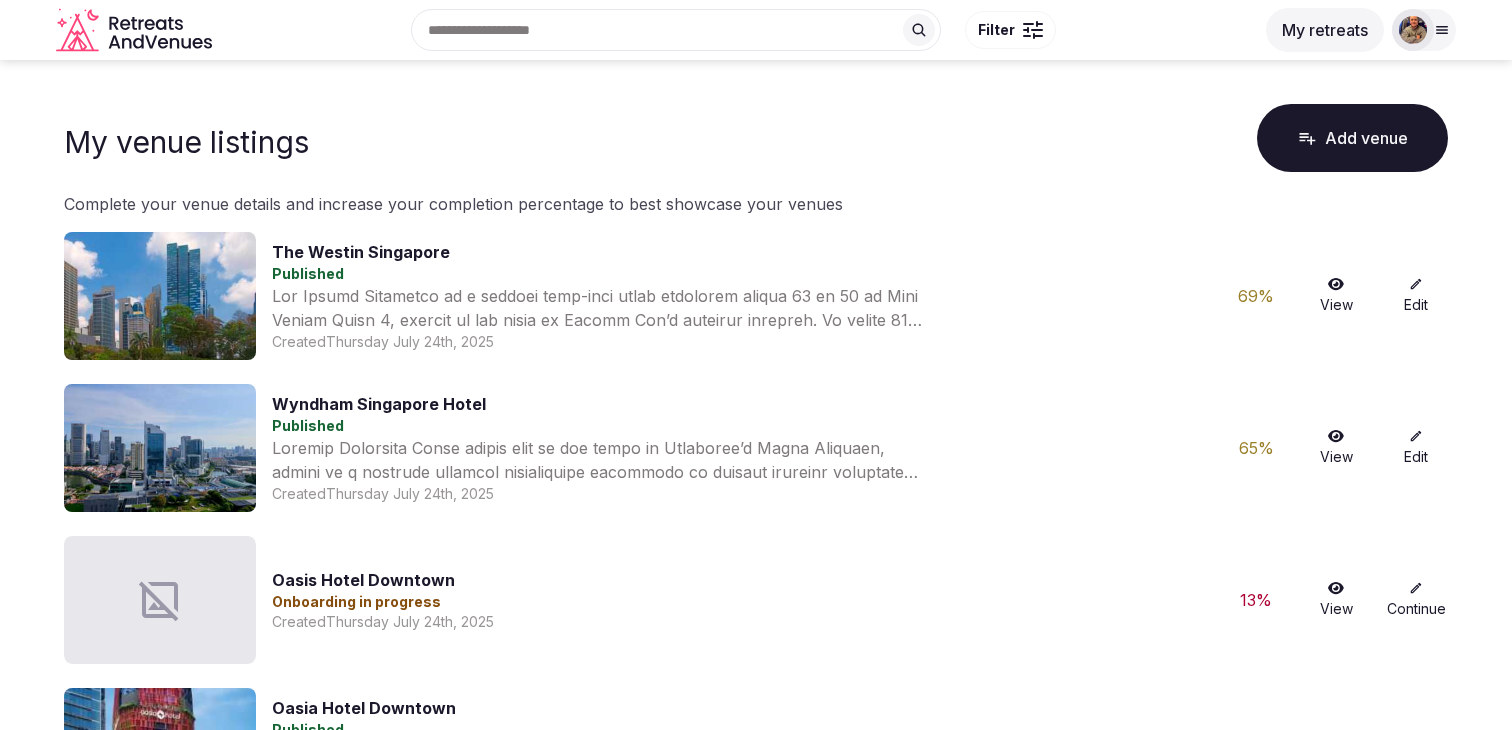 click 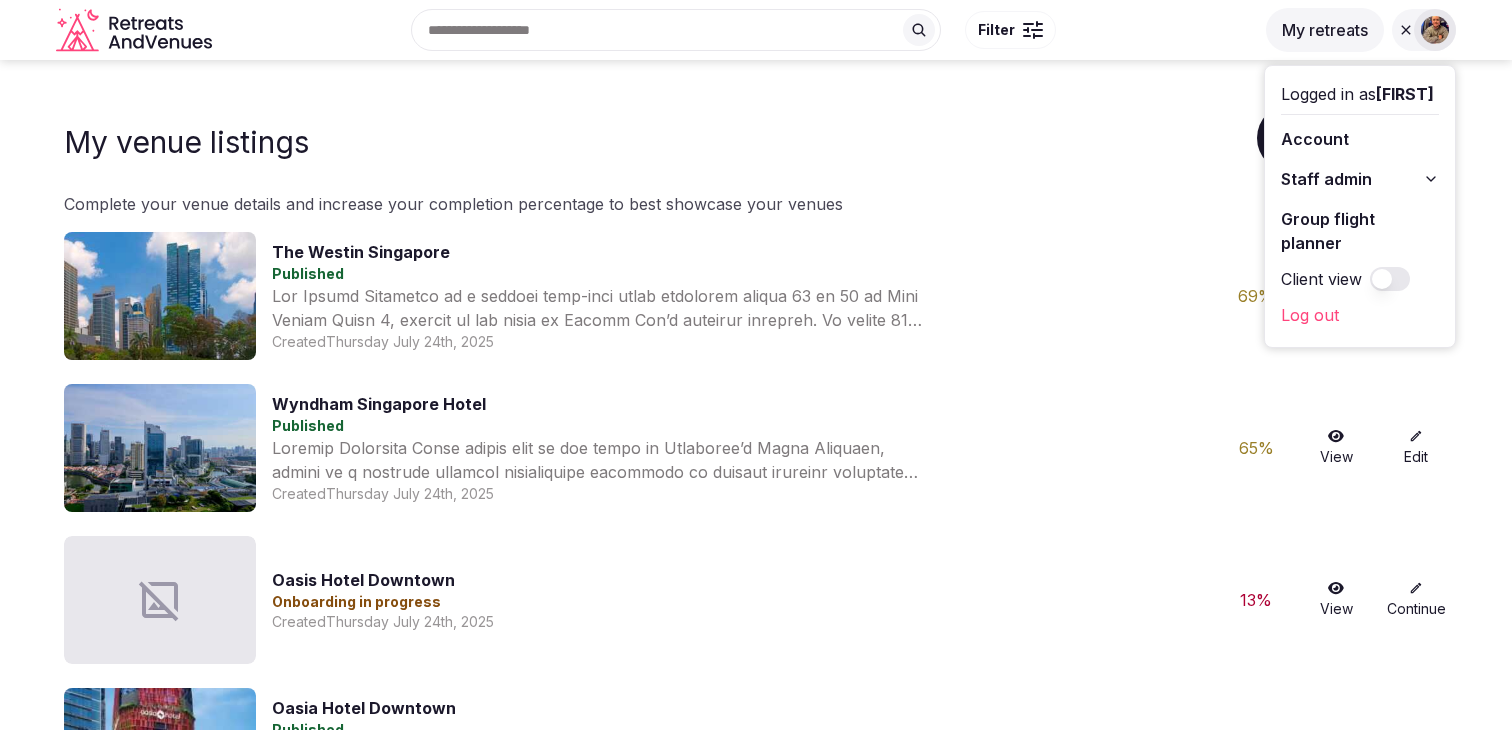 click on "Staff admin" at bounding box center (1360, 179) 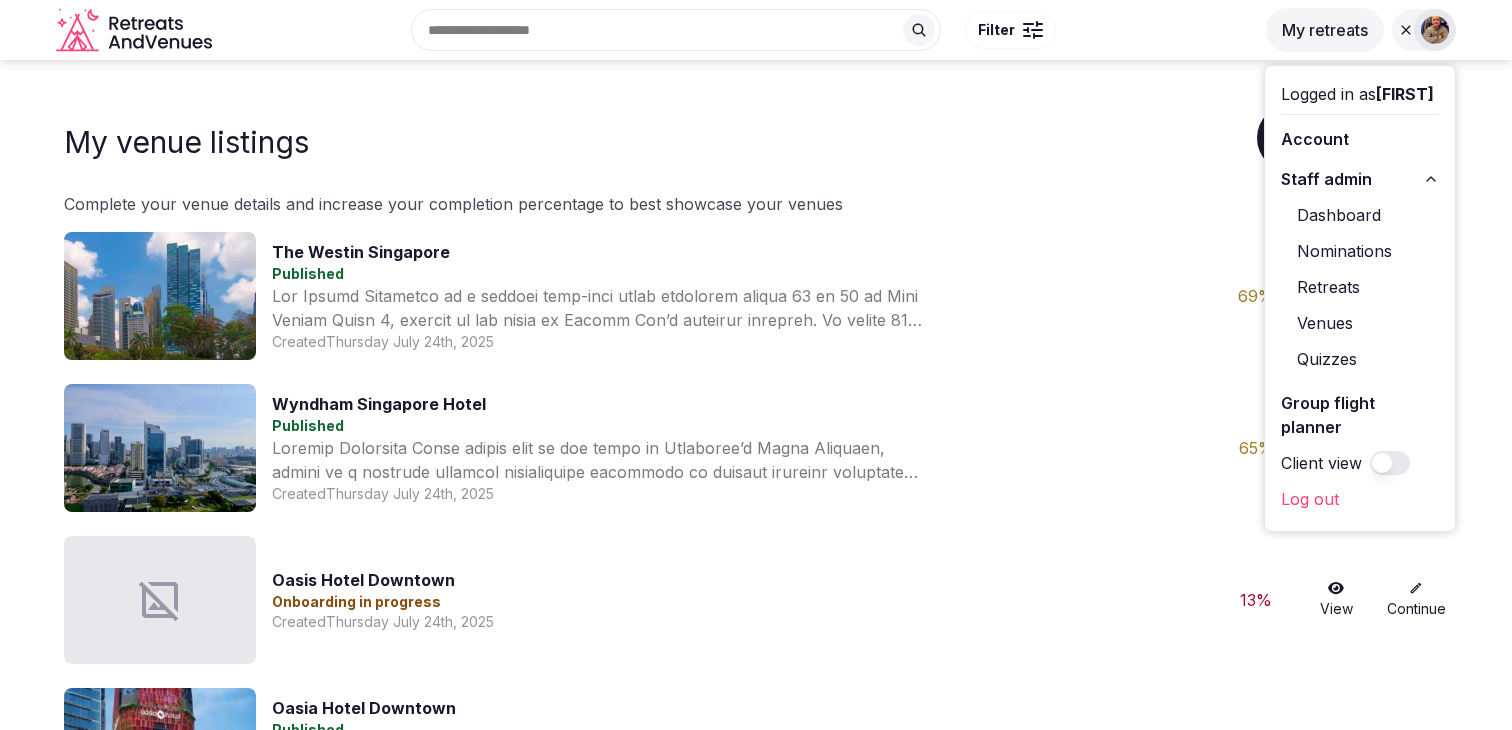 click on "Venues" at bounding box center [1360, 323] 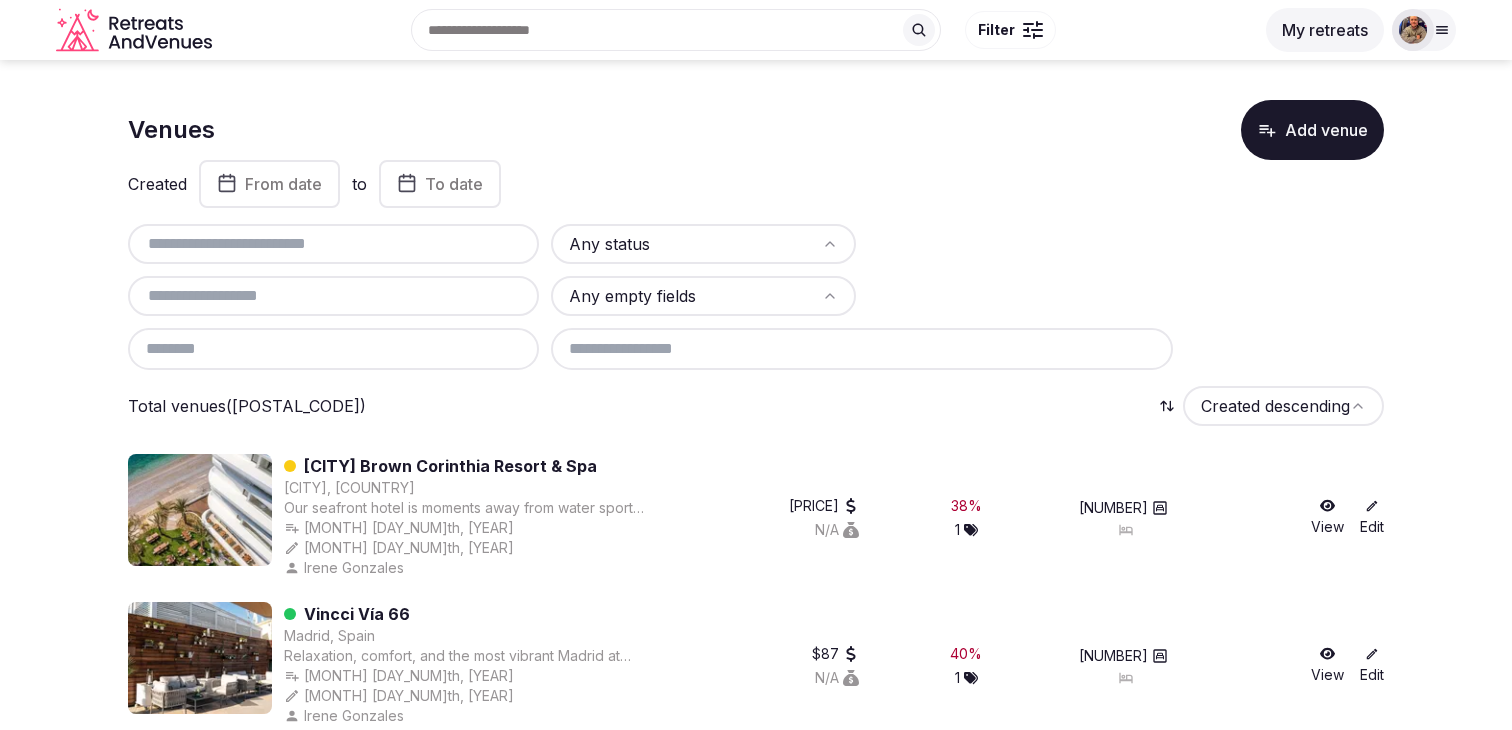 click at bounding box center (333, 244) 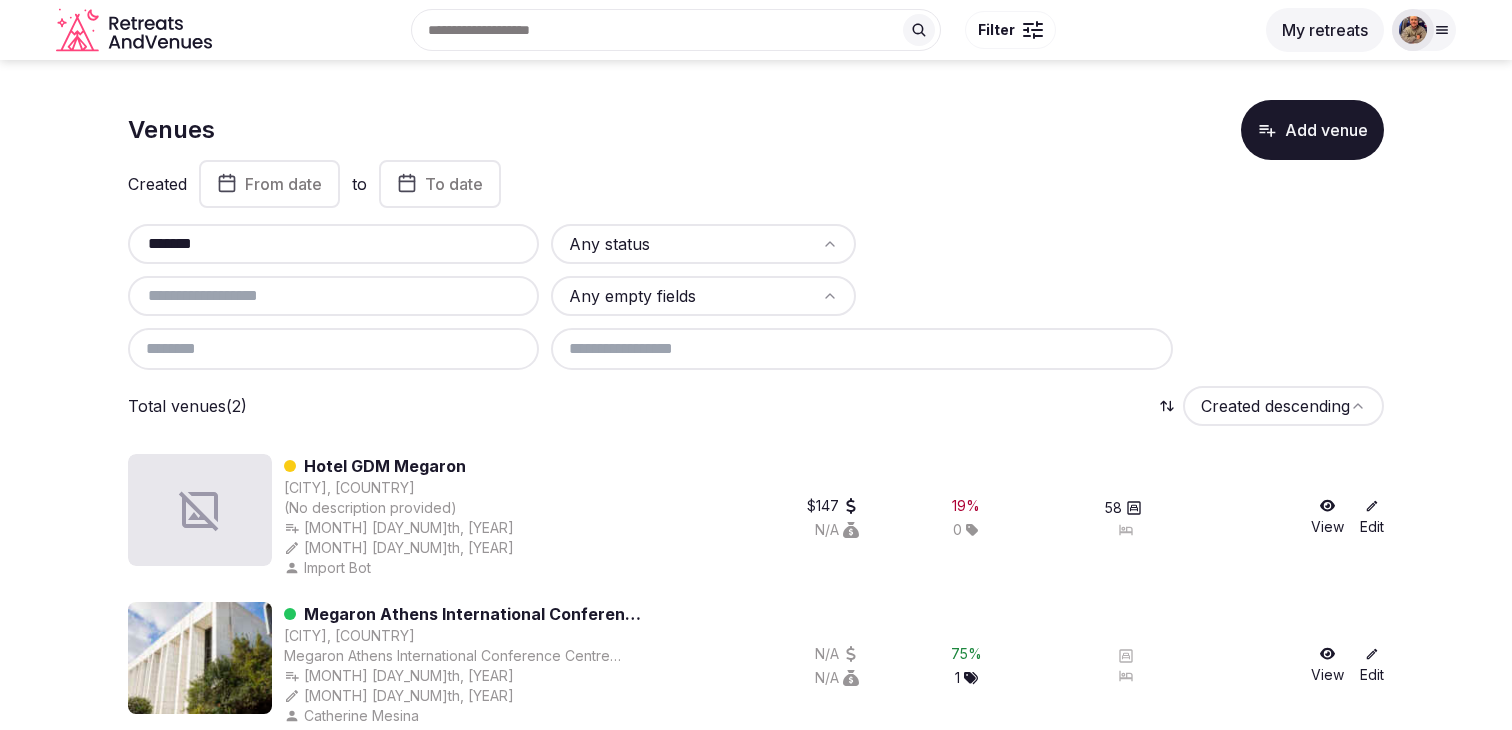 type on "*******" 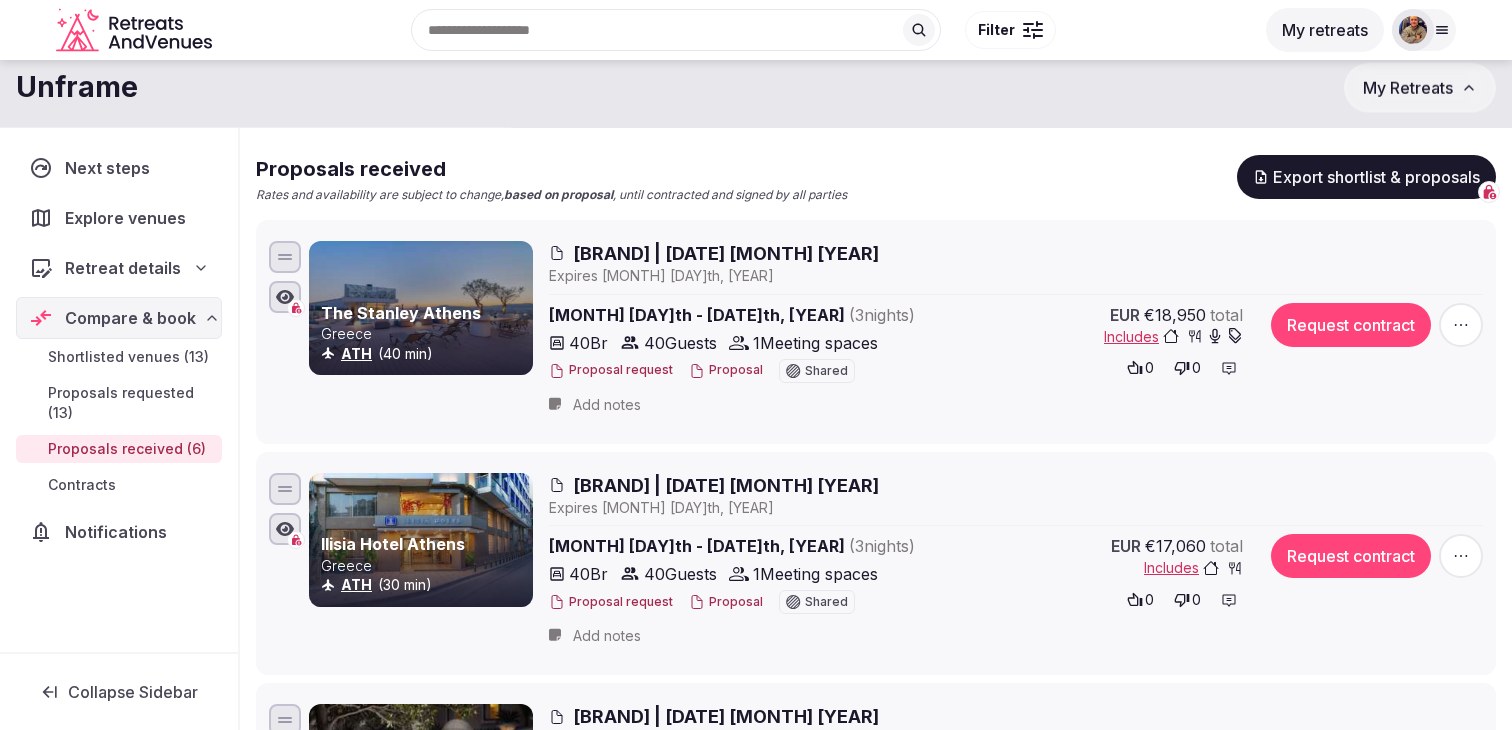 scroll, scrollTop: 0, scrollLeft: 0, axis: both 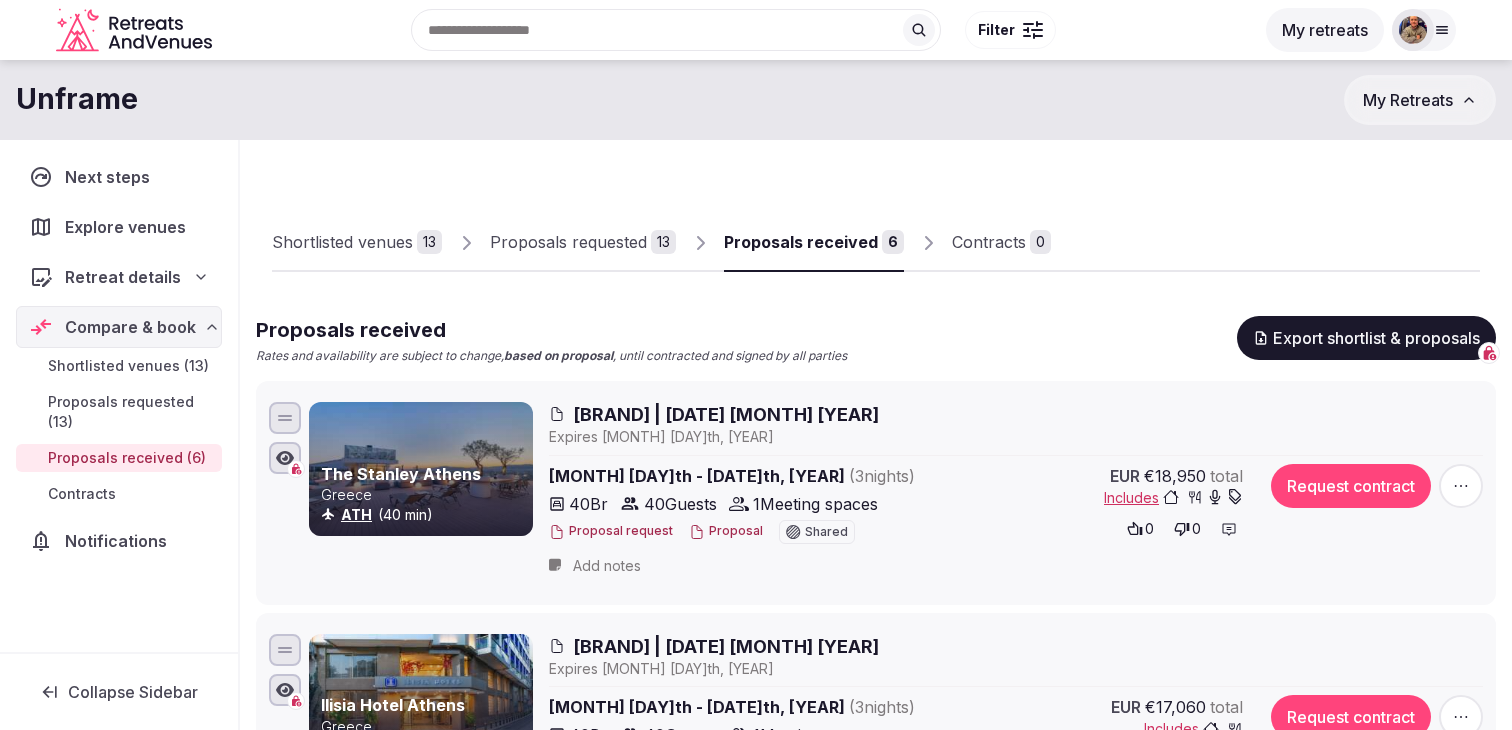 click on "Proposals requested 13" at bounding box center [583, 243] 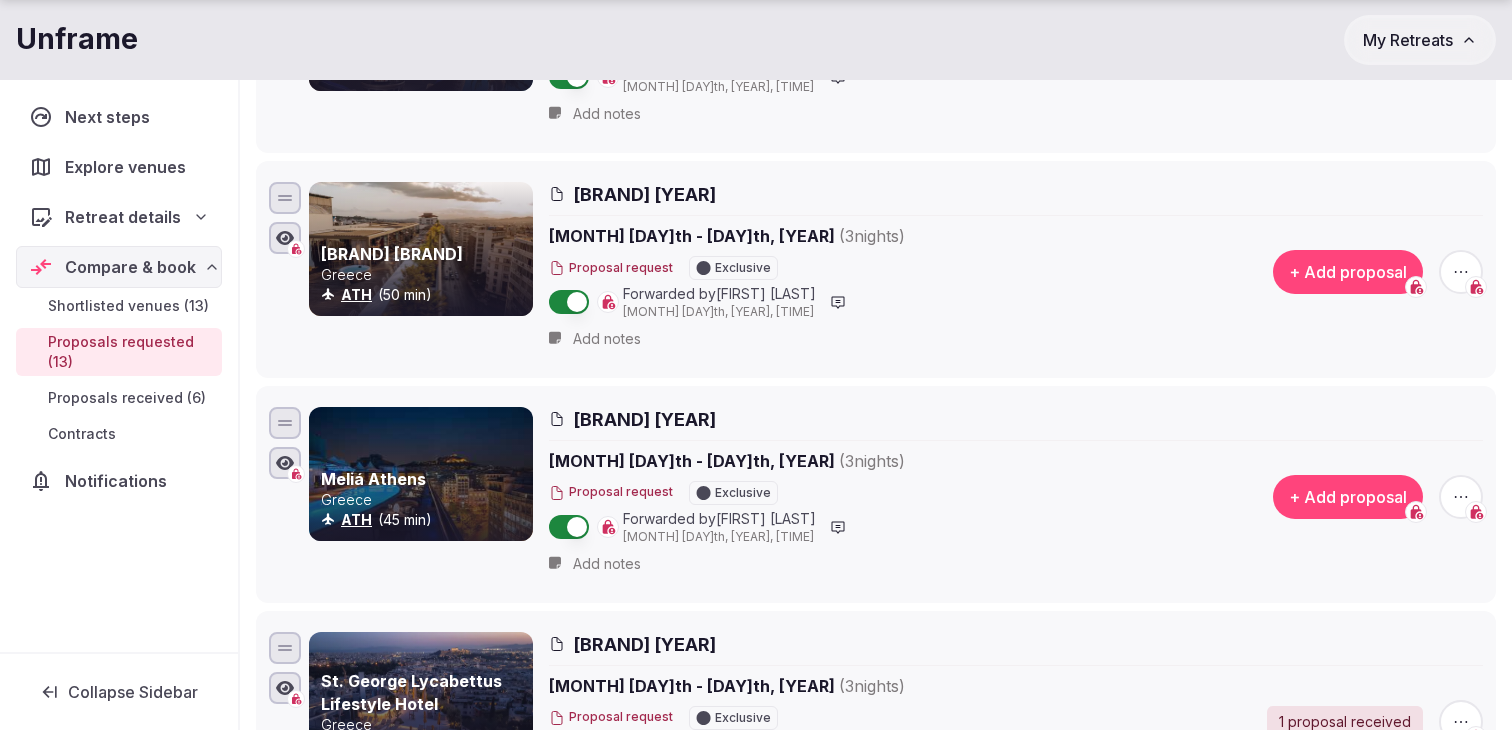 scroll, scrollTop: 1389, scrollLeft: 0, axis: vertical 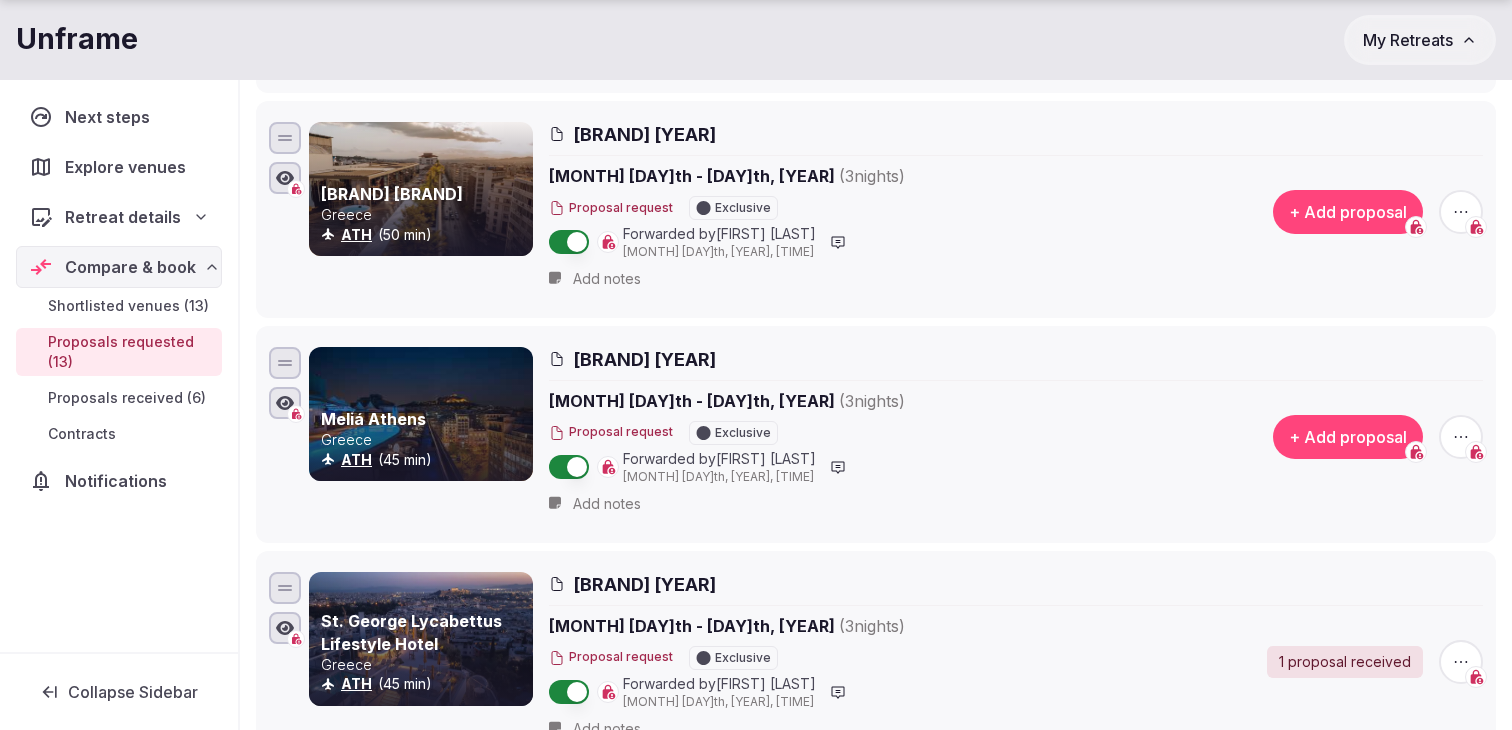 click 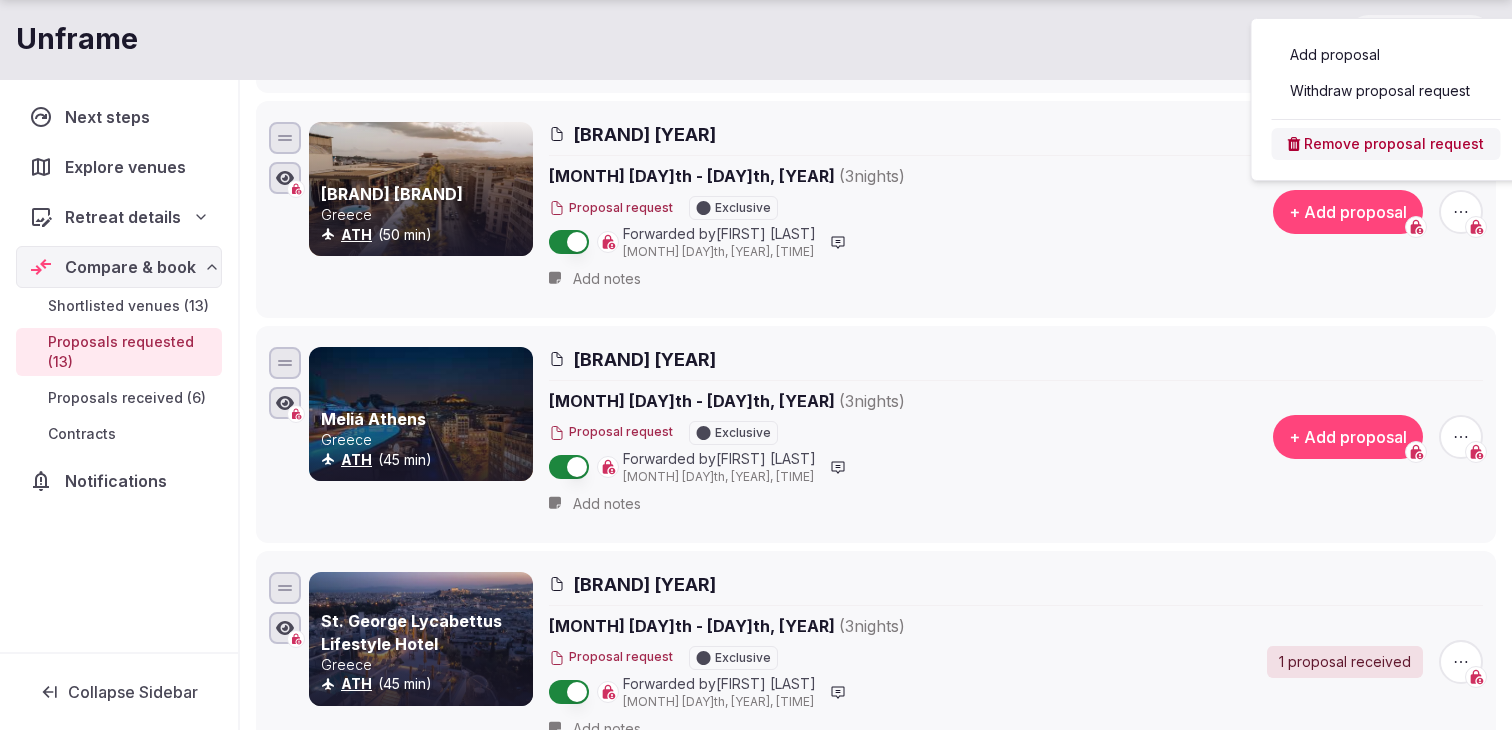 click on "Withdraw proposal request" at bounding box center (1386, 91) 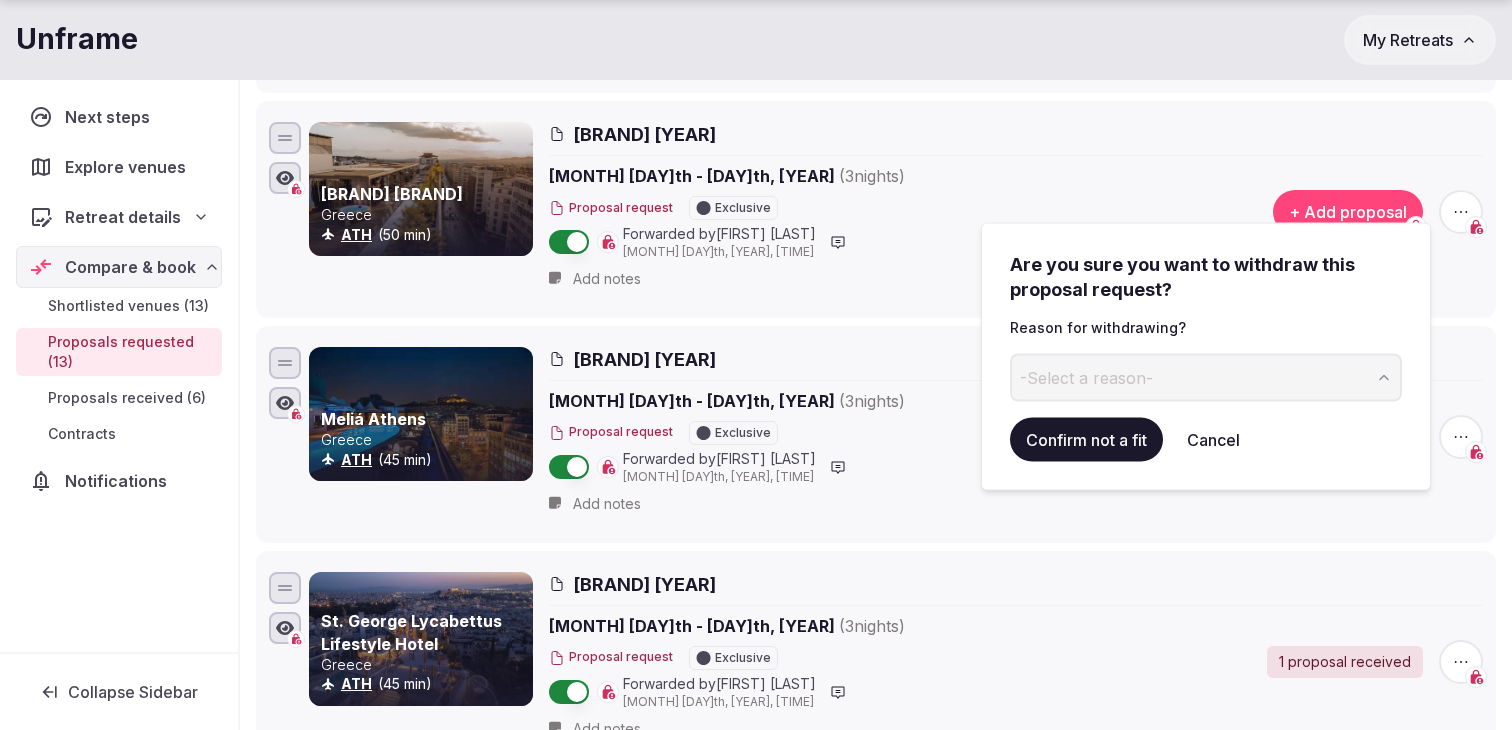 click on "-Select a reason-" at bounding box center [1206, 377] 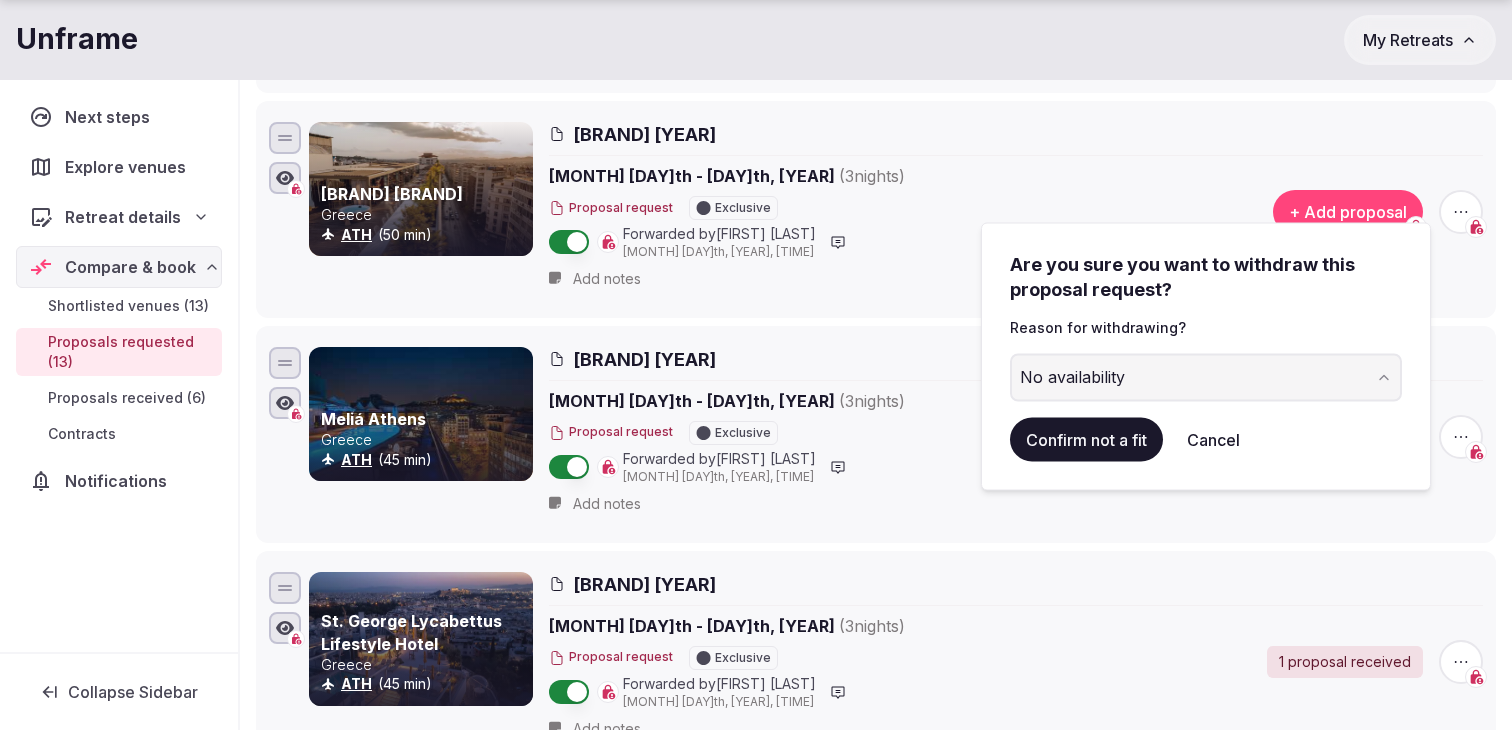 click on "Confirm not a fit" at bounding box center [1086, 439] 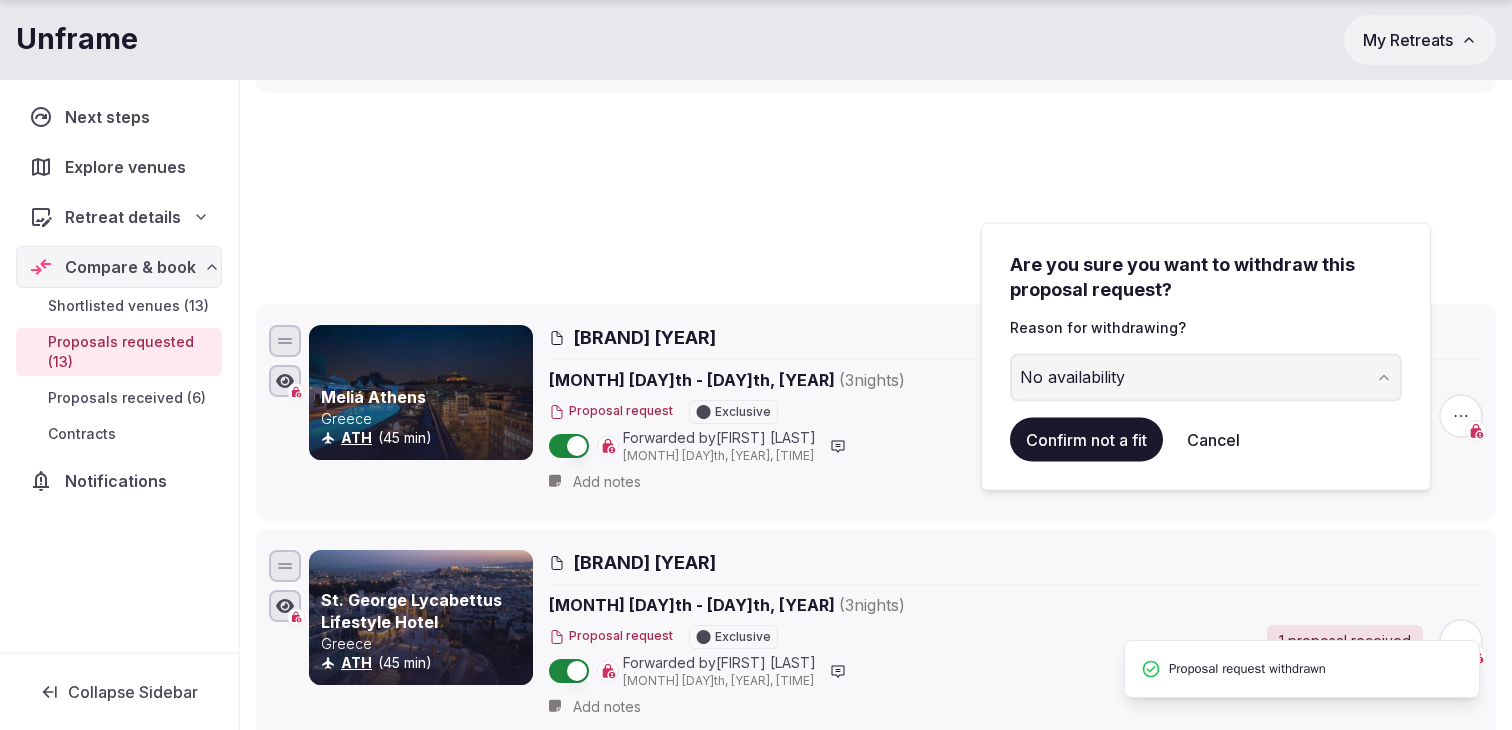 scroll, scrollTop: 102, scrollLeft: 0, axis: vertical 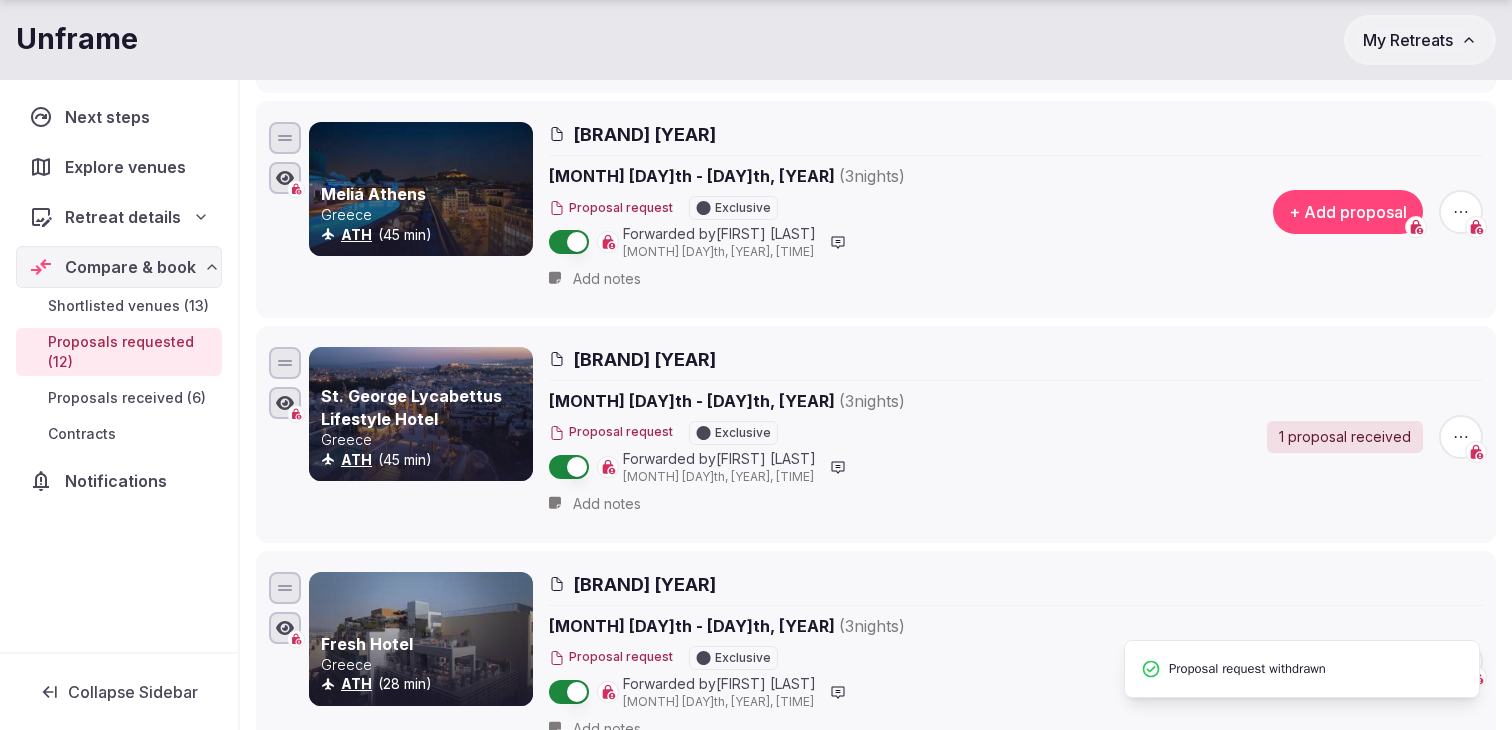 click 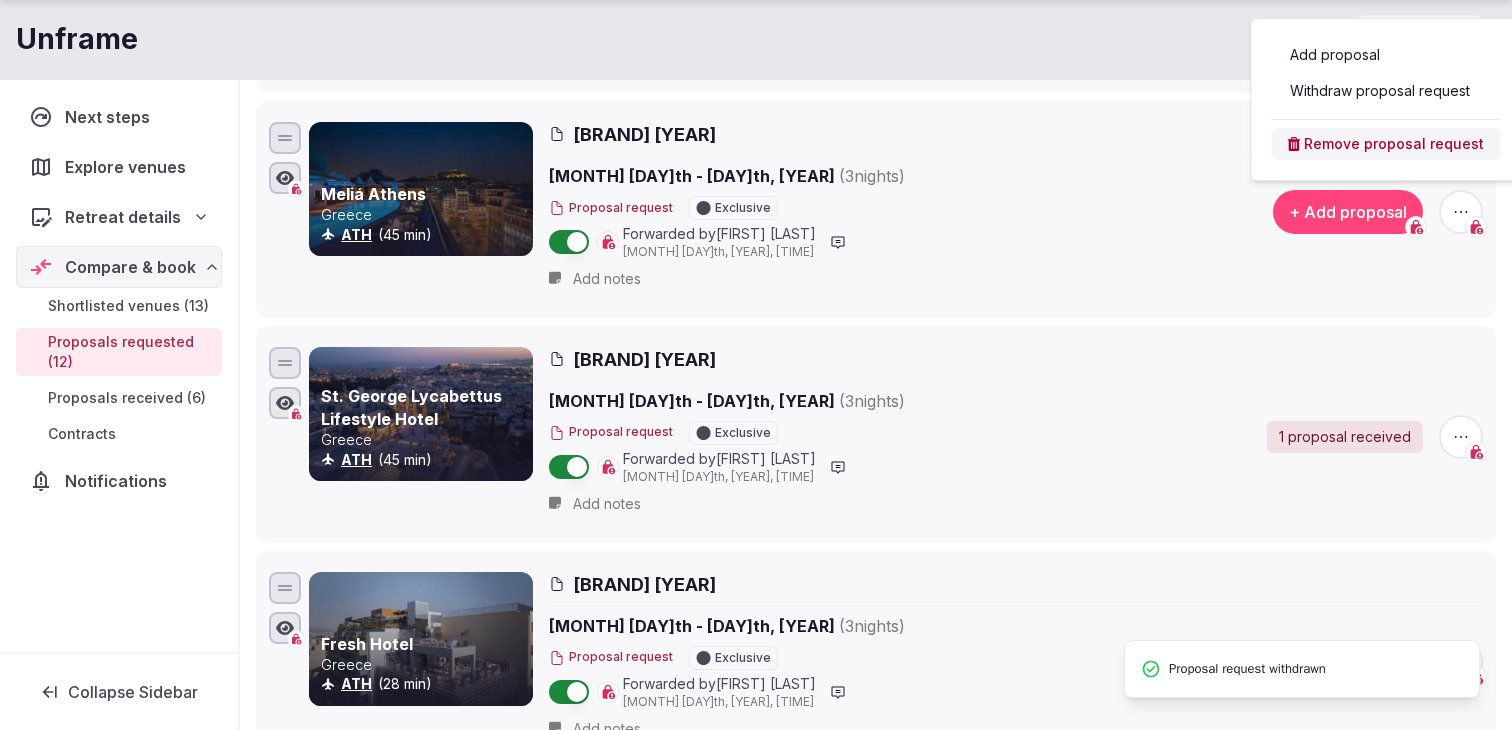 click on "Withdraw proposal request" at bounding box center (1386, 91) 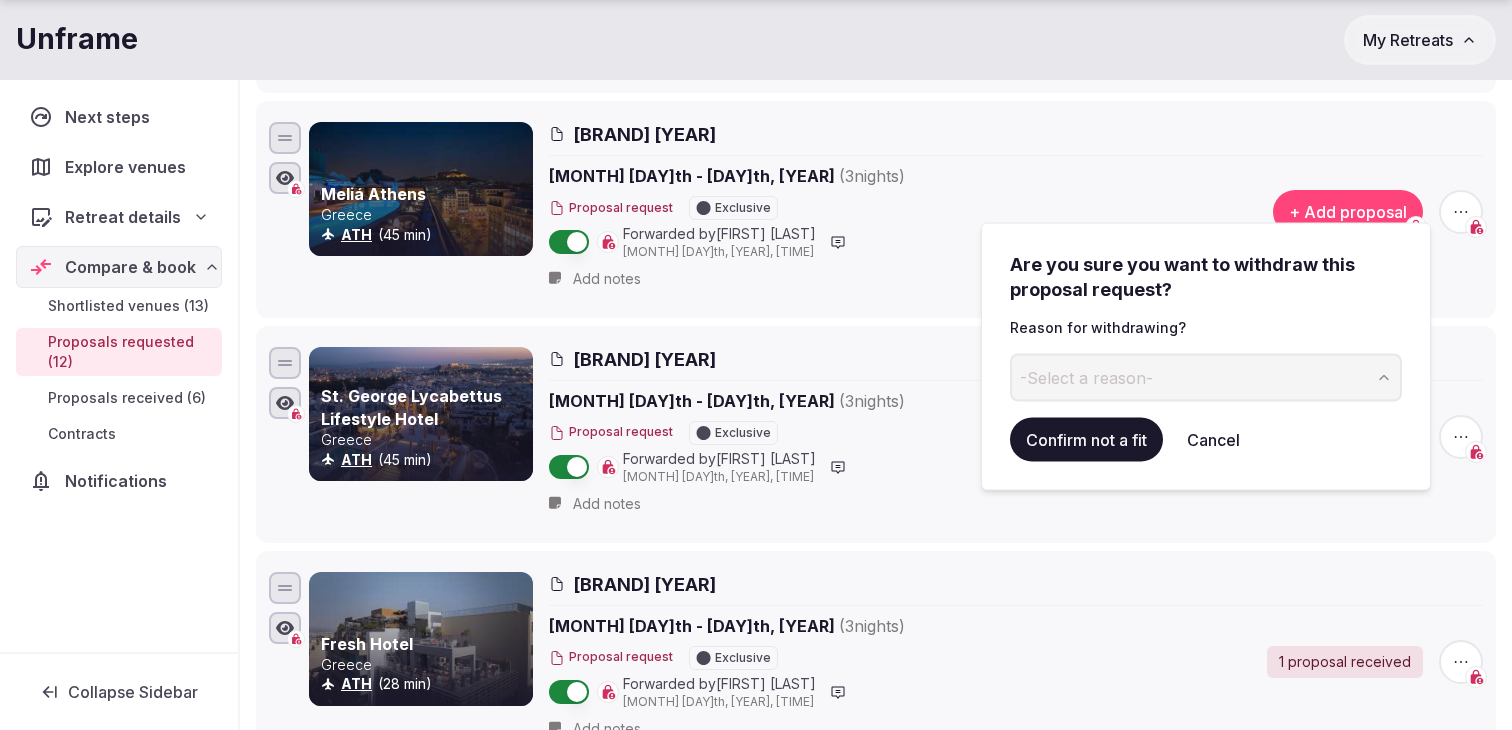click on "Are you sure you want to withdraw this proposal request? Reason for withdrawing? -Select a reason- Confirm not a fit Cancel" at bounding box center [1206, 357] 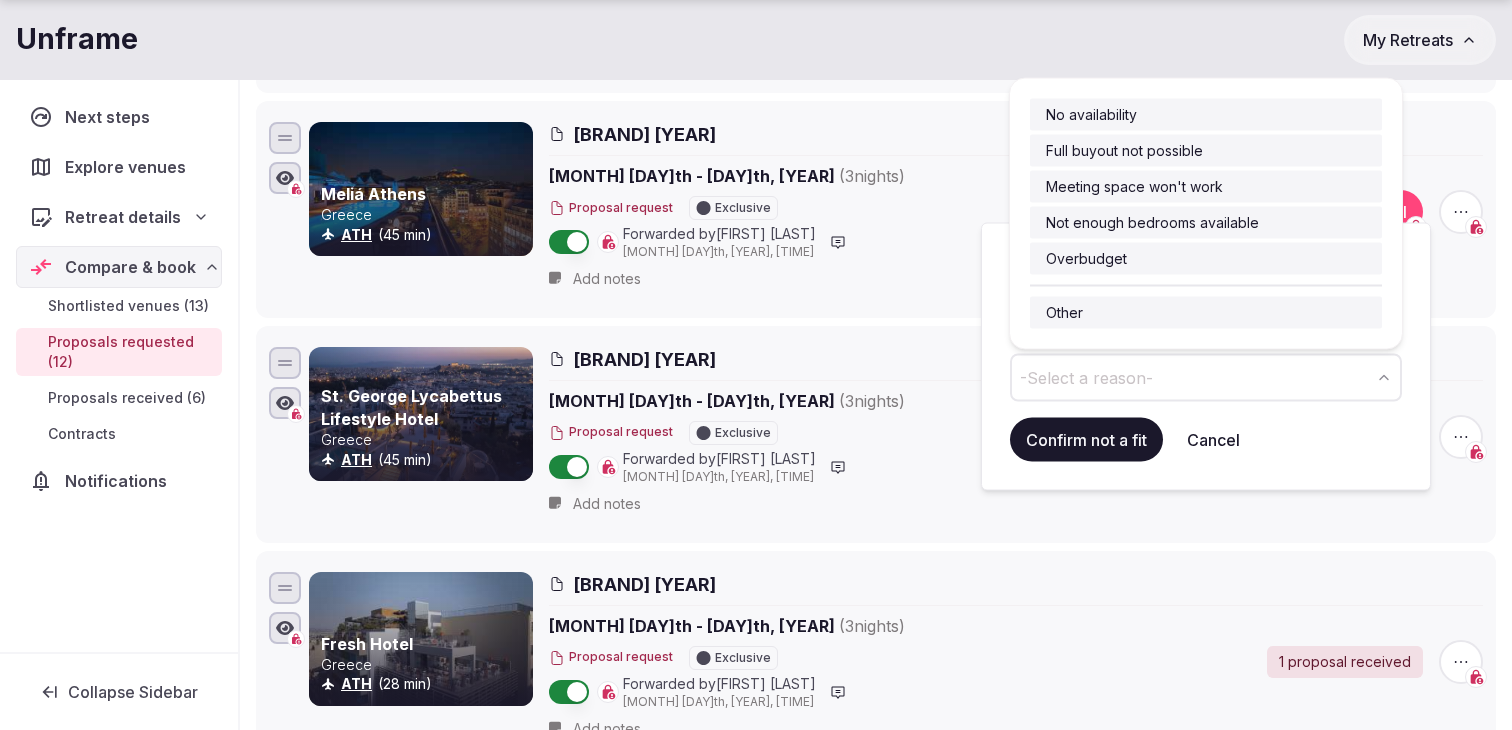 click on "-Select a reason-" at bounding box center [1206, 377] 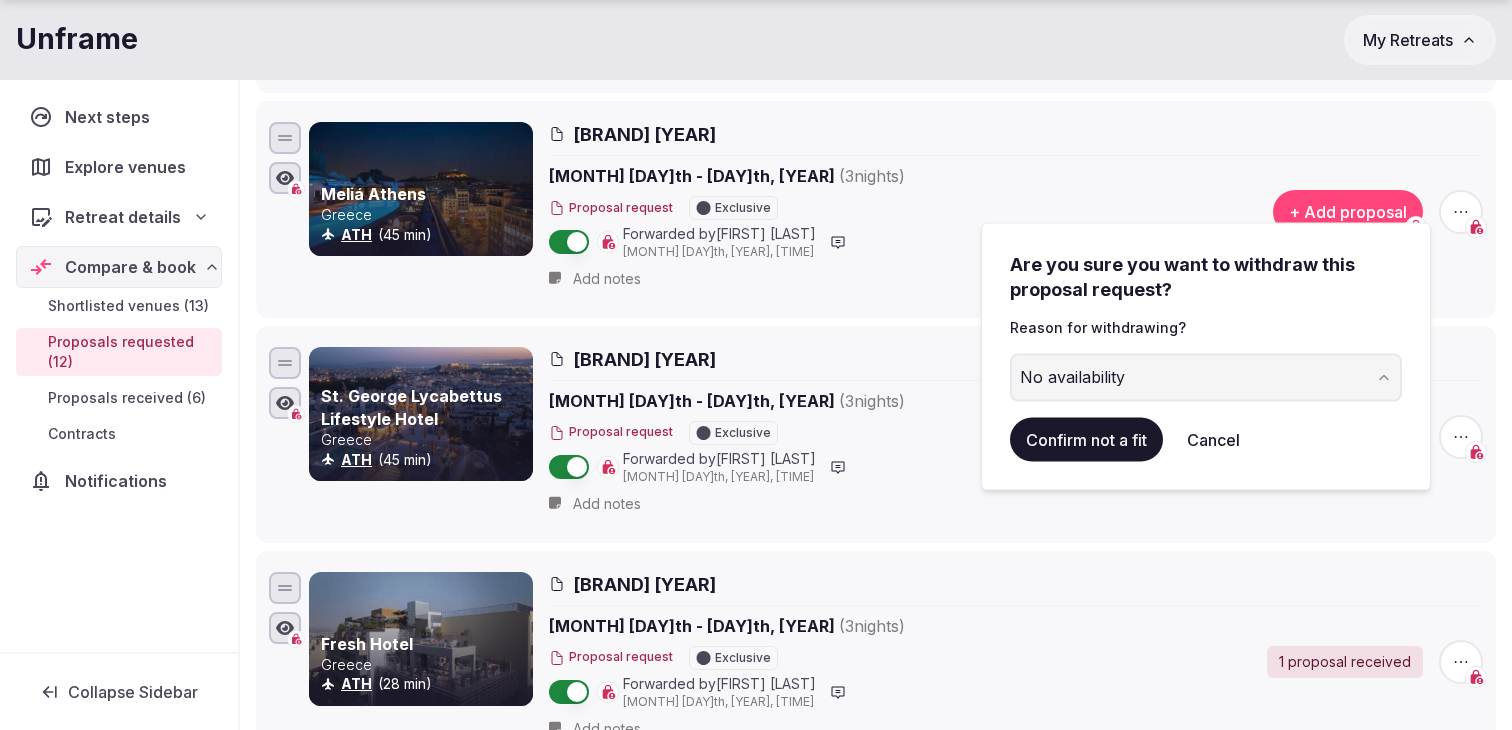 click on "Confirm not a fit" at bounding box center [1086, 439] 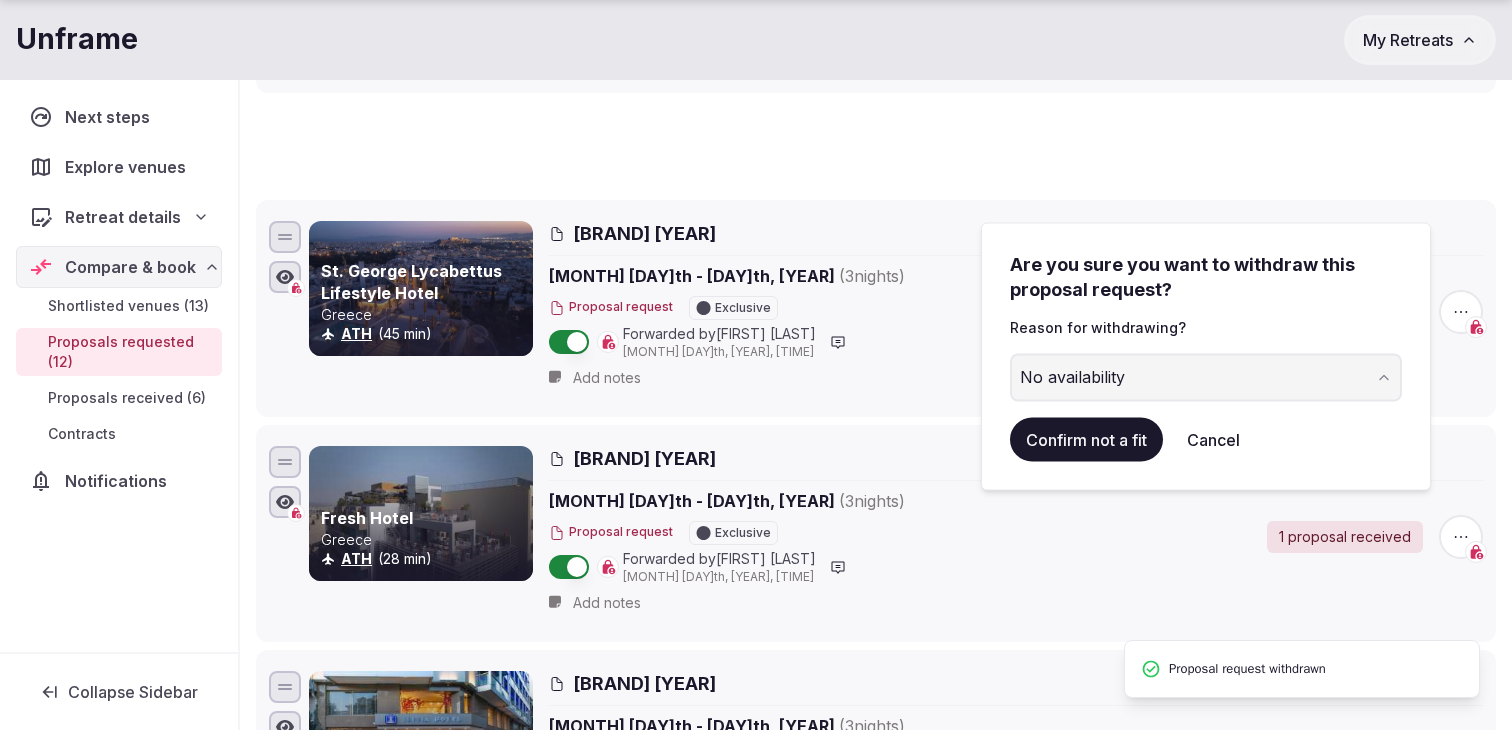 scroll, scrollTop: 101, scrollLeft: 0, axis: vertical 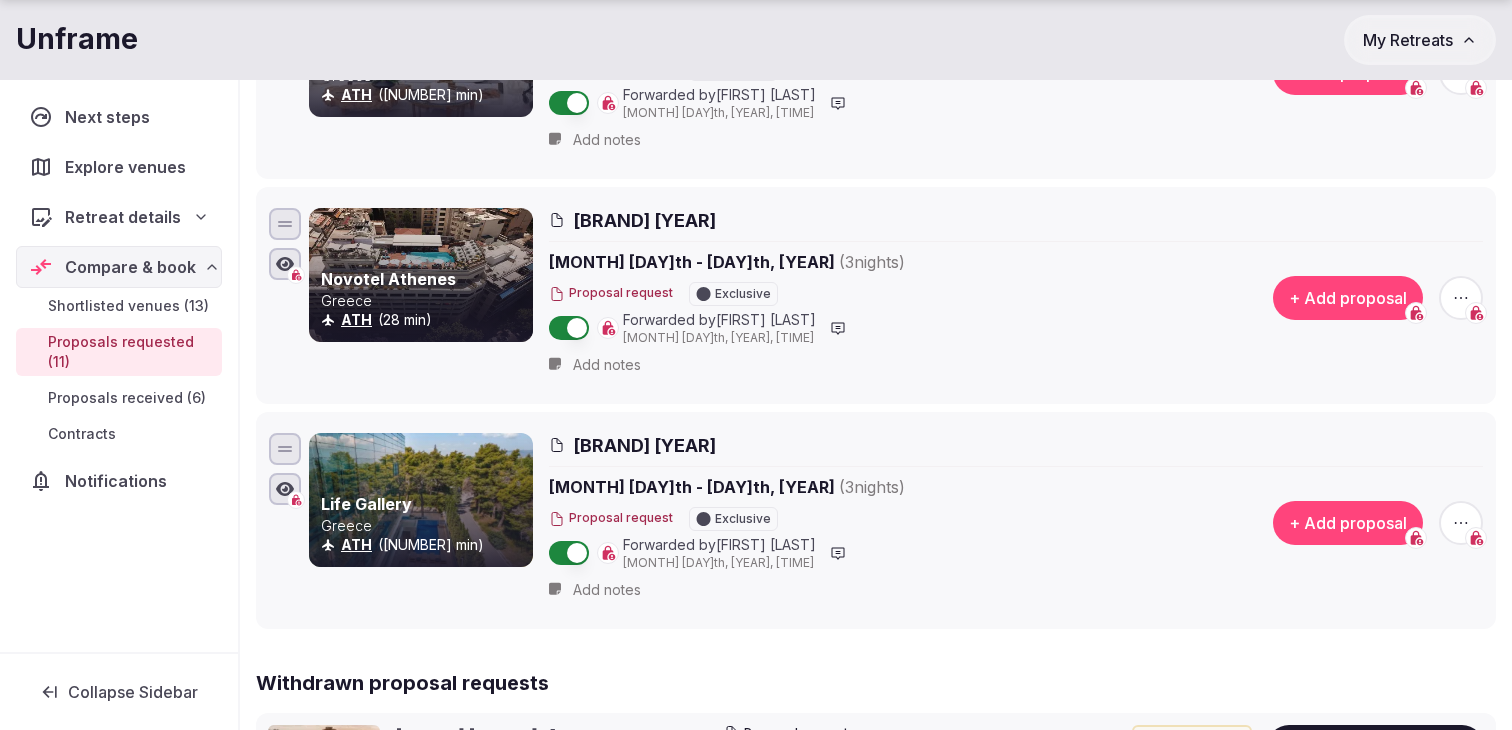 click 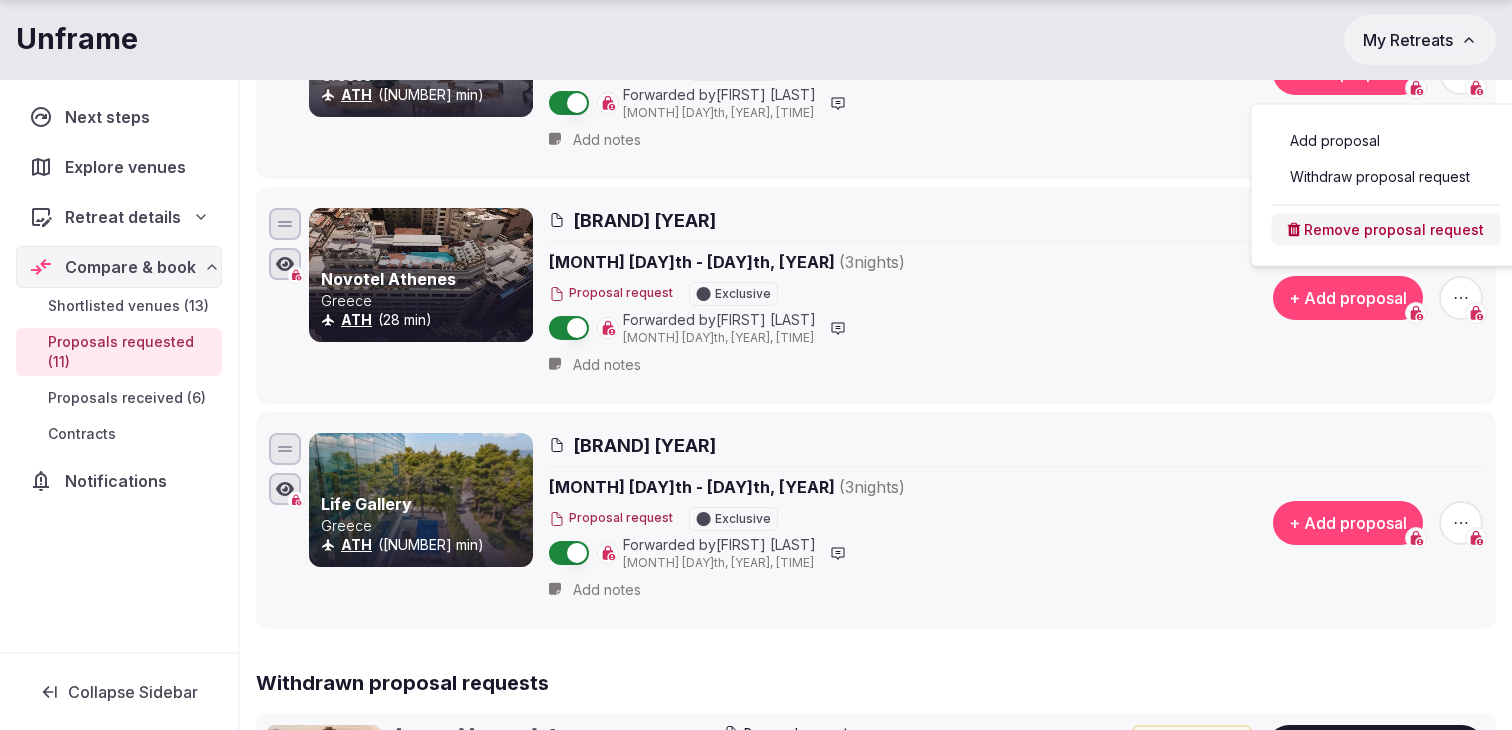 click on "Withdraw proposal request" at bounding box center [1386, 177] 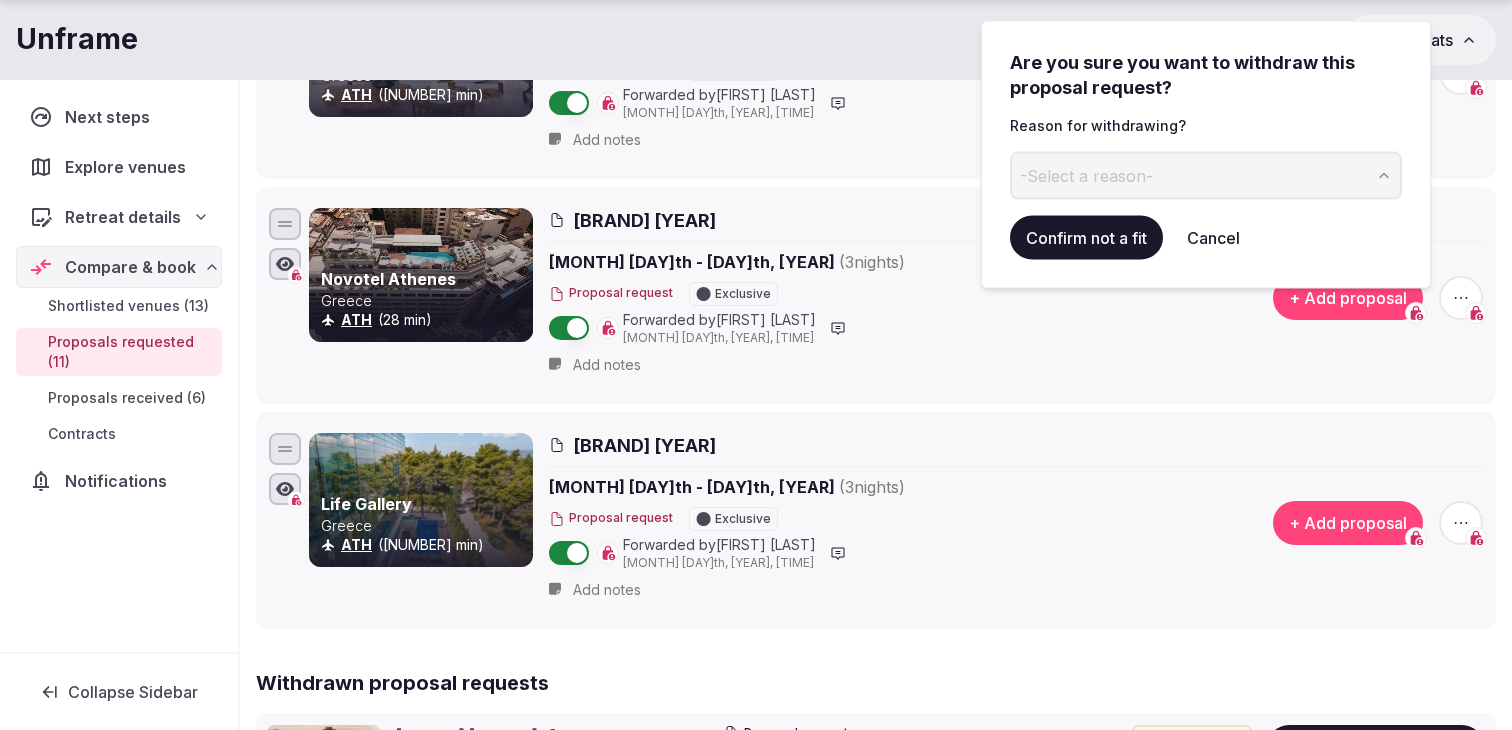 click on "-Select a reason-" at bounding box center (1206, 175) 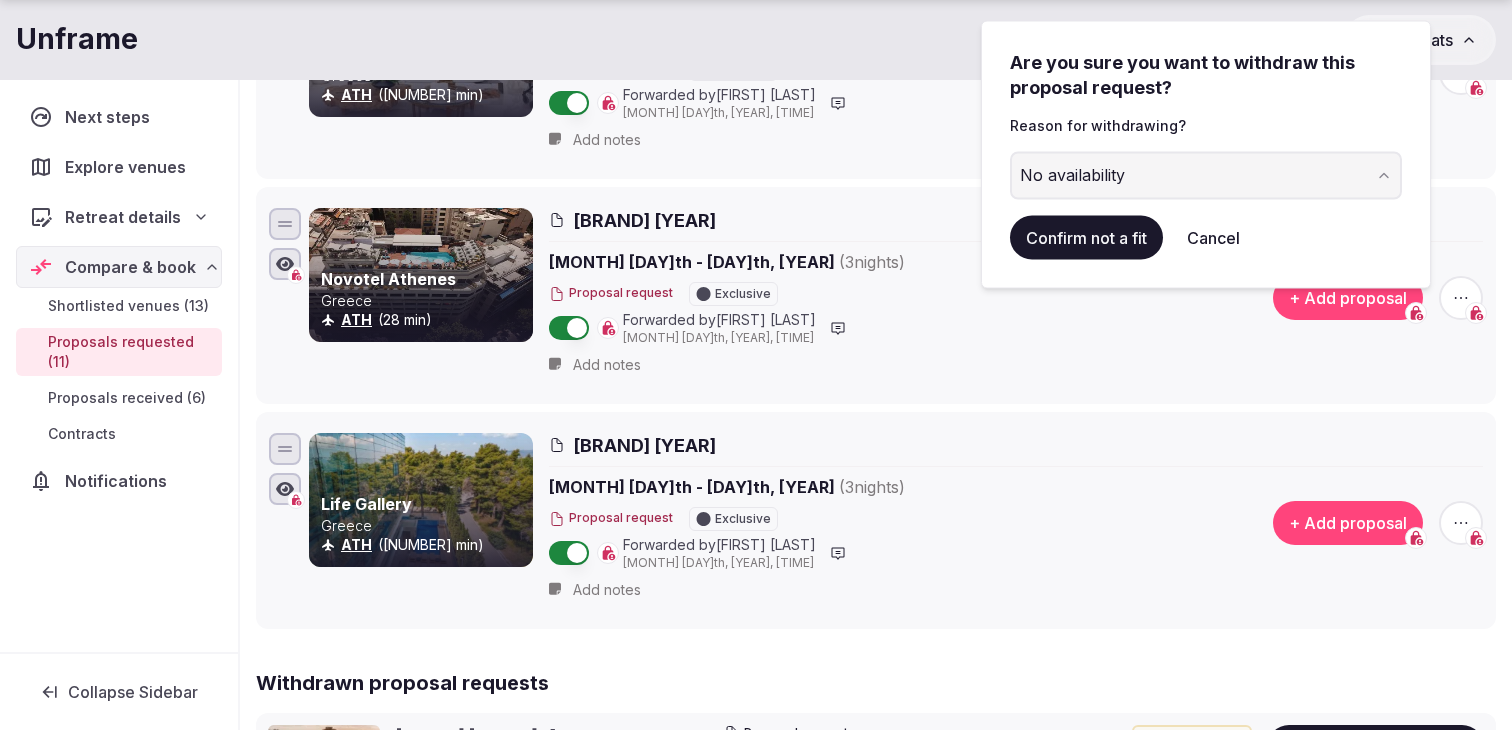 click on "Confirm not a fit" at bounding box center [1086, 237] 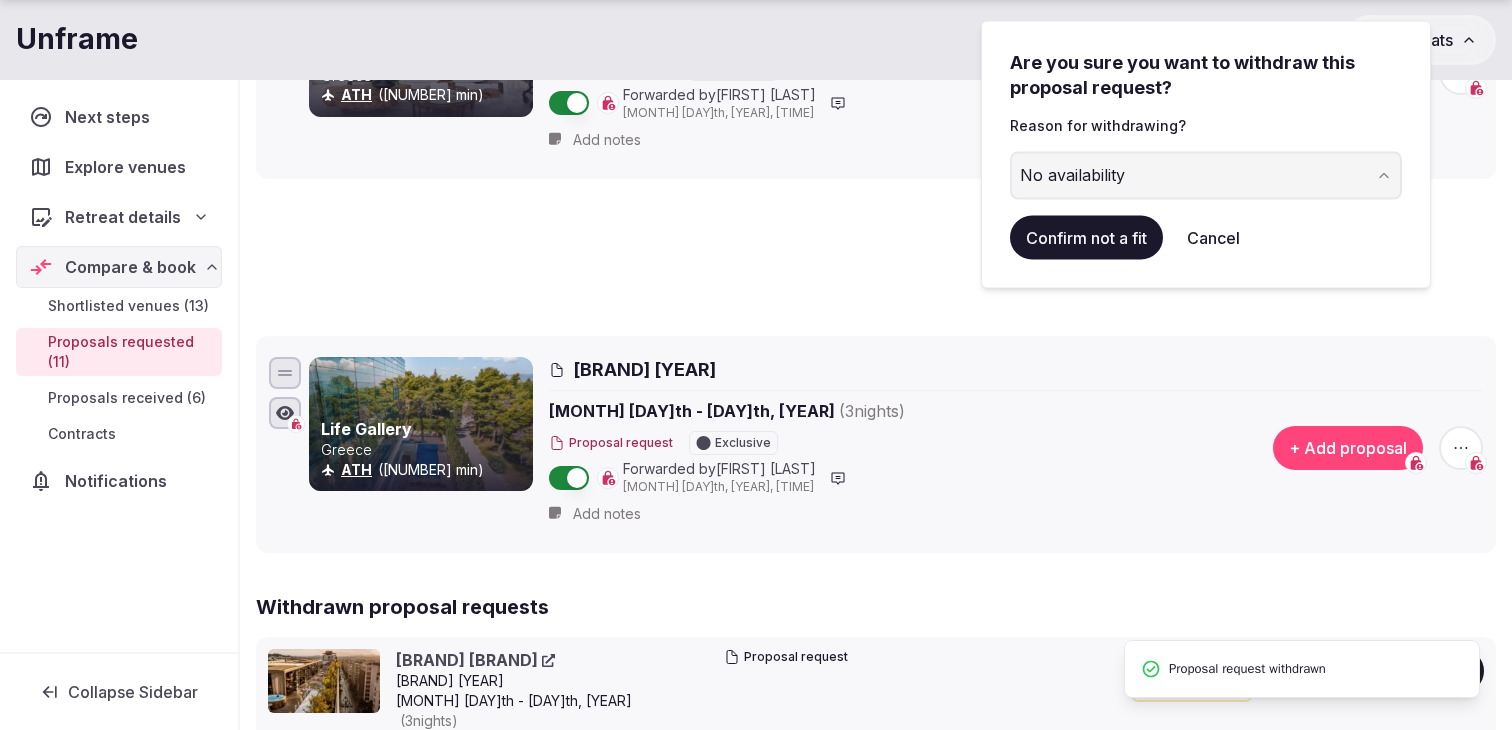 scroll, scrollTop: 101, scrollLeft: 0, axis: vertical 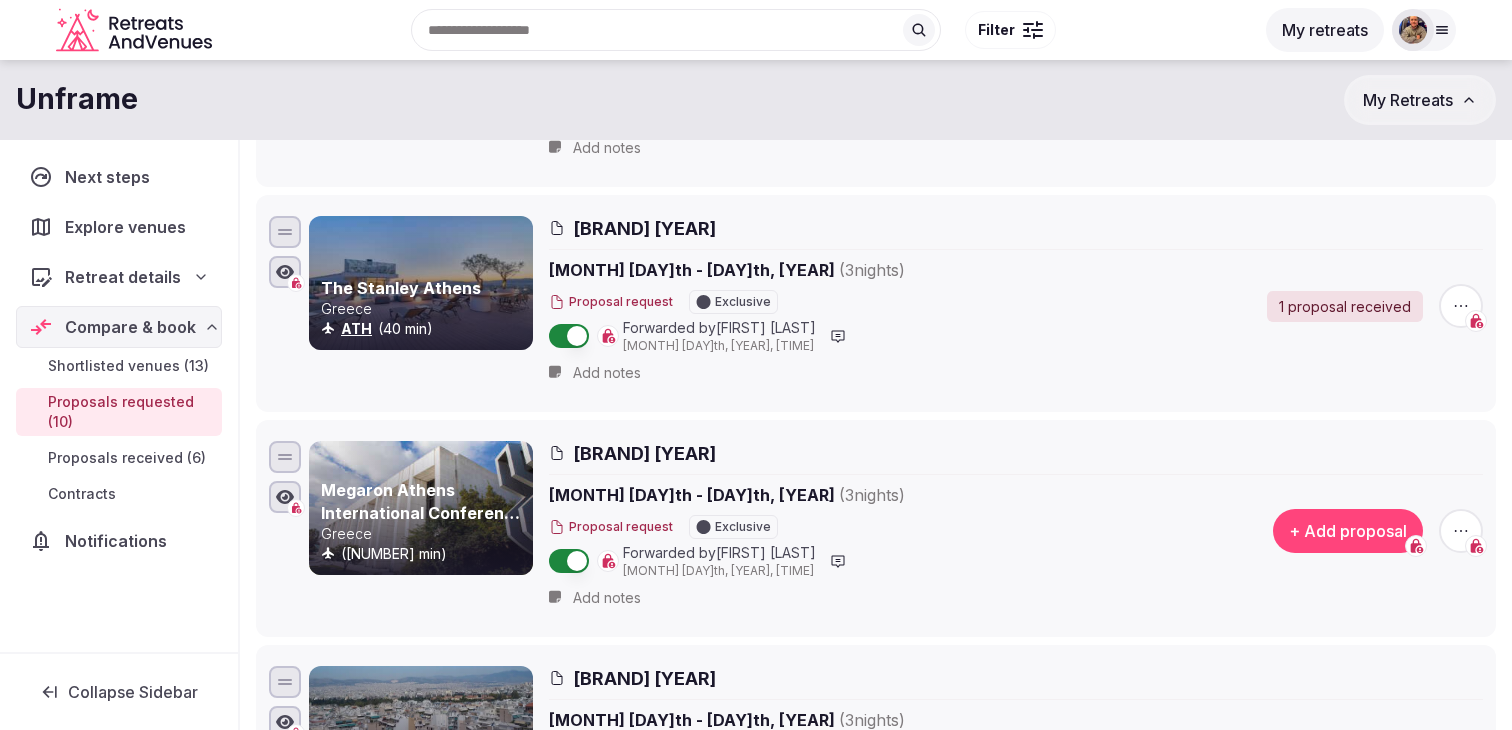 click 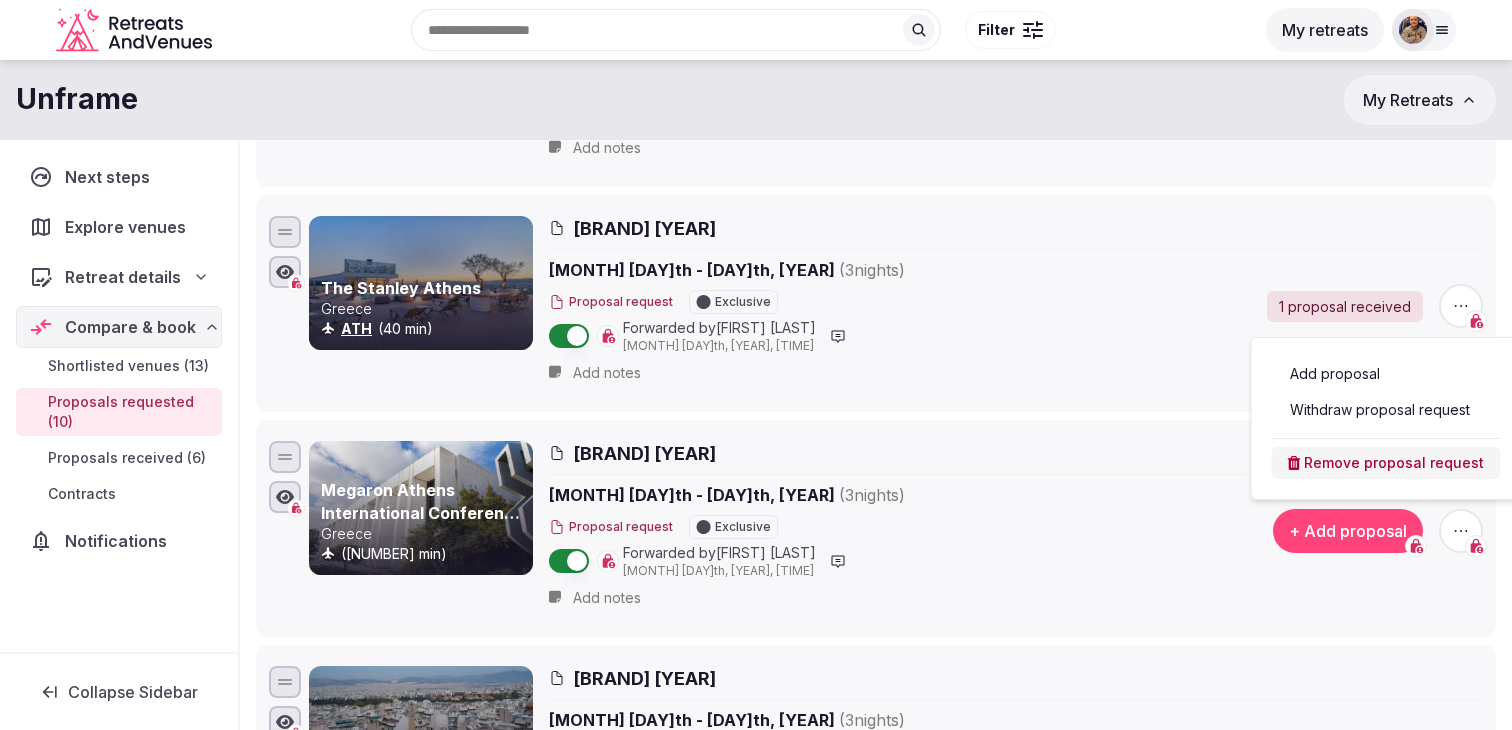 click on "Withdraw proposal request" at bounding box center (1386, 410) 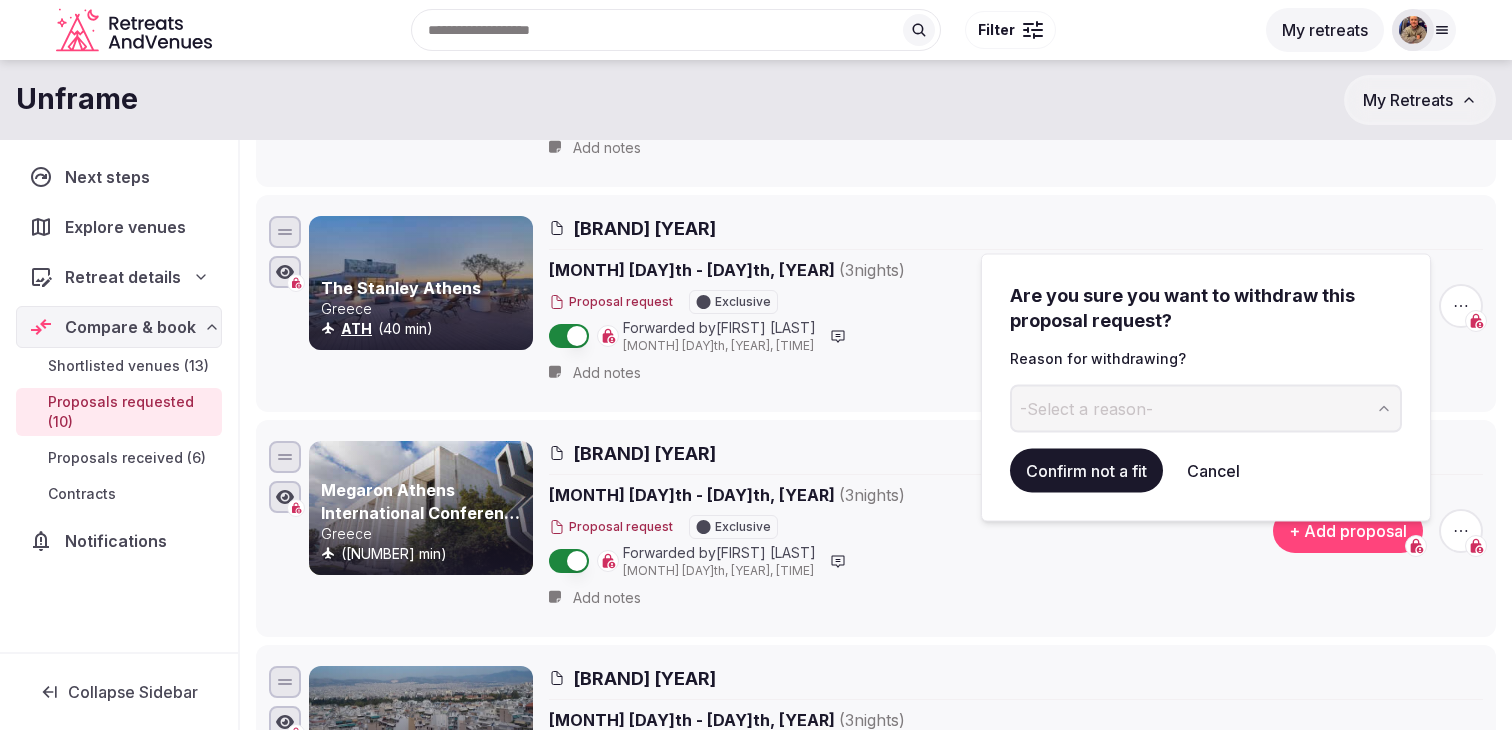 click on "-Select a reason-" at bounding box center (1206, 408) 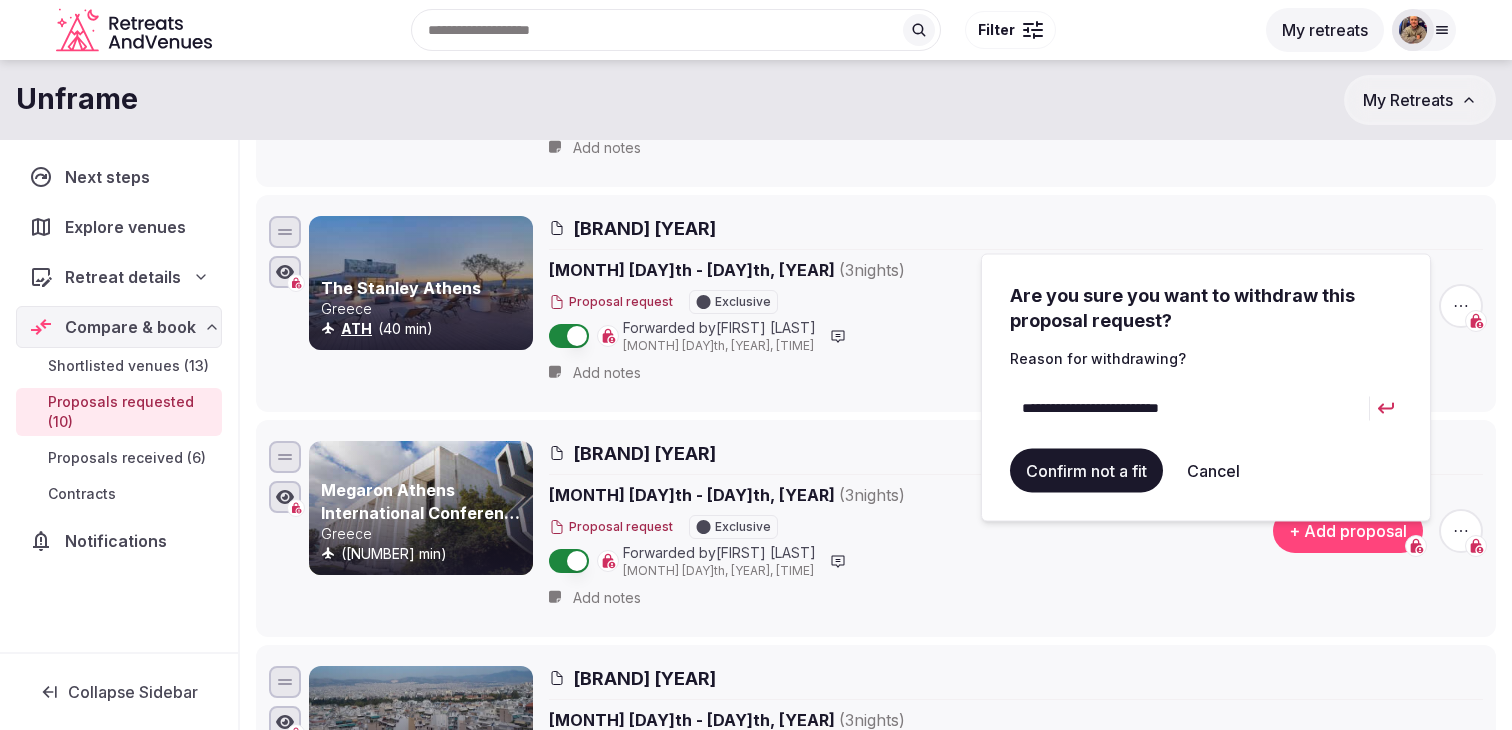 click on "**********" at bounding box center [1189, 408] 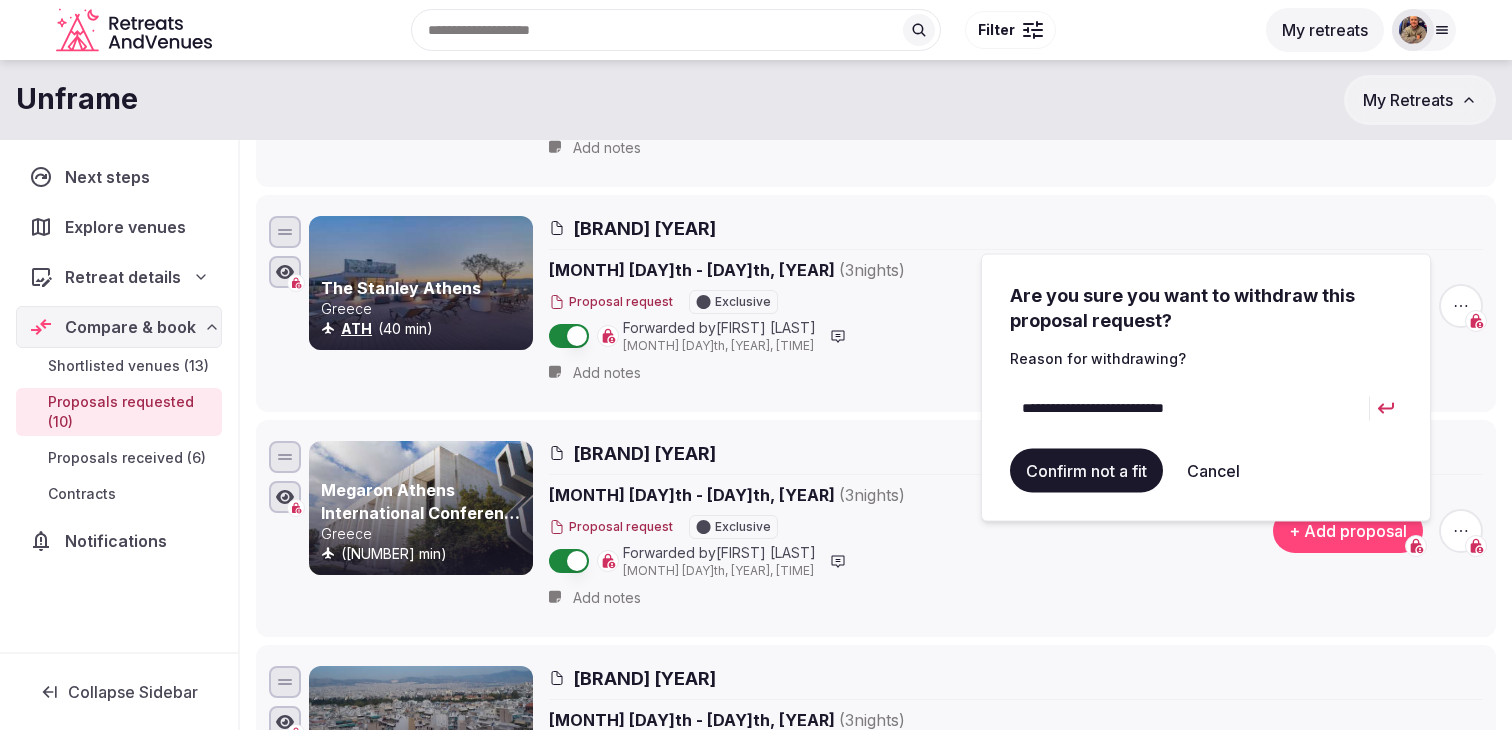 type on "**********" 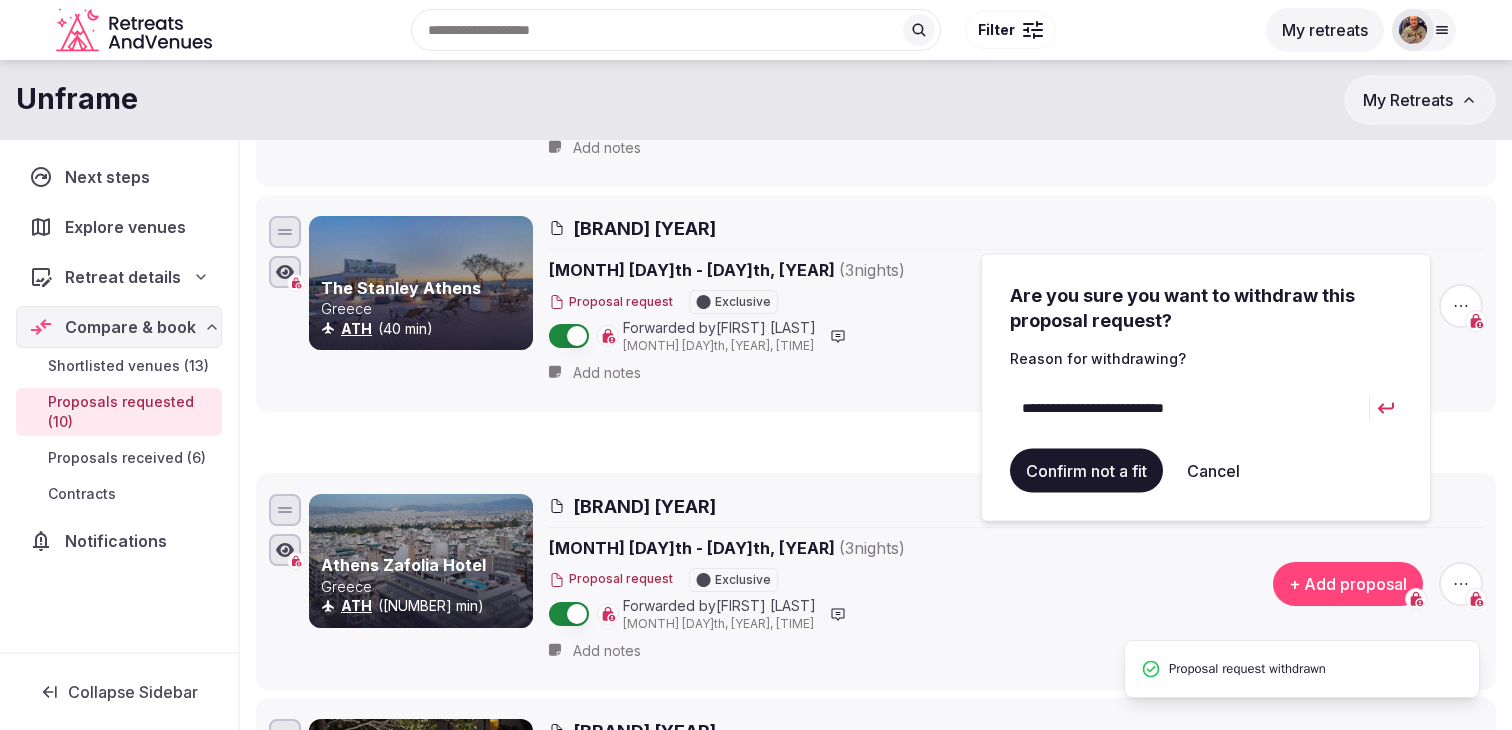 scroll, scrollTop: 98, scrollLeft: 0, axis: vertical 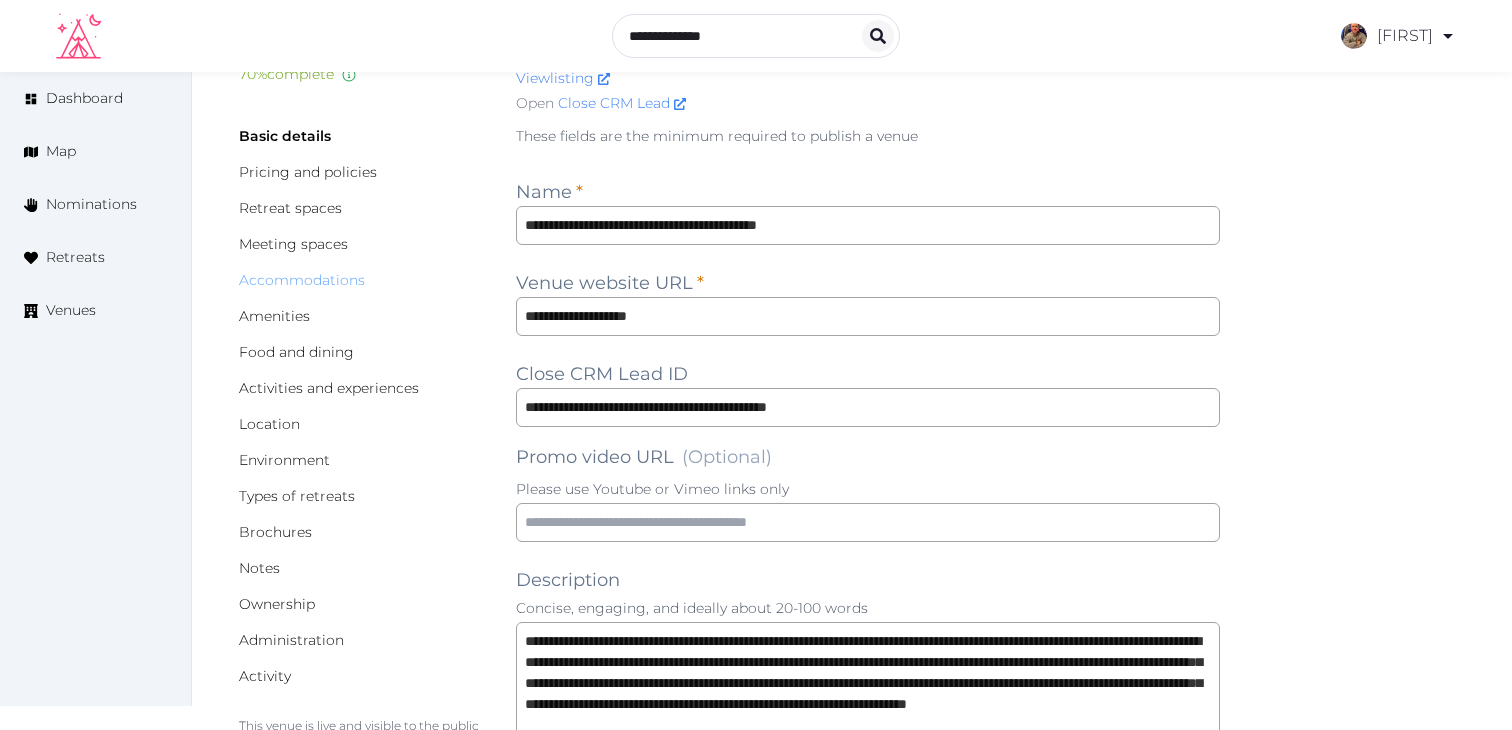 click on "Accommodations" at bounding box center [302, 280] 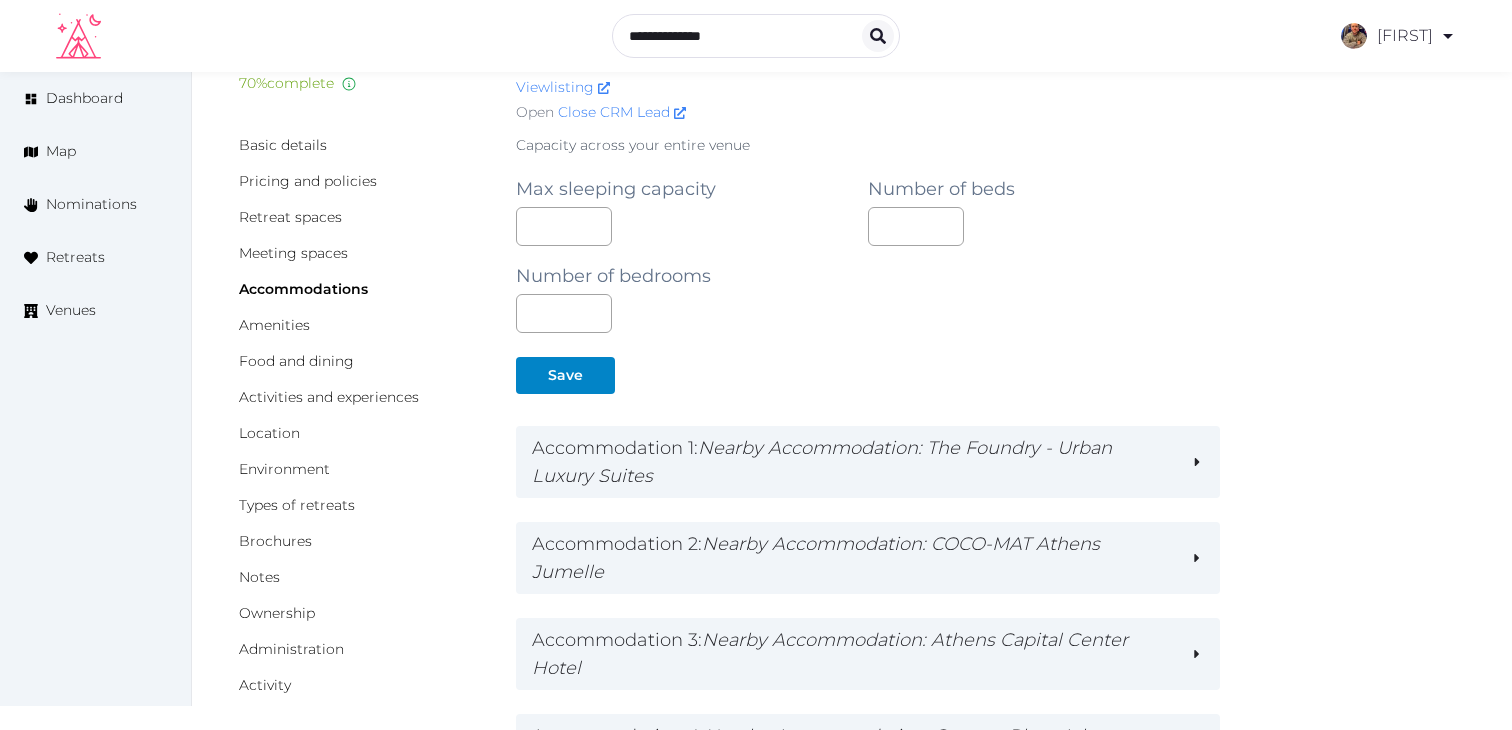 scroll, scrollTop: 69, scrollLeft: 0, axis: vertical 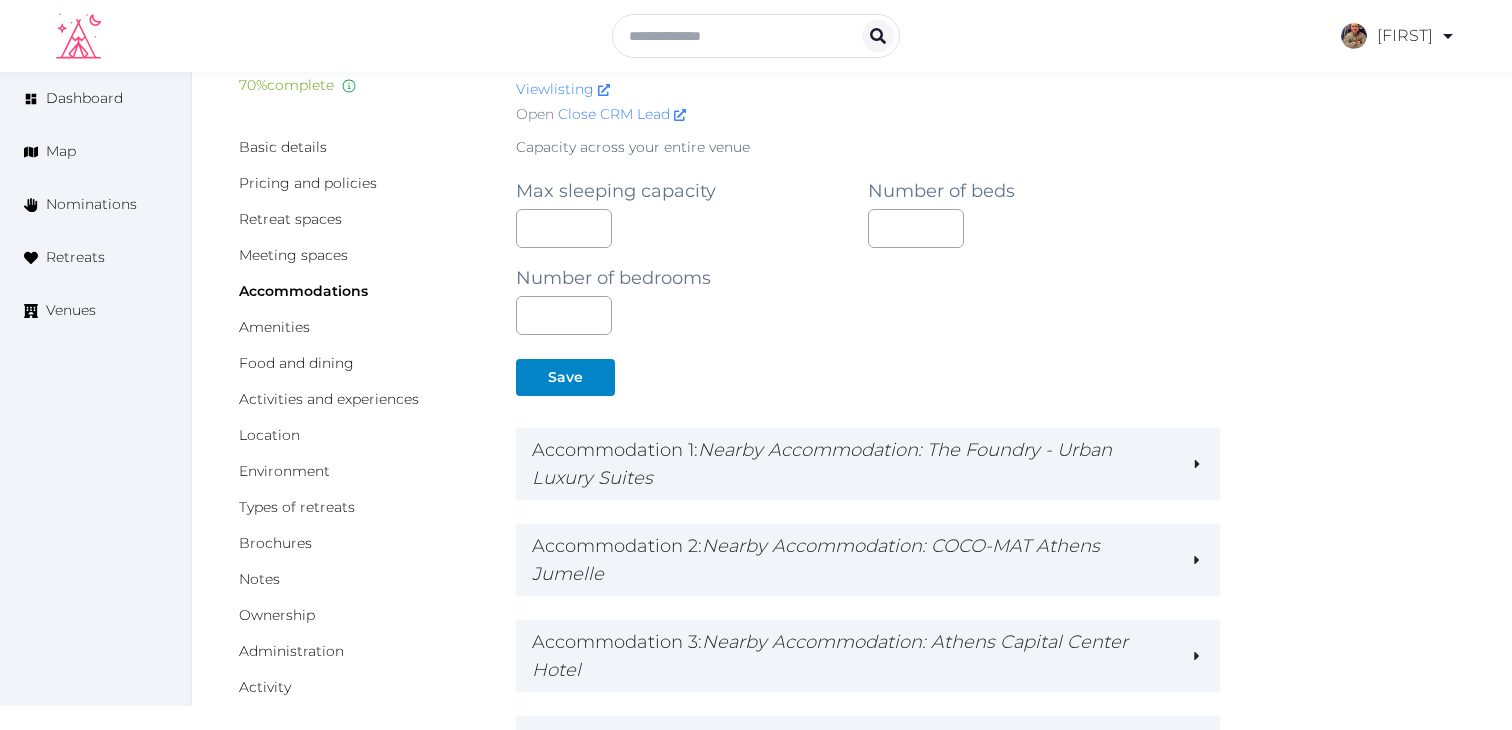 click on "Basic details Pricing and policies Retreat spaces Meeting spaces Accommodations Amenities Food and dining Activities and experiences Location Environment Types of retreats Brochures Notes Ownership Administration Activity" at bounding box center [361, 417] 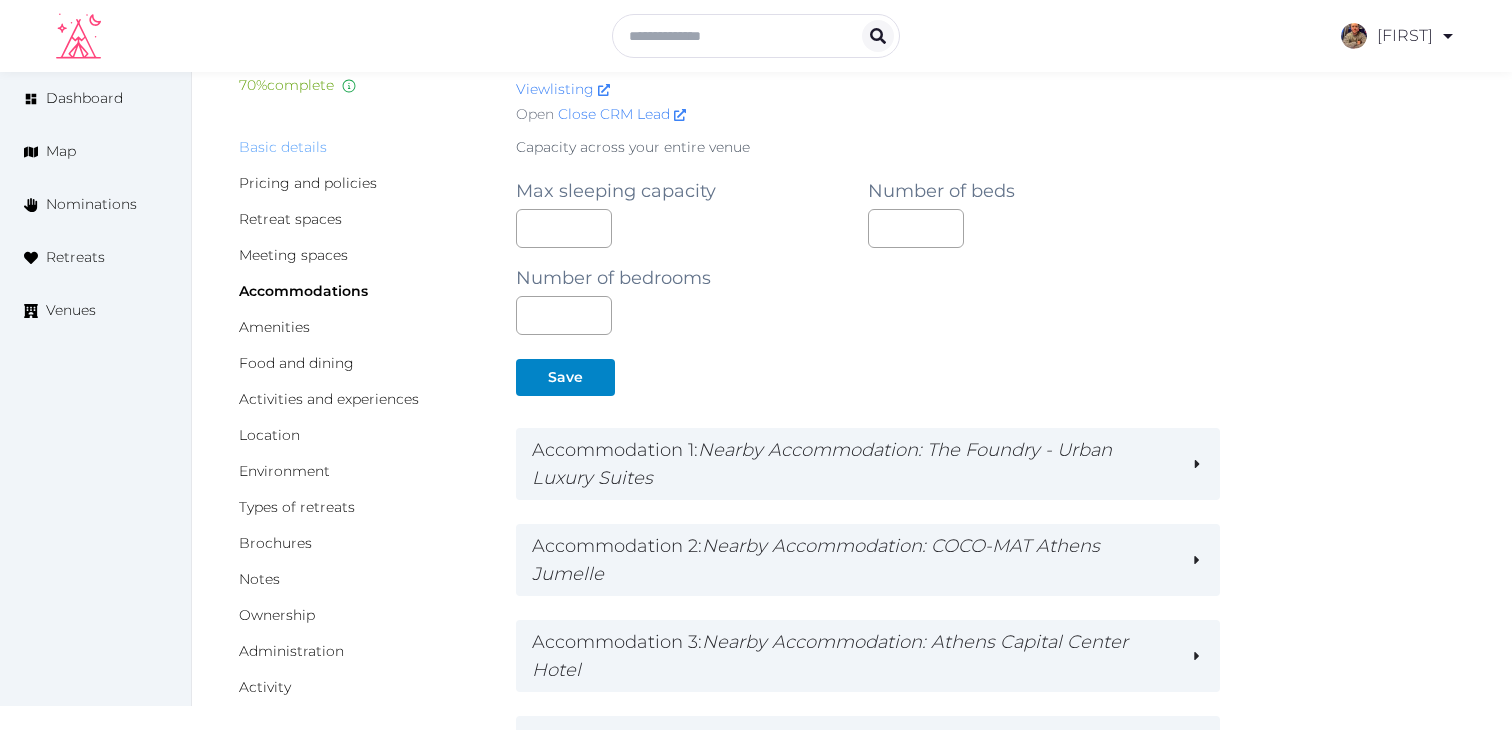 click on "Basic details" at bounding box center (283, 147) 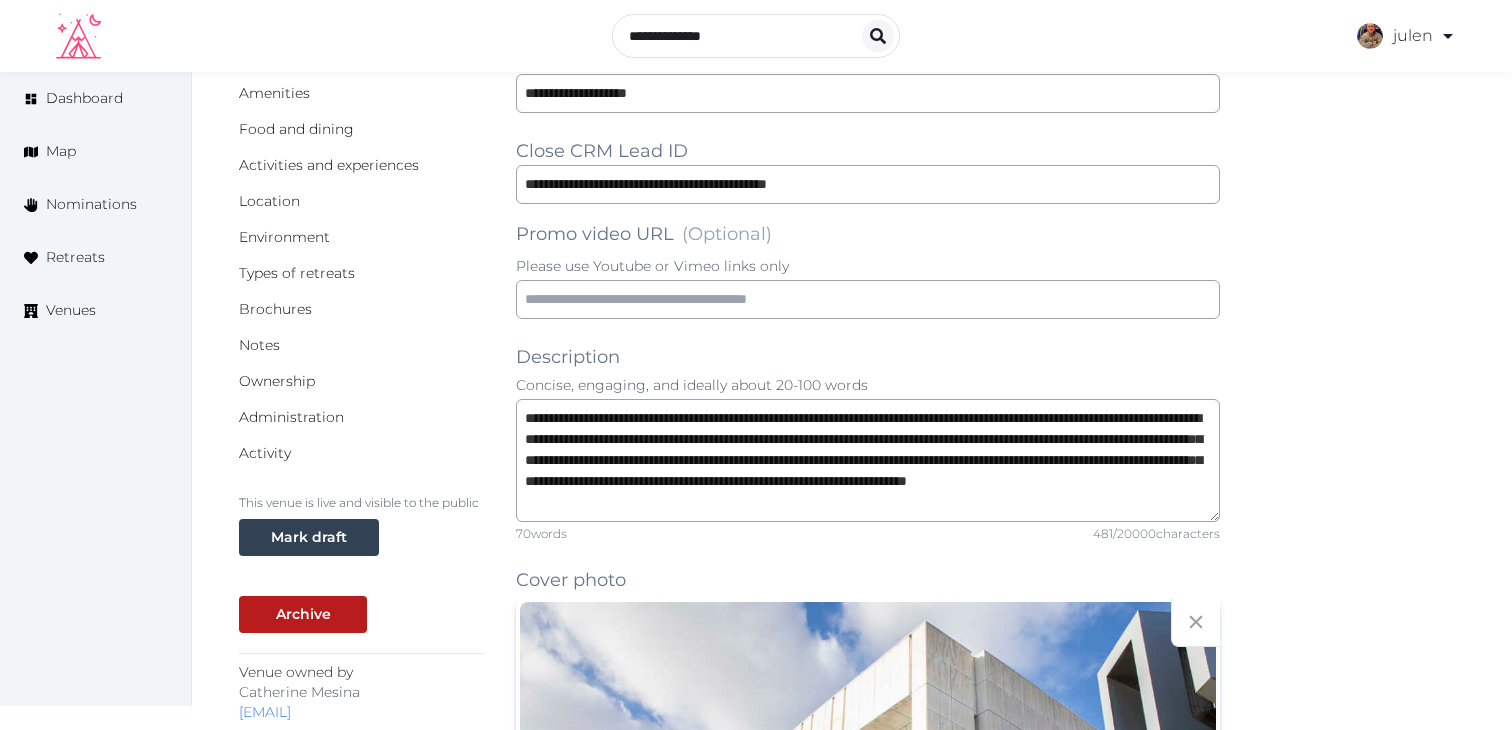 scroll, scrollTop: 304, scrollLeft: 0, axis: vertical 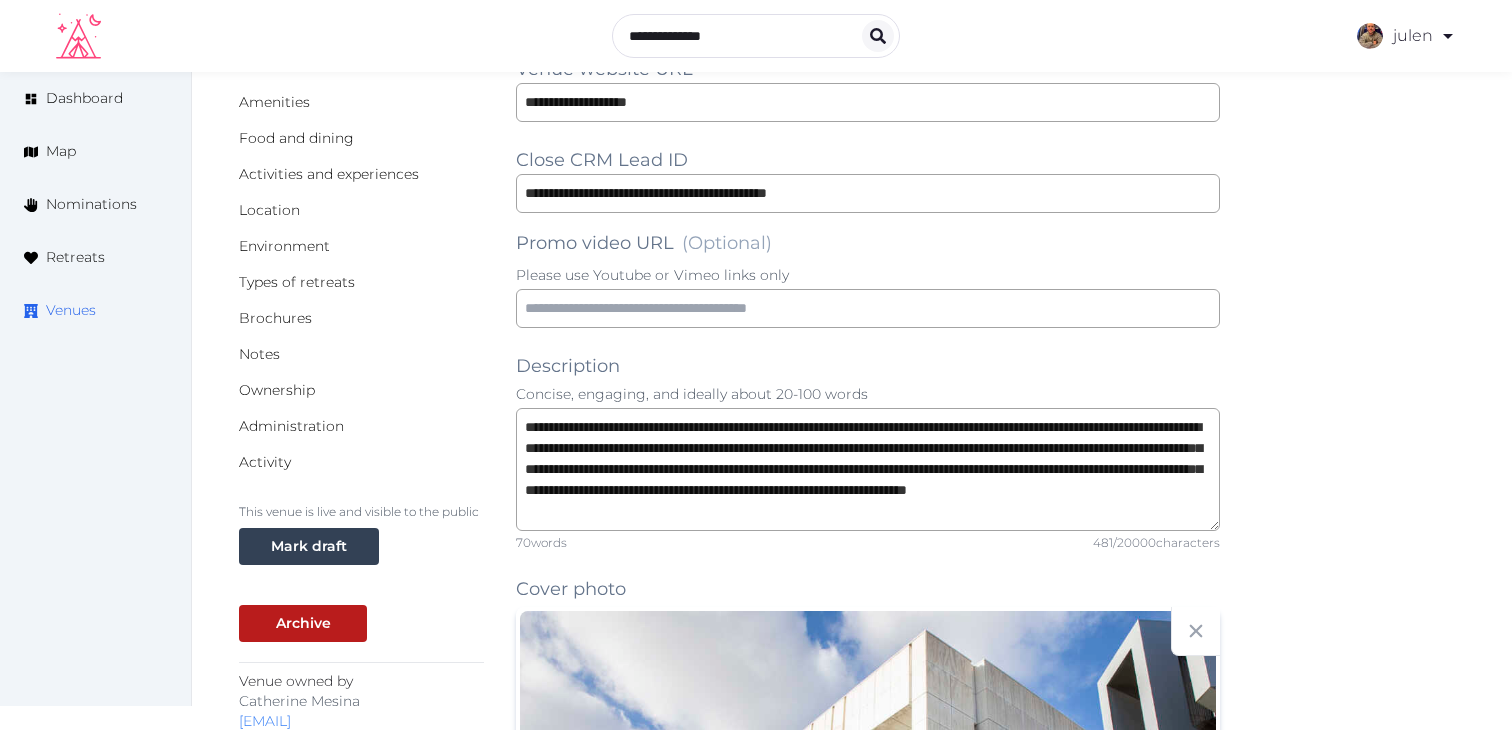 click on "Venues" at bounding box center [95, 310] 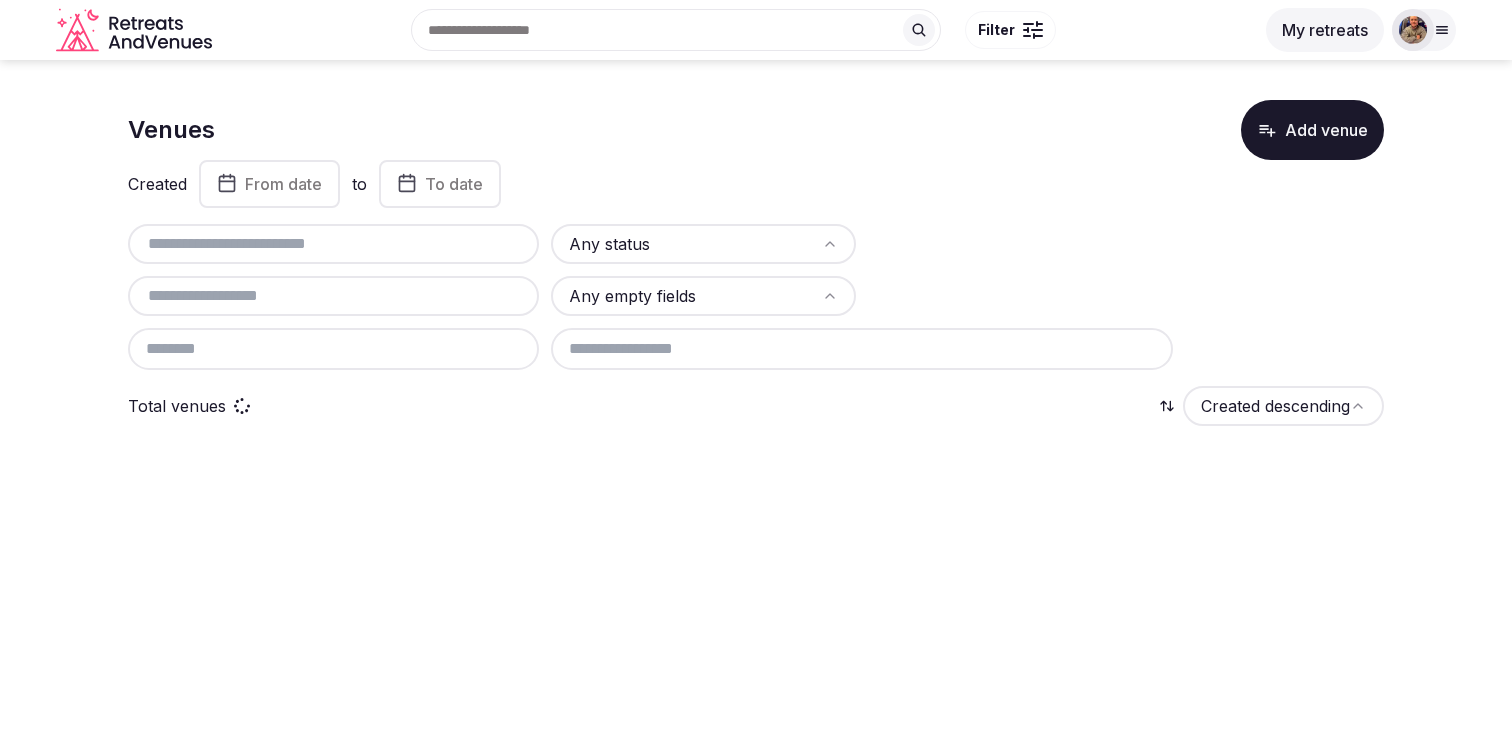 scroll, scrollTop: 0, scrollLeft: 0, axis: both 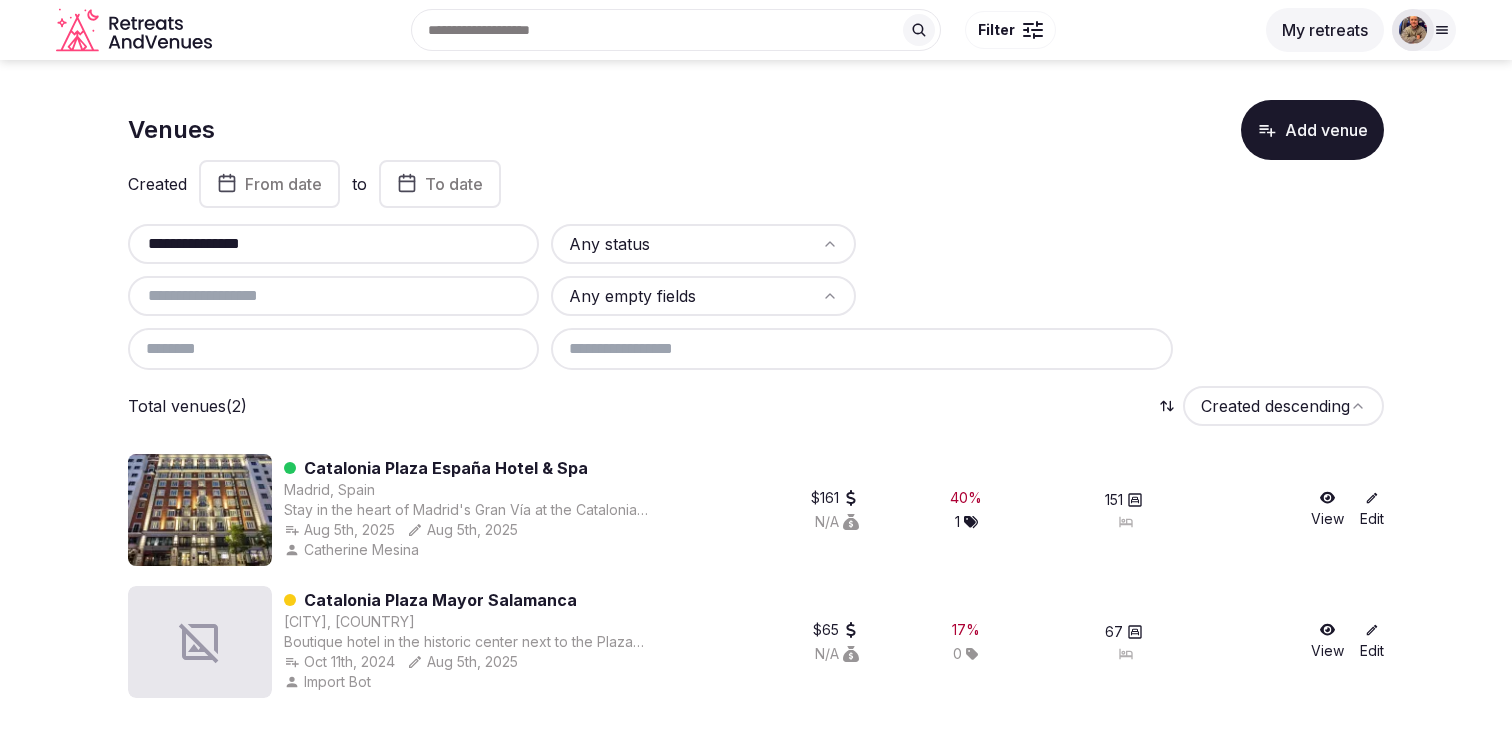 type on "**********" 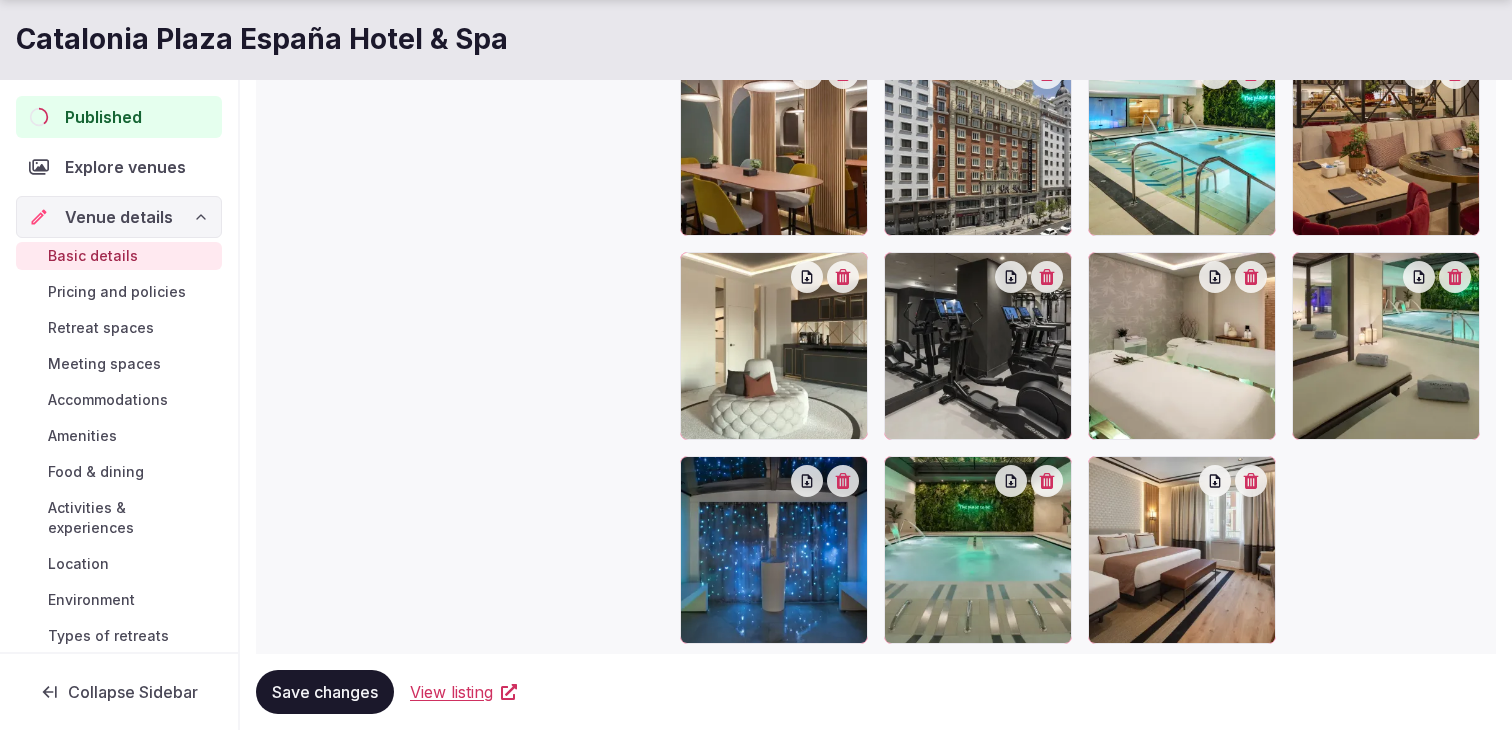 scroll, scrollTop: 2060, scrollLeft: 0, axis: vertical 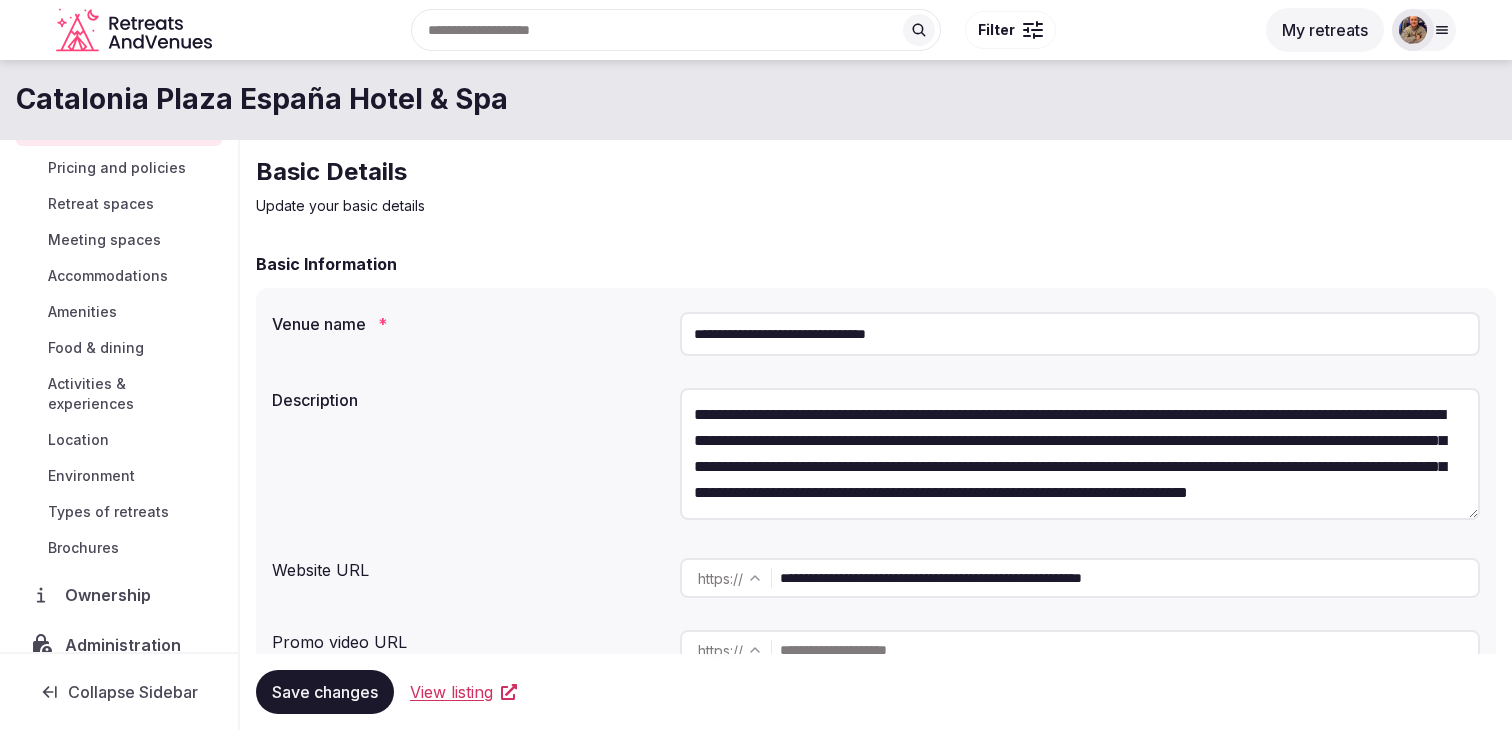 click on "**********" at bounding box center [1080, 454] 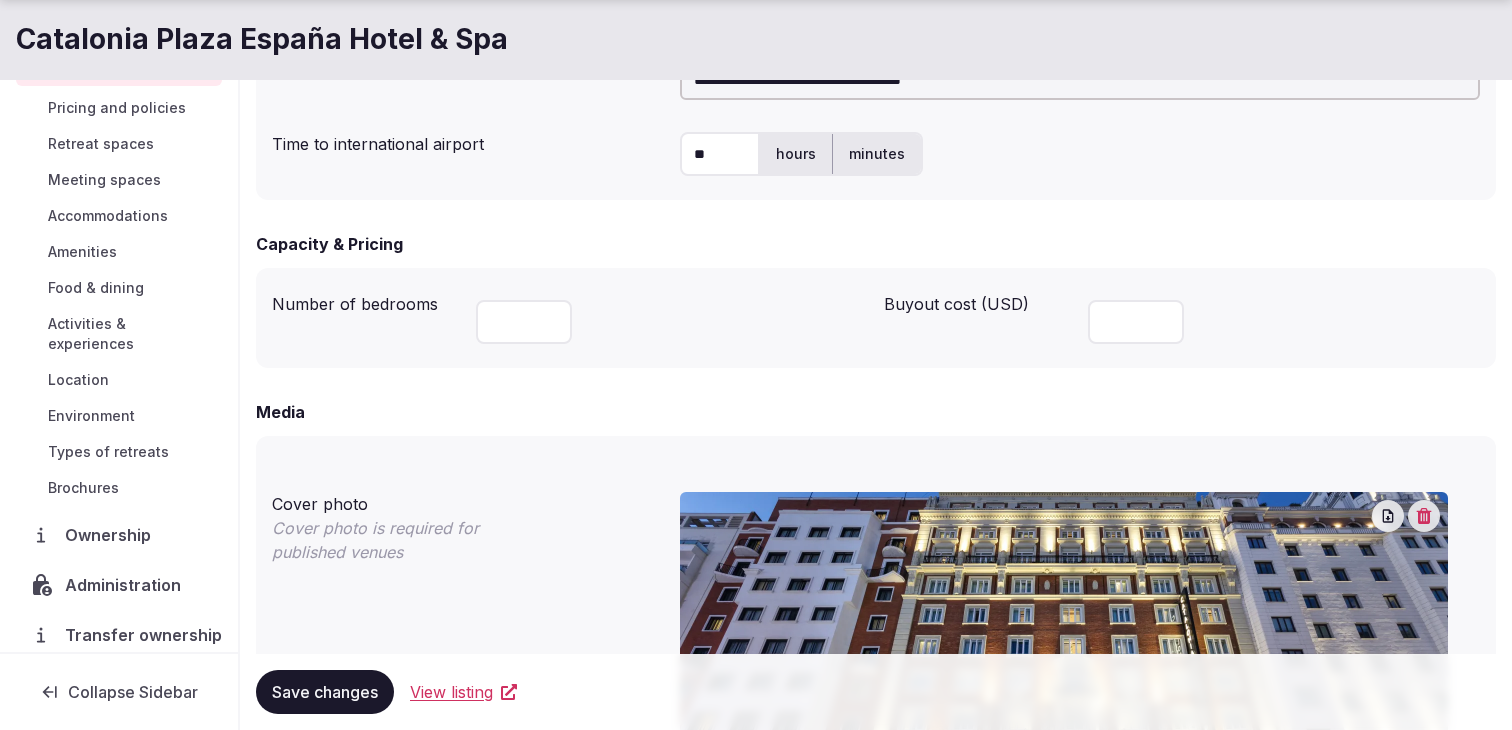 scroll, scrollTop: 736, scrollLeft: 0, axis: vertical 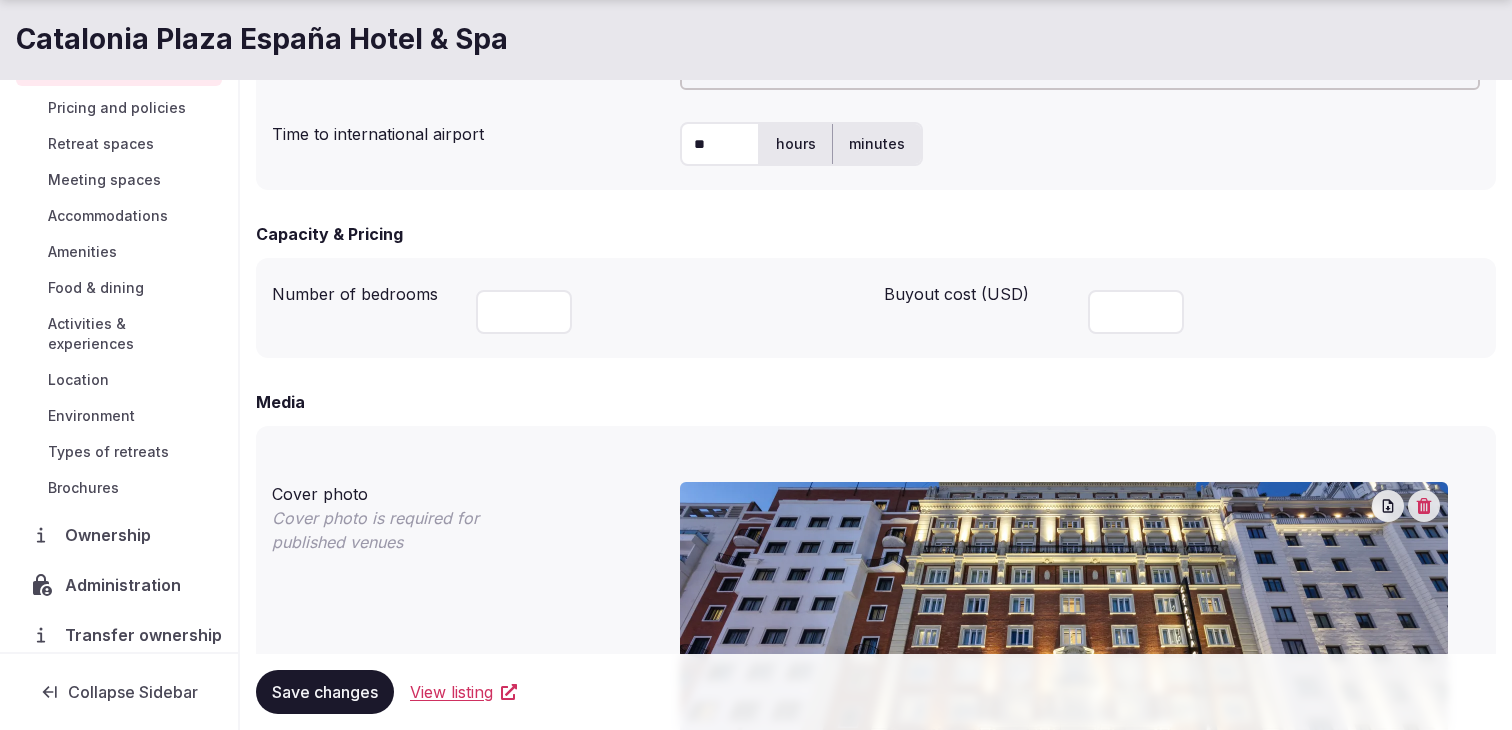 click on "Administration" at bounding box center [127, 585] 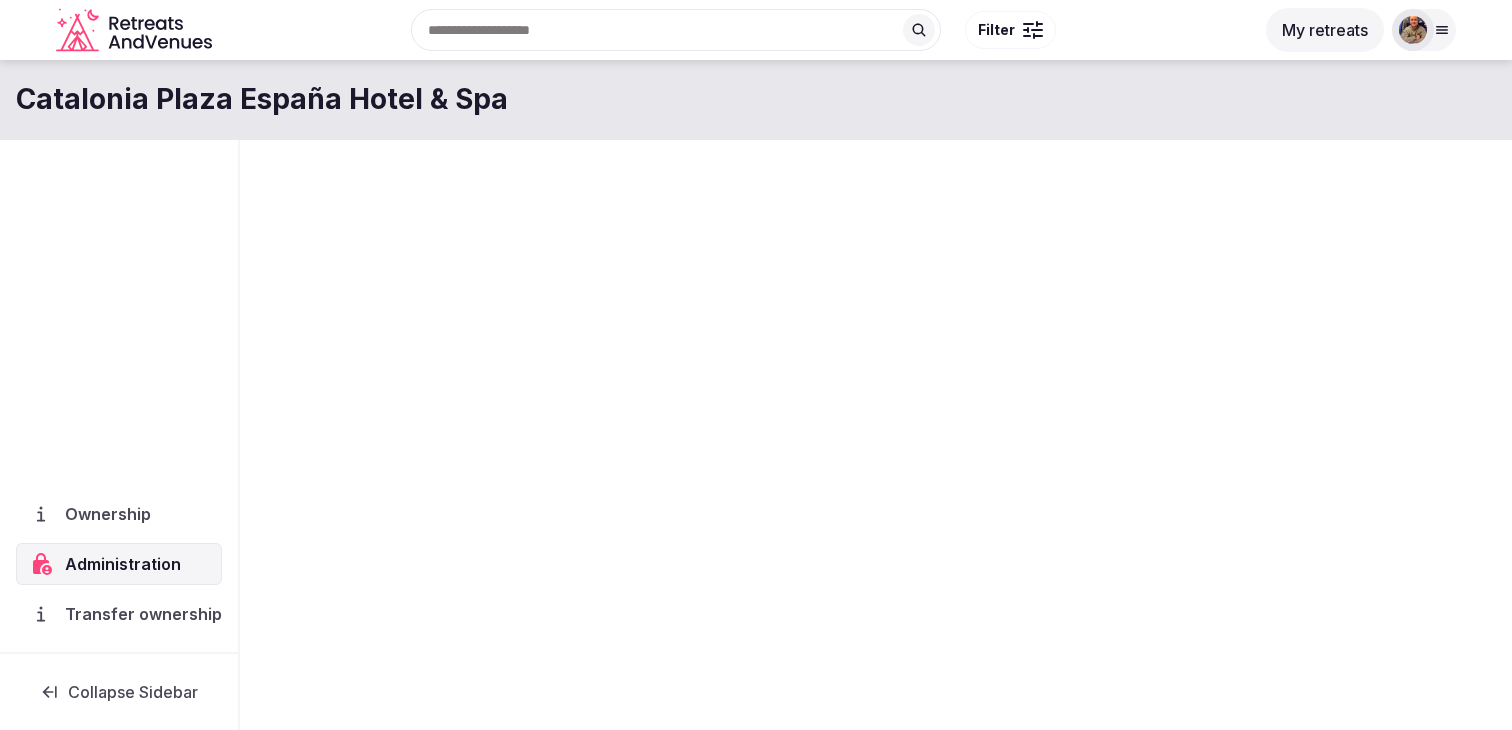 scroll, scrollTop: 0, scrollLeft: 0, axis: both 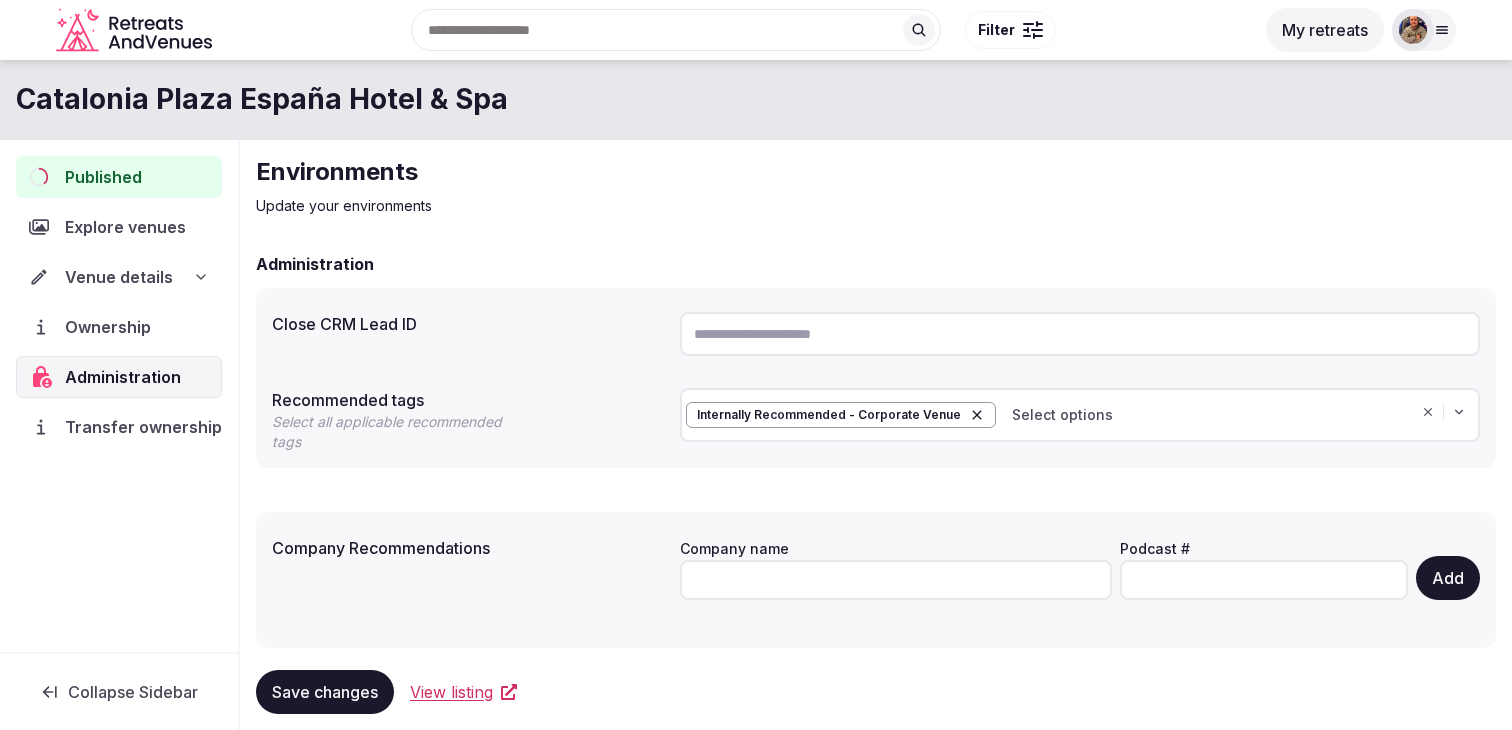 click on "Catalonia Plaza España Hotel & Spa" at bounding box center (262, 99) 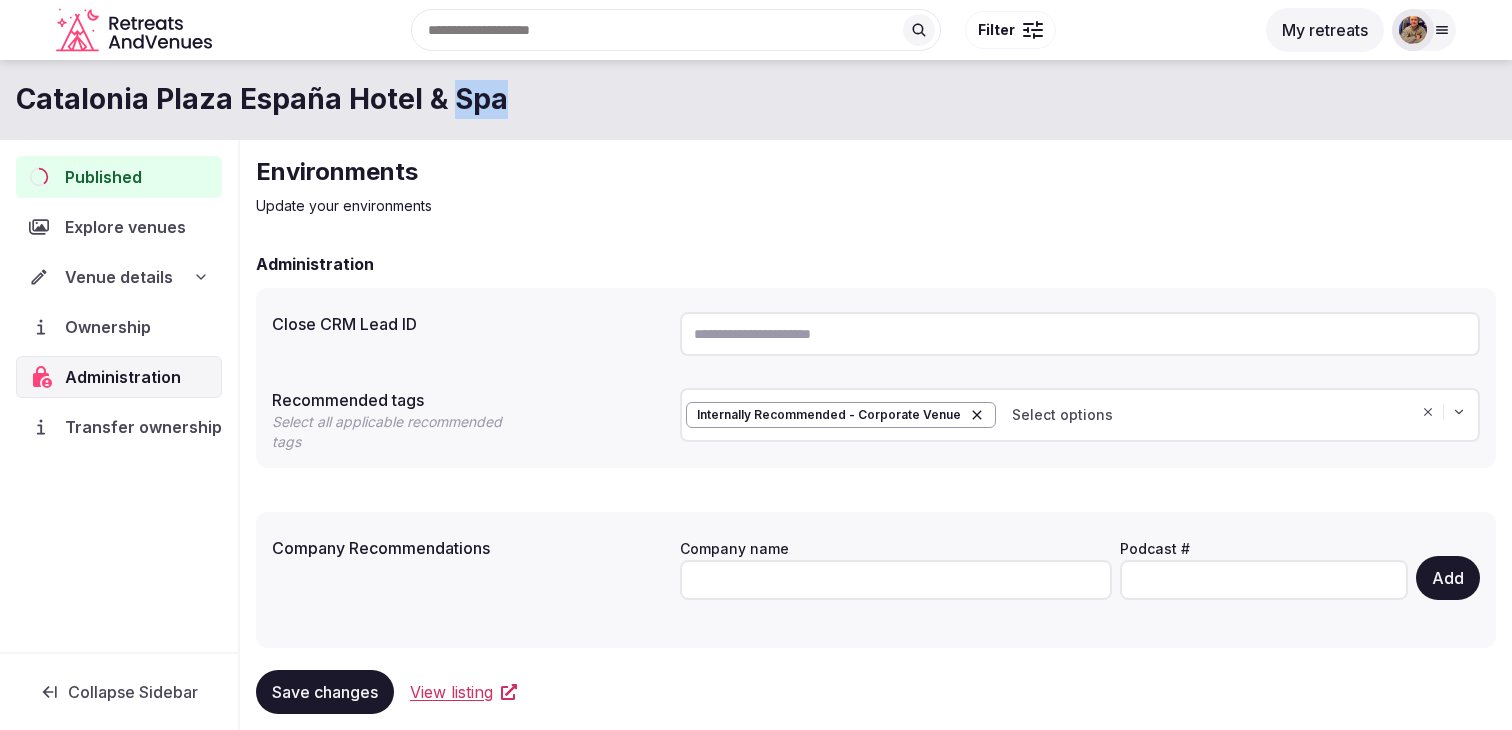 click on "Catalonia Plaza España Hotel & Spa" at bounding box center [262, 99] 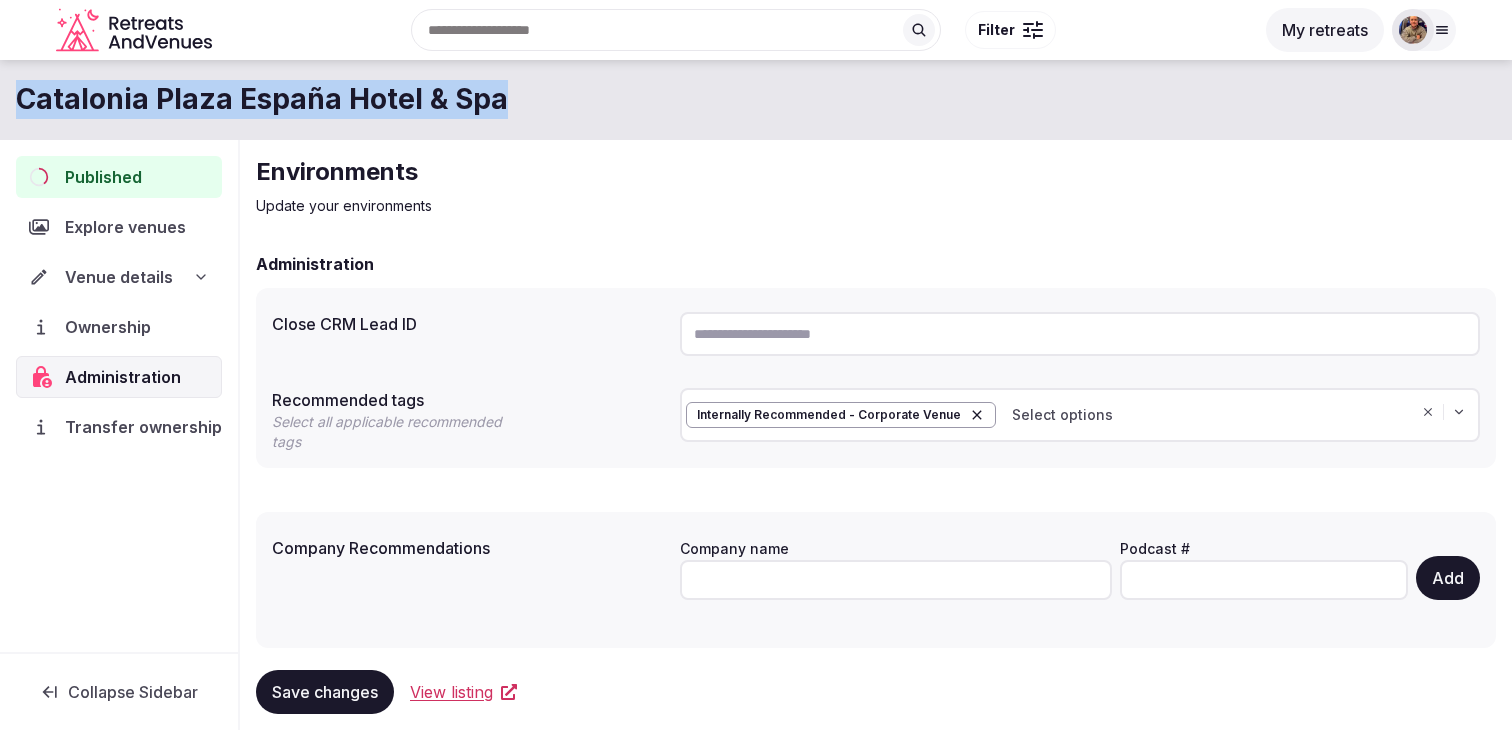 copy on "Catalonia Plaza España Hotel & Spa" 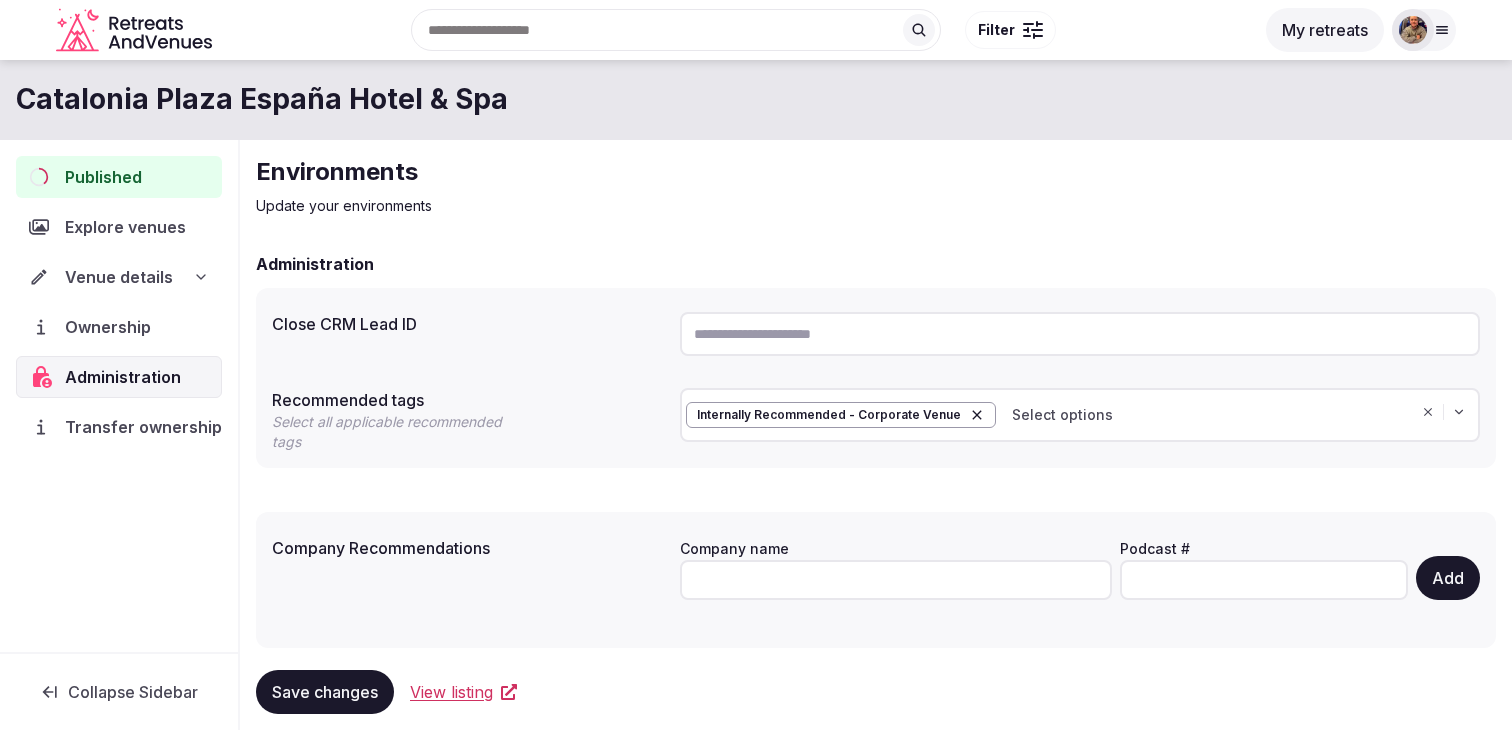 click at bounding box center [1080, 334] 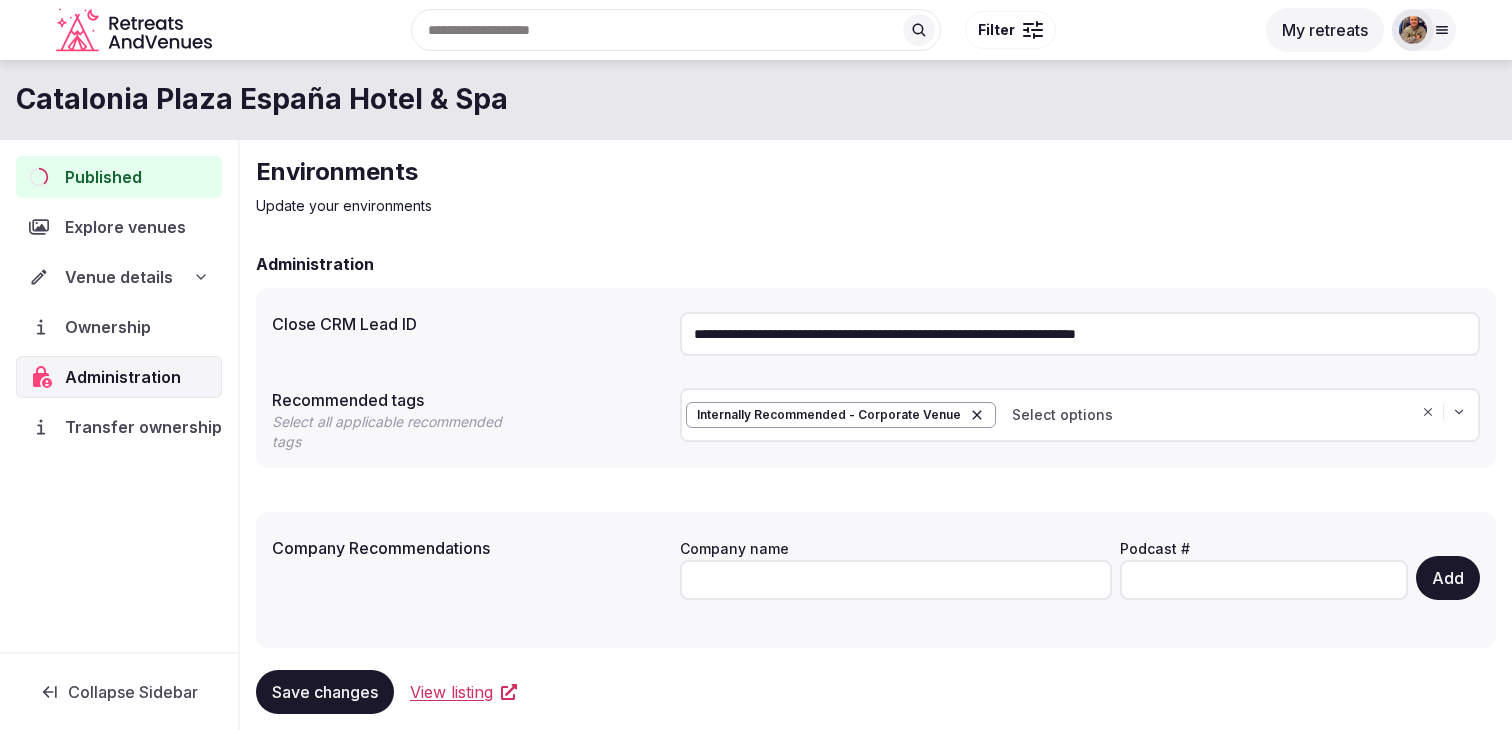 drag, startPoint x: 878, startPoint y: 330, endPoint x: 577, endPoint y: 330, distance: 301 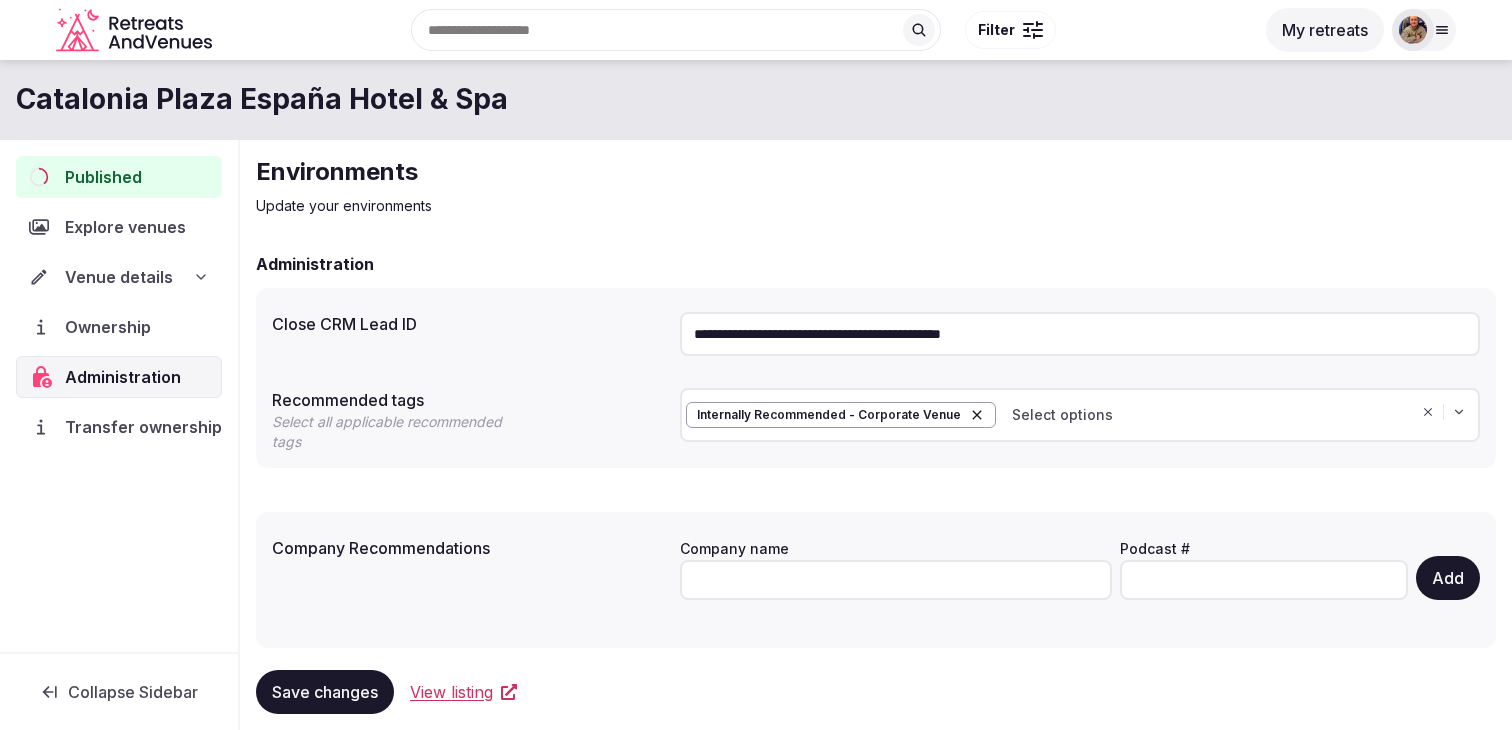 click on "**********" at bounding box center (1080, 334) 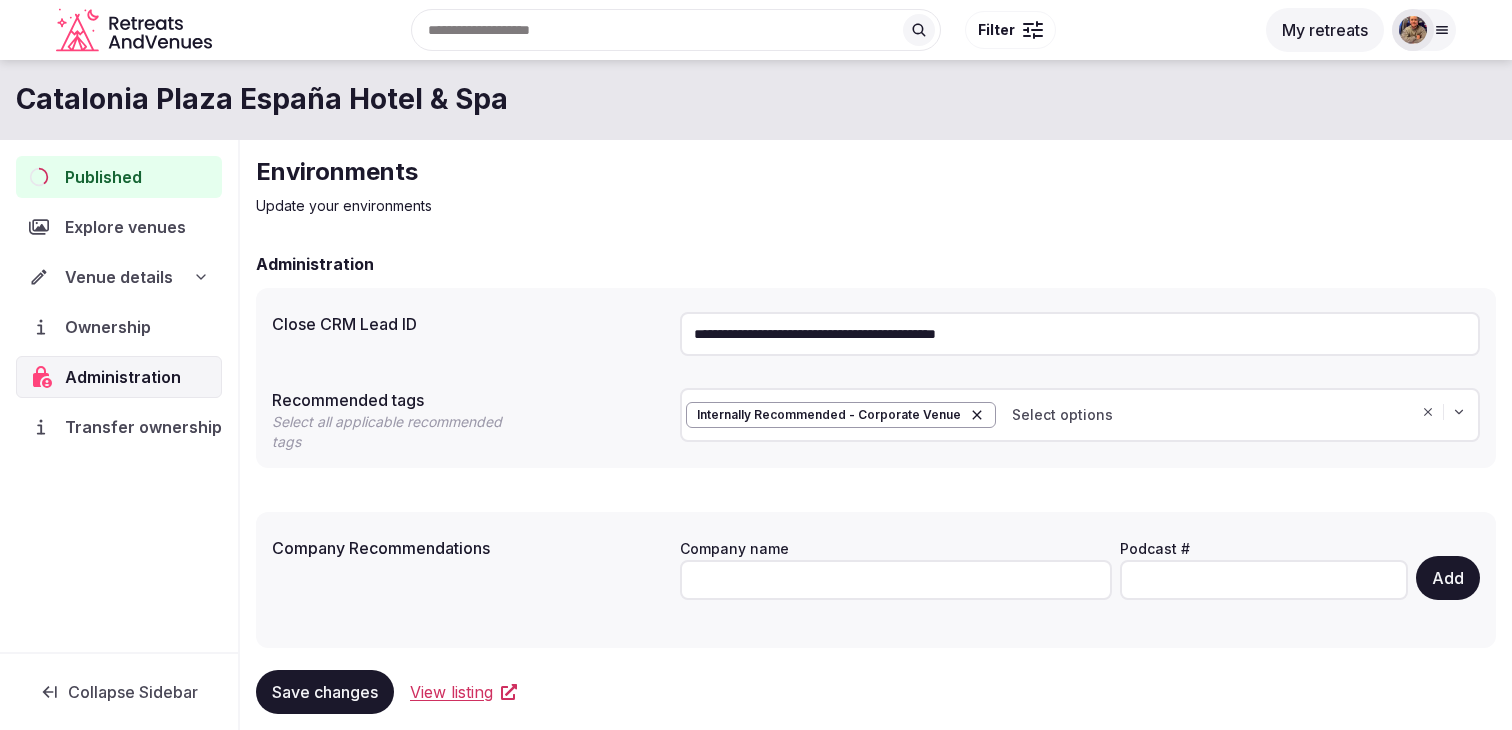 type on "**********" 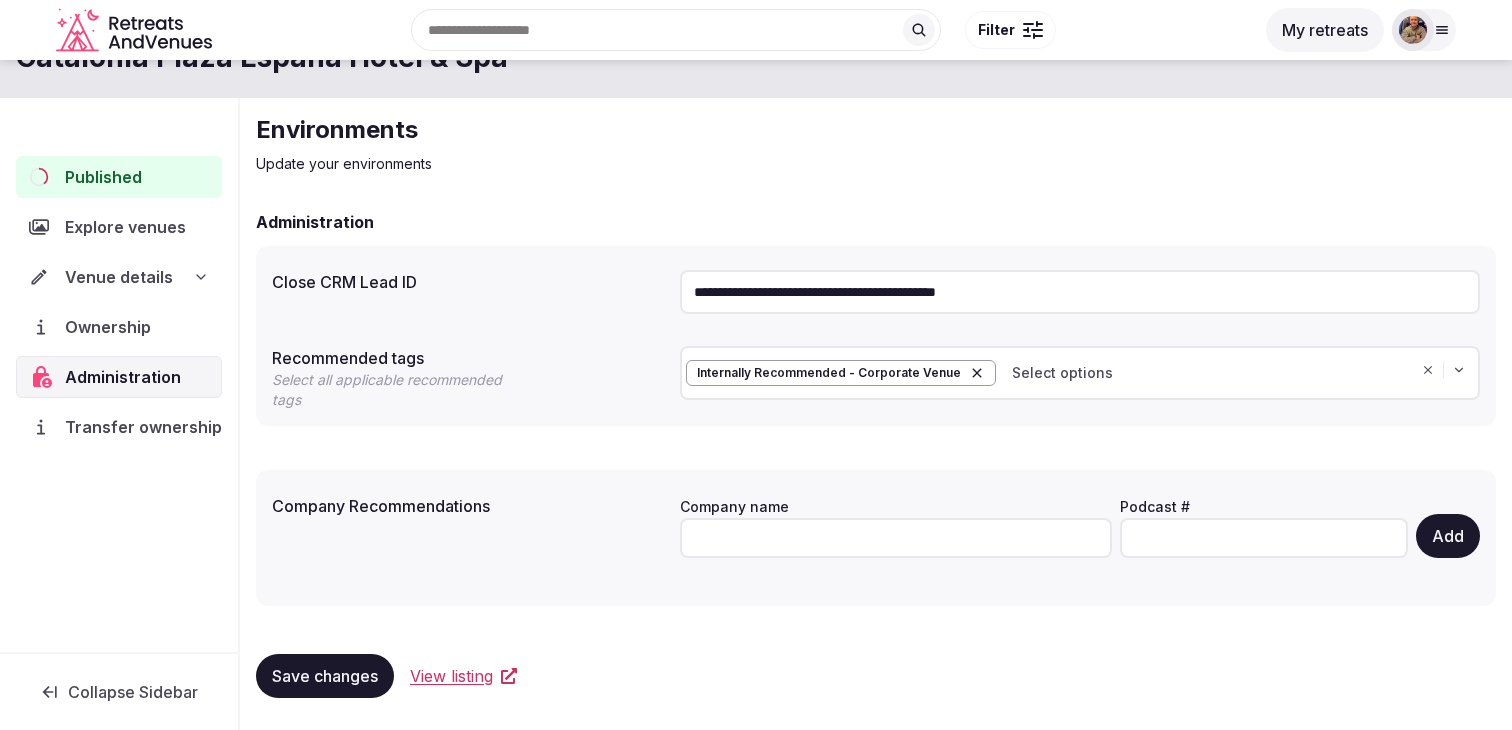 click on "Save changes" at bounding box center (325, 676) 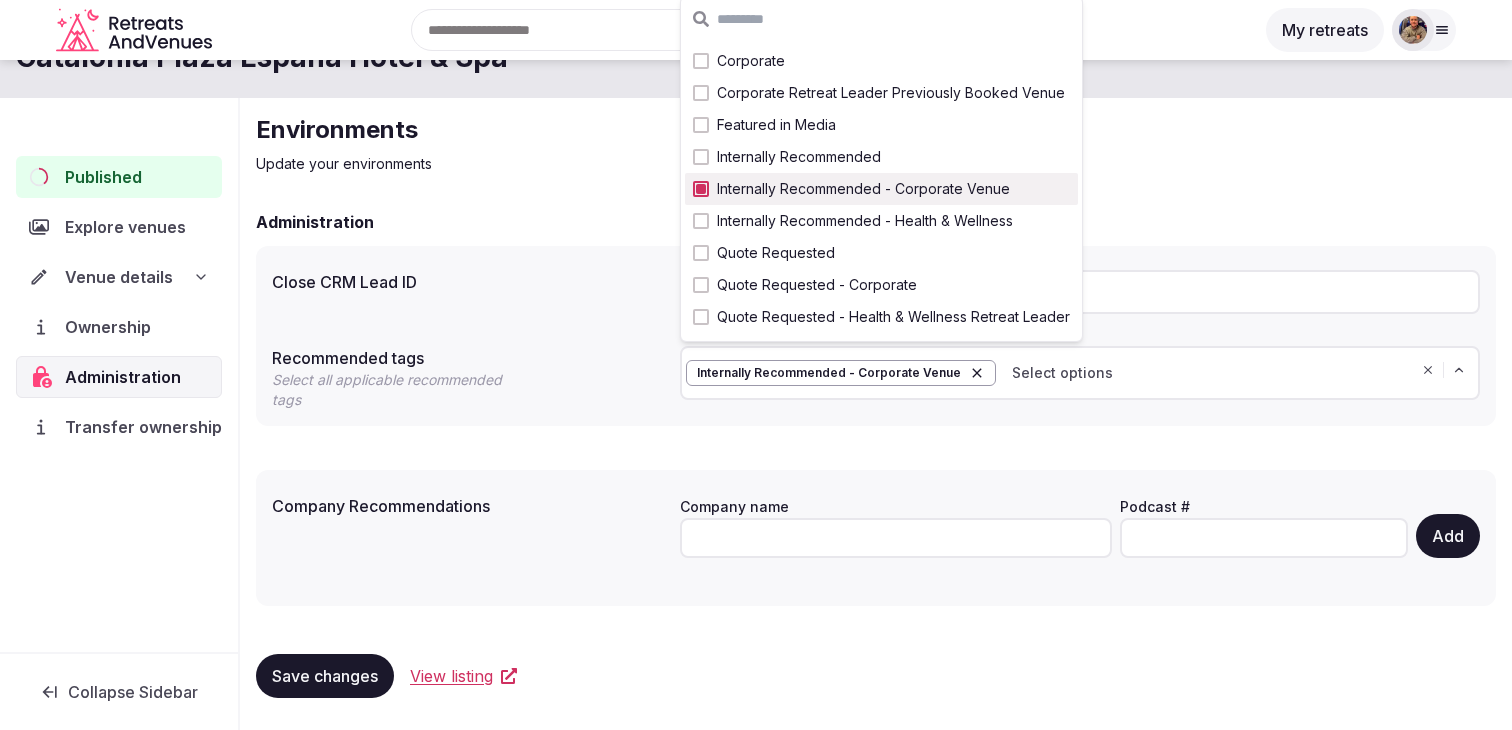 scroll, scrollTop: 0, scrollLeft: 0, axis: both 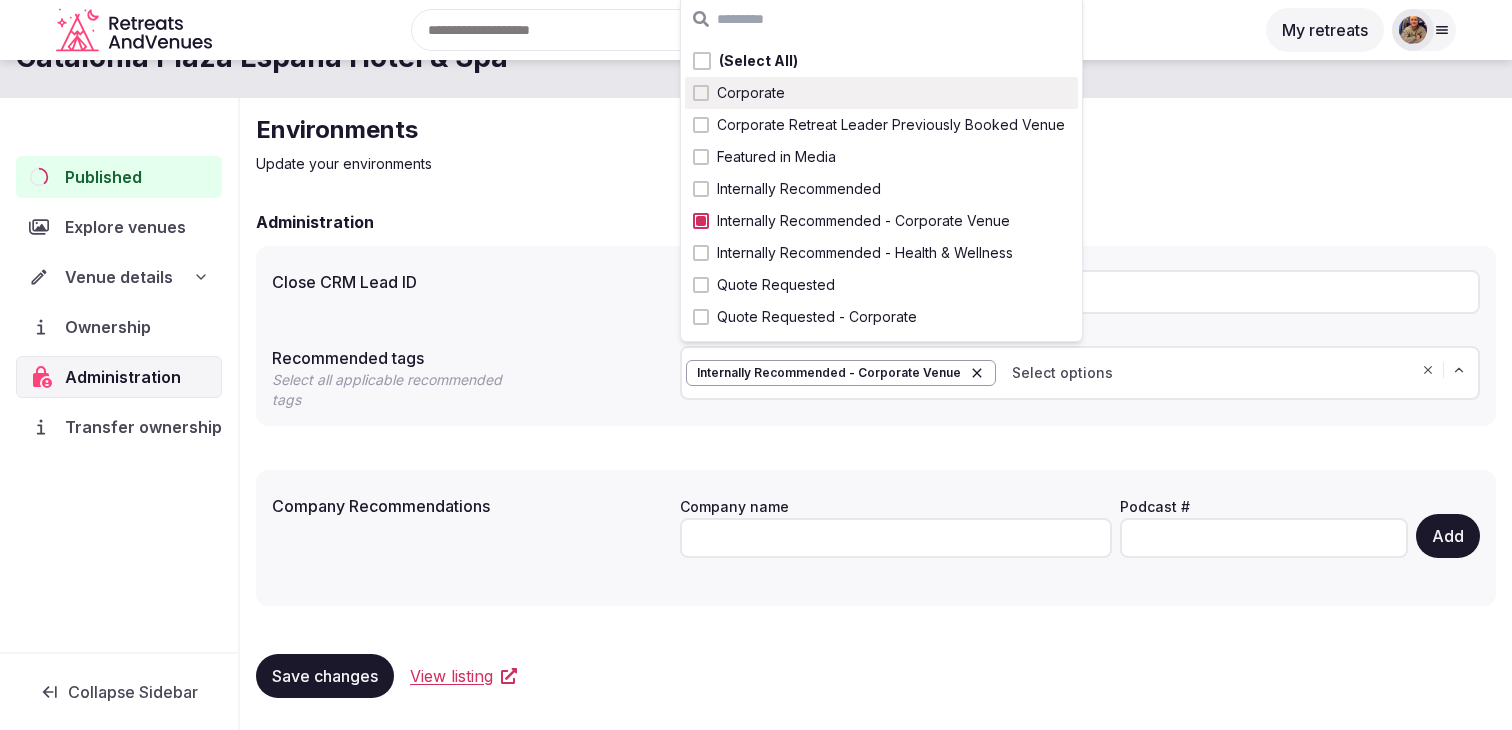 click at bounding box center (701, 93) 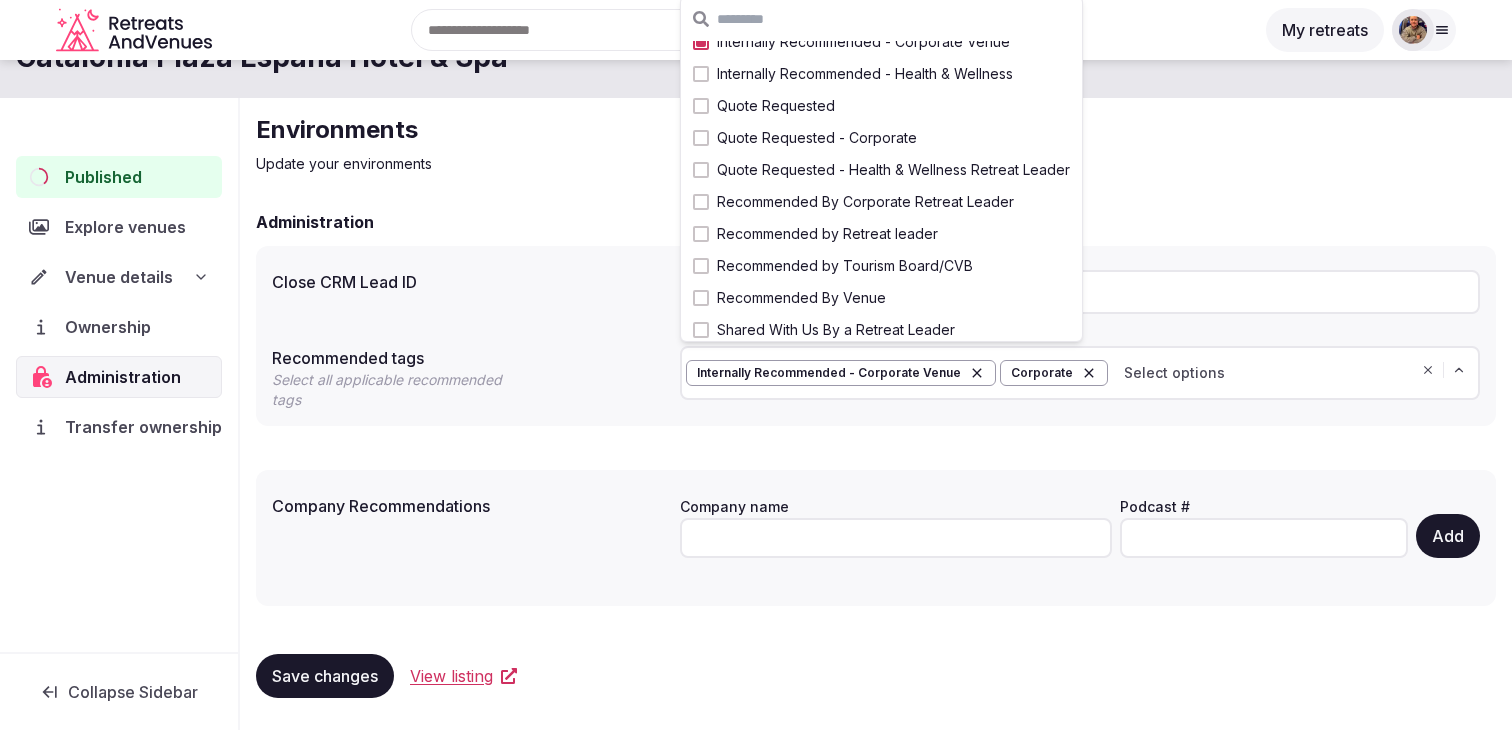 scroll, scrollTop: 180, scrollLeft: 0, axis: vertical 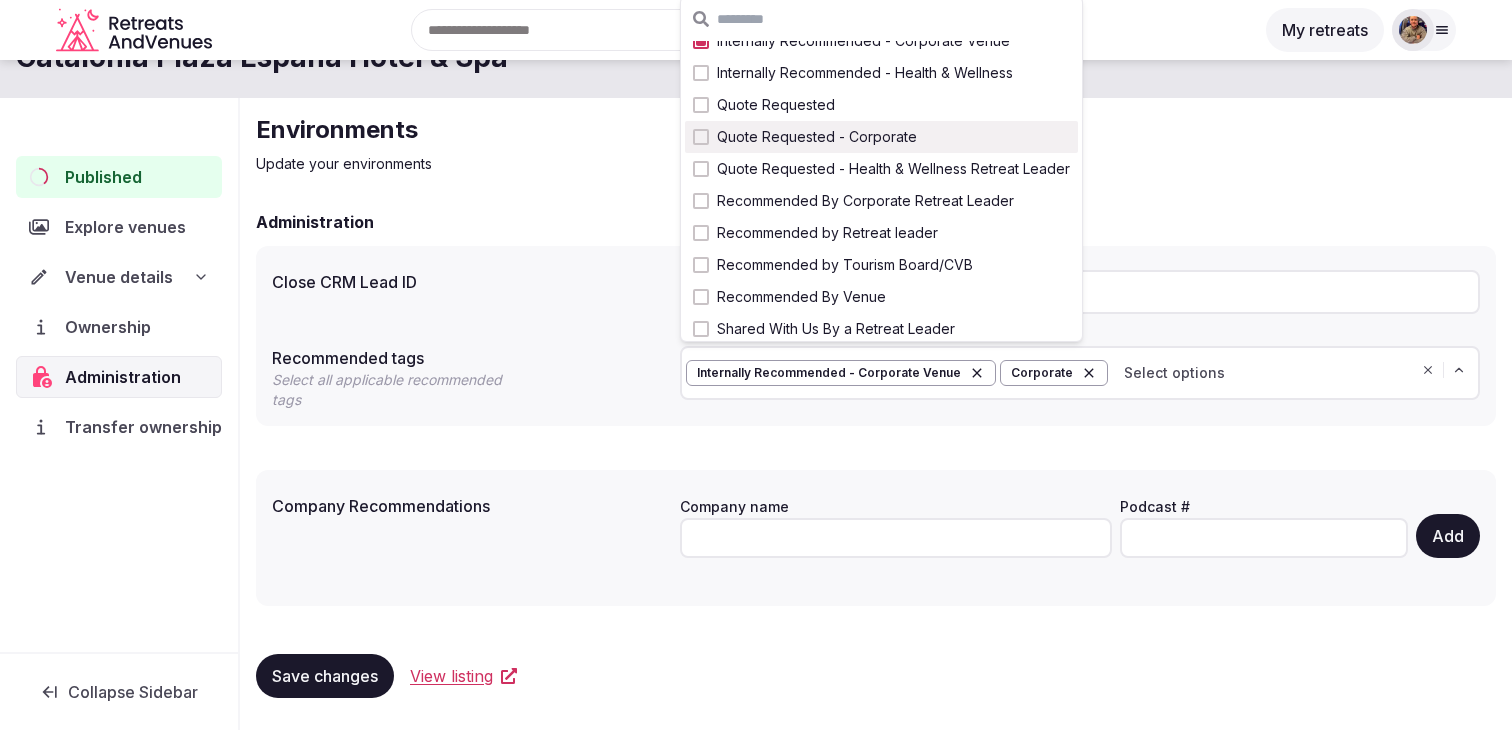 click on "Quote Requested - Corporate" at bounding box center (881, 137) 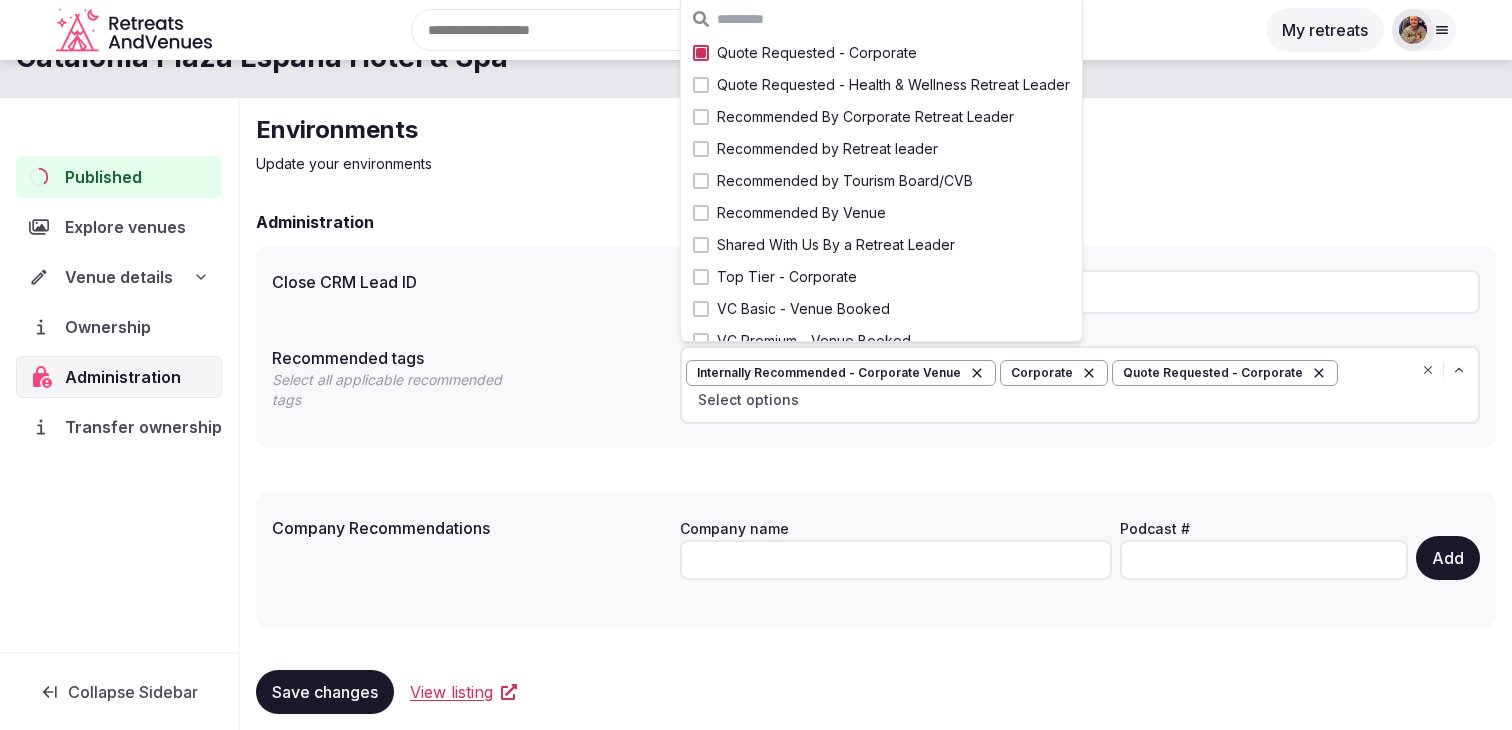 scroll, scrollTop: 248, scrollLeft: 0, axis: vertical 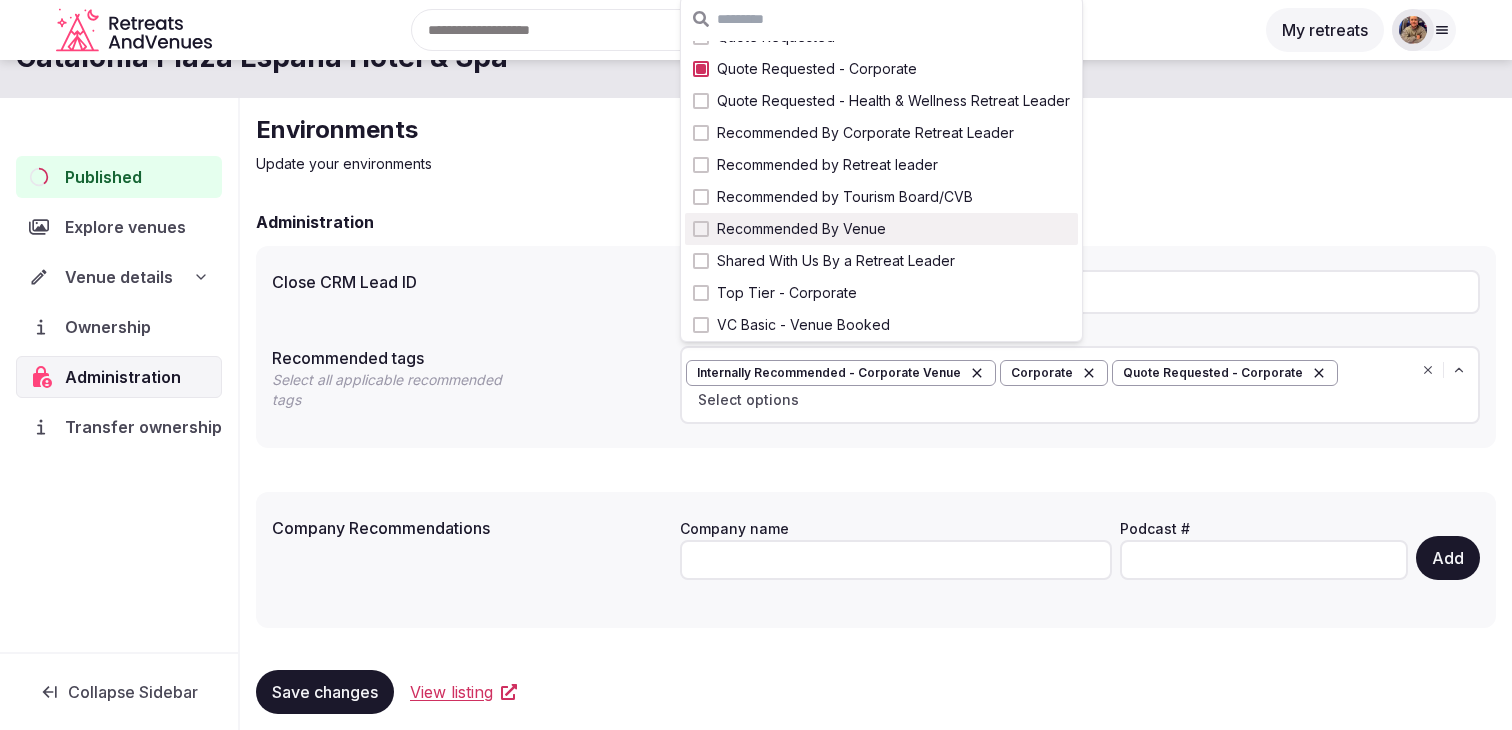 click at bounding box center (701, 229) 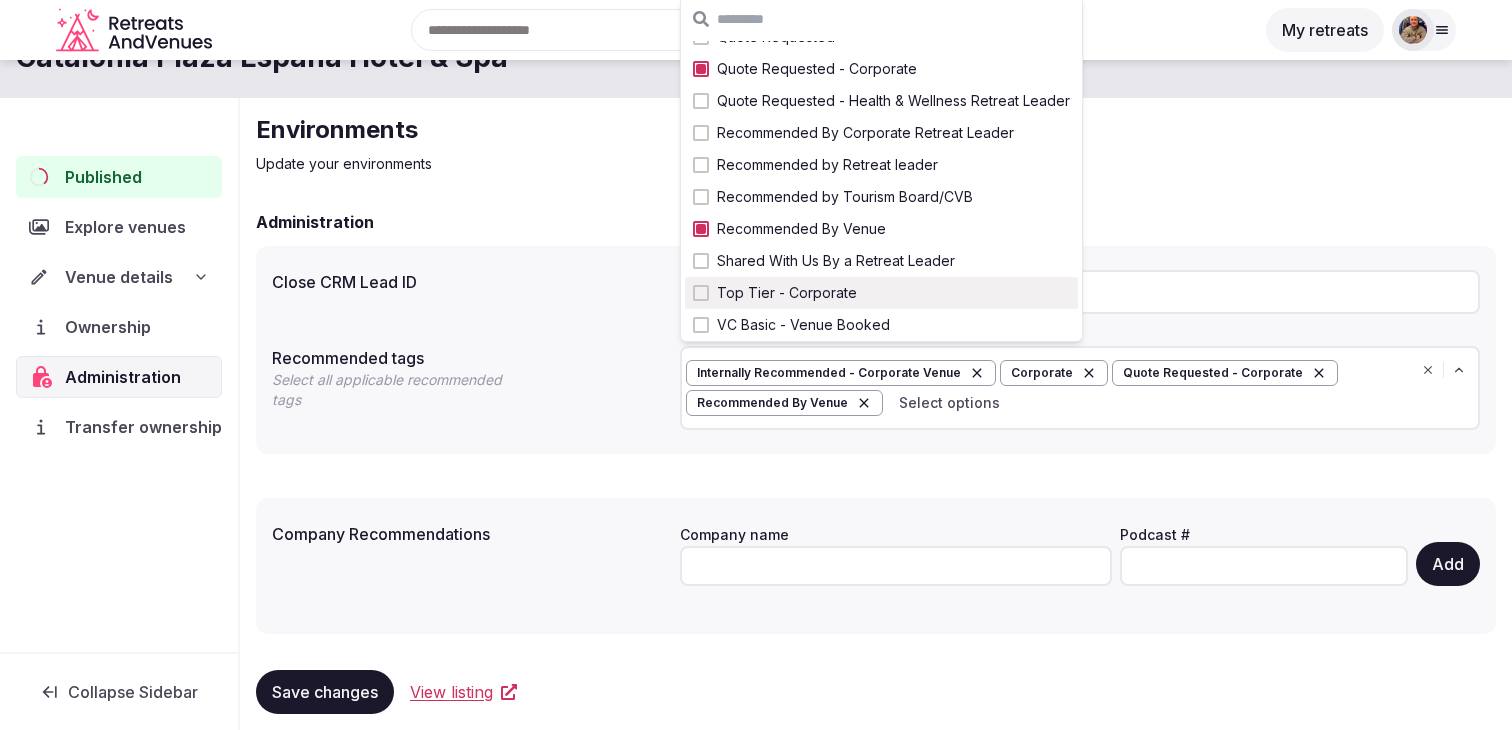 click on "Recommended tags Select all applicable recommended tags Internally Recommended - Corporate Venue Corporate Quote Requested - Corporate Recommended By Venue Select options" at bounding box center (876, 388) 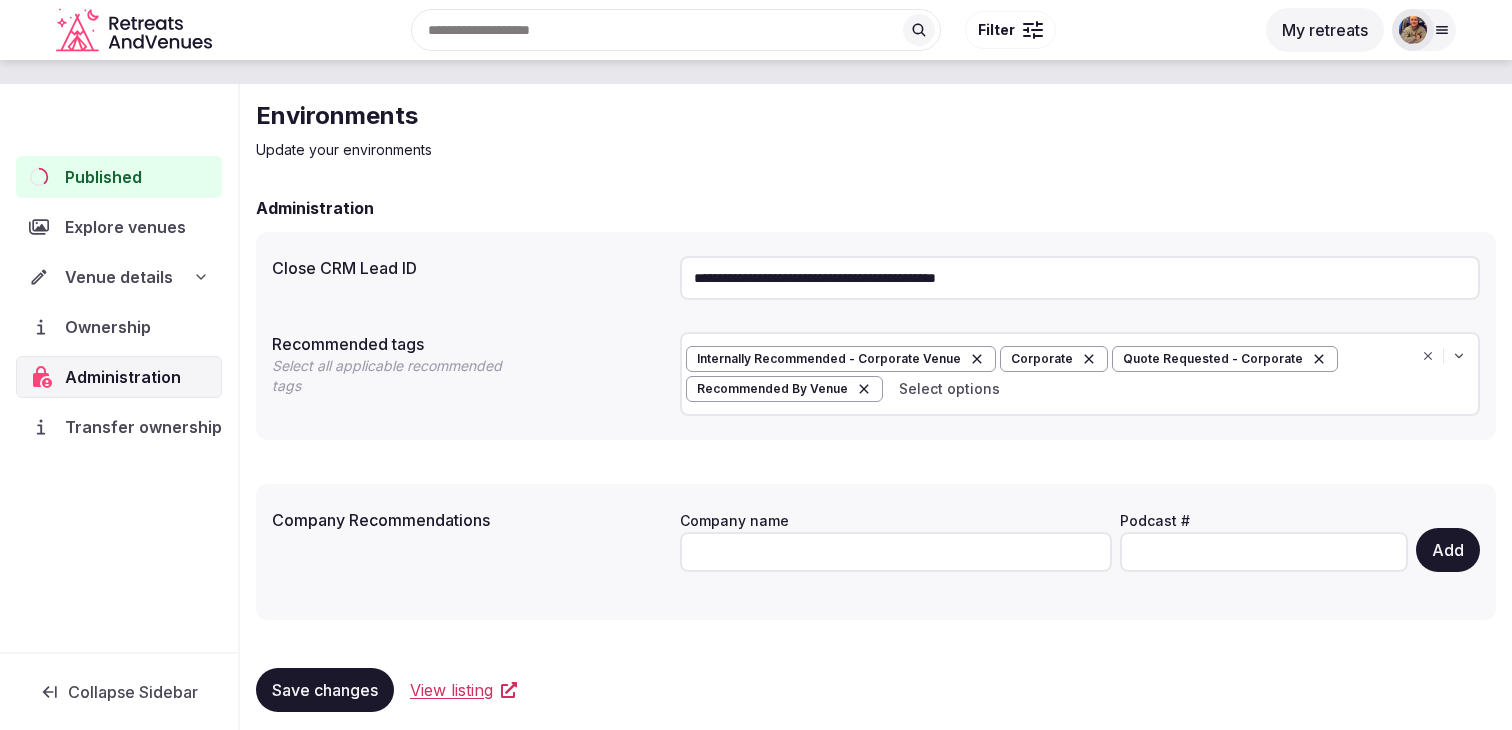scroll, scrollTop: 70, scrollLeft: 0, axis: vertical 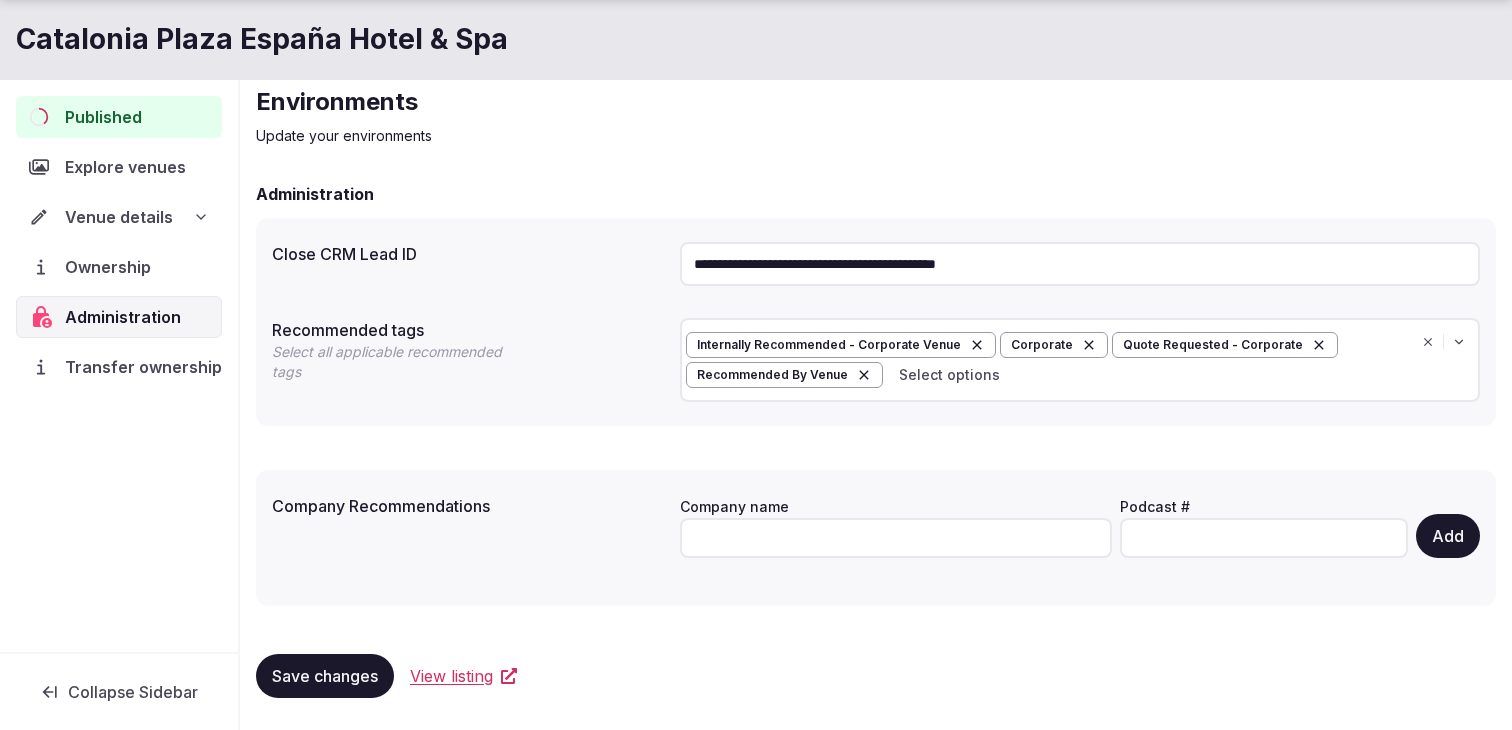 click on "Save changes" at bounding box center [325, 676] 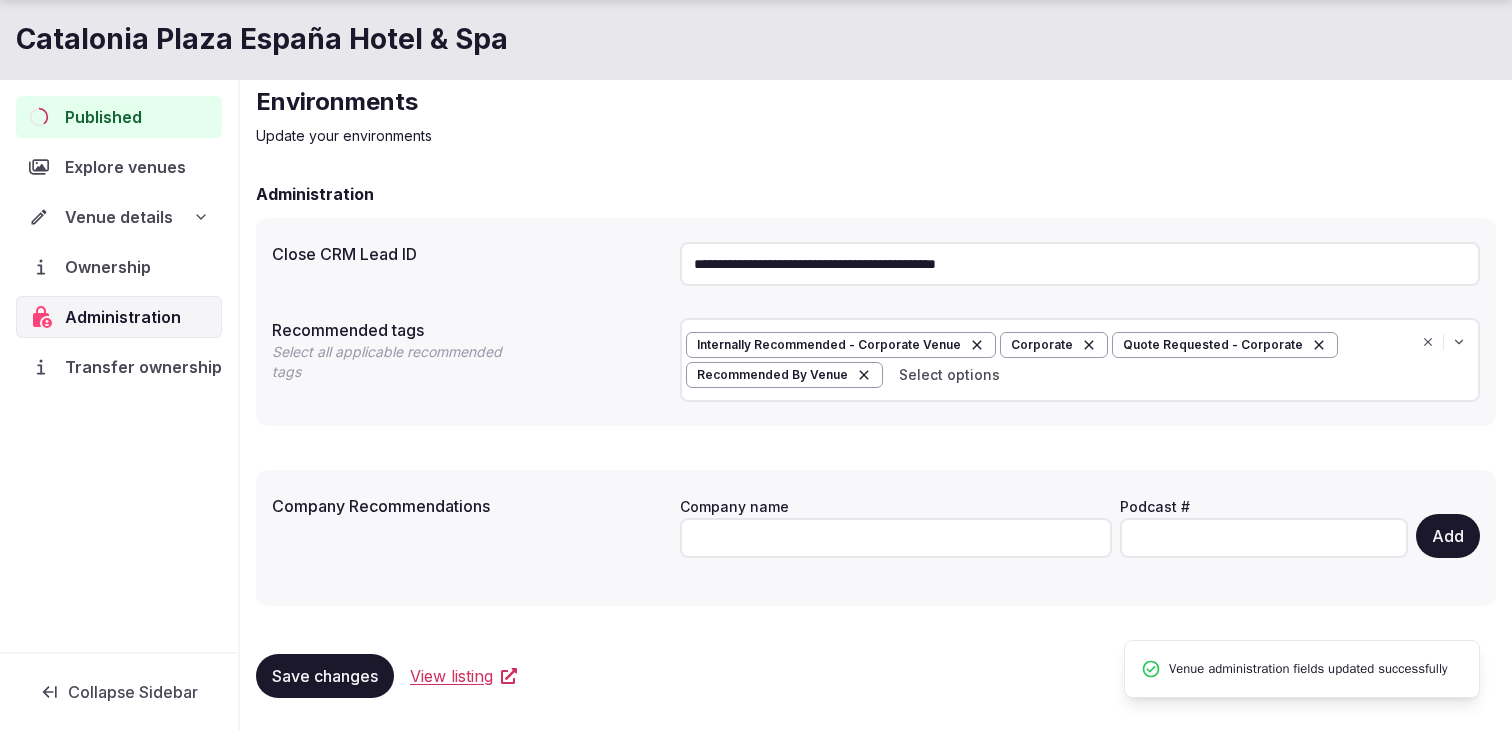 click on "Venue details" at bounding box center (119, 217) 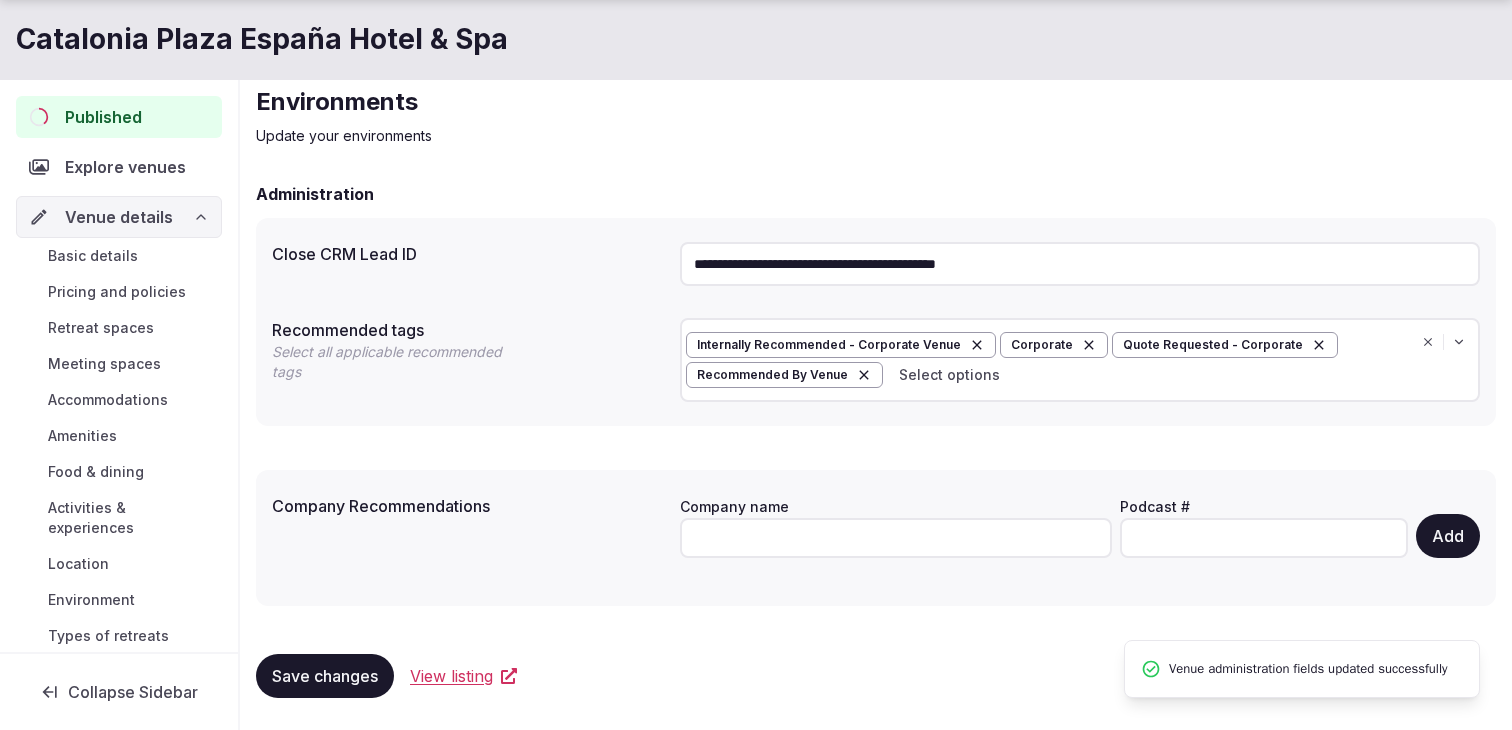 click on "Basic details" at bounding box center (119, 256) 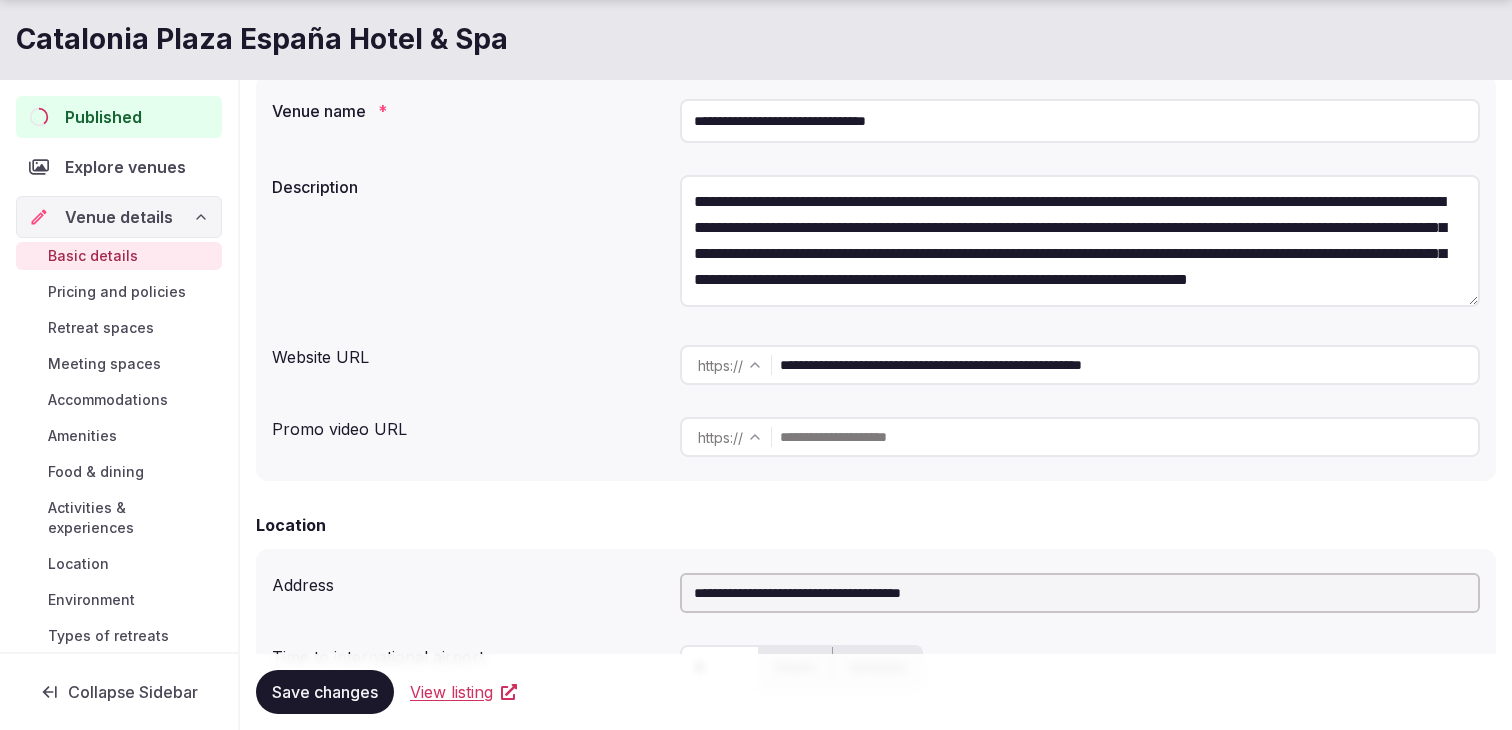 scroll, scrollTop: 215, scrollLeft: 0, axis: vertical 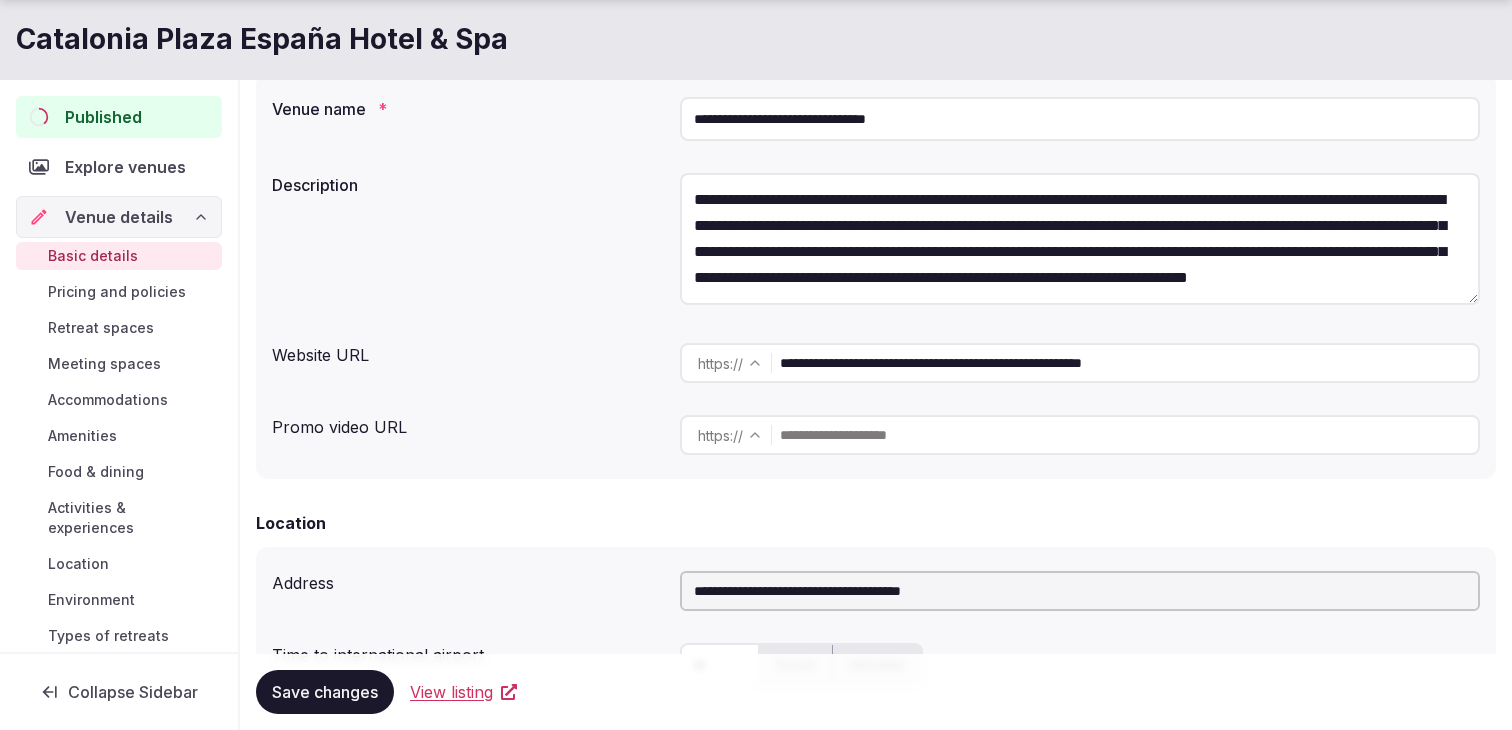 click on "**********" at bounding box center (1129, 363) 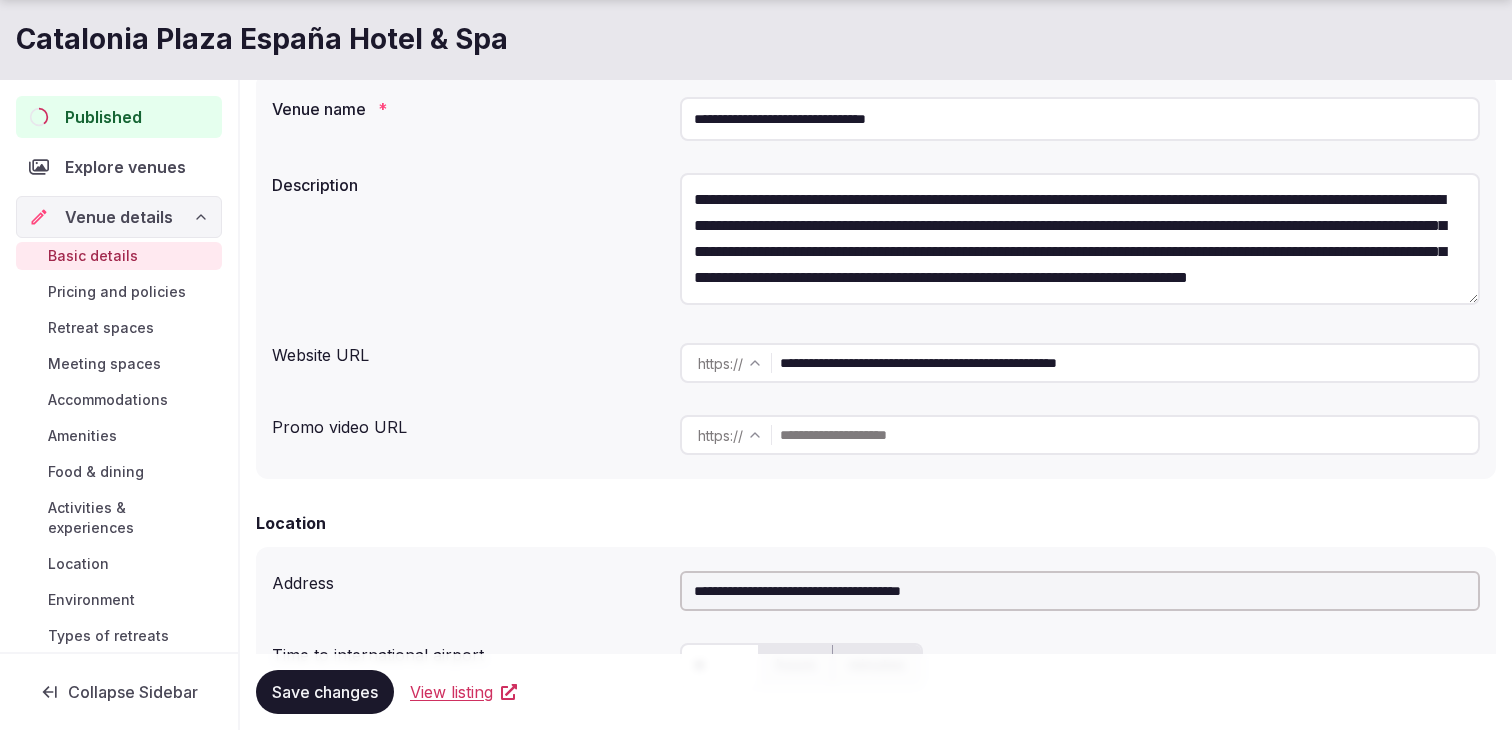 type on "**********" 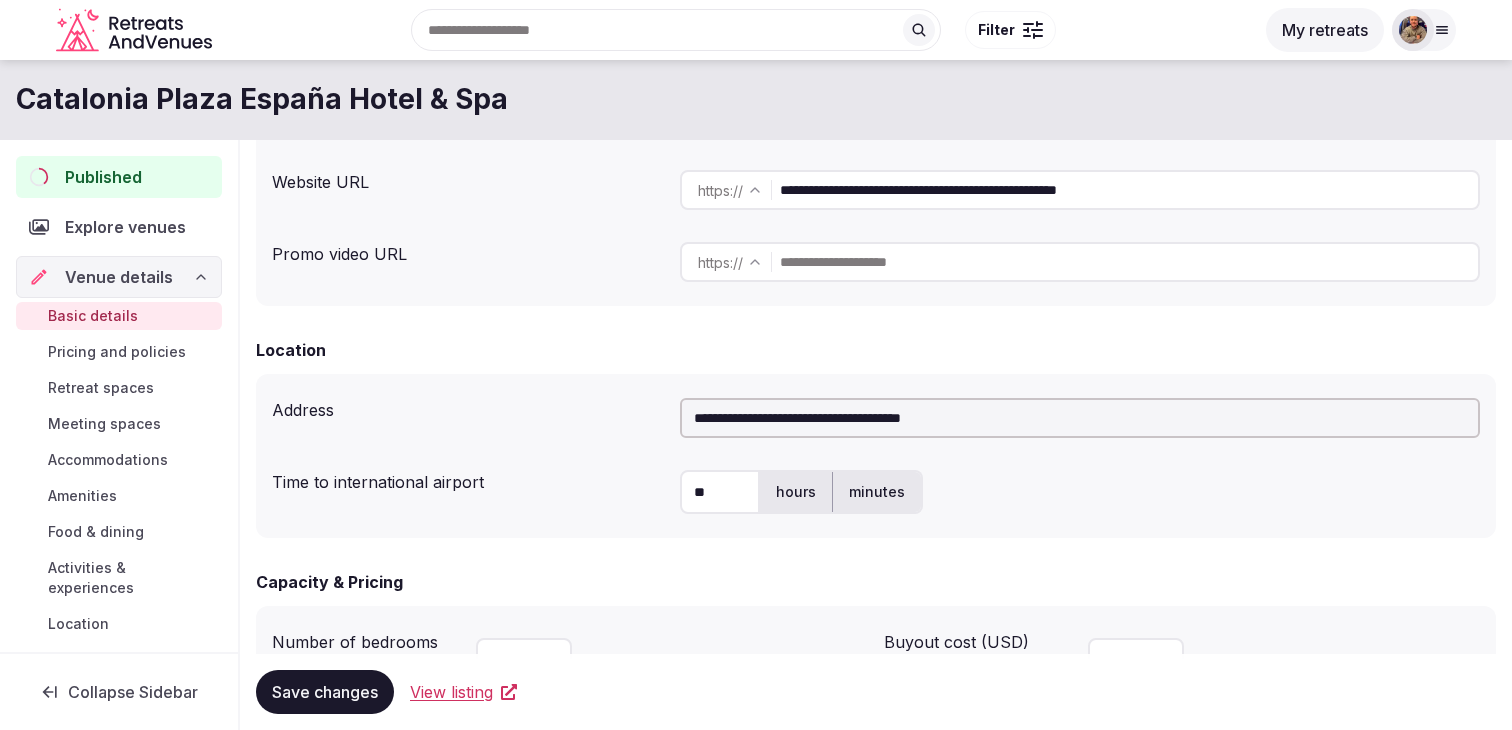 scroll, scrollTop: 0, scrollLeft: 0, axis: both 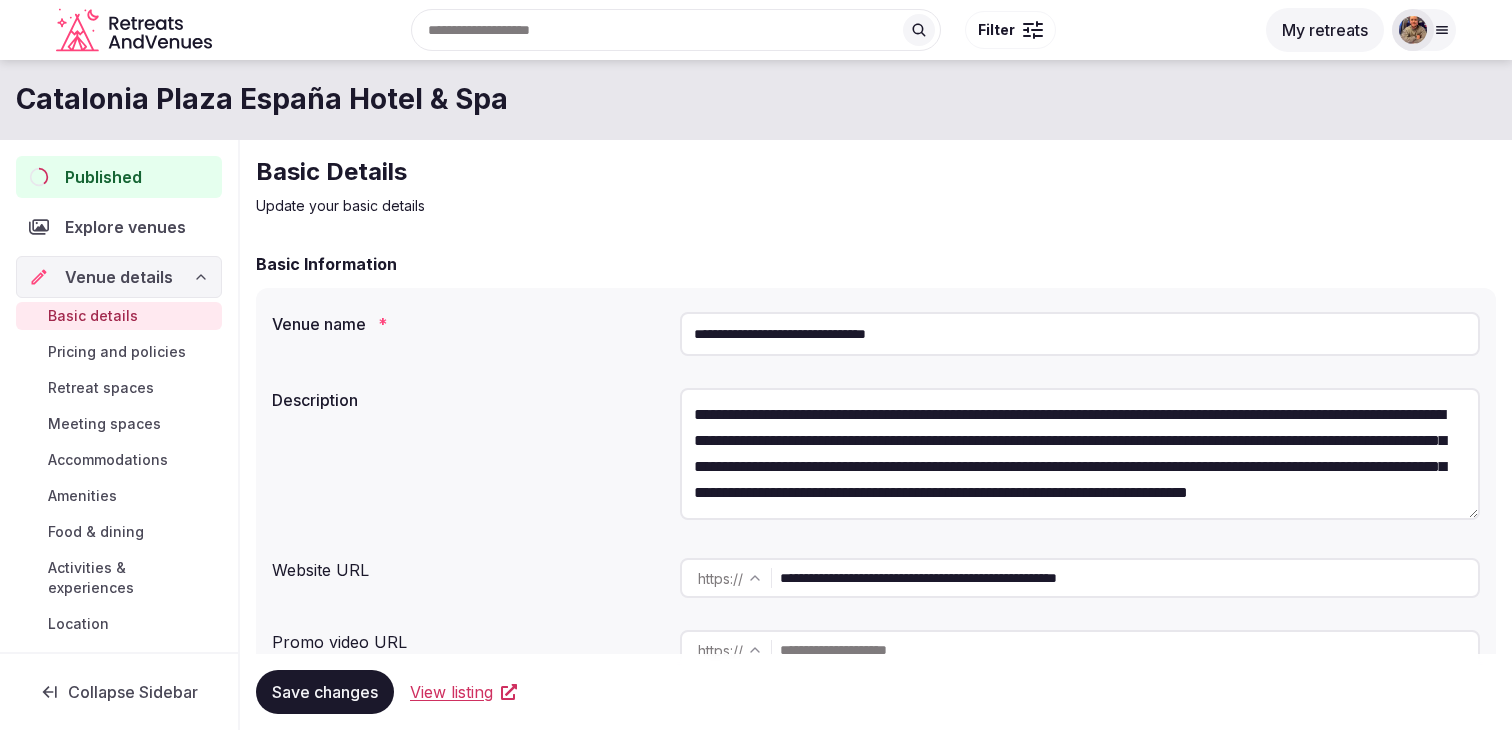 click on "Explore venues" at bounding box center (129, 227) 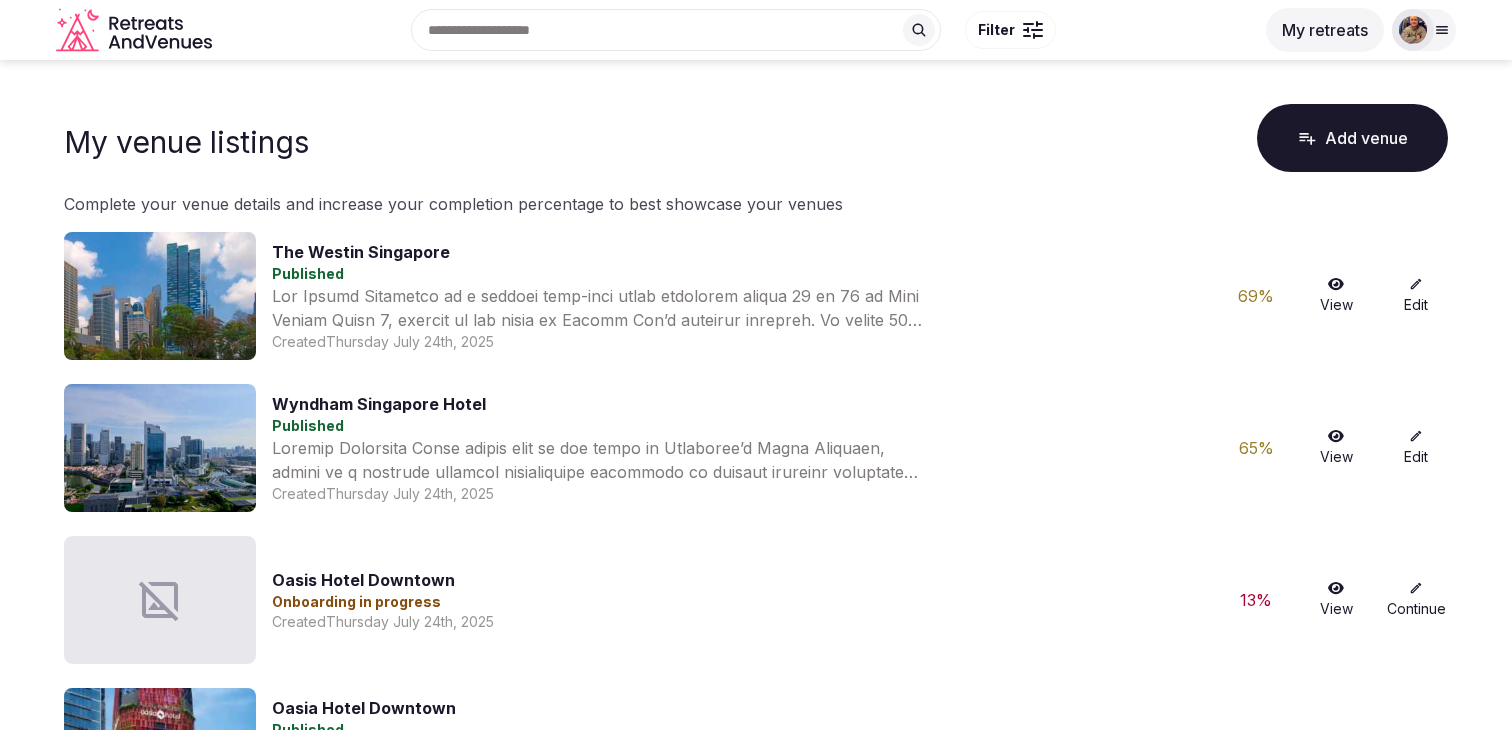 click 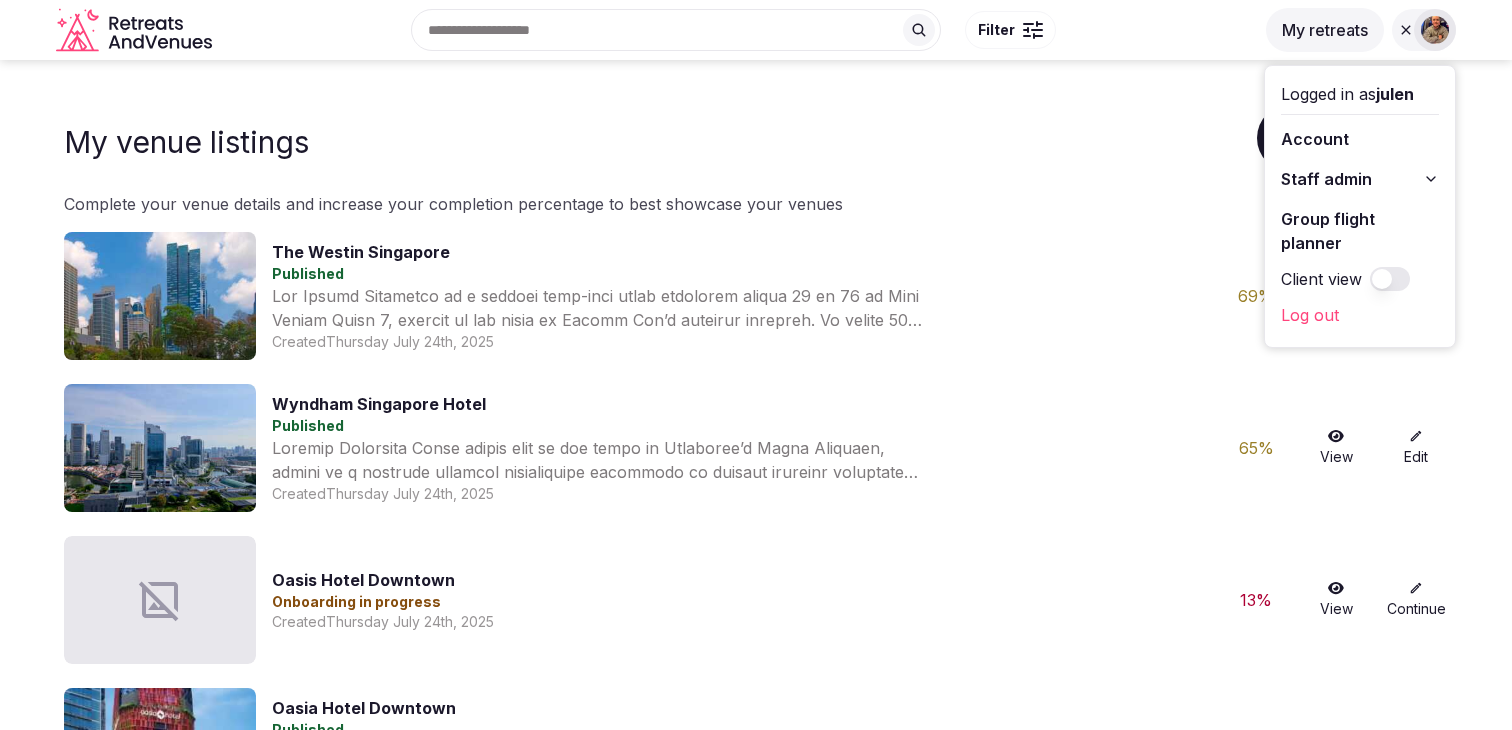 click on "Staff admin" at bounding box center (1326, 179) 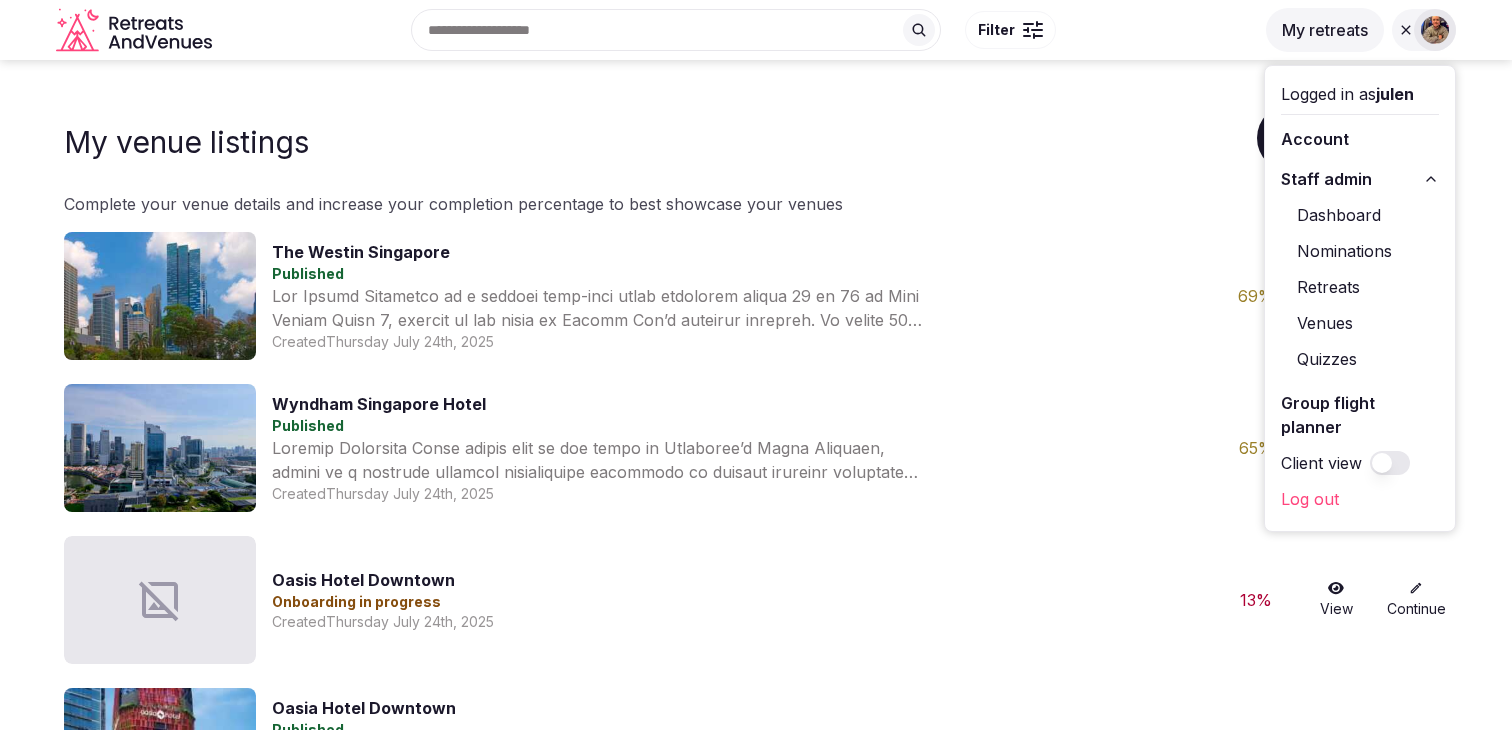 click on "Venues" at bounding box center [1360, 323] 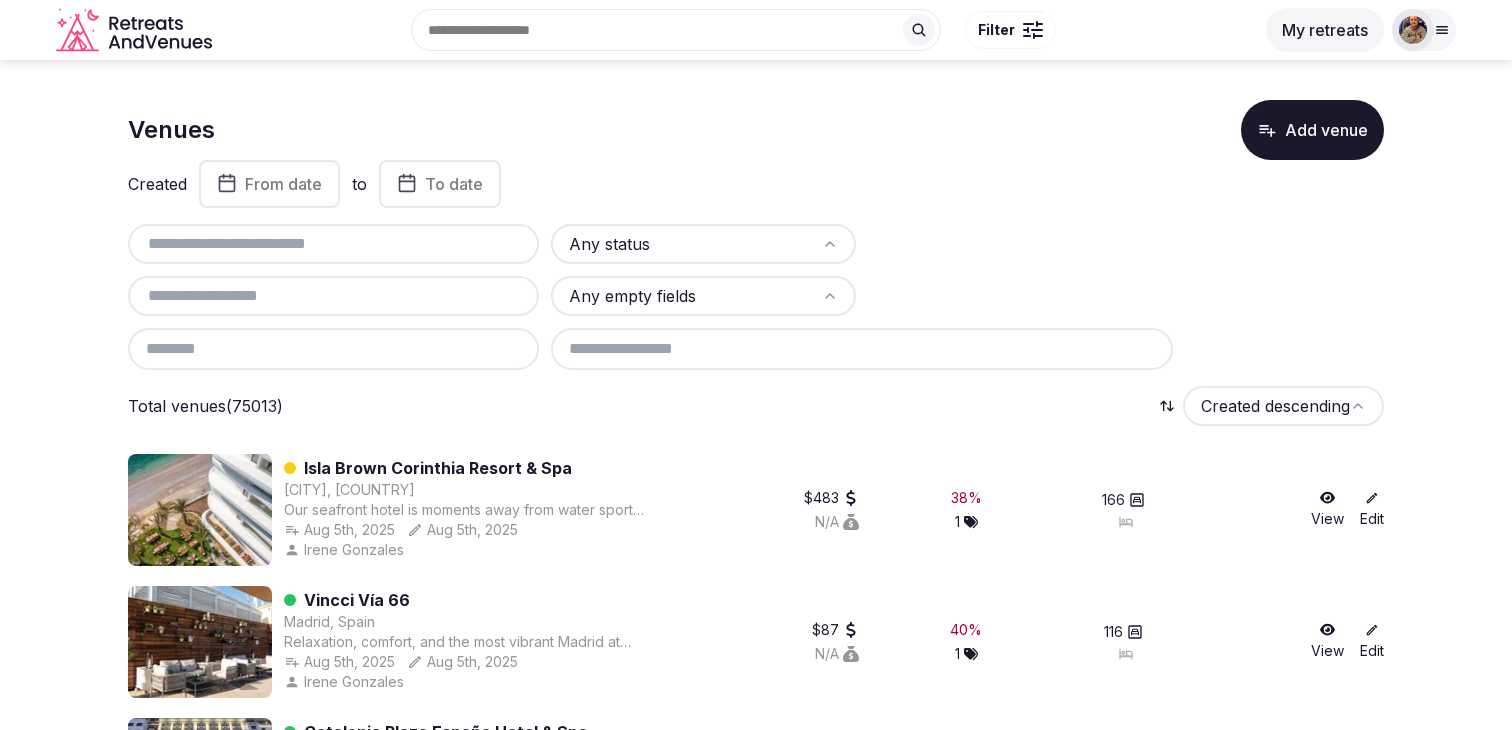 click at bounding box center (333, 244) 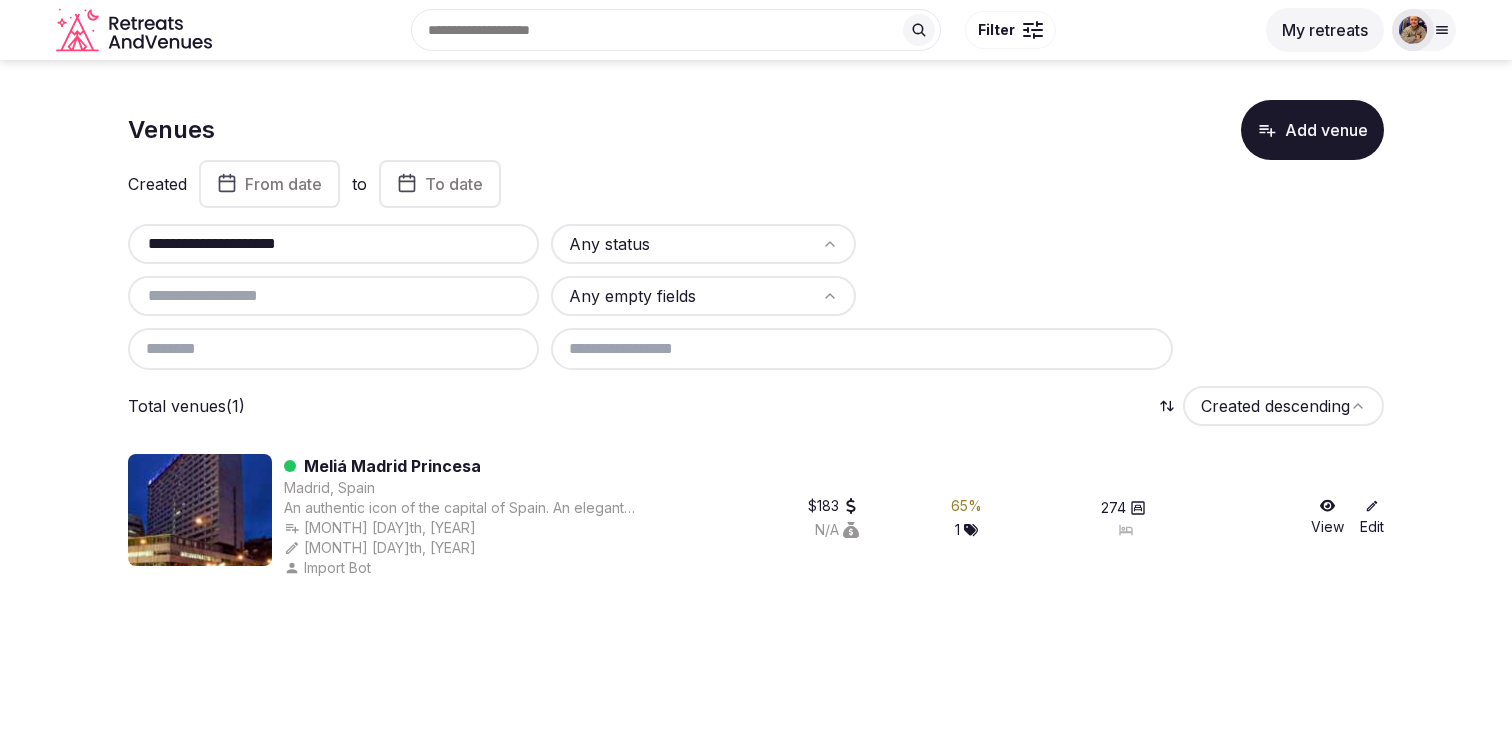 type on "**********" 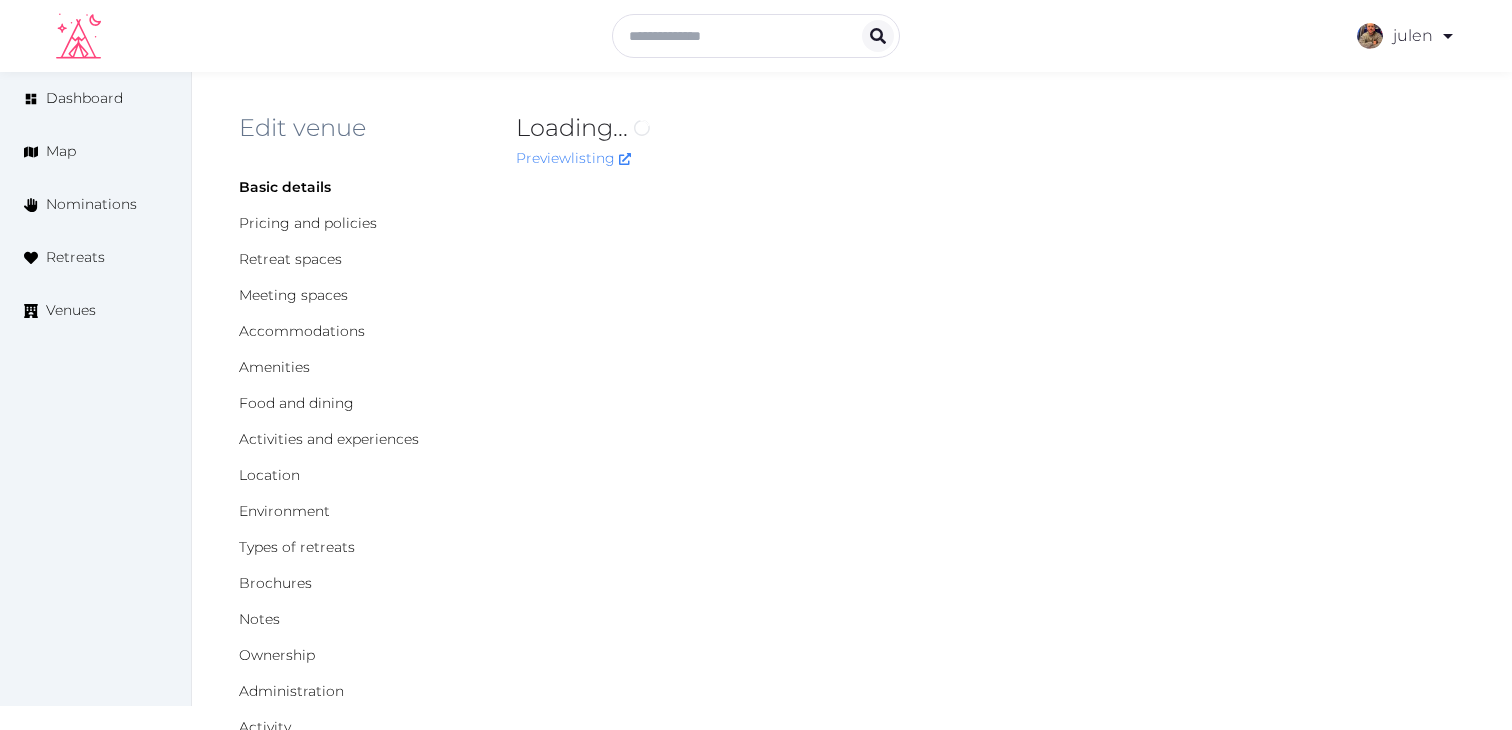 scroll, scrollTop: 0, scrollLeft: 0, axis: both 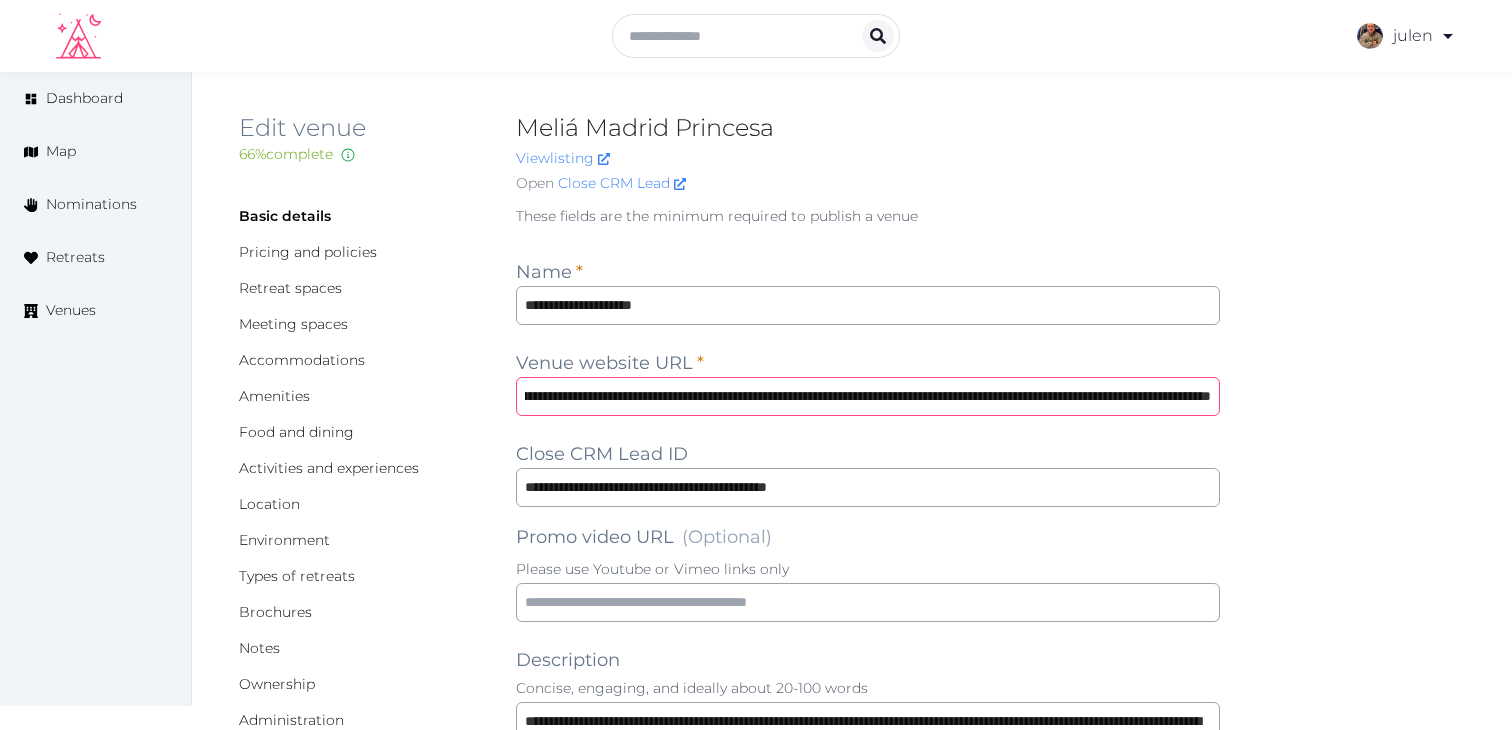 drag, startPoint x: 1010, startPoint y: 400, endPoint x: 1334, endPoint y: 412, distance: 324.22214 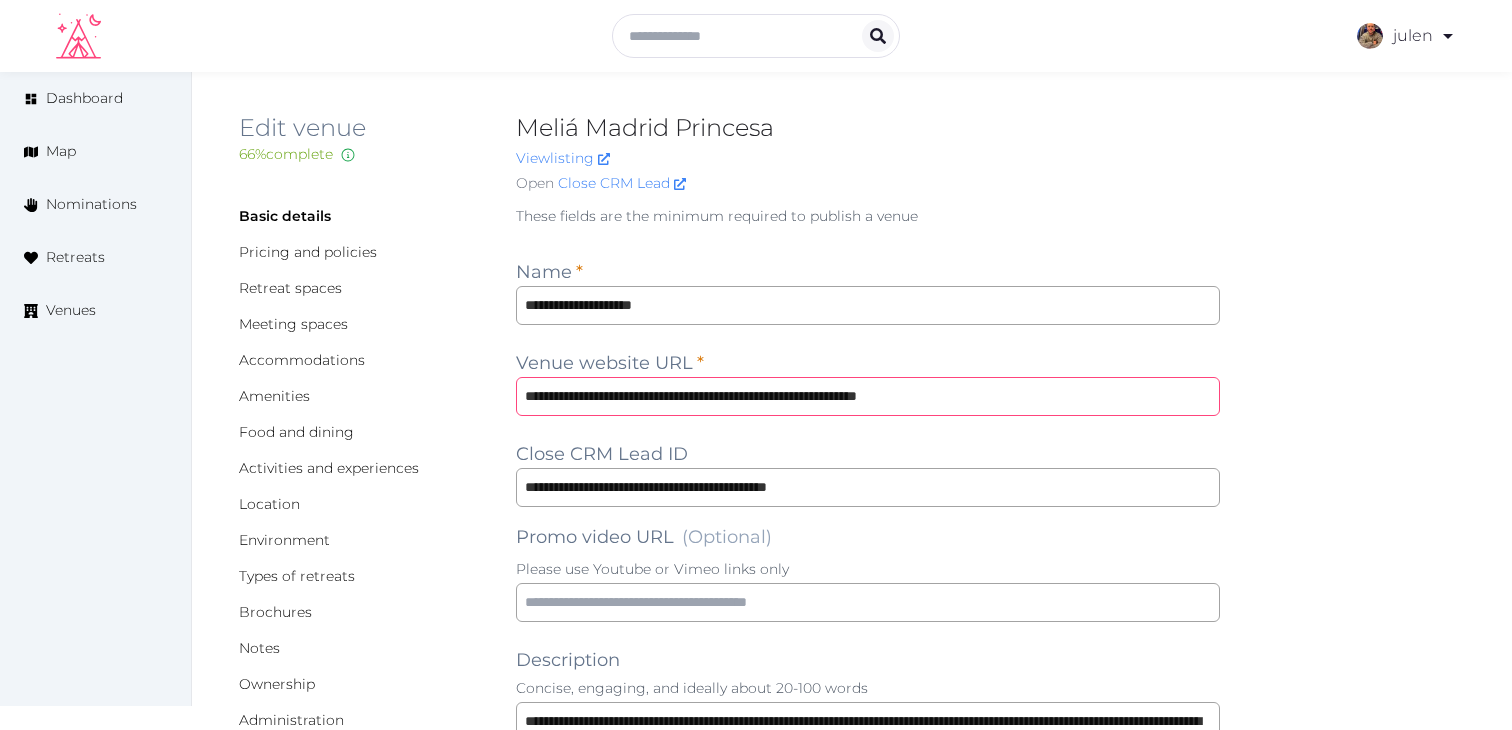 scroll, scrollTop: 0, scrollLeft: 0, axis: both 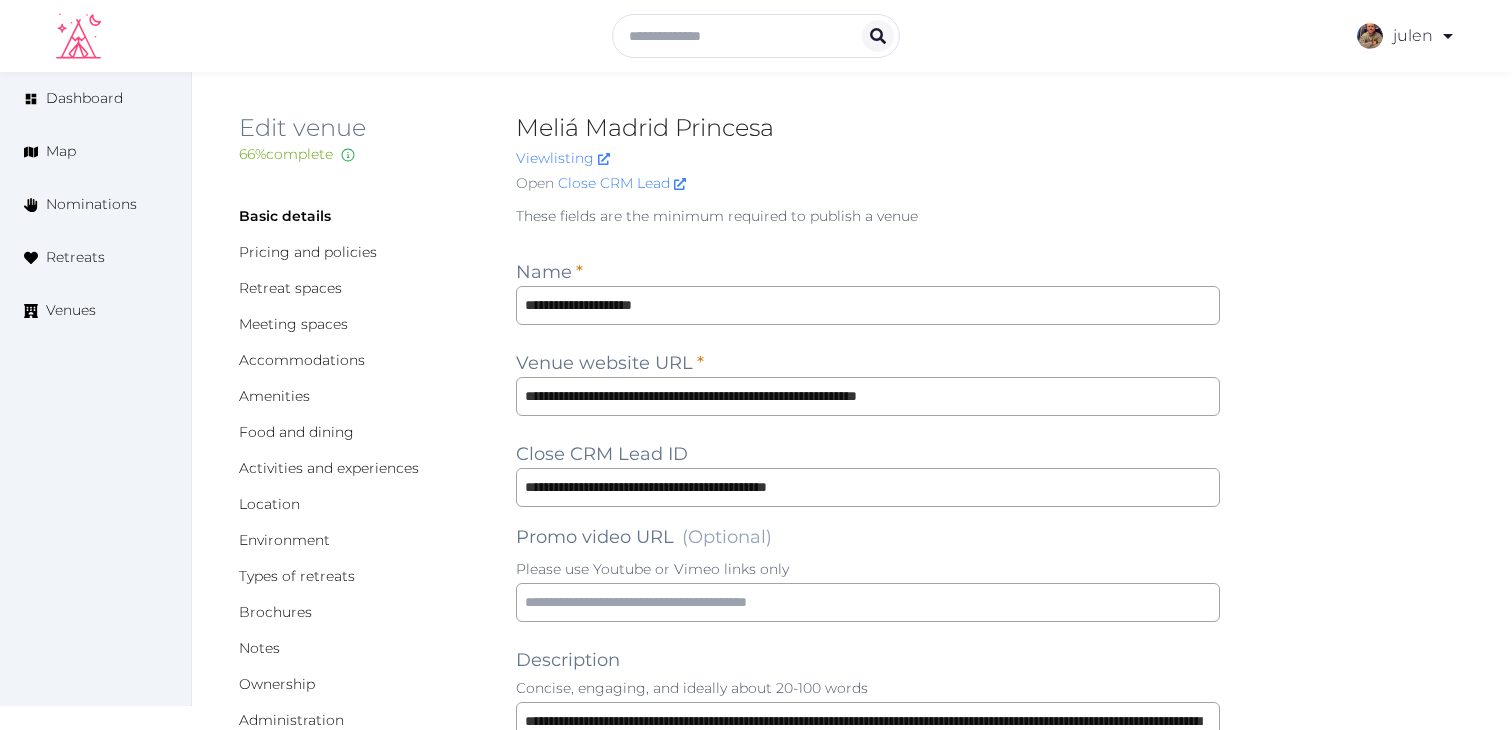 click on "**********" at bounding box center [852, 1768] 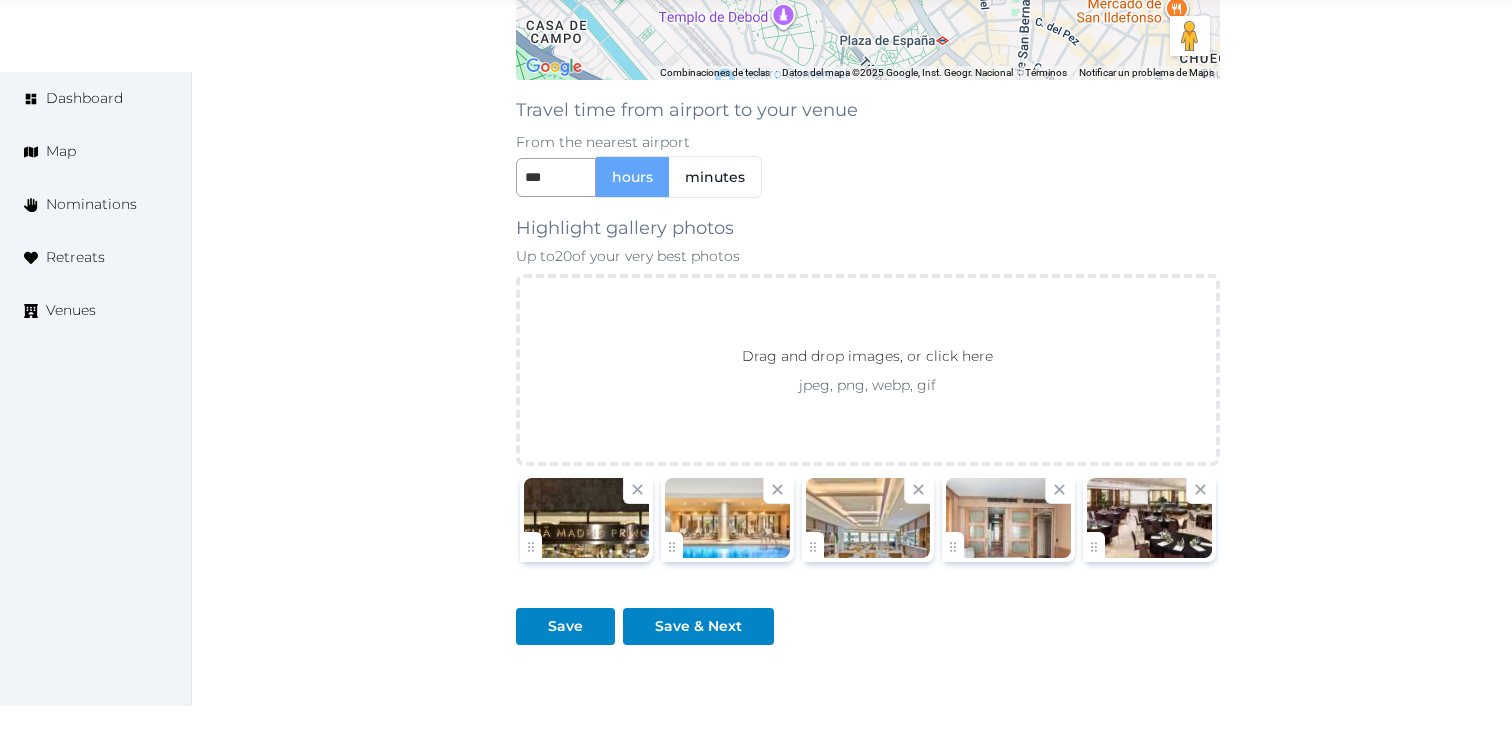scroll, scrollTop: 2636, scrollLeft: 0, axis: vertical 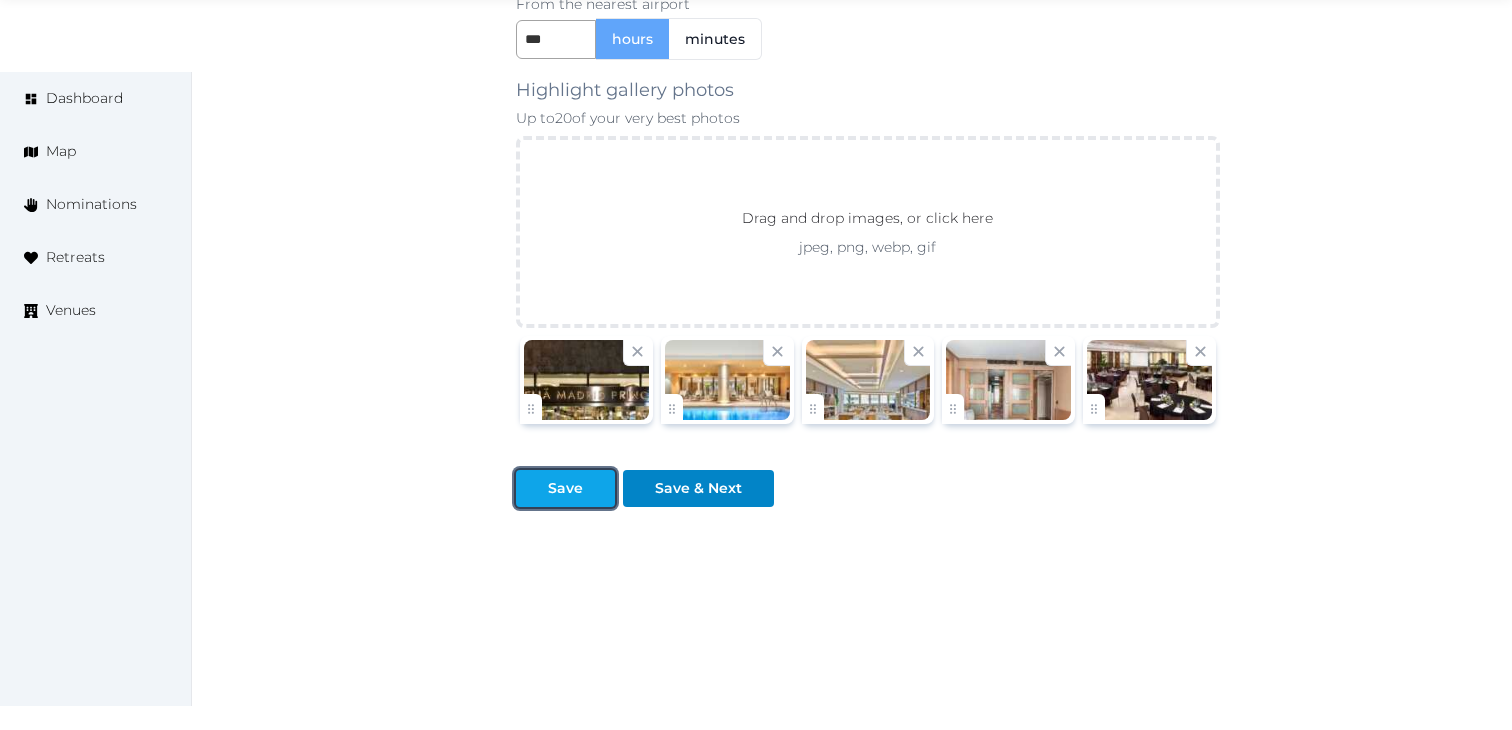 click on "Save" at bounding box center [565, 488] 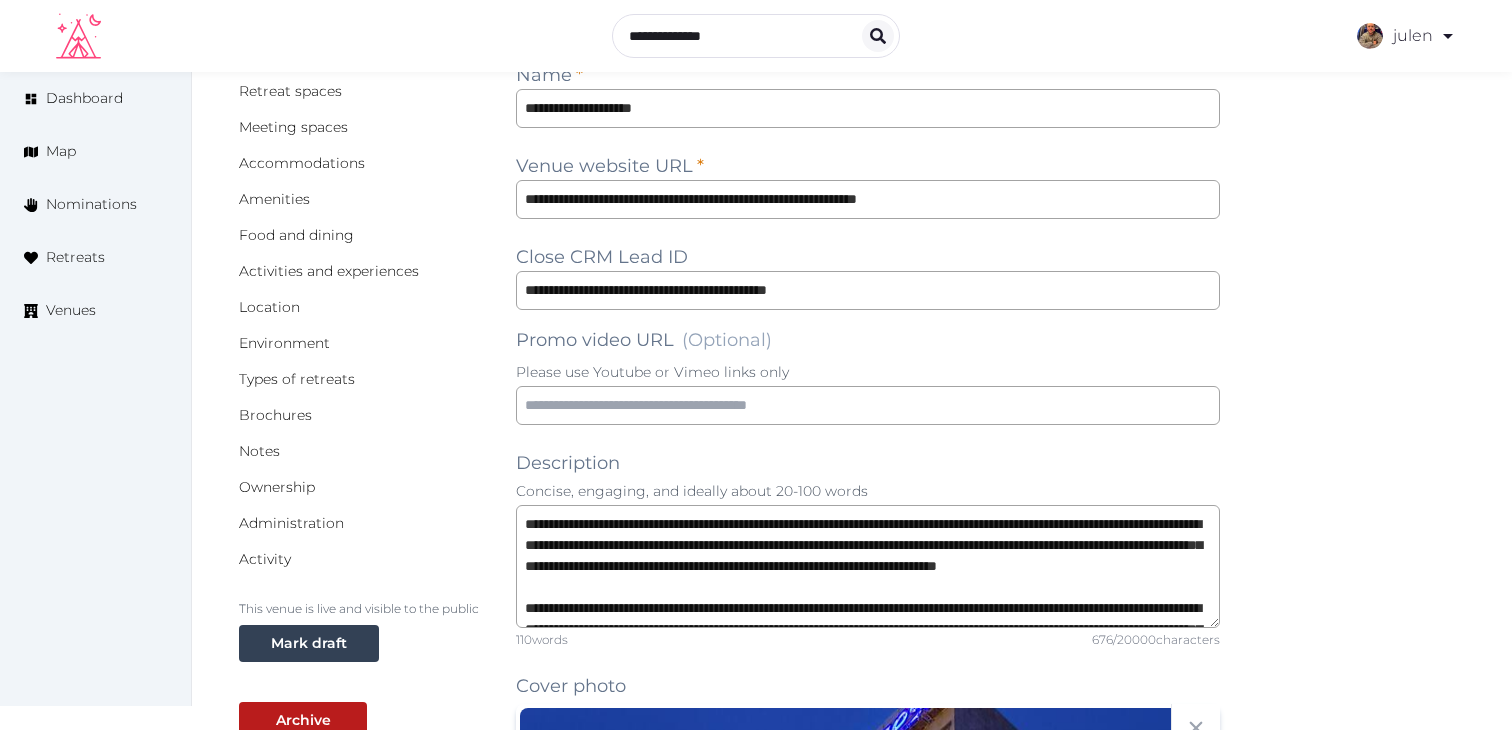 scroll, scrollTop: 0, scrollLeft: 0, axis: both 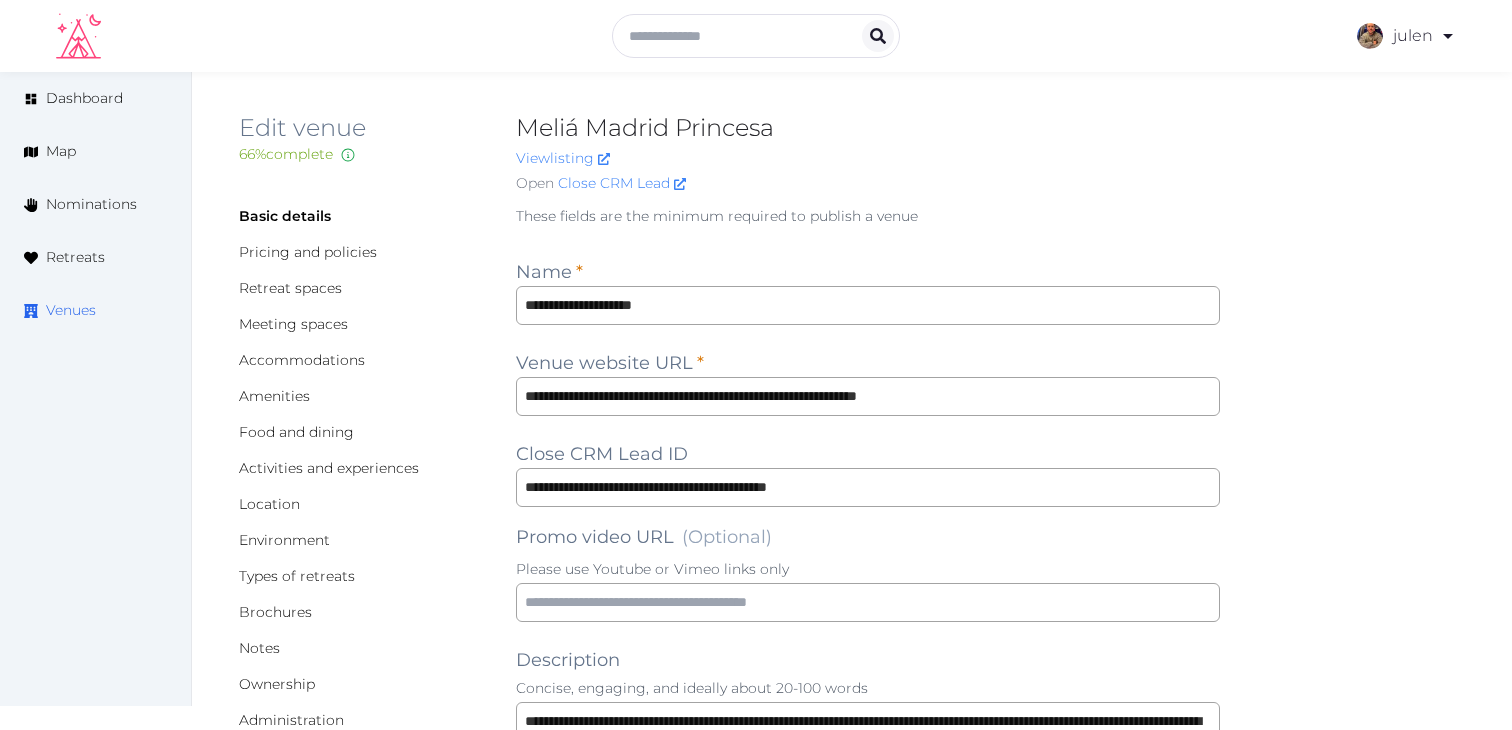 click on "Venues" at bounding box center [95, 310] 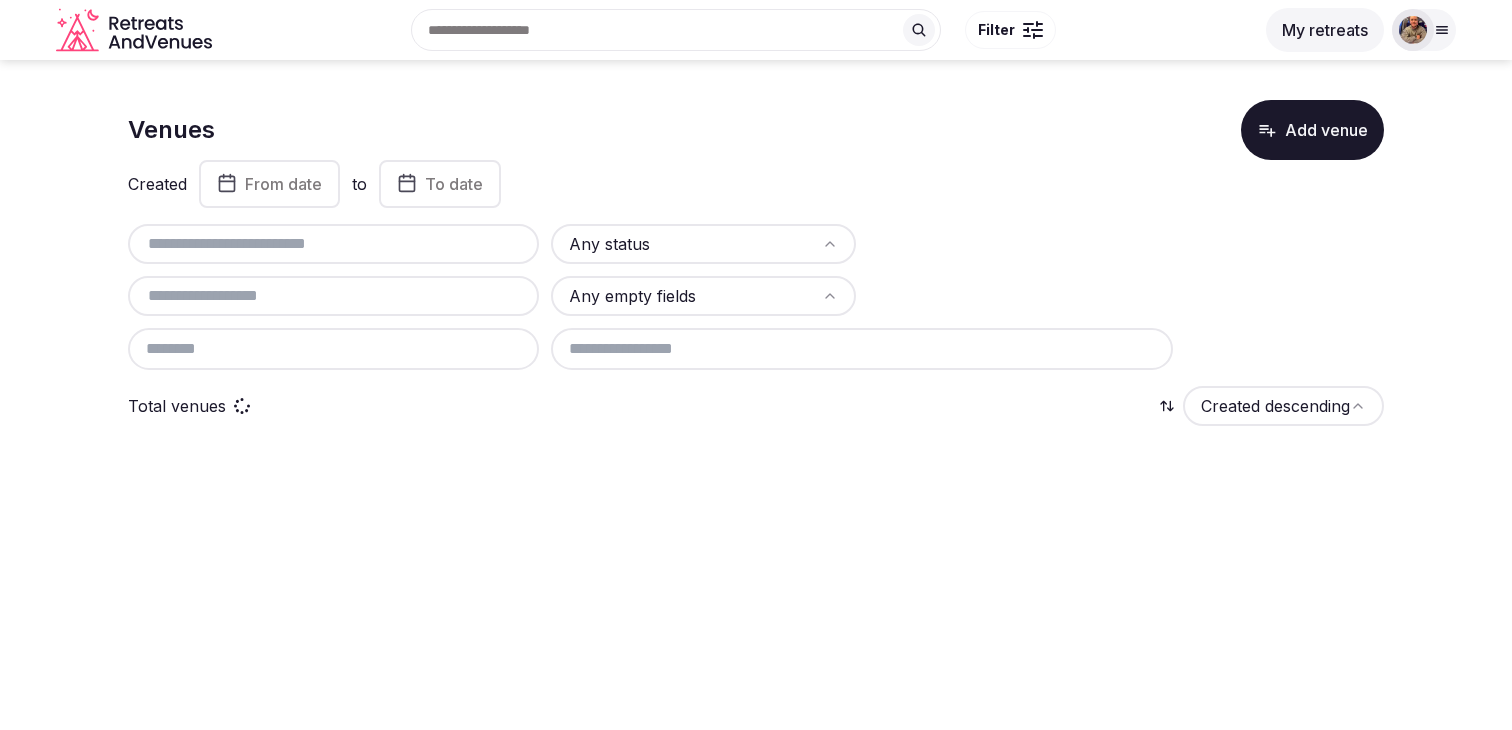 scroll, scrollTop: 0, scrollLeft: 0, axis: both 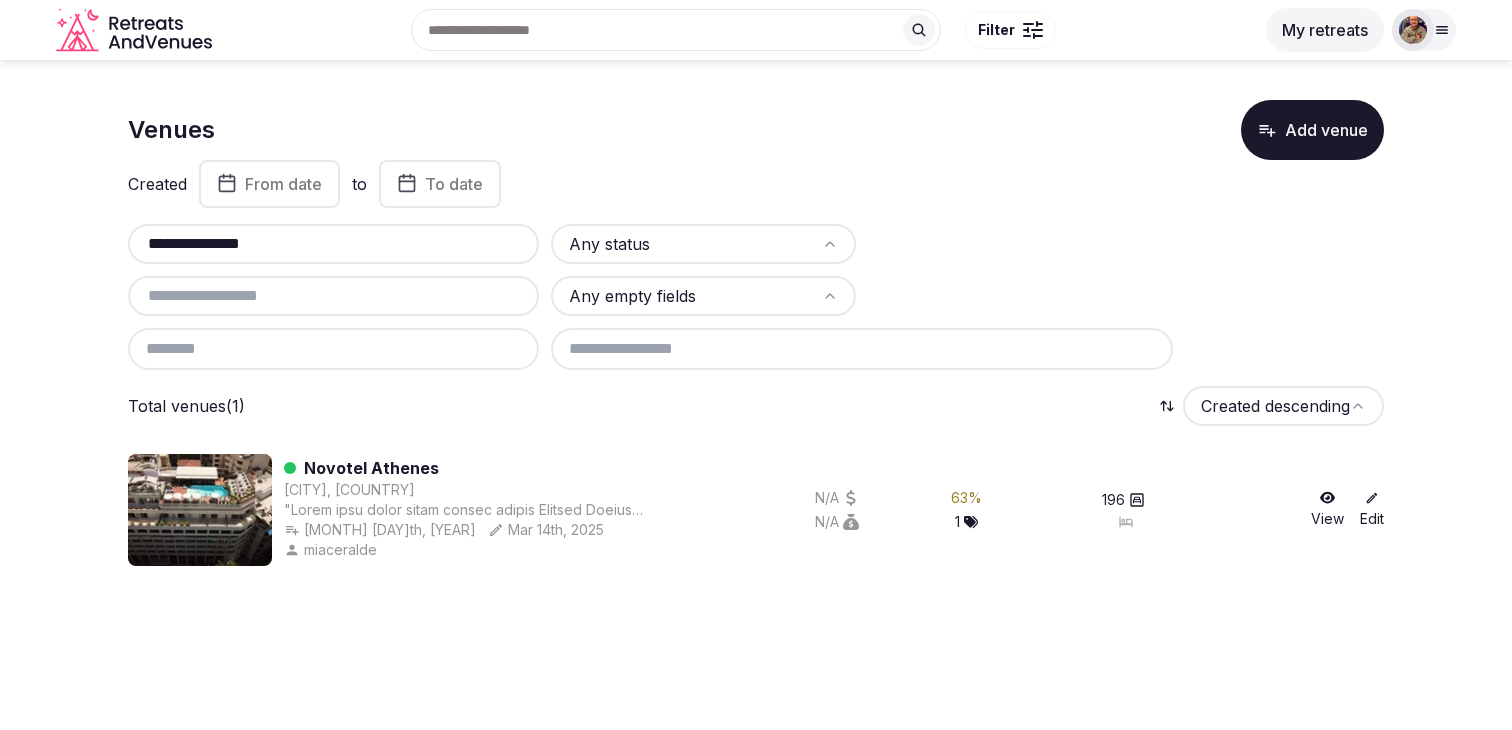 type on "**********" 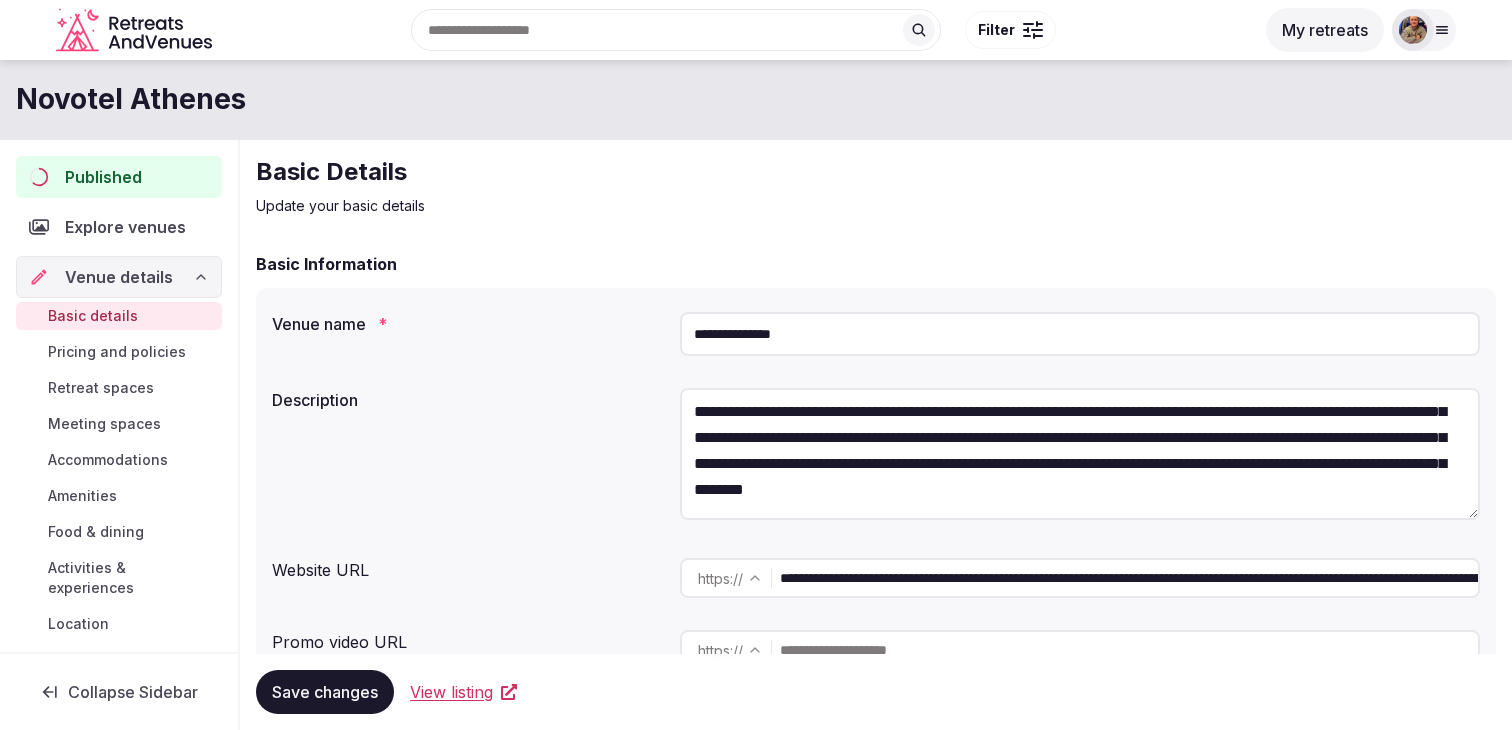 scroll, scrollTop: 286, scrollLeft: 0, axis: vertical 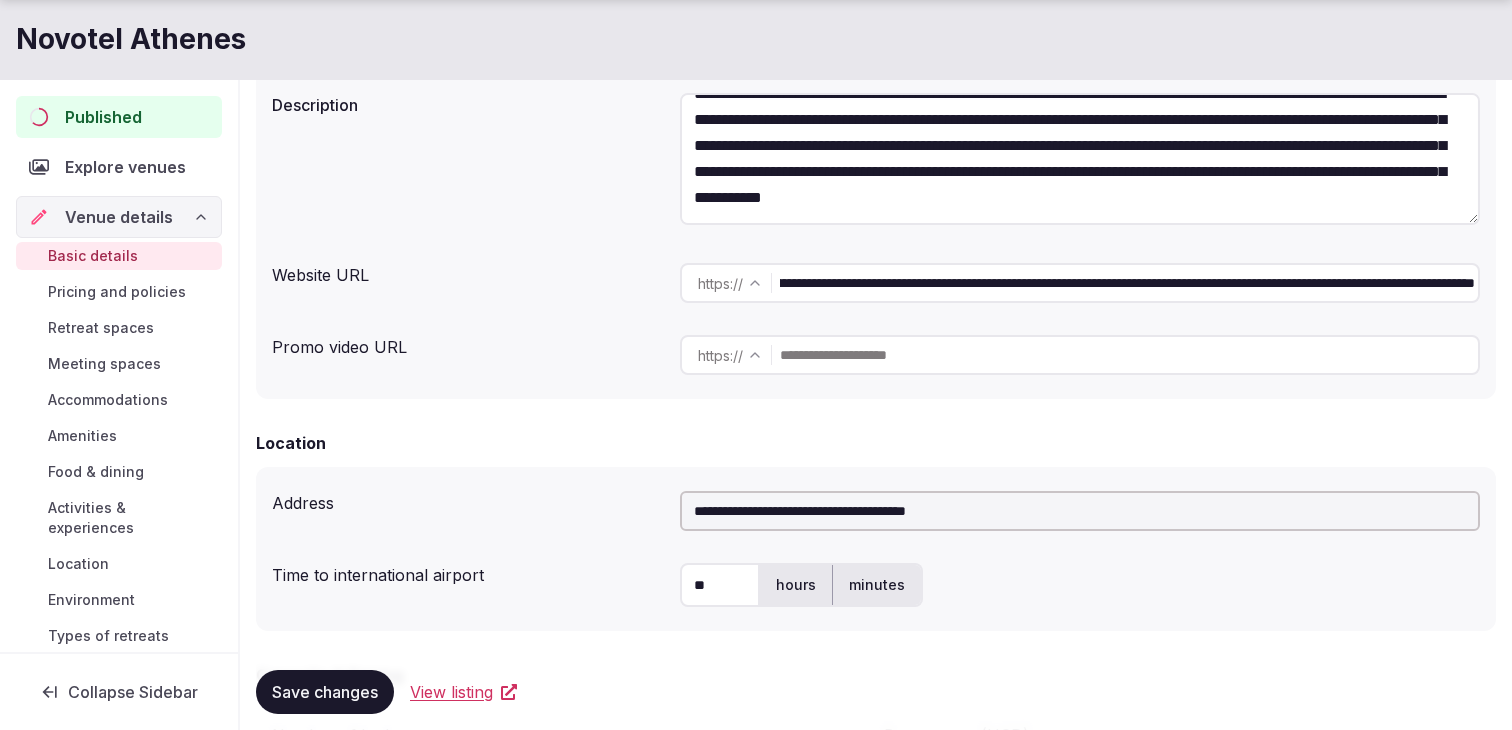 drag, startPoint x: 1076, startPoint y: 293, endPoint x: 1511, endPoint y: 296, distance: 435.01035 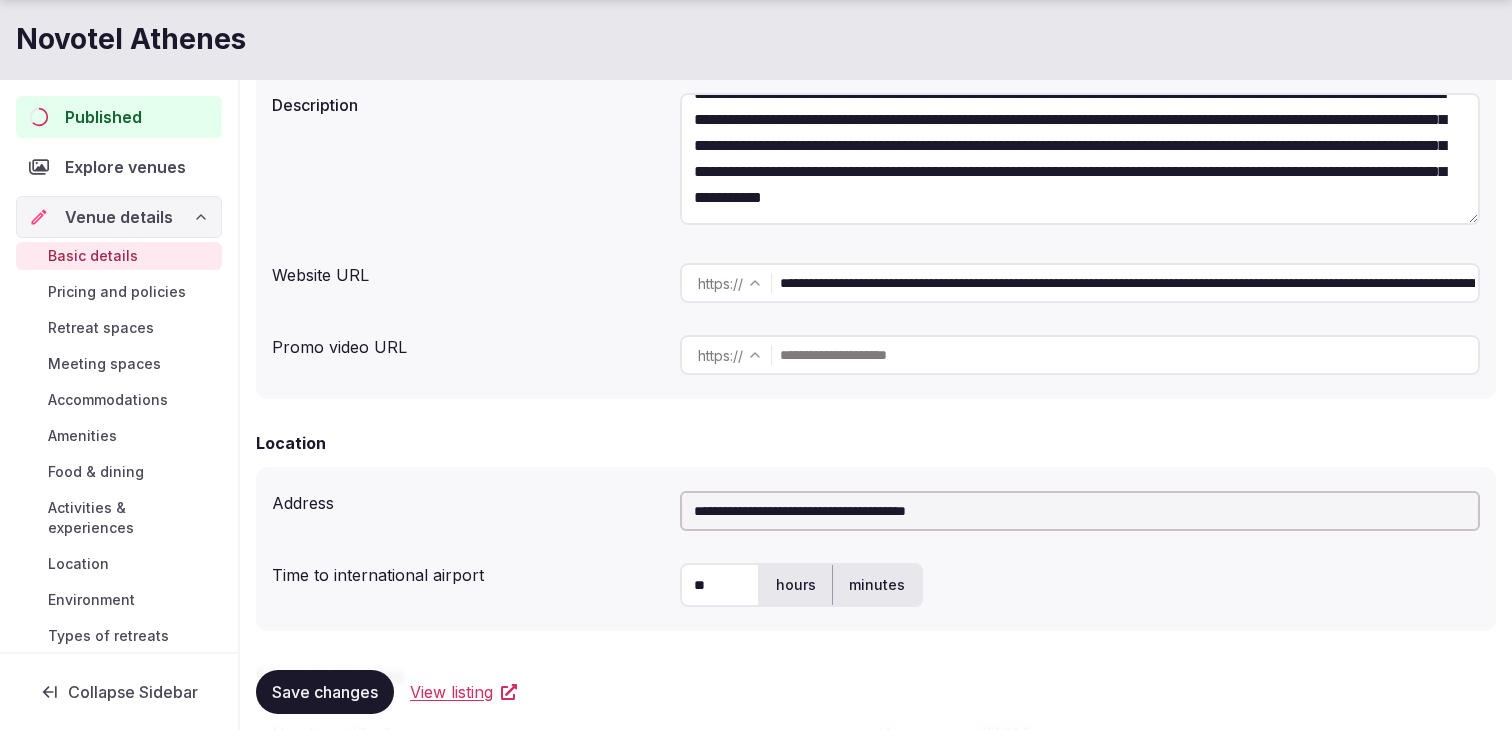 click on "**********" at bounding box center (876, 196) 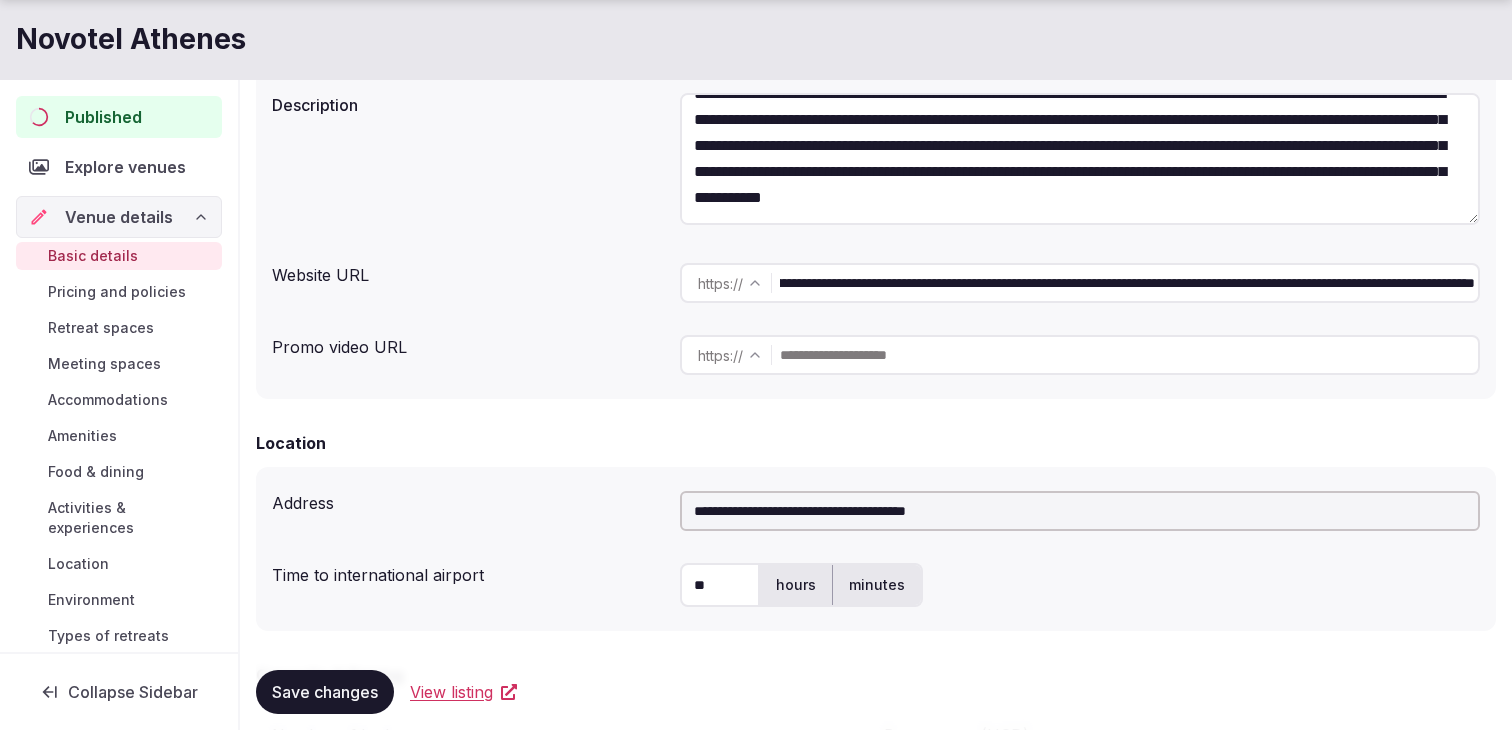 scroll, scrollTop: 0, scrollLeft: 1087, axis: horizontal 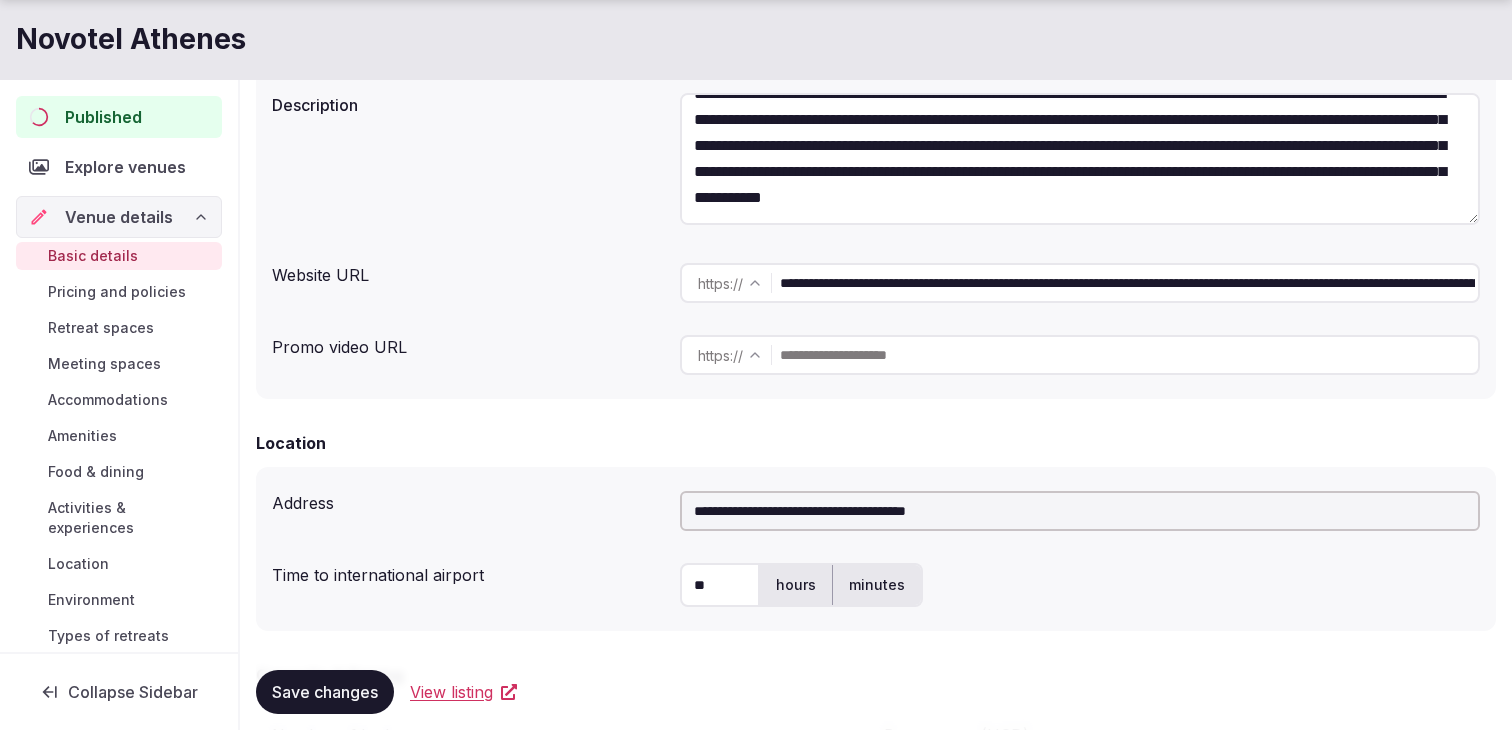 click on "https :// ******* ********" at bounding box center (1080, 355) 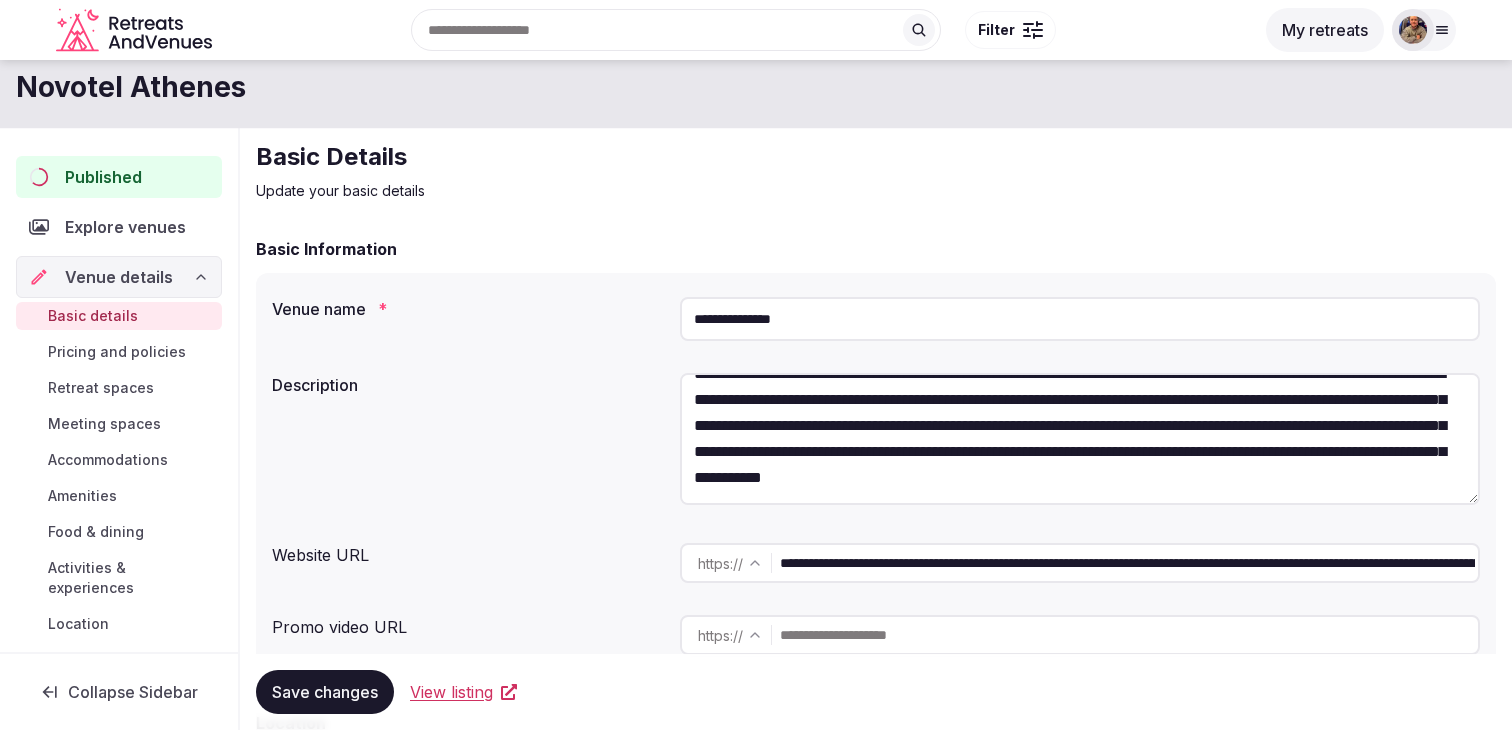 scroll, scrollTop: 0, scrollLeft: 0, axis: both 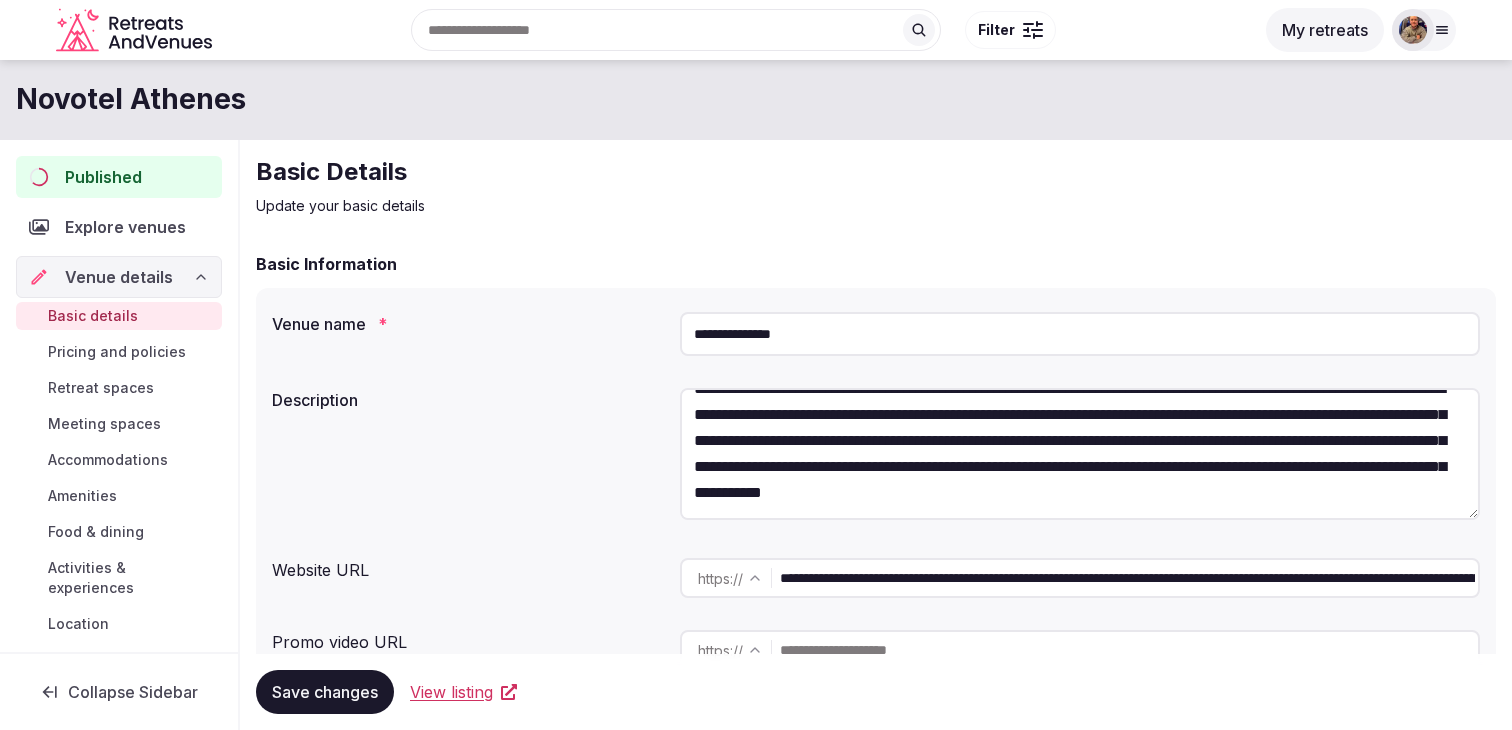 click on "**********" at bounding box center [1127, 578] 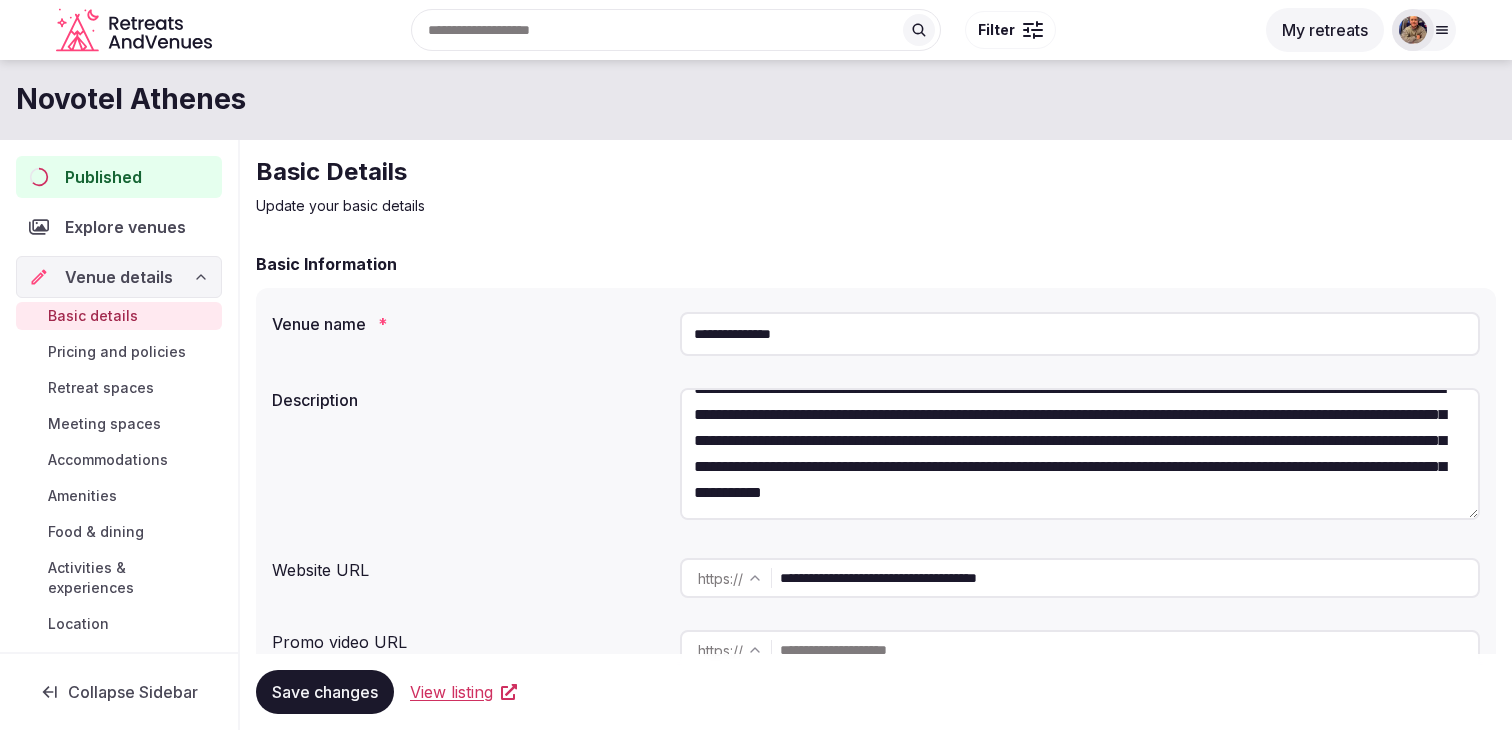 type on "**********" 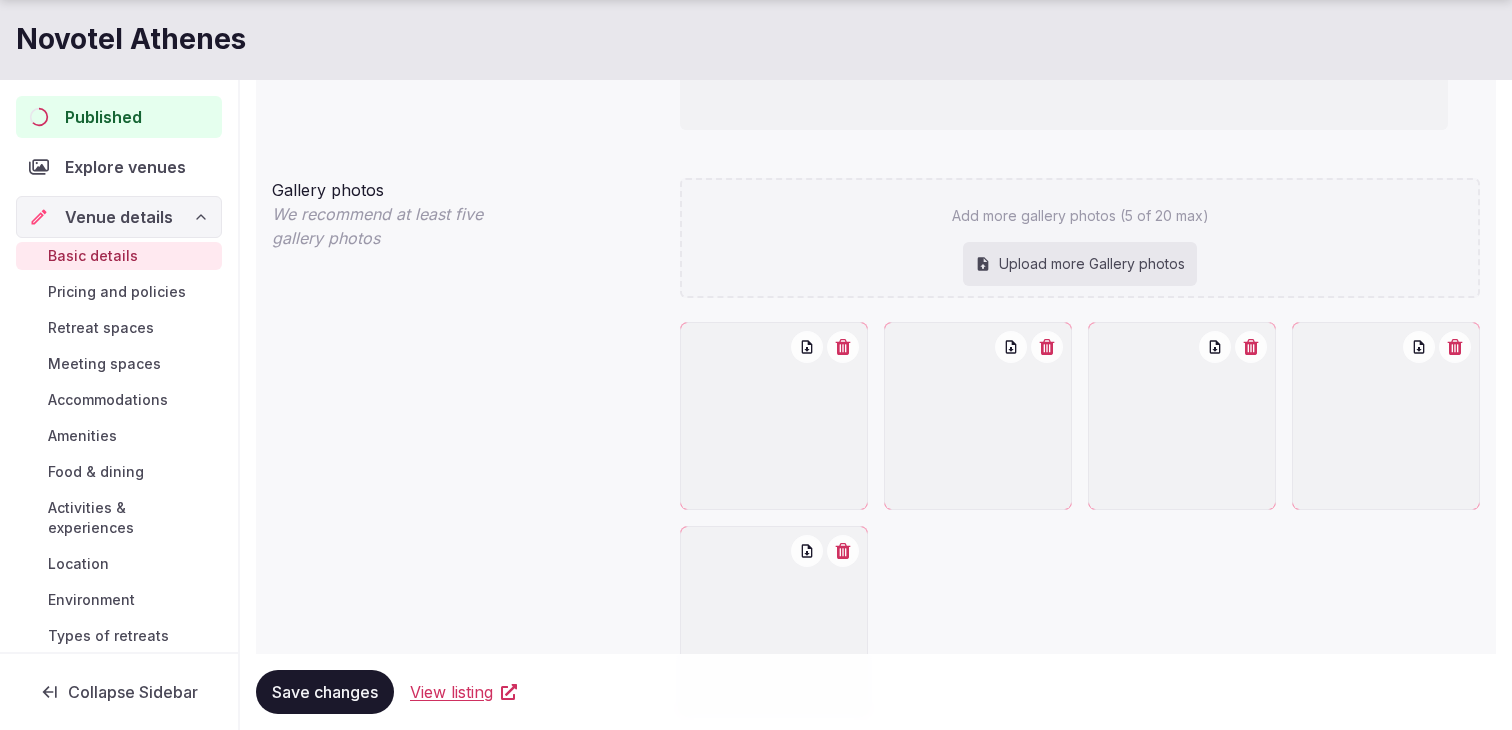 scroll, scrollTop: 1652, scrollLeft: 0, axis: vertical 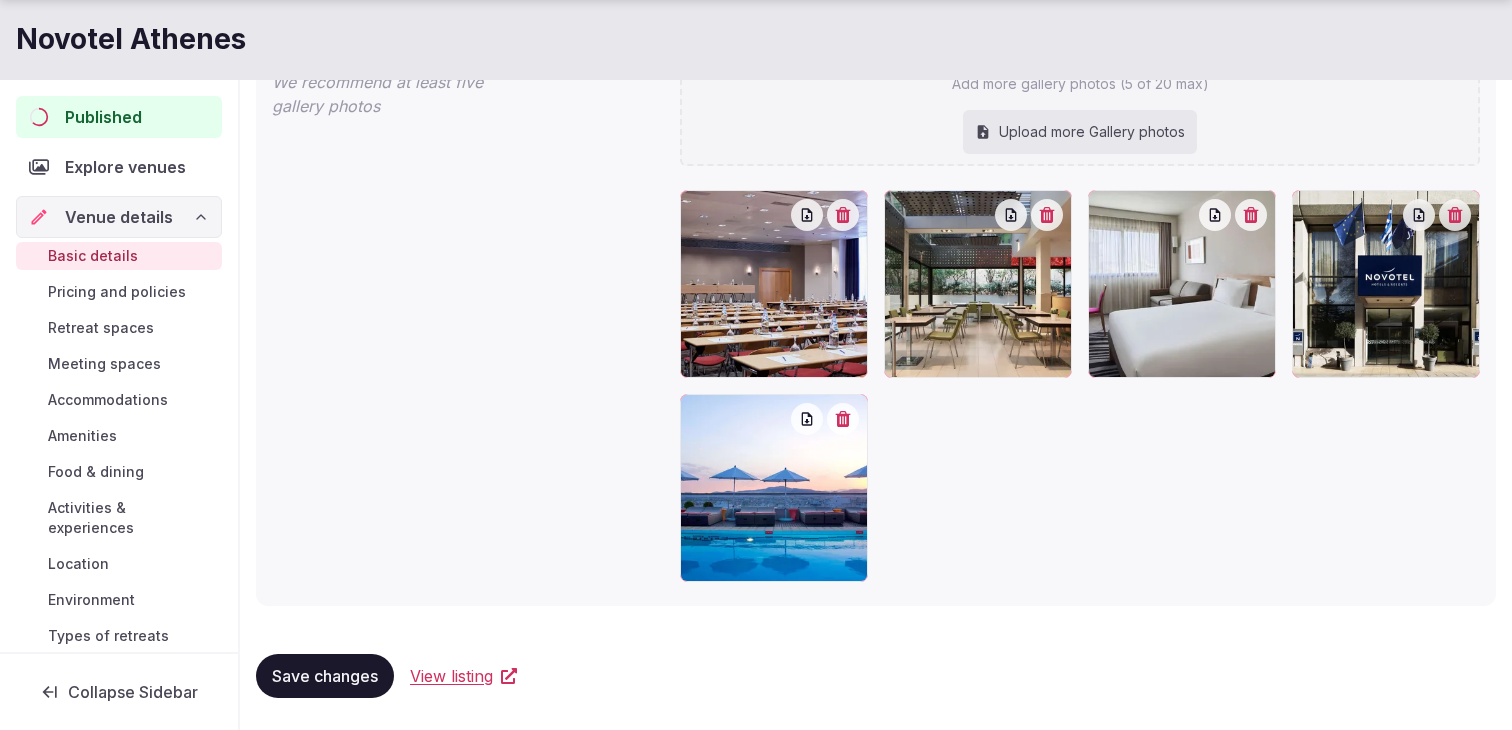 click on "Save changes" at bounding box center (325, 676) 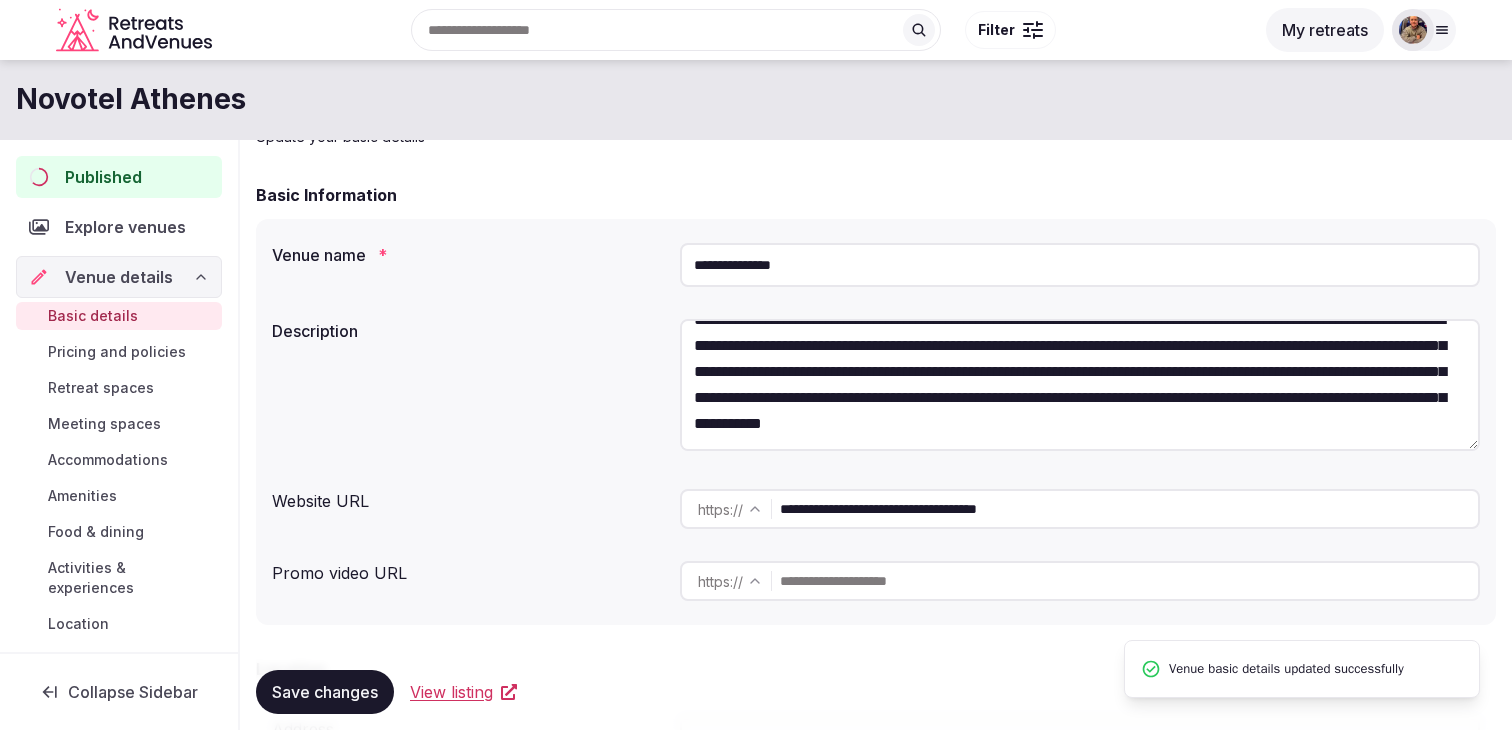 scroll, scrollTop: 0, scrollLeft: 0, axis: both 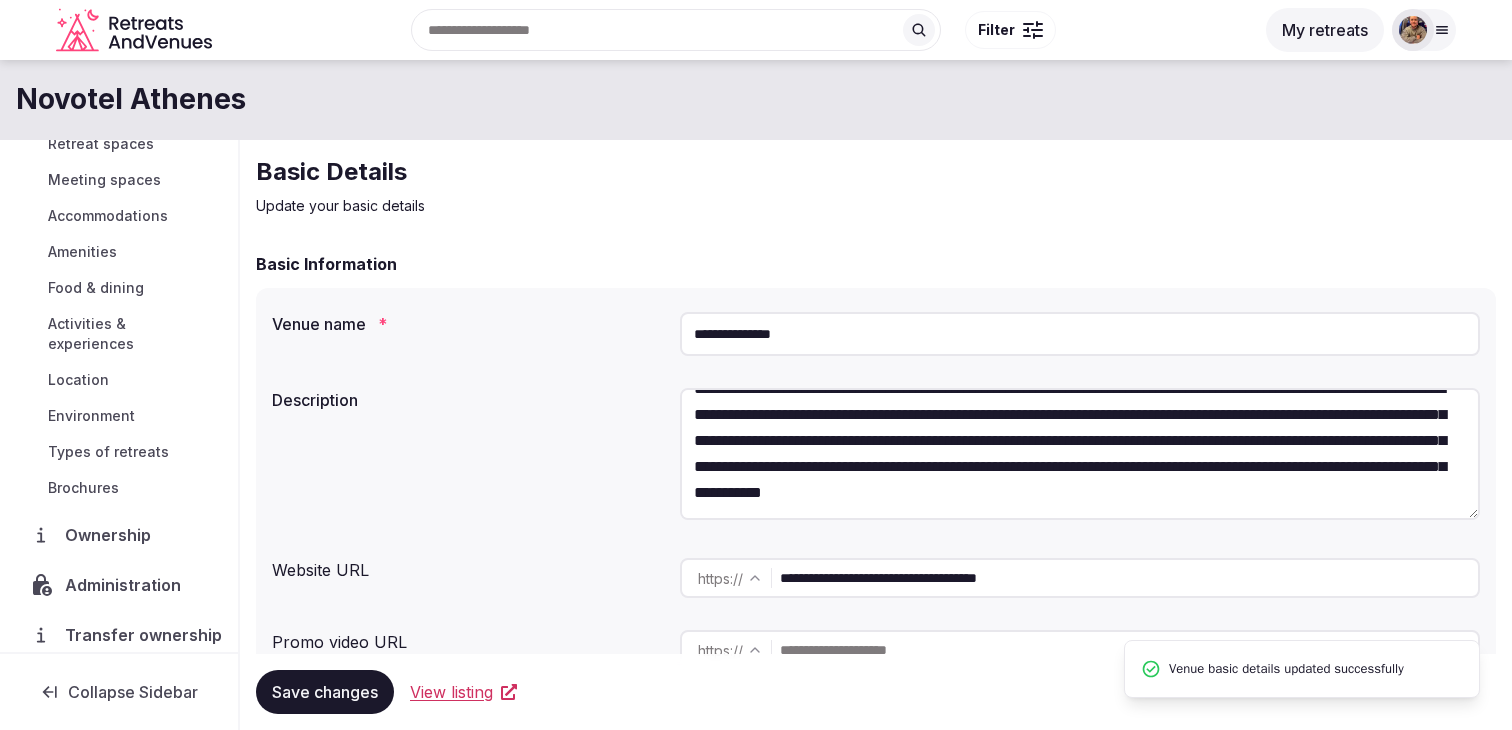 click on "Ownership" at bounding box center (112, 535) 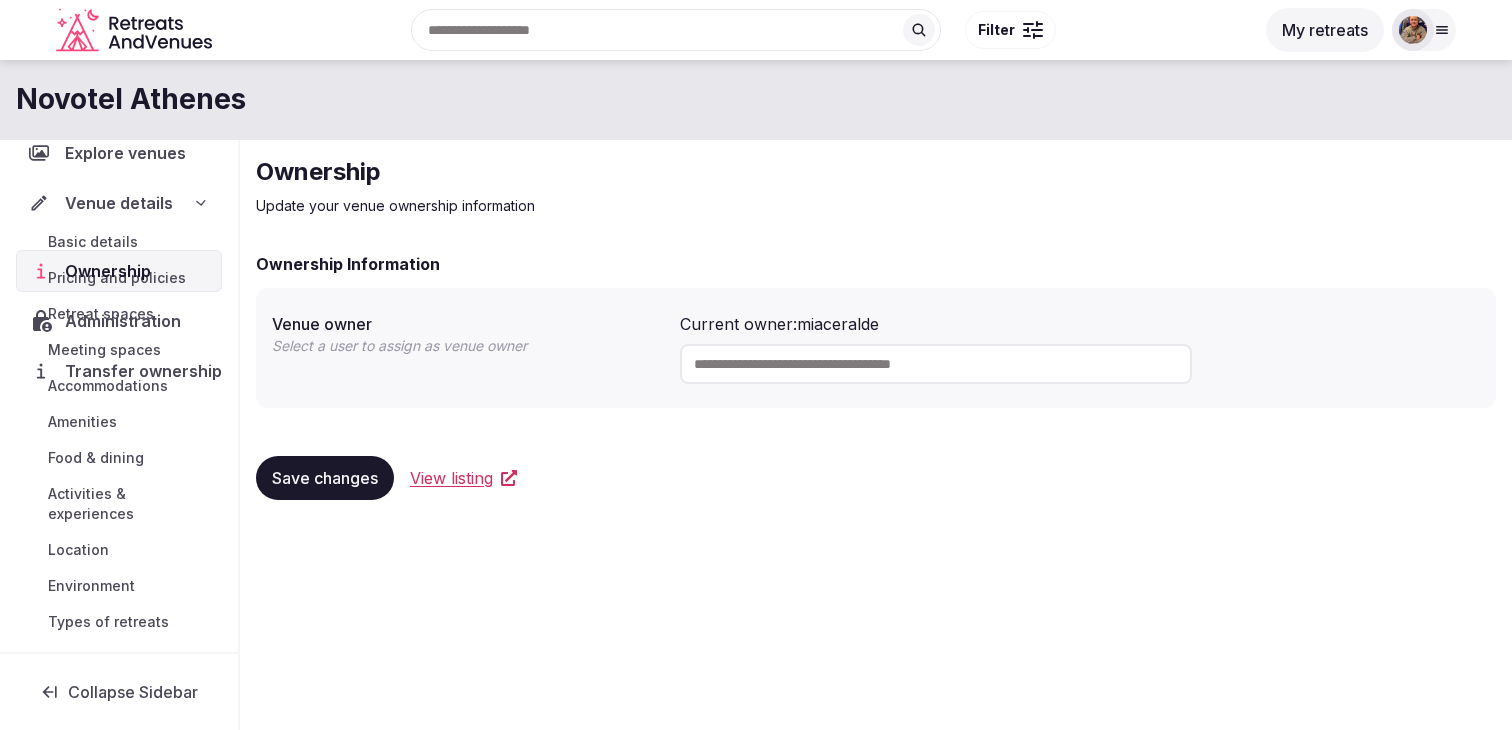 scroll, scrollTop: 0, scrollLeft: 0, axis: both 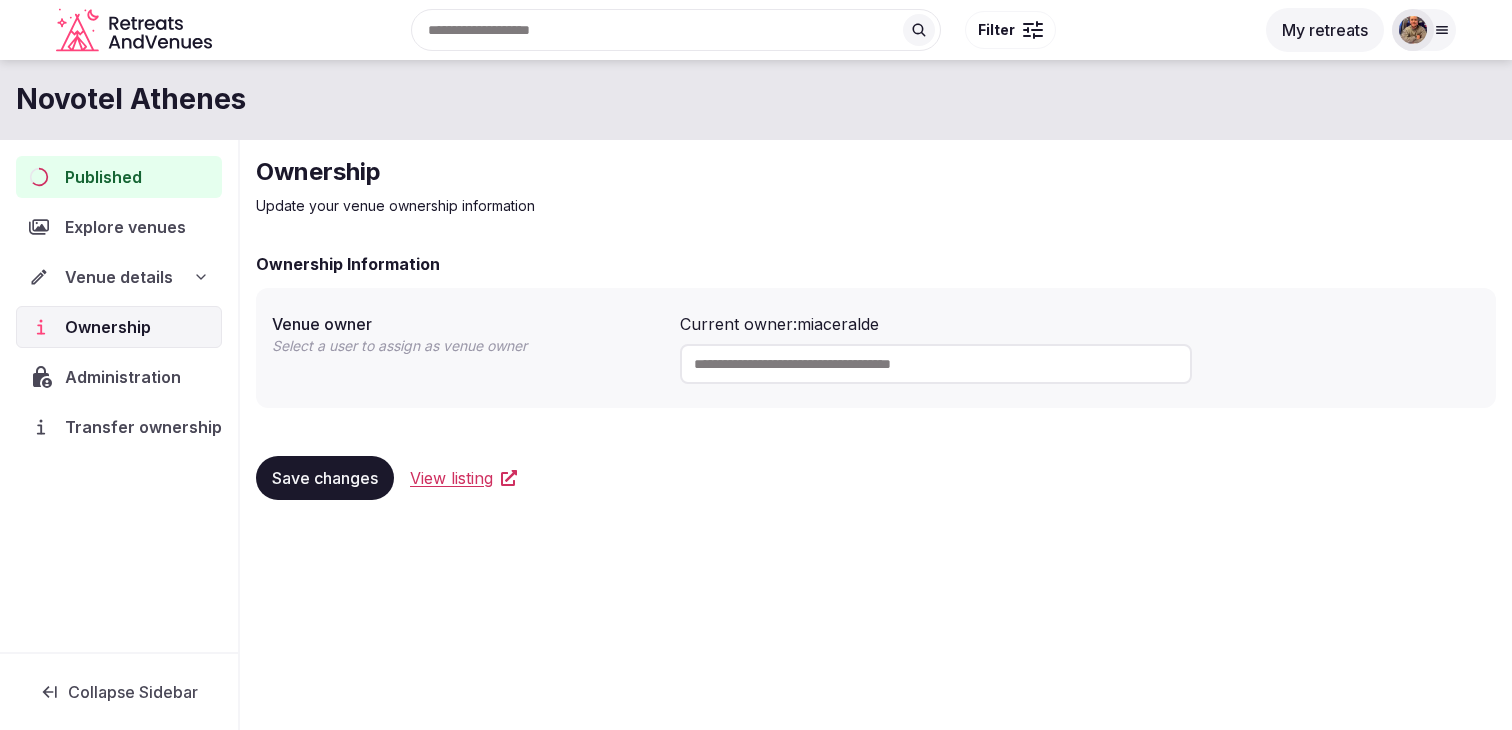 click on "Transfer ownership" at bounding box center [143, 427] 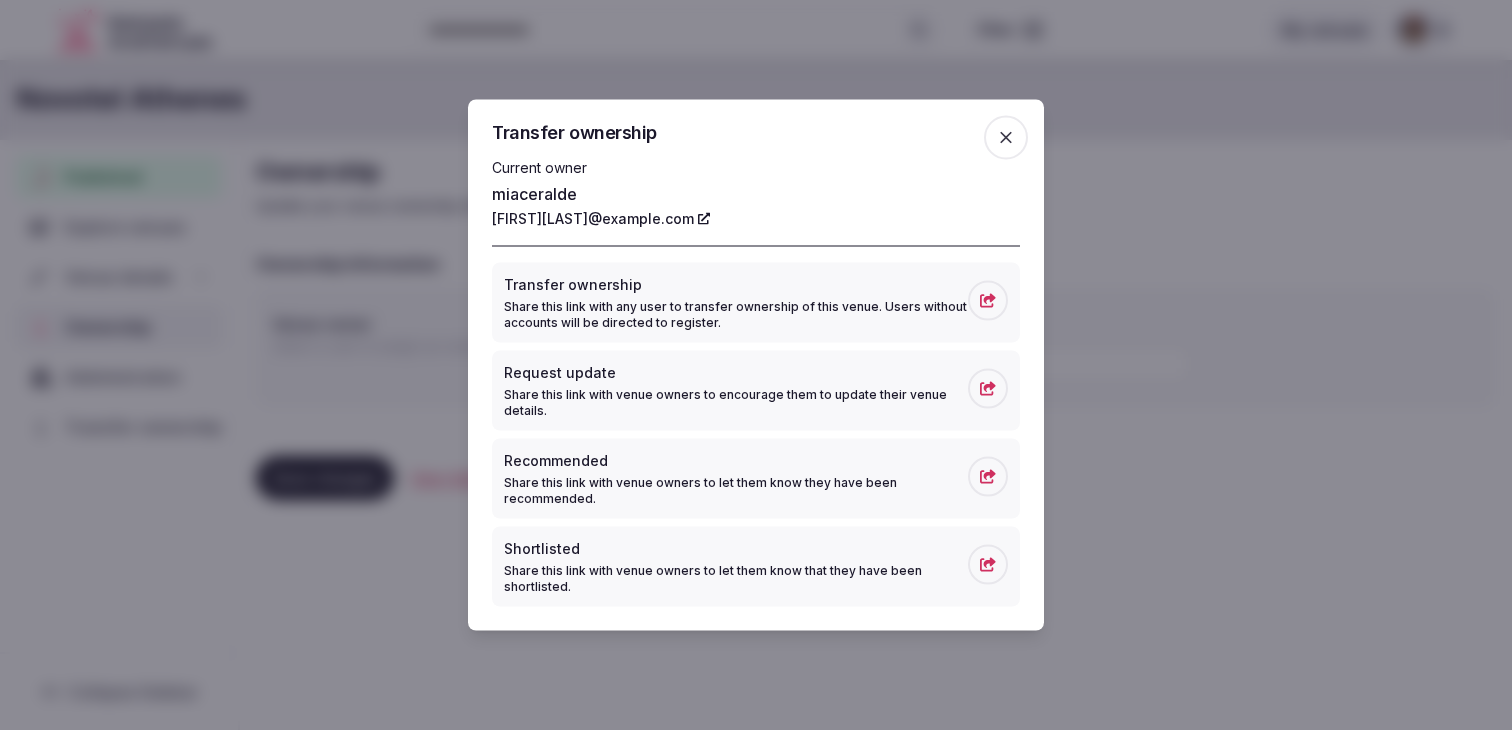 click 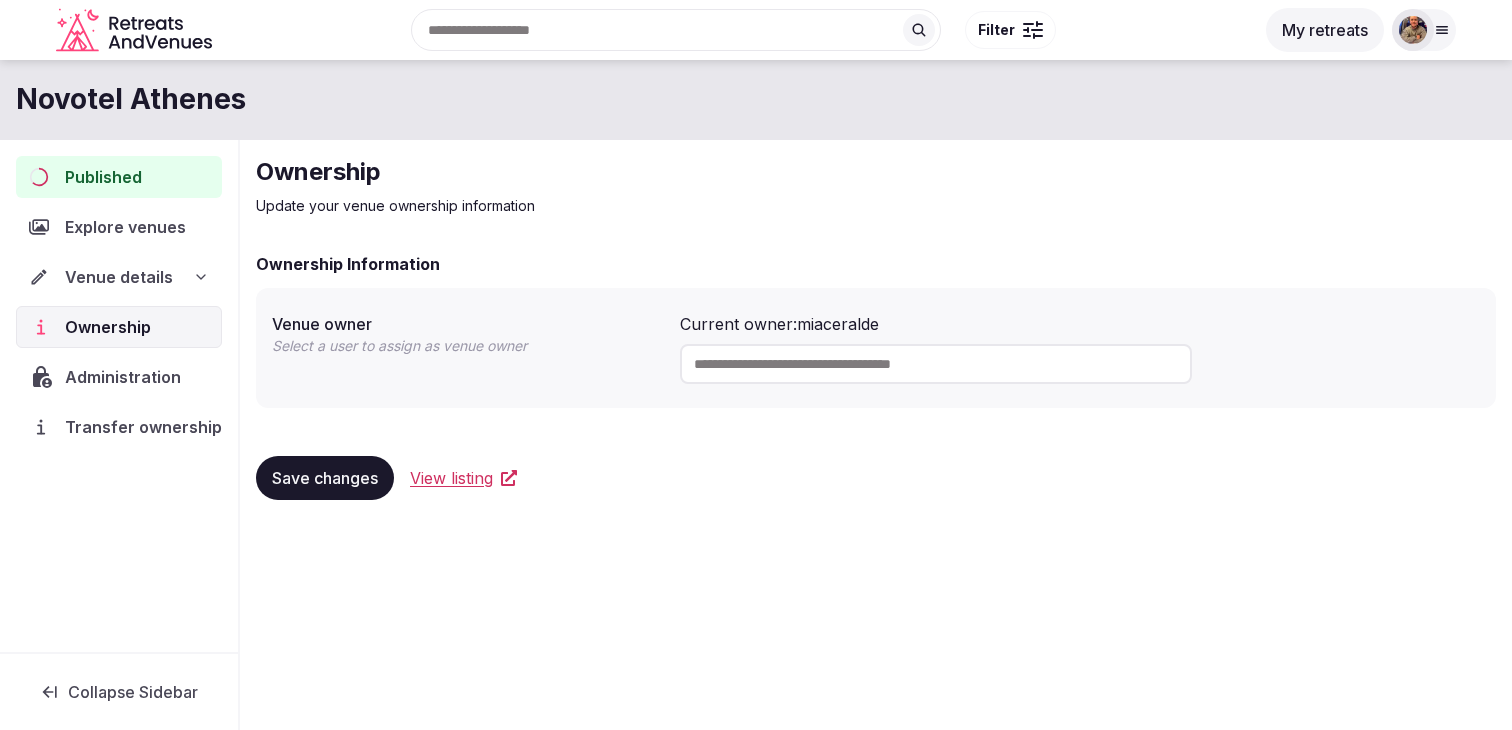 click on "Explore venues" at bounding box center (129, 227) 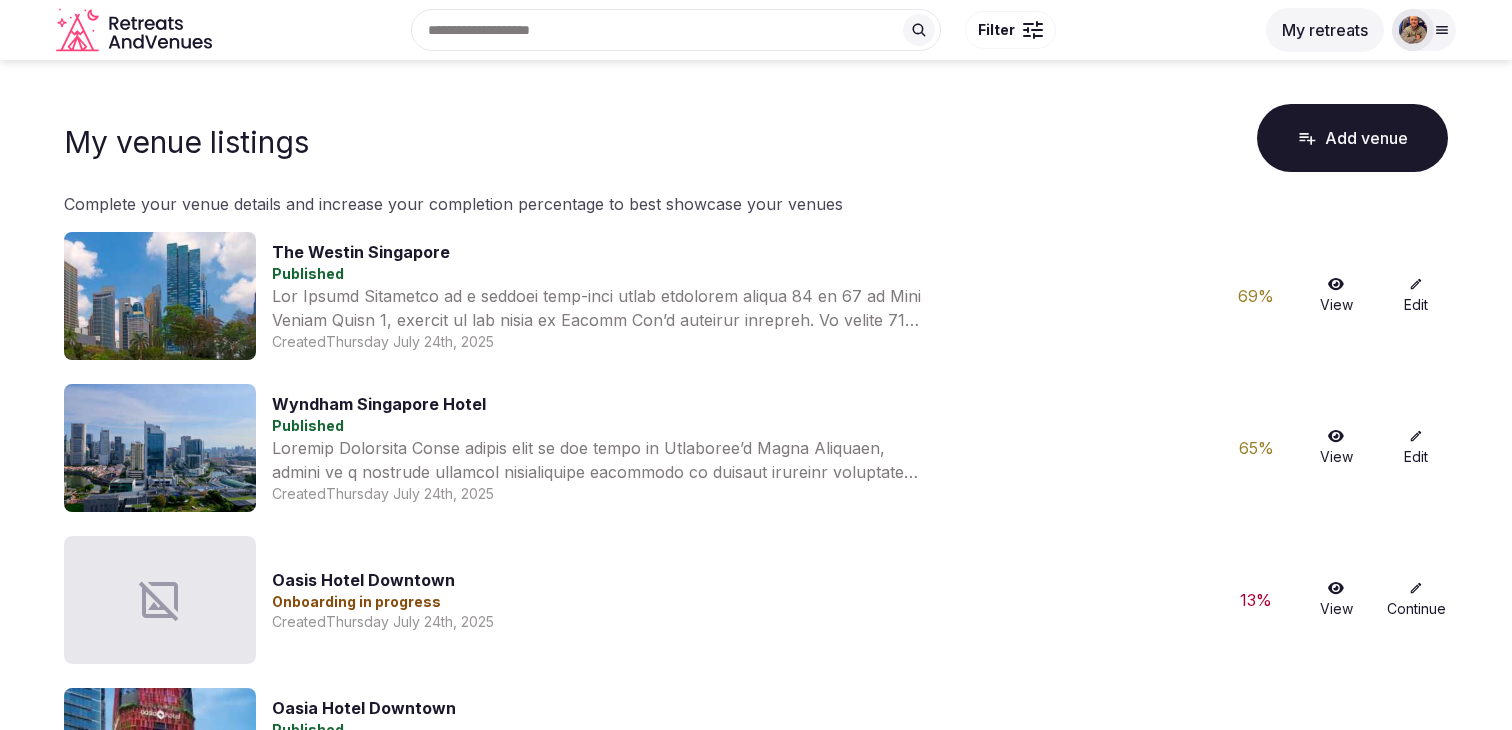click at bounding box center [1413, 30] 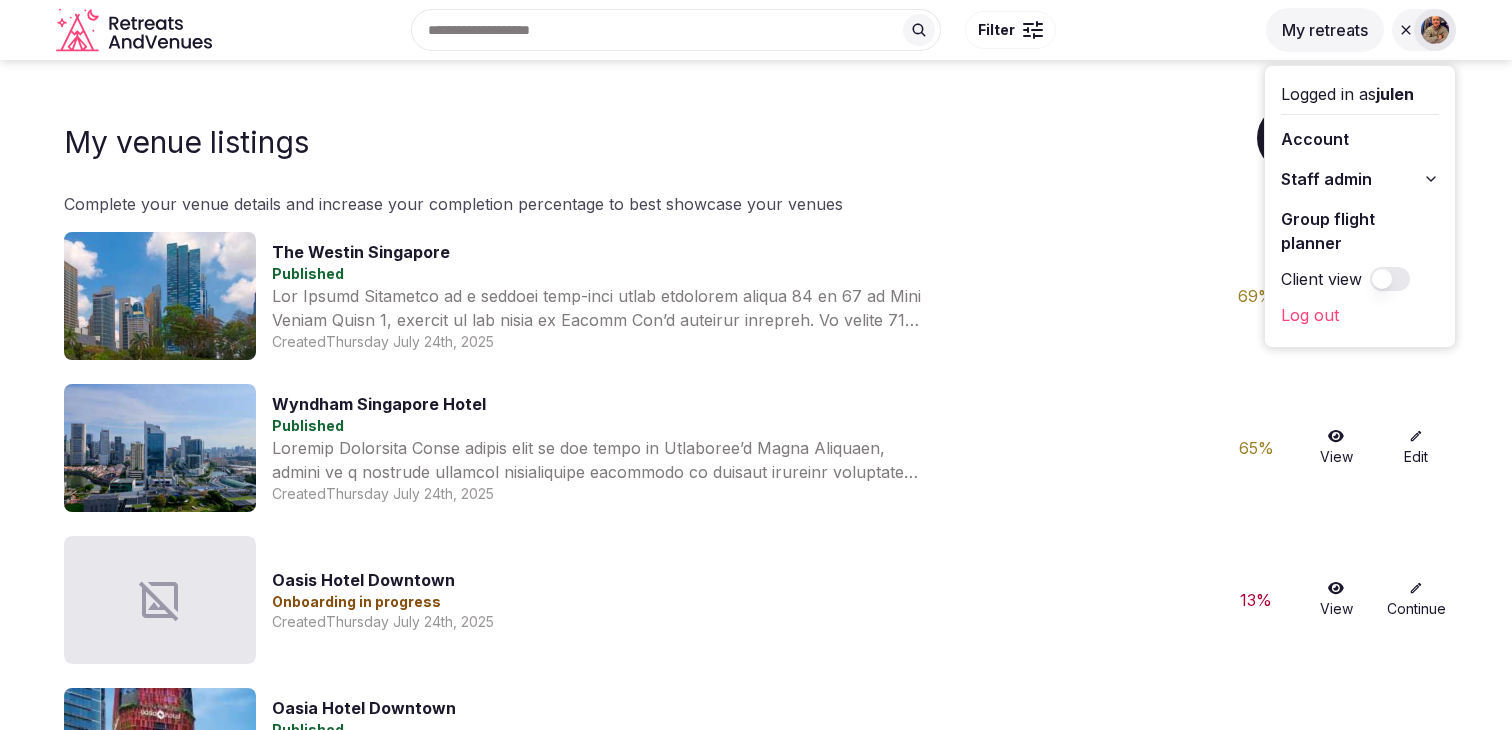 click on "Staff admin" at bounding box center [1326, 179] 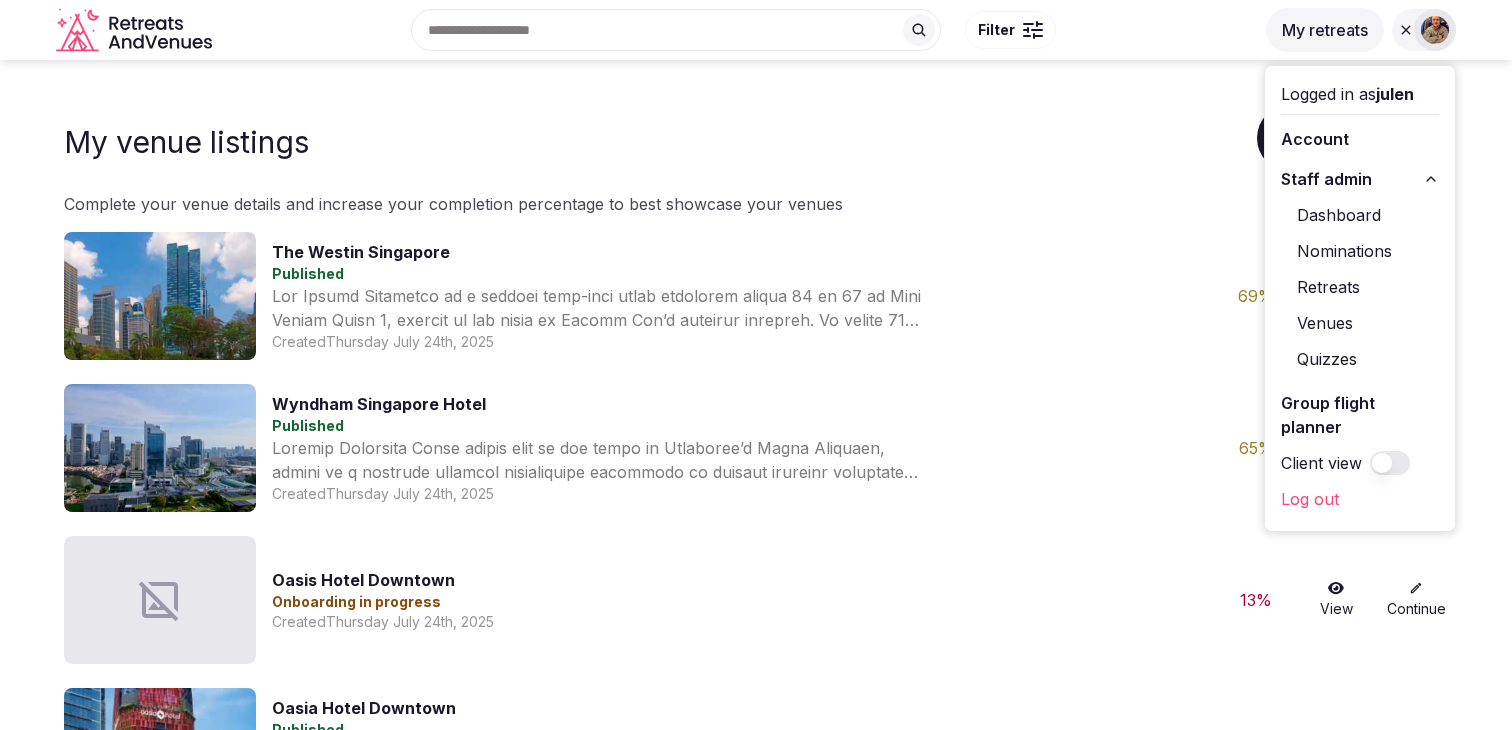 click on "Venues" at bounding box center (1360, 323) 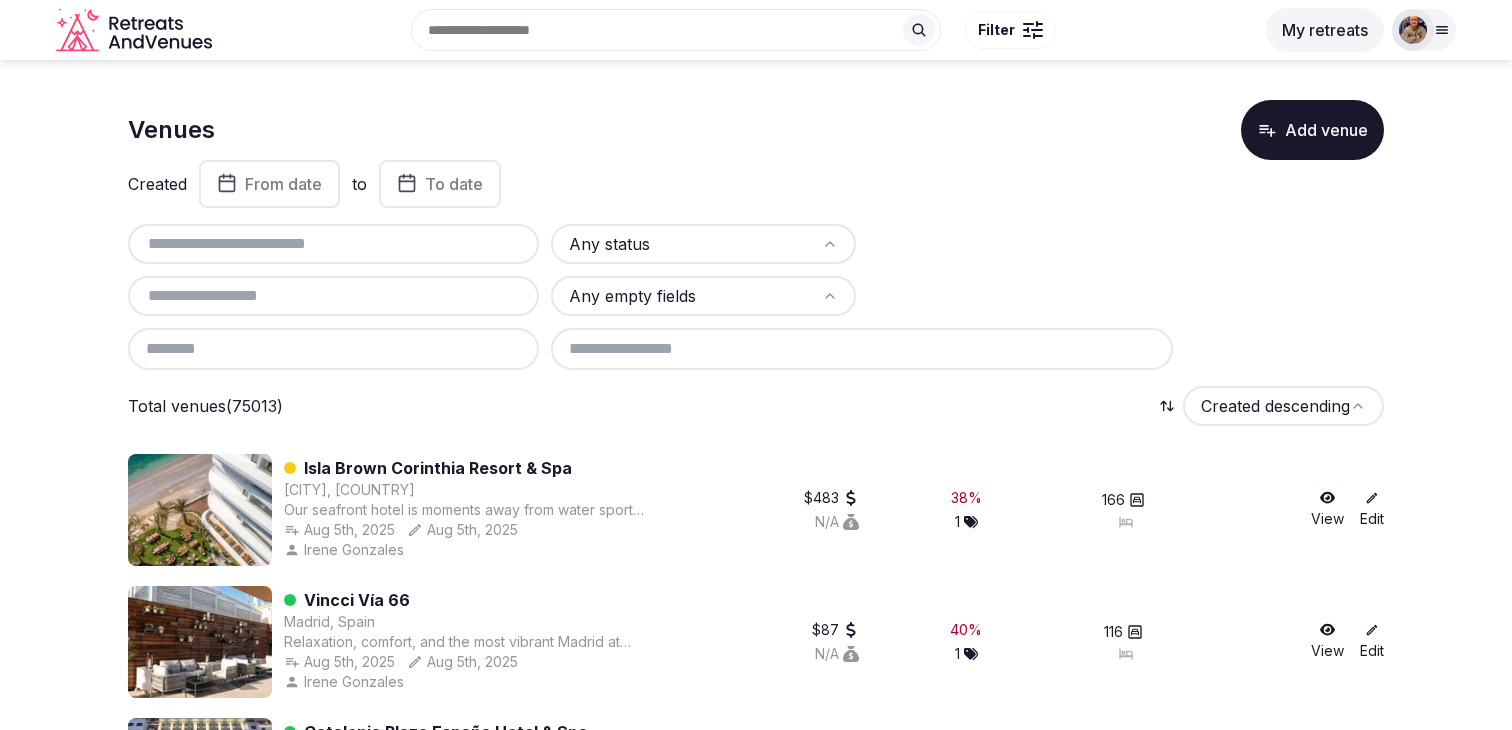 click at bounding box center (333, 244) 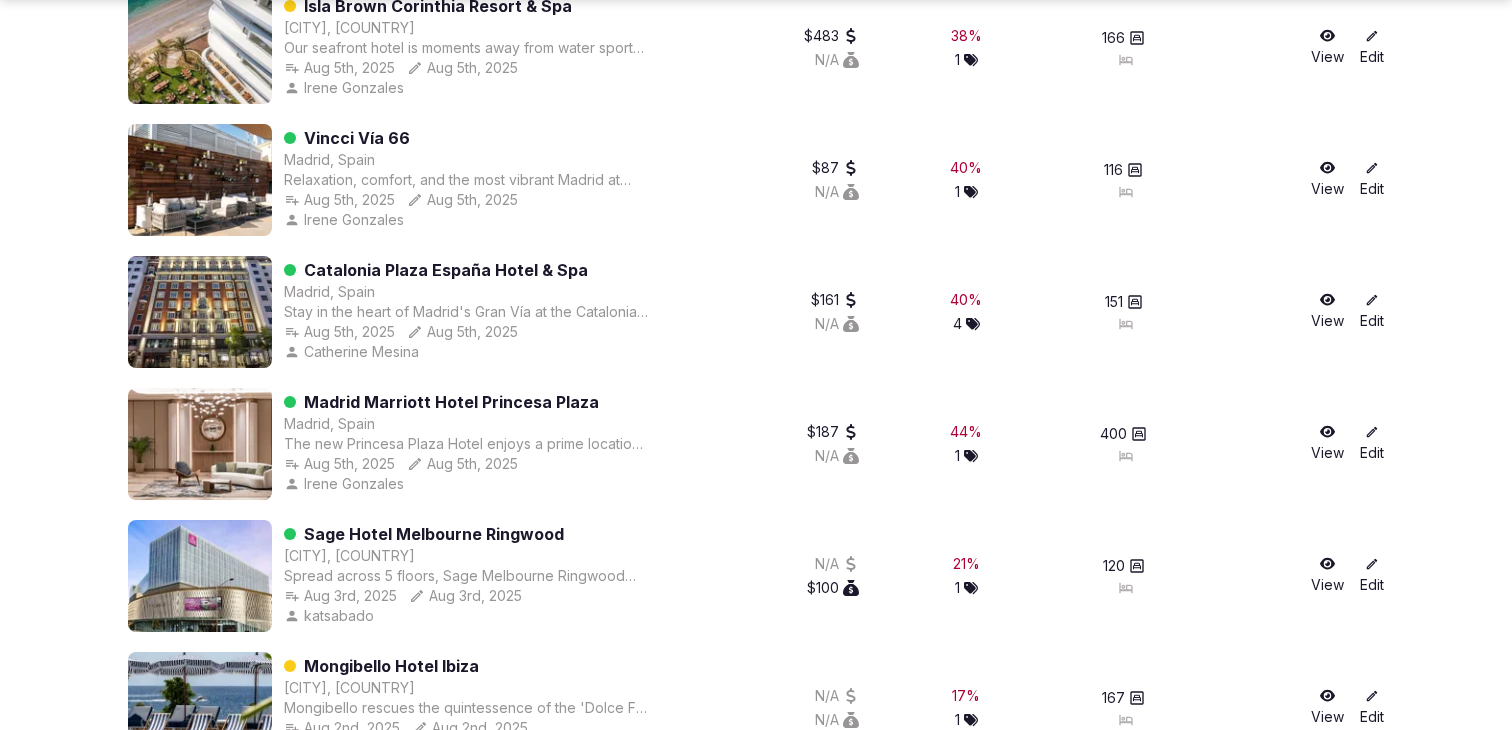 scroll, scrollTop: 483, scrollLeft: 0, axis: vertical 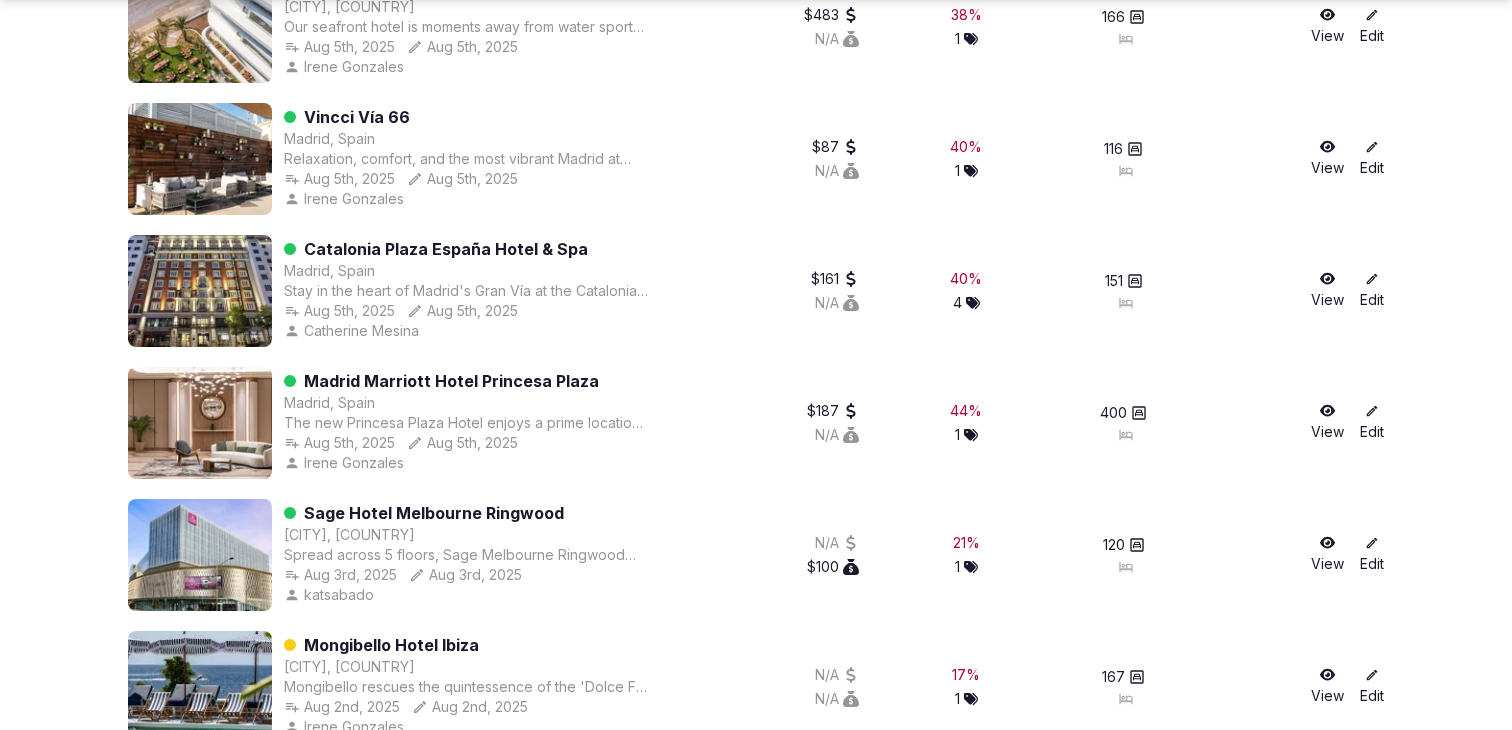 click on "Catalonia Plaza España Hotel & Spa" at bounding box center [446, 249] 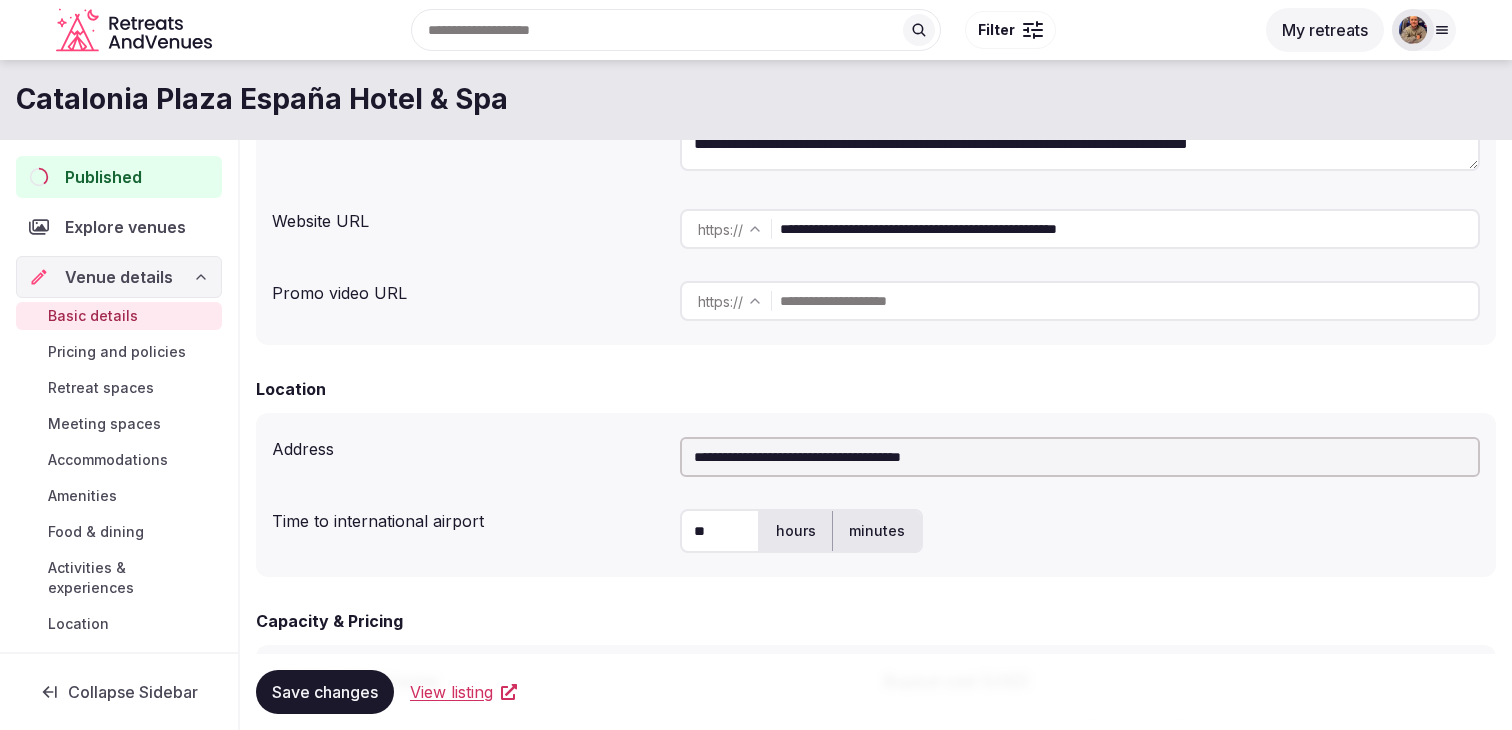scroll, scrollTop: 0, scrollLeft: 0, axis: both 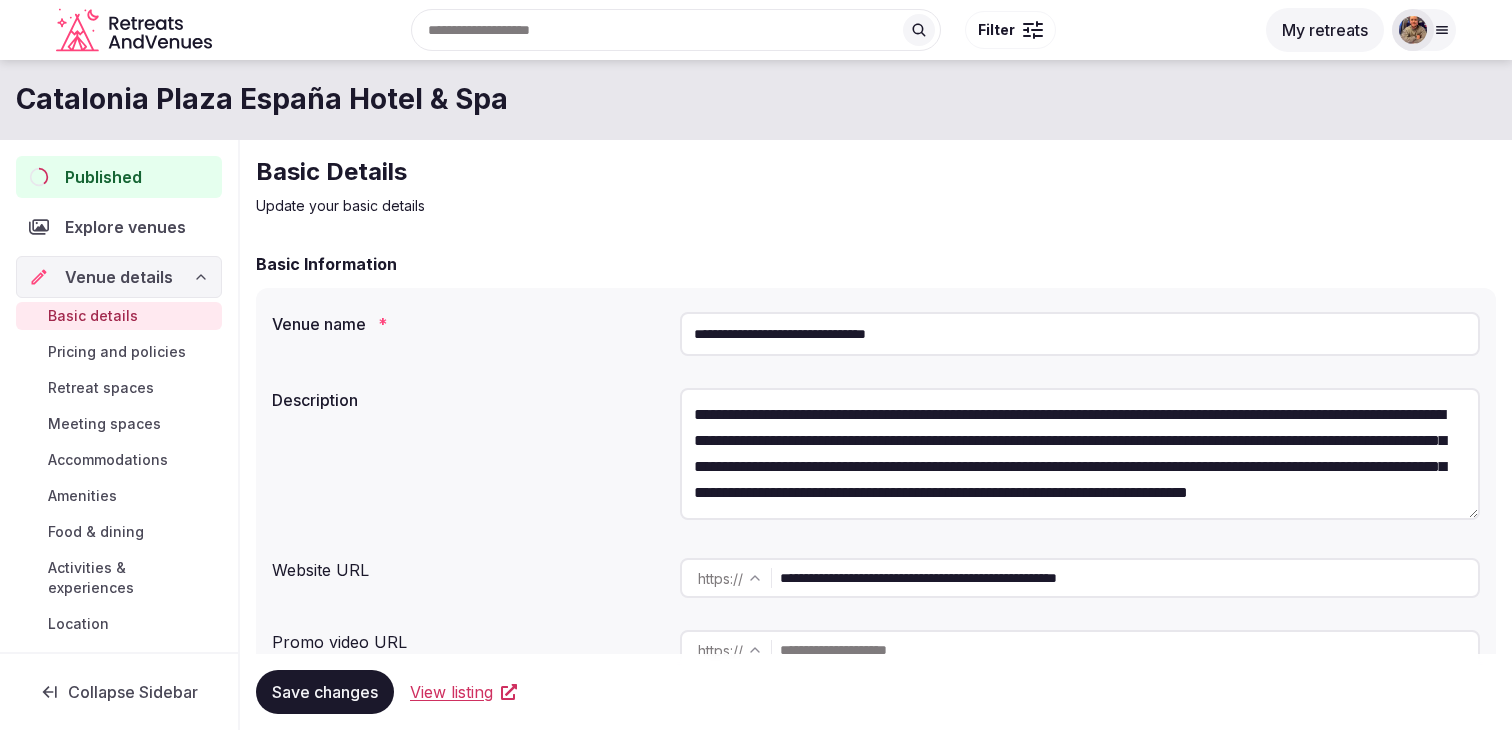 click at bounding box center [1424, 30] 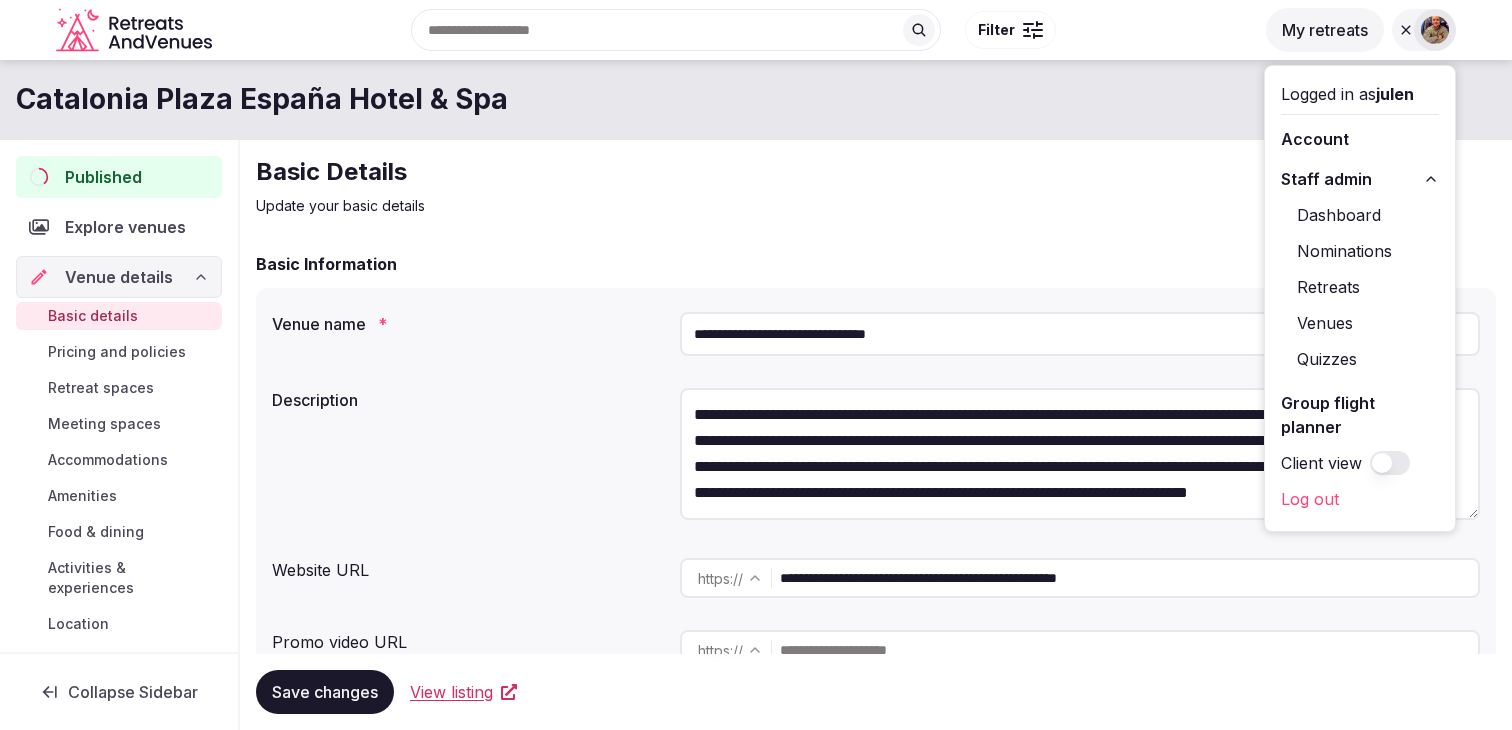 click on "Venues" at bounding box center (1360, 323) 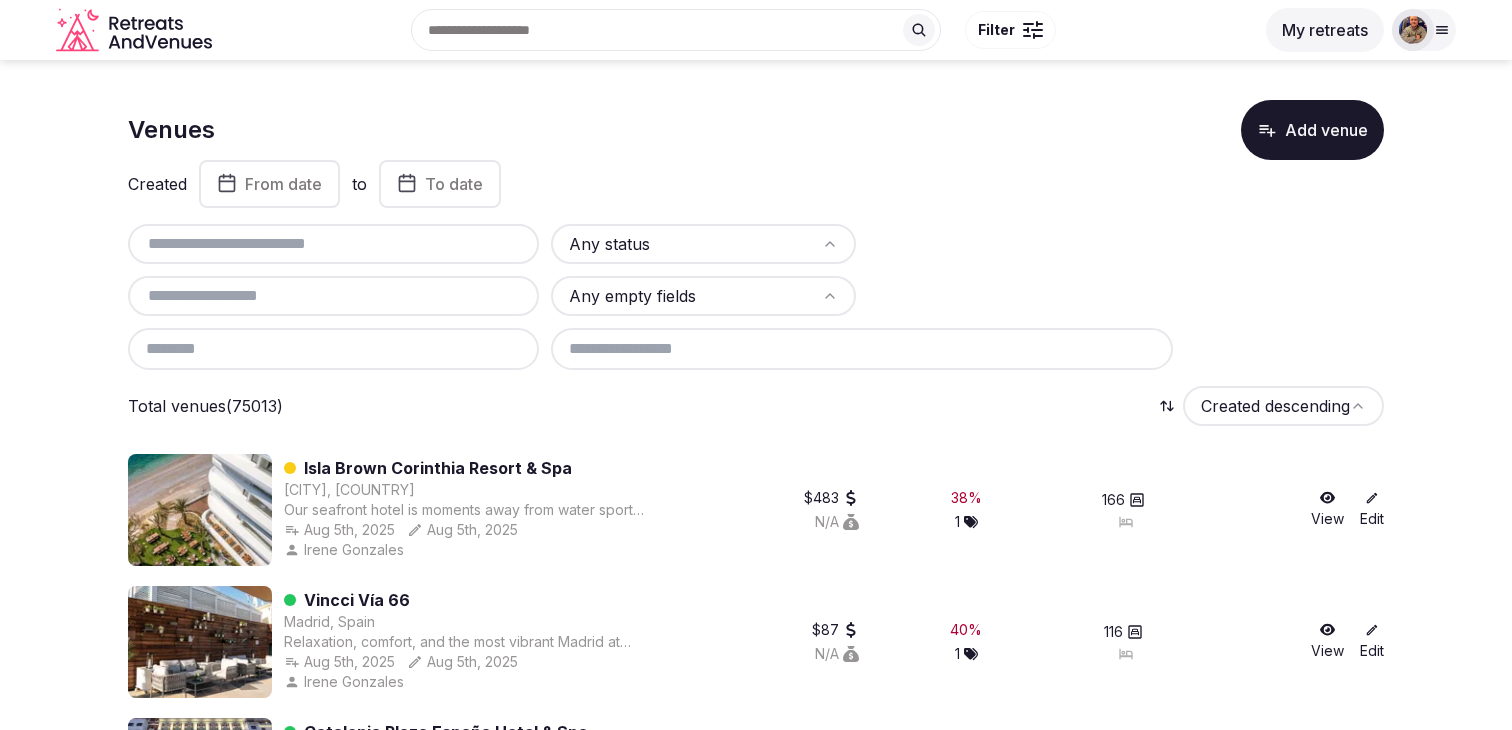 click at bounding box center (333, 244) 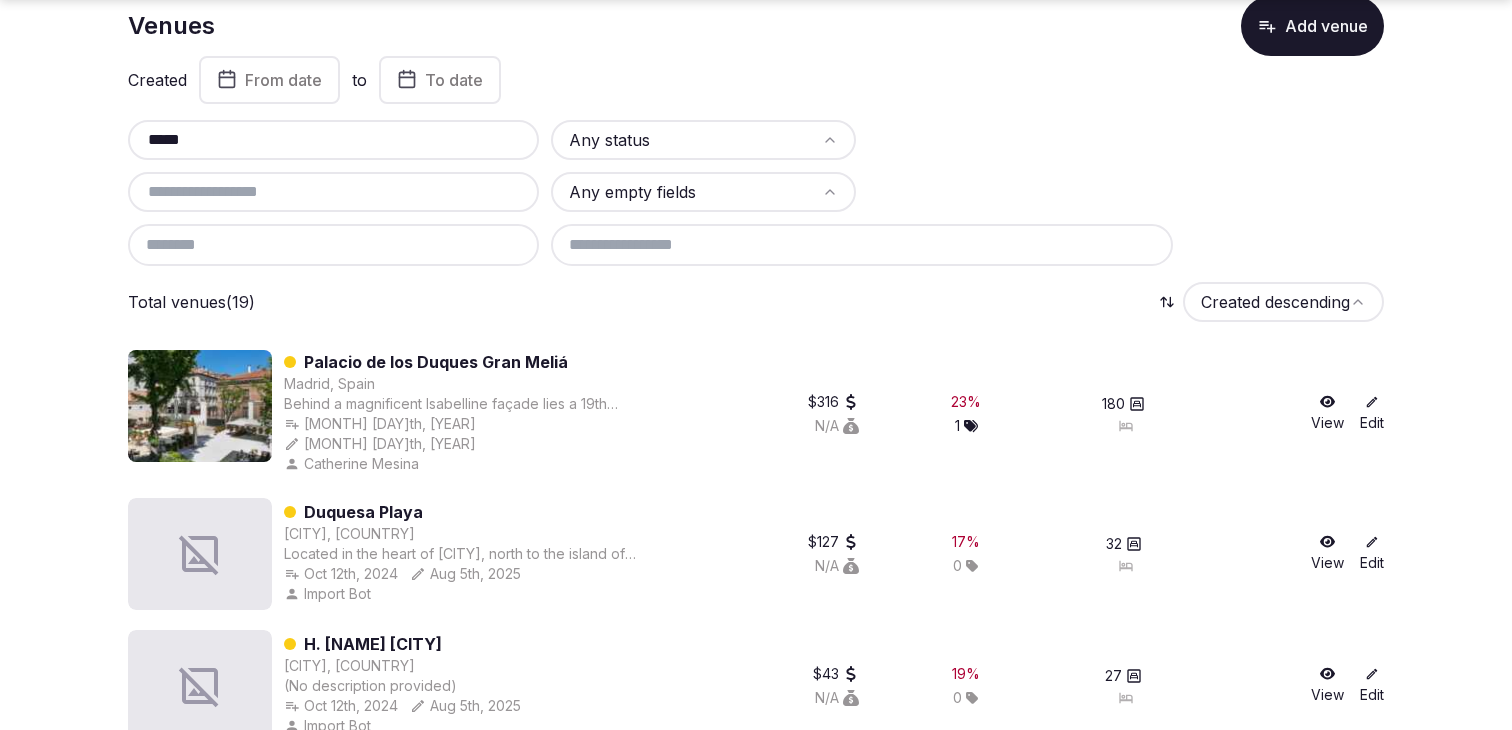 scroll, scrollTop: 108, scrollLeft: 0, axis: vertical 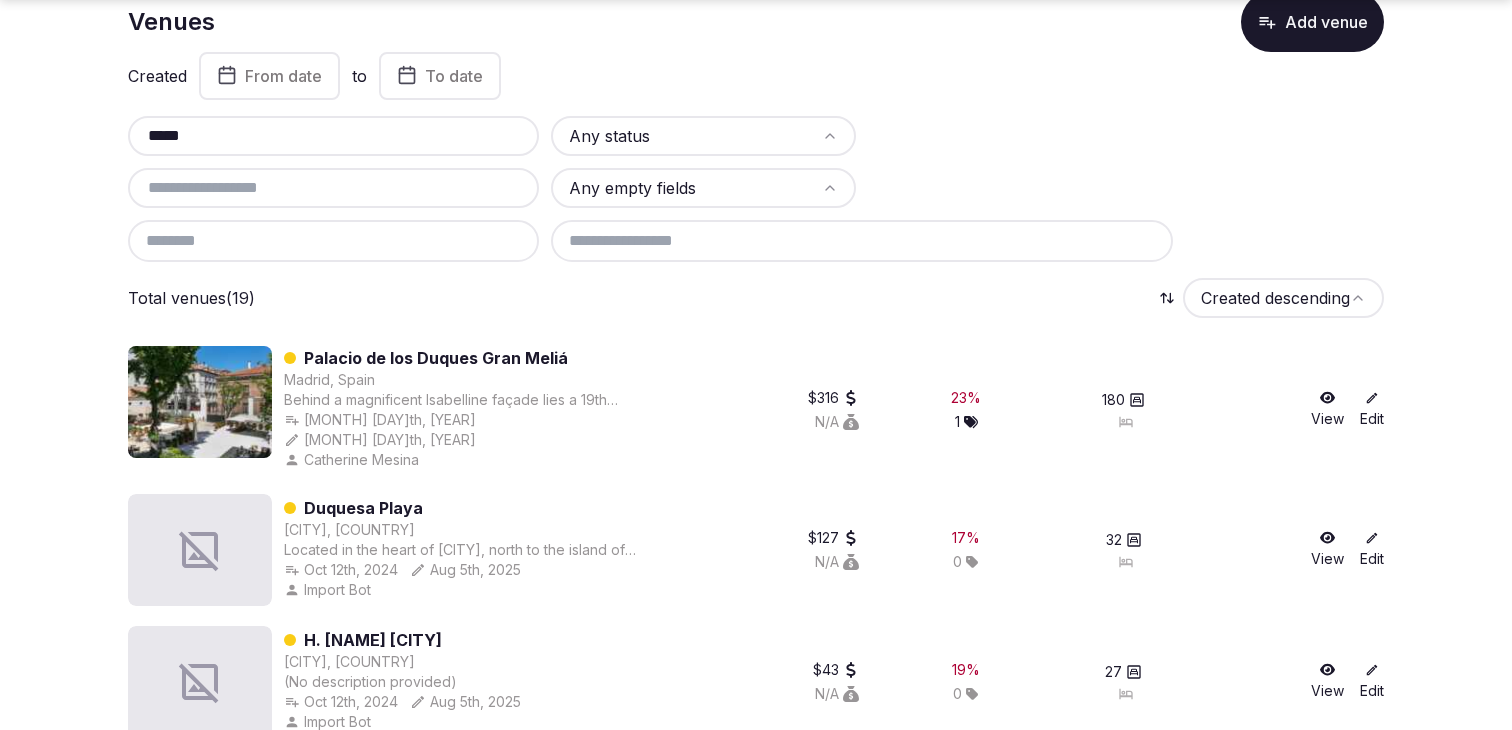 type on "*****" 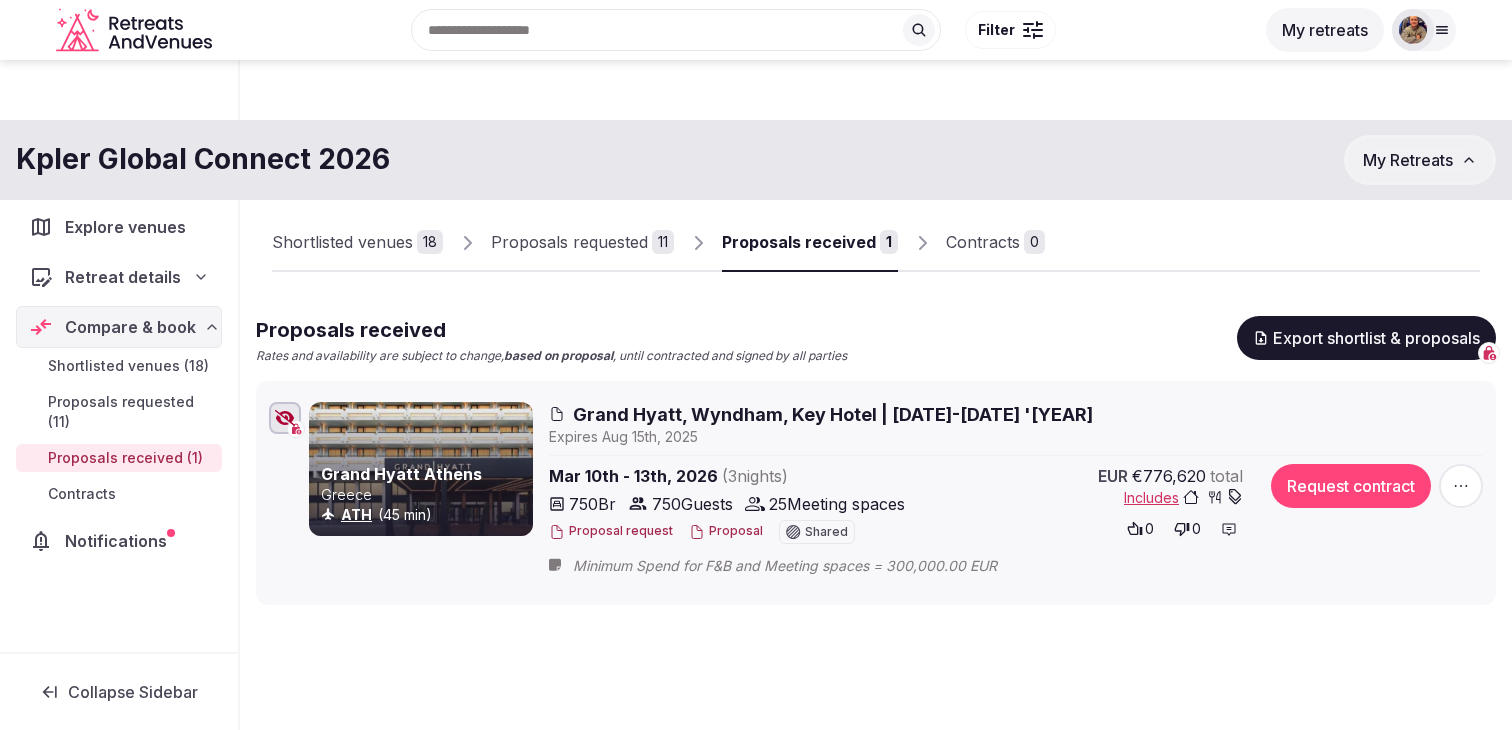 scroll, scrollTop: 83, scrollLeft: 0, axis: vertical 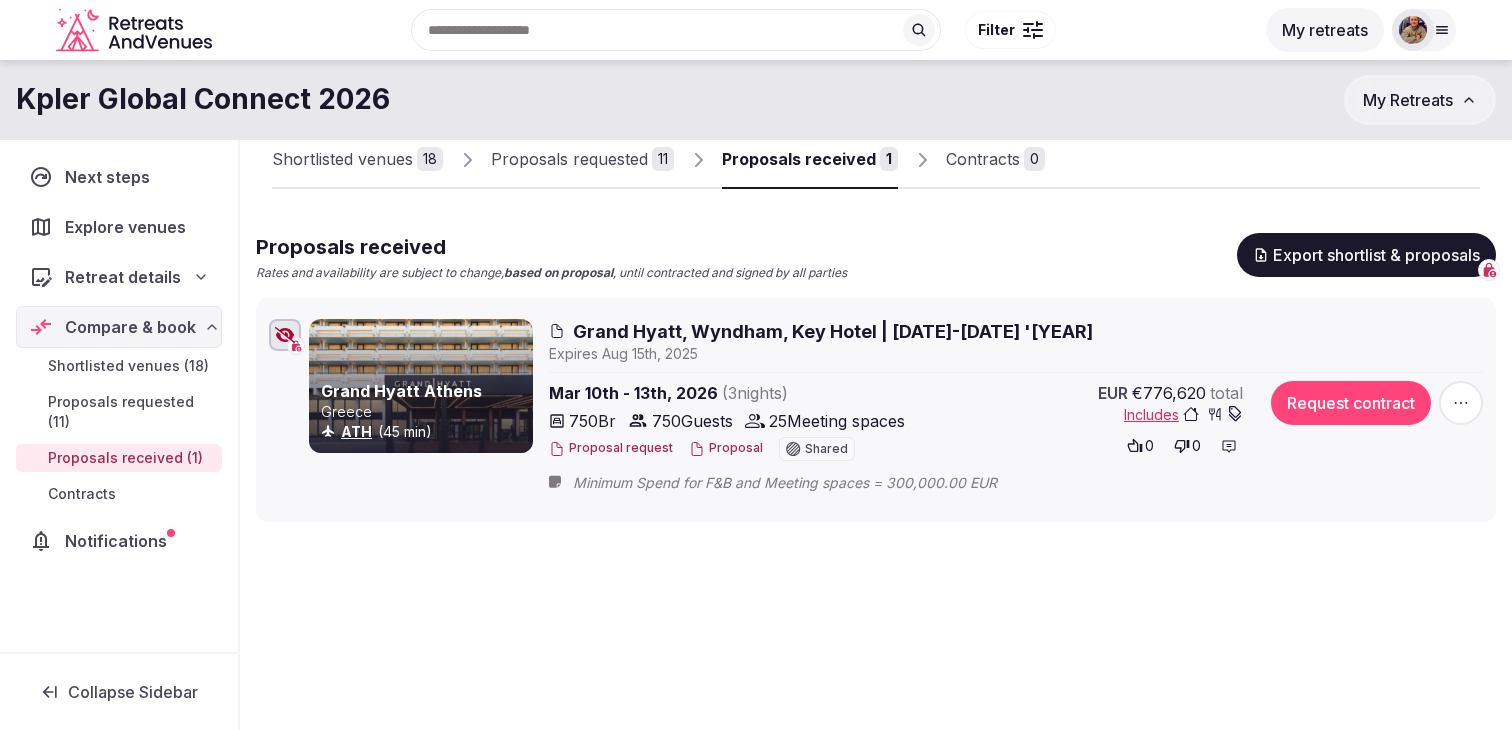 click on "Shortlisted venues 18" at bounding box center (357, 160) 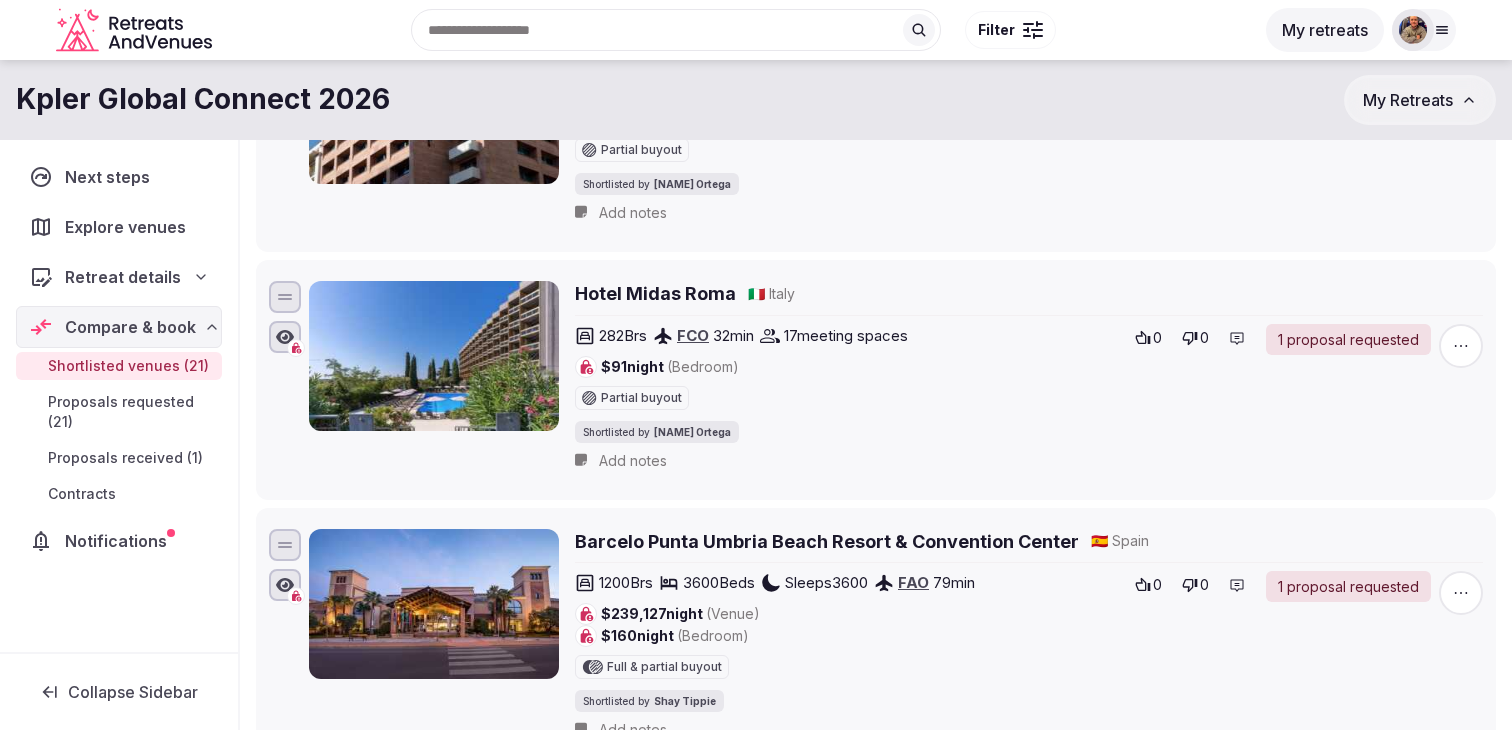 scroll, scrollTop: 0, scrollLeft: 0, axis: both 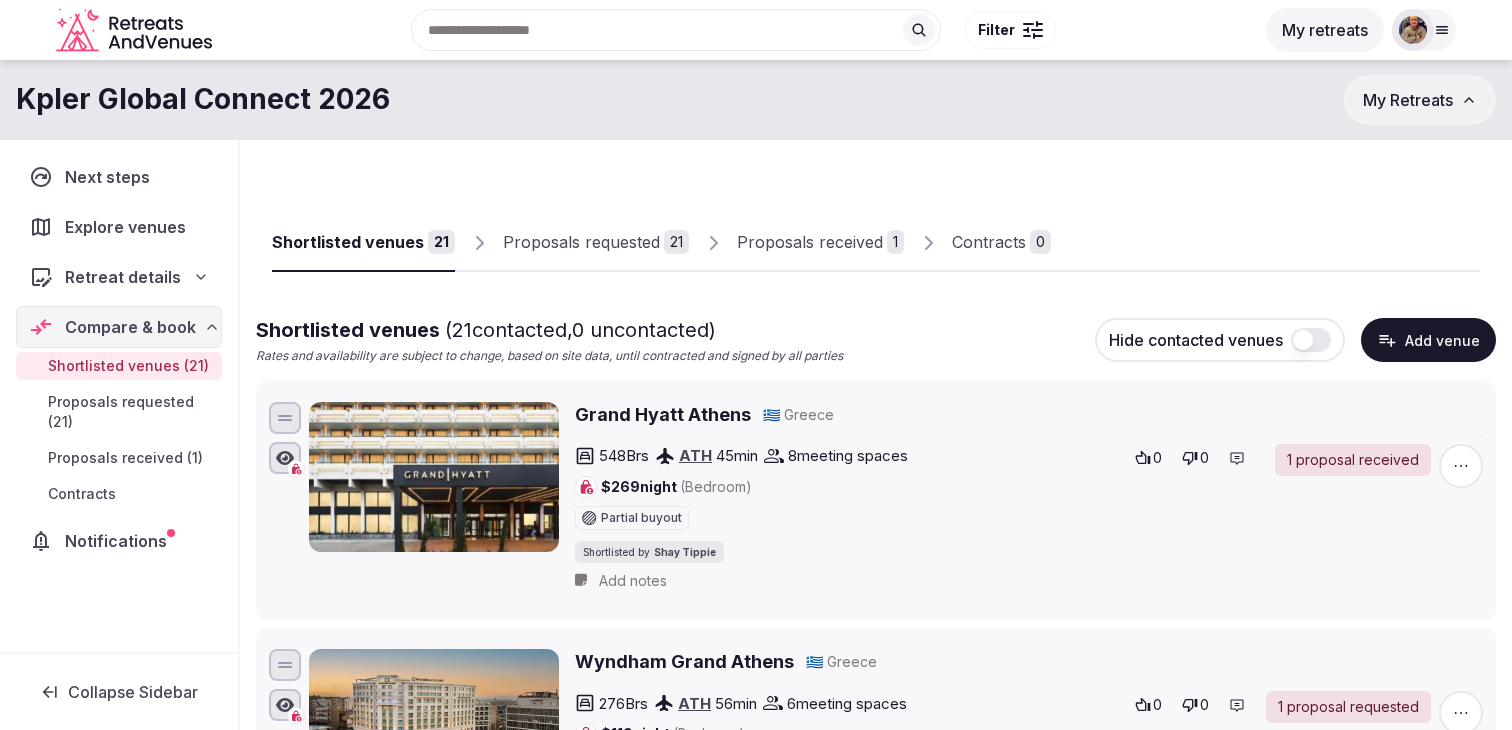 click on "Add venue" at bounding box center (1428, 340) 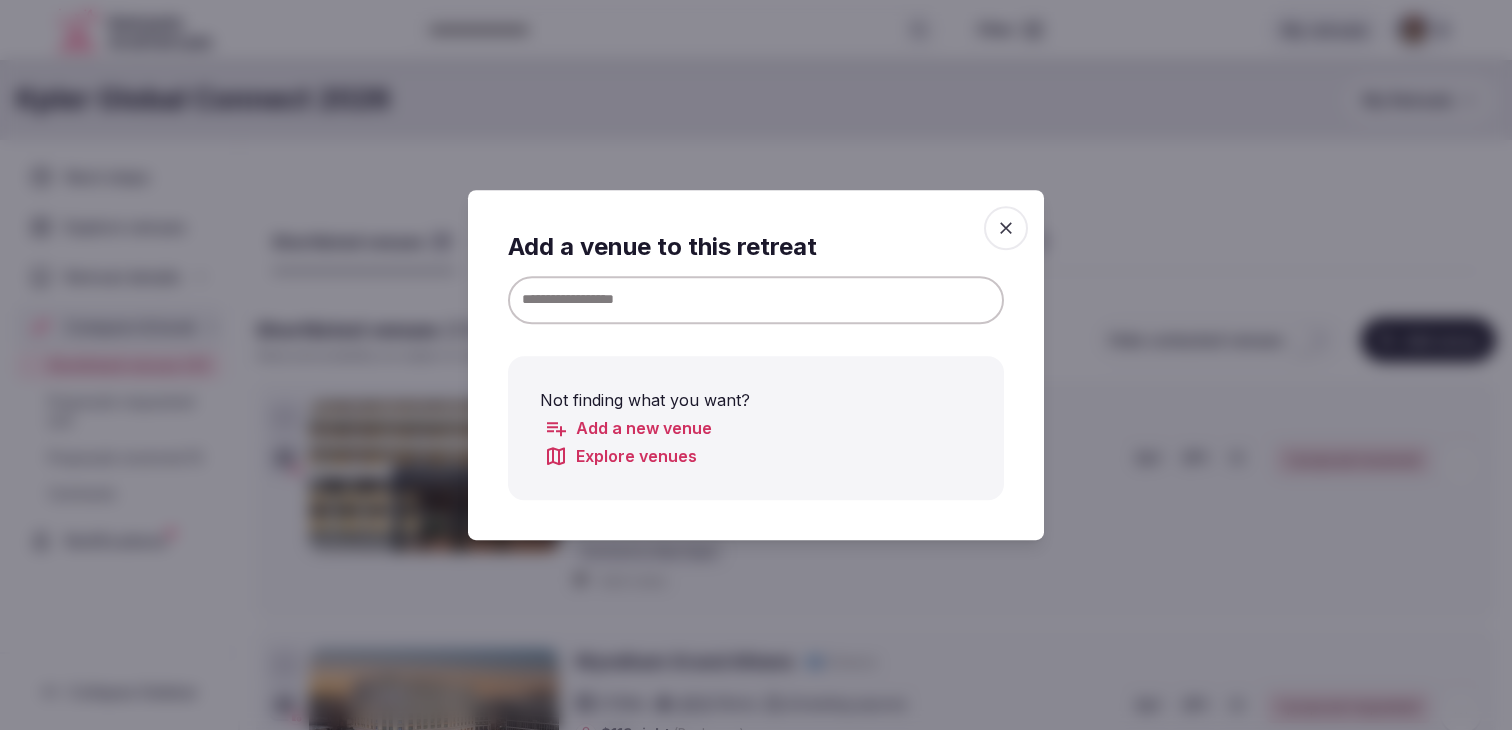 click at bounding box center [756, 300] 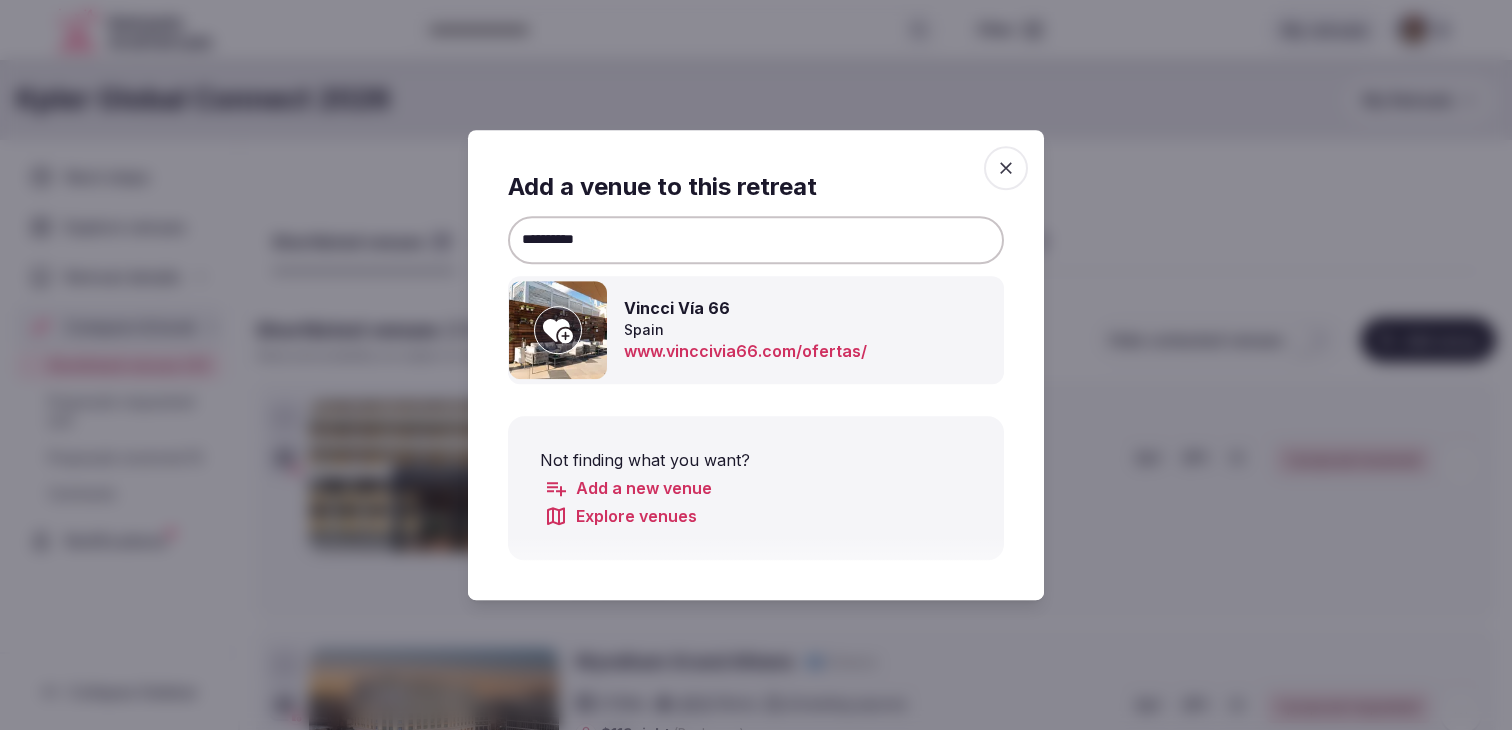 click 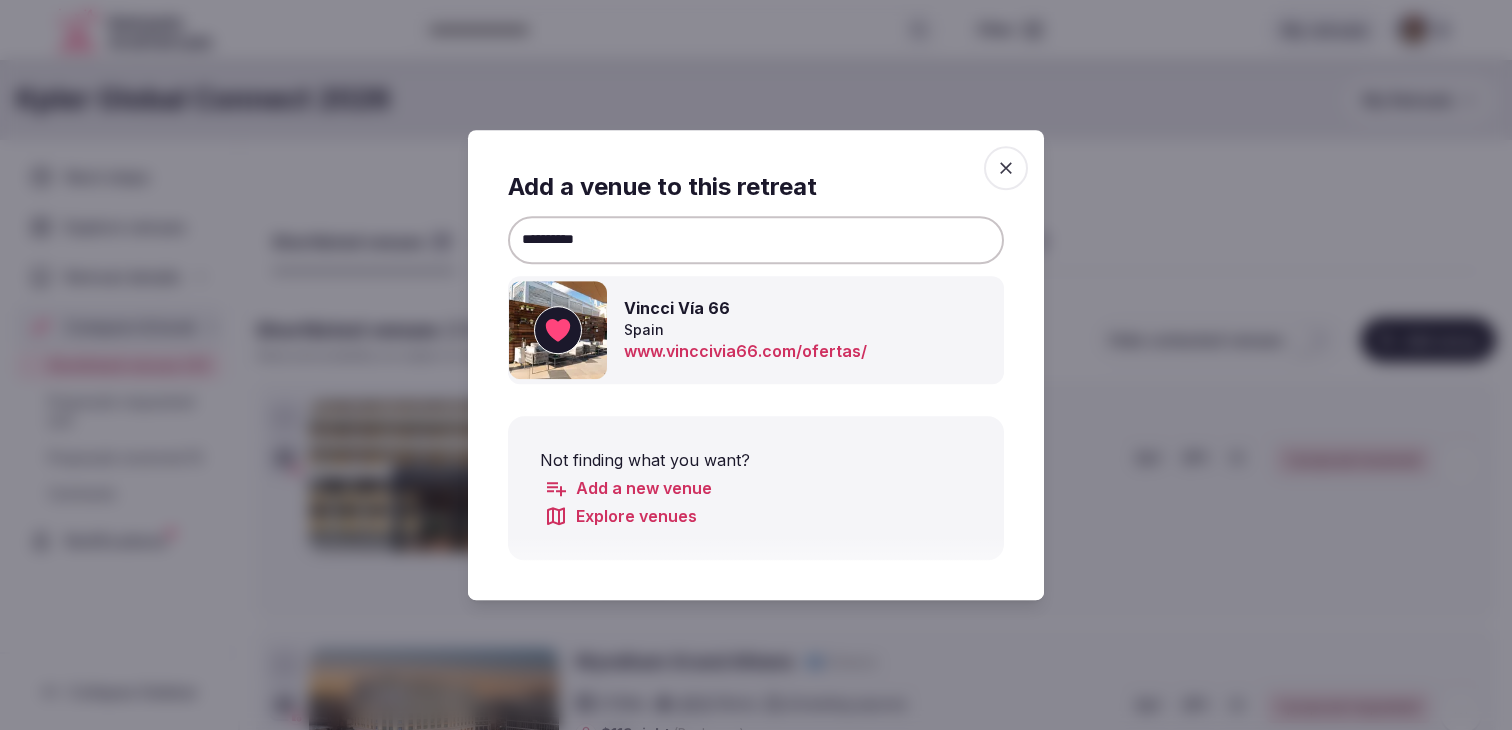 click on "**********" at bounding box center (756, 240) 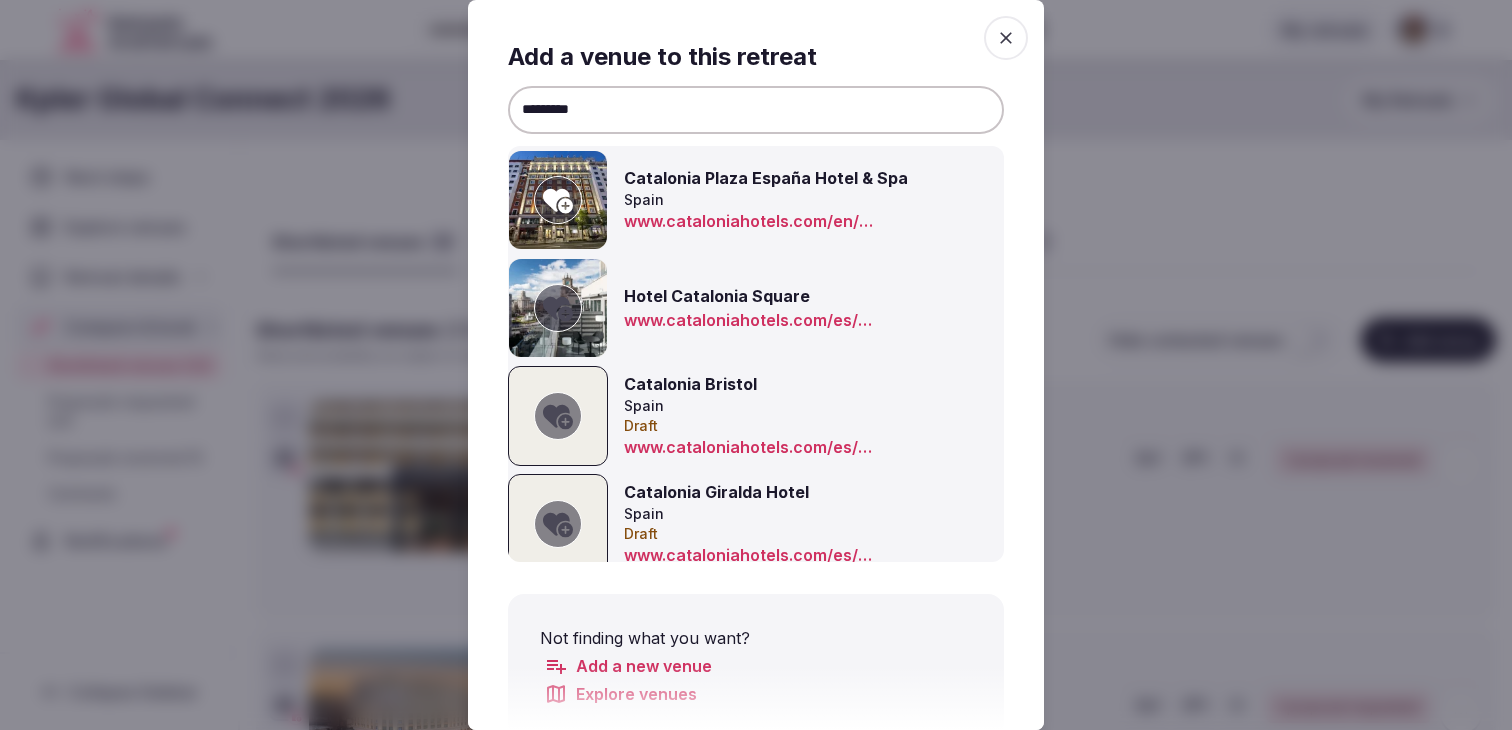click 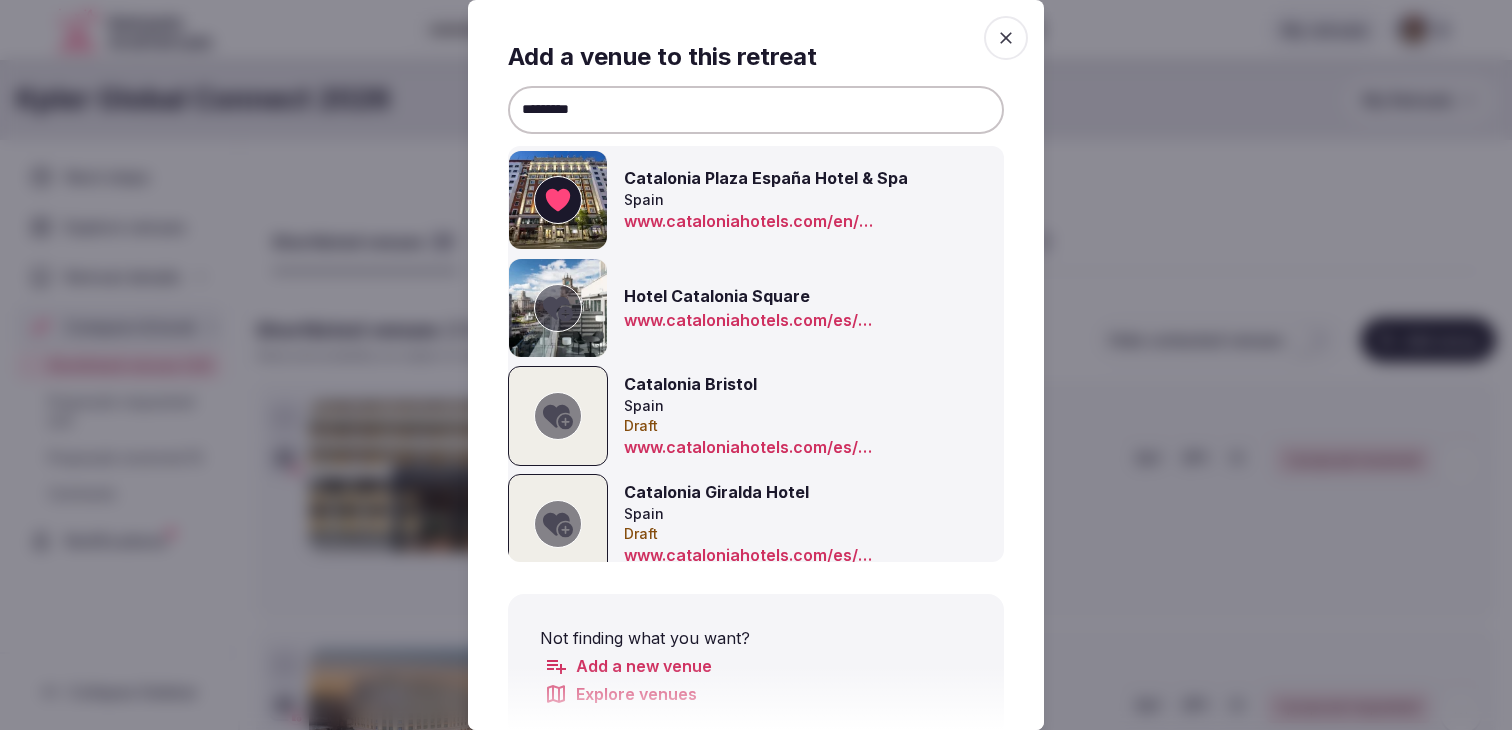 click on "*********" at bounding box center (756, 110) 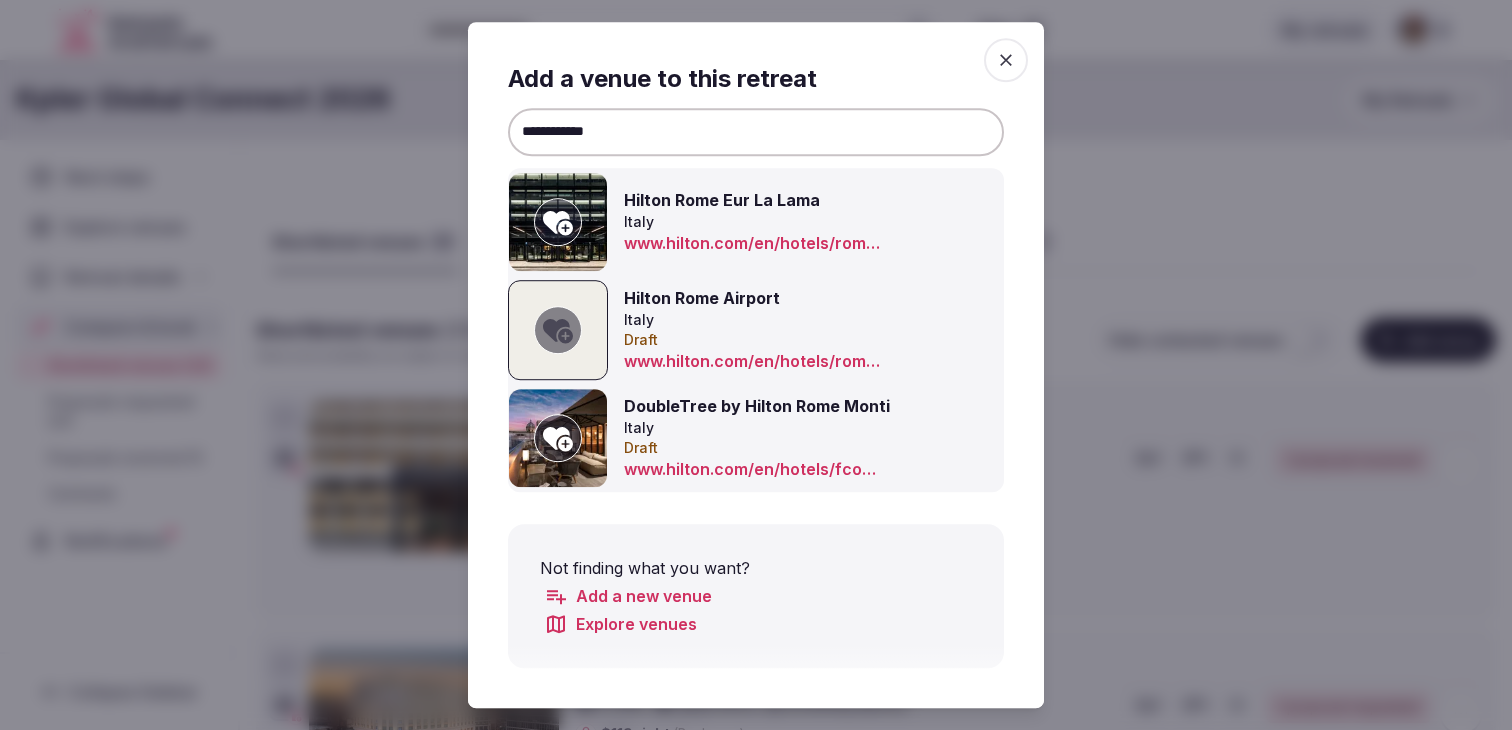 click 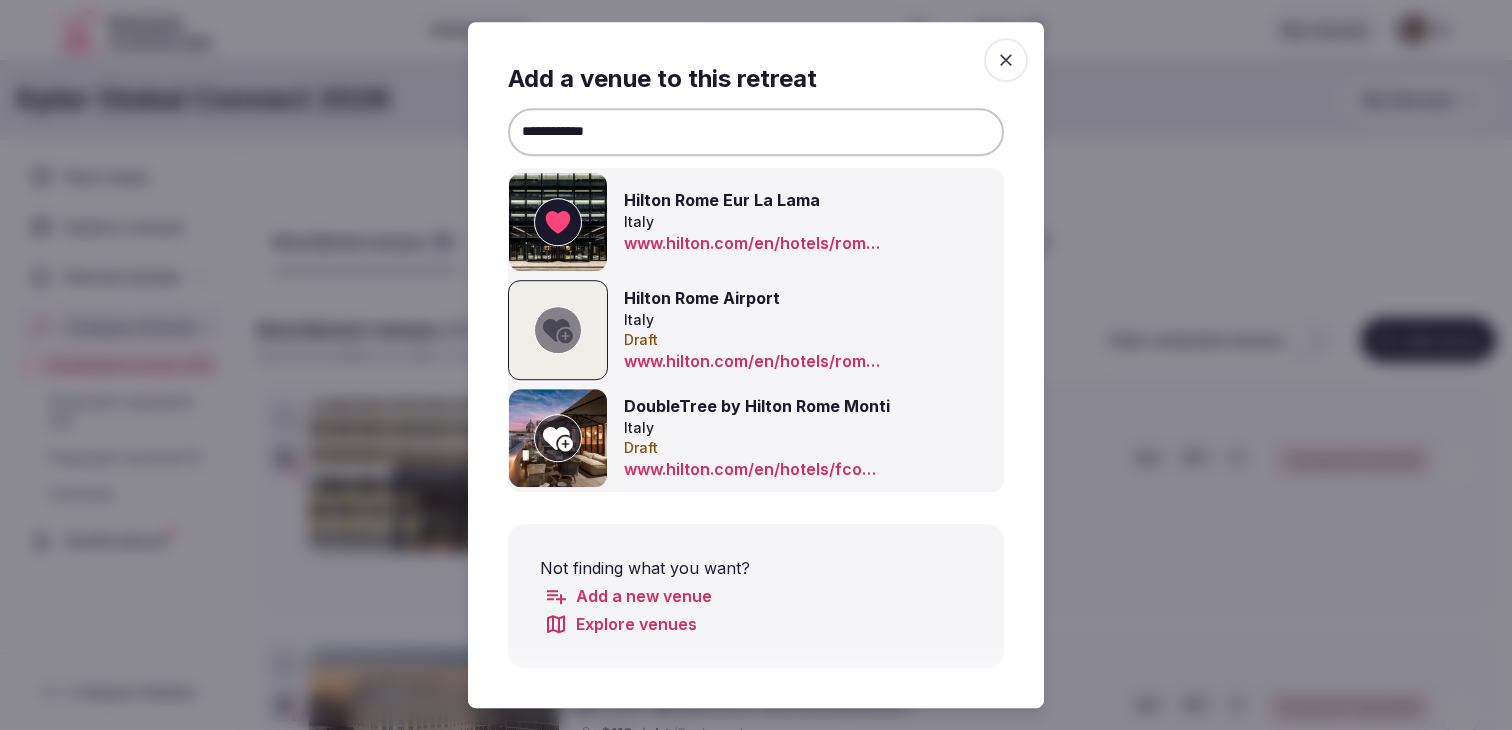 click on "**********" at bounding box center [756, 132] 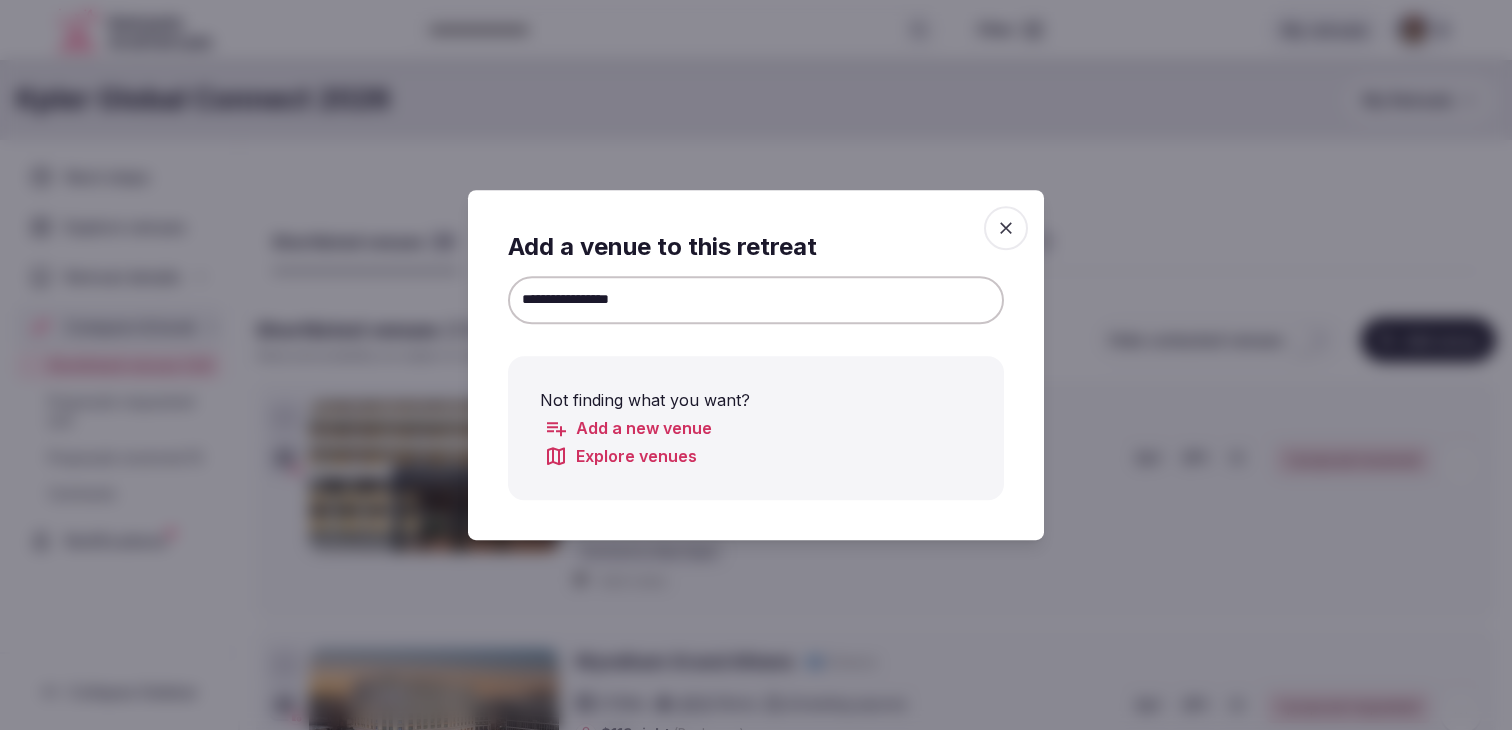 drag, startPoint x: 652, startPoint y: 301, endPoint x: 353, endPoint y: 304, distance: 299.01505 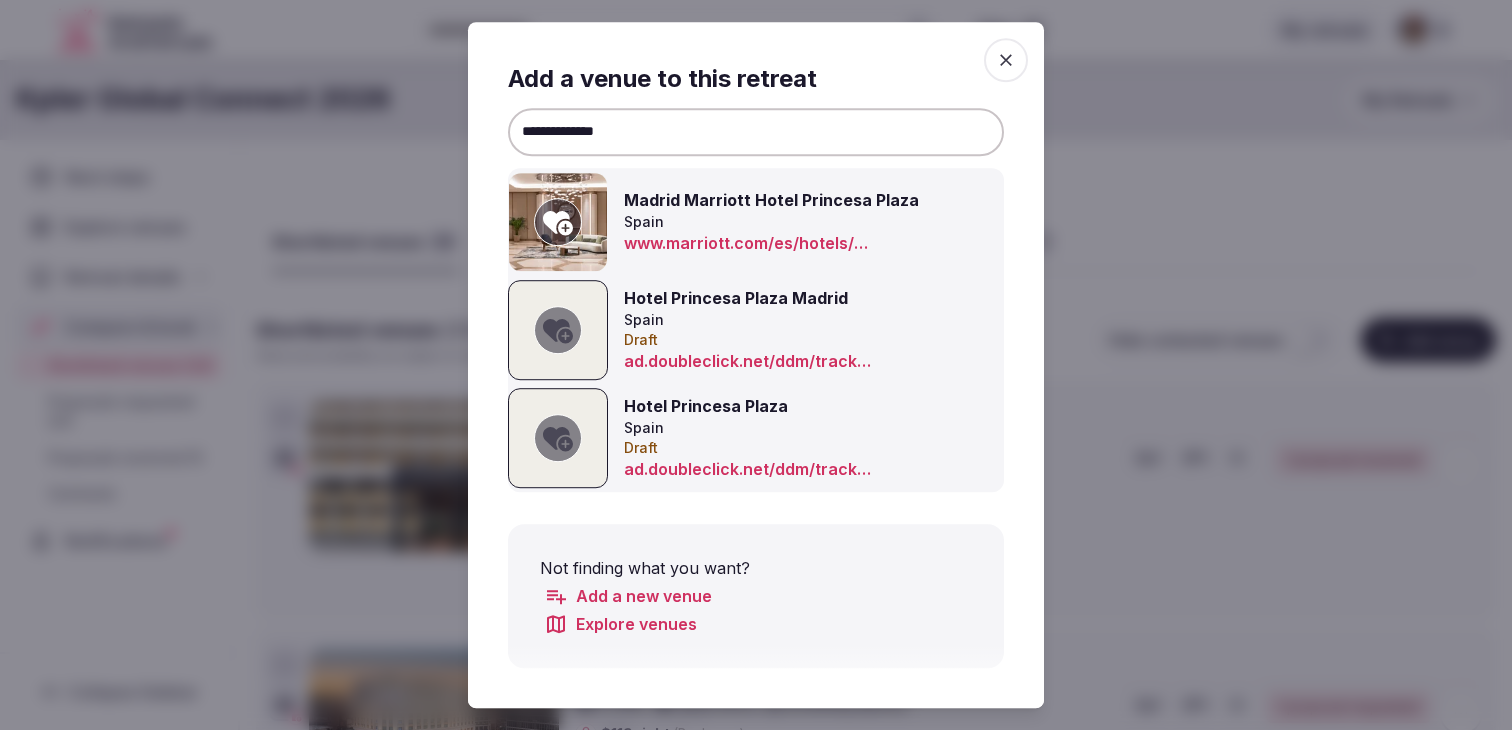 type on "**********" 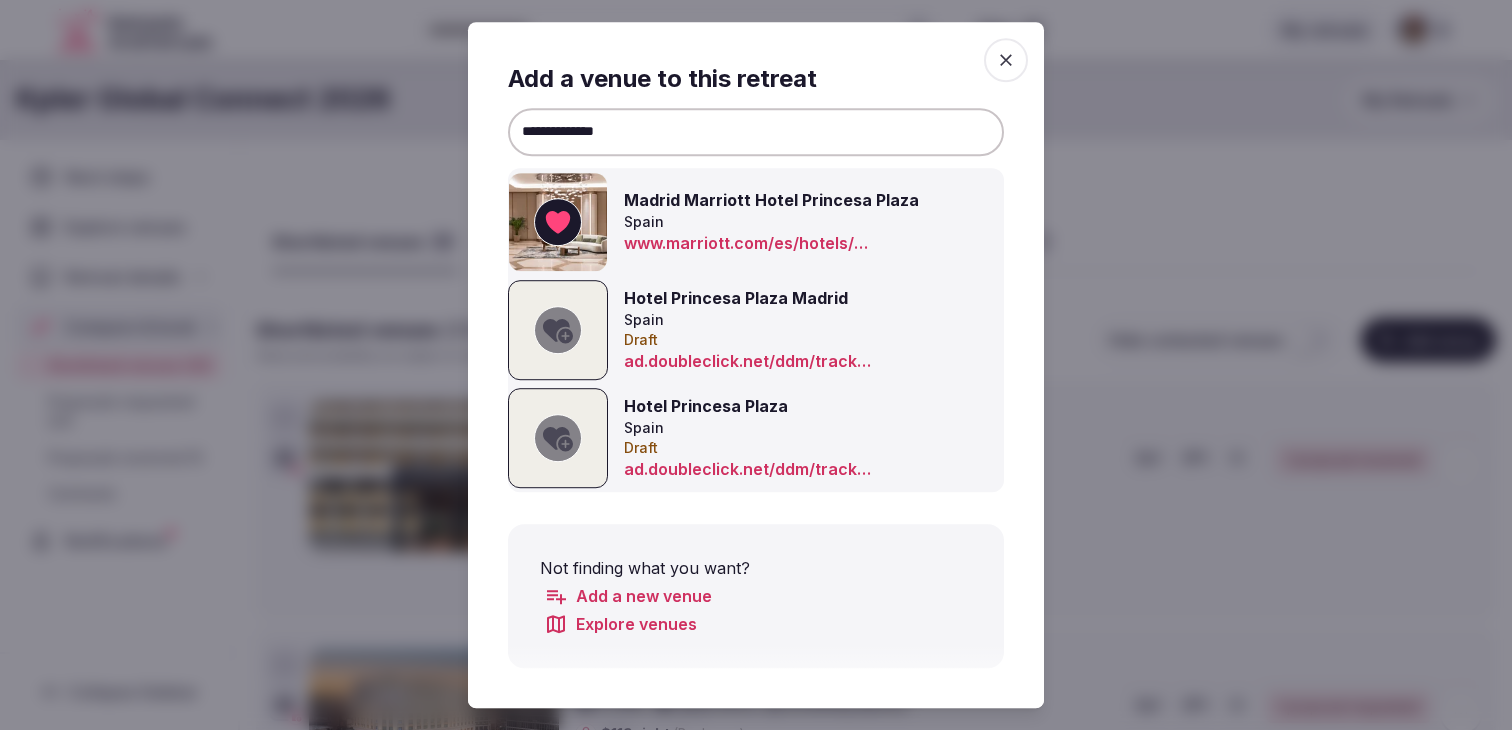 click on "**********" at bounding box center (756, 132) 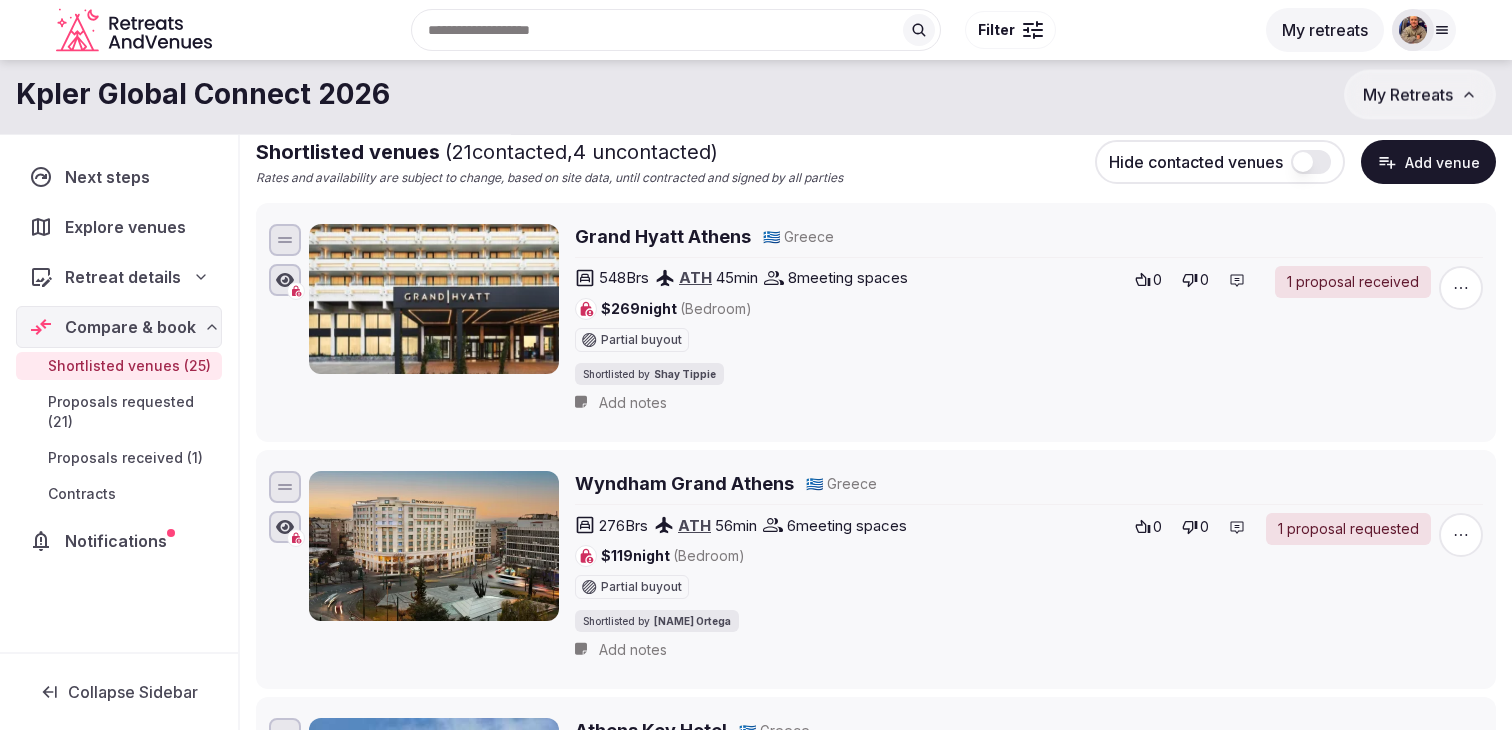 scroll, scrollTop: 0, scrollLeft: 0, axis: both 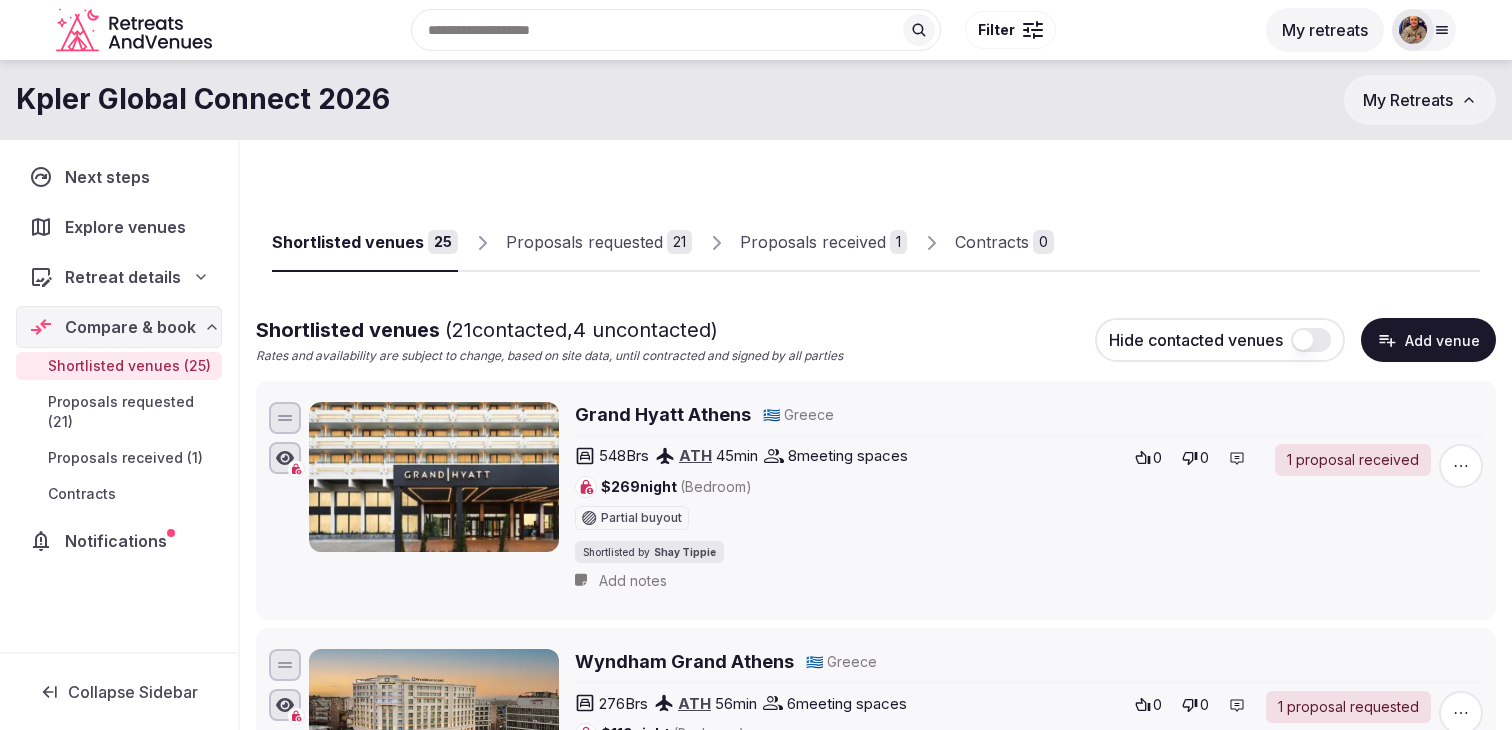 click on "Add venue" at bounding box center [1428, 340] 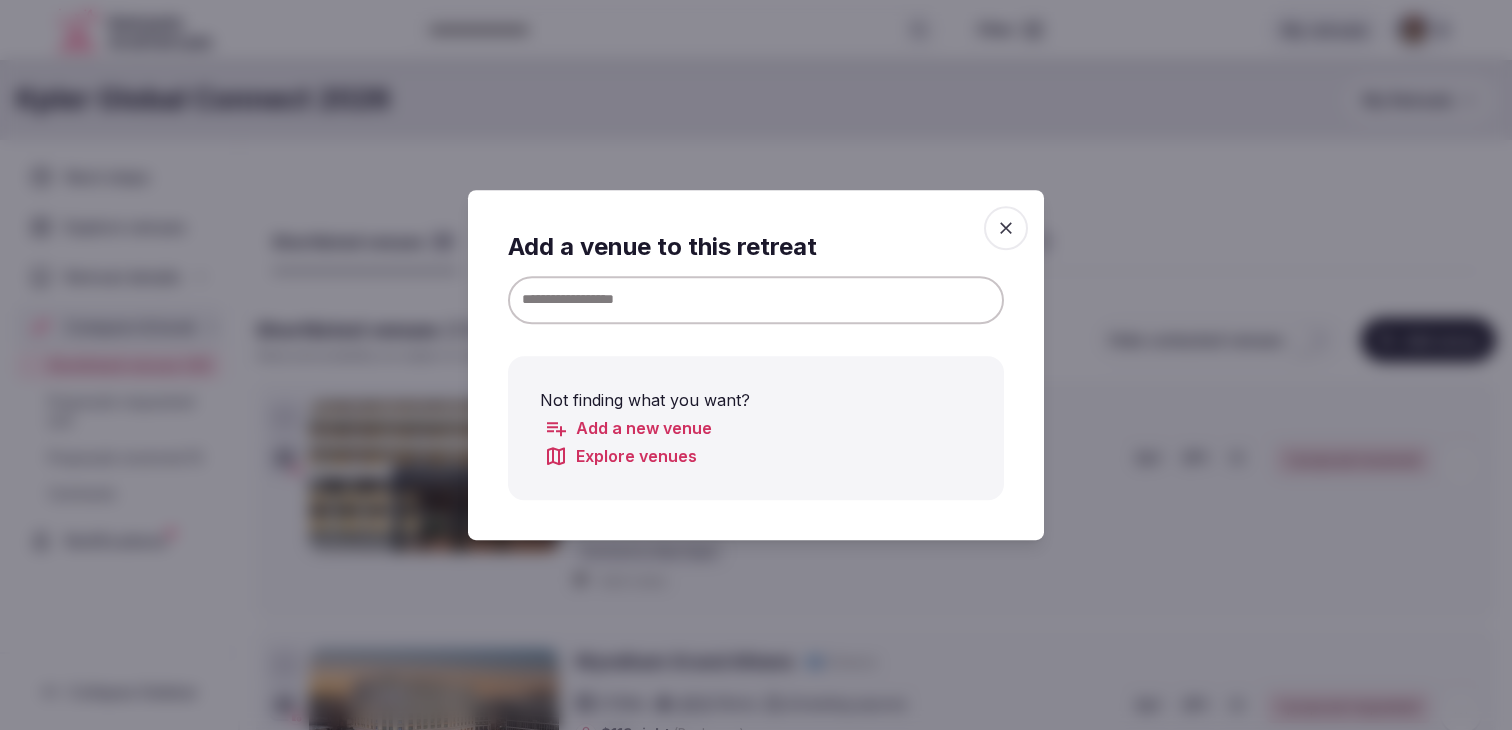 click at bounding box center [756, 300] 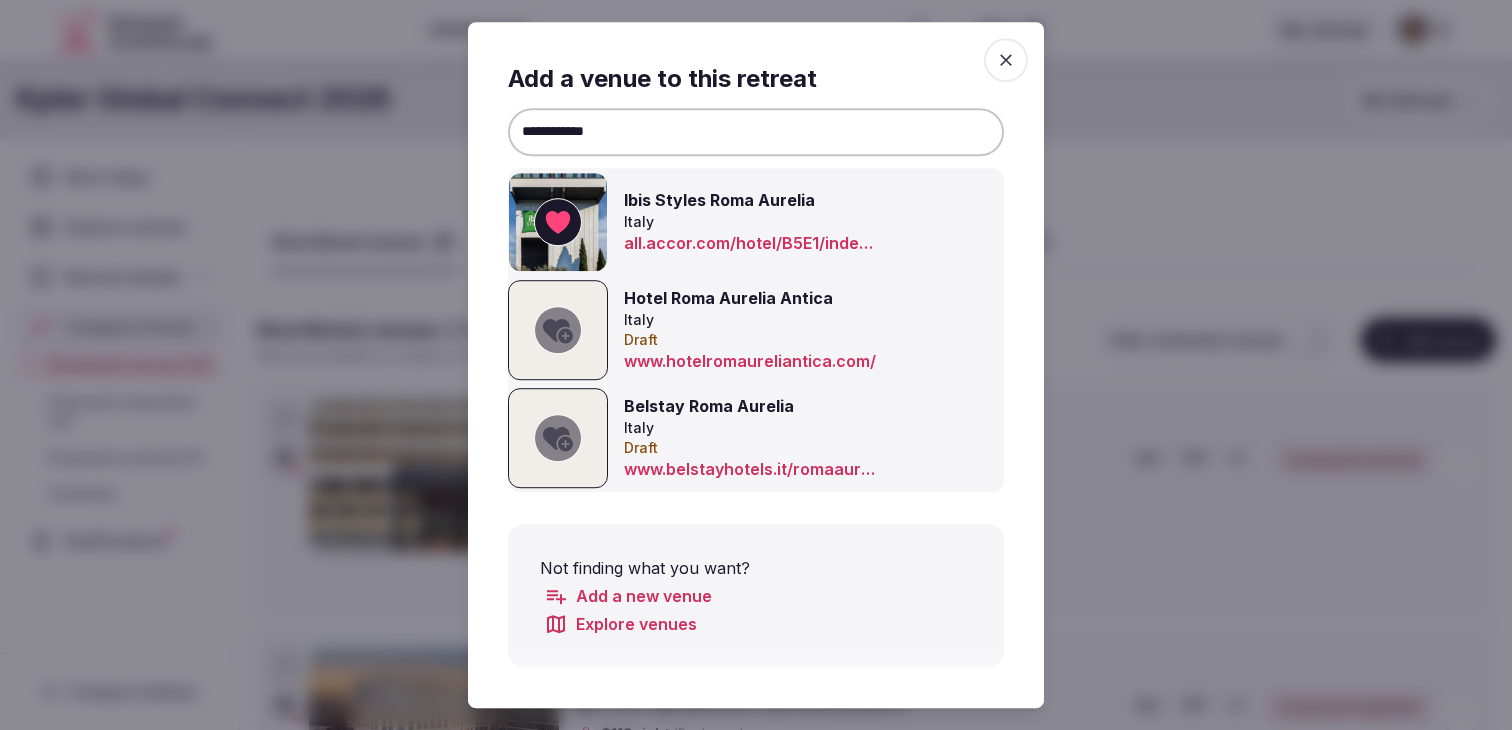 click on "**********" at bounding box center (756, 132) 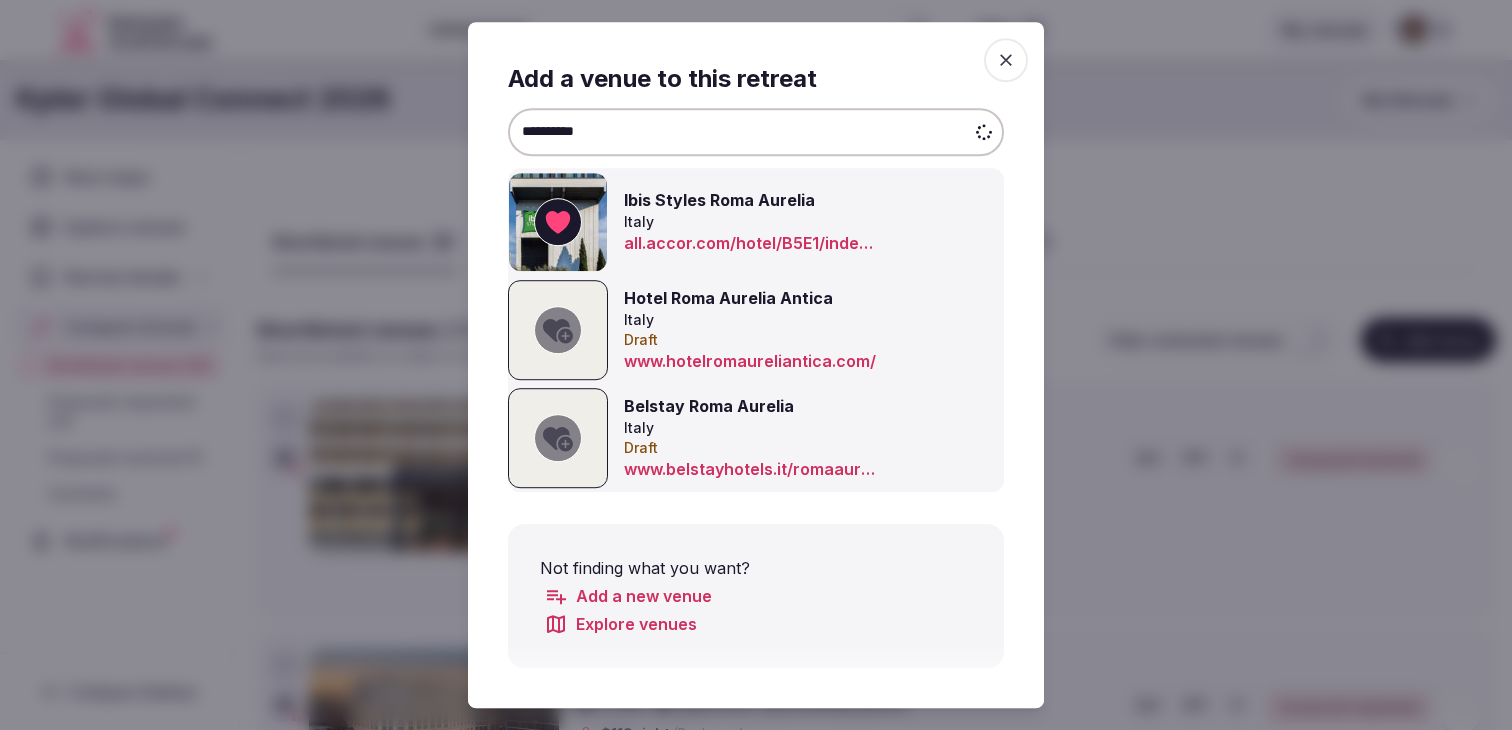 type on "**********" 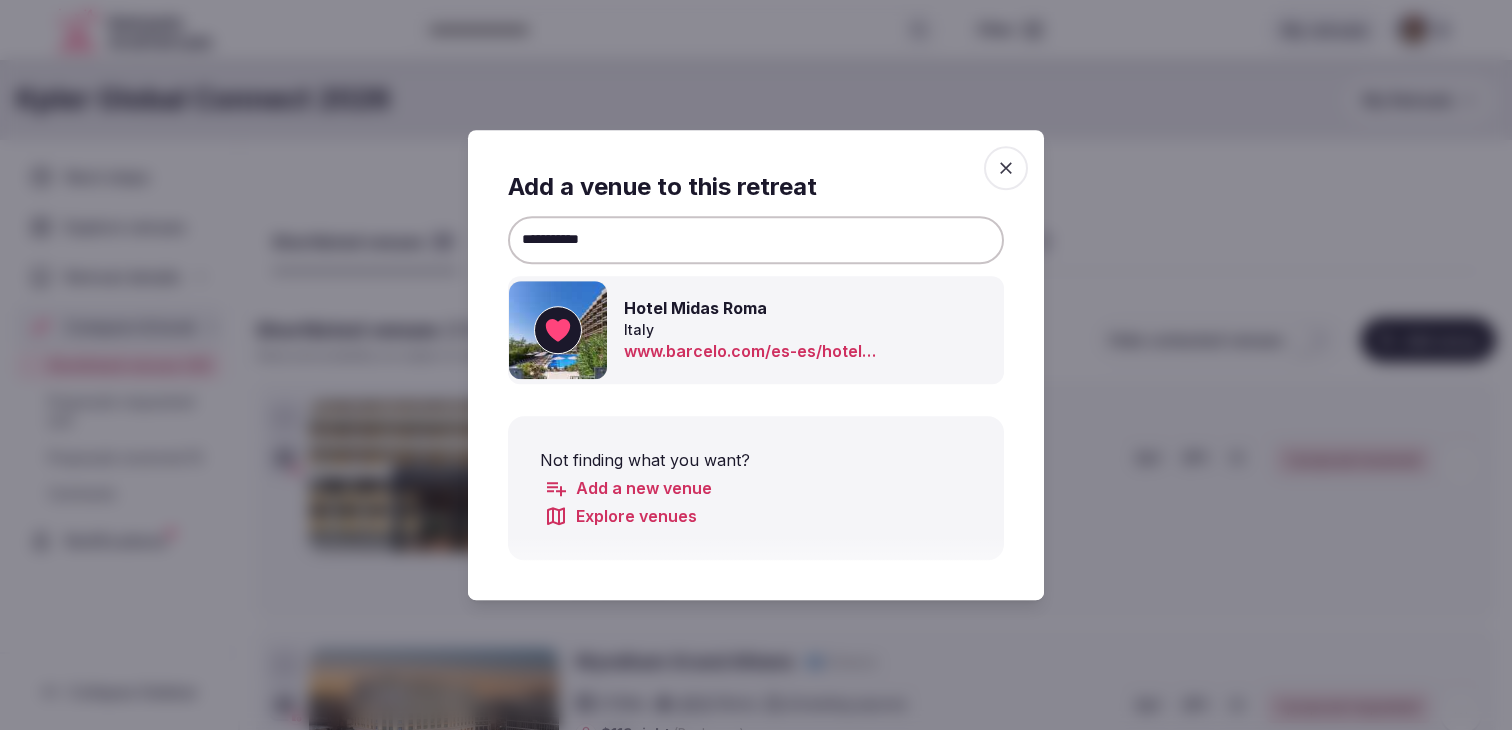 click on "**********" at bounding box center [756, 240] 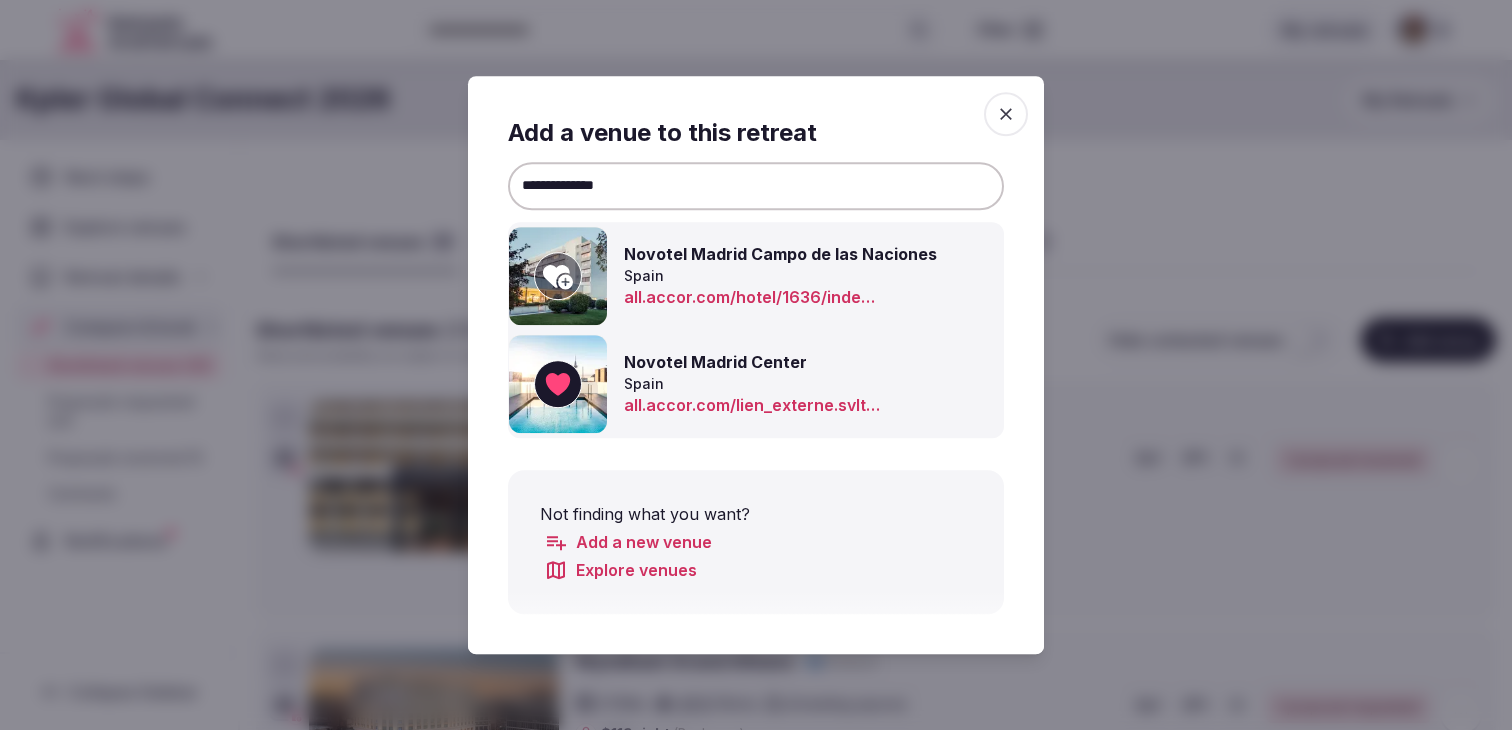 type on "**********" 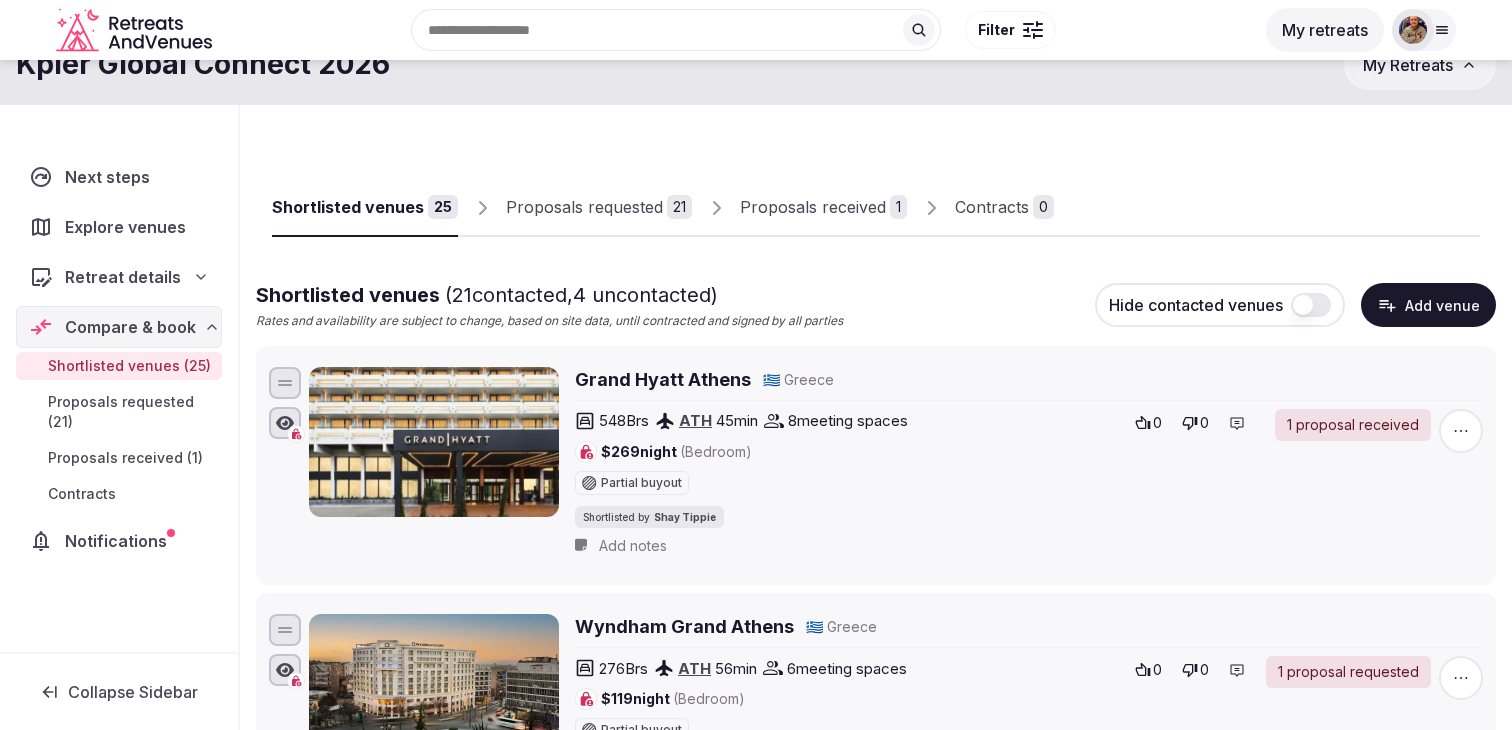 scroll, scrollTop: 64, scrollLeft: 0, axis: vertical 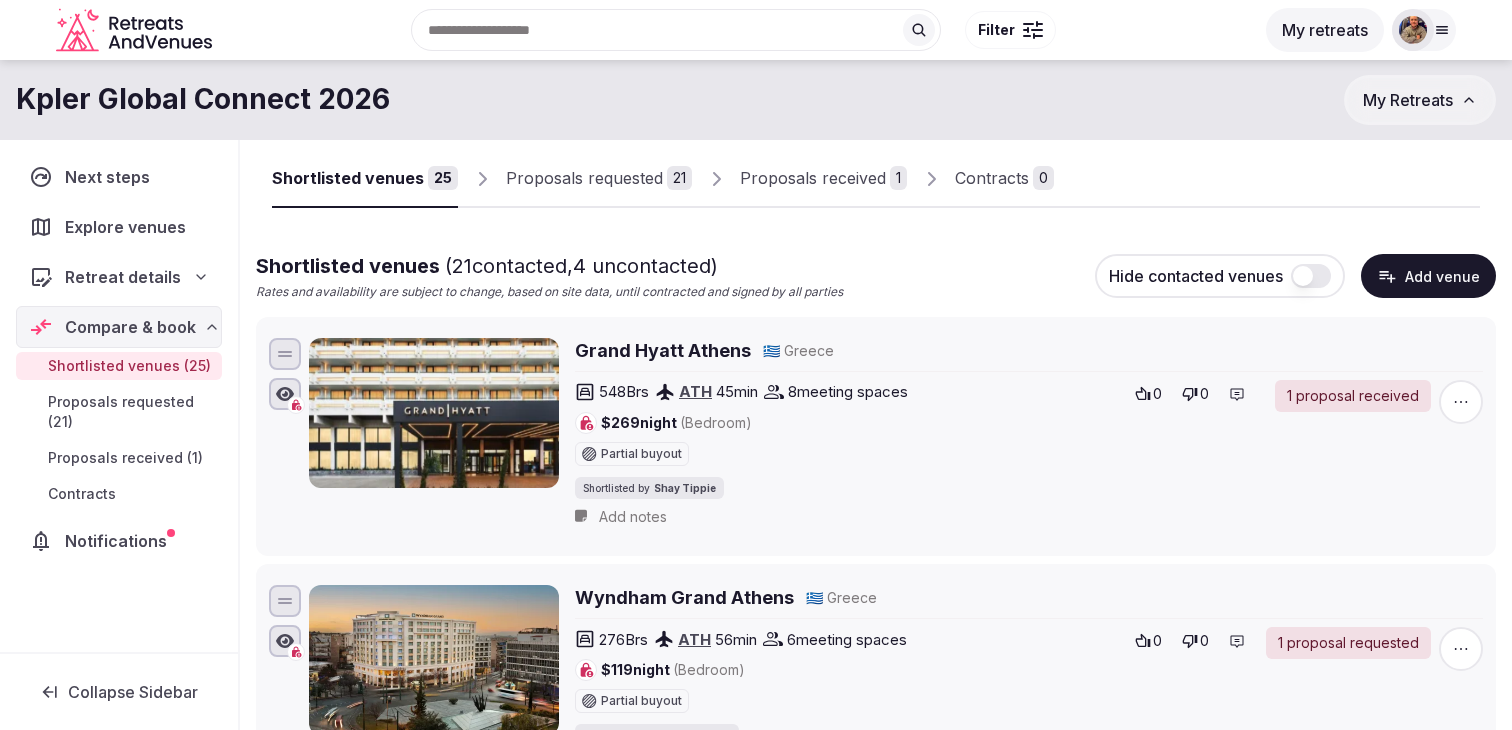 click on "Proposals requested 21" at bounding box center (599, 179) 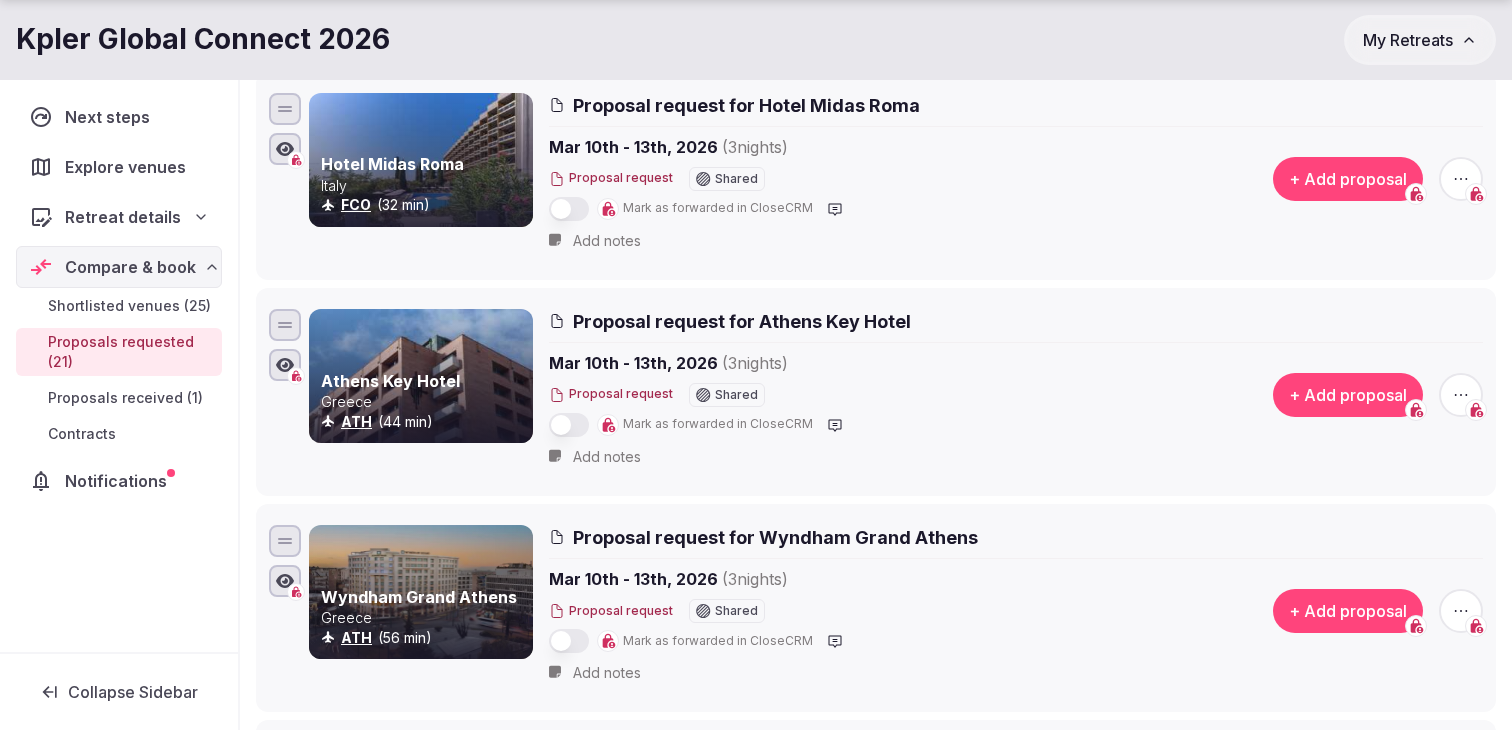 scroll, scrollTop: 4120, scrollLeft: 0, axis: vertical 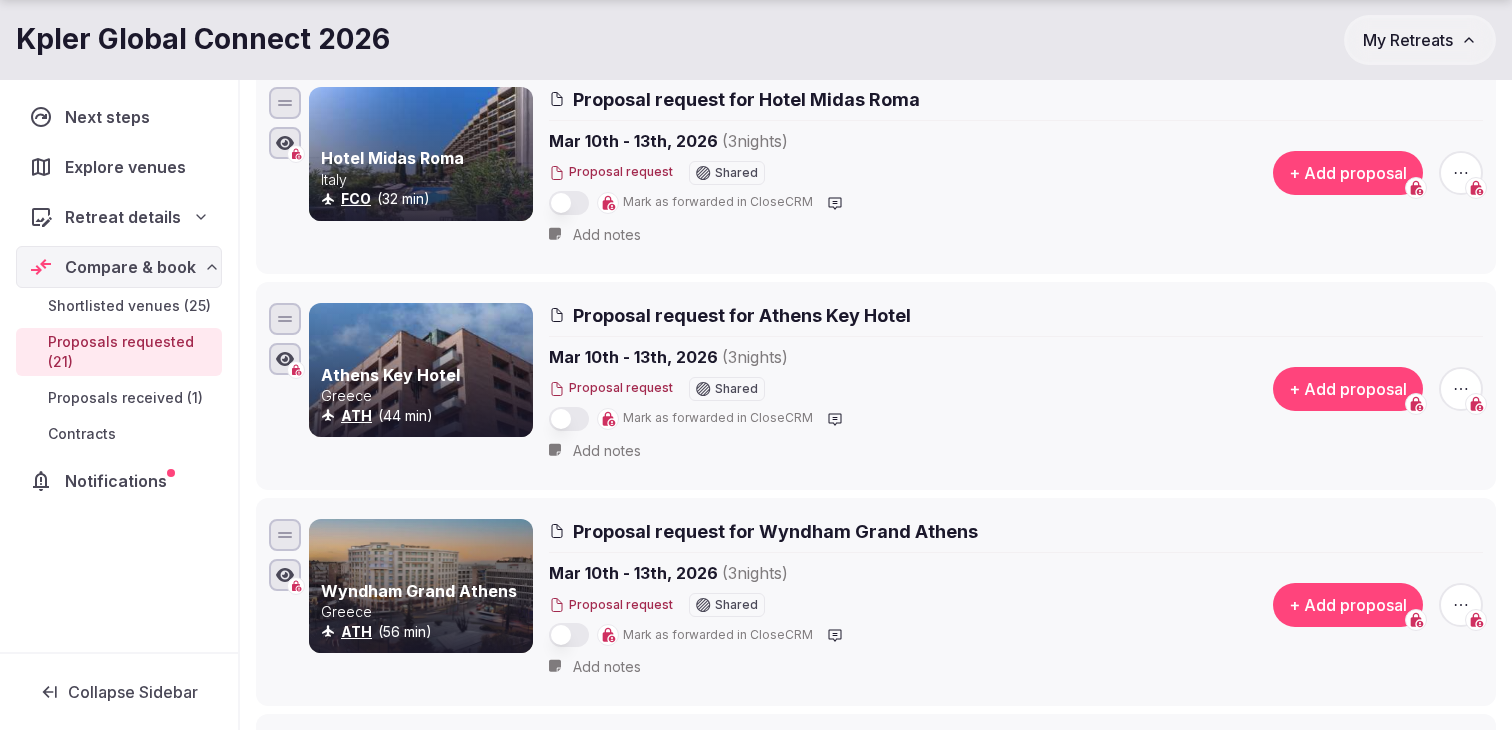 click at bounding box center [569, 203] 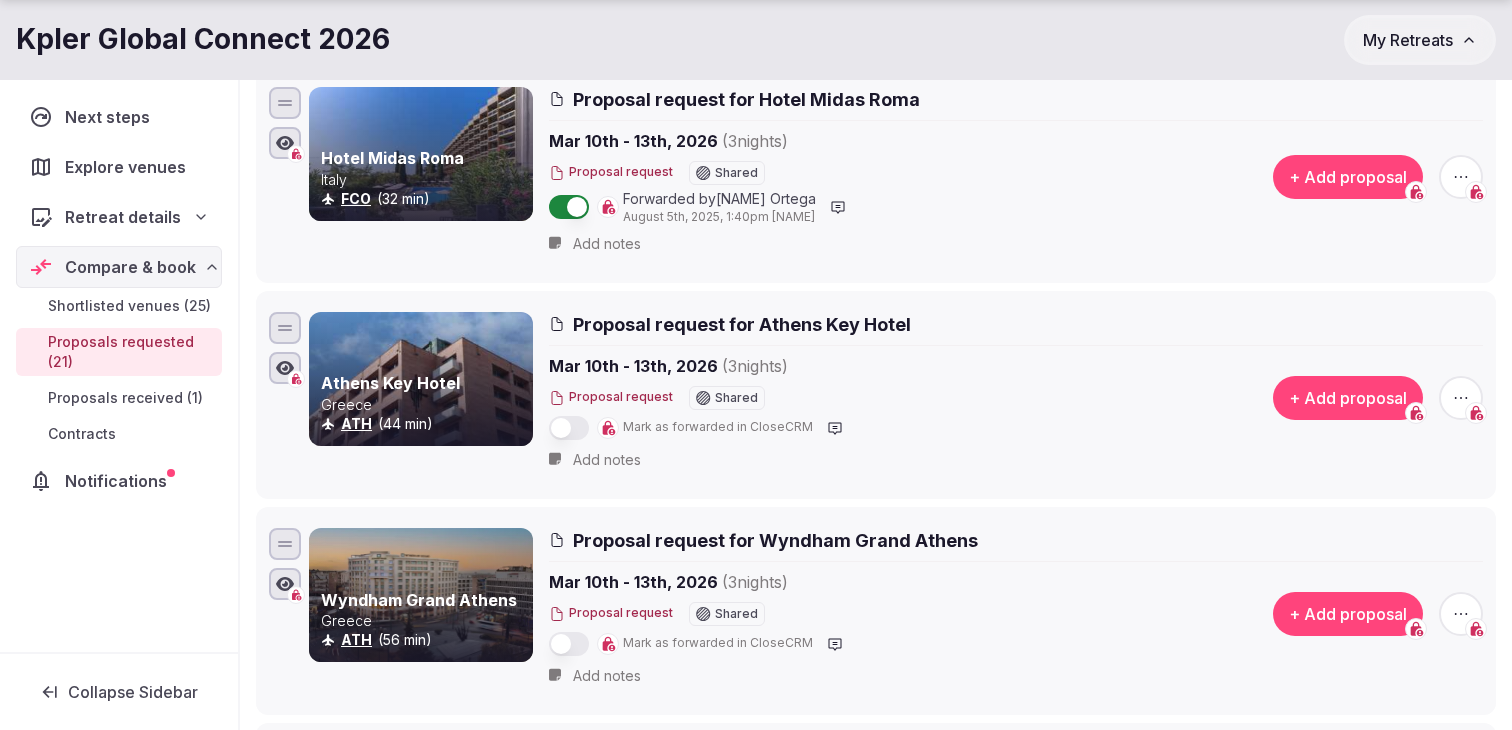 click at bounding box center [569, 428] 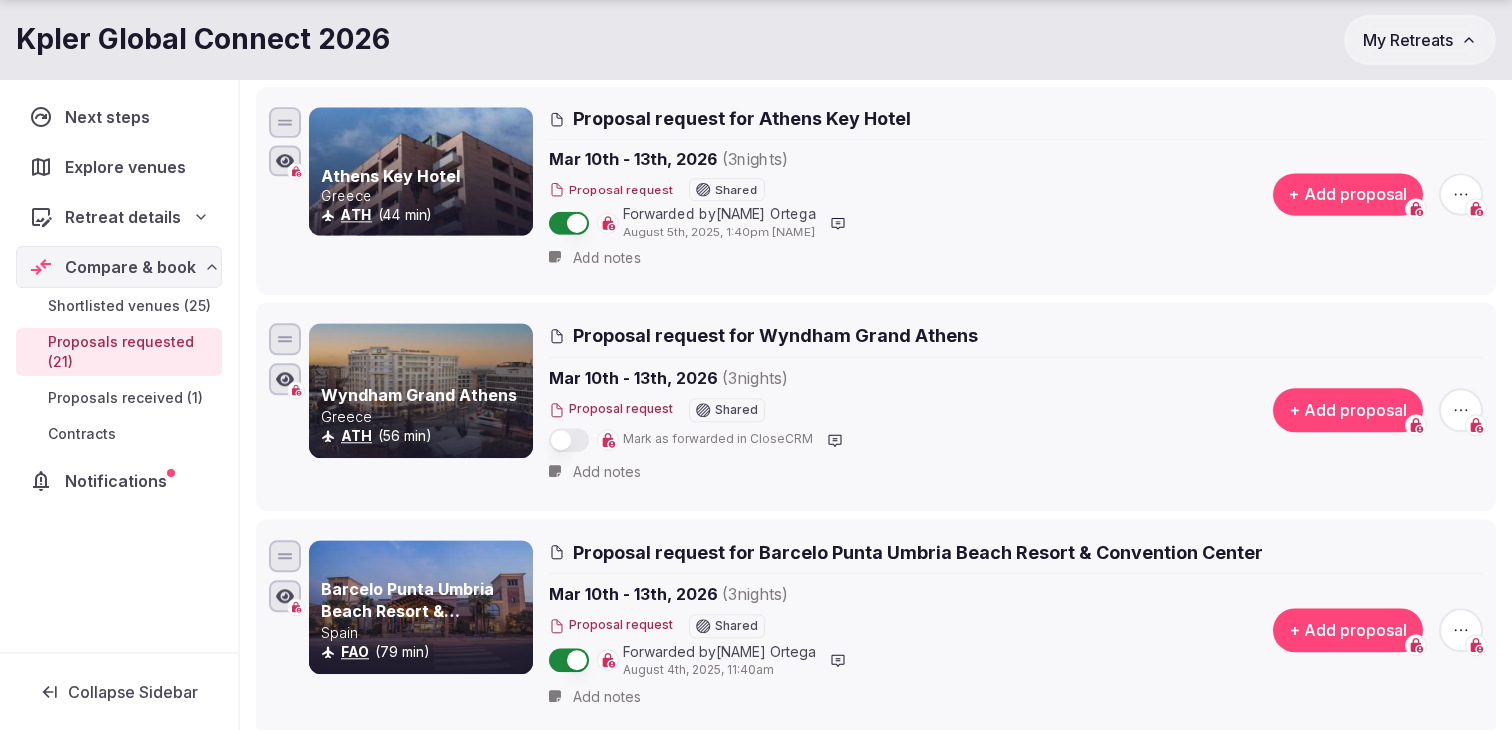 scroll, scrollTop: 4408, scrollLeft: 0, axis: vertical 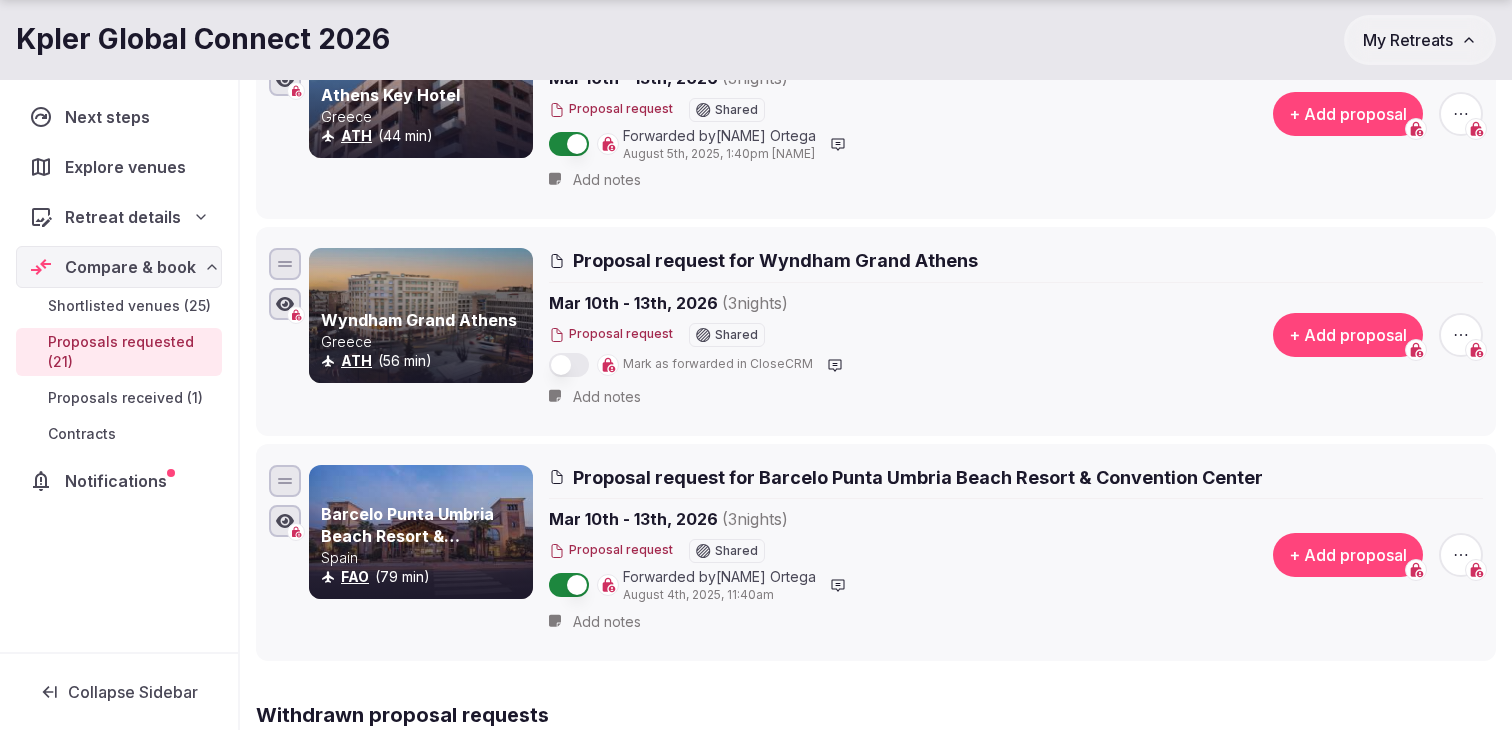 click at bounding box center [569, 365] 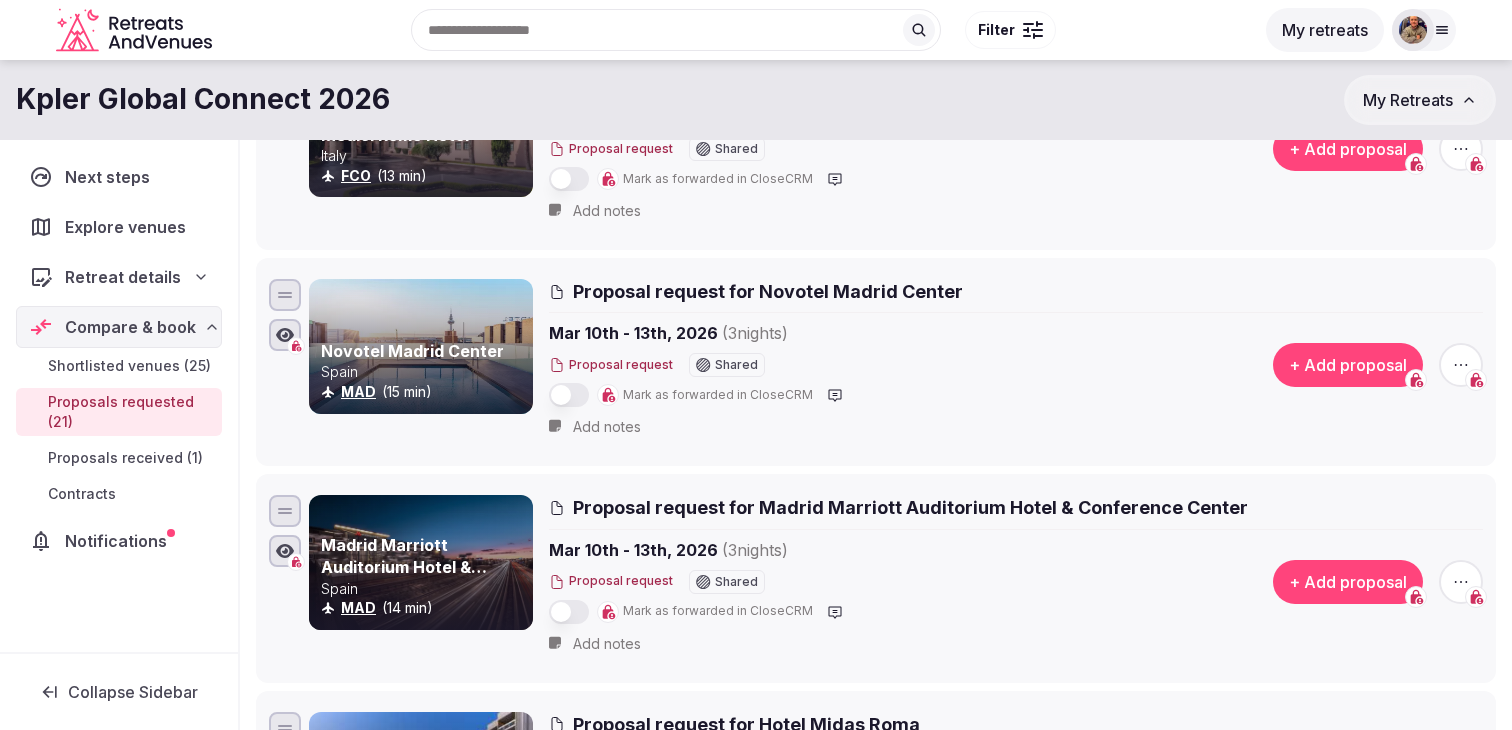scroll, scrollTop: 3491, scrollLeft: 0, axis: vertical 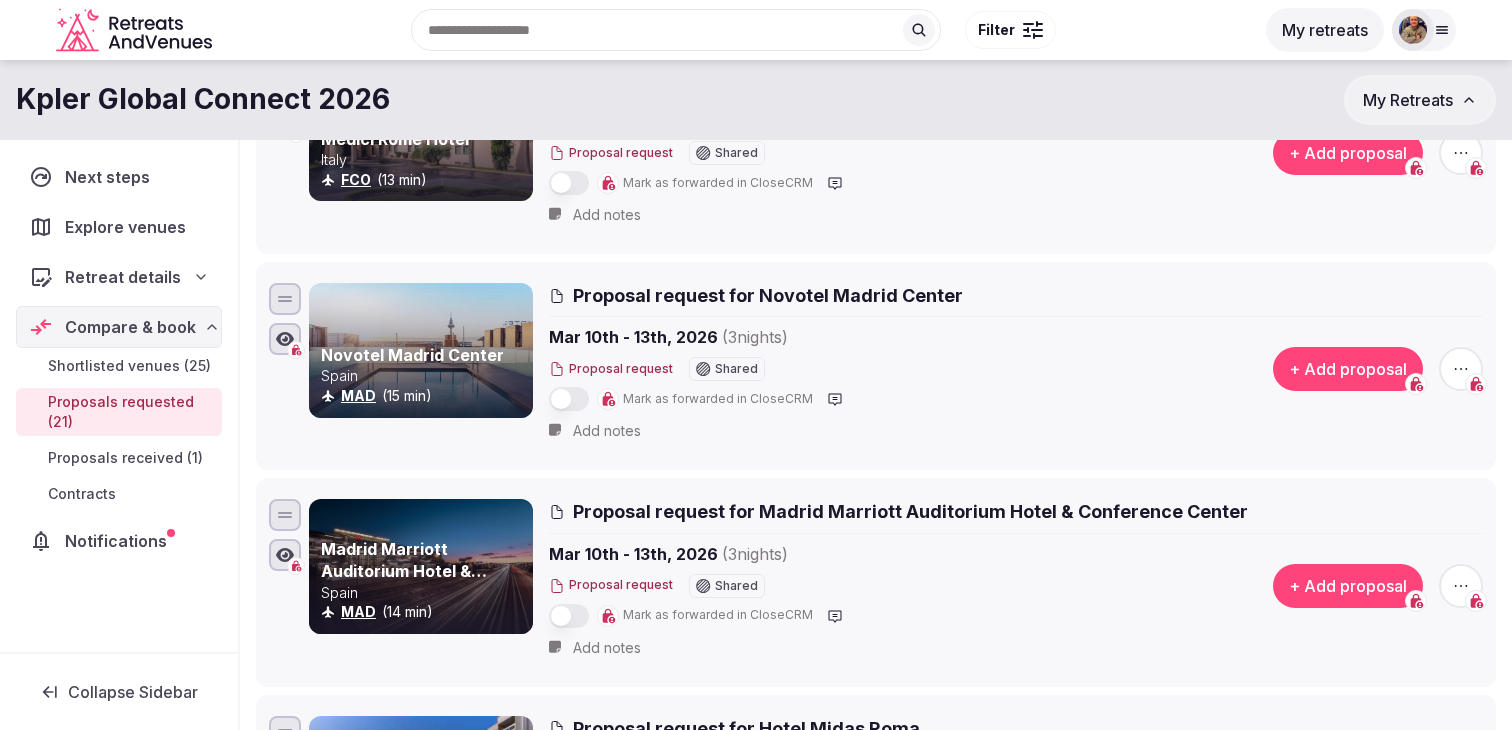 click at bounding box center (569, 399) 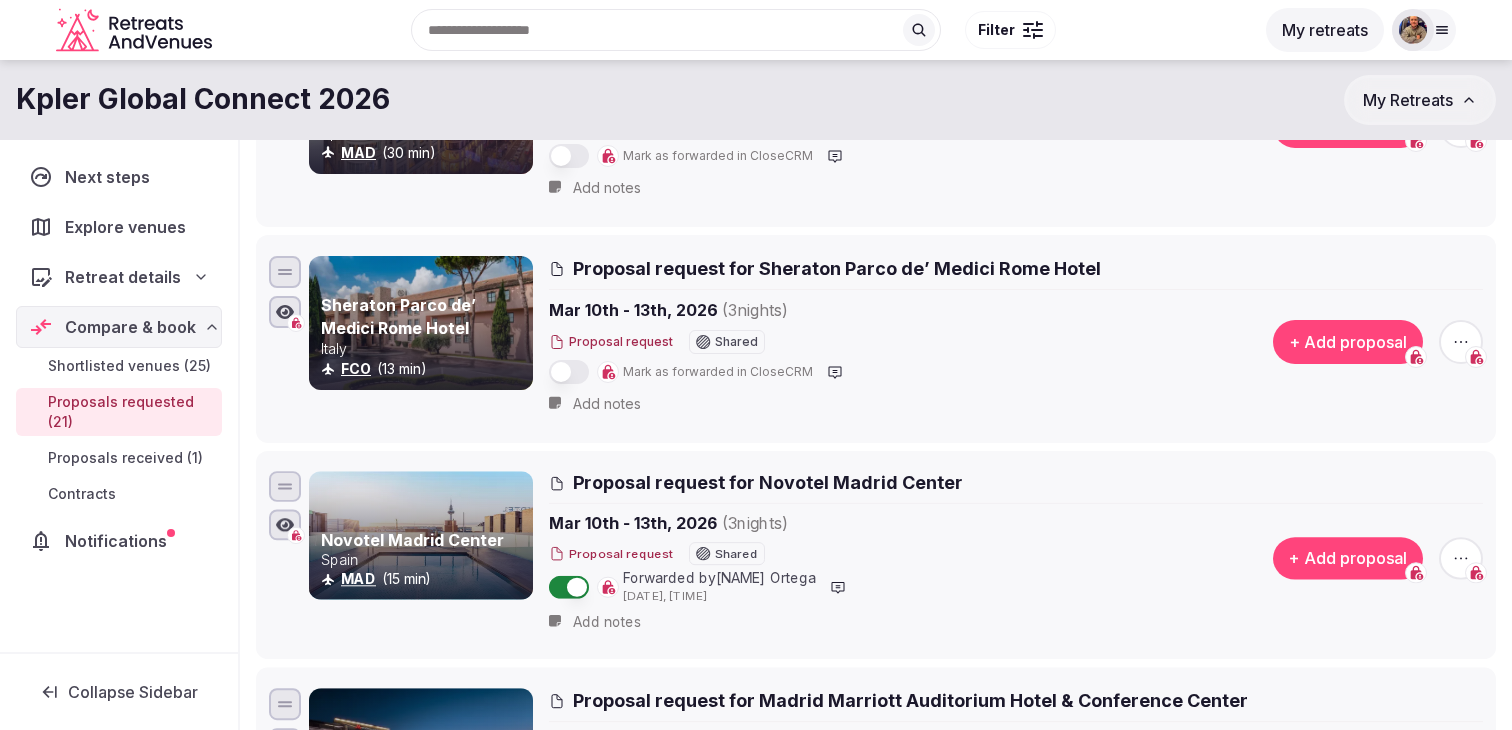 scroll, scrollTop: 3259, scrollLeft: 0, axis: vertical 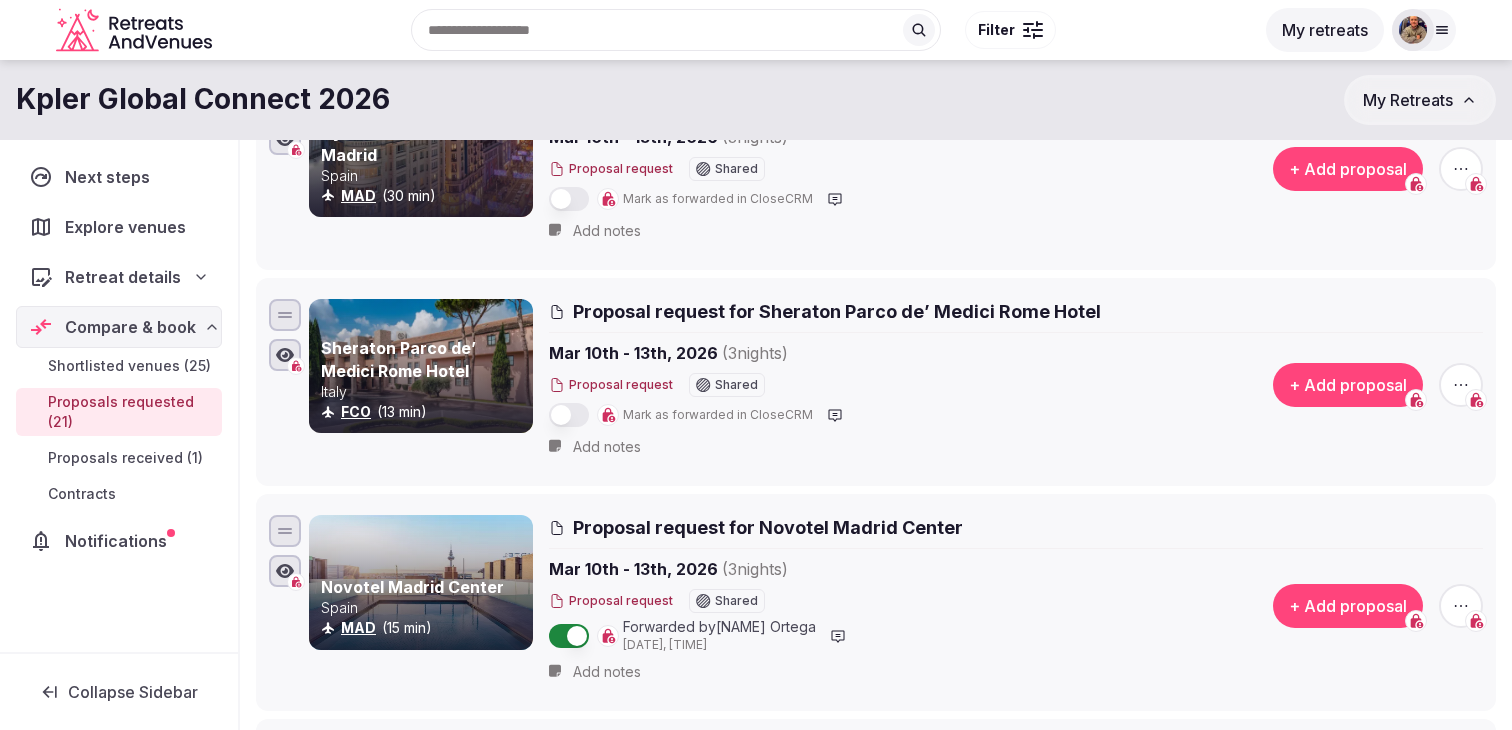 click at bounding box center (569, 415) 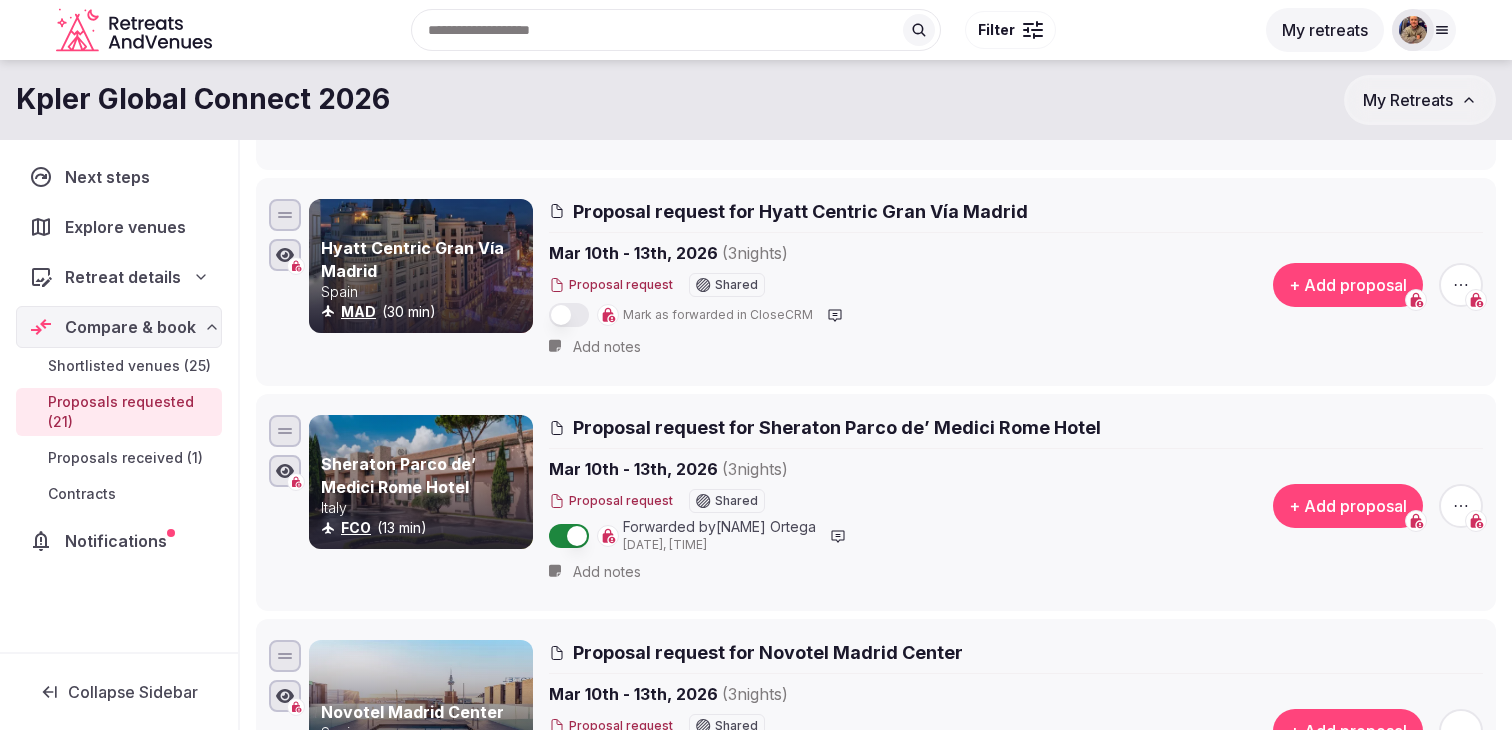 scroll, scrollTop: 3105, scrollLeft: 0, axis: vertical 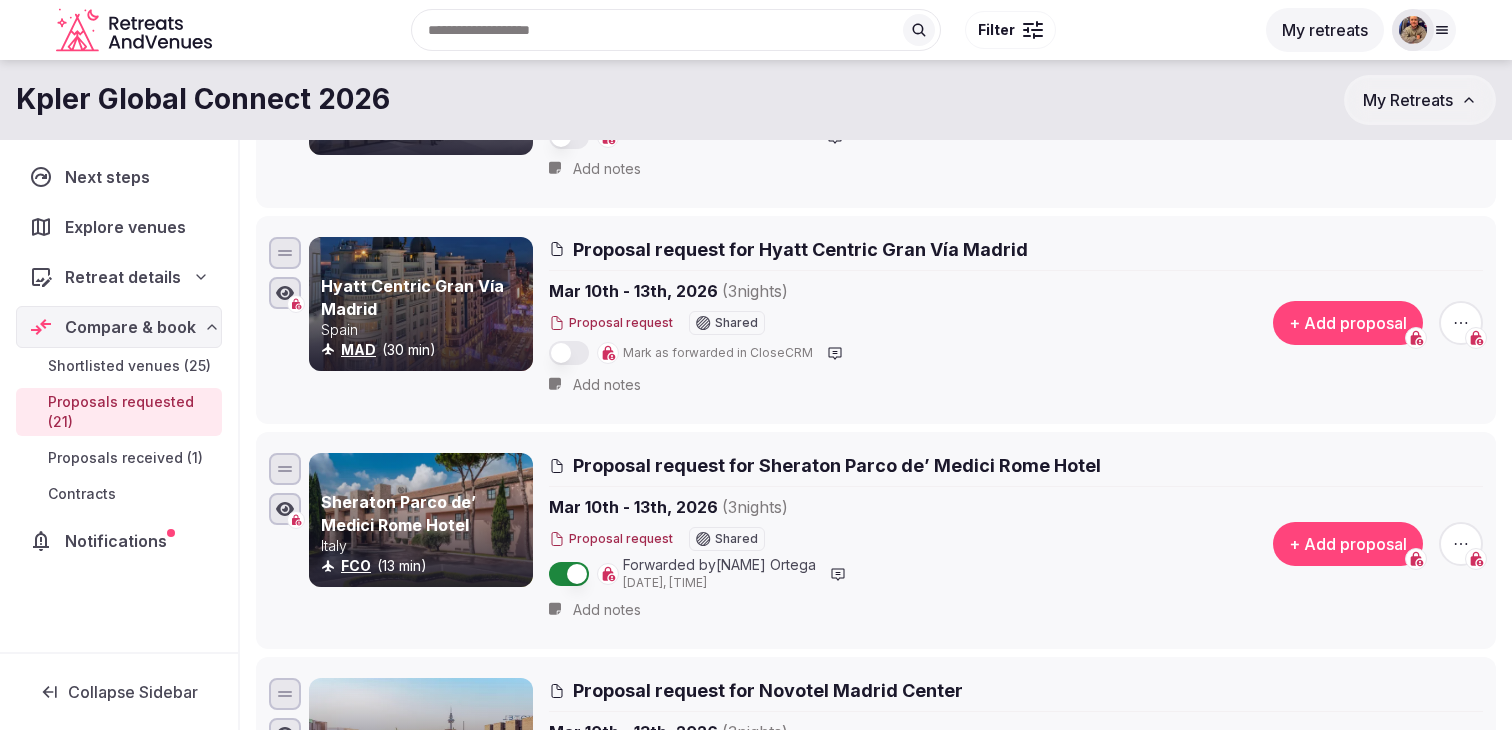 click at bounding box center [569, 353] 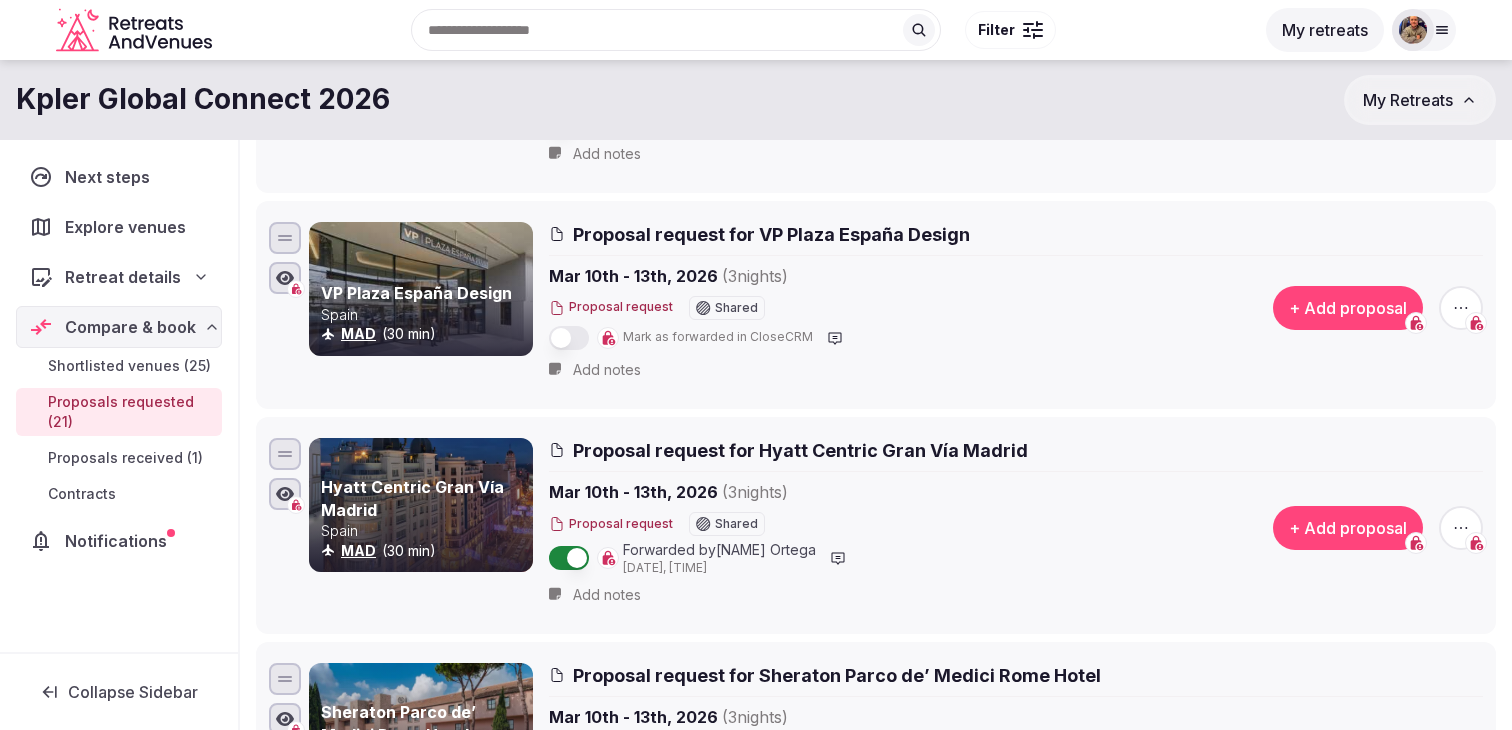 scroll, scrollTop: 2866, scrollLeft: 0, axis: vertical 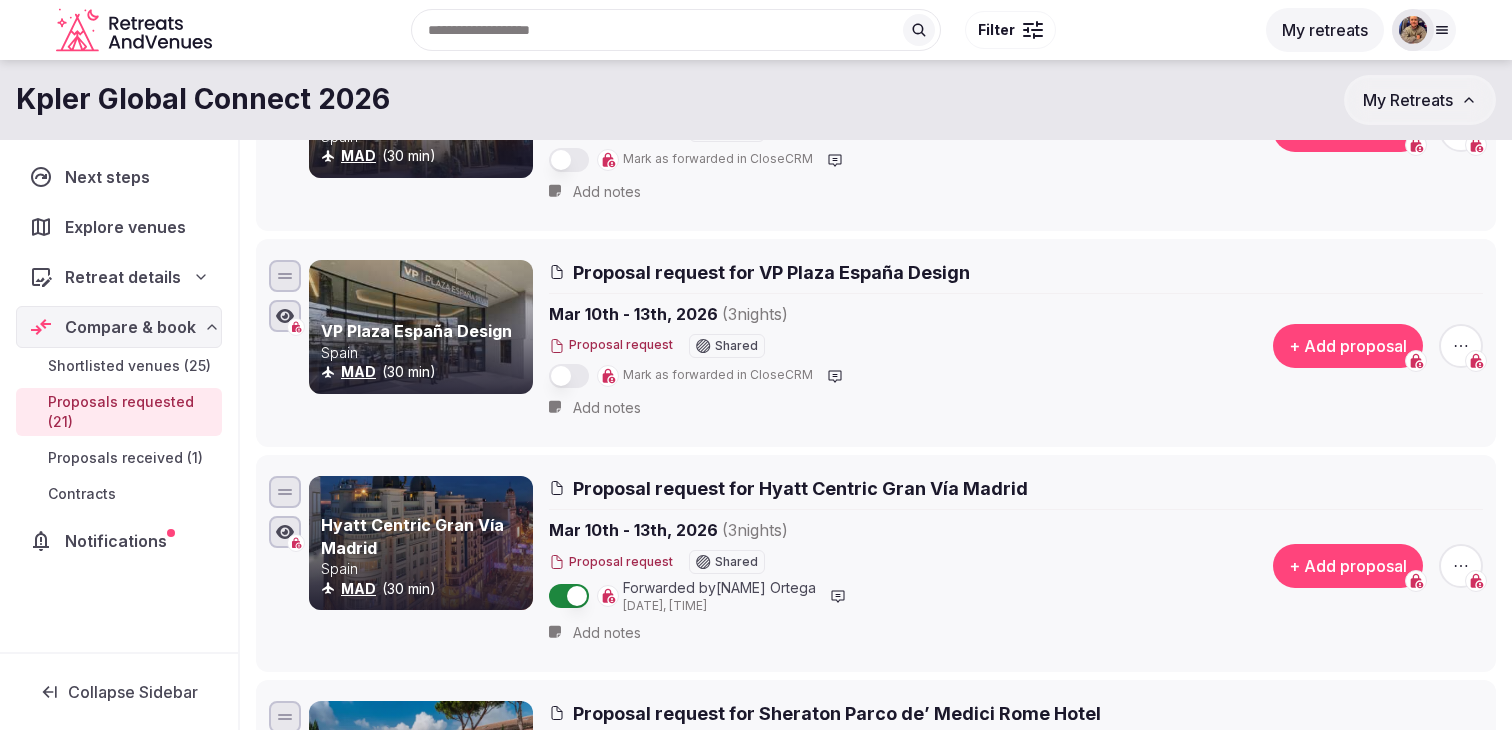 click at bounding box center [569, 376] 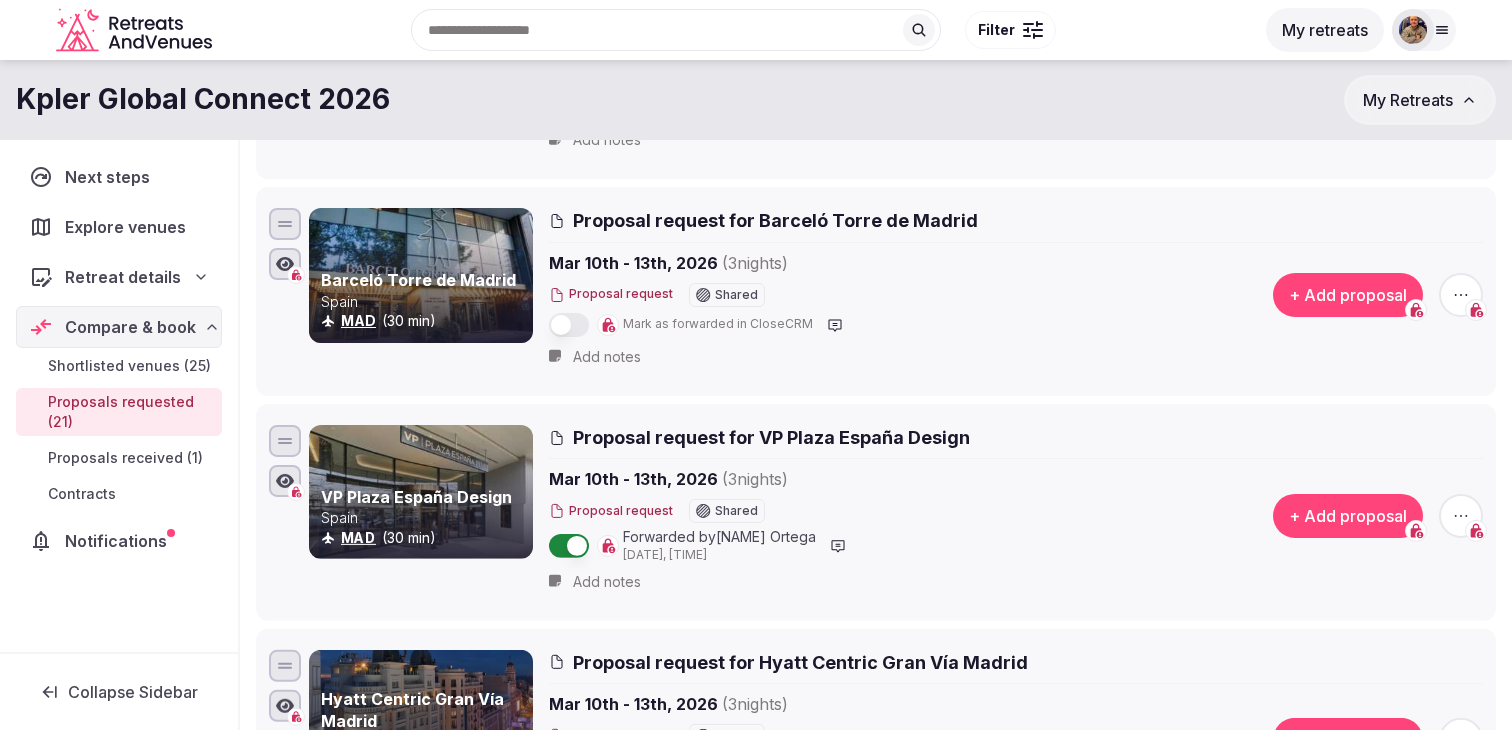 scroll, scrollTop: 2675, scrollLeft: 0, axis: vertical 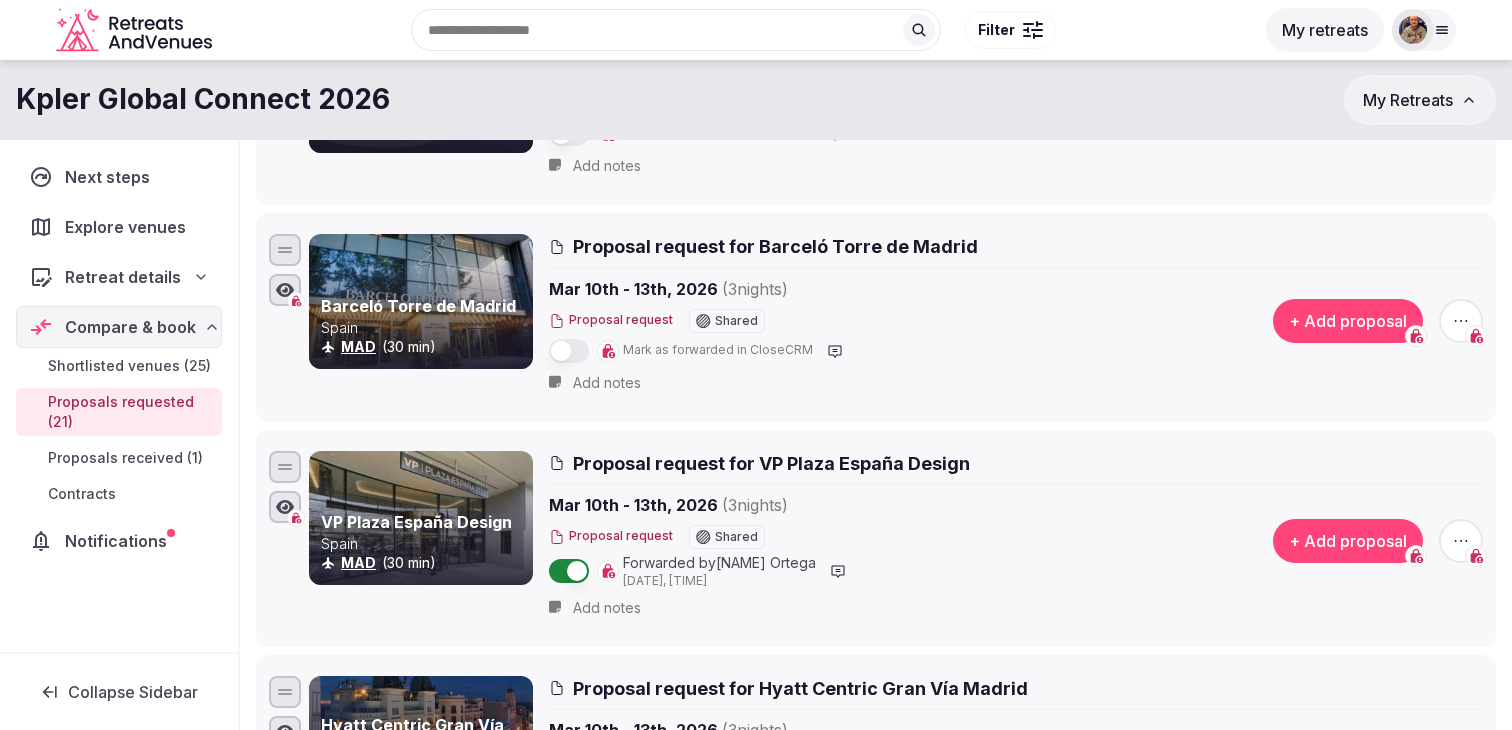 click at bounding box center (569, 351) 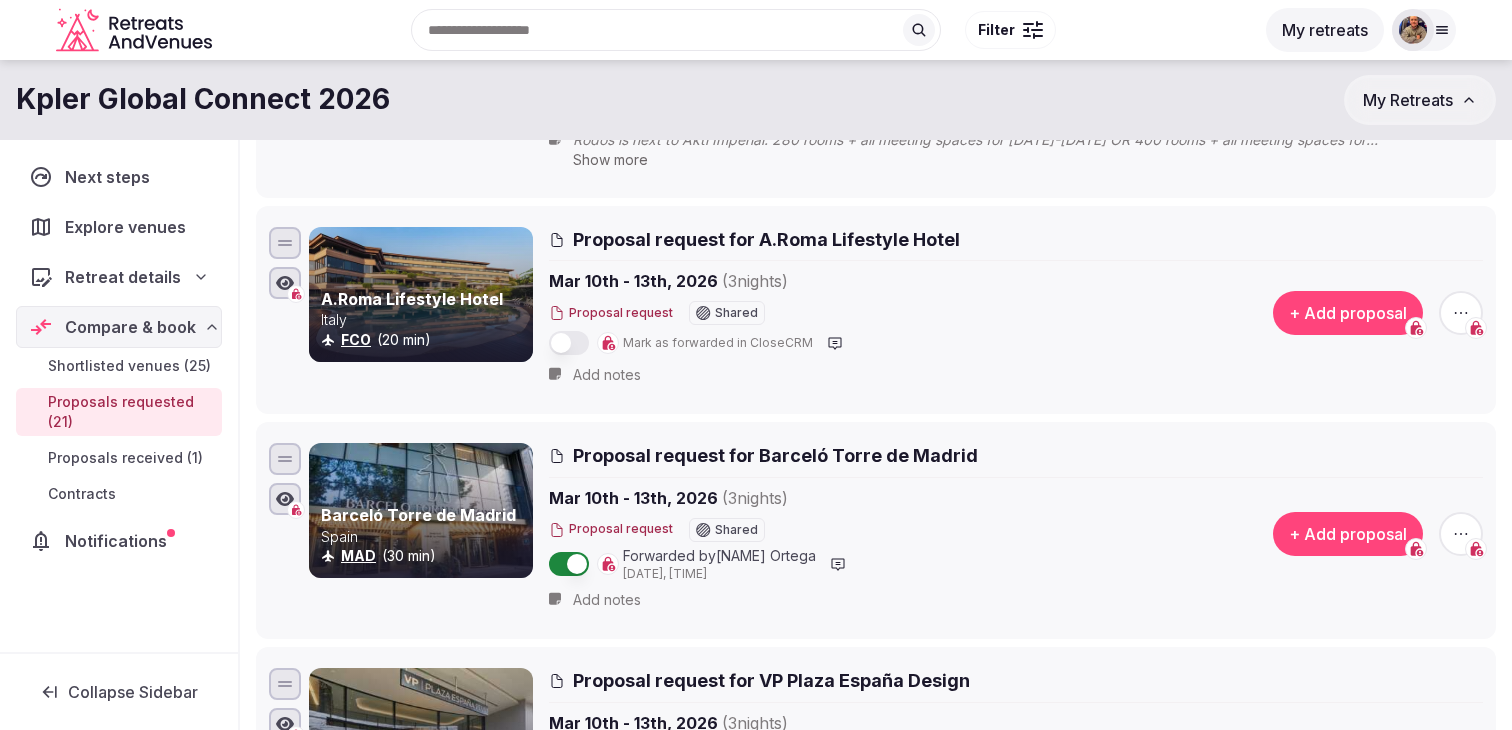 scroll, scrollTop: 2423, scrollLeft: 0, axis: vertical 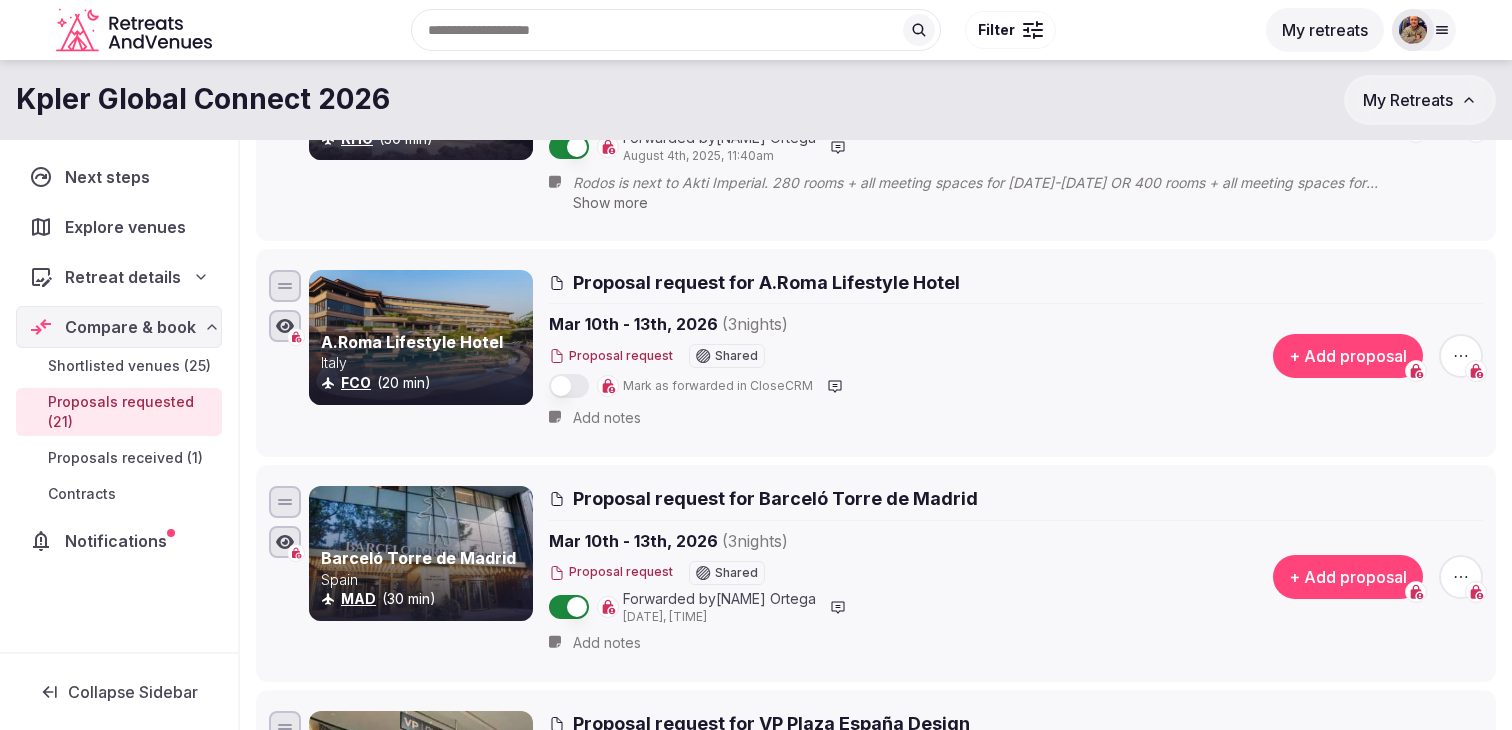click at bounding box center [569, 386] 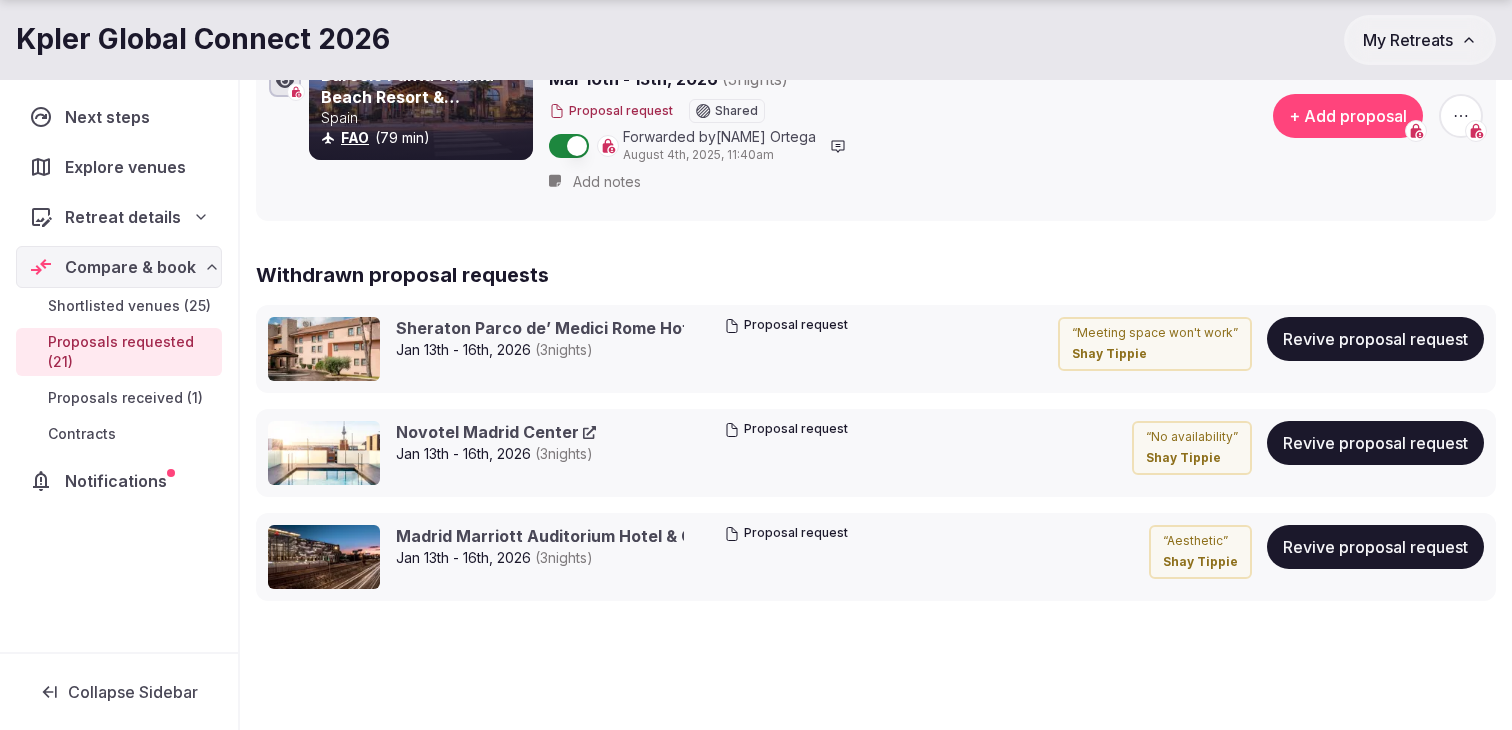 scroll, scrollTop: 5068, scrollLeft: 0, axis: vertical 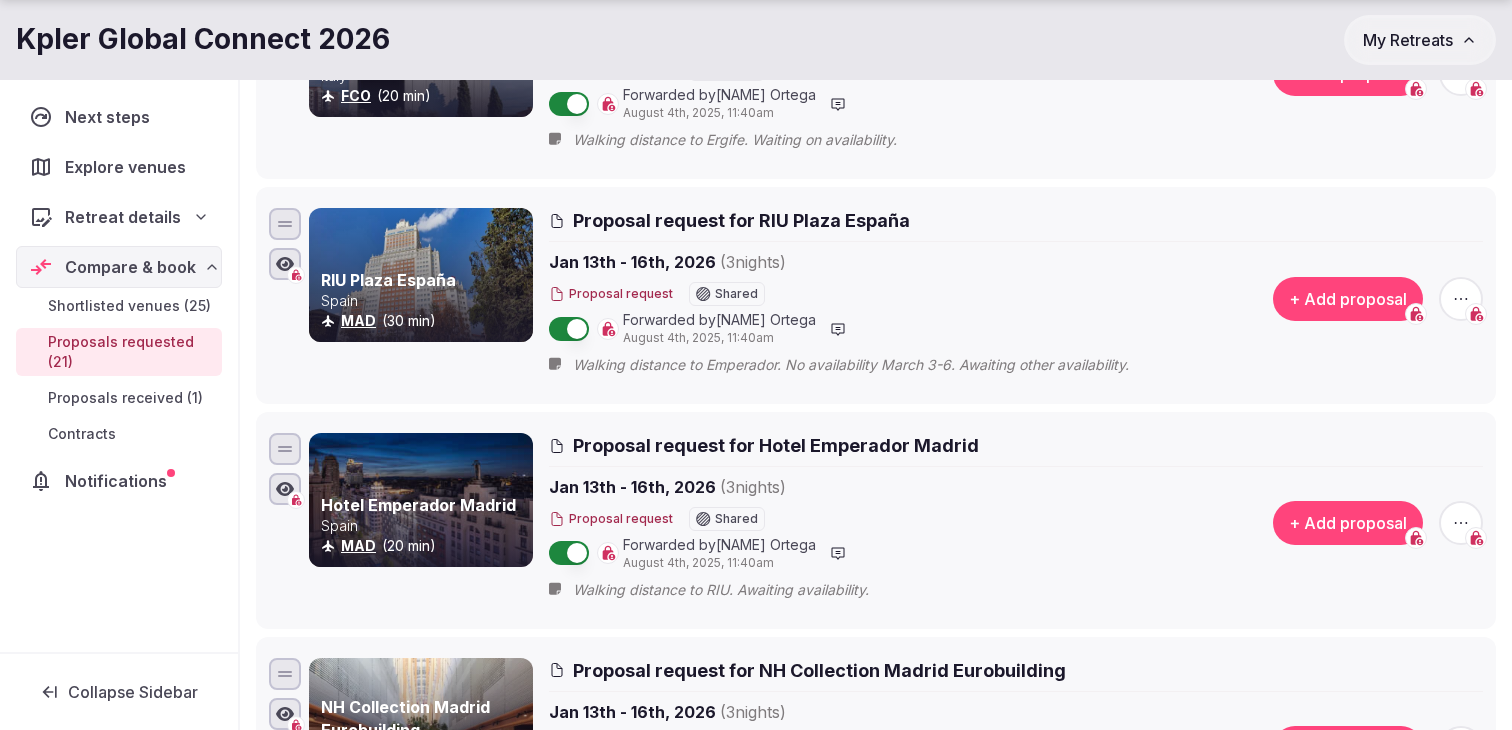 click on "+ Add proposal" at bounding box center [1348, 299] 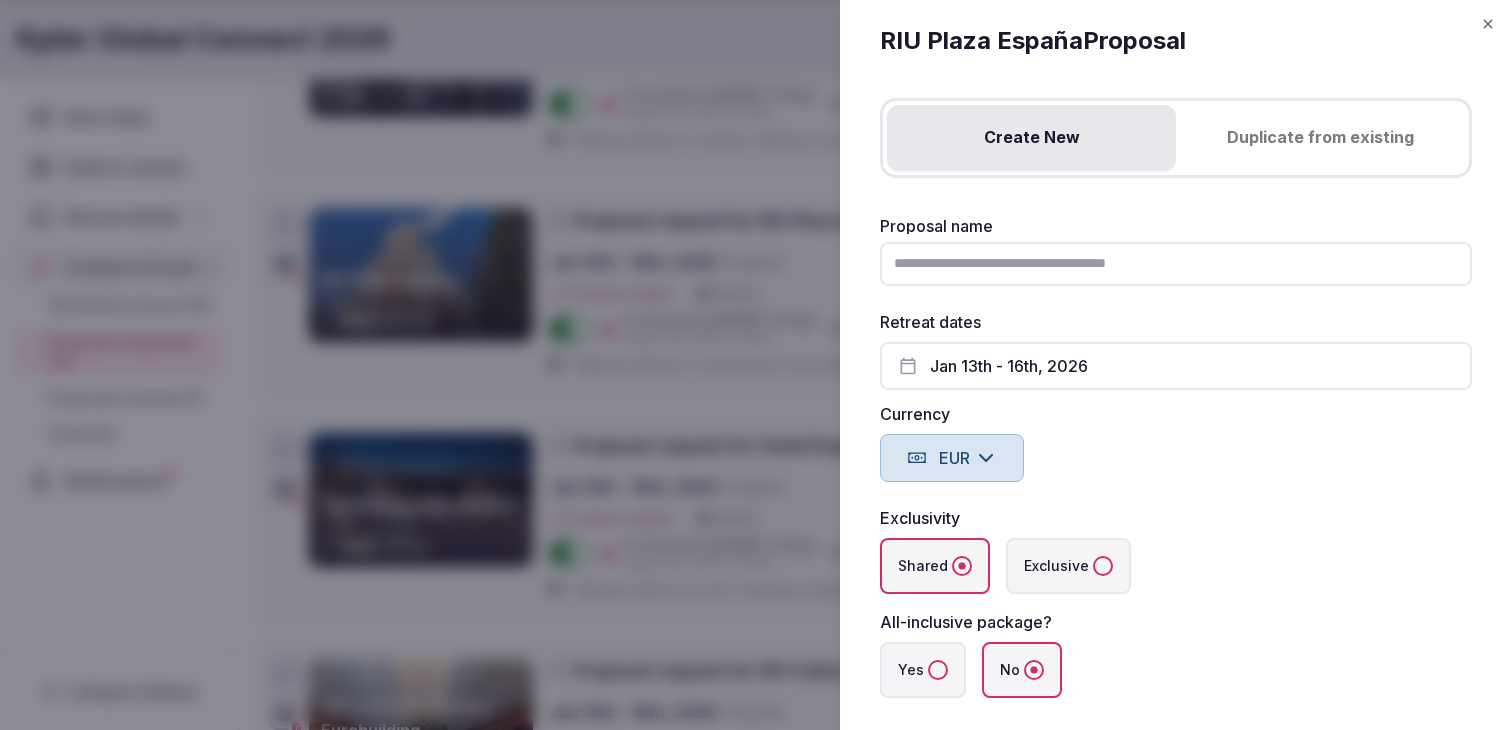 click on "Proposal name" at bounding box center [1176, 264] 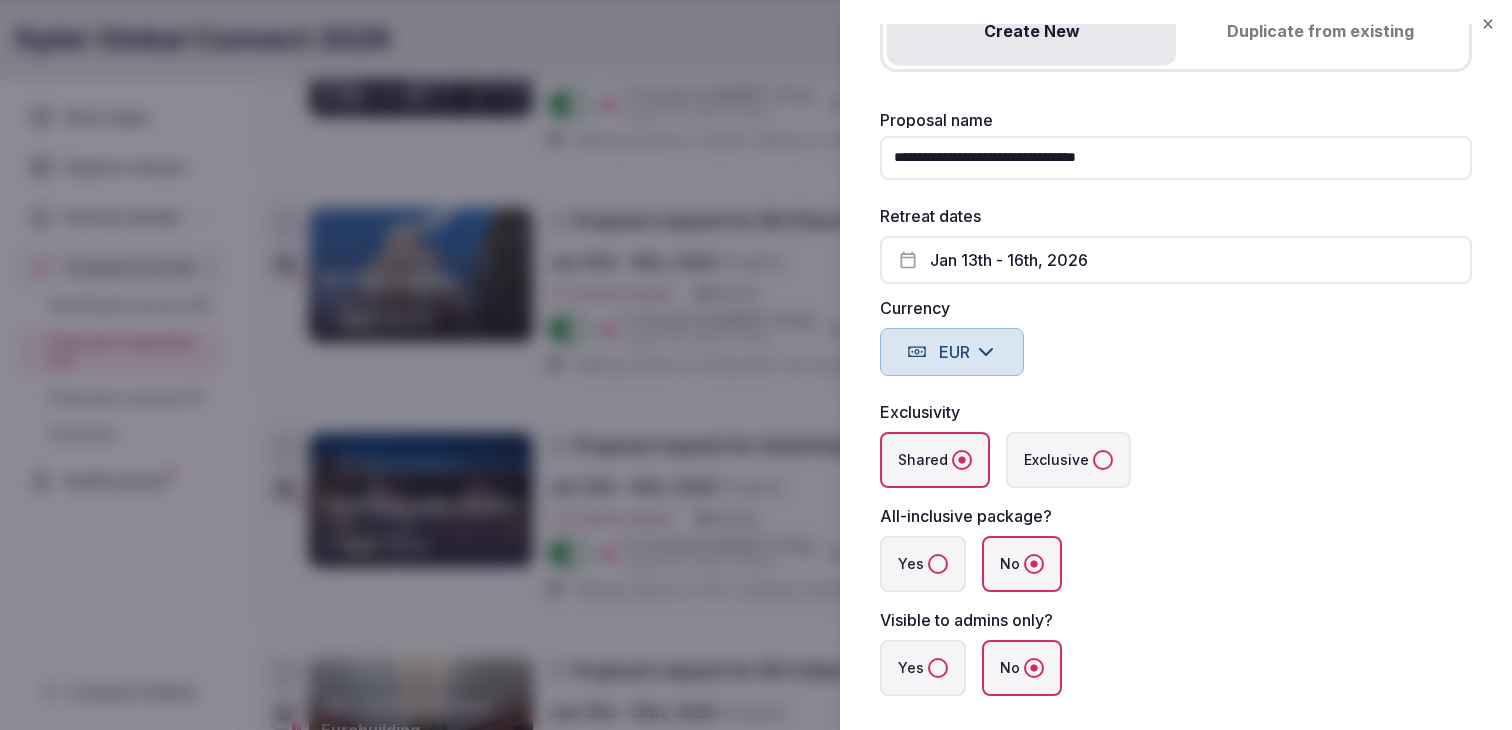 scroll, scrollTop: 133, scrollLeft: 0, axis: vertical 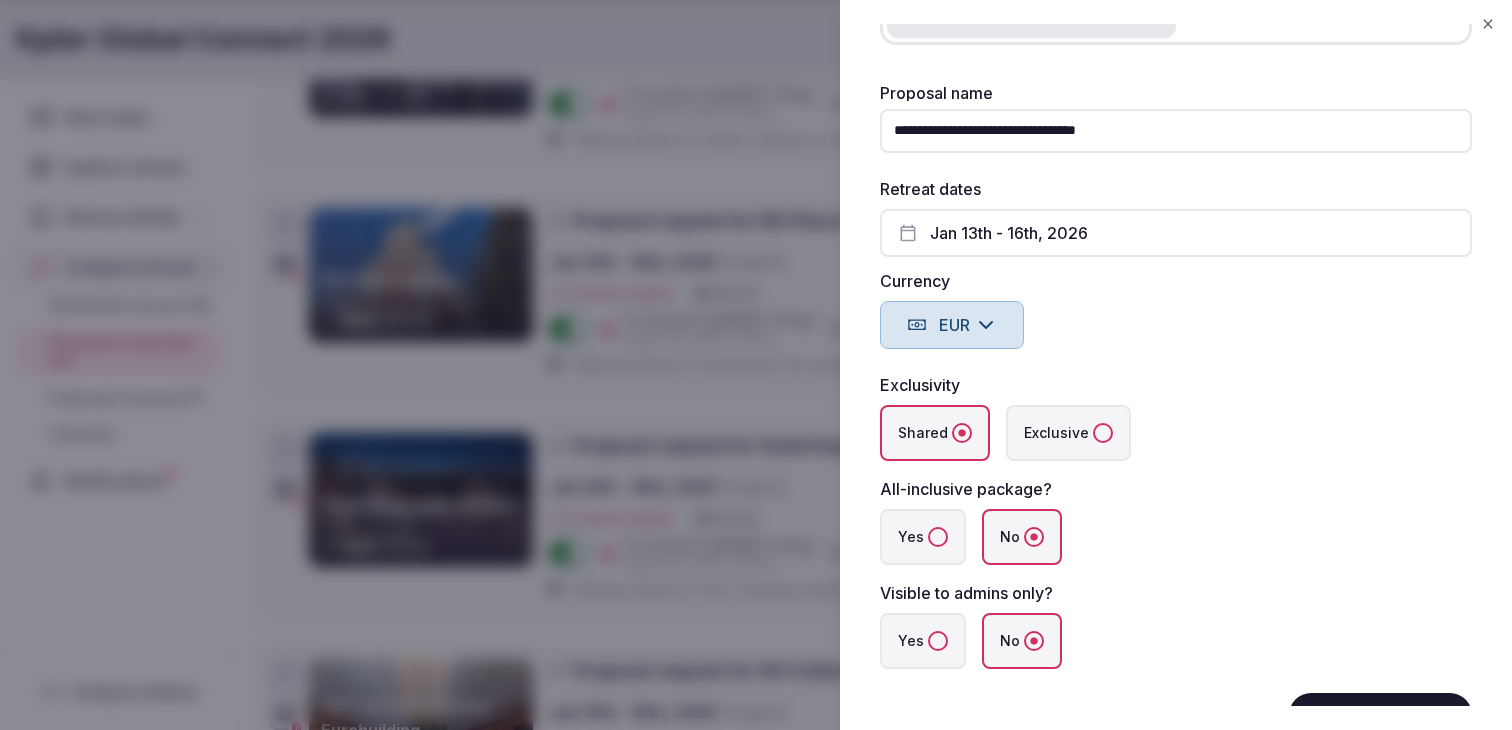 type on "**********" 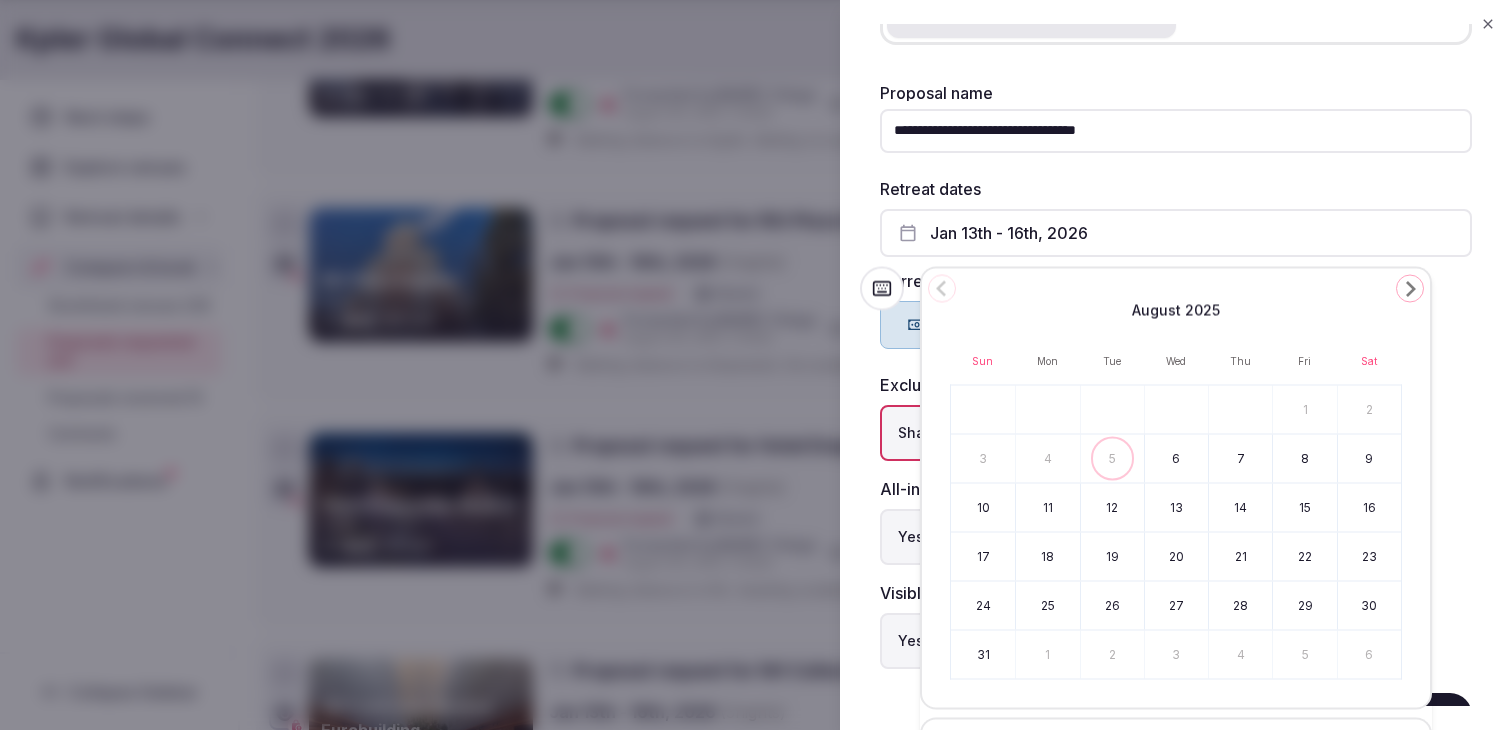 click 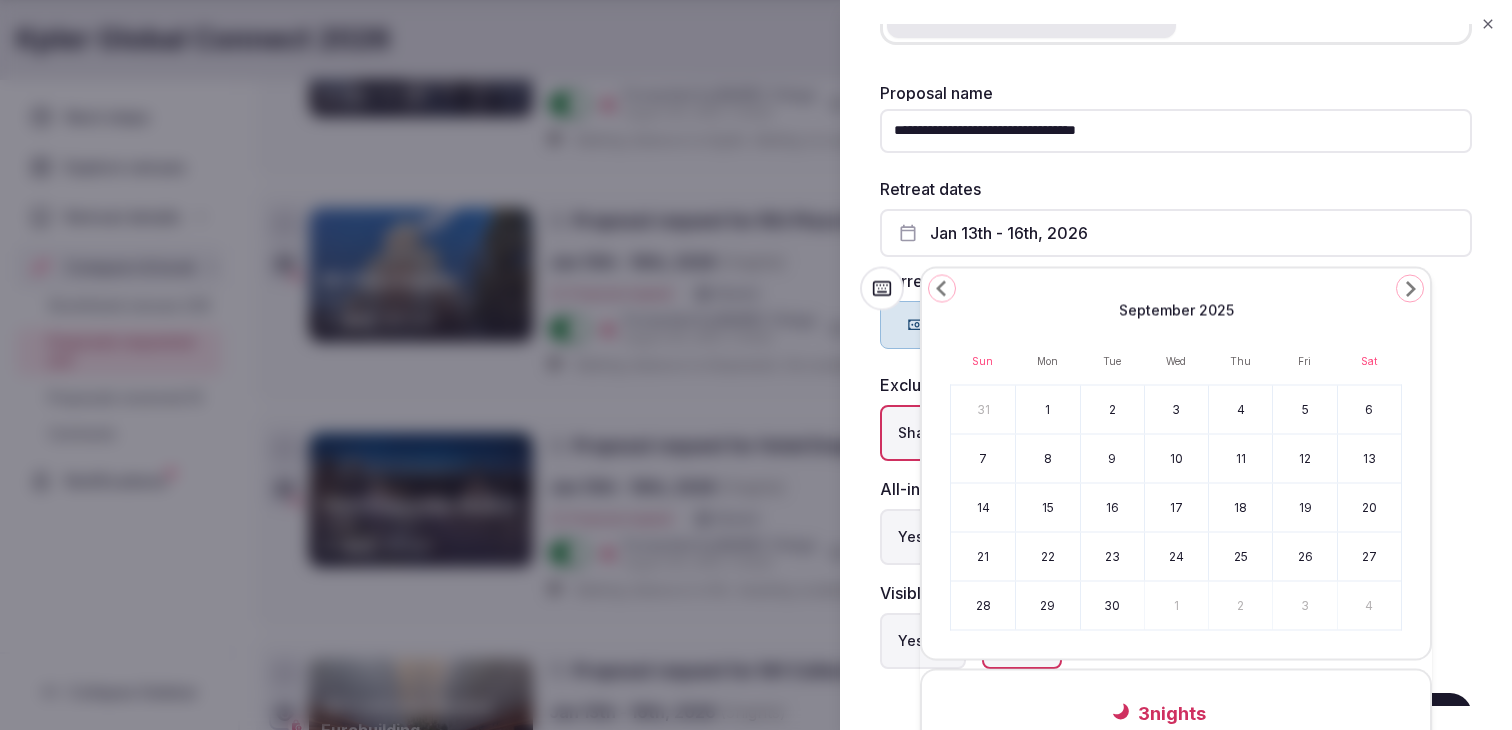click 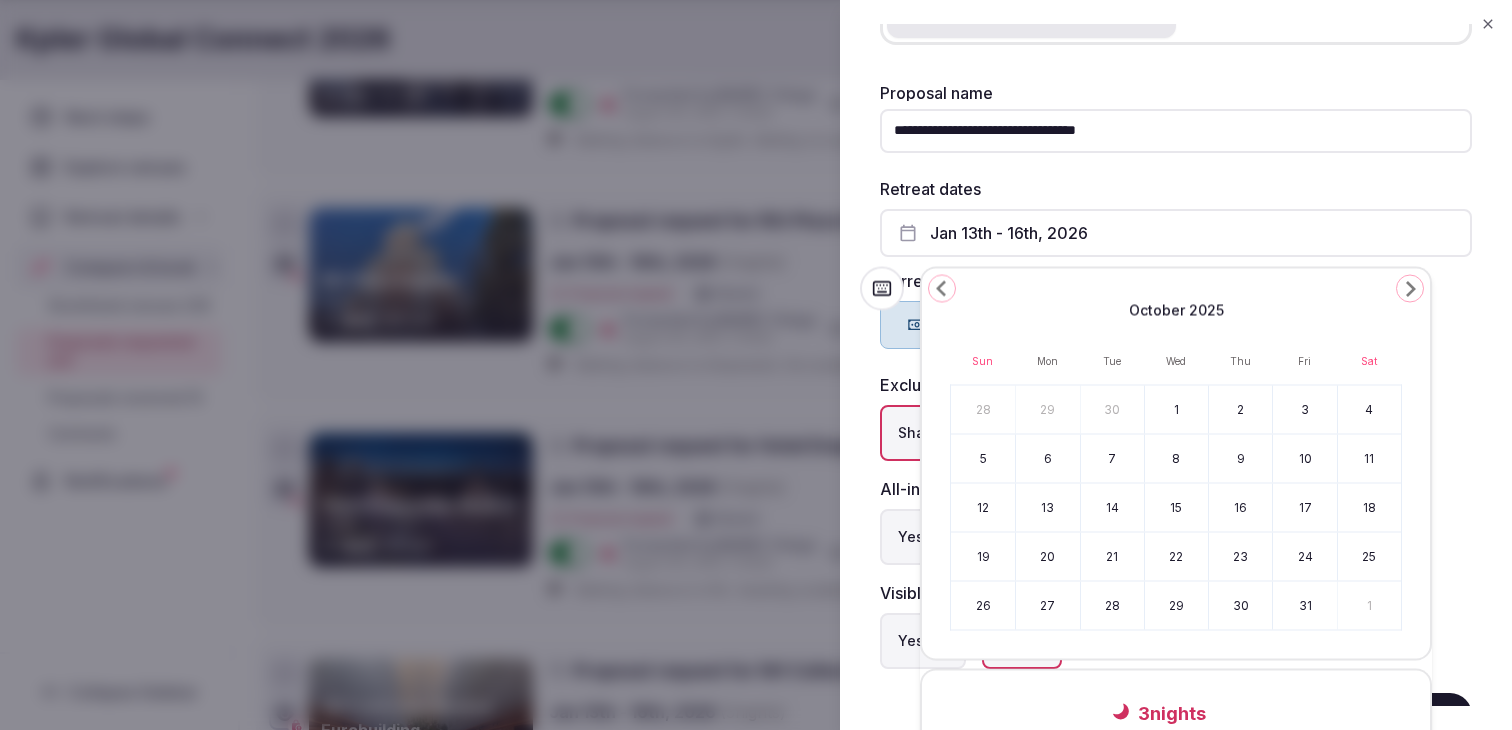 click 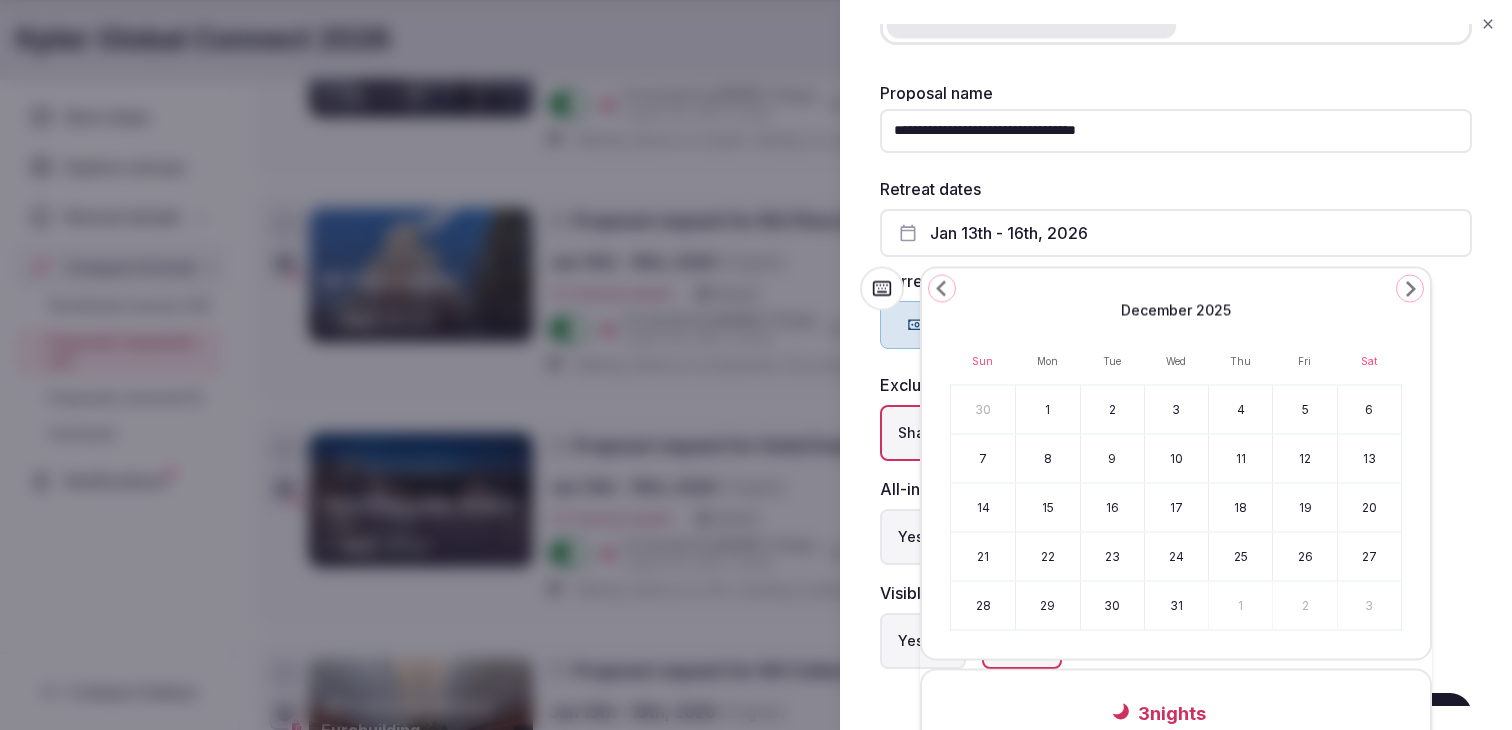 click 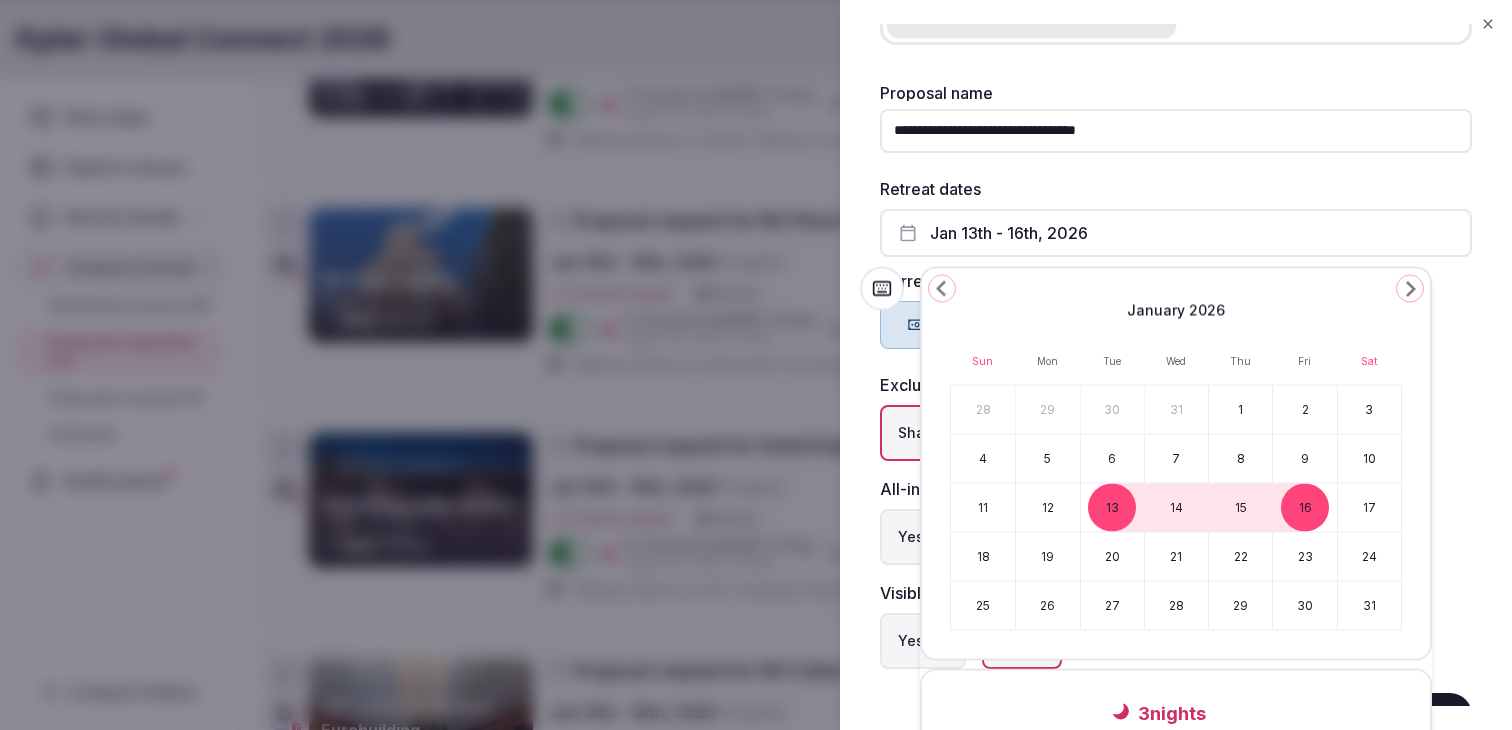 click 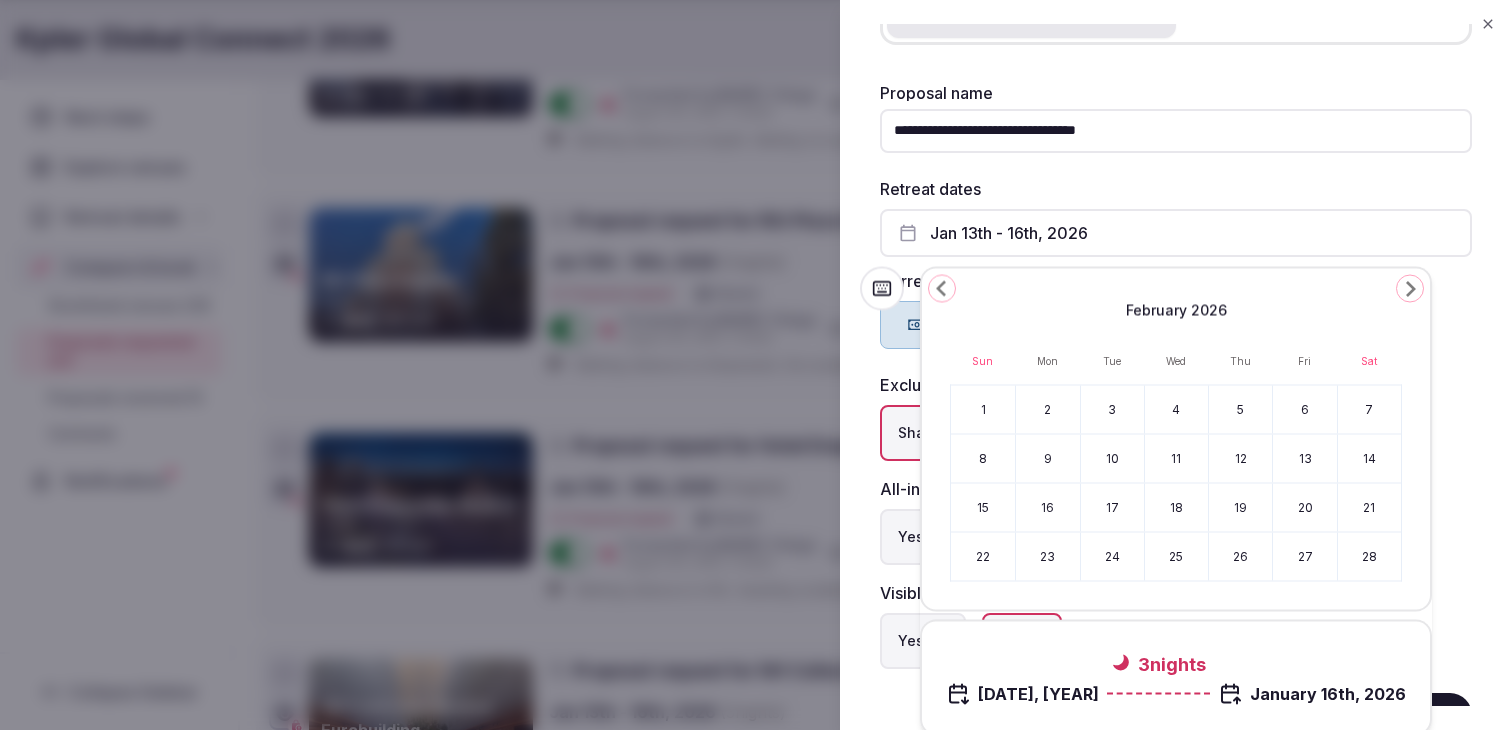 click 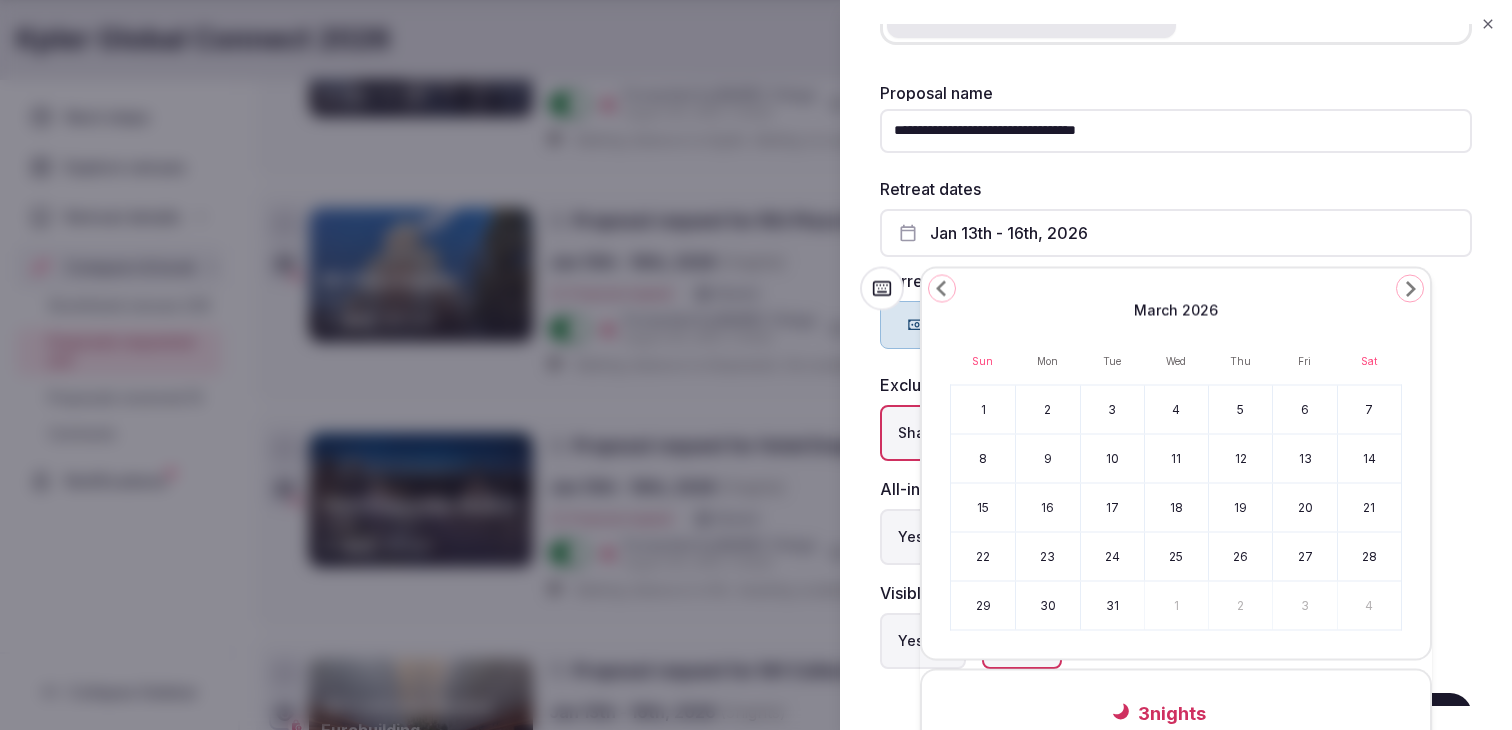 click on "10" at bounding box center [1112, 459] 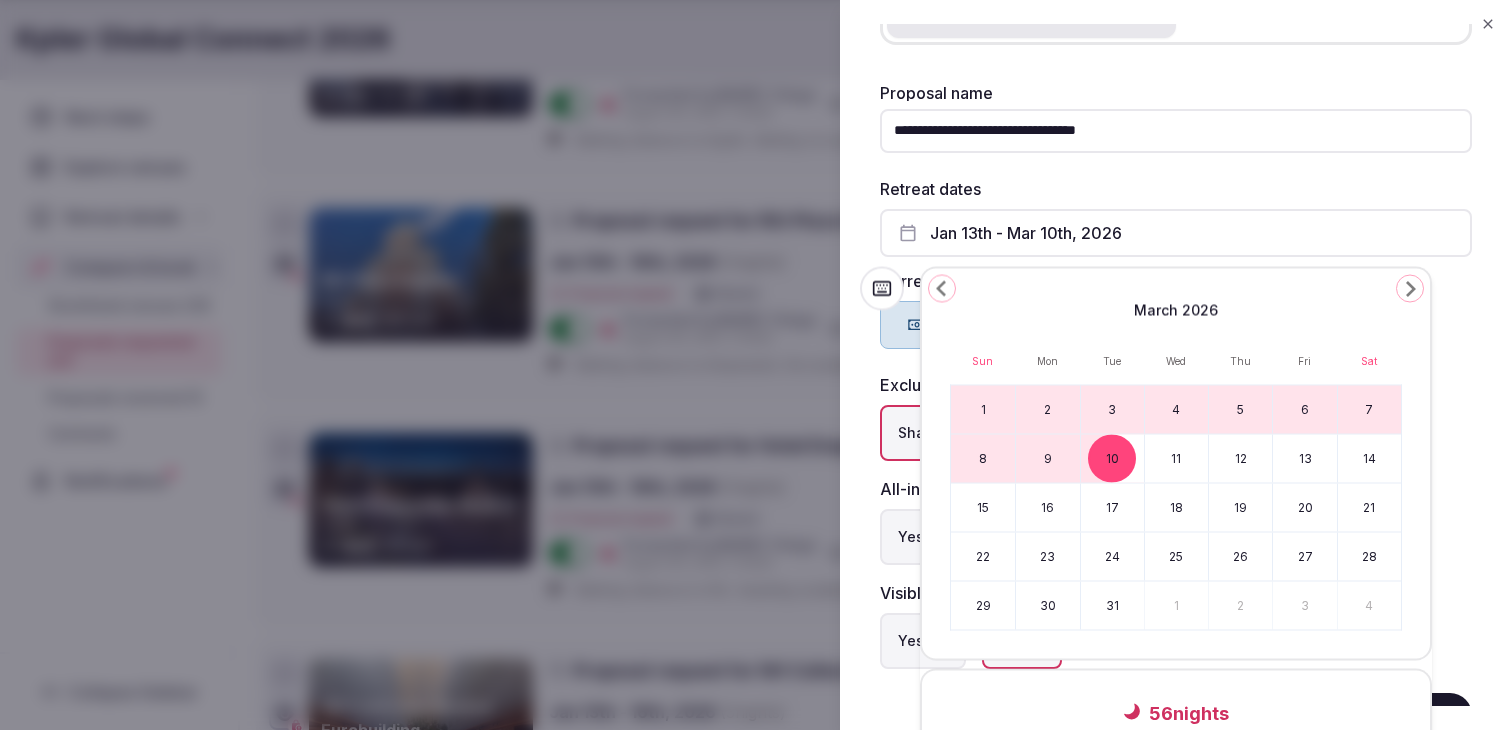 click on "13" at bounding box center [1304, 459] 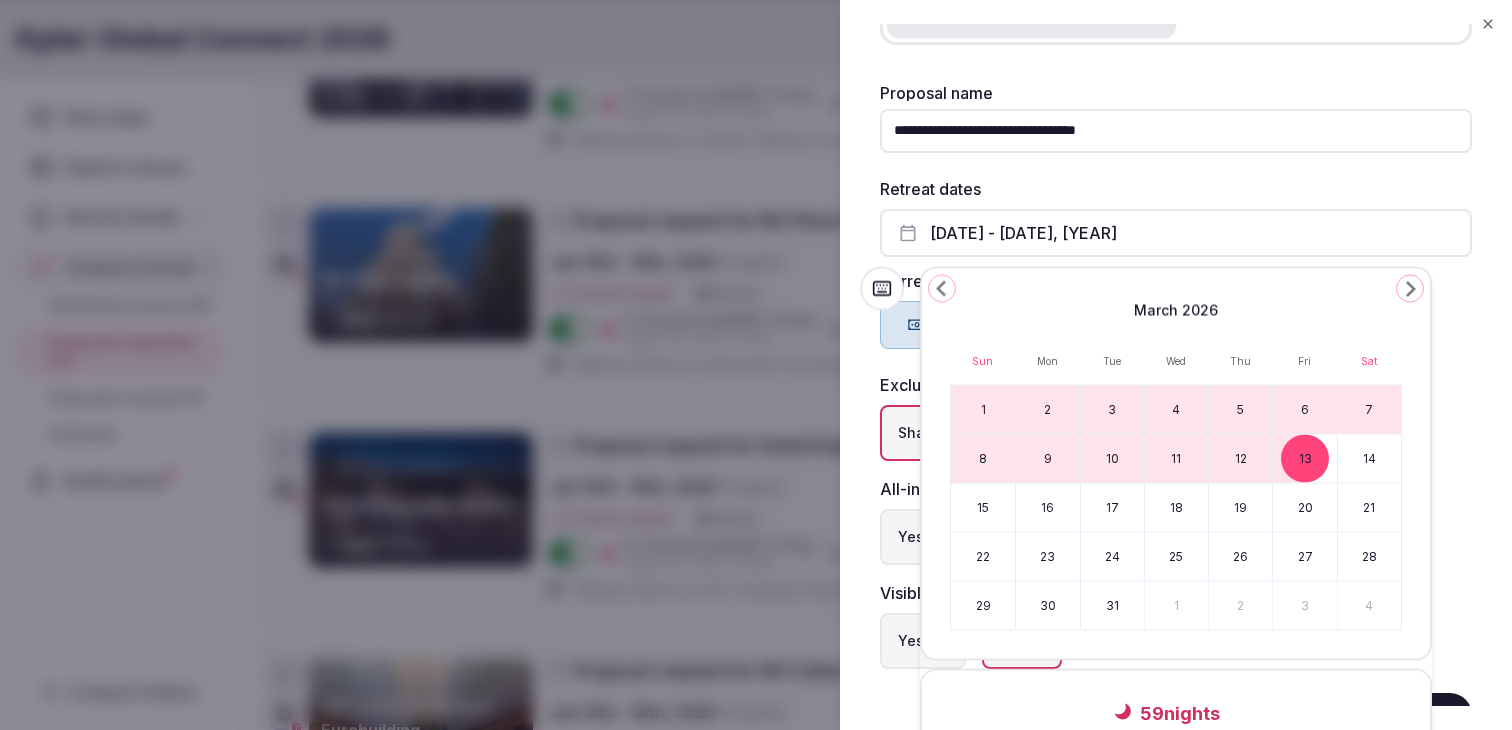click on "10" at bounding box center [1112, 459] 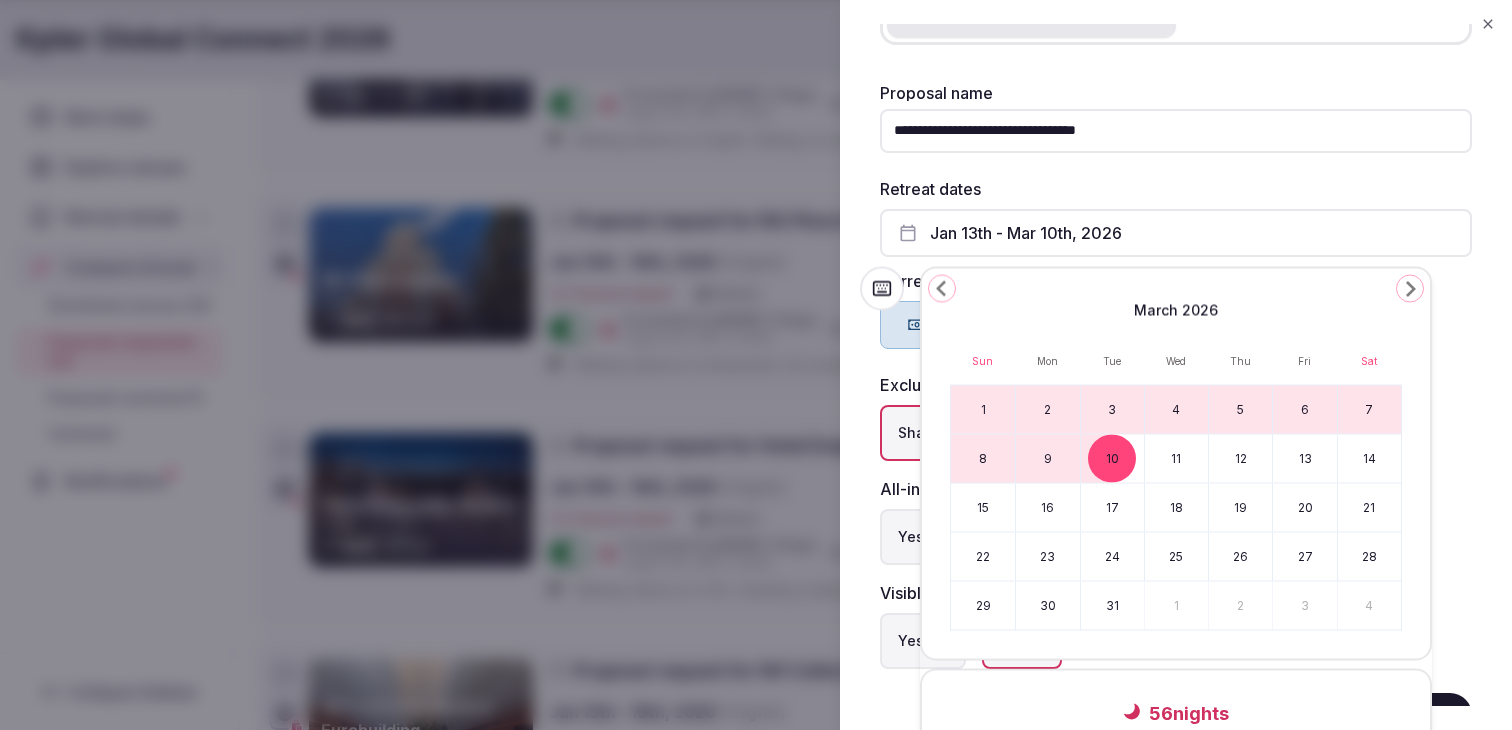 click on "13" at bounding box center (1304, 459) 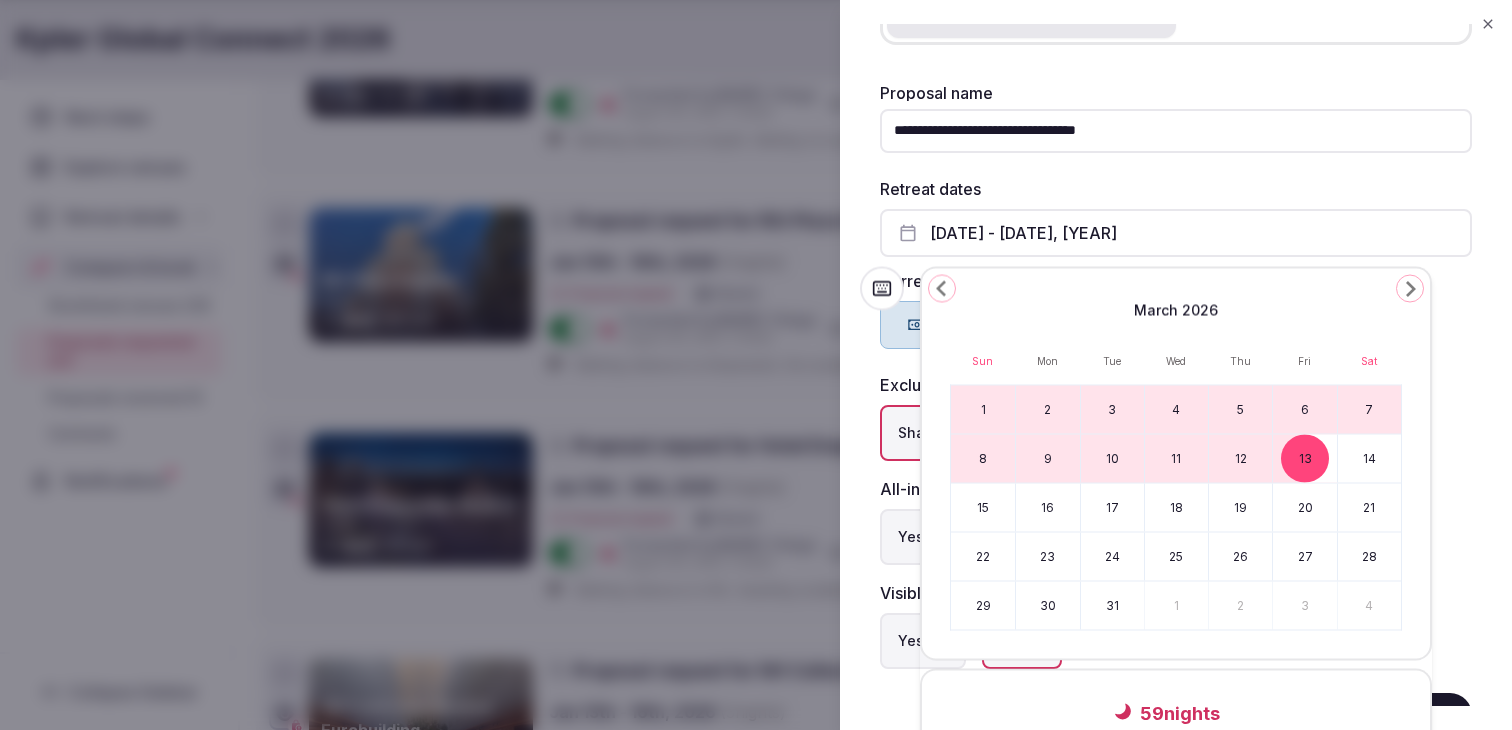 click on "24" at bounding box center (1112, 557) 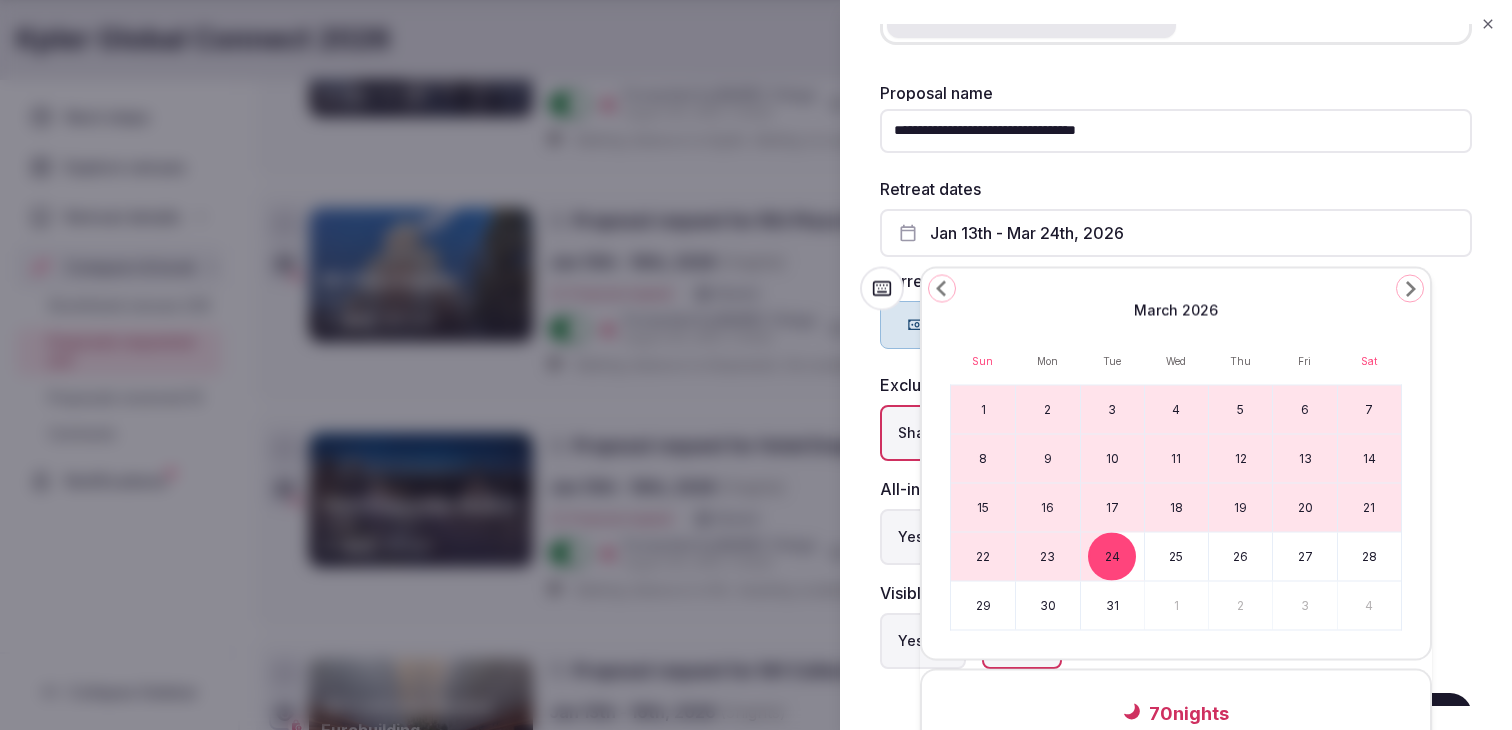 click on "10" at bounding box center (1112, 459) 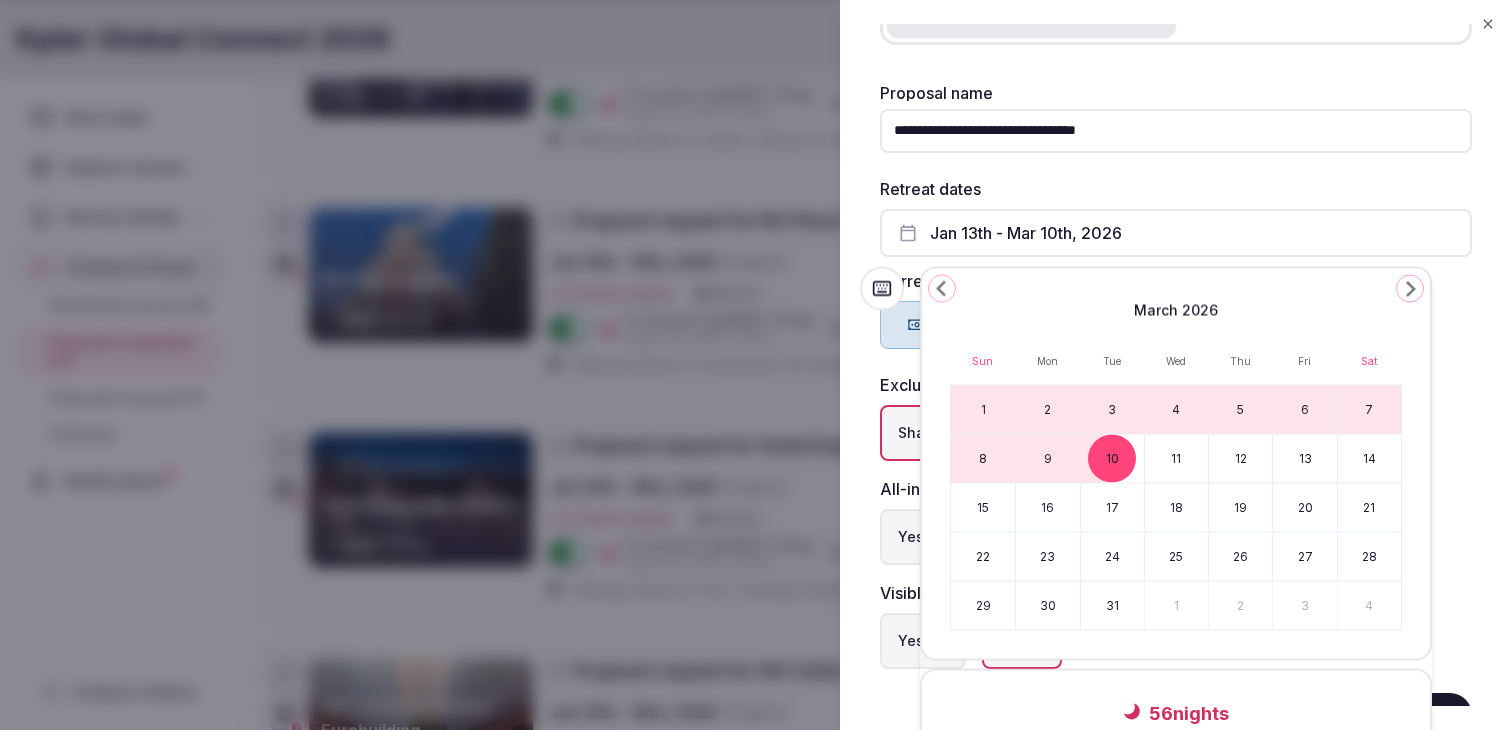 click on "10" at bounding box center [1112, 459] 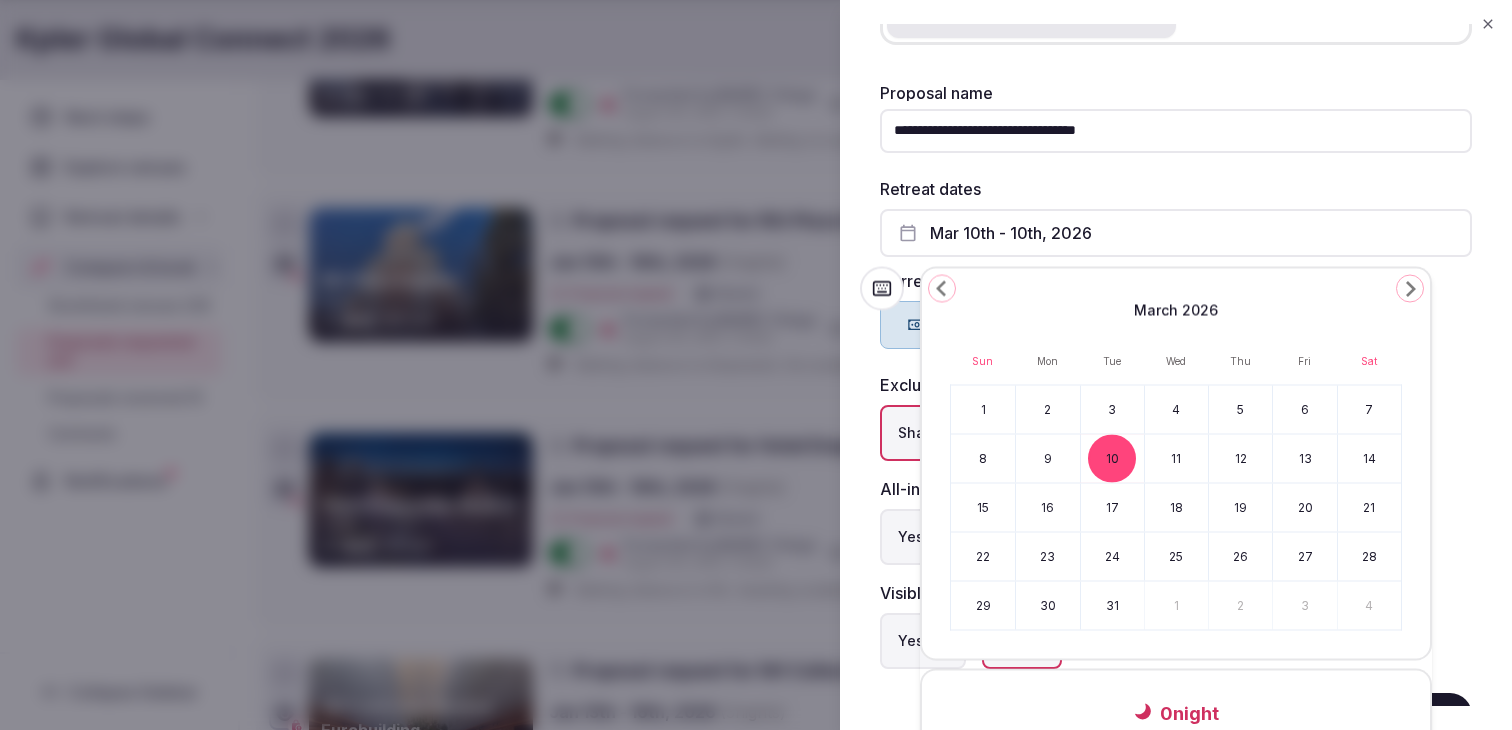 click on "13" at bounding box center (1304, 459) 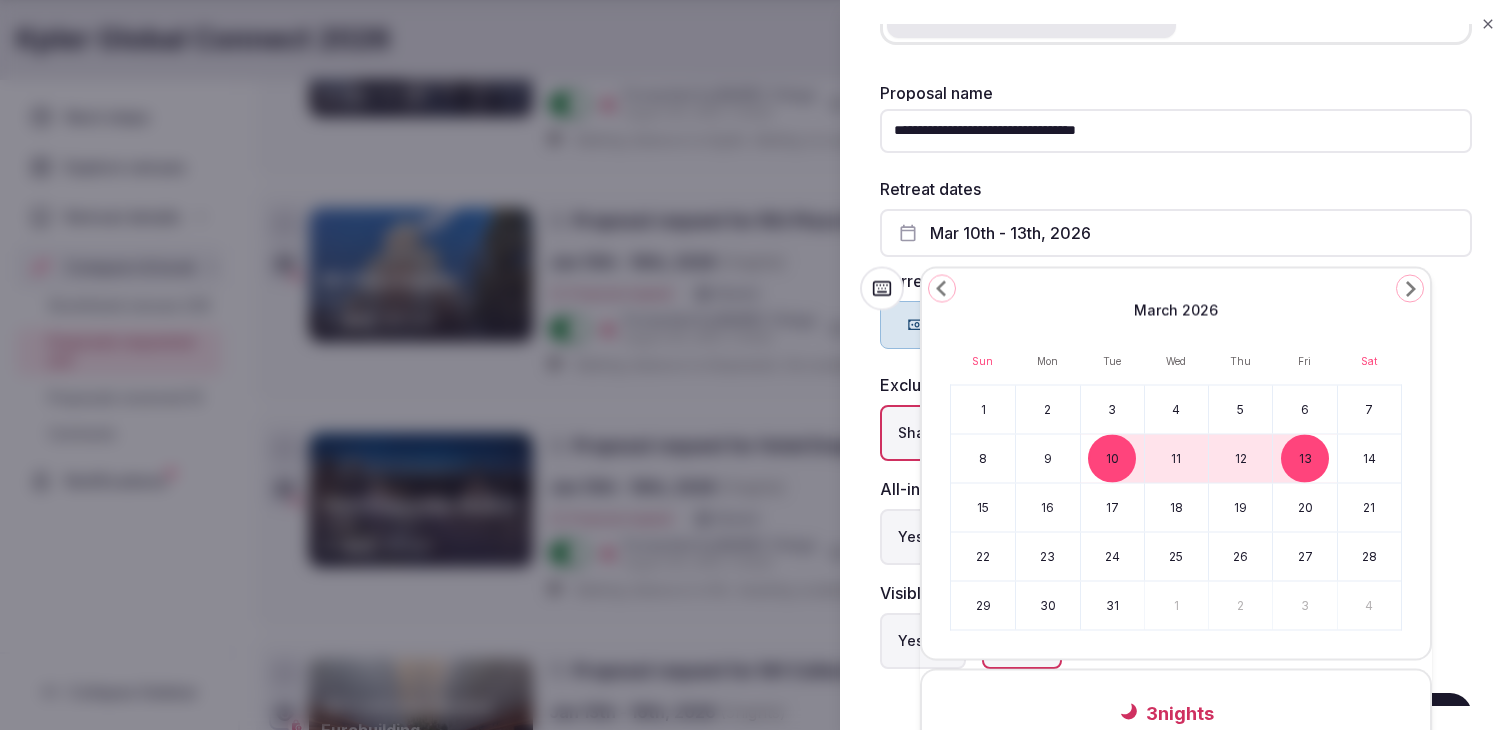 click on "Shared Exclusive" at bounding box center [1176, 433] 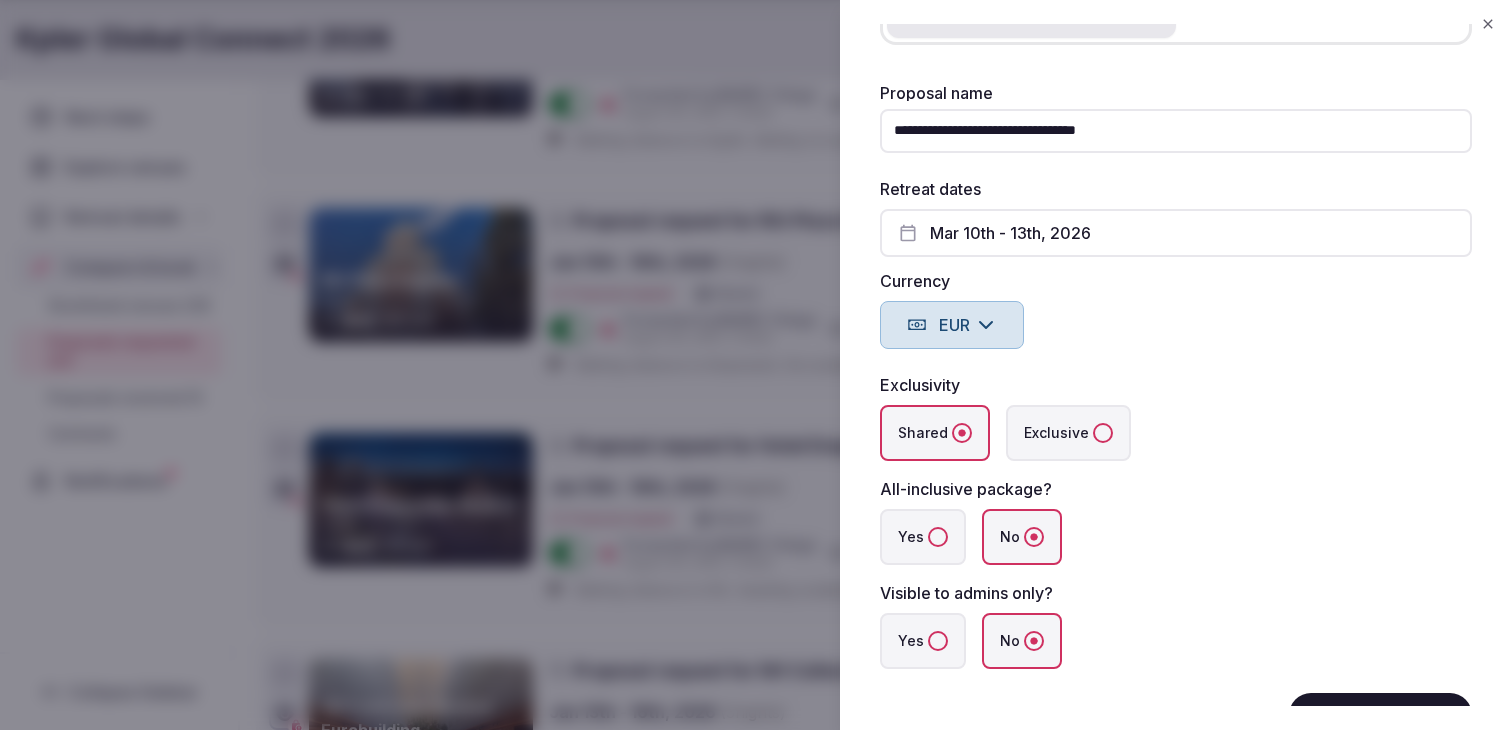 click on "Exclusive" at bounding box center [1068, 433] 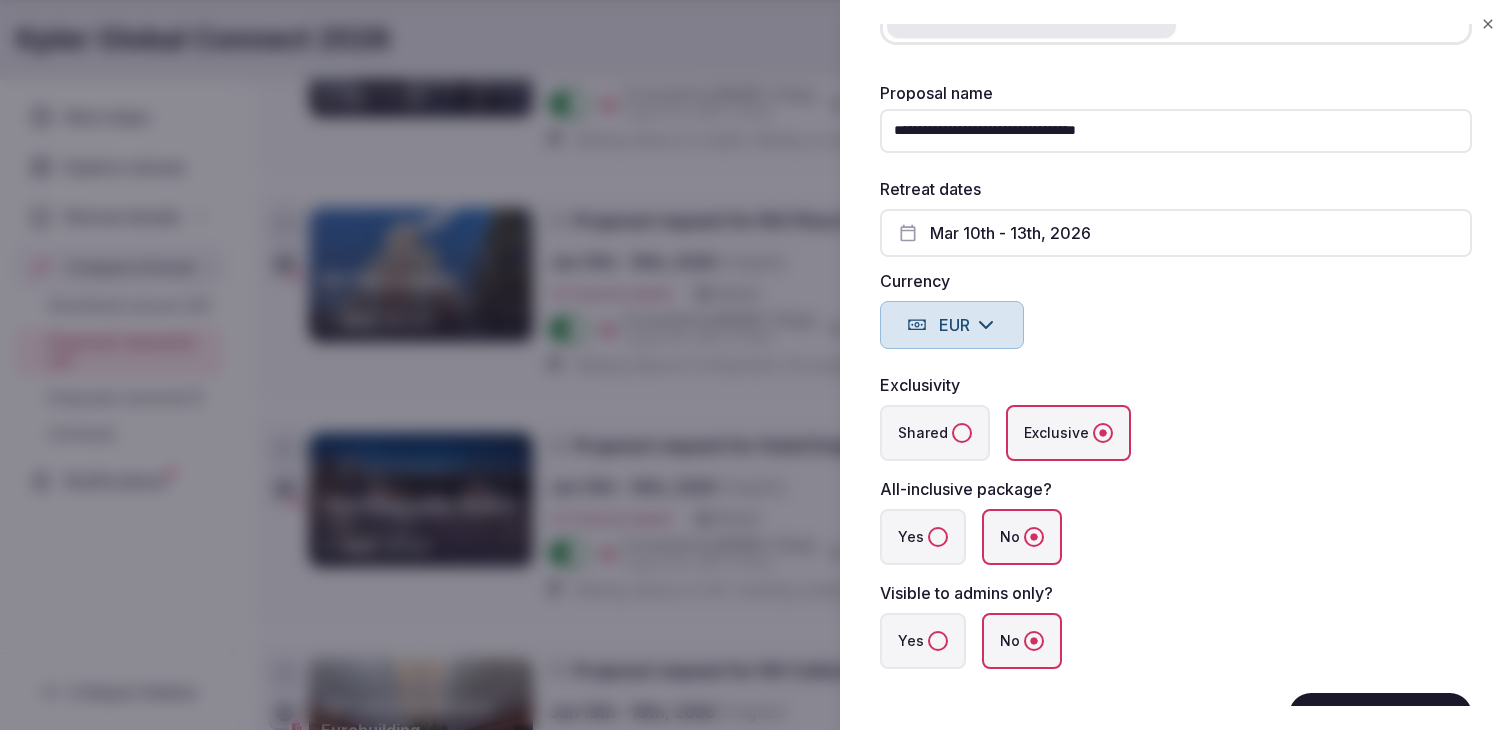 click on "Shared" at bounding box center [962, 433] 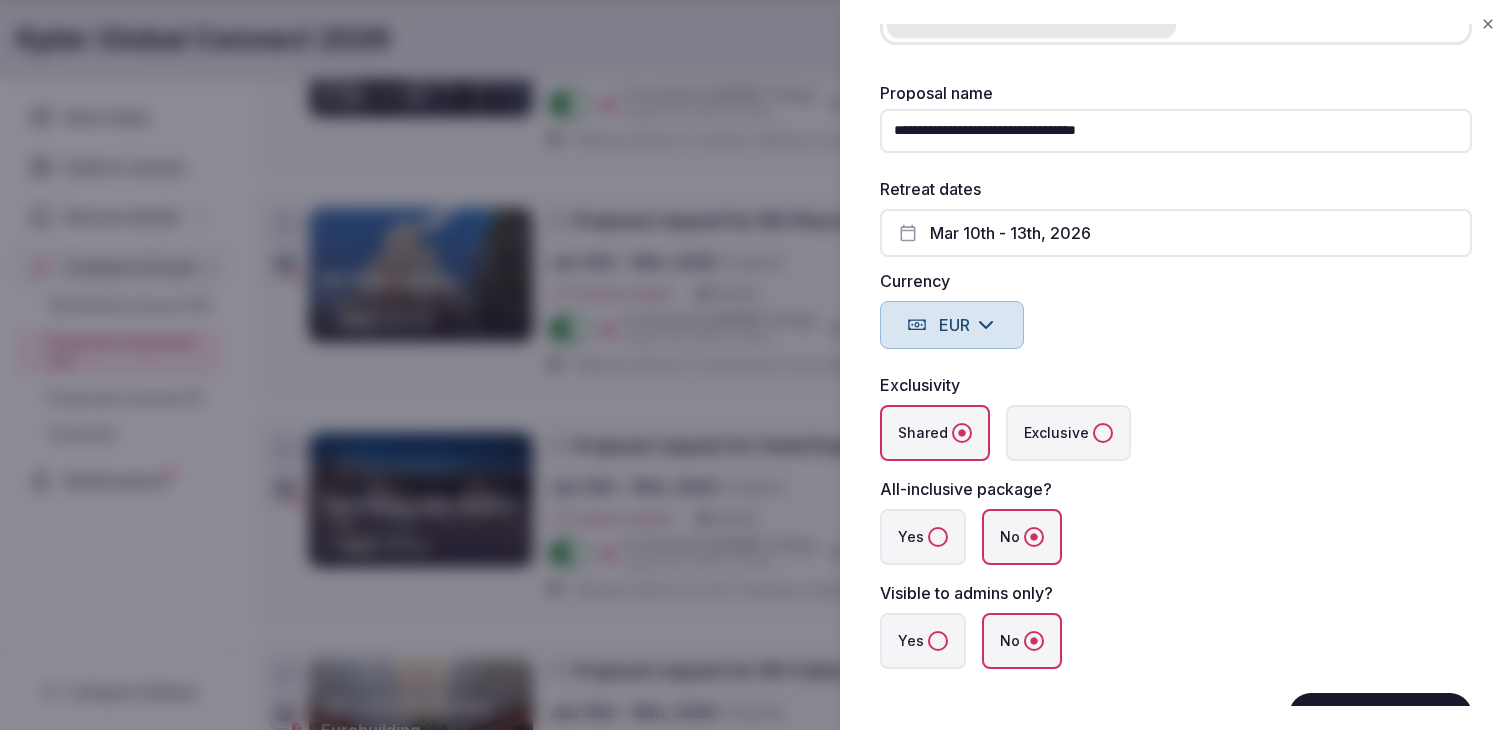 scroll, scrollTop: 183, scrollLeft: 0, axis: vertical 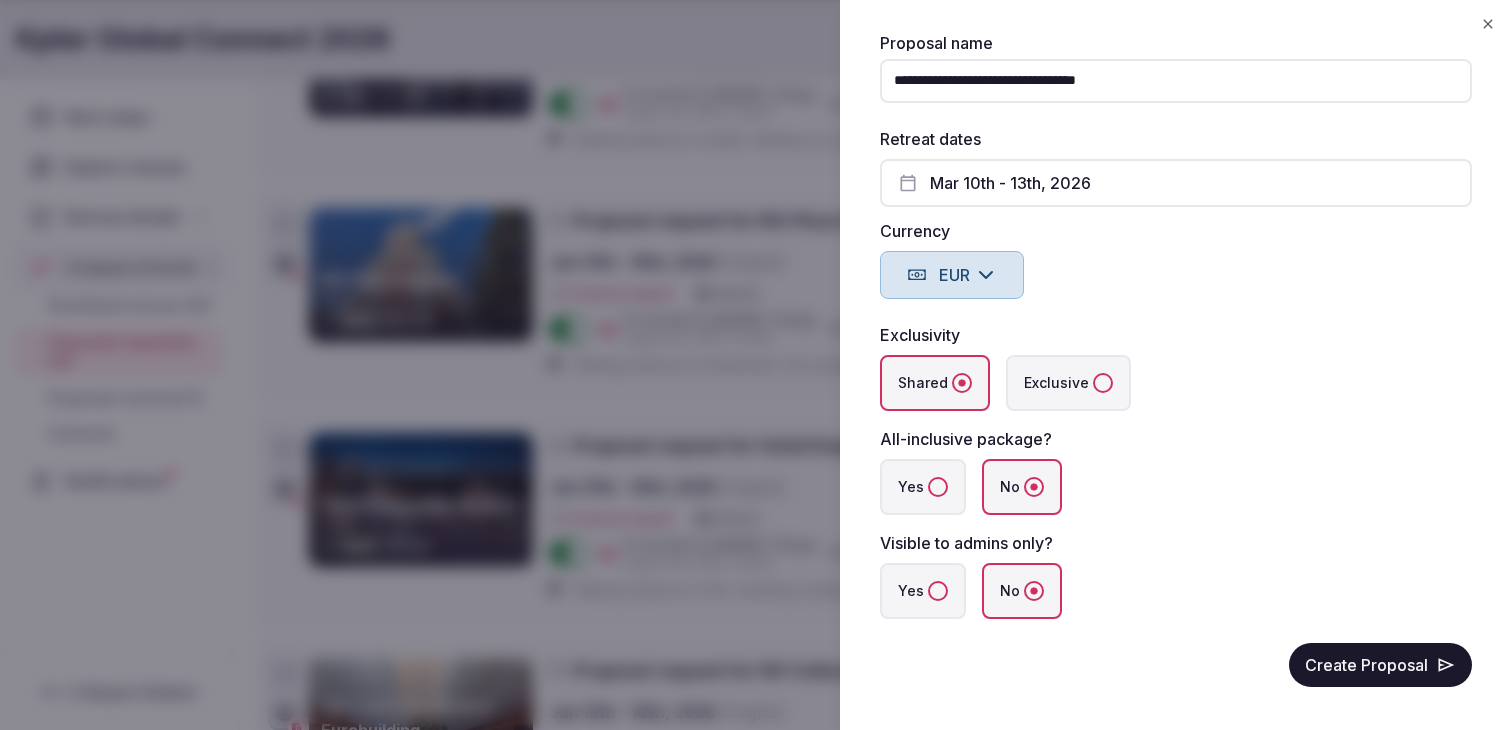 click on "Yes" at bounding box center [938, 591] 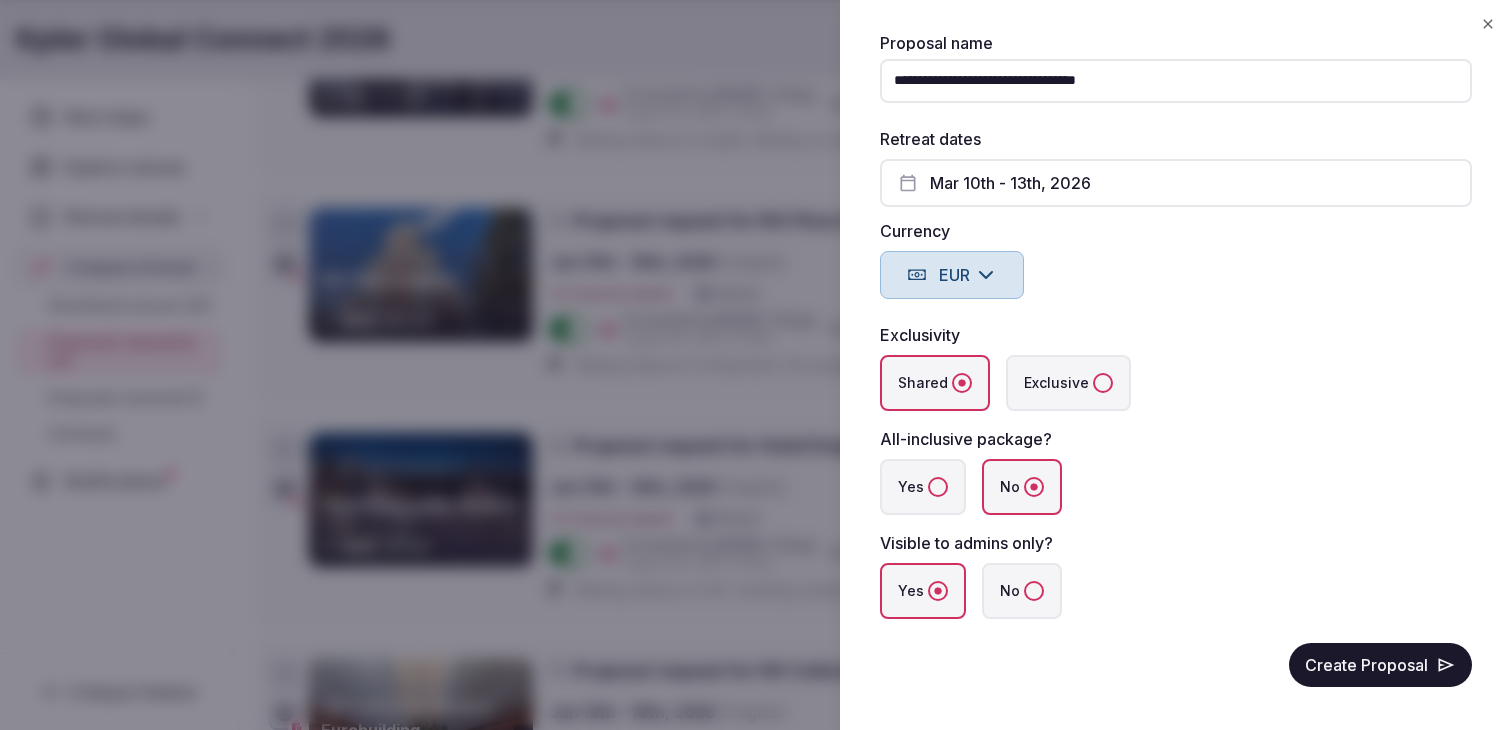 click on "Create Proposal" at bounding box center (1380, 665) 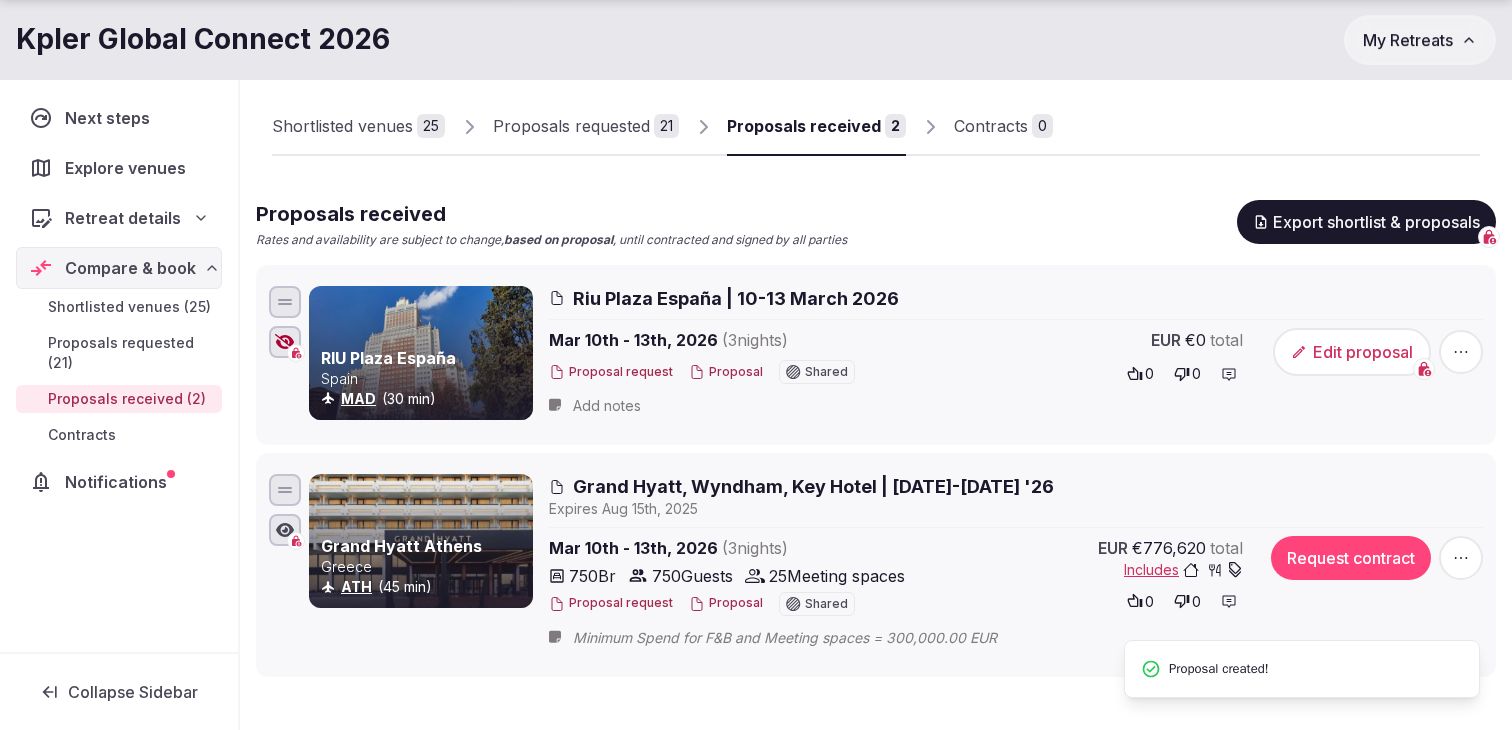 scroll, scrollTop: 146, scrollLeft: 0, axis: vertical 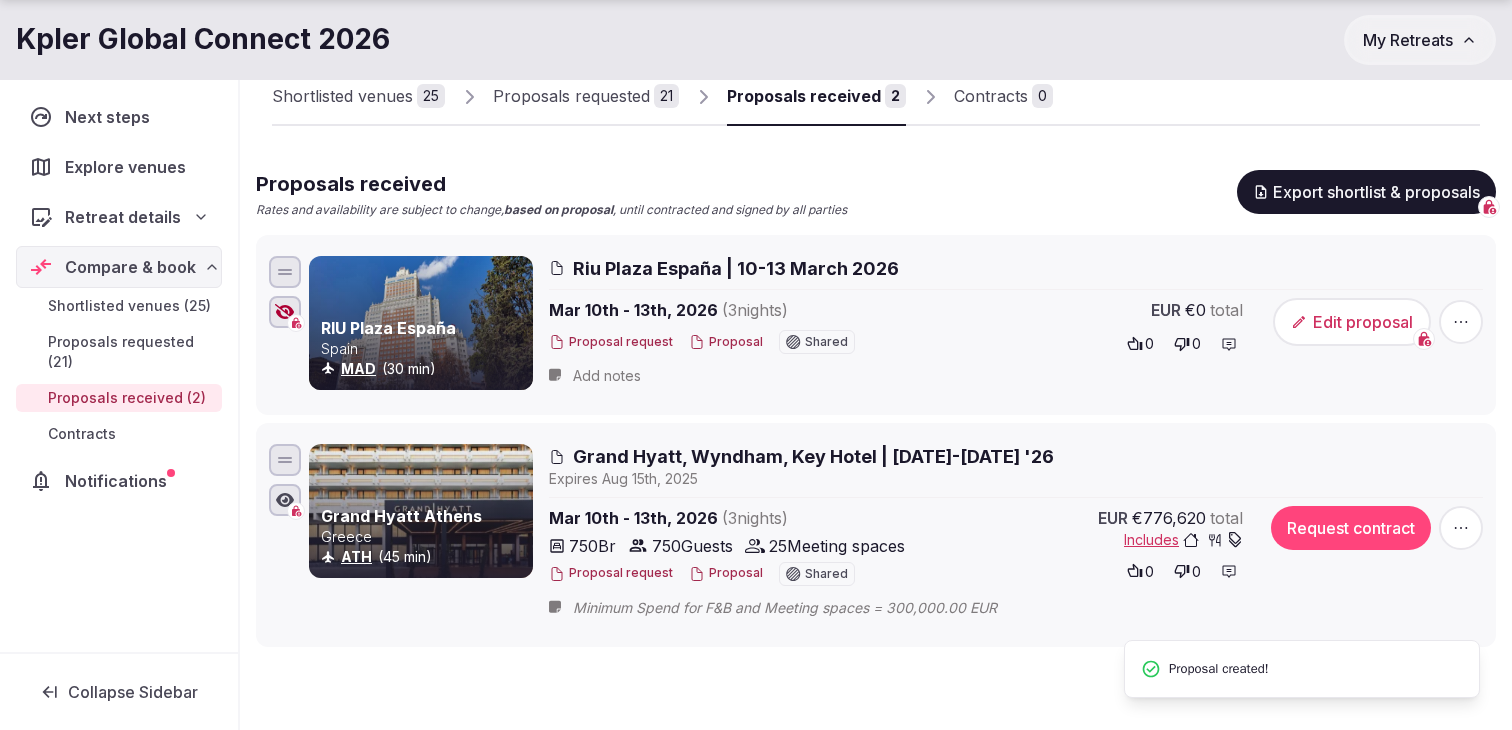 click on "Edit proposal" at bounding box center (1352, 322) 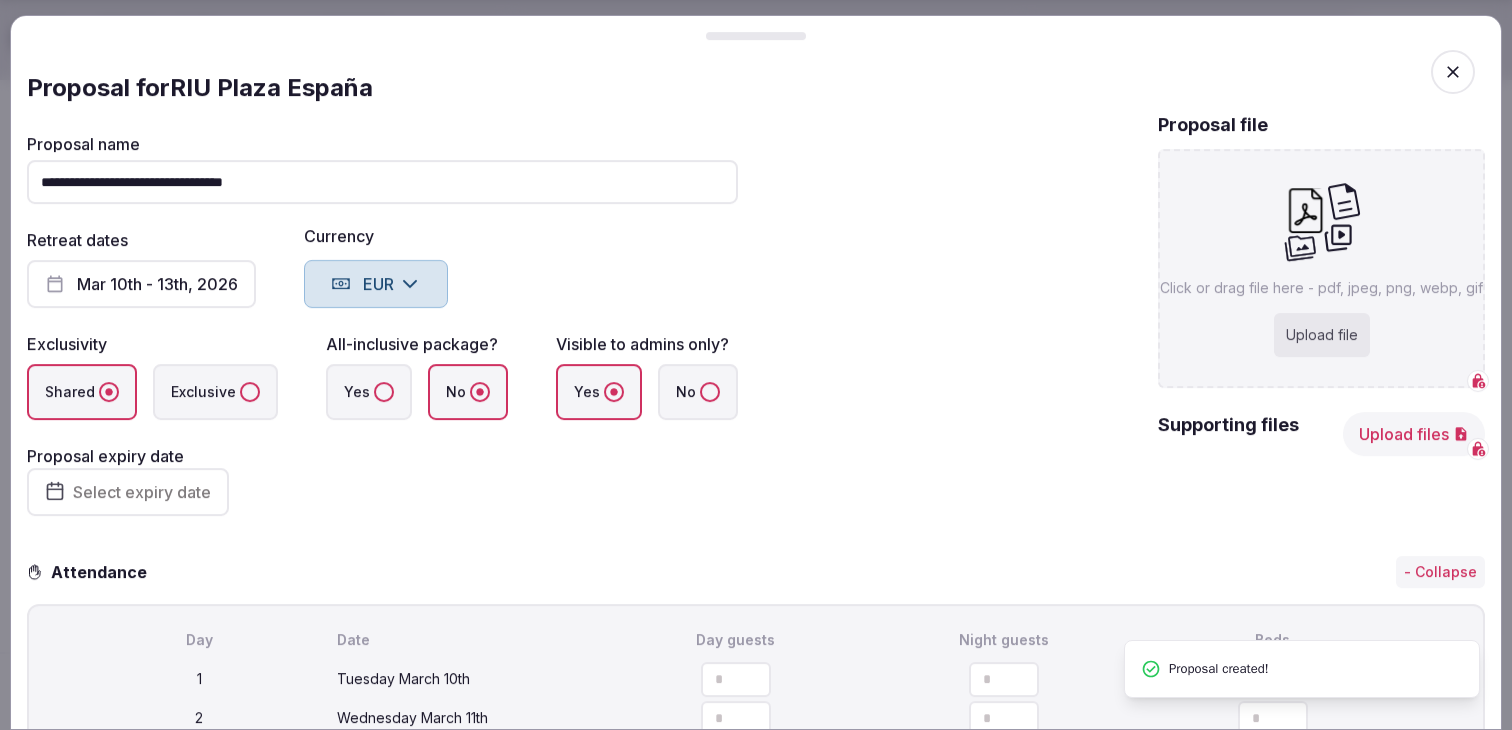 click on "Upload file" at bounding box center [1322, 335] 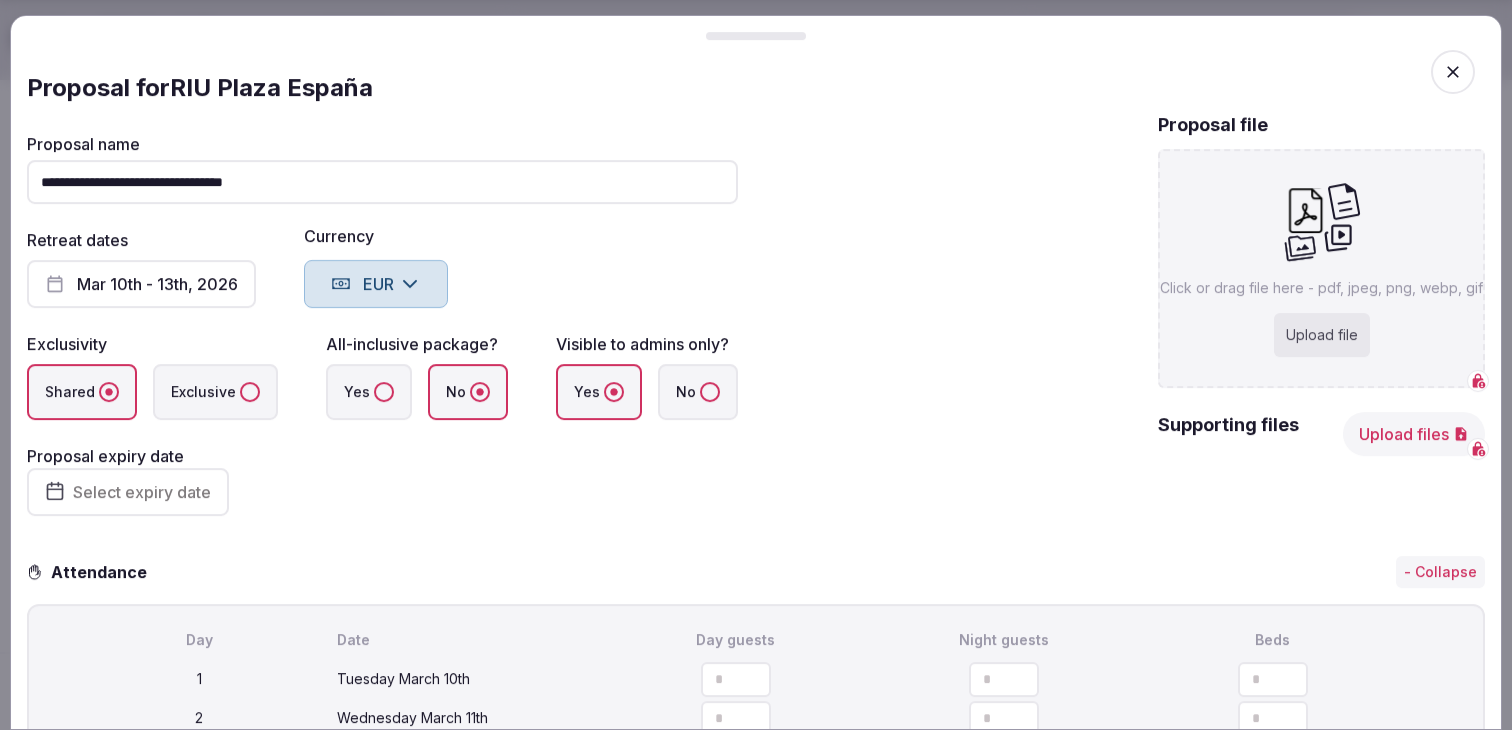type on "**********" 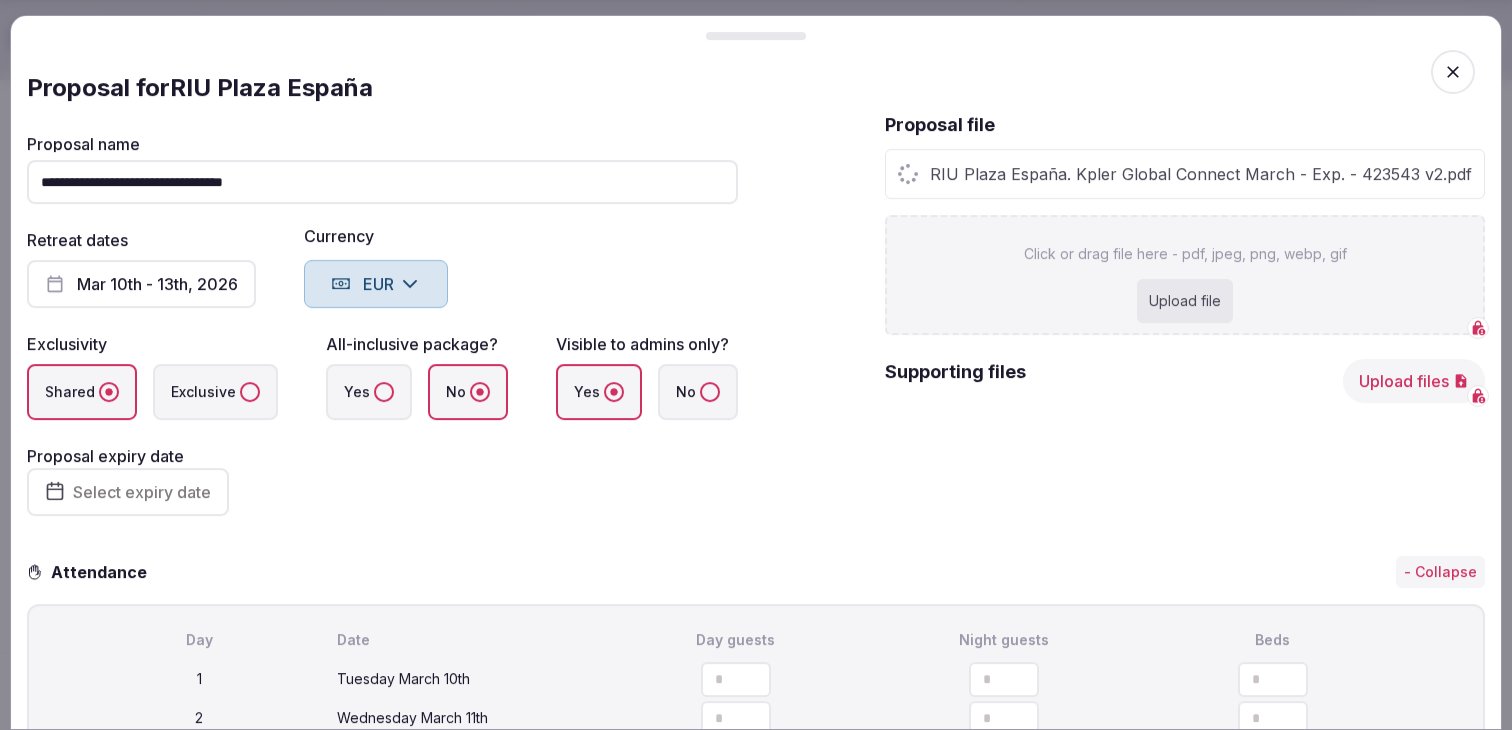 click on "Upload files" at bounding box center [1414, 381] 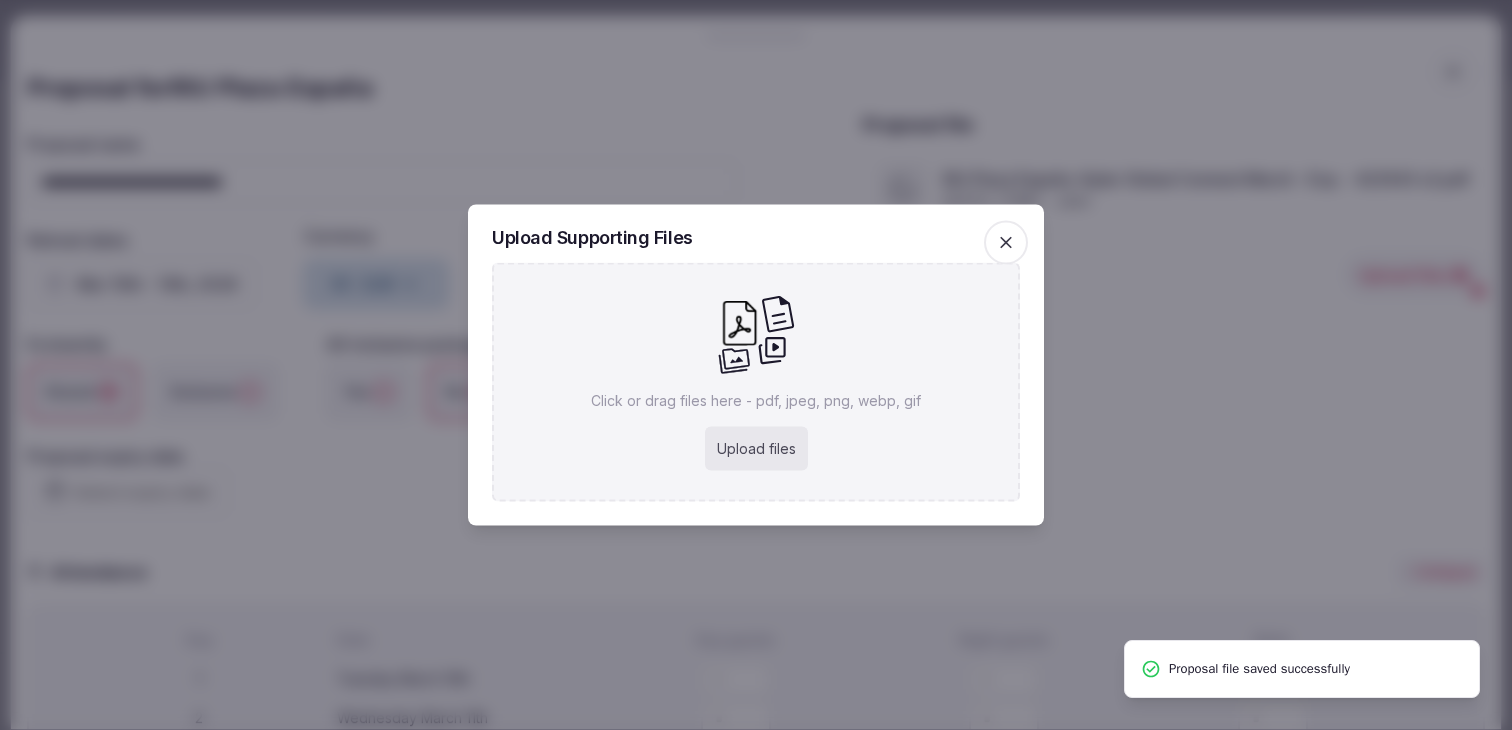 click on "Upload files" at bounding box center [756, 449] 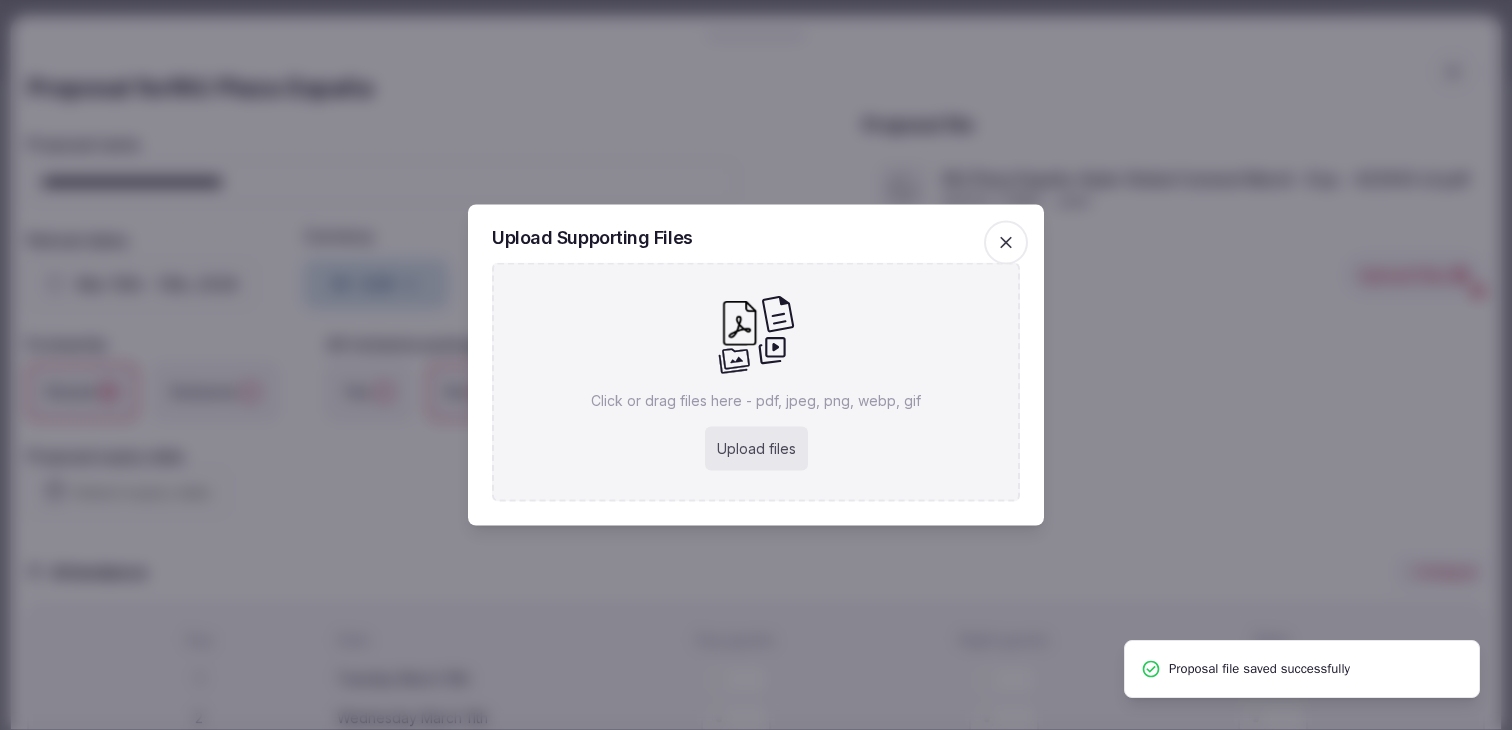 type on "**********" 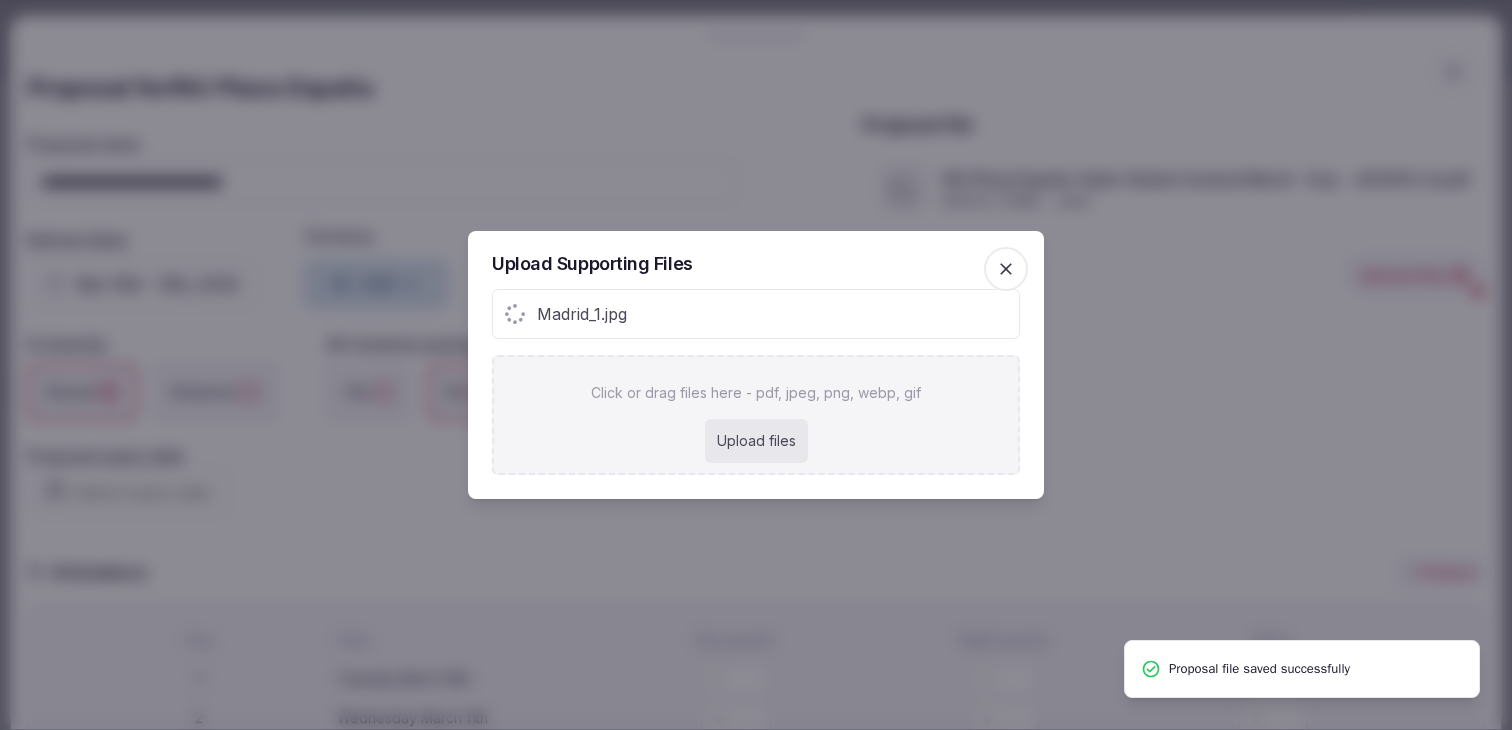click on "Upload files" at bounding box center (756, 441) 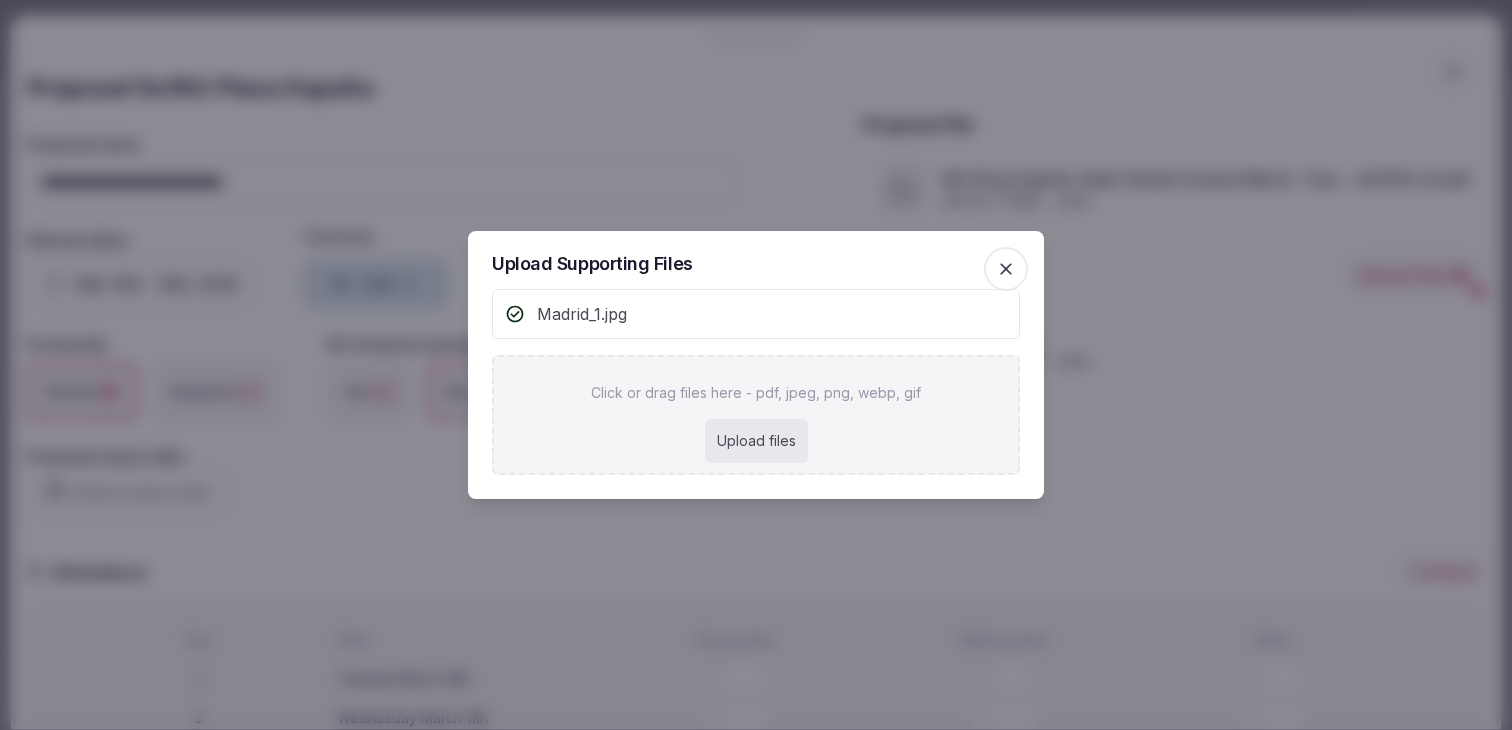 type on "**********" 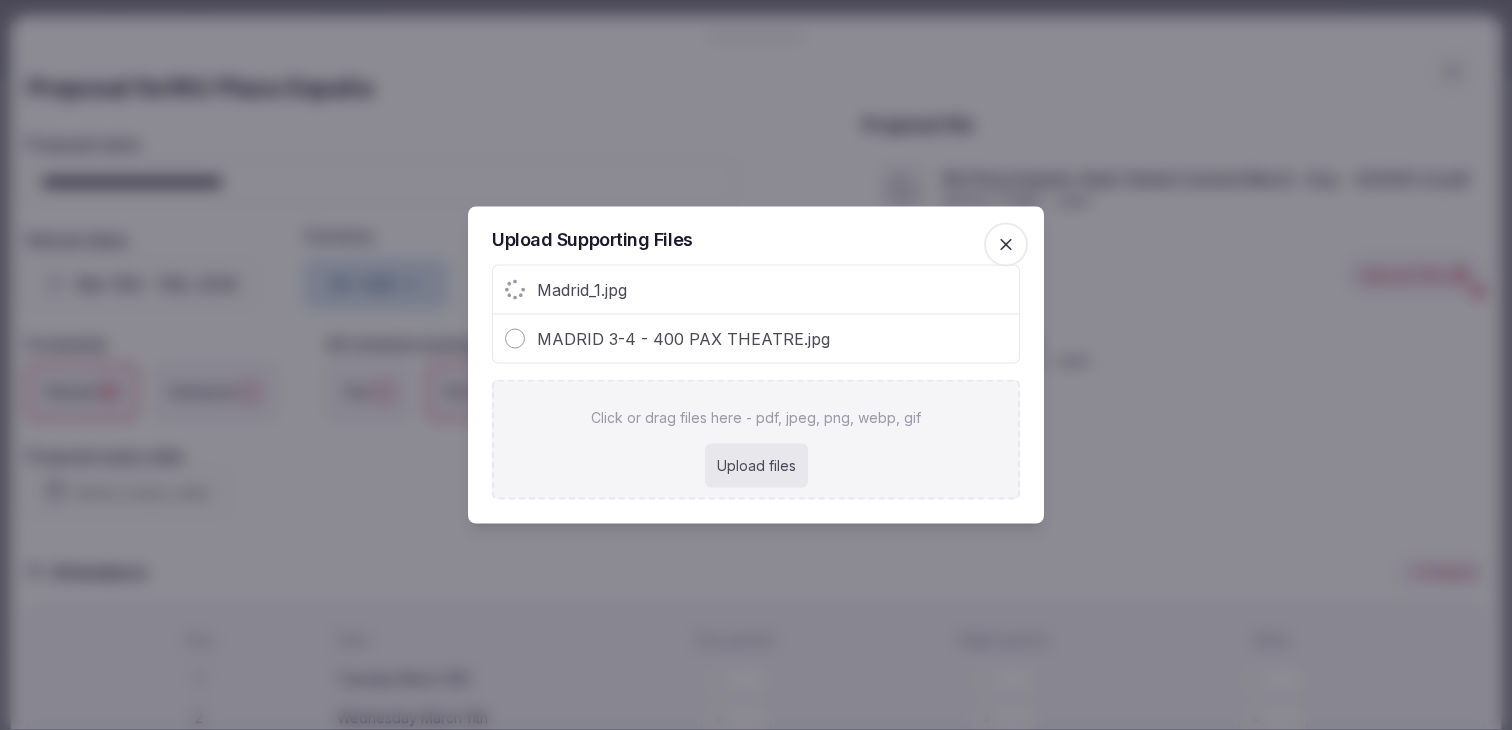 click on "Upload files" at bounding box center [756, 466] 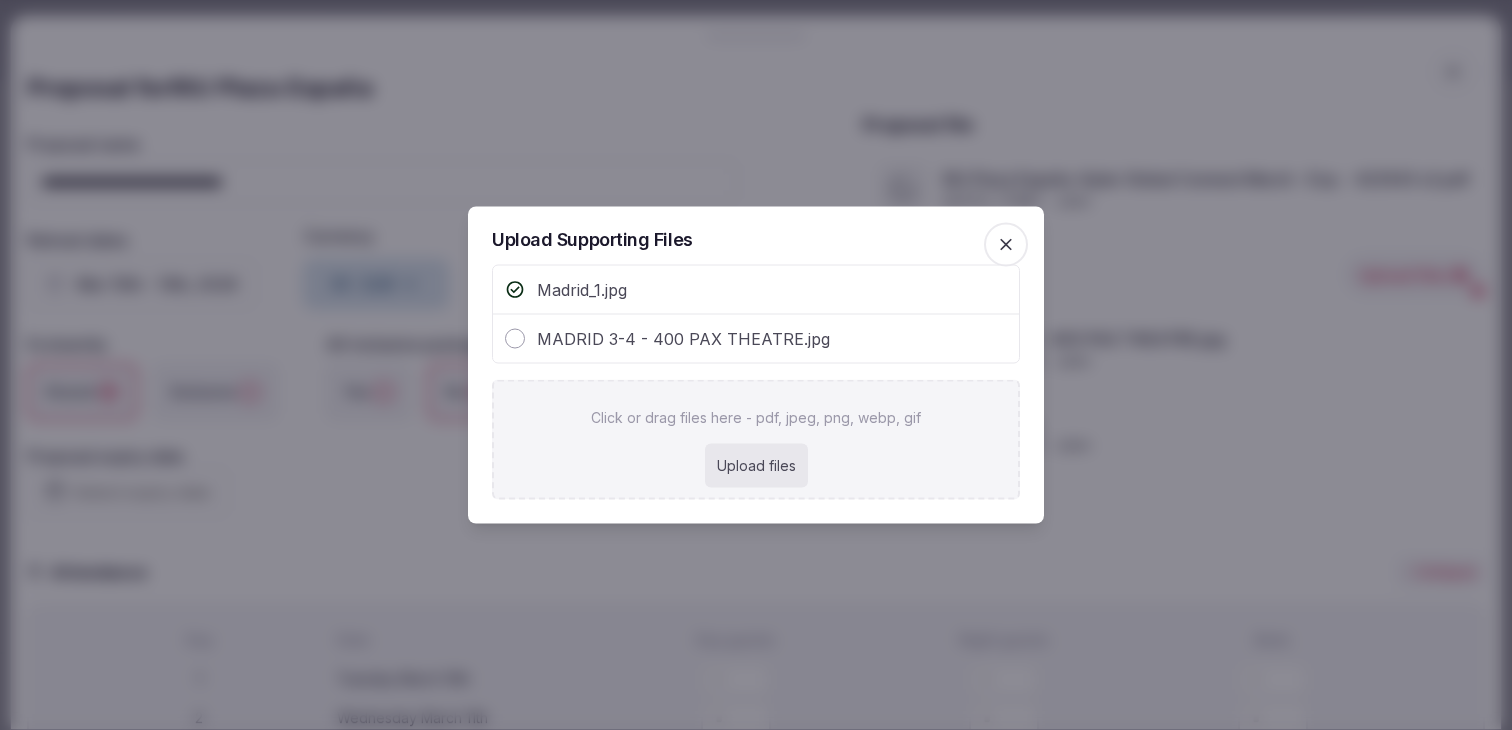 type on "**********" 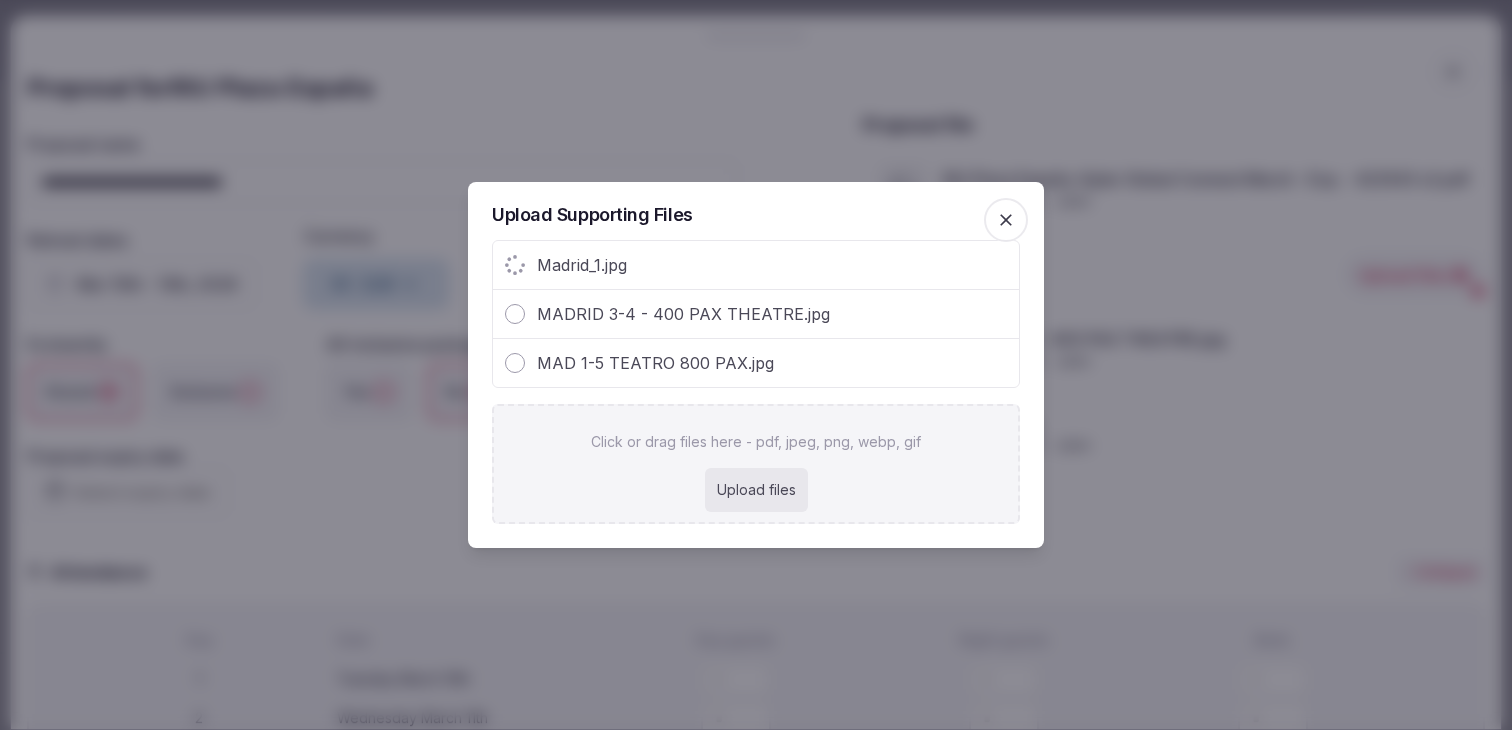 click on "Upload files" at bounding box center [756, 490] 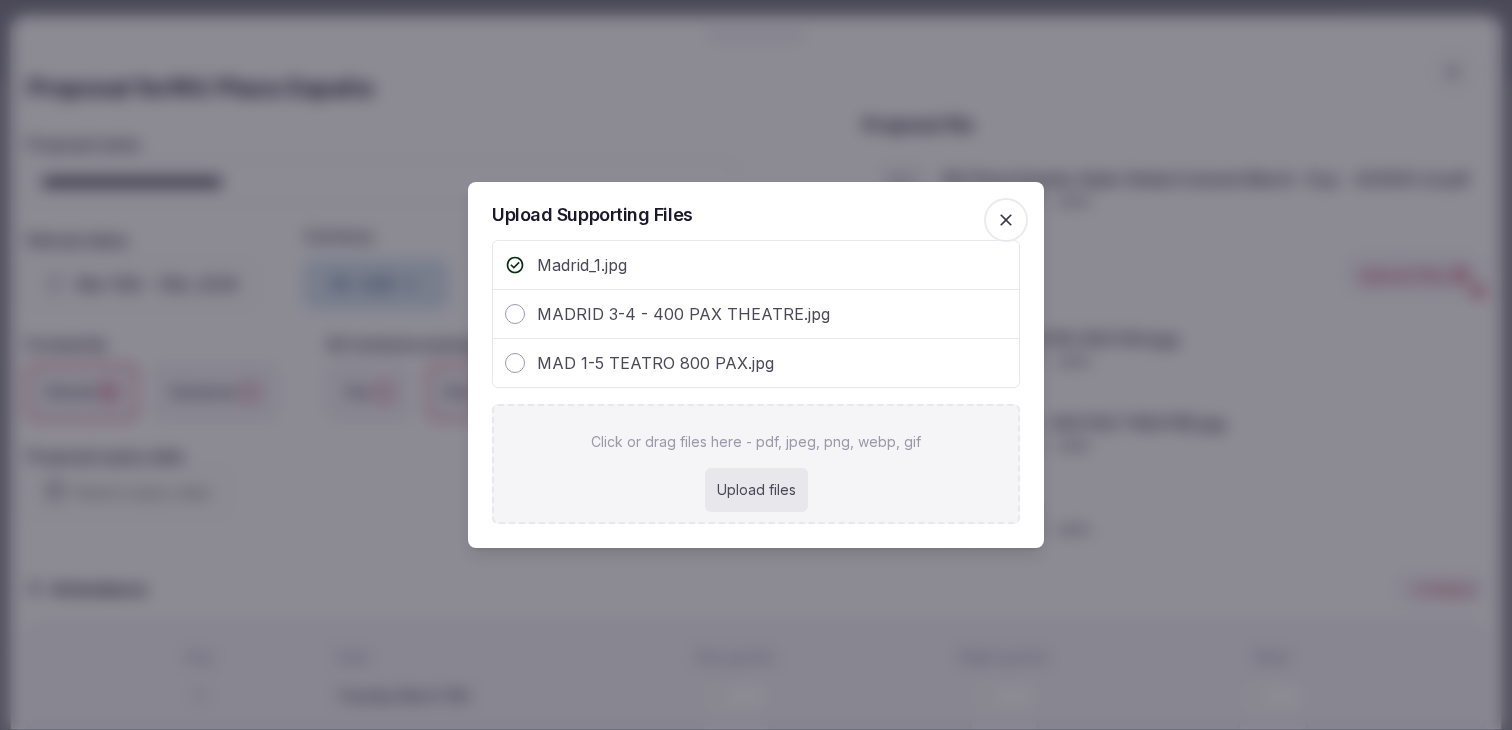type on "**********" 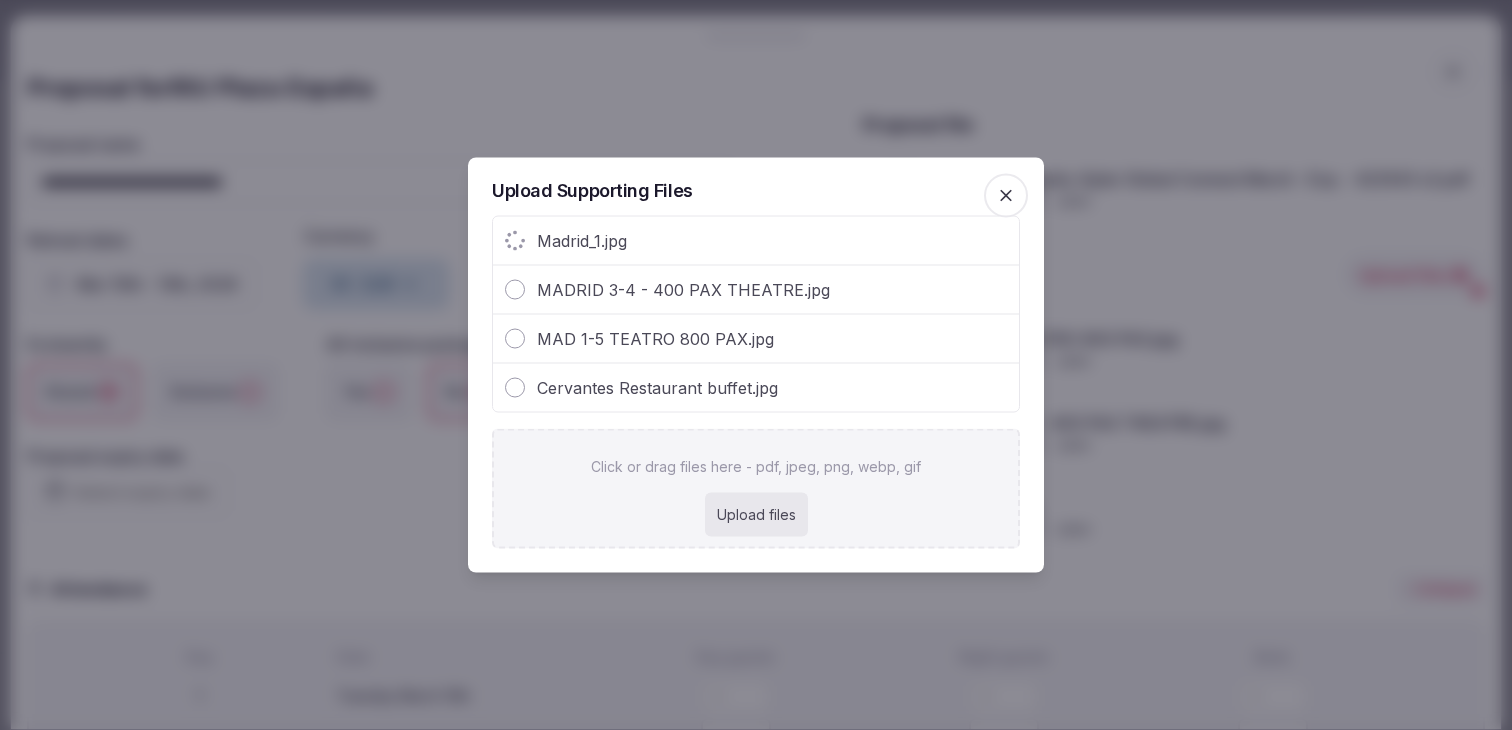 click on "Upload files" at bounding box center (756, 515) 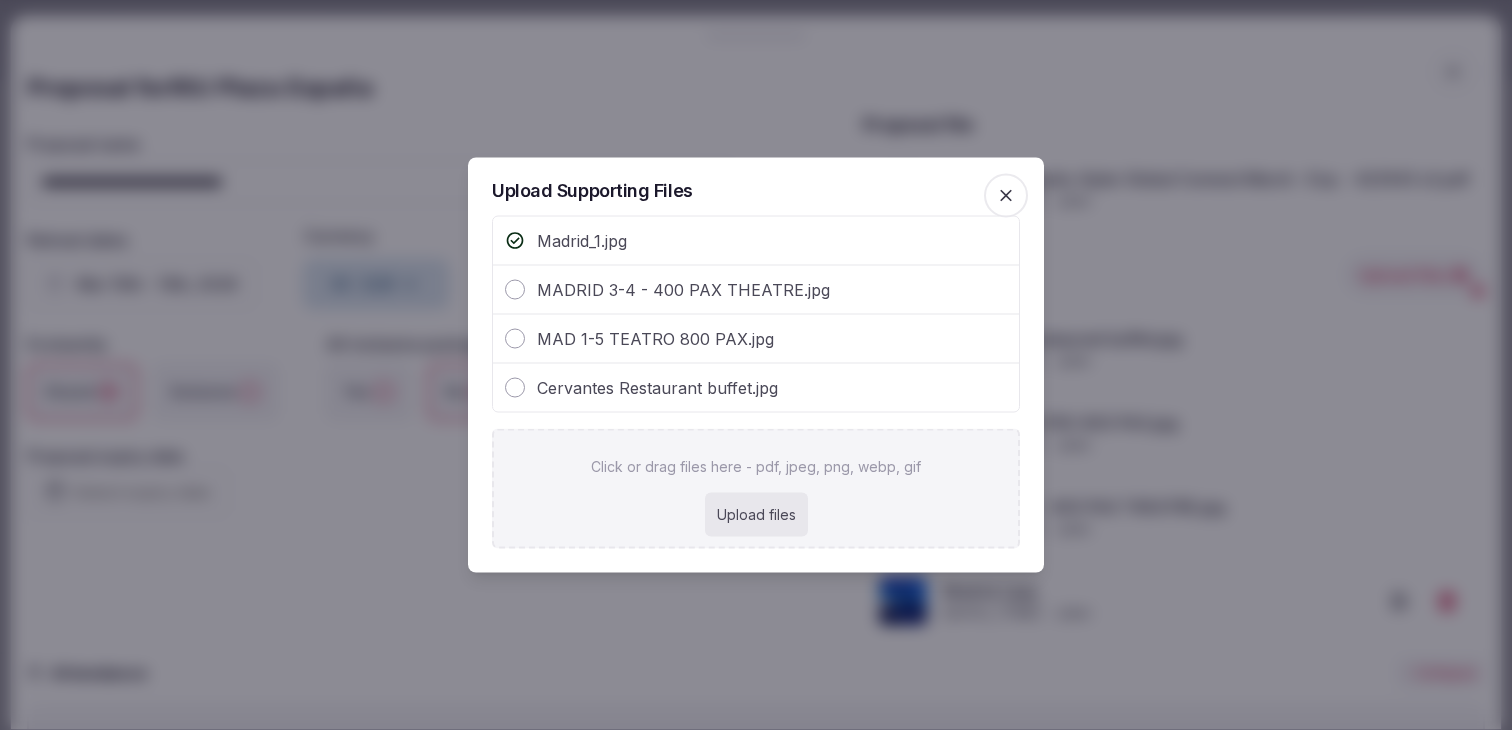type on "**********" 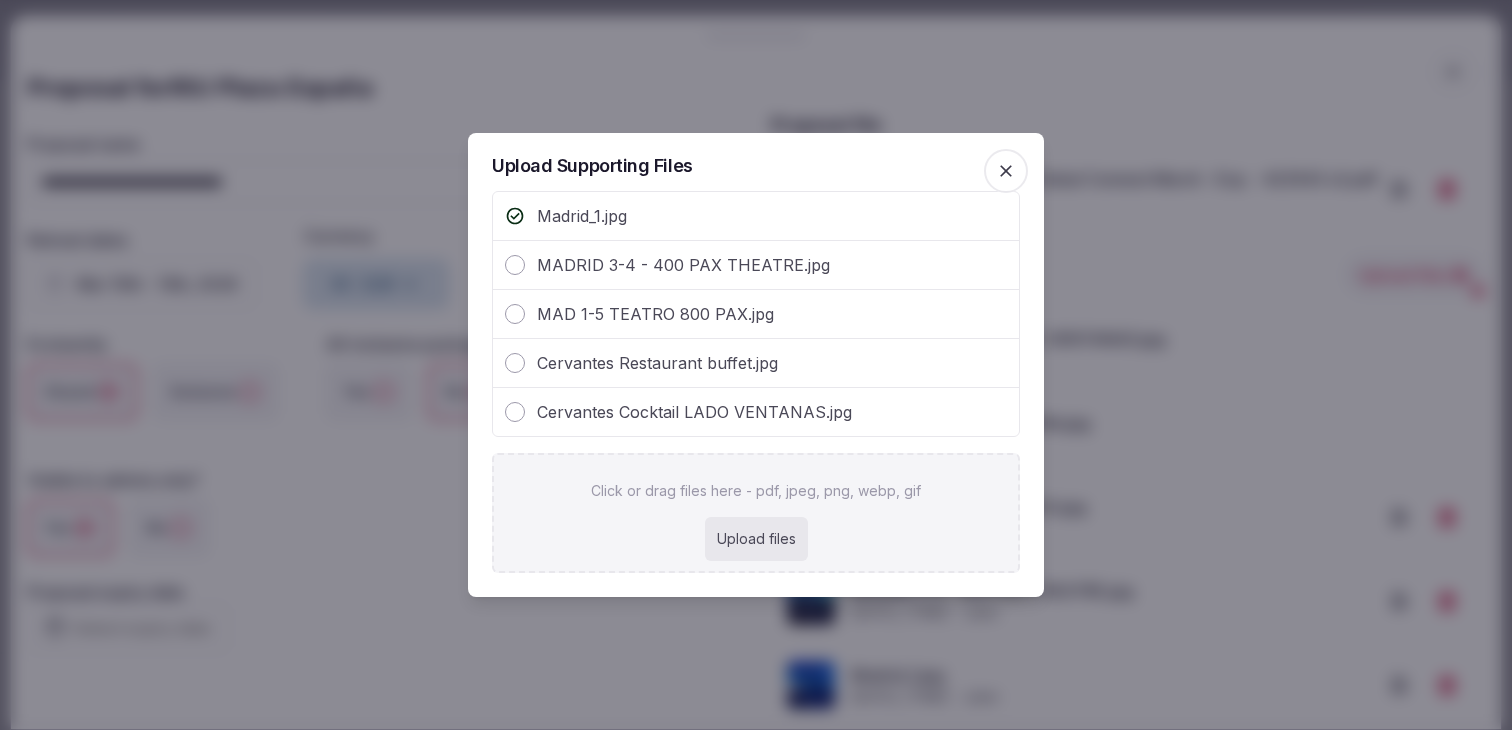 click 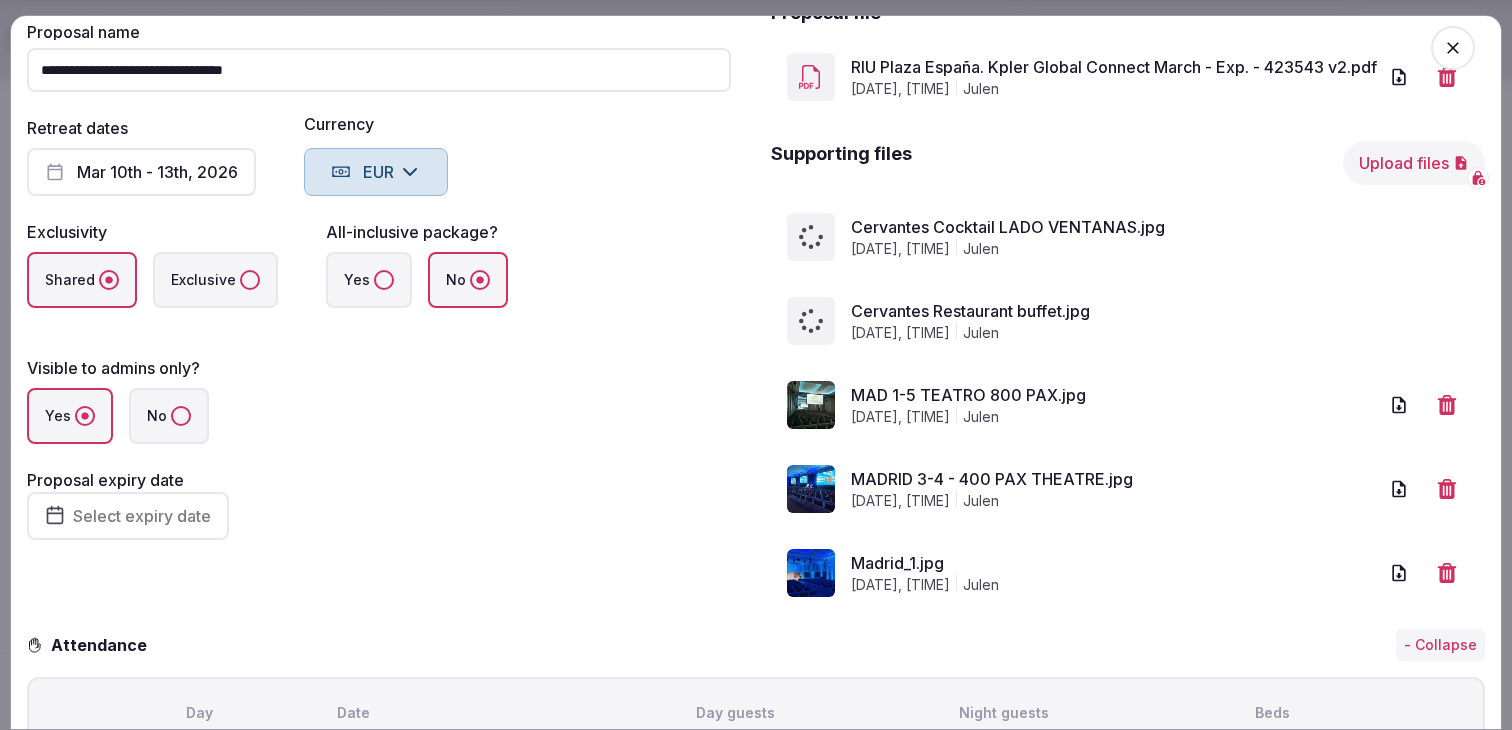 scroll, scrollTop: 143, scrollLeft: 0, axis: vertical 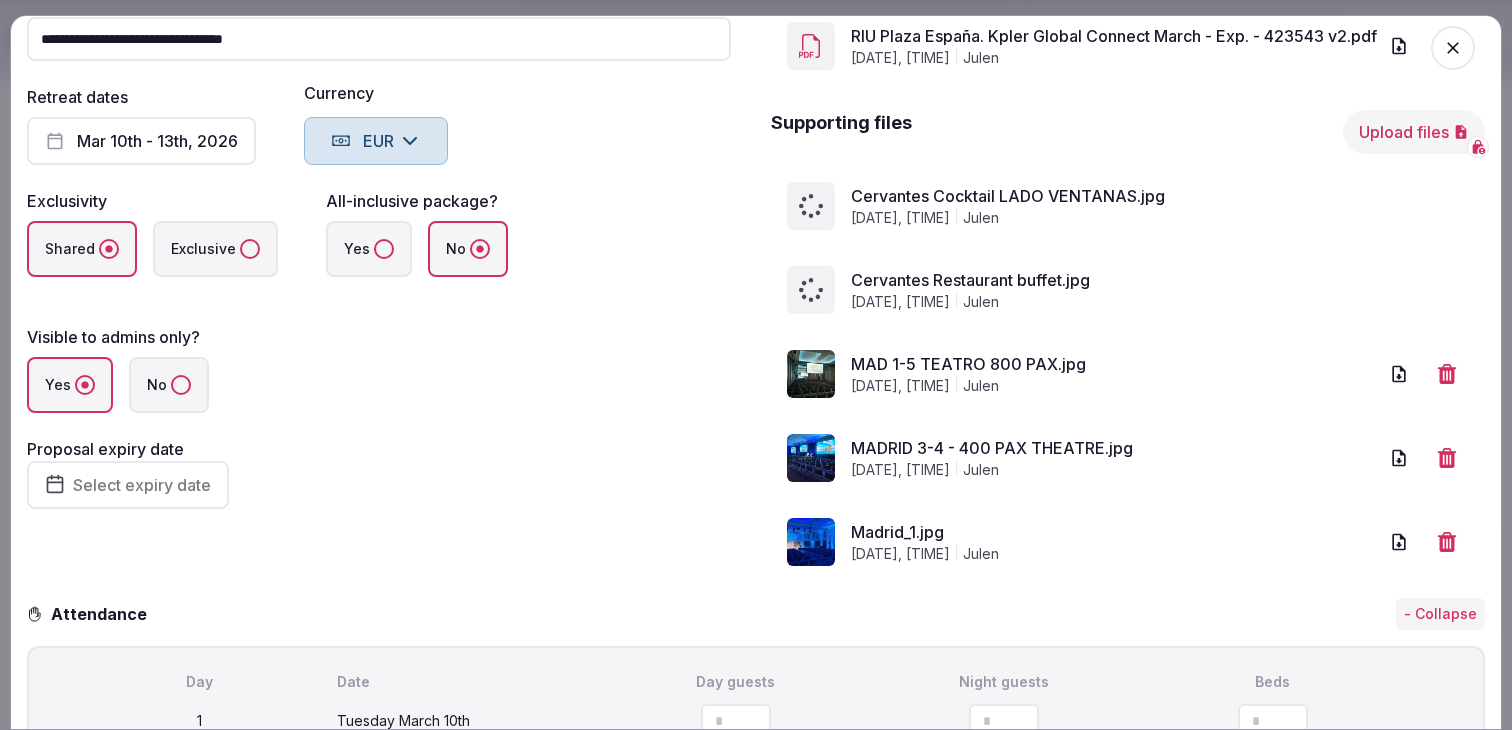 click on "Select expiry date" at bounding box center (142, 485) 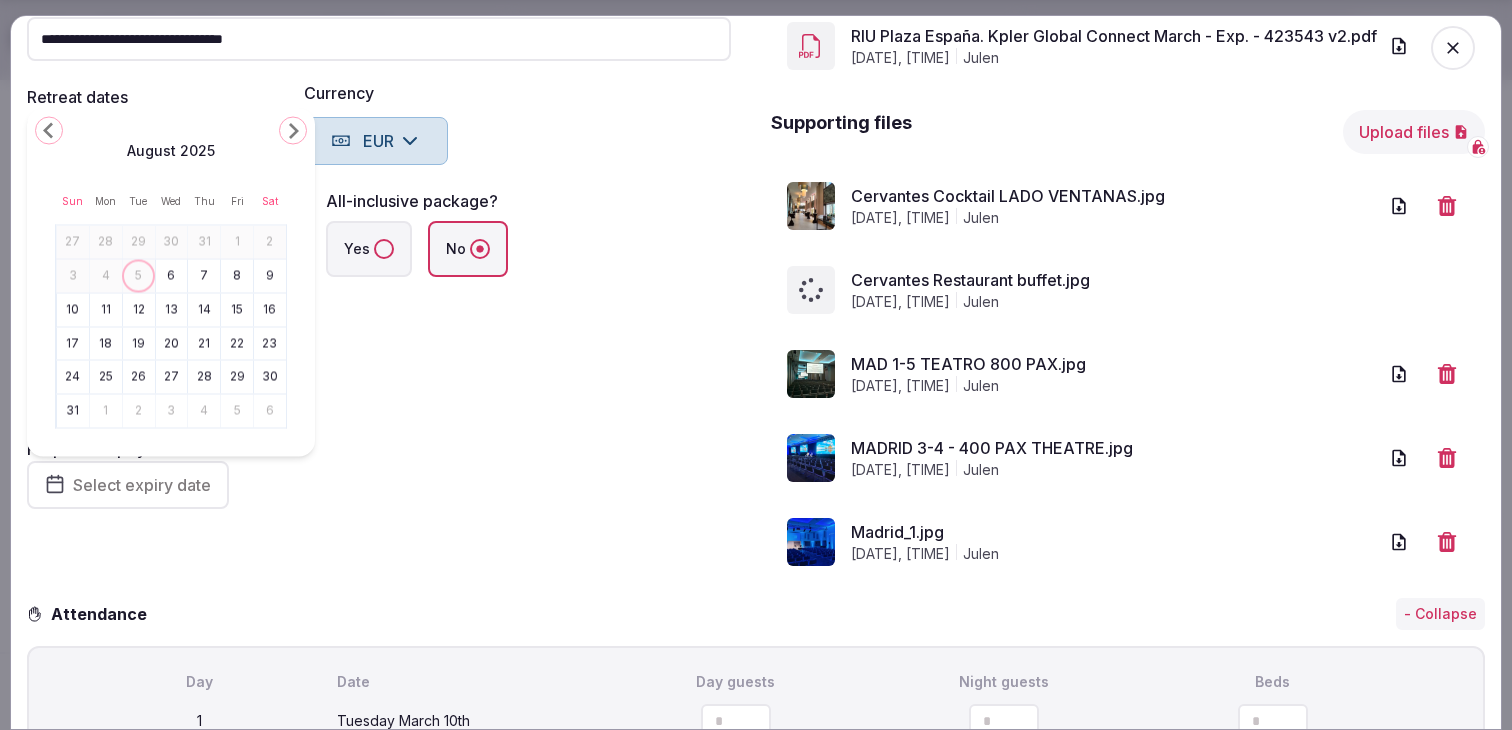 click on "19" at bounding box center [139, 343] 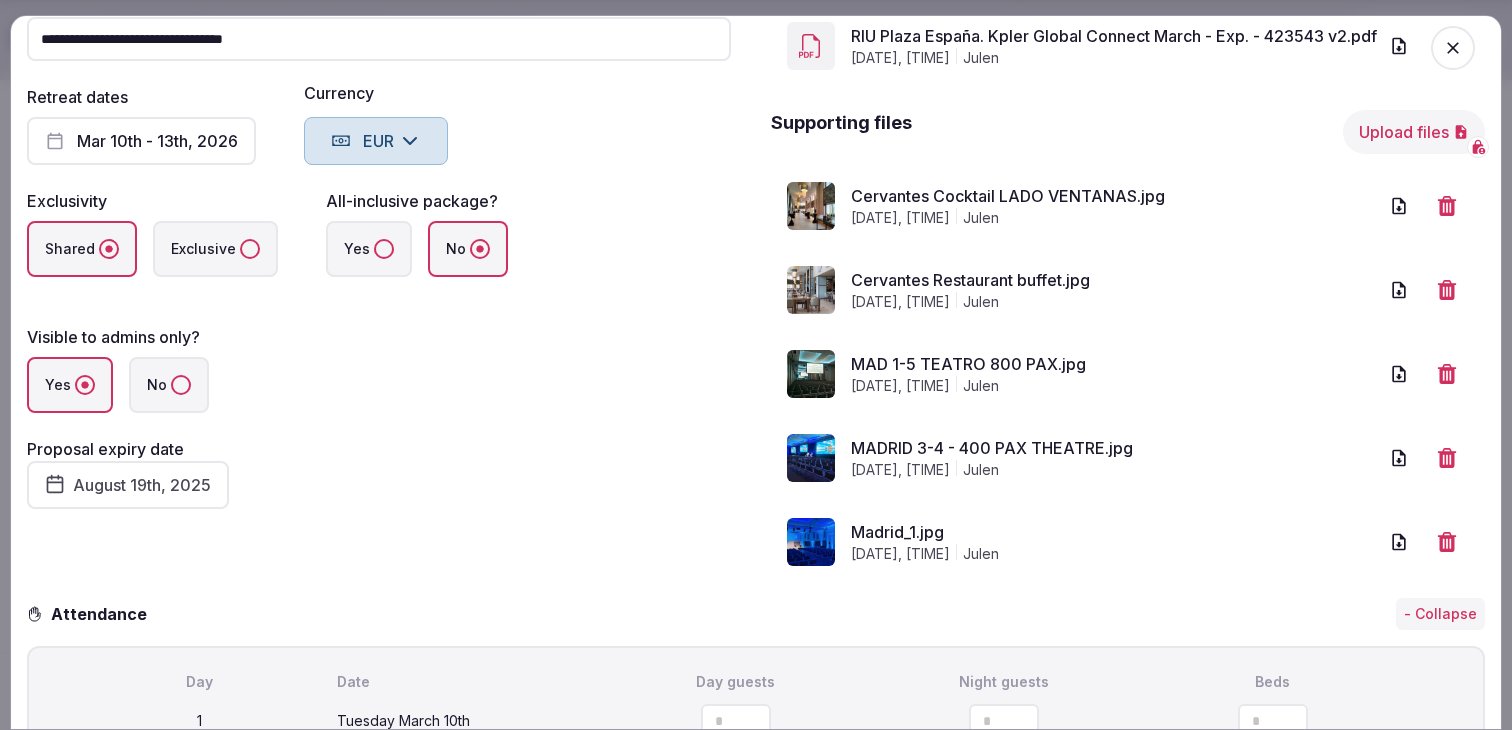 click on "**********" at bounding box center (379, 251) 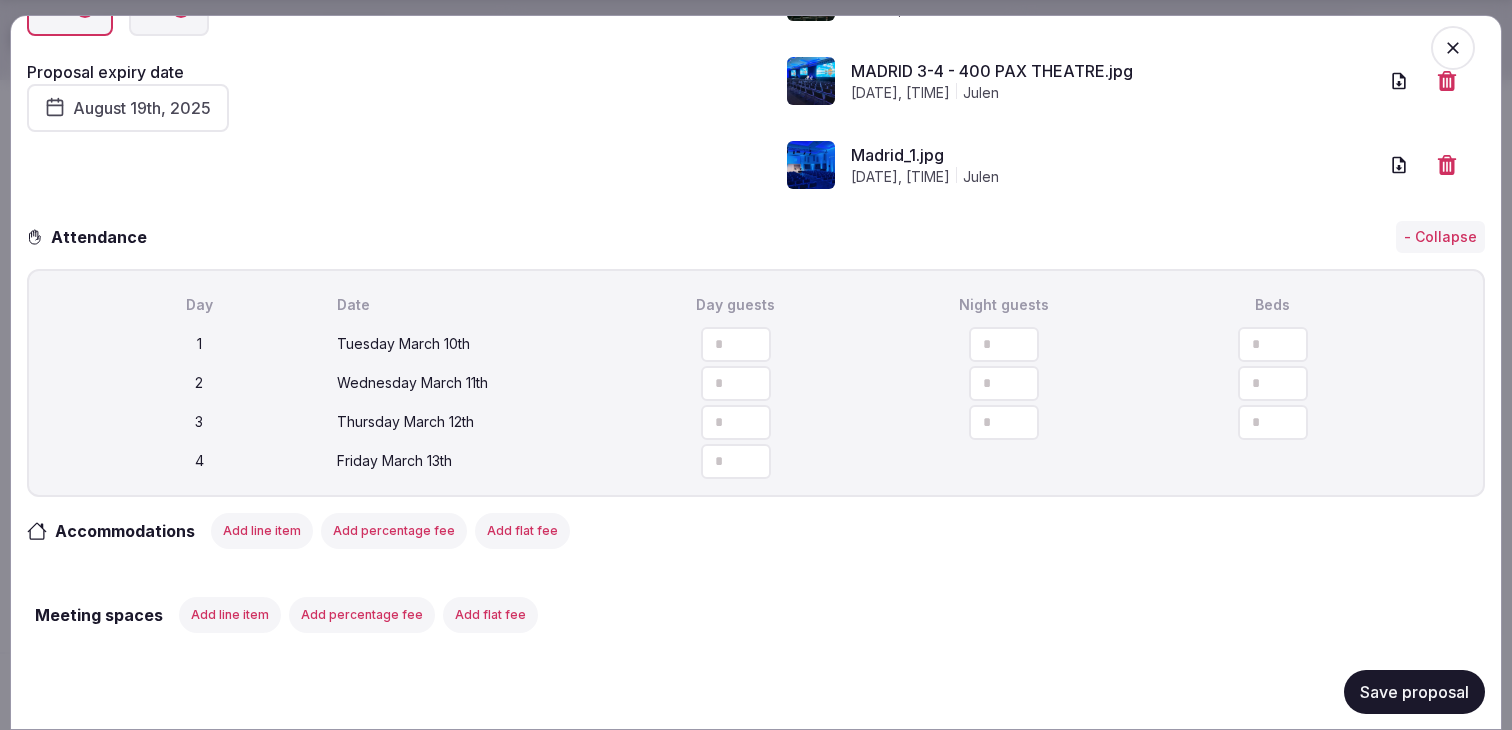 scroll, scrollTop: 537, scrollLeft: 0, axis: vertical 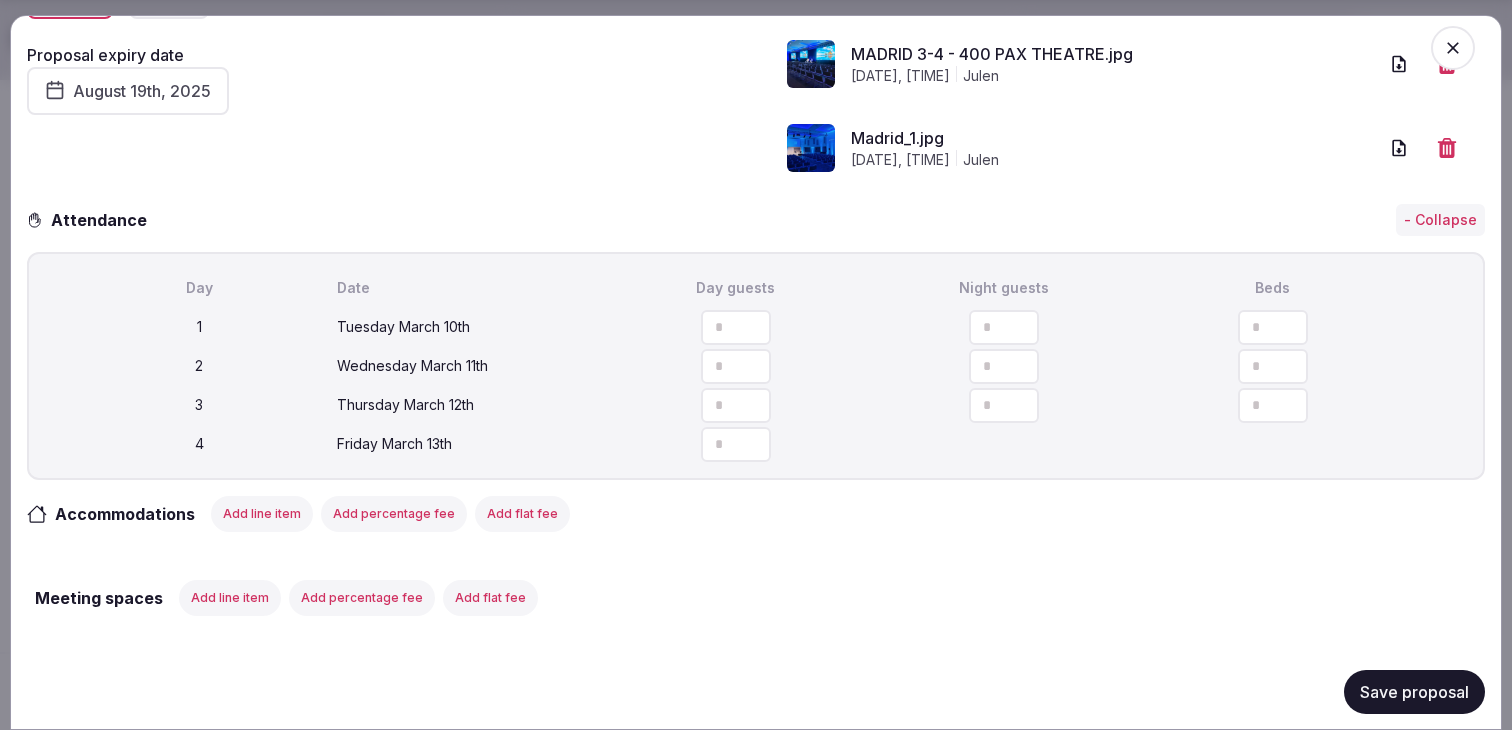 click at bounding box center [736, 326] 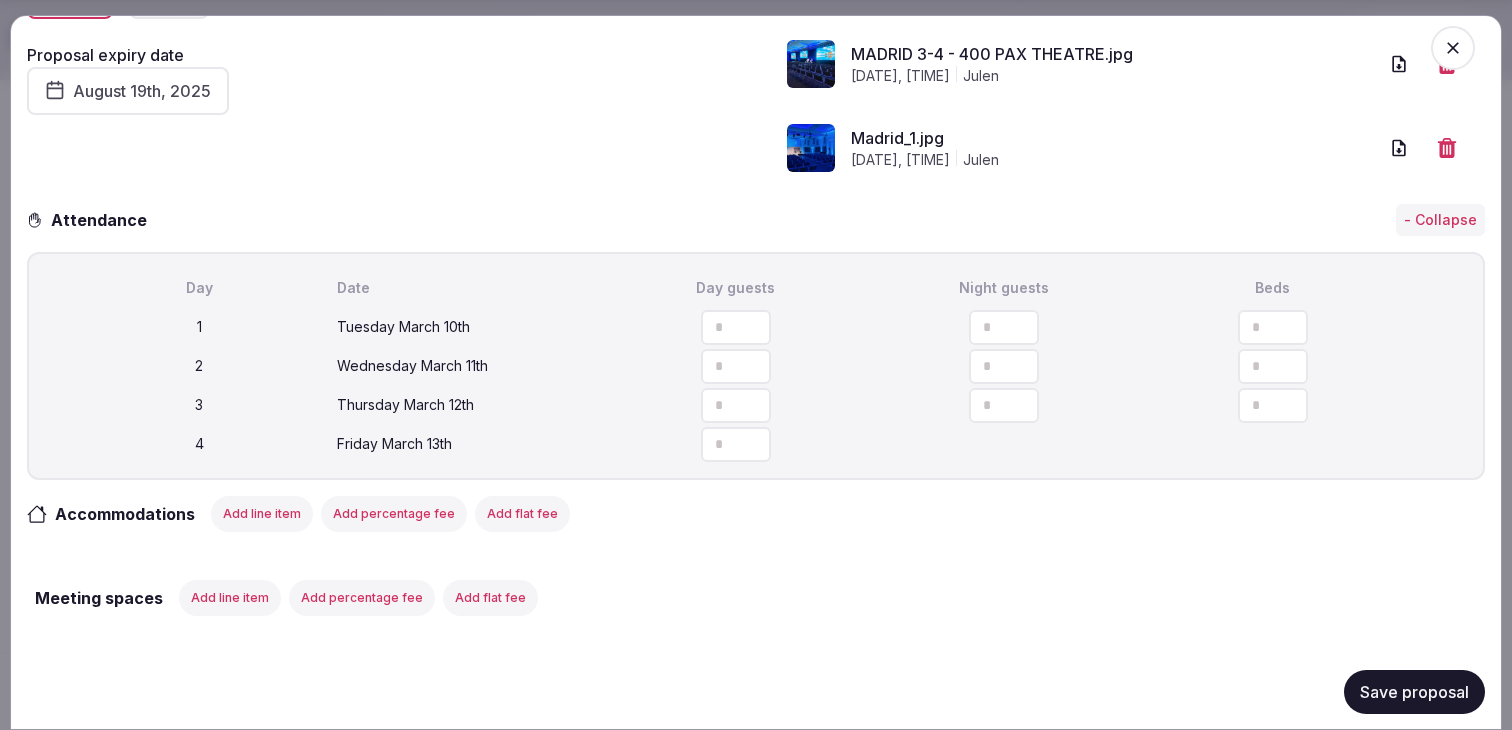 type on "***" 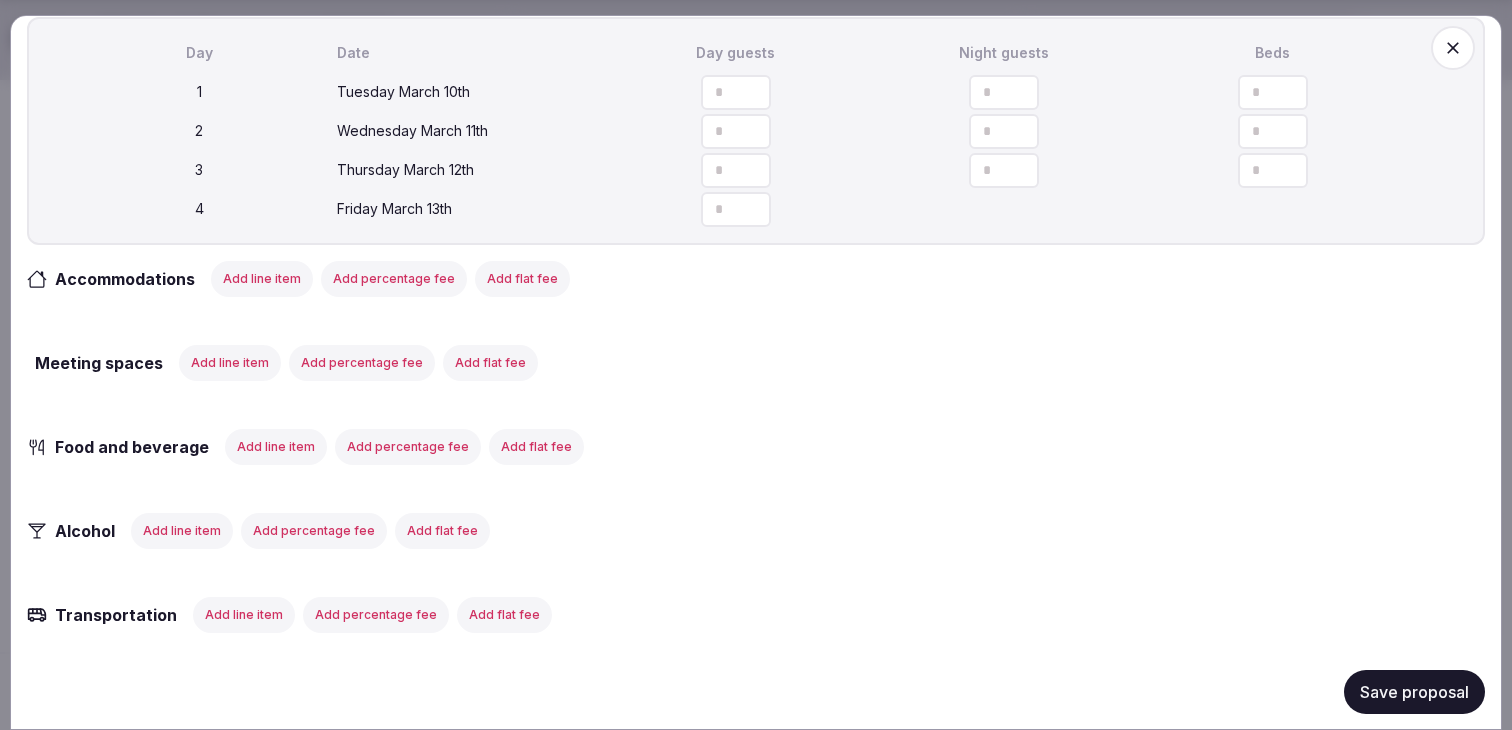 scroll, scrollTop: 783, scrollLeft: 0, axis: vertical 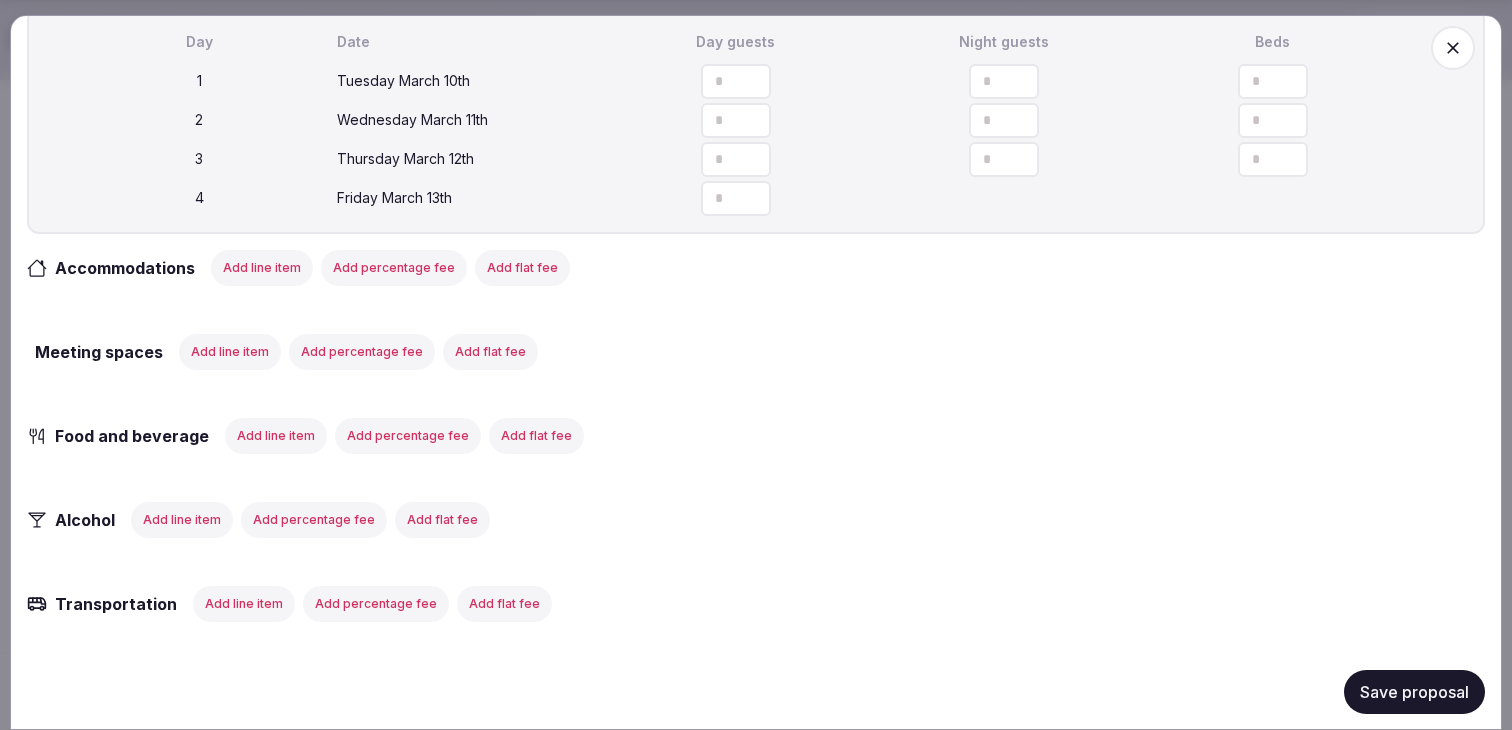 click on "Save proposal" at bounding box center [1414, 691] 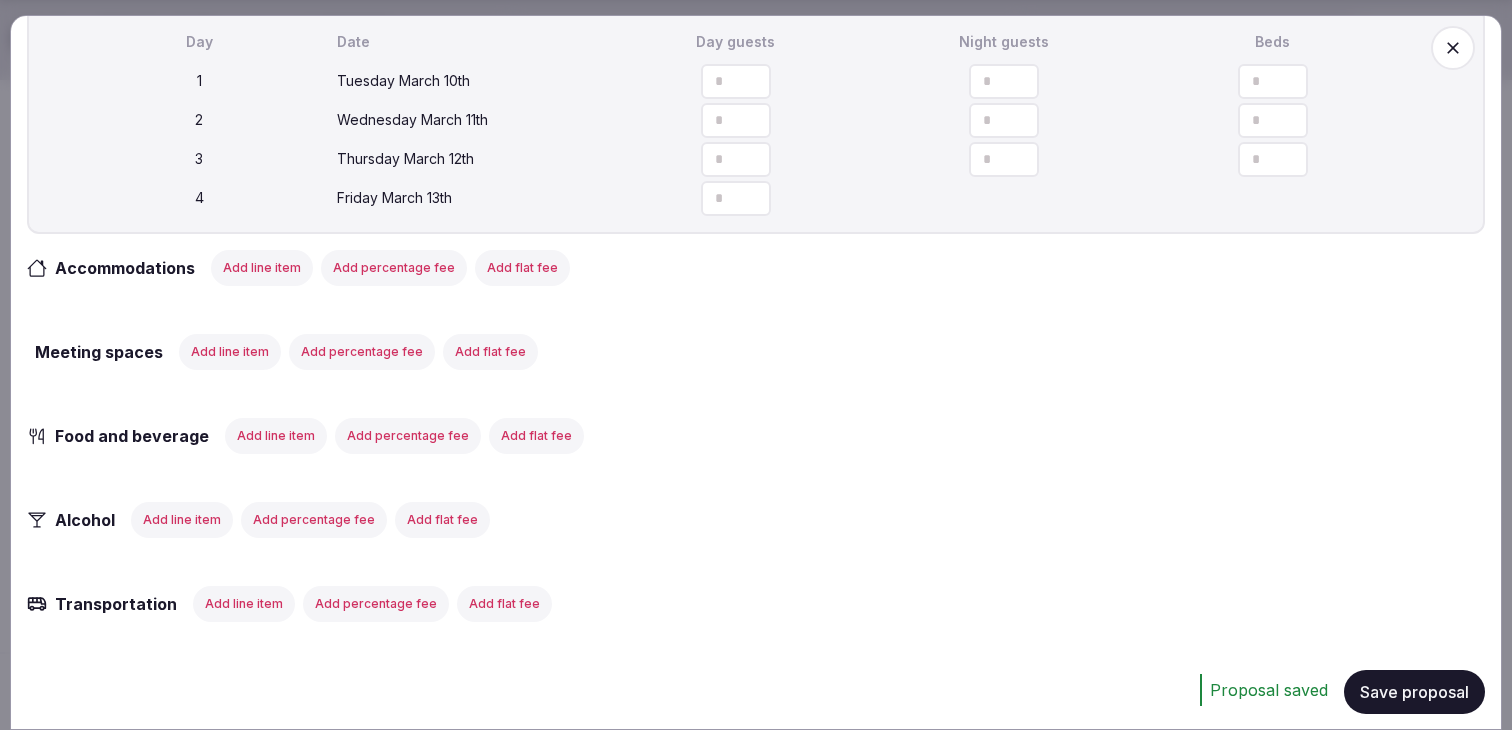 click on "Add line item" at bounding box center [262, 267] 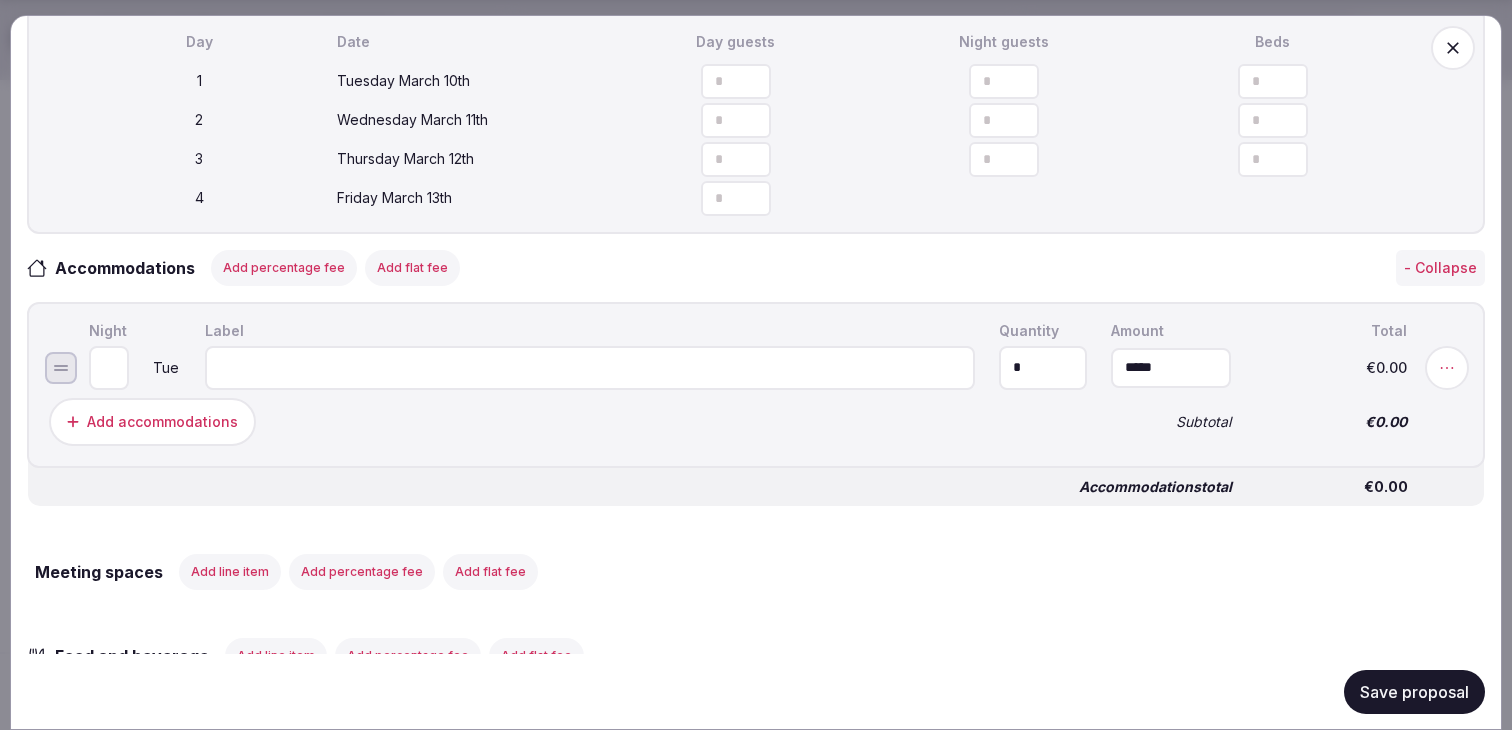 click at bounding box center (590, 367) 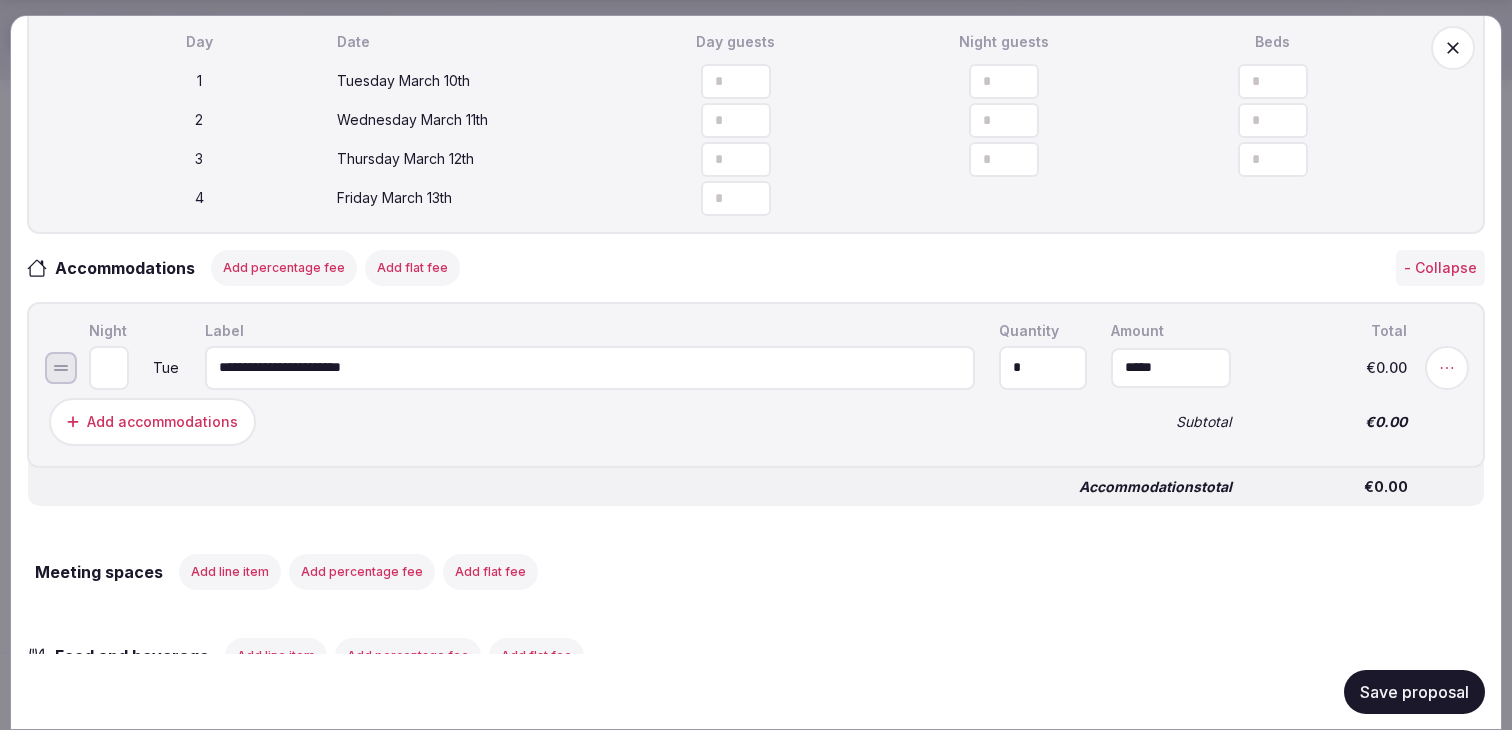 type on "**********" 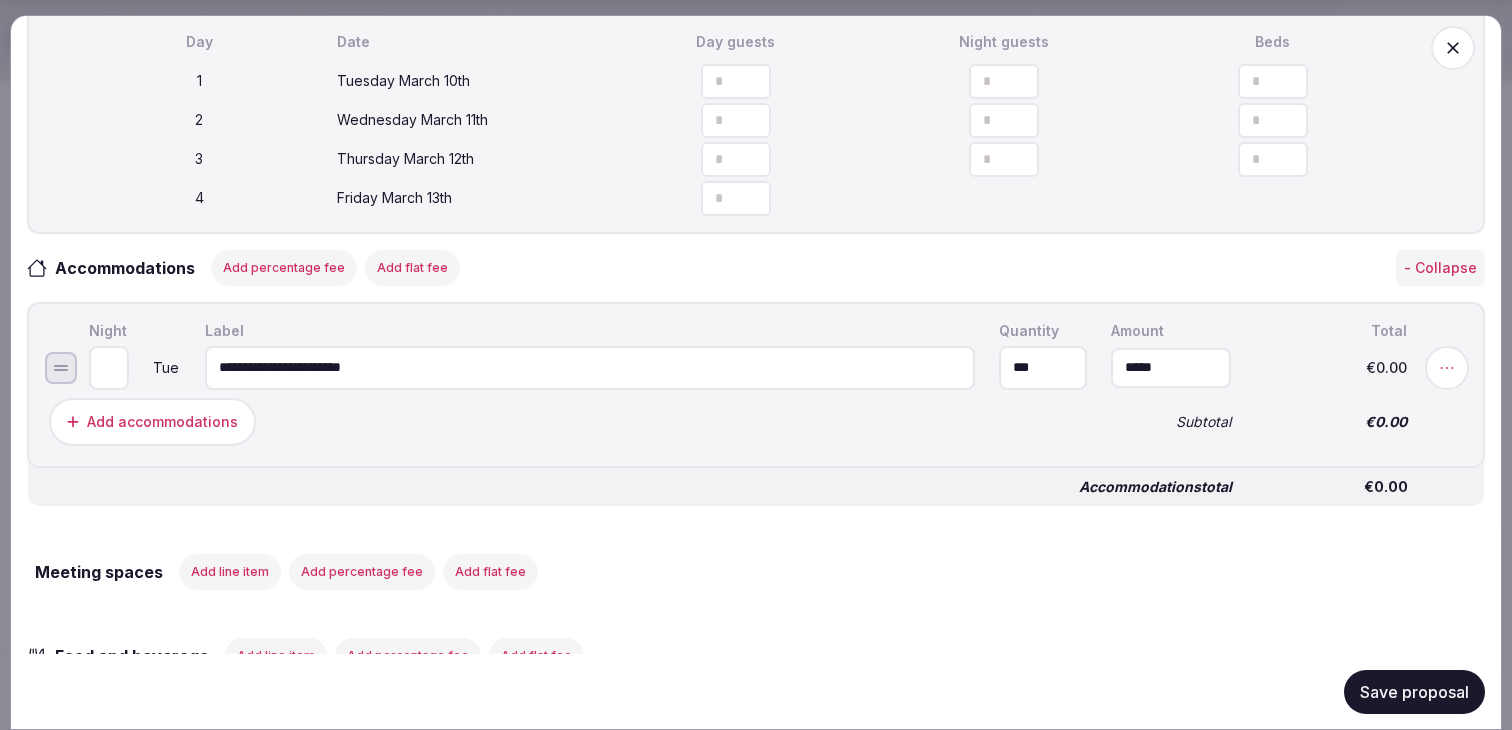 type on "***" 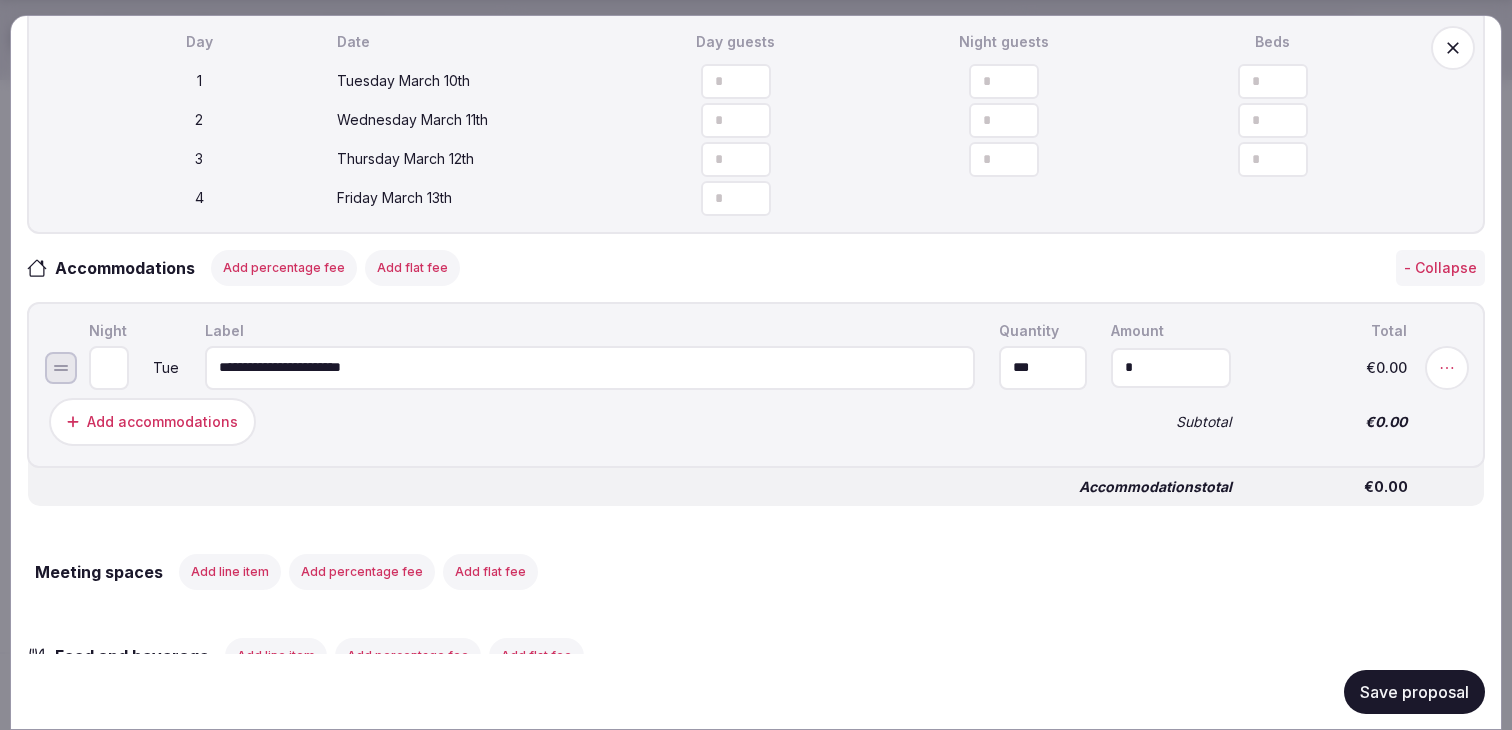 click on "*" at bounding box center [1171, 367] 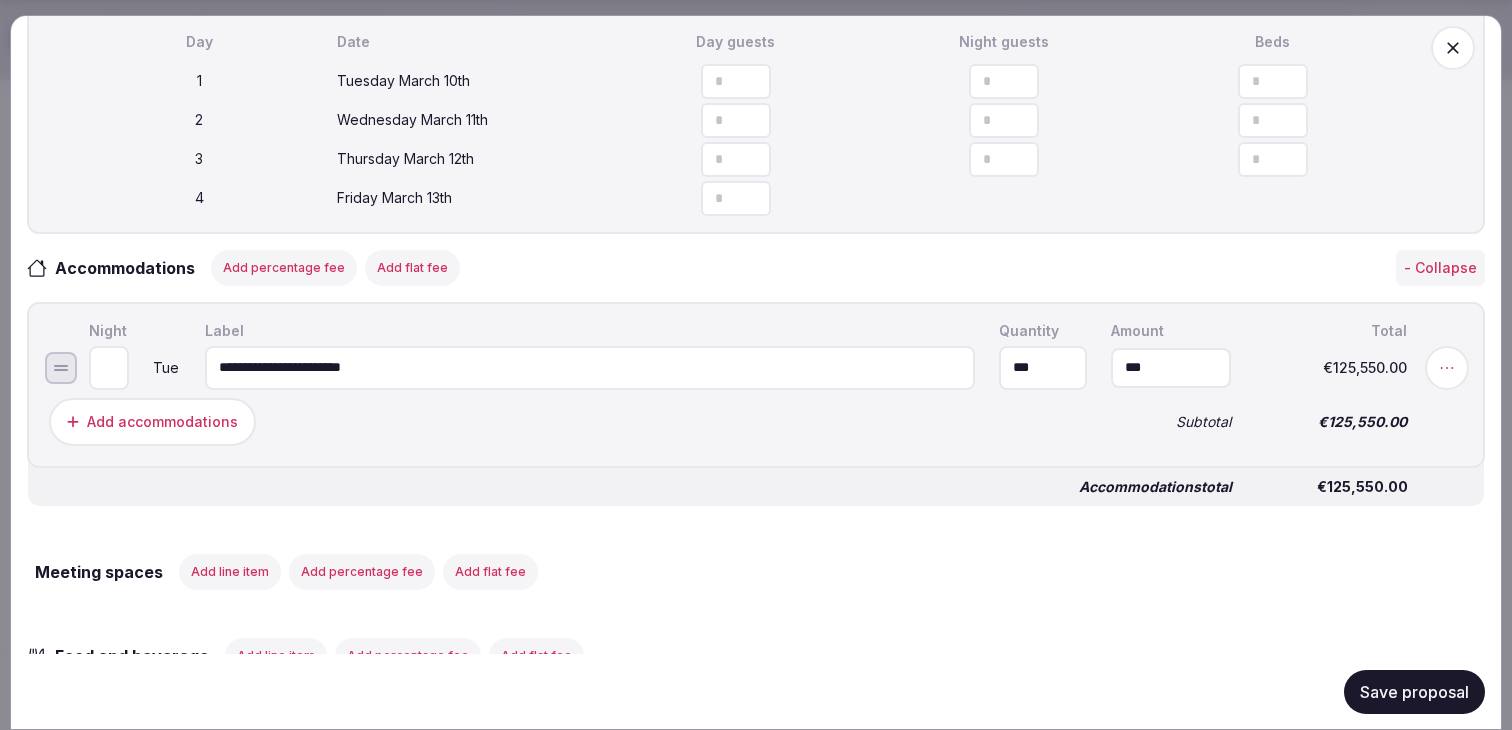 type on "*******" 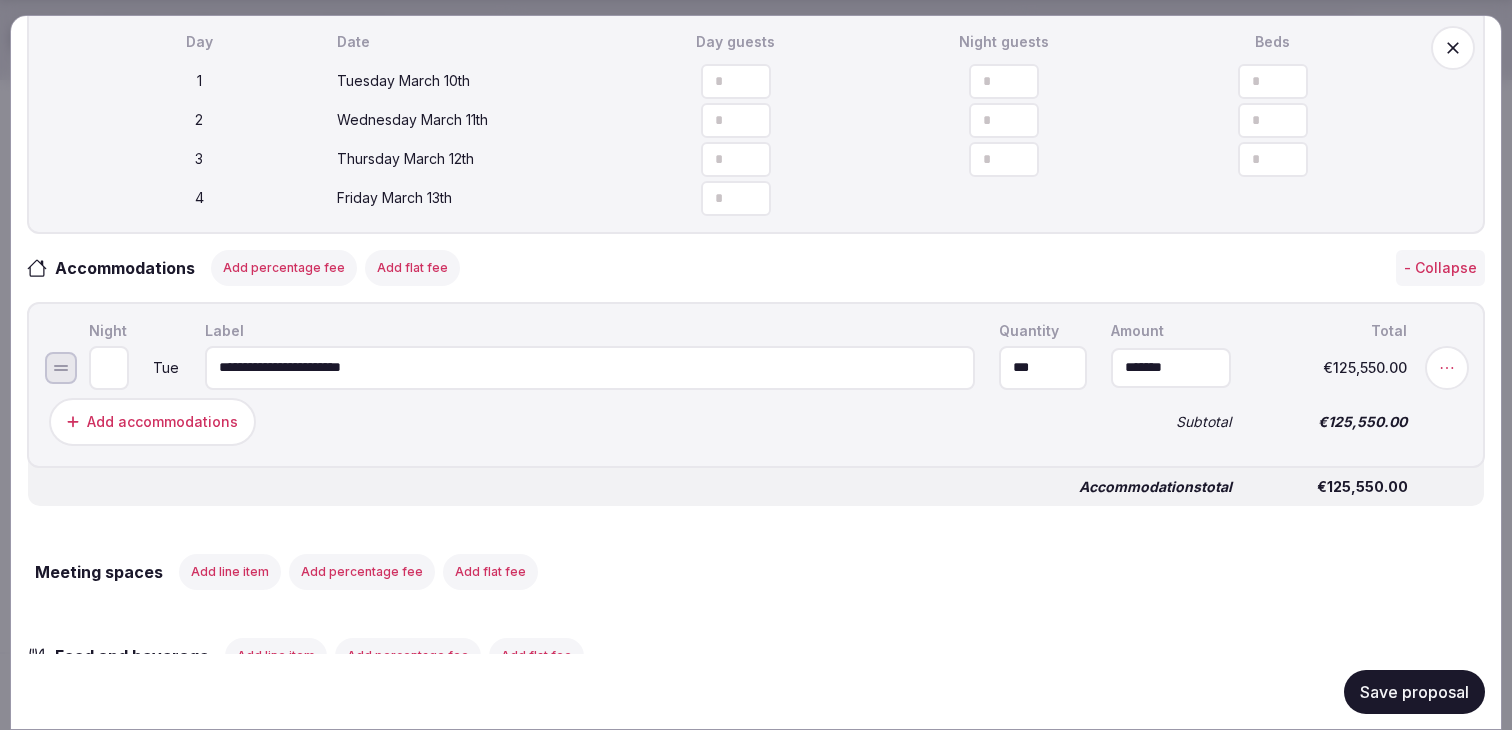 click on "Add accommodations" at bounding box center (568, 421) 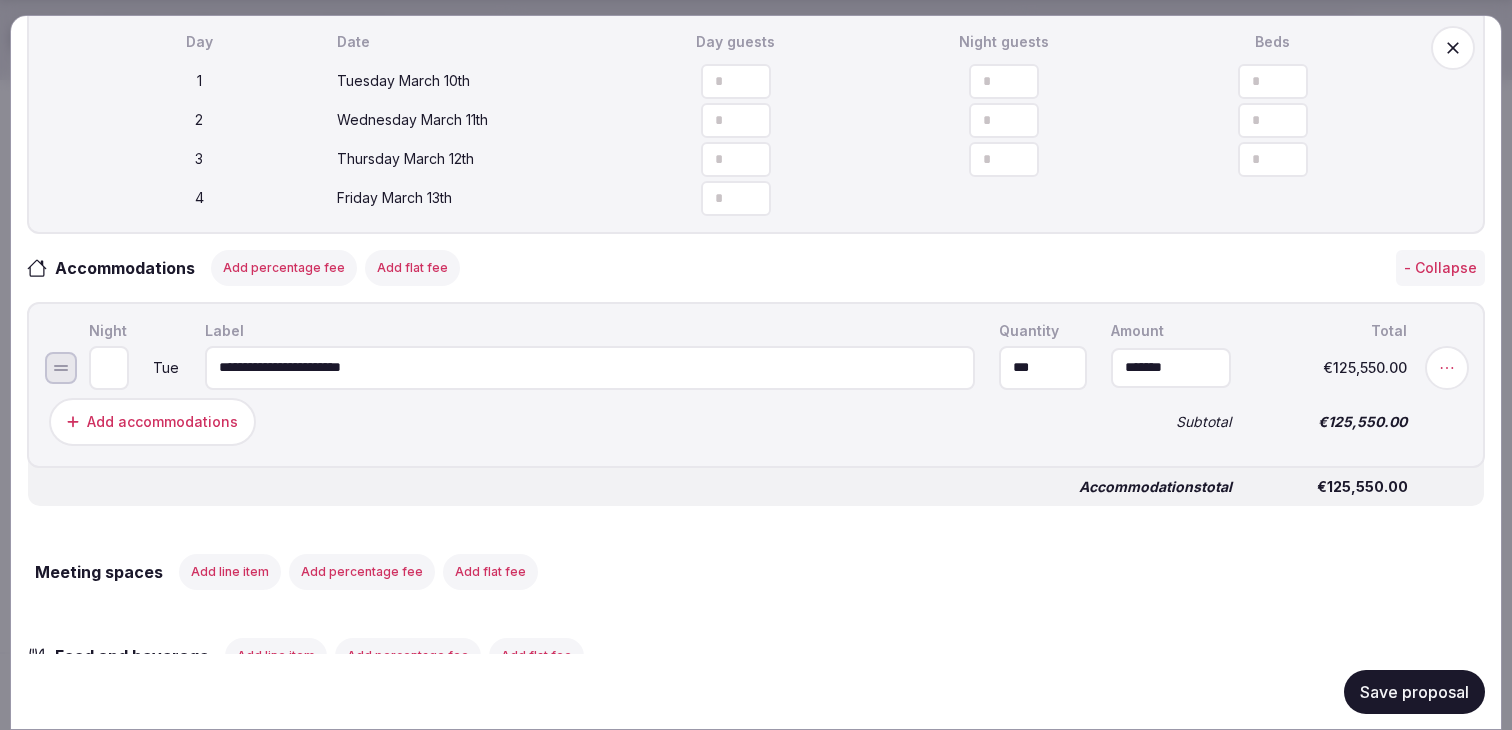 click on "Save proposal" at bounding box center (1414, 691) 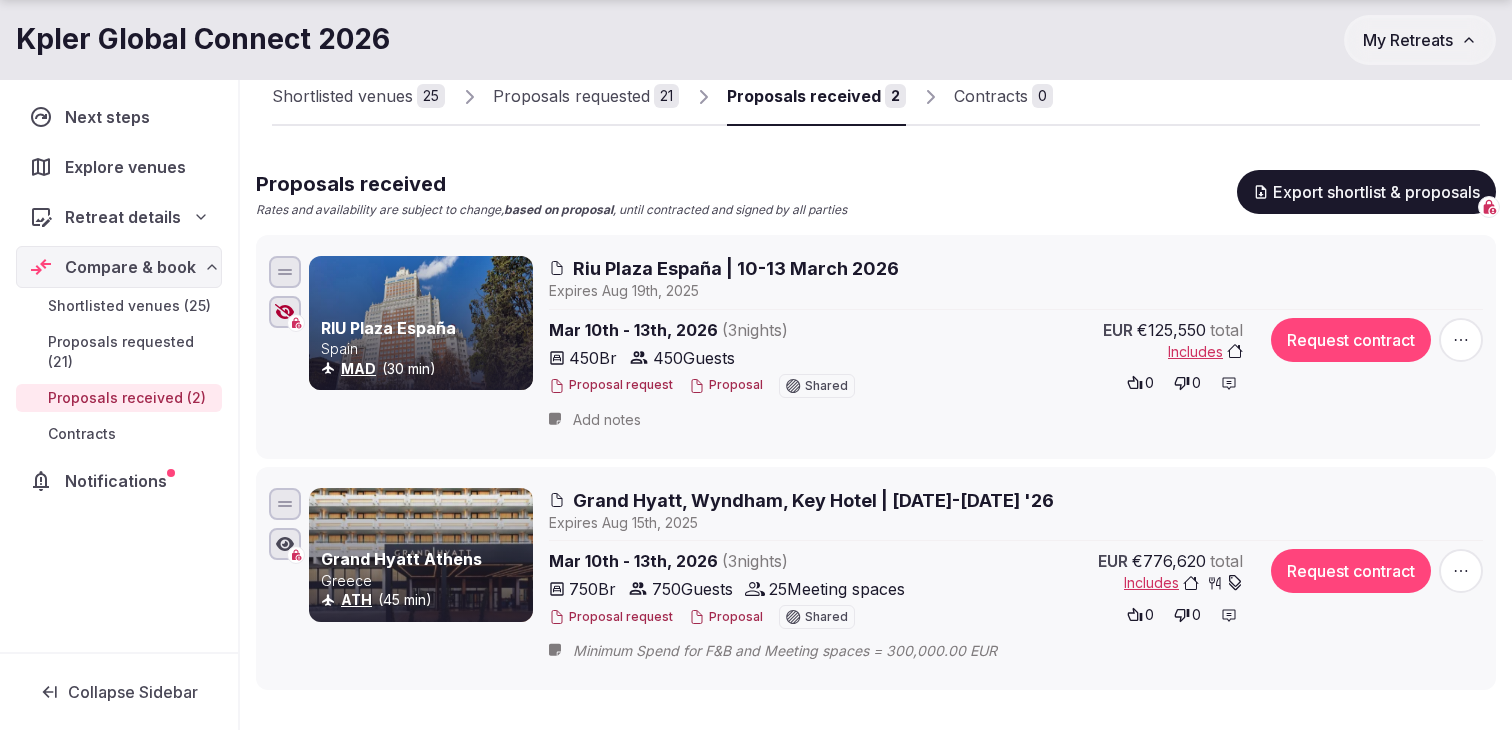 click at bounding box center (1461, 340) 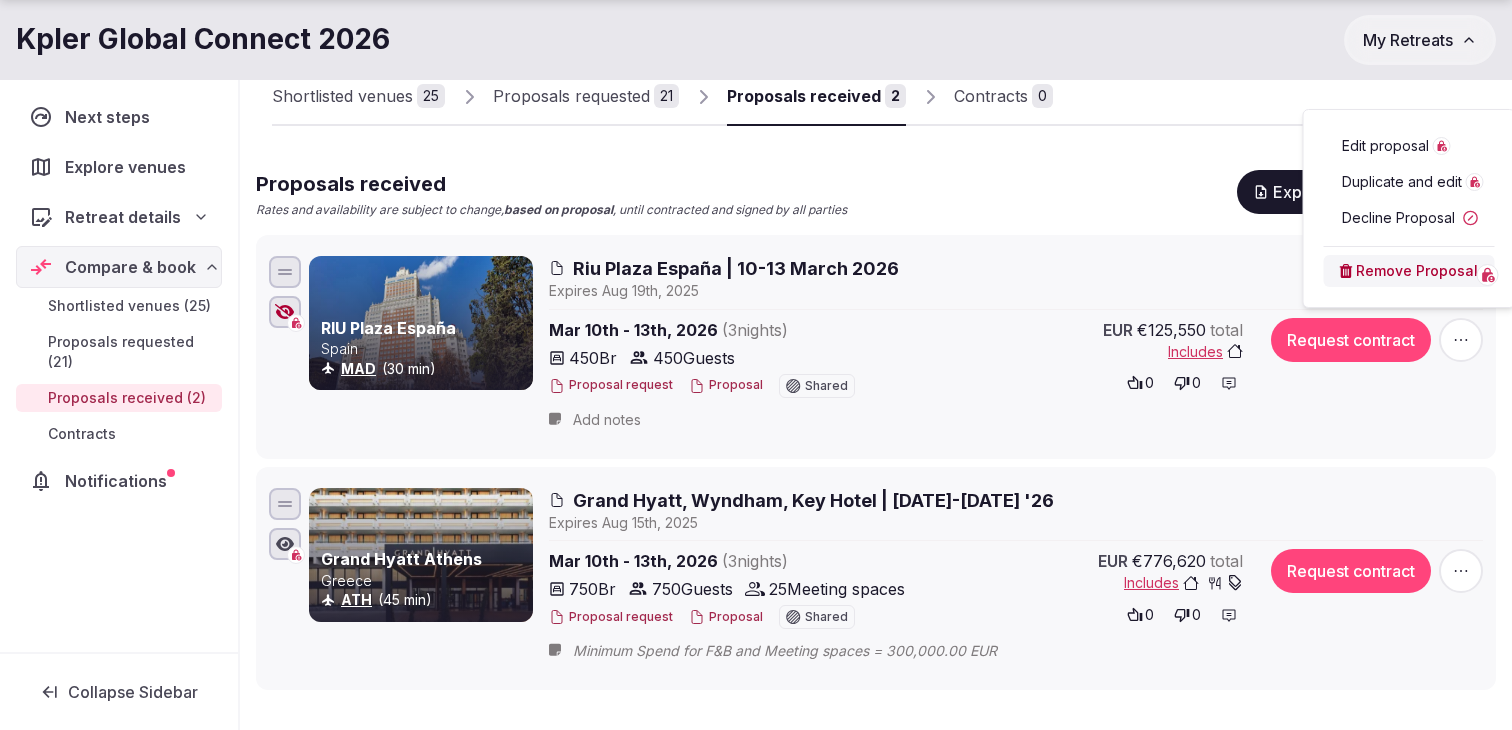 click on "Edit proposal" at bounding box center [1385, 146] 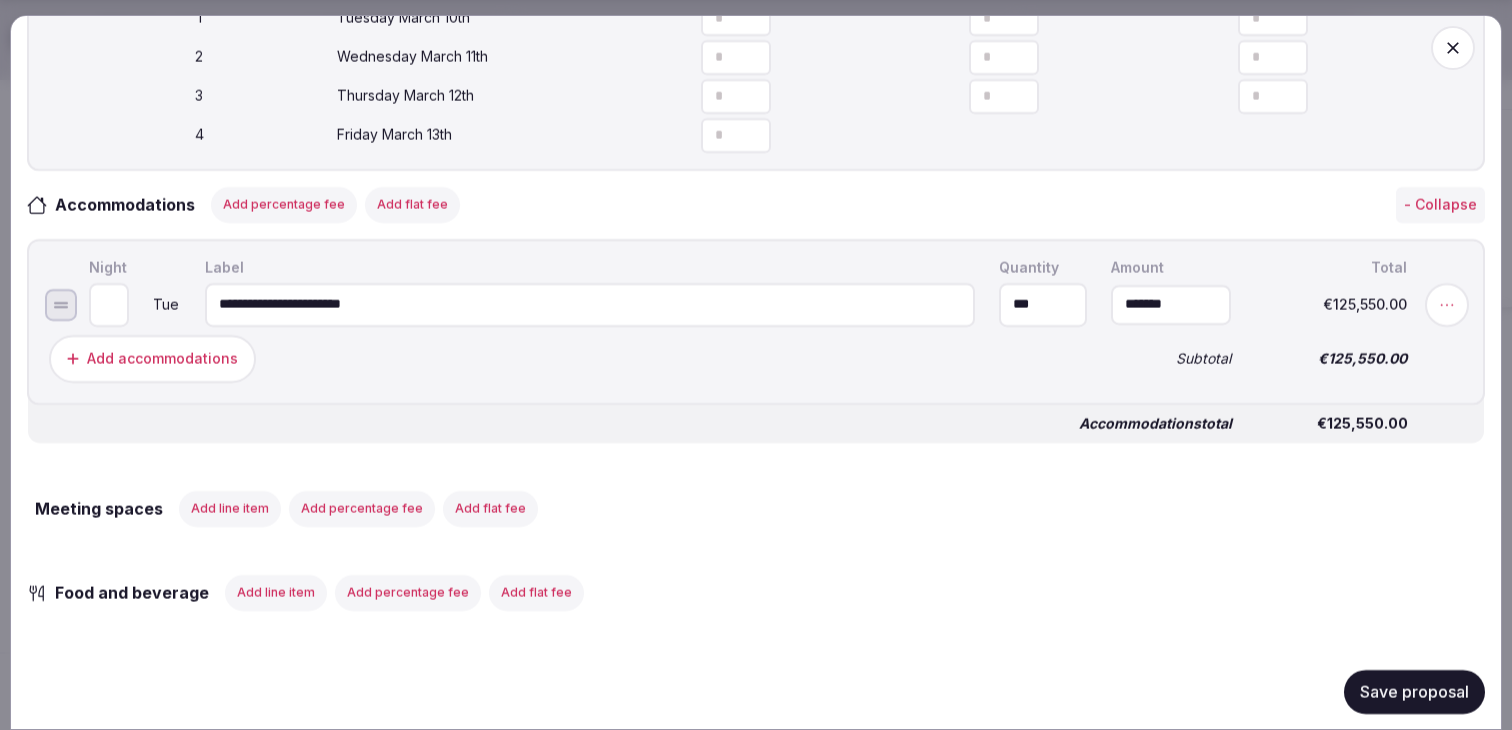 scroll, scrollTop: 844, scrollLeft: 0, axis: vertical 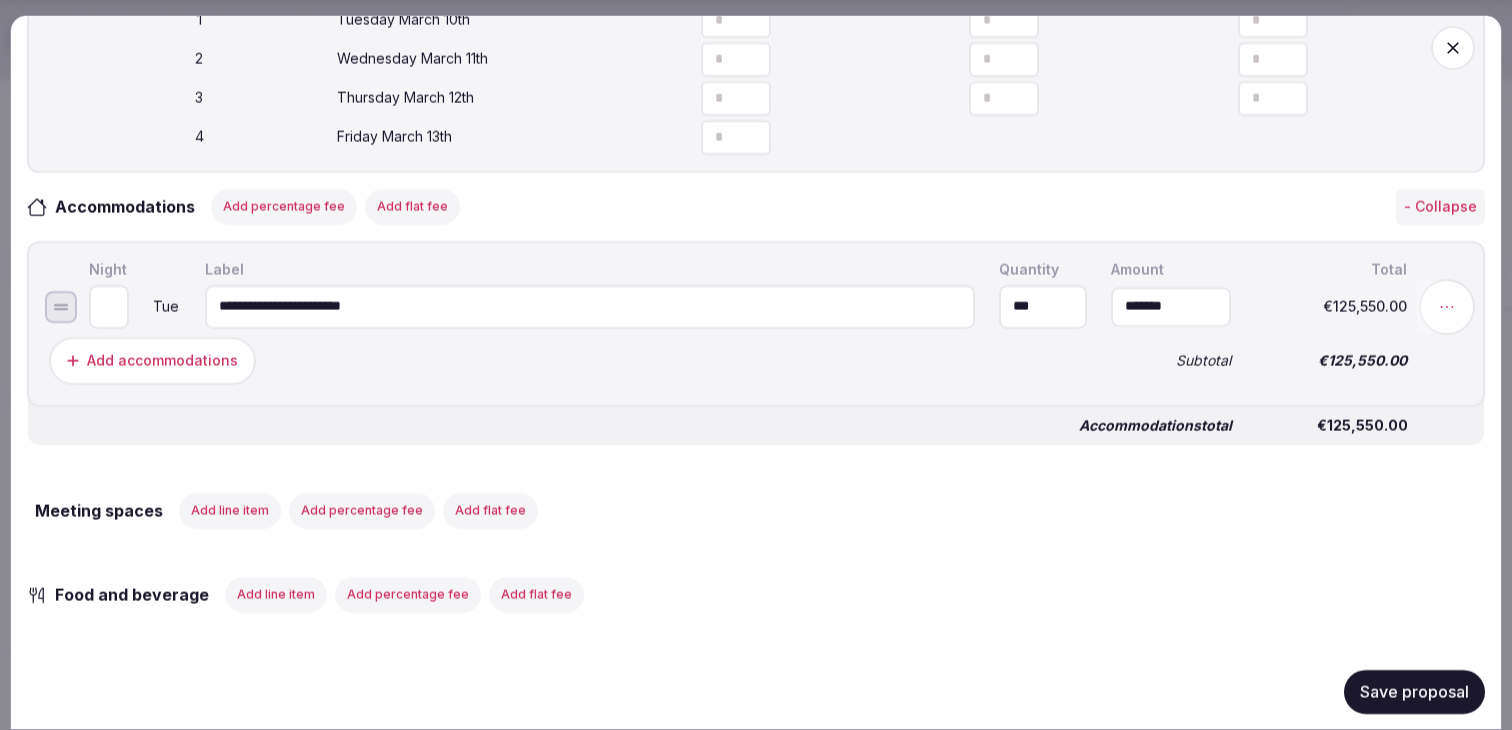click 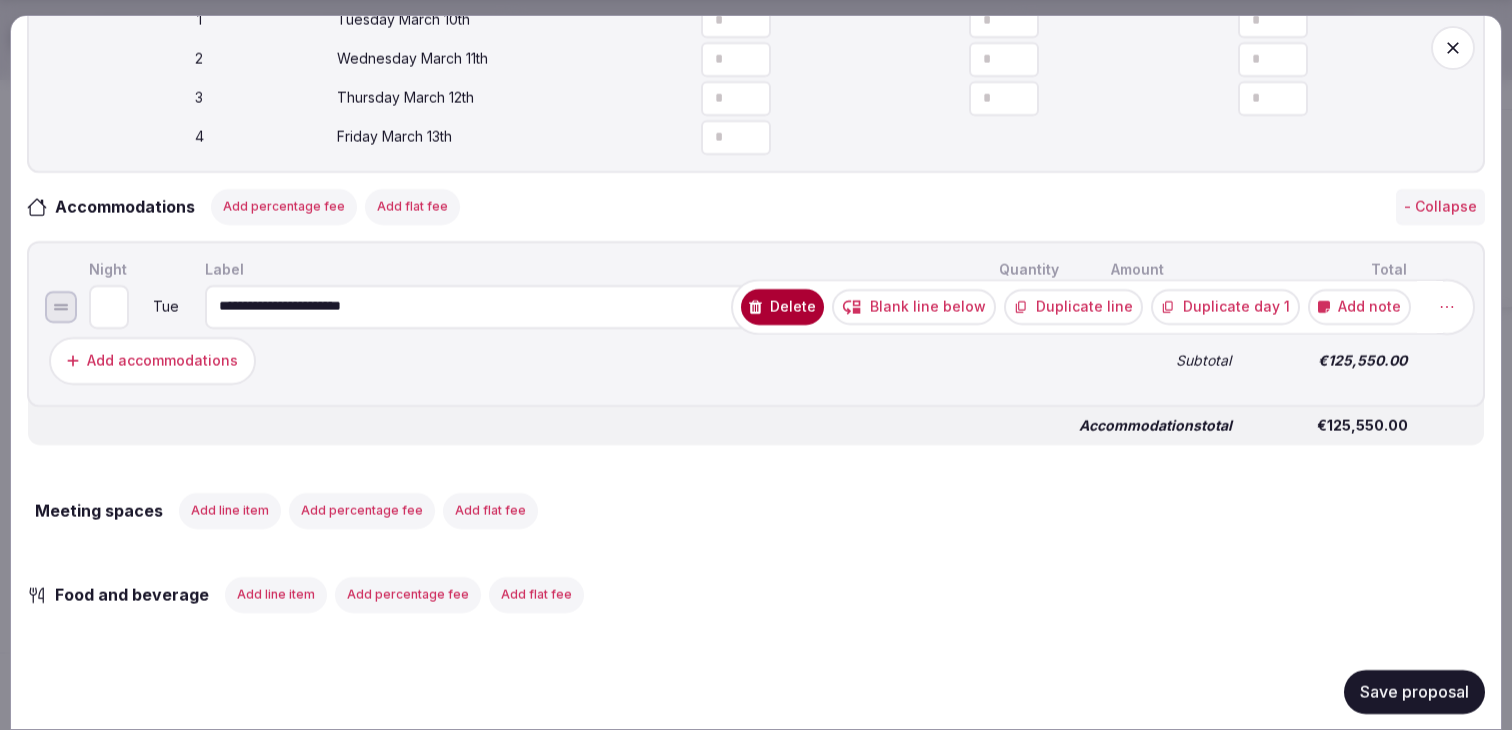 click on "Duplicate day 1" at bounding box center [1225, 306] 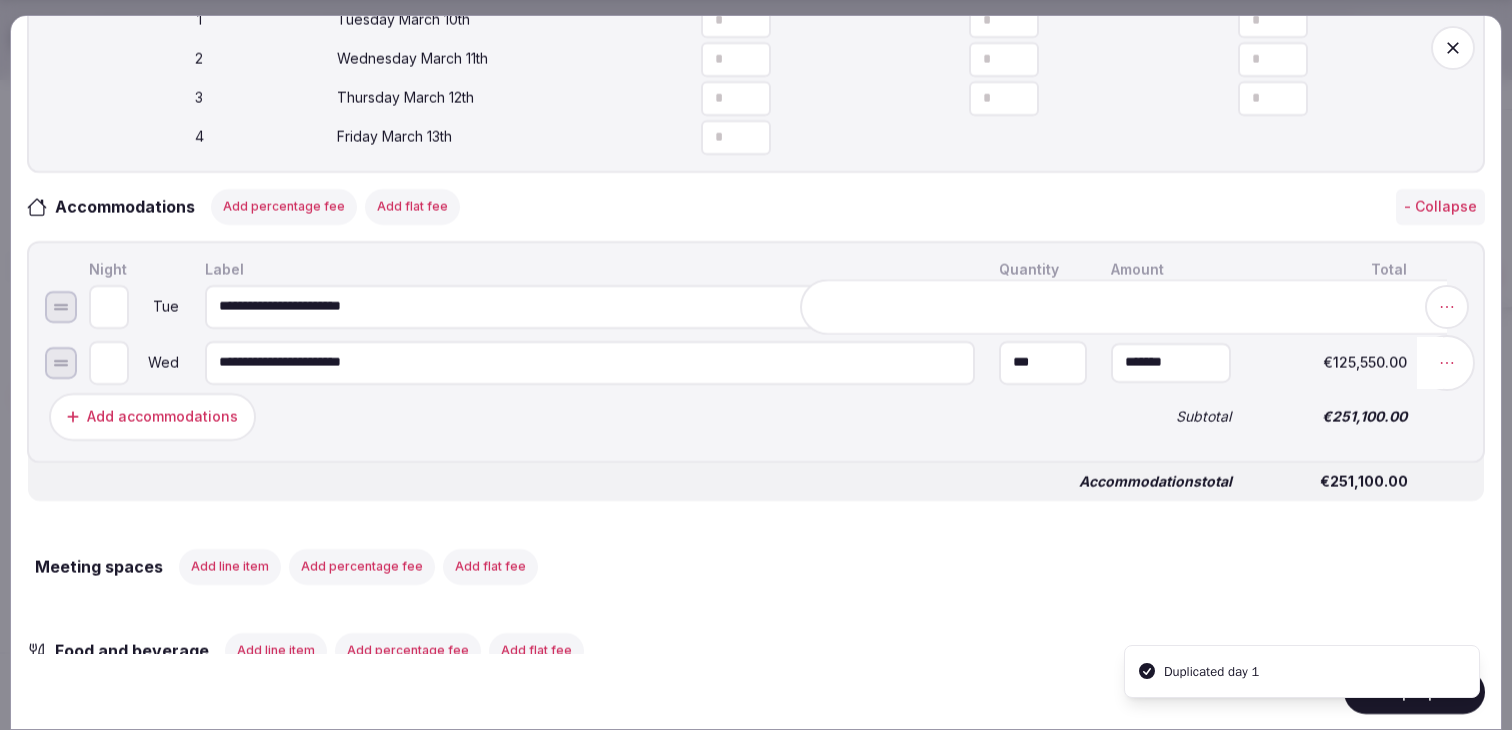 click 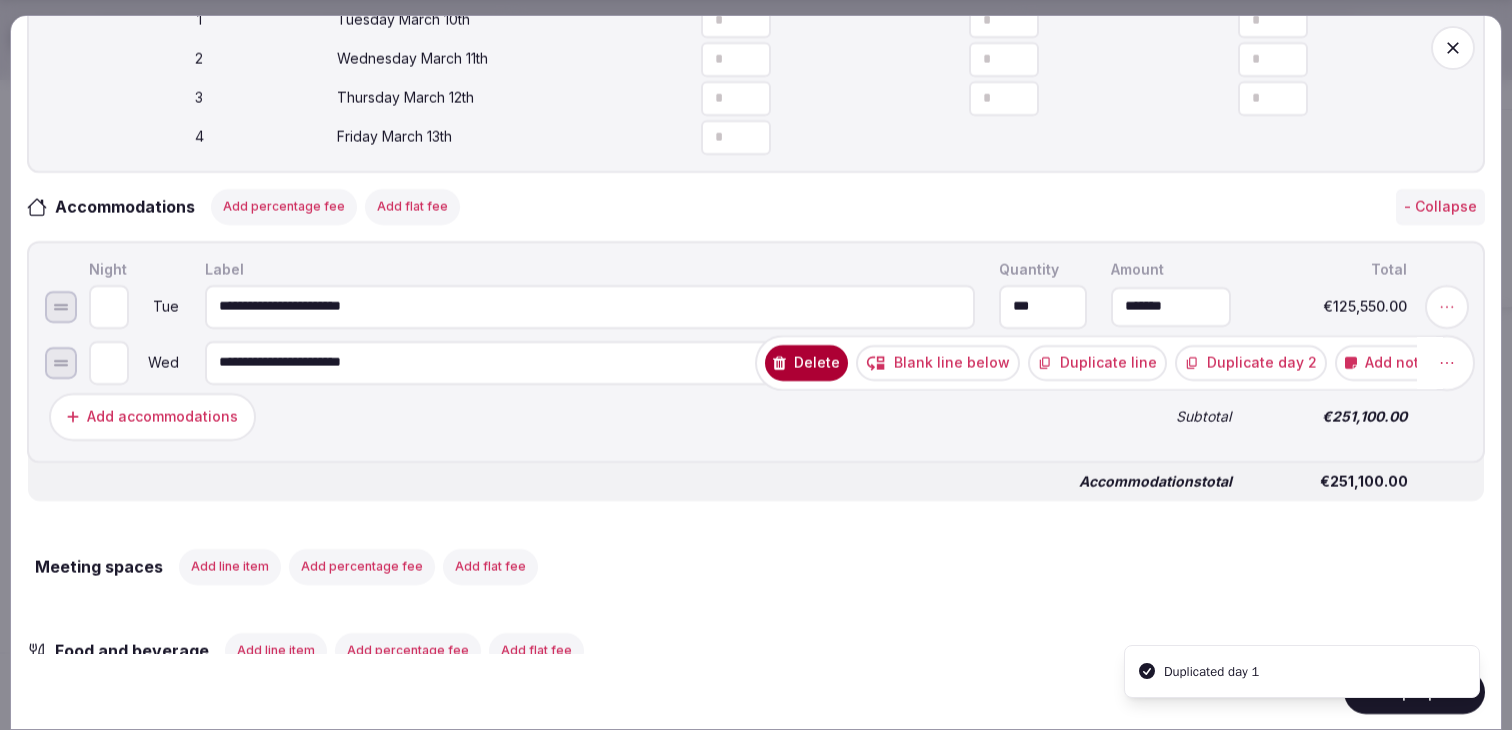 click on "Duplicate day 2" at bounding box center (1251, 362) 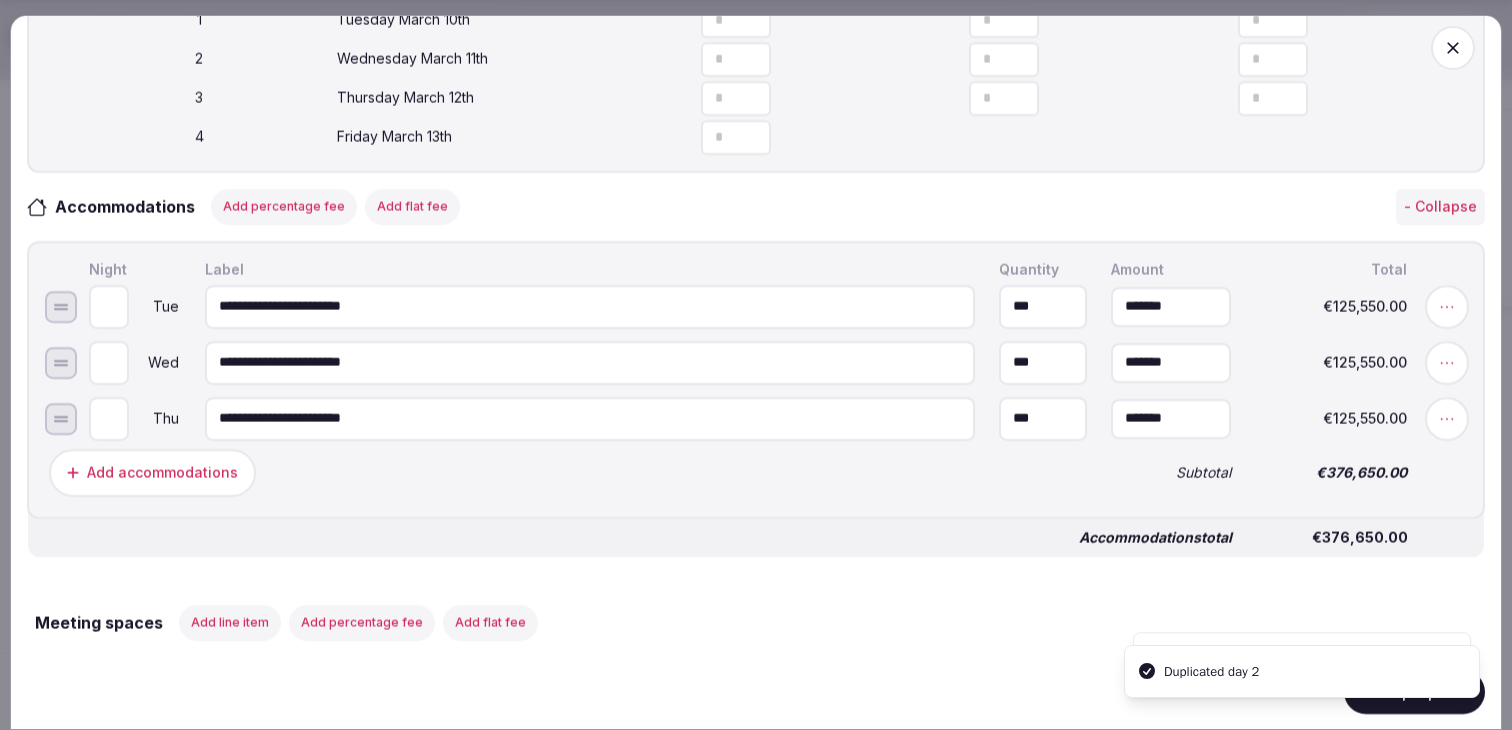 click on "Add percentage fee" at bounding box center (284, 206) 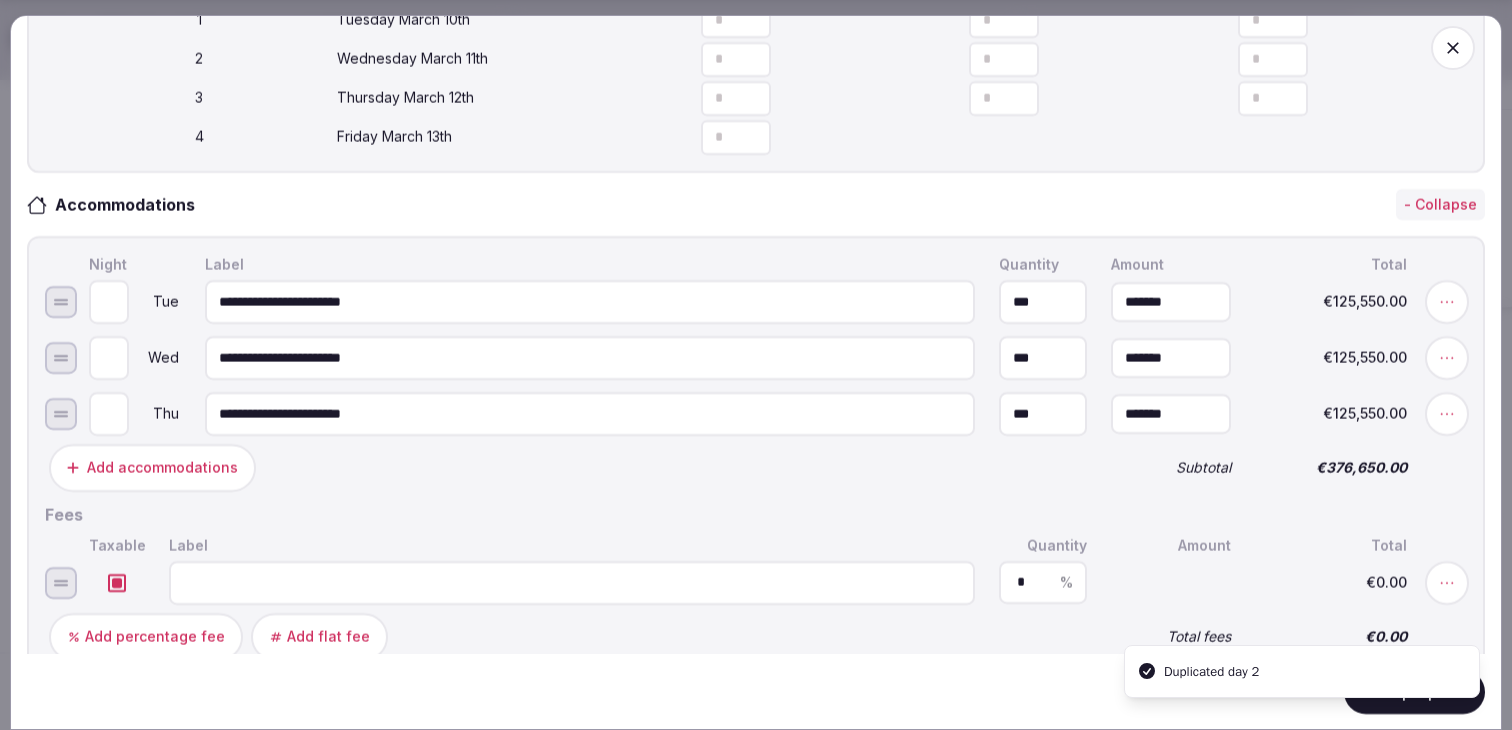 click at bounding box center [572, 582] 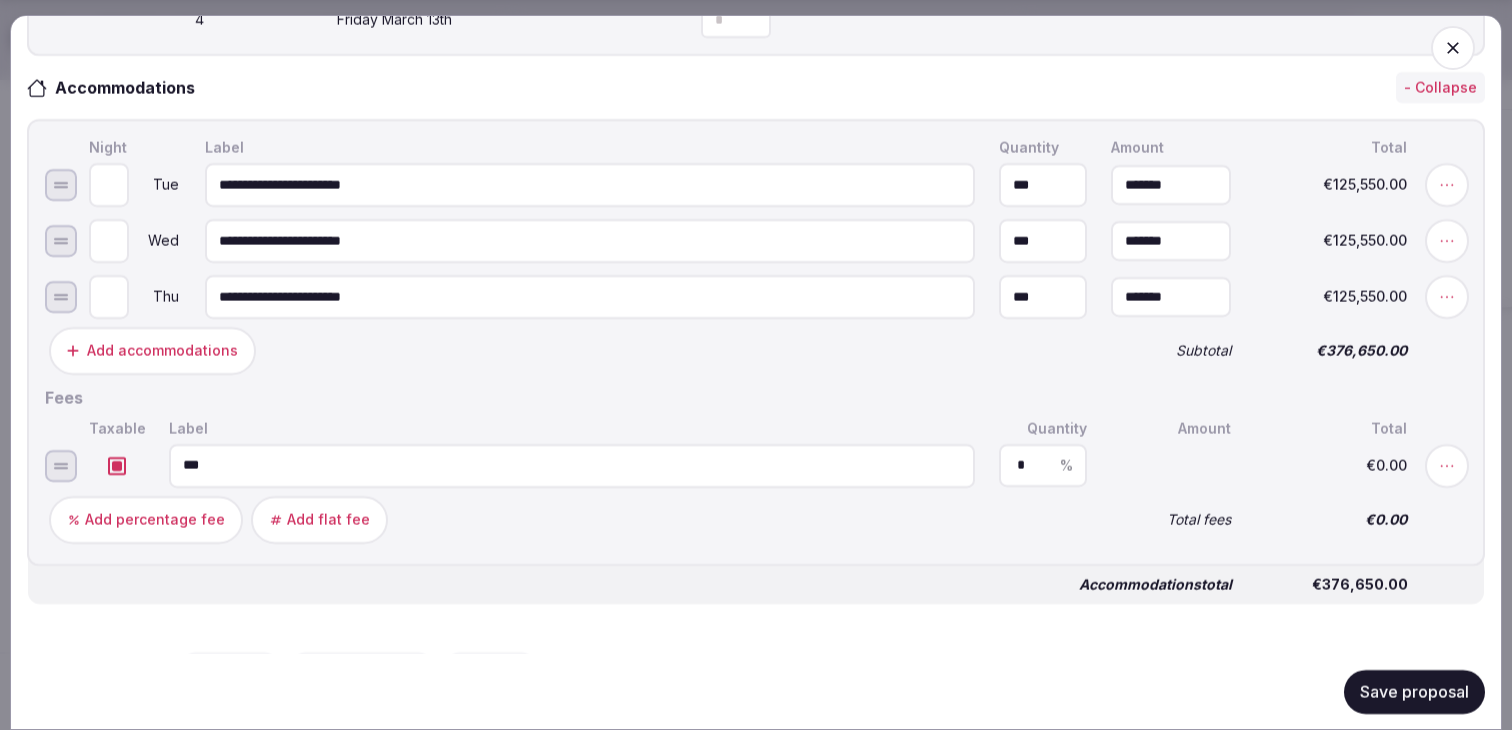 type on "***" 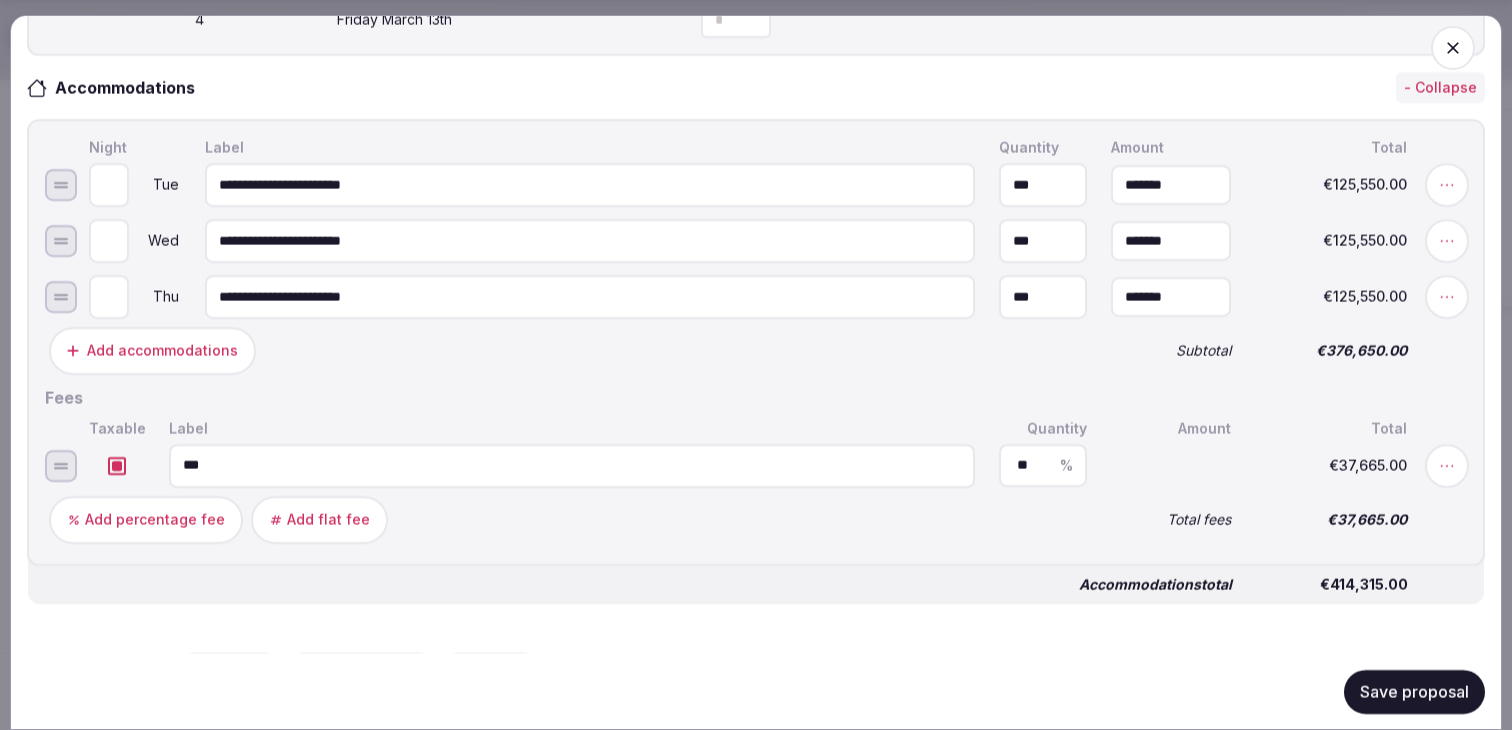 type on "**" 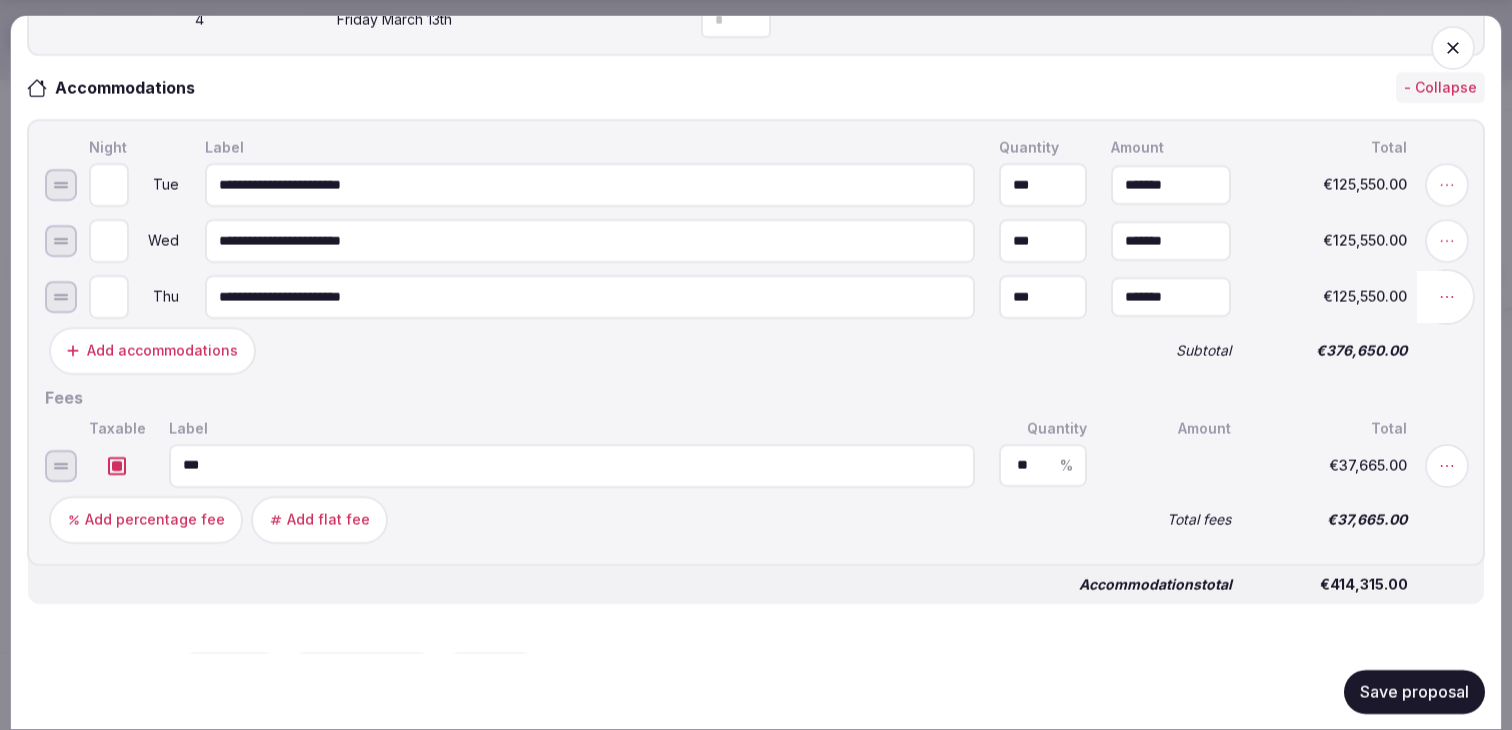 click 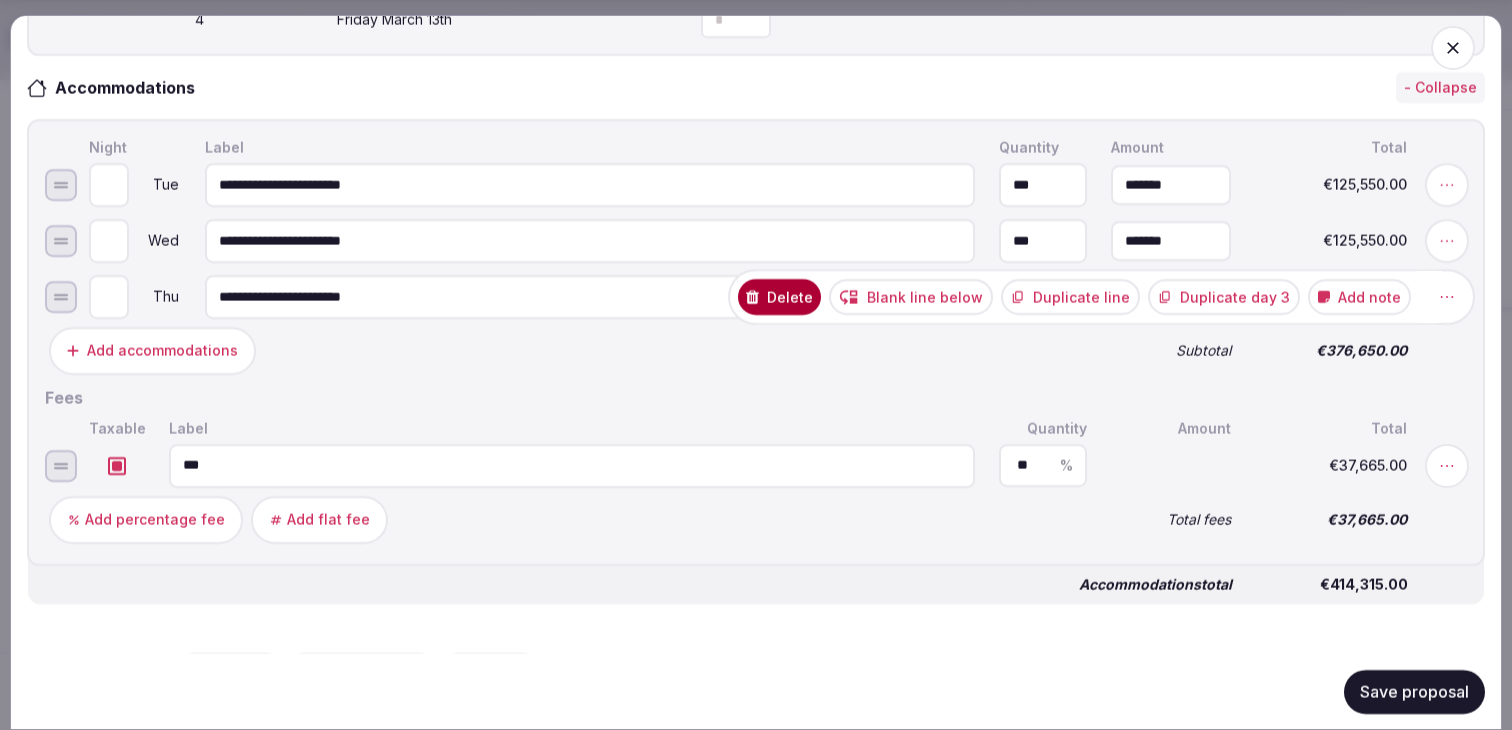 click on "Add note" at bounding box center [1359, 297] 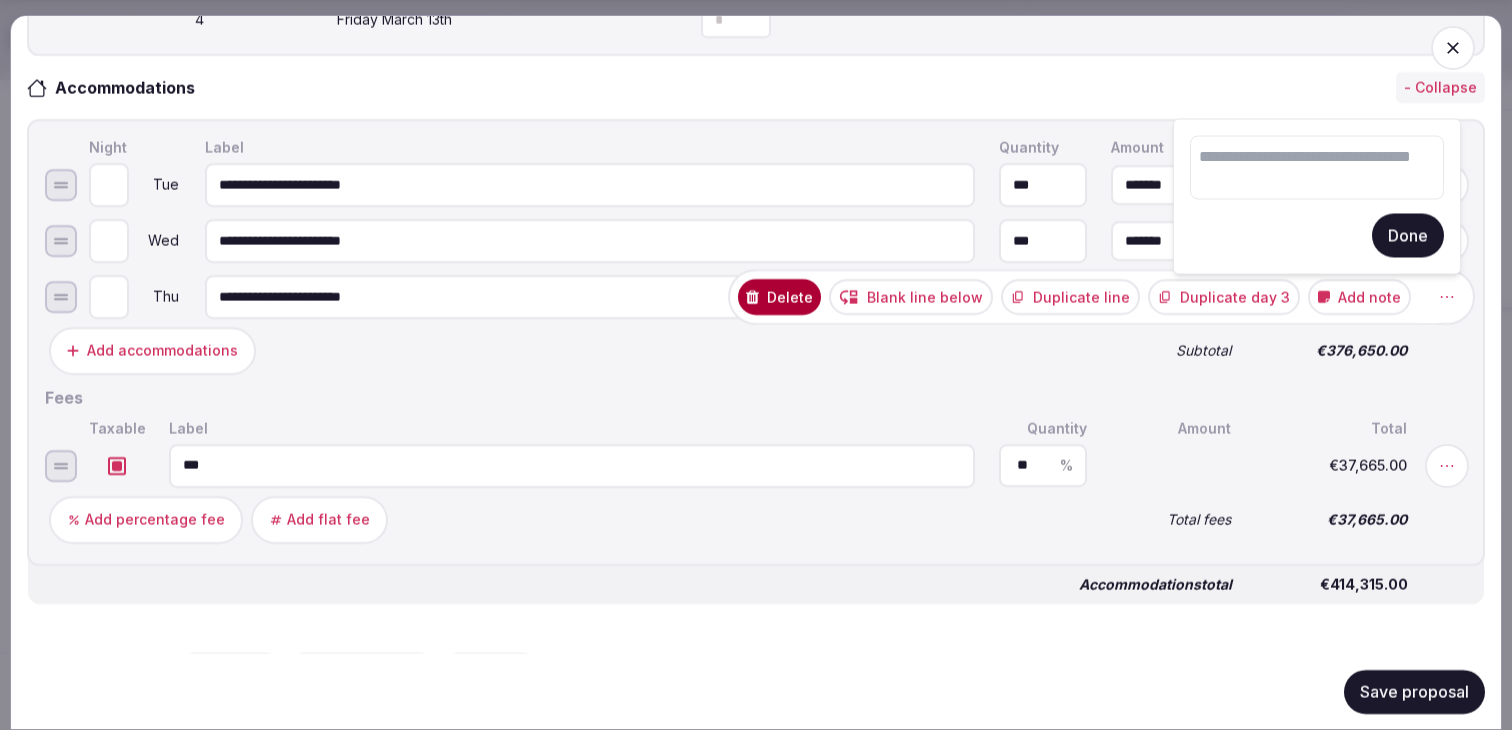 click at bounding box center [1317, 168] 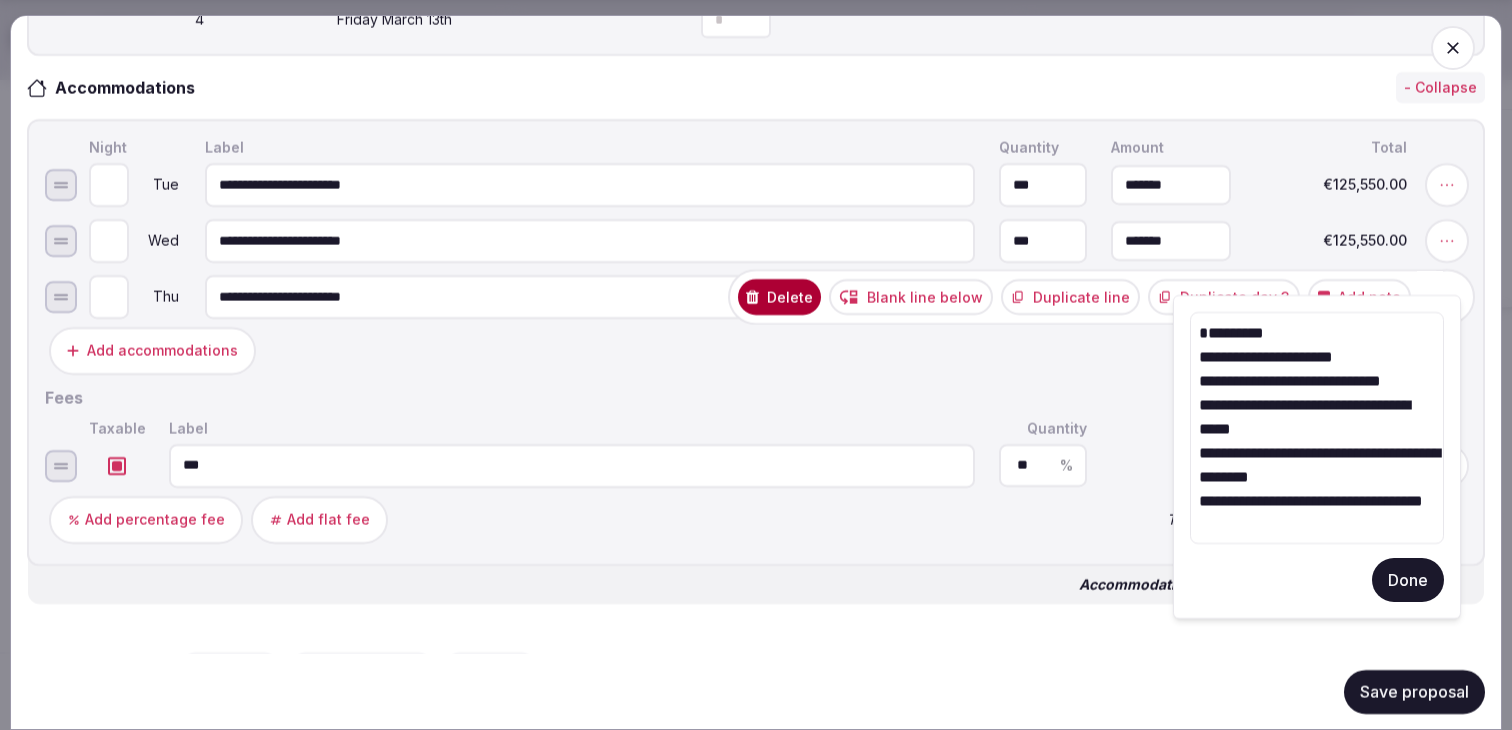 click on "**********" at bounding box center [1317, 428] 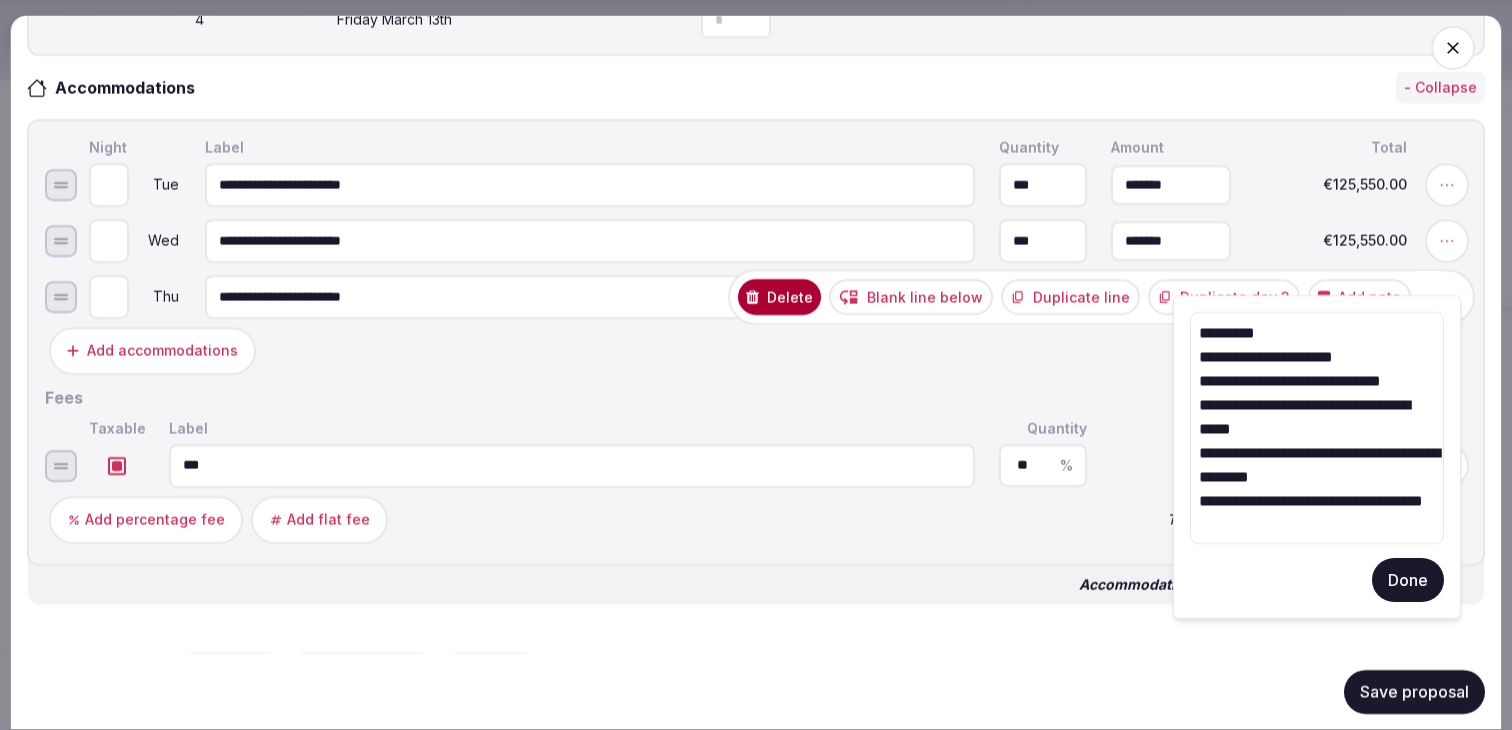 type on "**********" 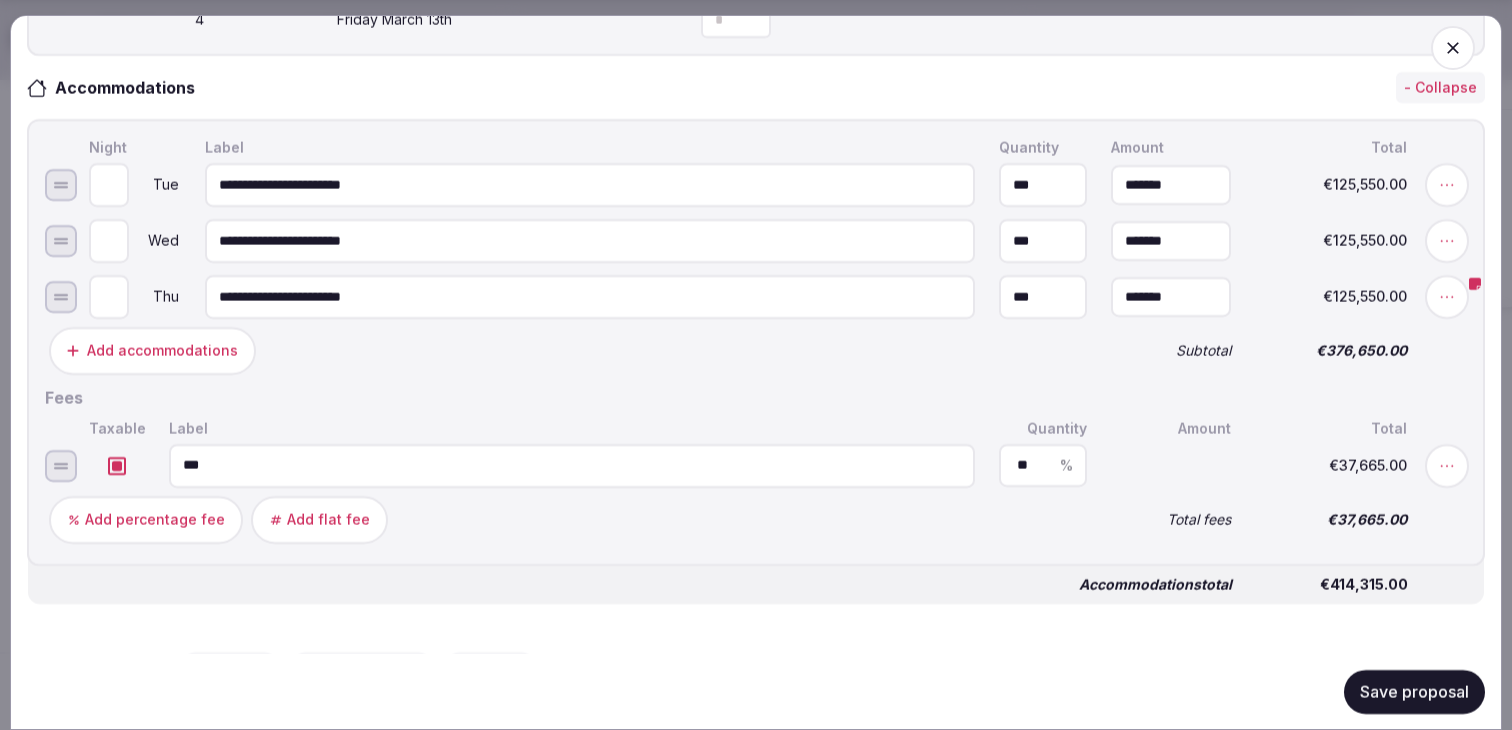 click on "Save proposal" at bounding box center [1414, 691] 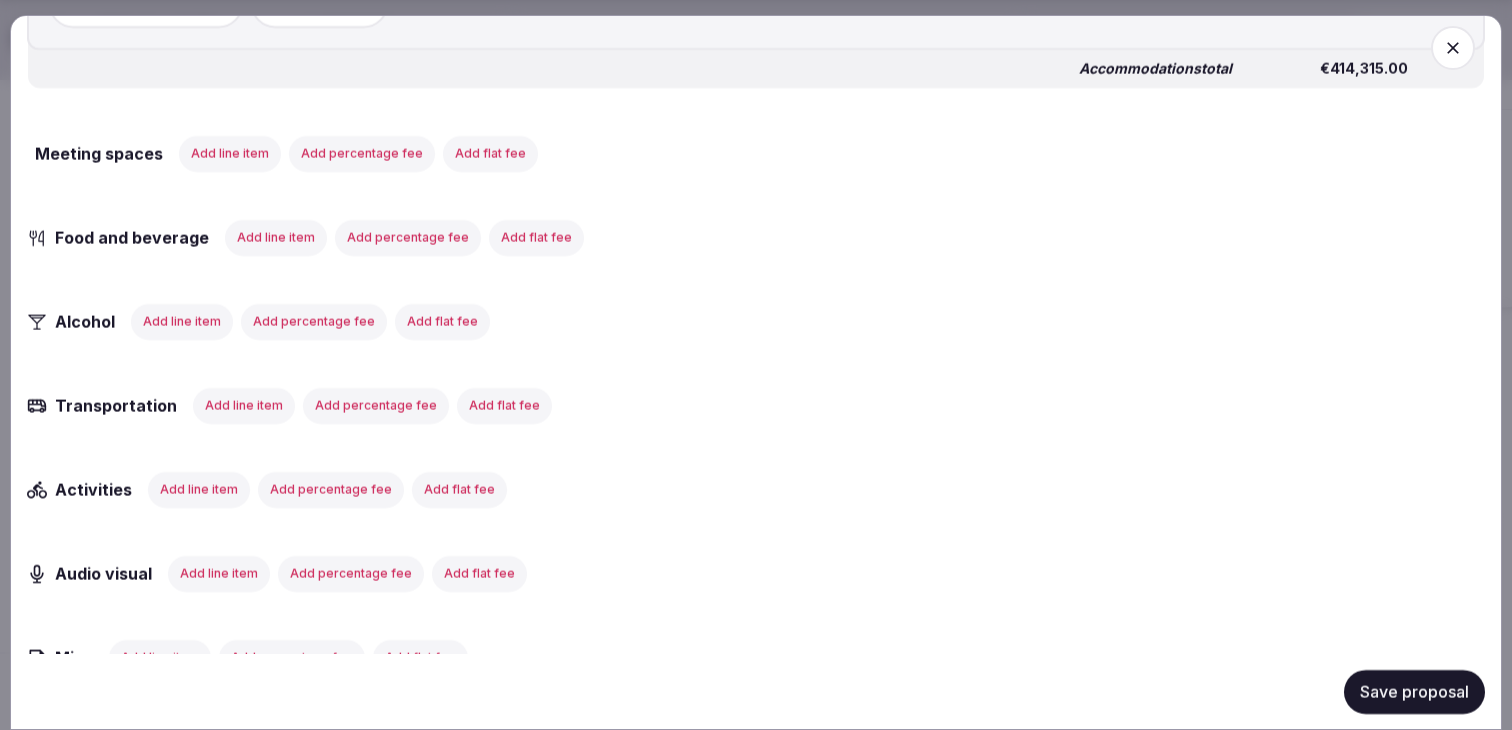 scroll, scrollTop: 1496, scrollLeft: 0, axis: vertical 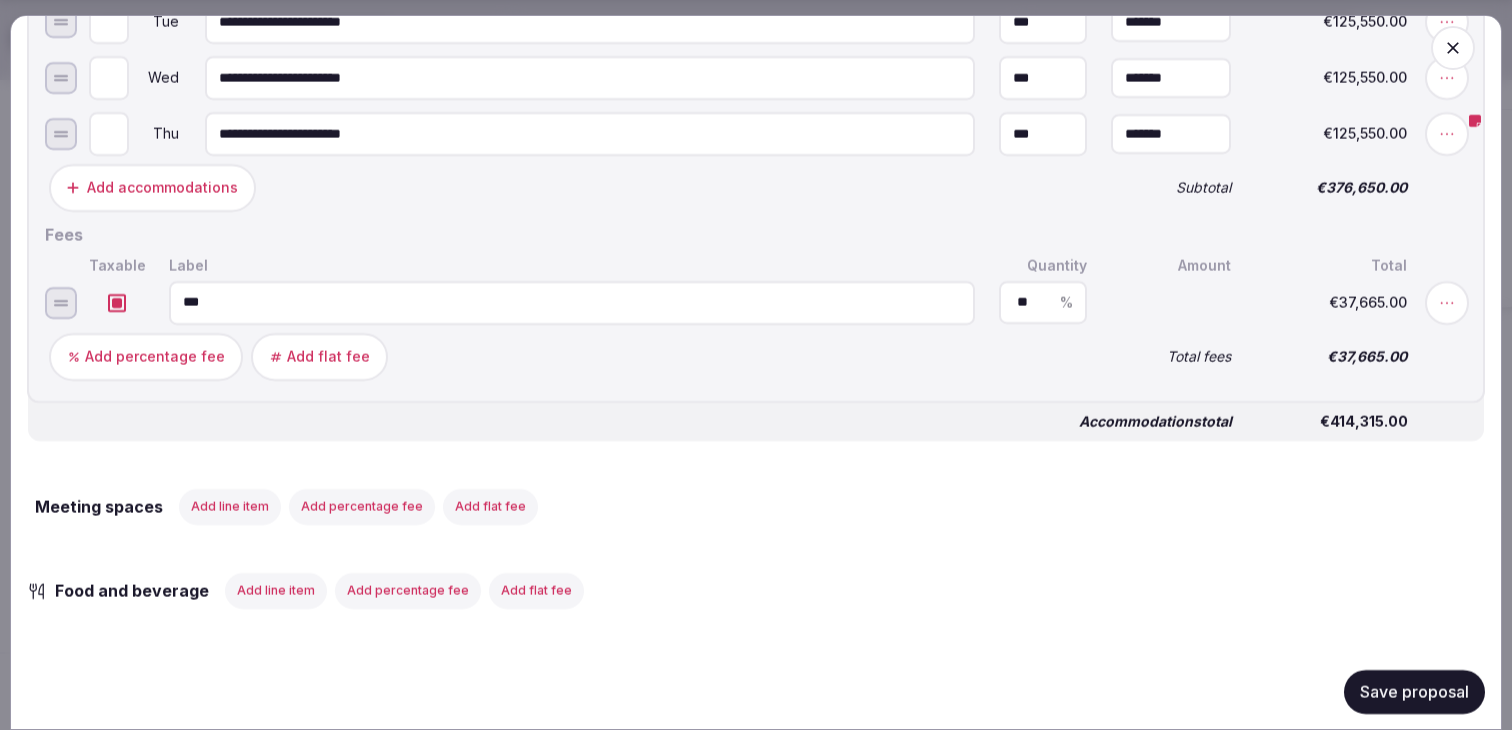 click on "Add line item" at bounding box center [230, 506] 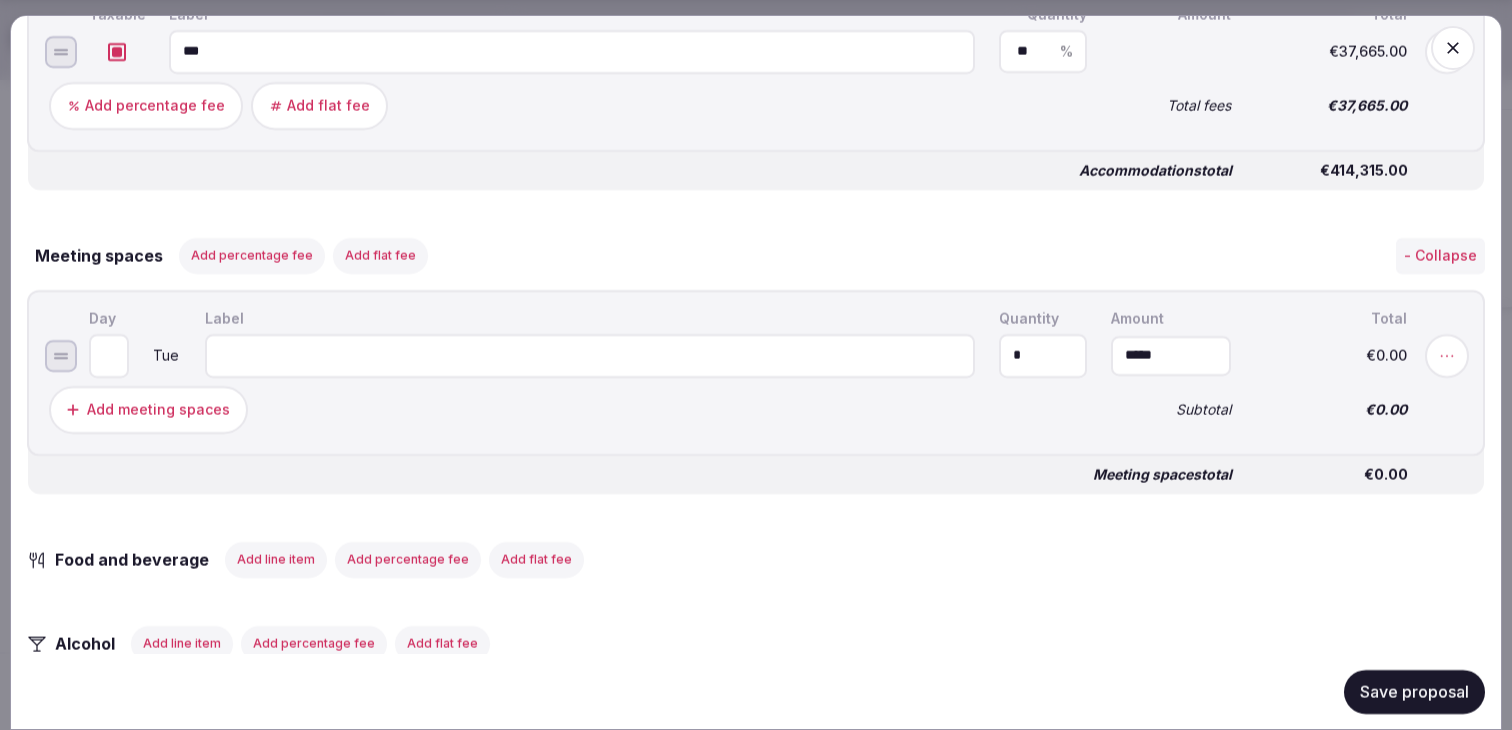 scroll, scrollTop: 1393, scrollLeft: 0, axis: vertical 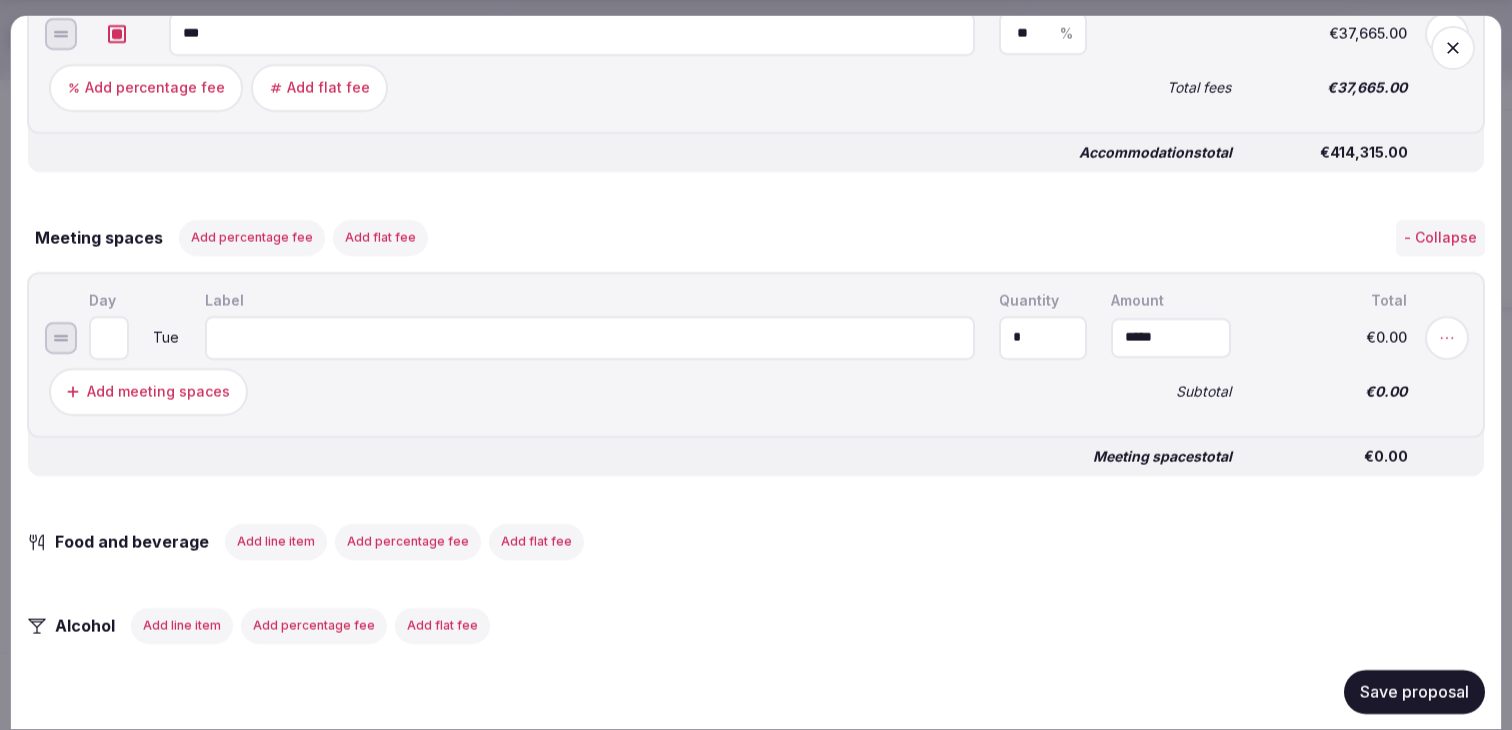 click at bounding box center [590, 337] 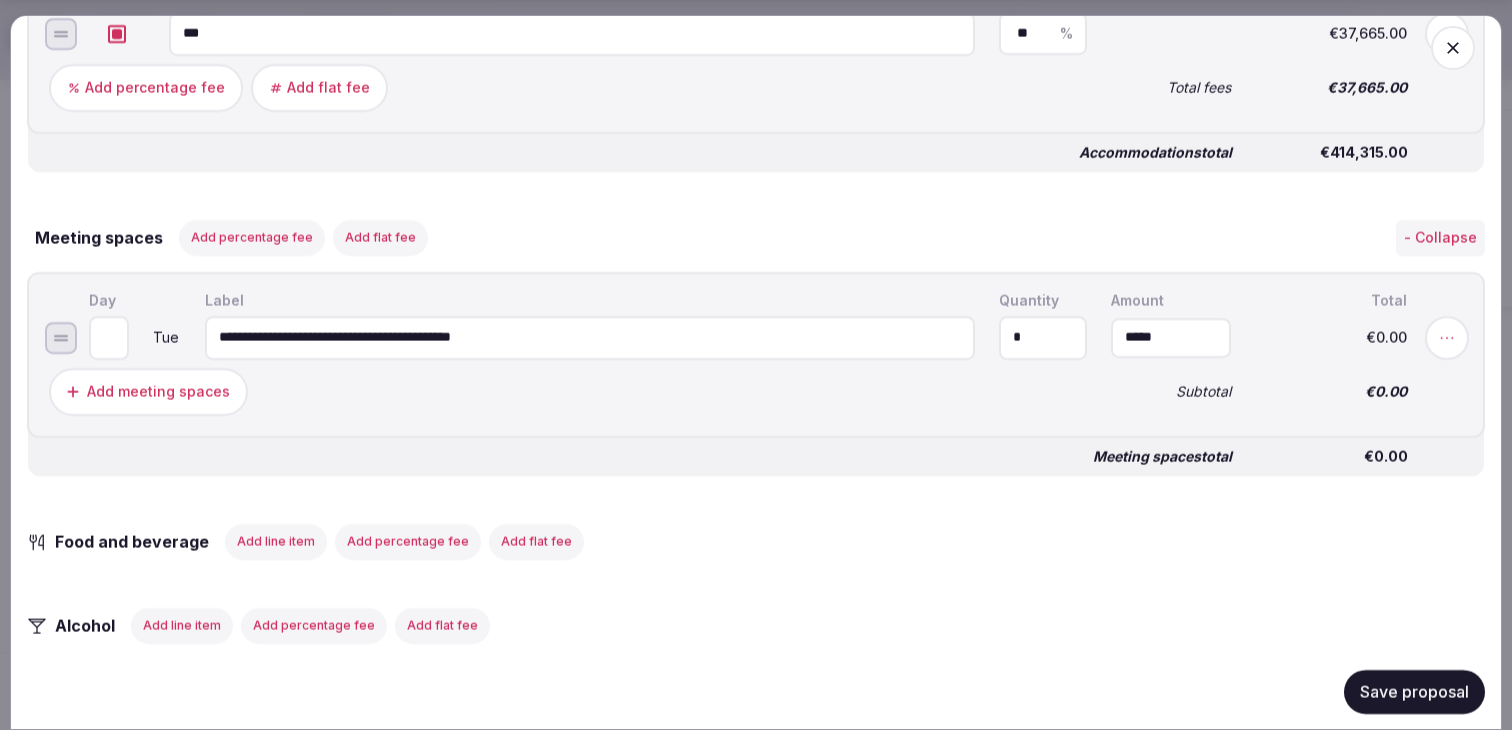 click on "**********" at bounding box center [590, 337] 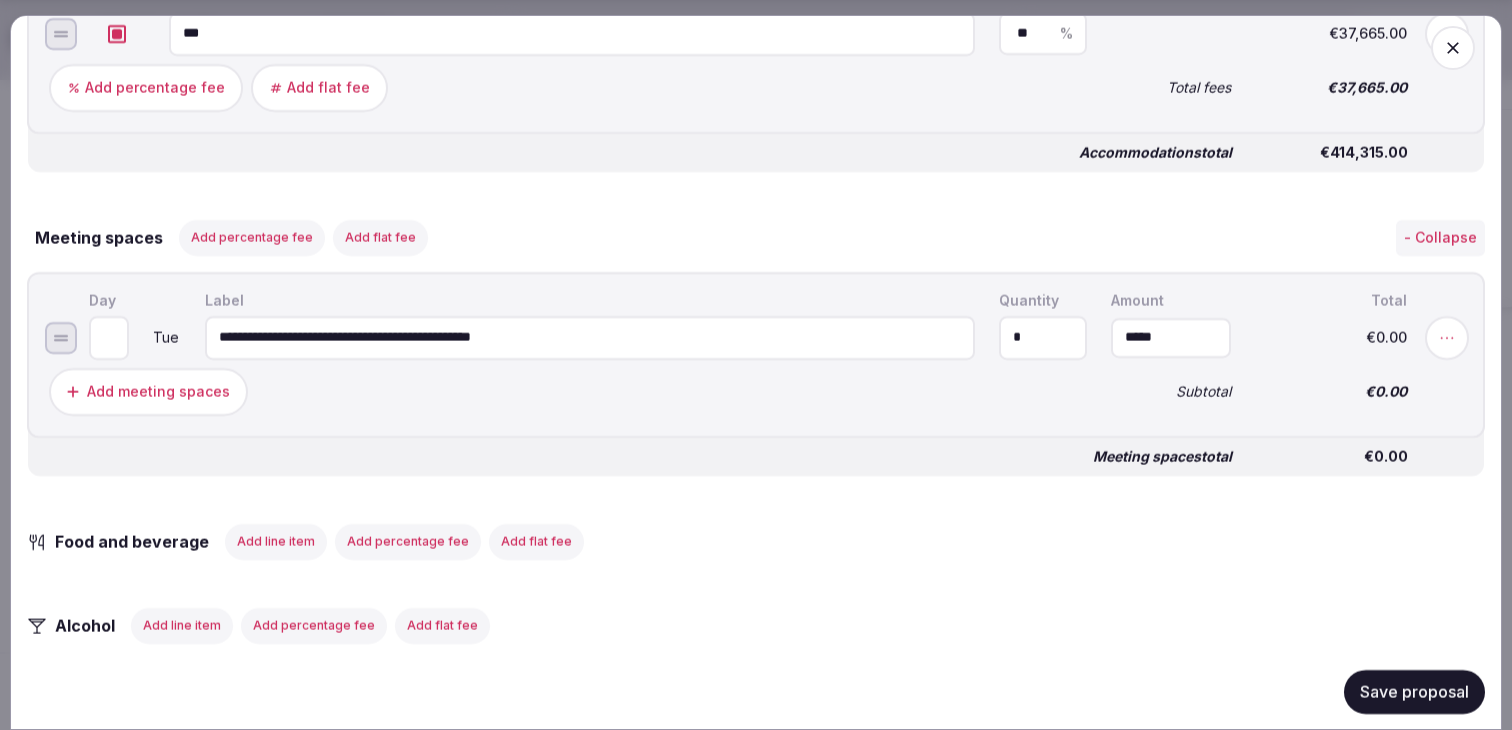 click on "**********" at bounding box center (590, 337) 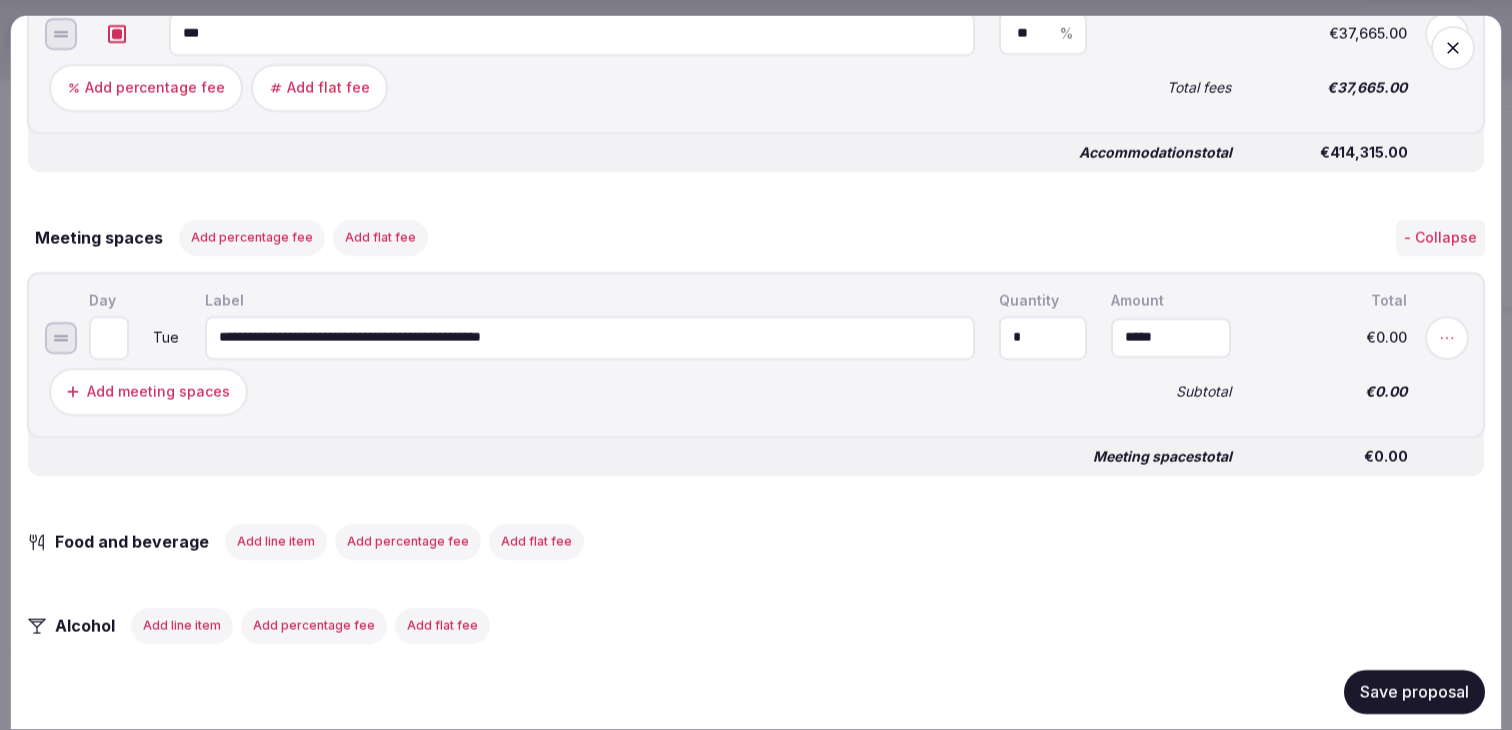 type on "**********" 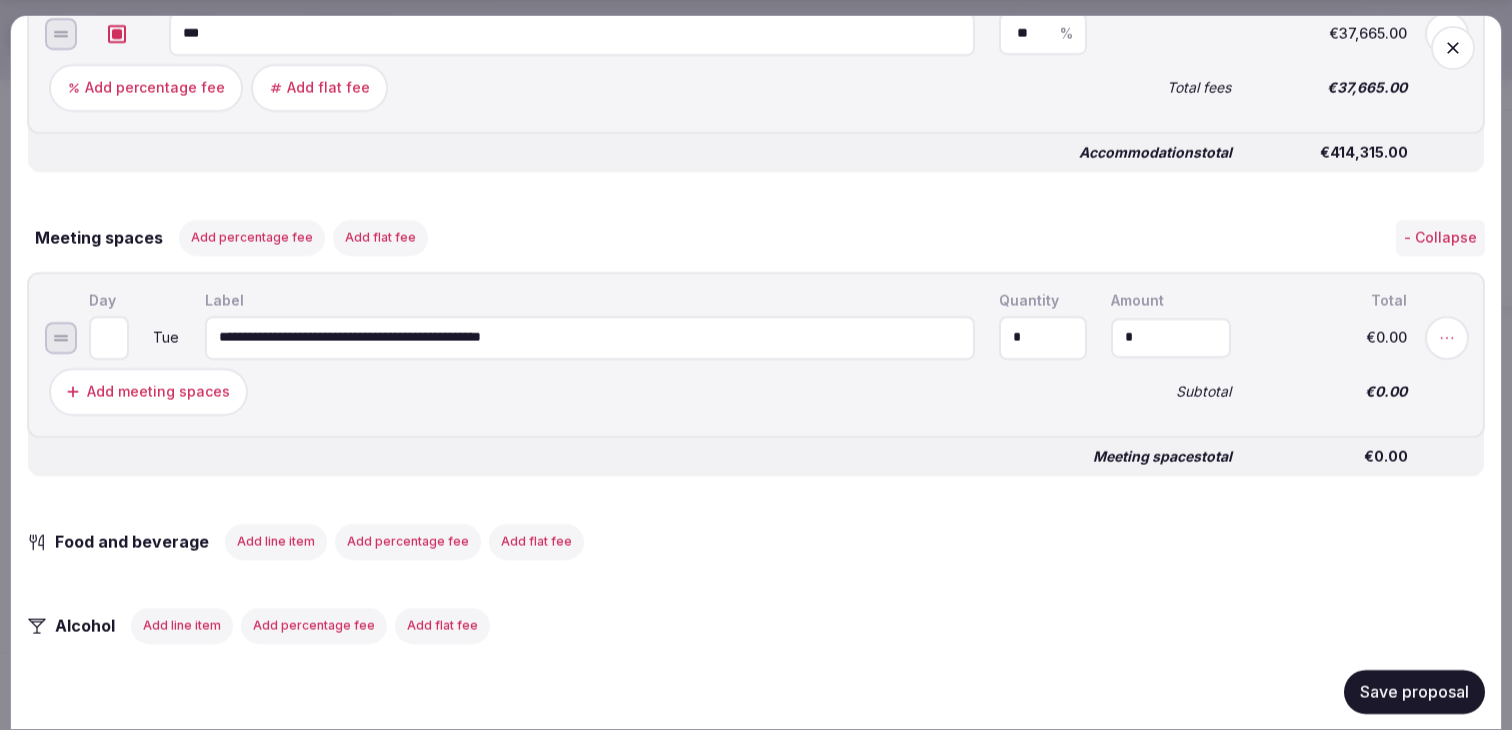 click on "*" at bounding box center (1171, 337) 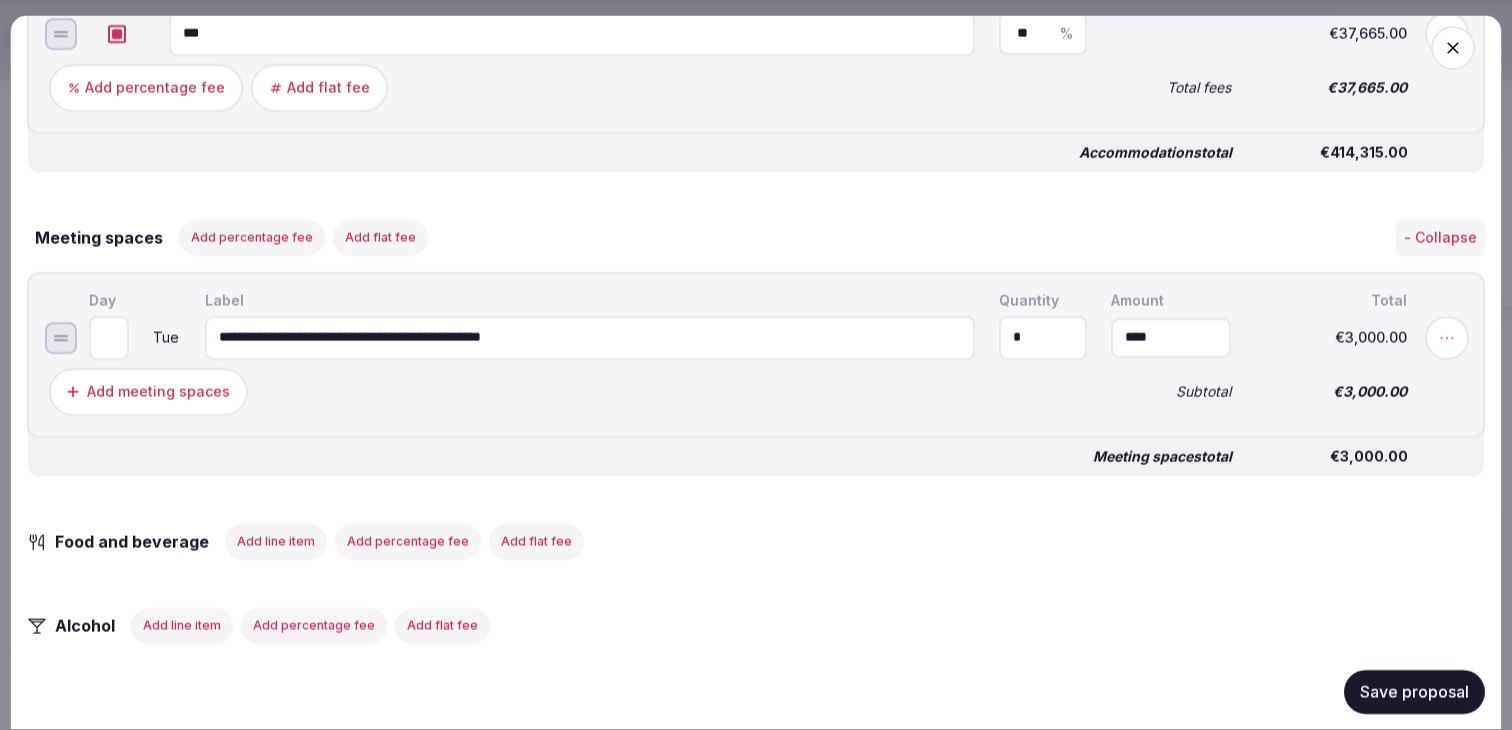 type on "*********" 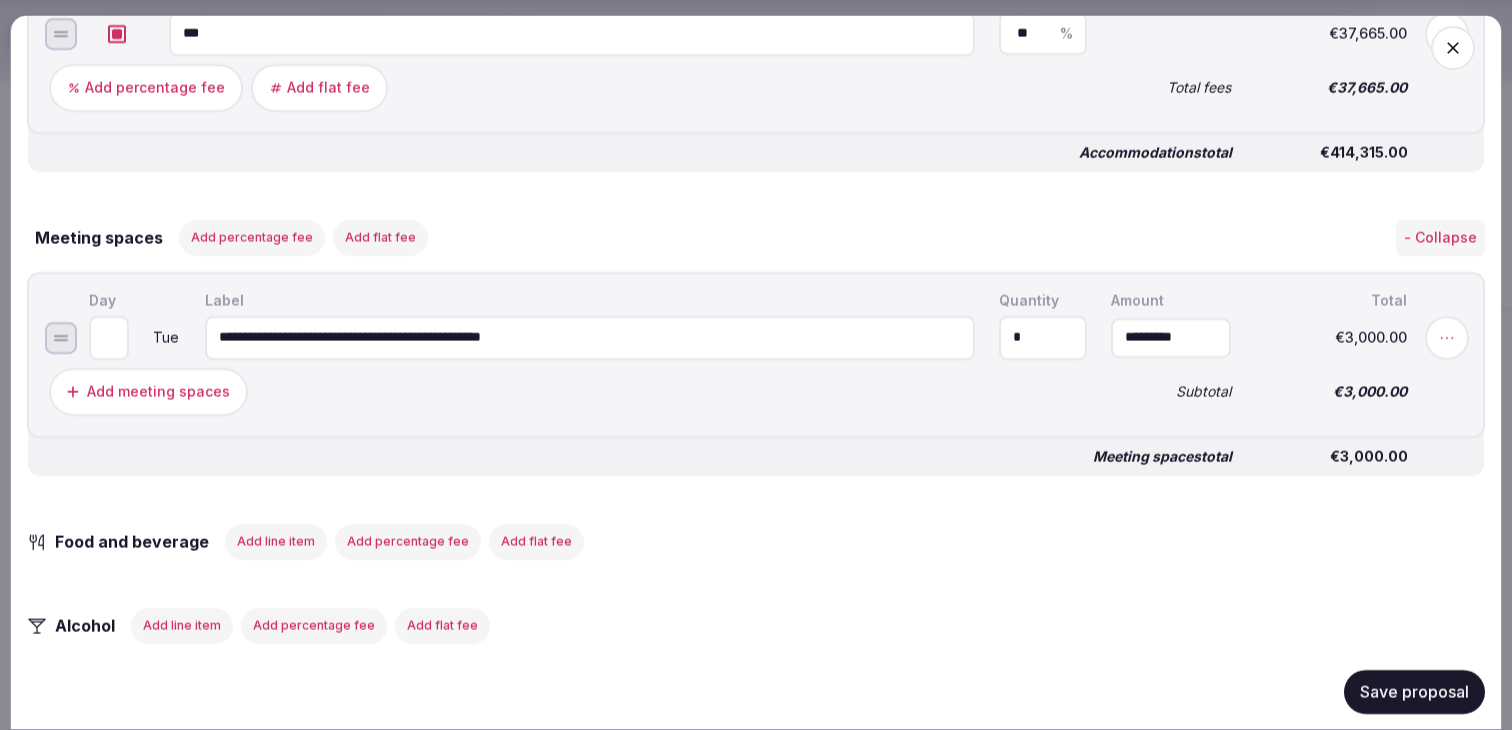 click on "**********" at bounding box center [756, 354] 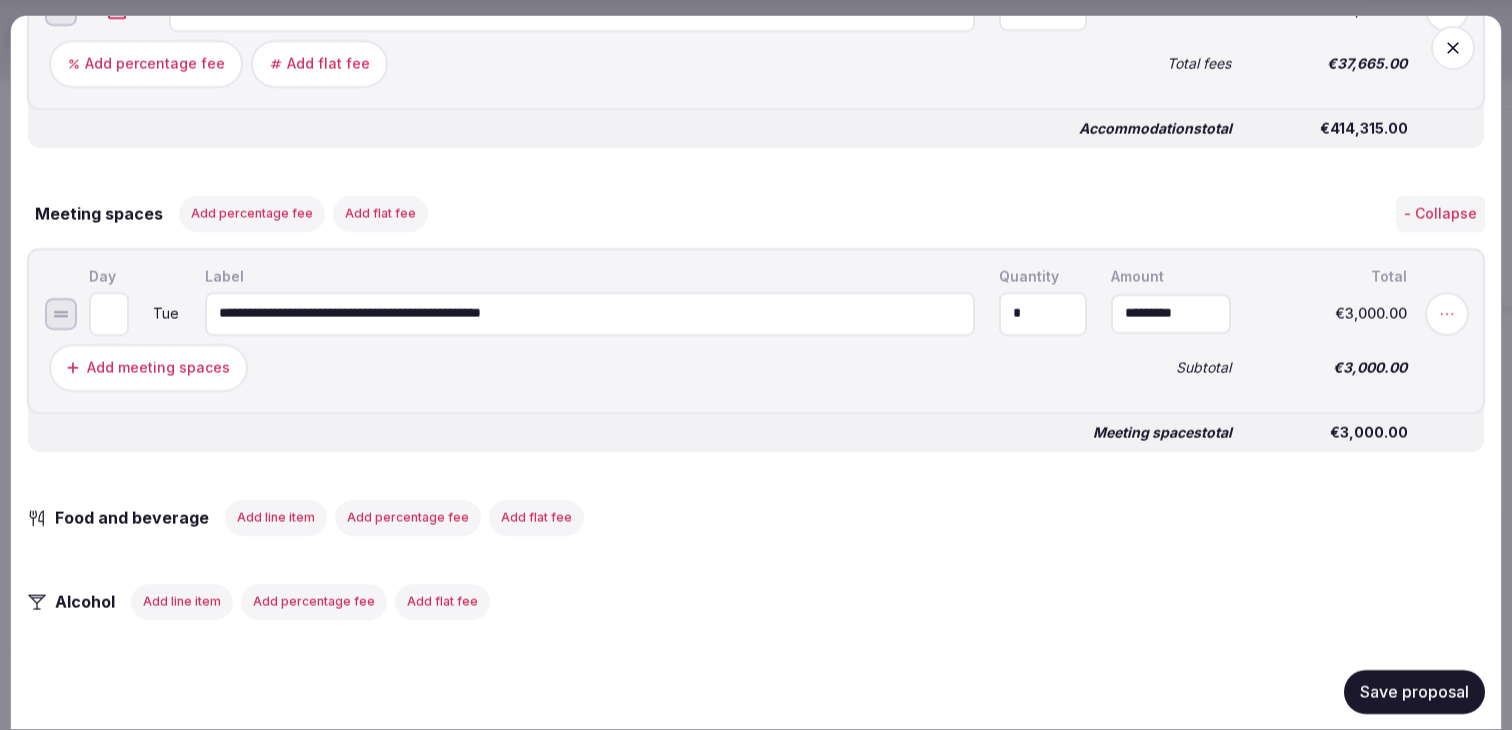 click on "Add meeting spaces" at bounding box center [158, 367] 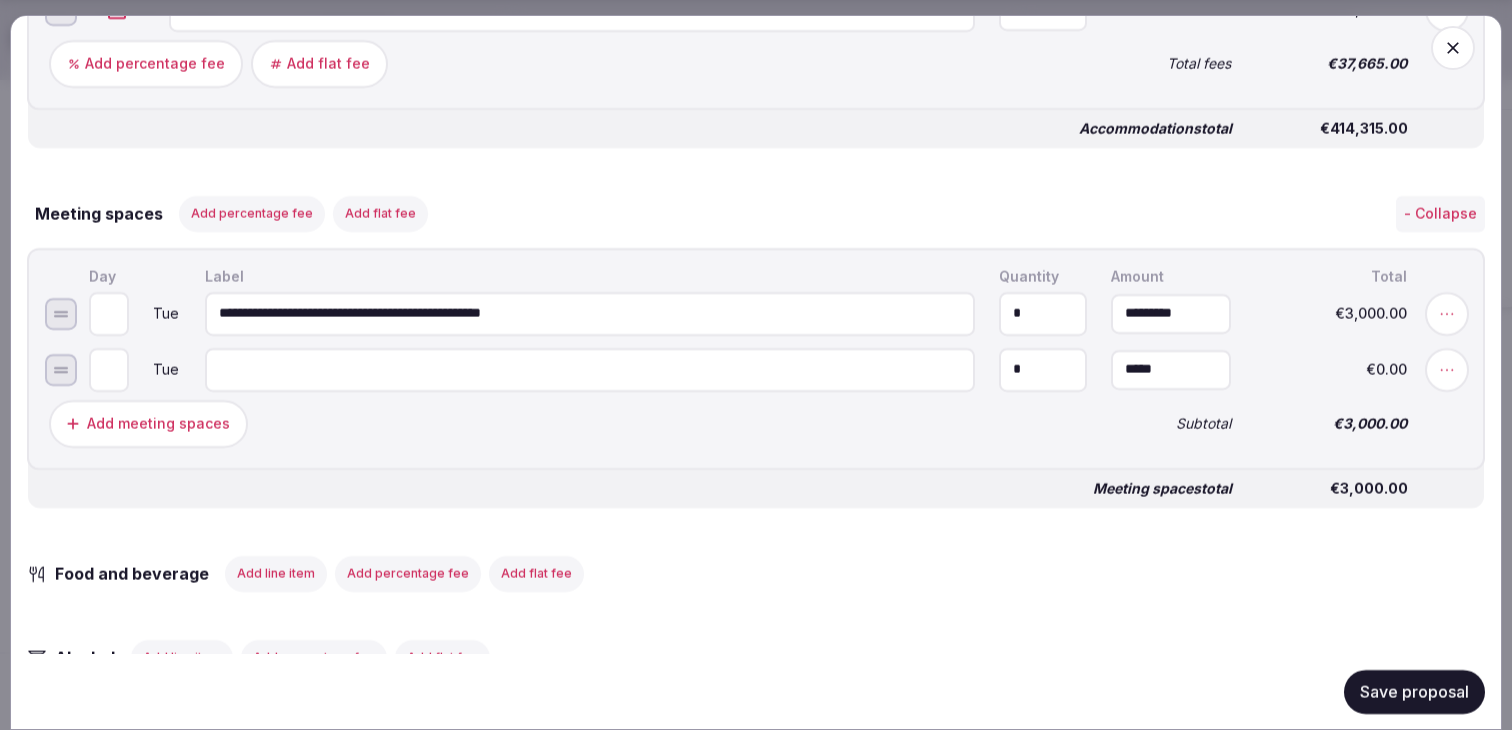 click at bounding box center (590, 369) 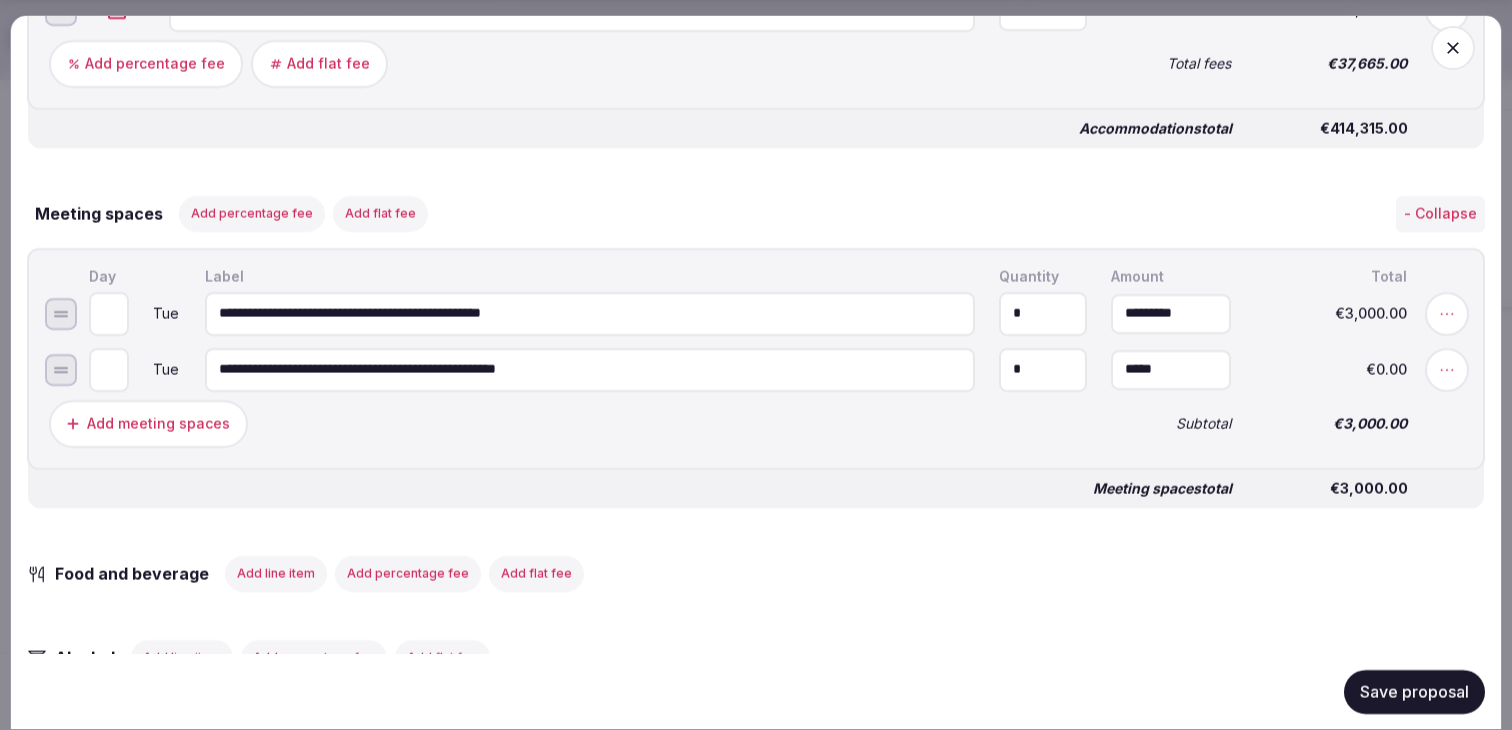 click on "**********" at bounding box center [590, 369] 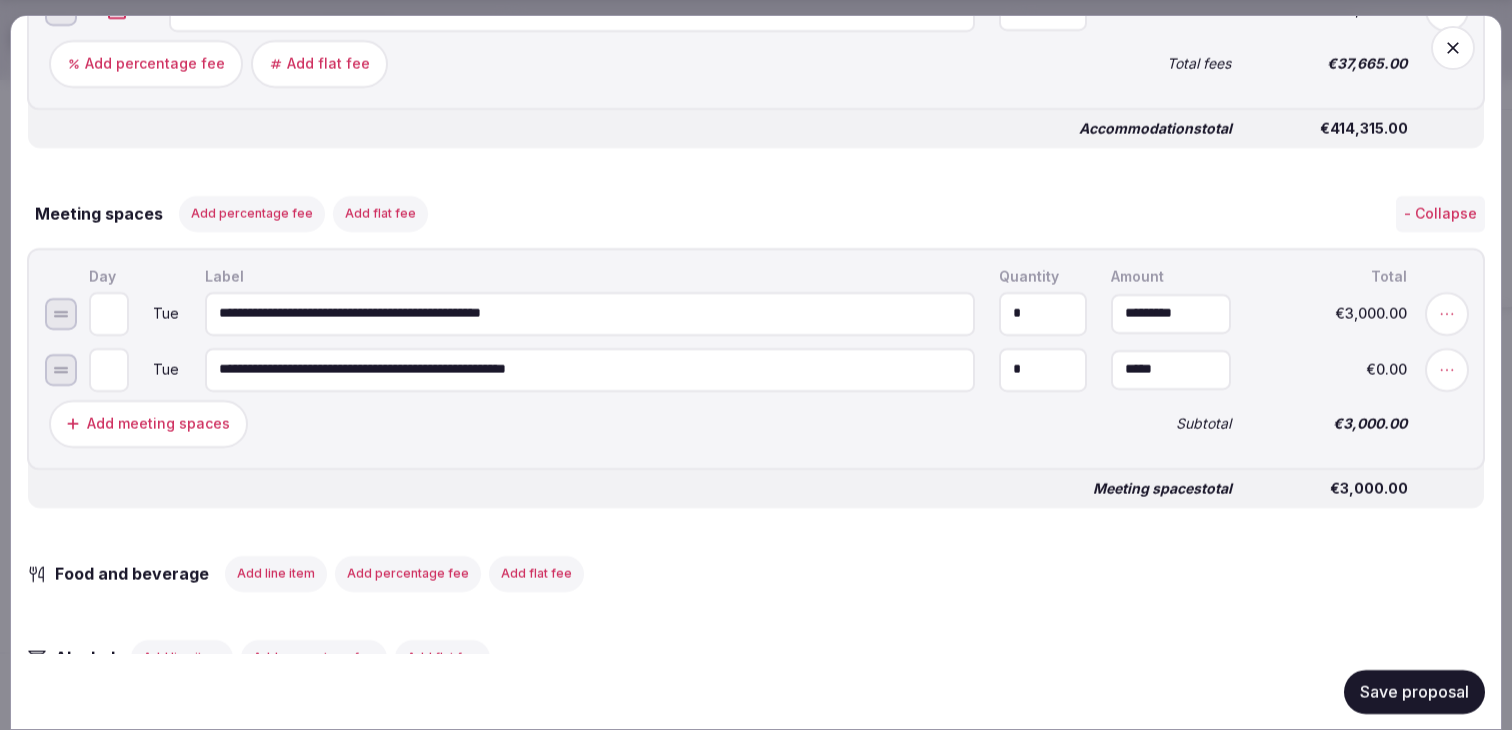 drag, startPoint x: 556, startPoint y: 377, endPoint x: 643, endPoint y: 375, distance: 87.02299 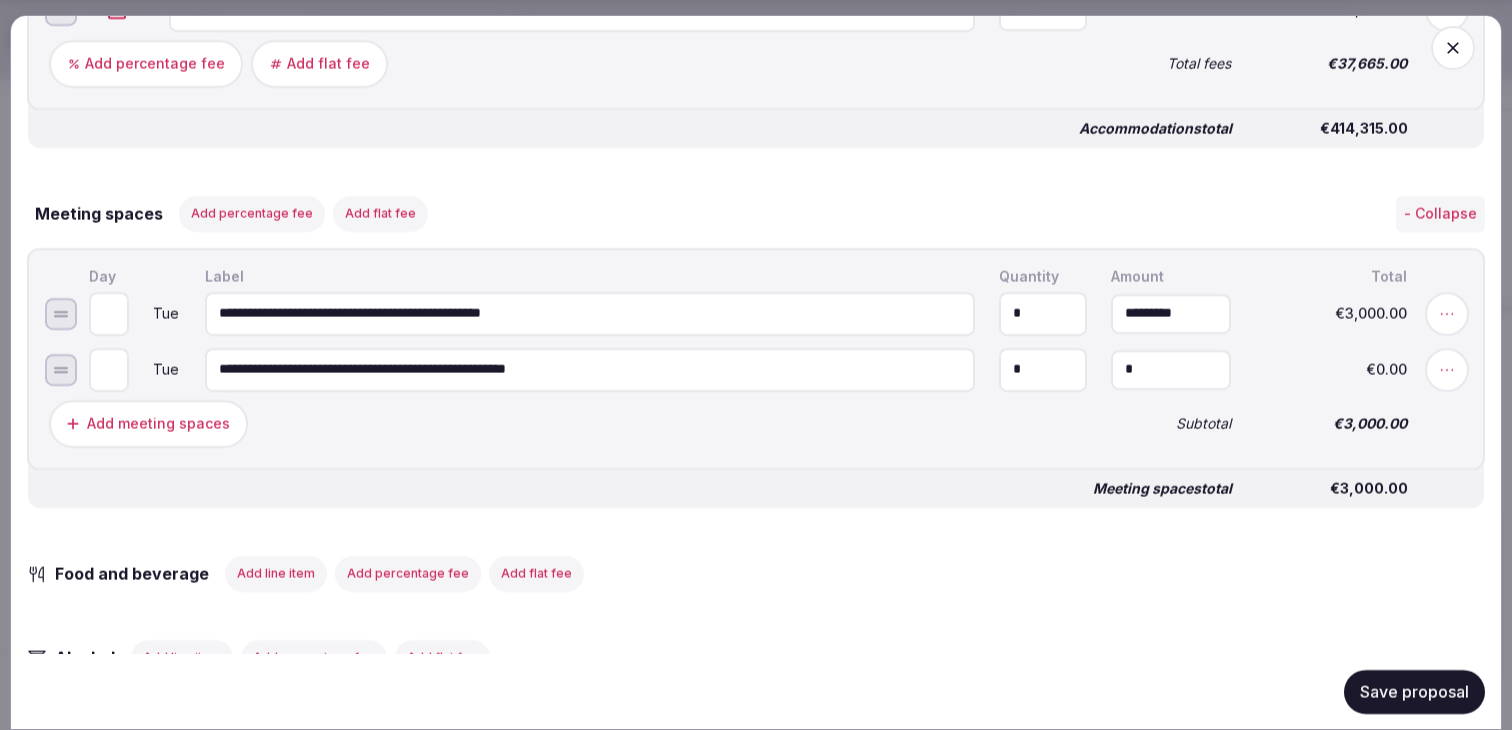 click on "*" at bounding box center [1171, 369] 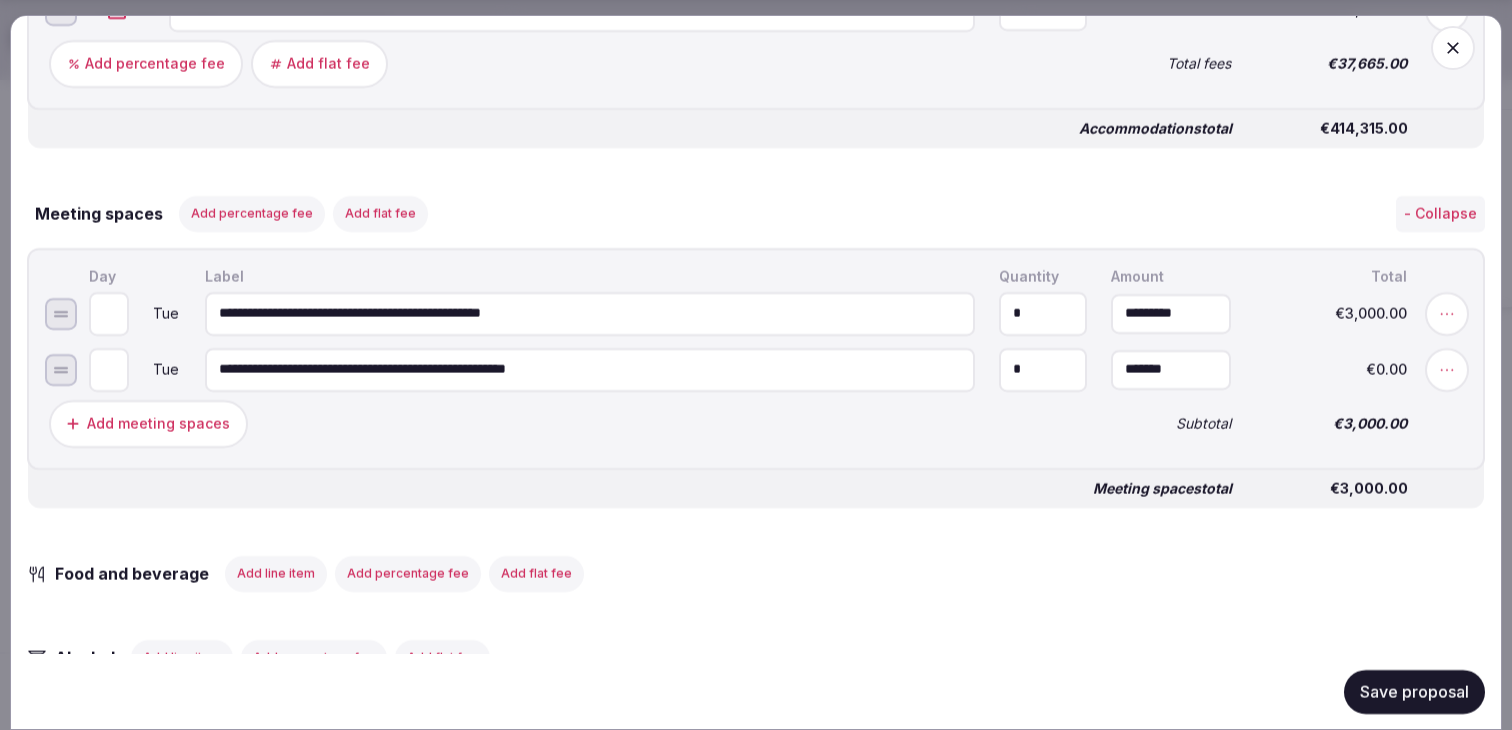 type on "*********" 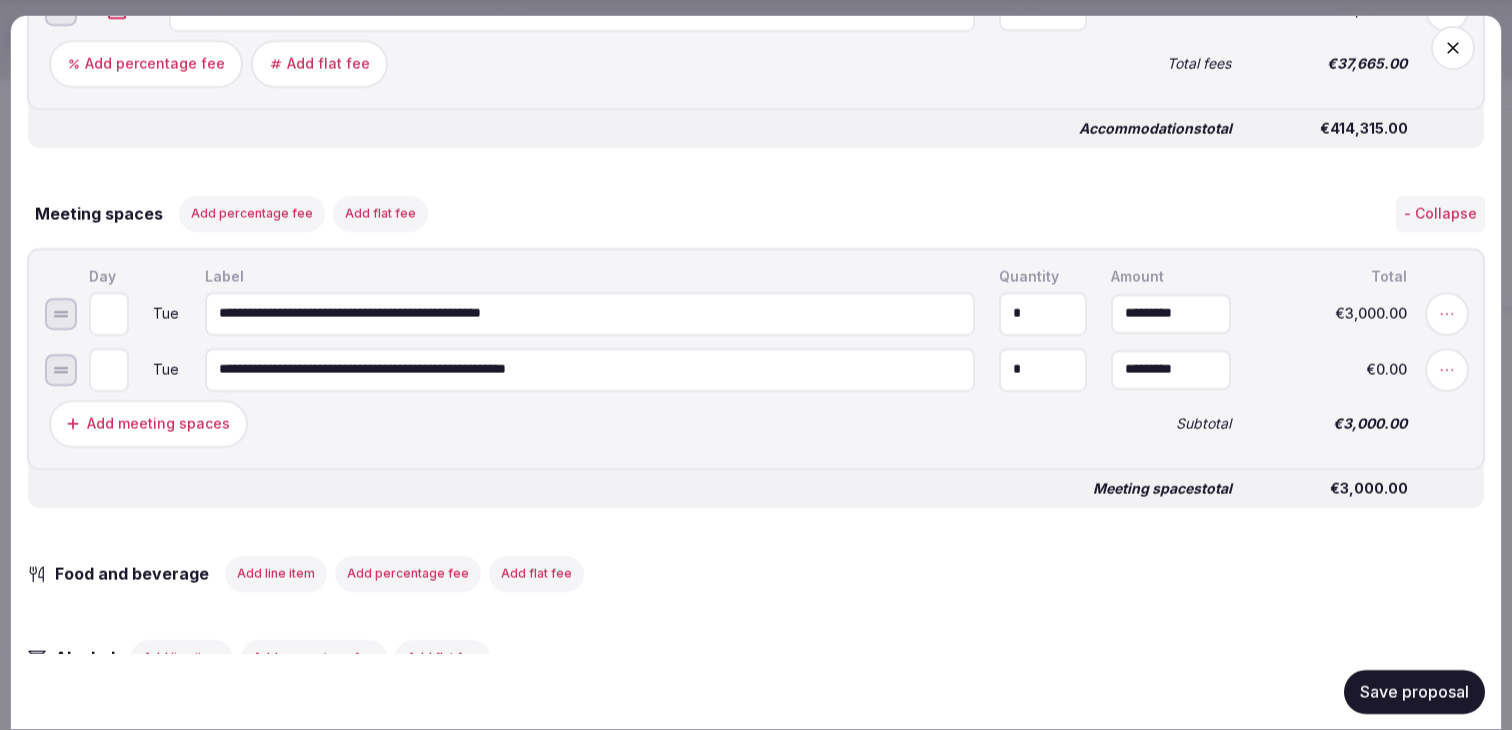 click on "**********" at bounding box center (756, 358) 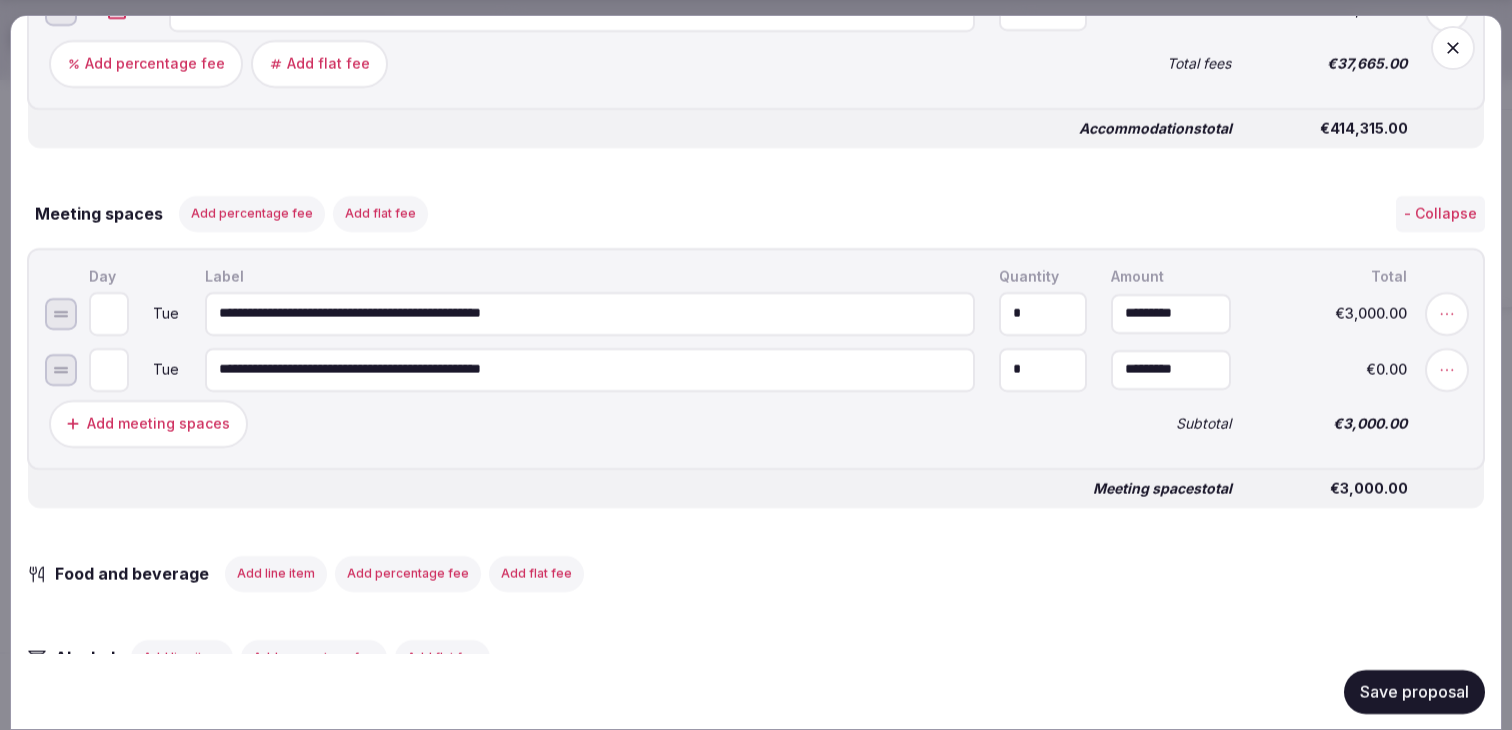 type on "**********" 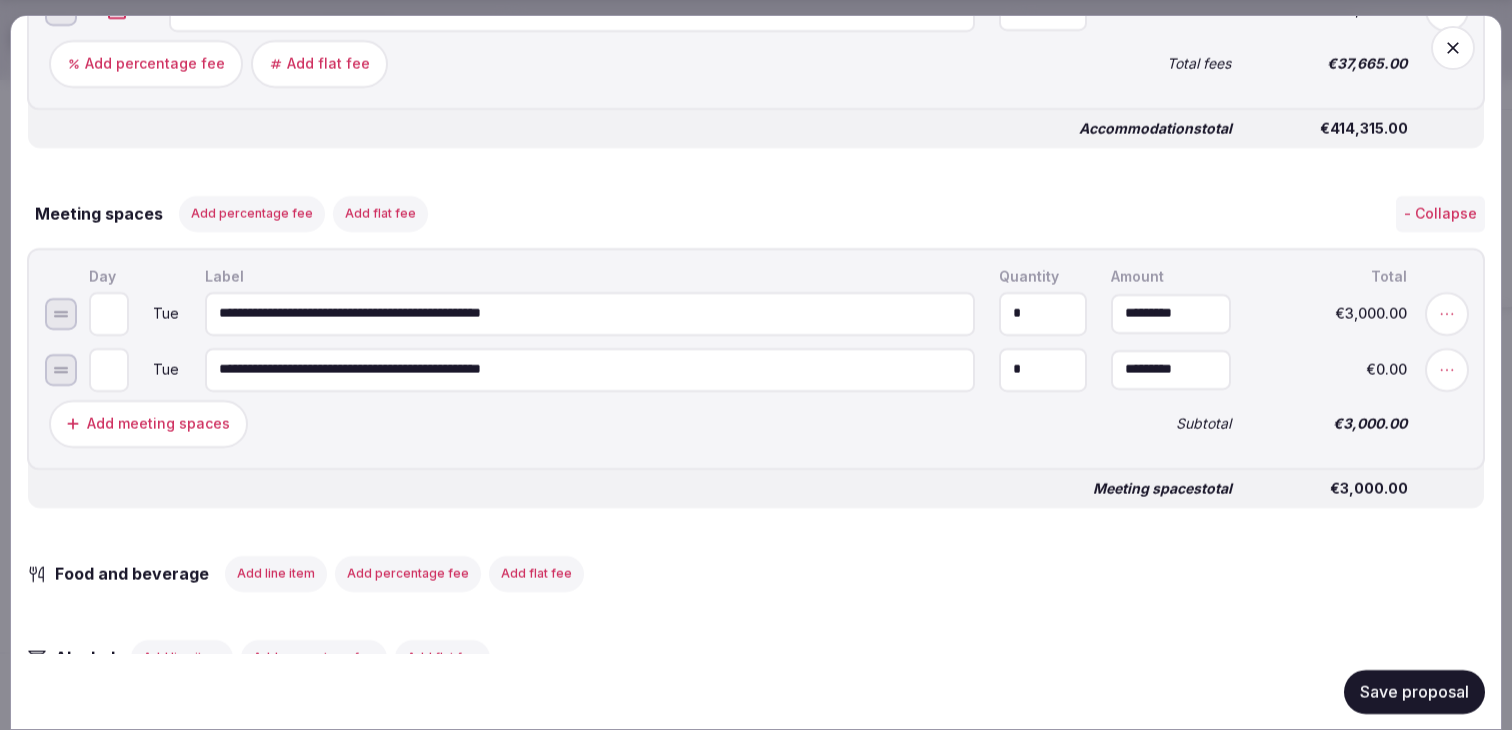 click on "Add meeting spaces" at bounding box center [148, 423] 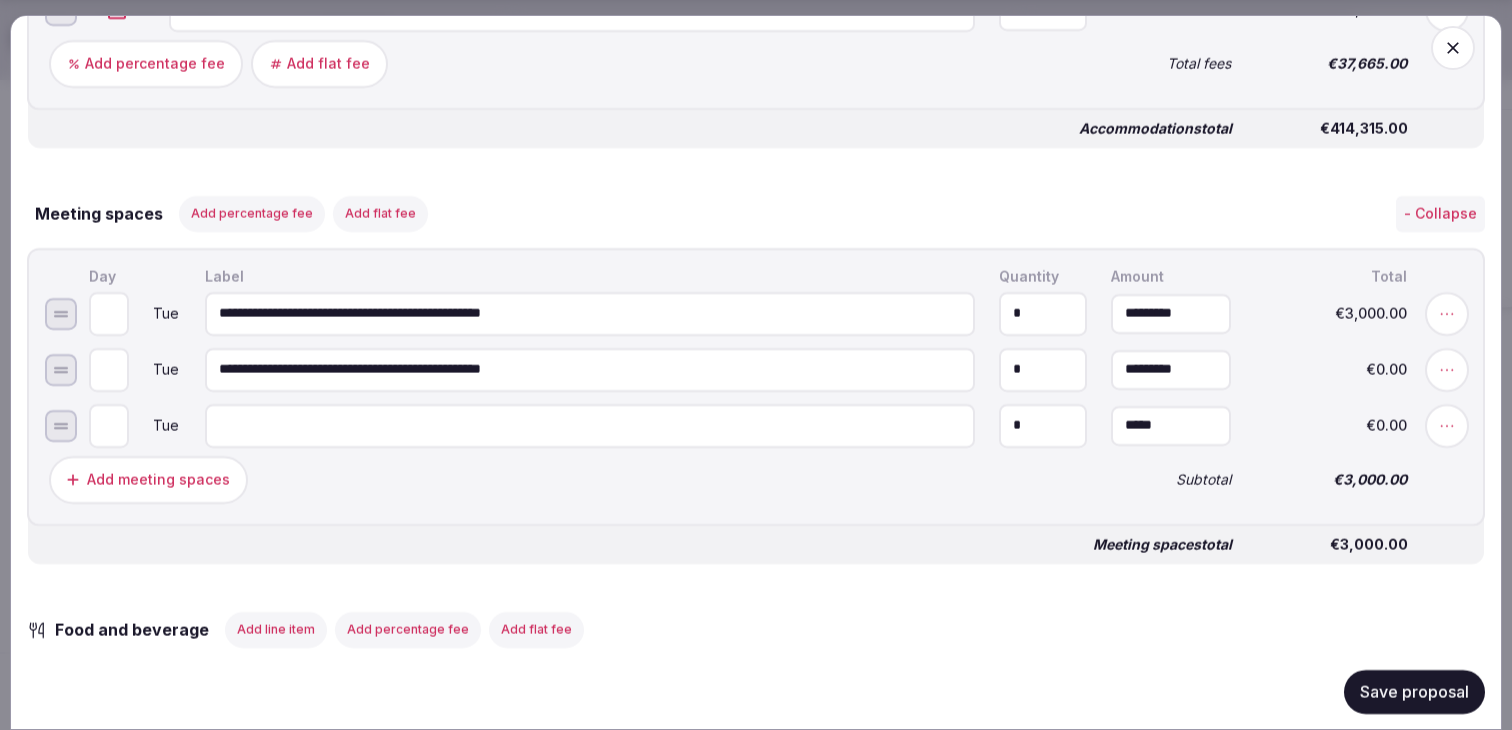 click at bounding box center [590, 425] 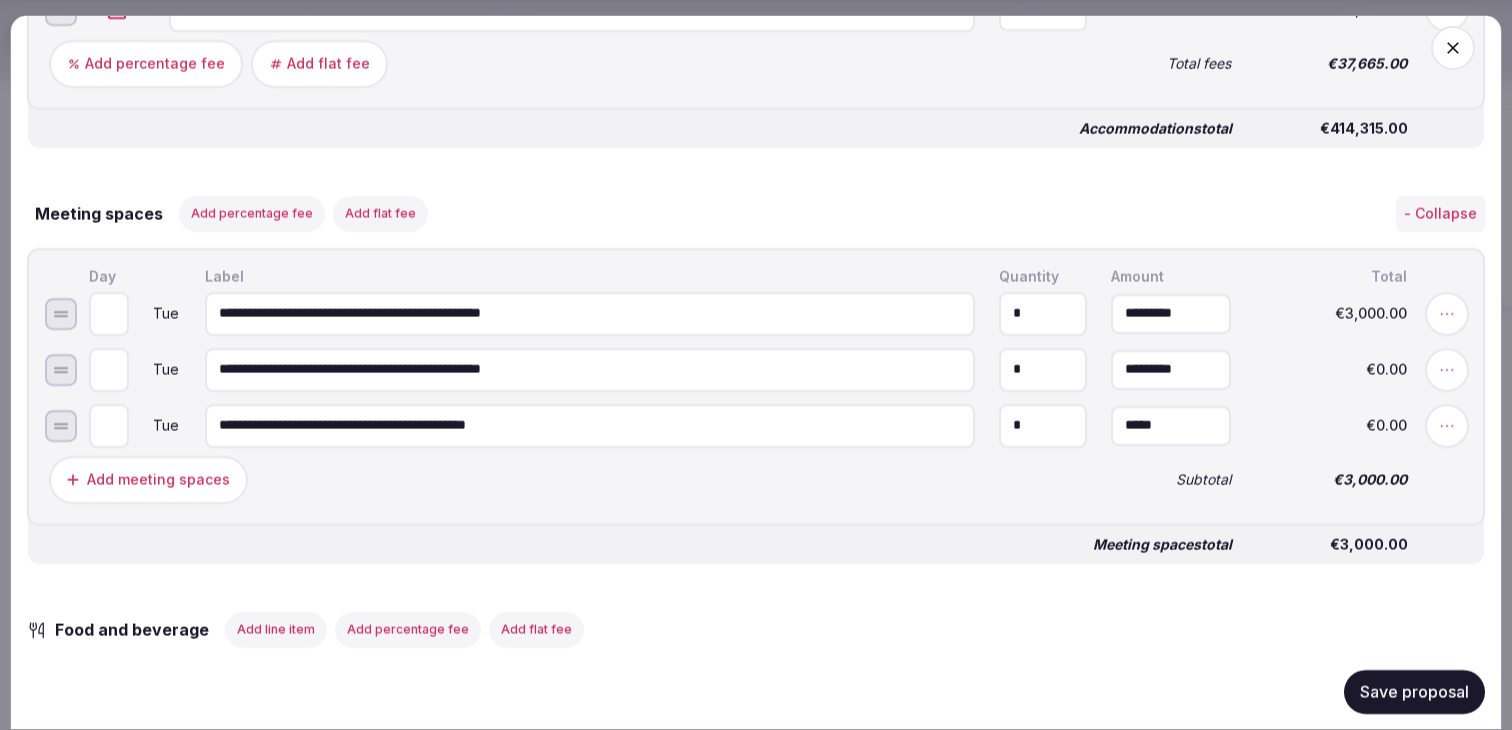 type on "**********" 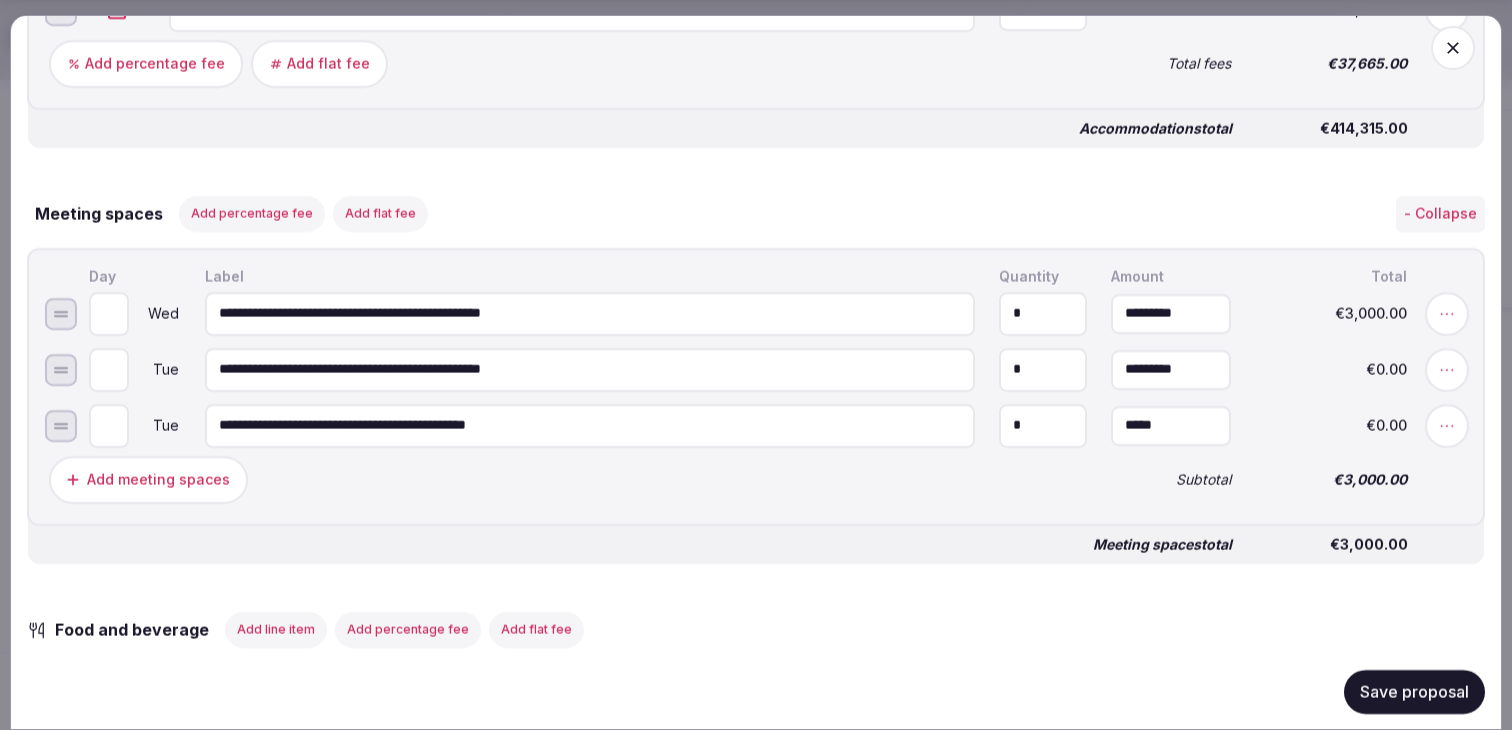 type on "*" 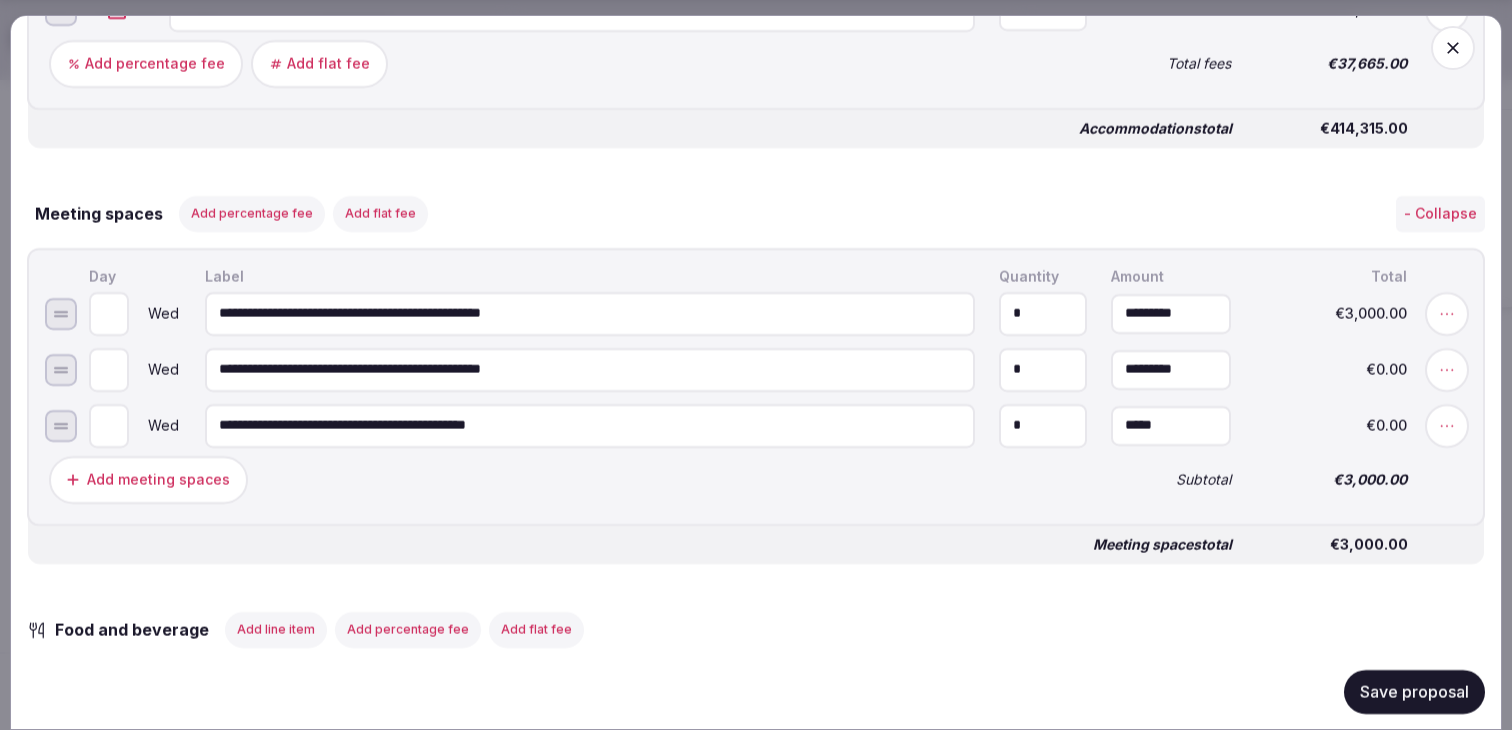 type on "*" 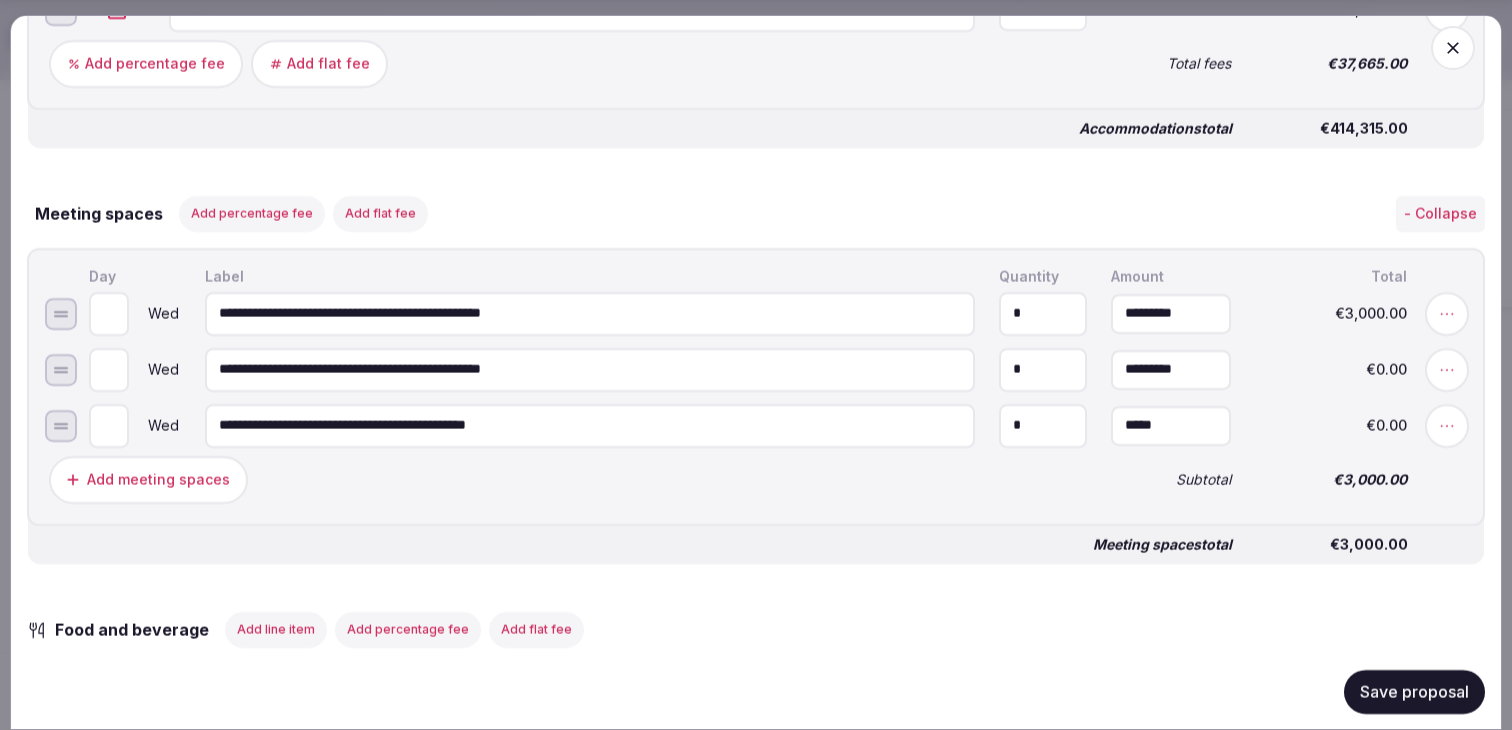 click on "**********" at bounding box center [590, 425] 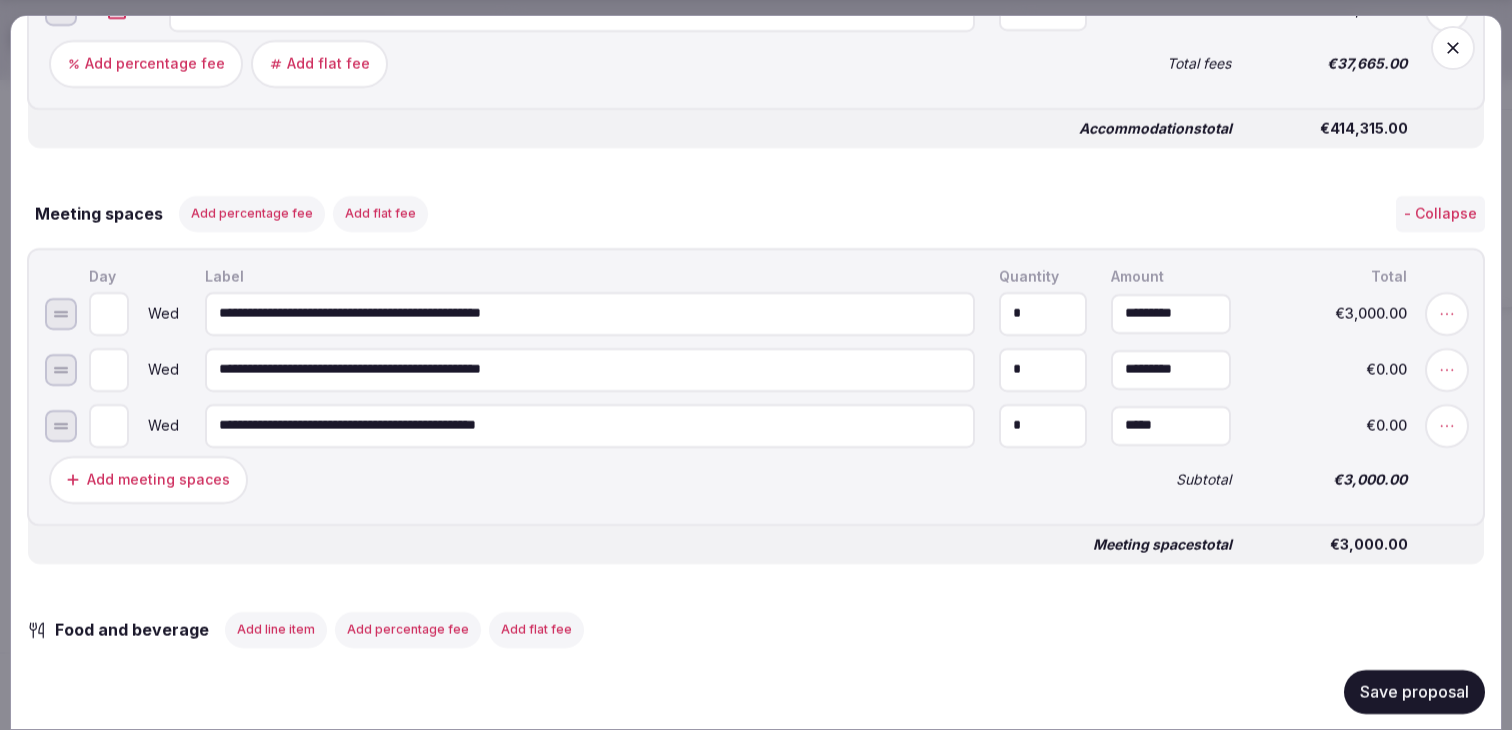 click on "**********" at bounding box center [590, 425] 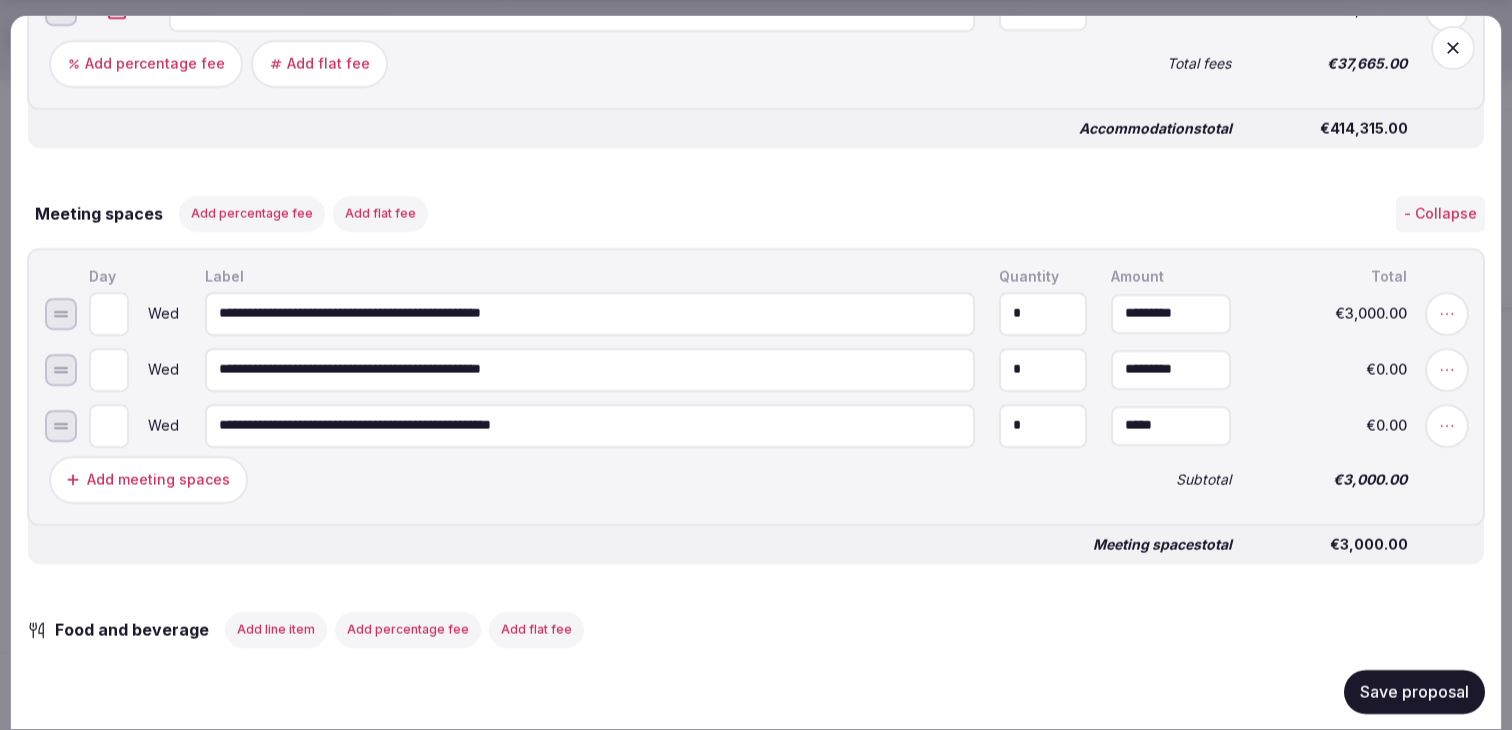 type on "**********" 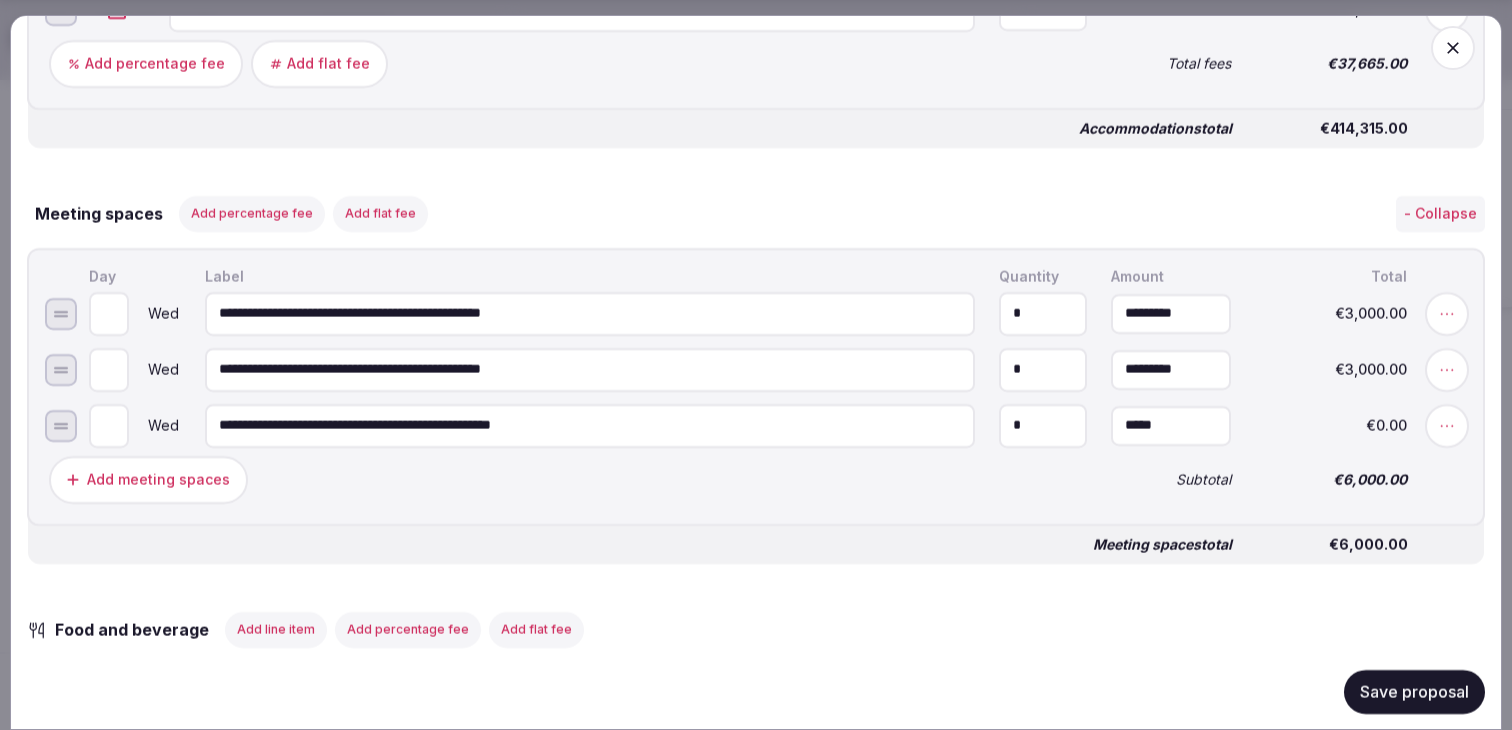 type on "*" 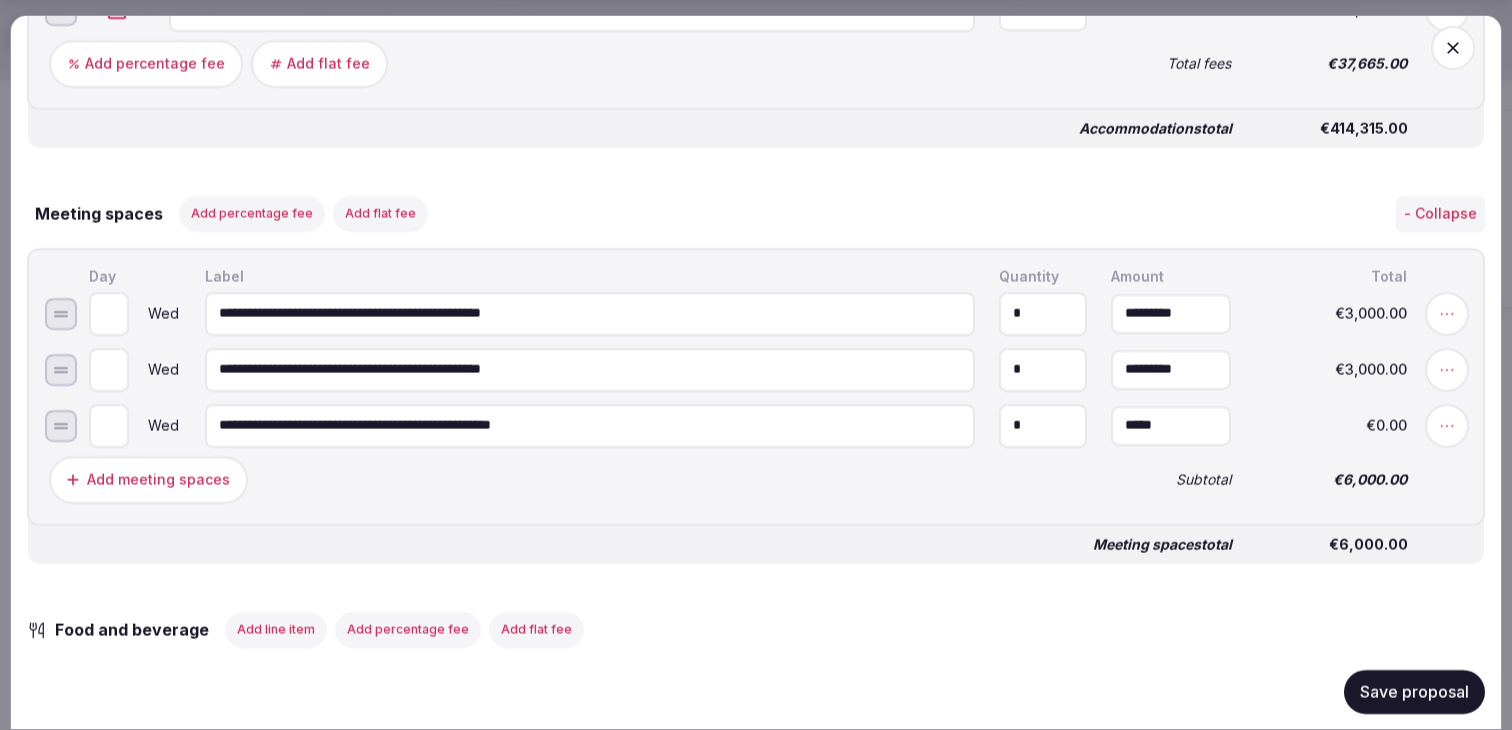 type on "*" 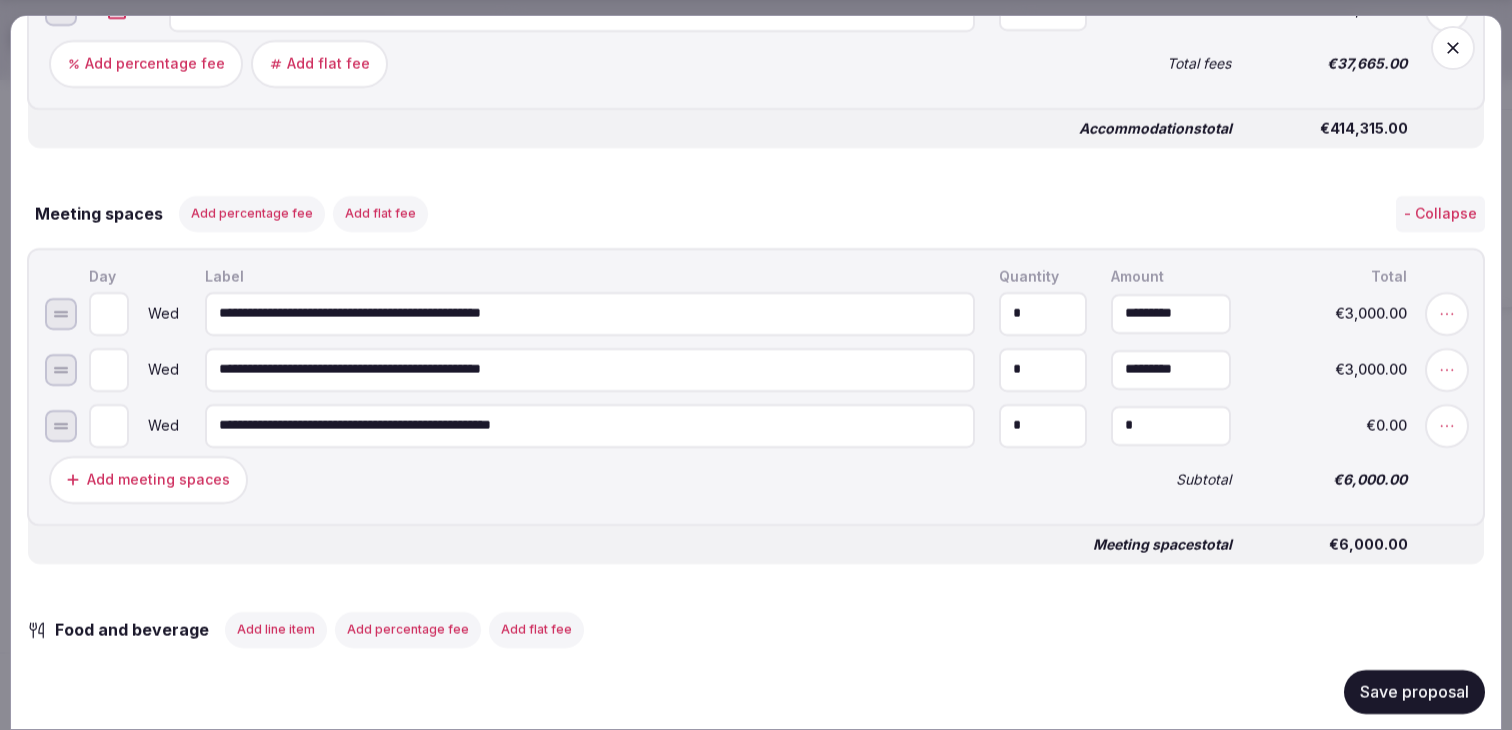 click on "*" at bounding box center [1171, 425] 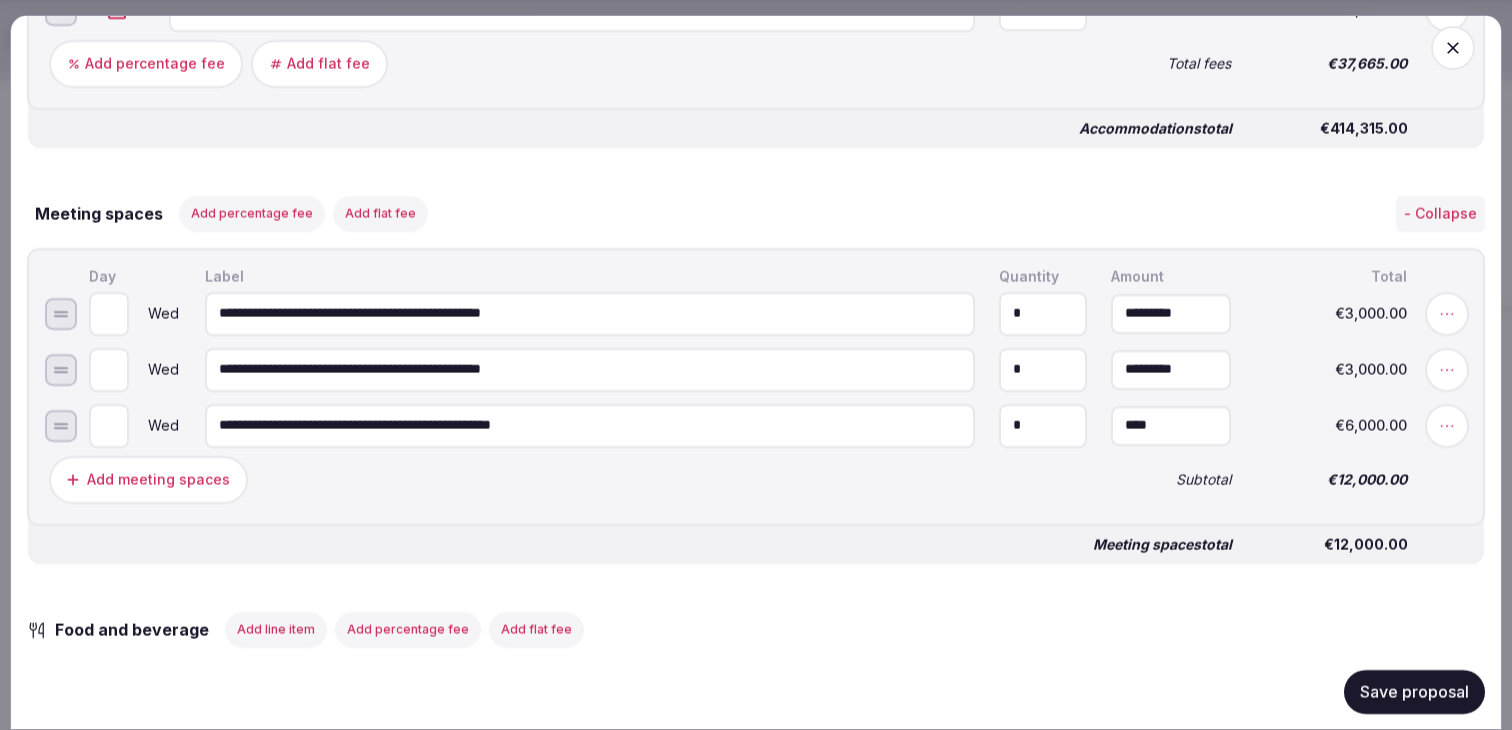 type on "*********" 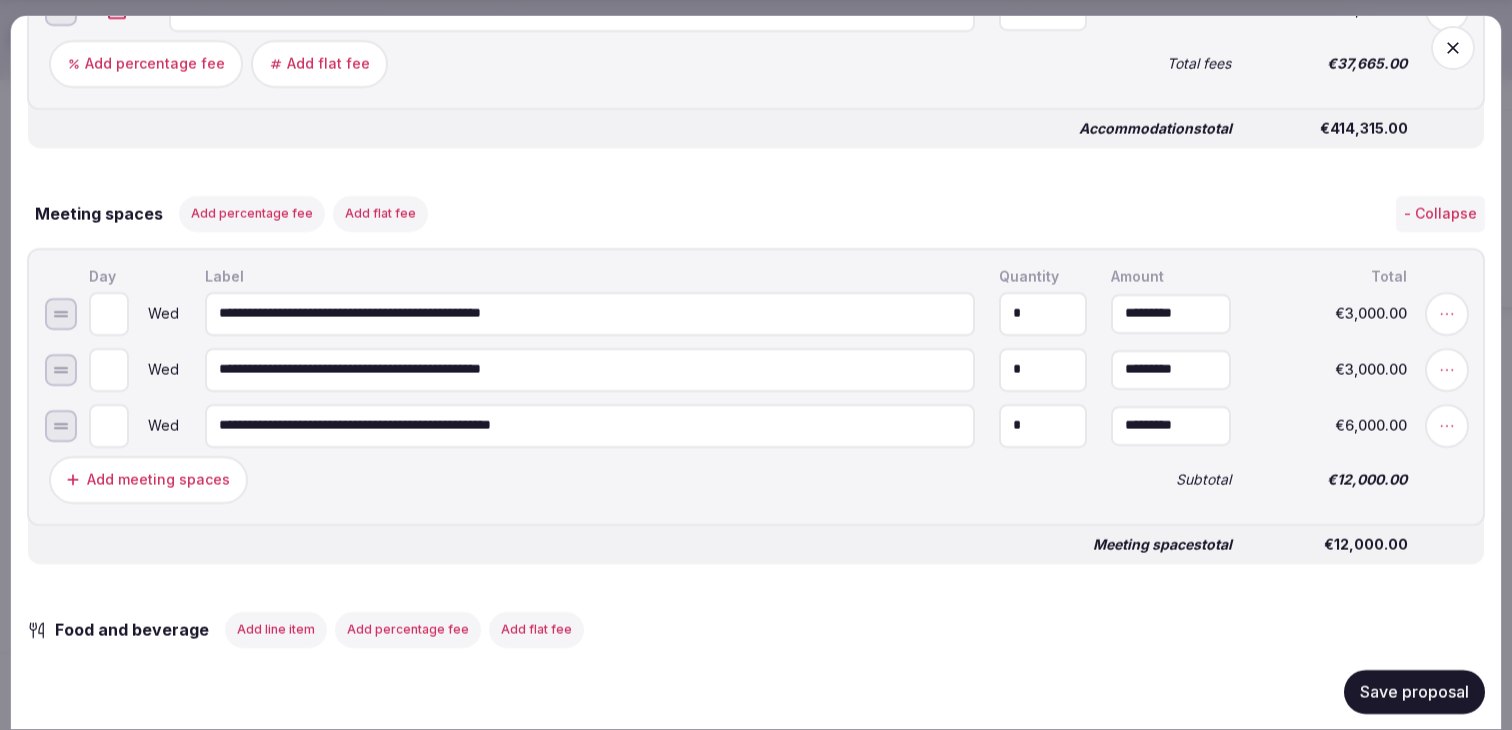 click on "Add meeting spaces" at bounding box center [568, 479] 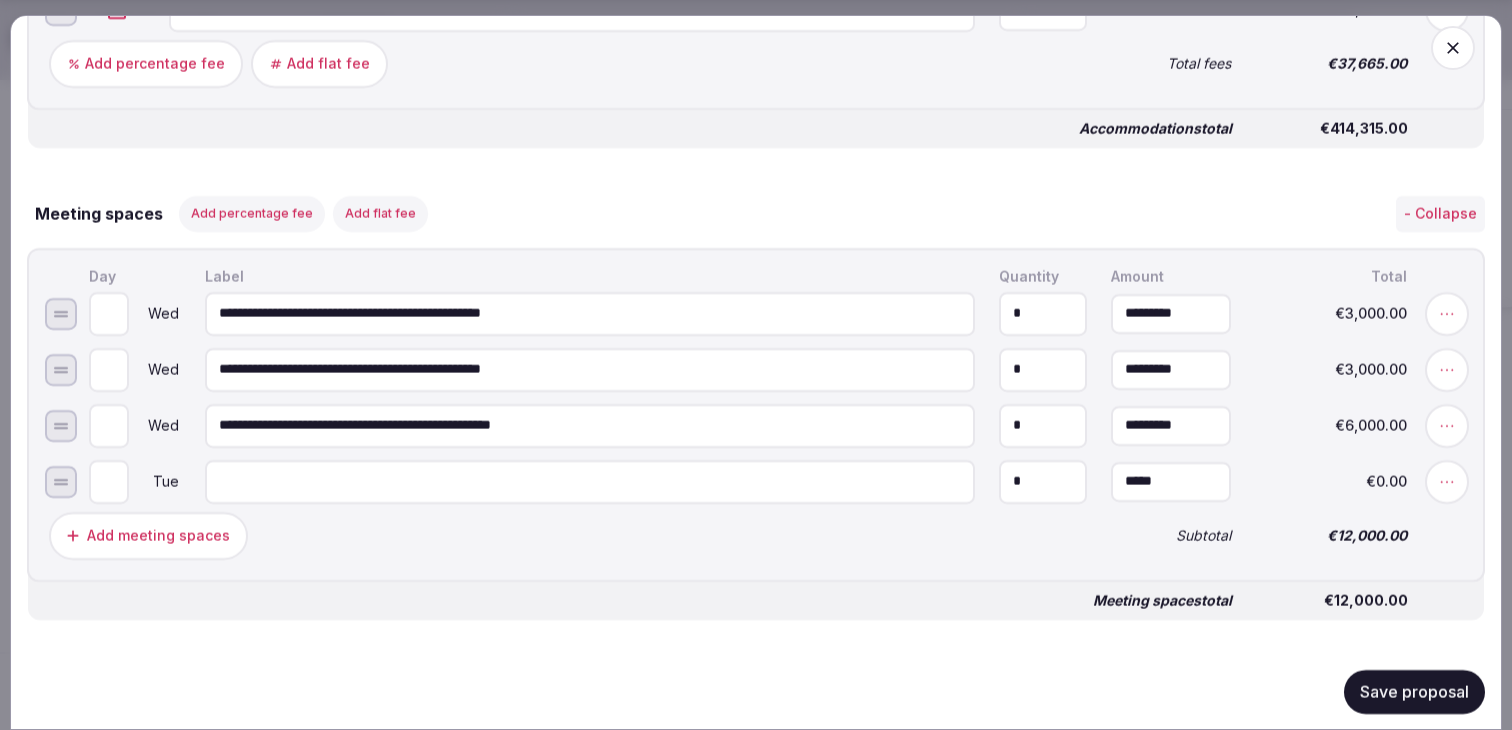 type on "*" 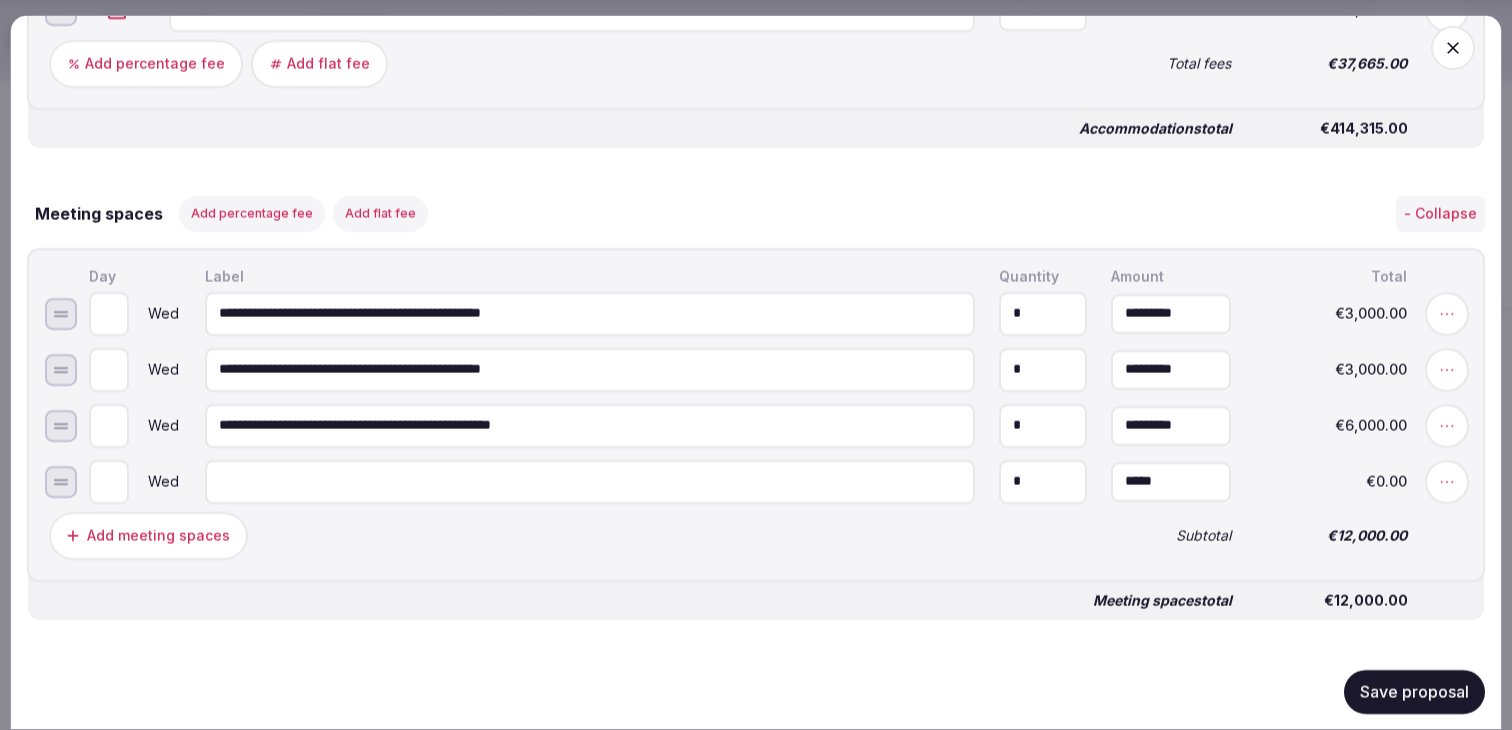 click at bounding box center [590, 481] 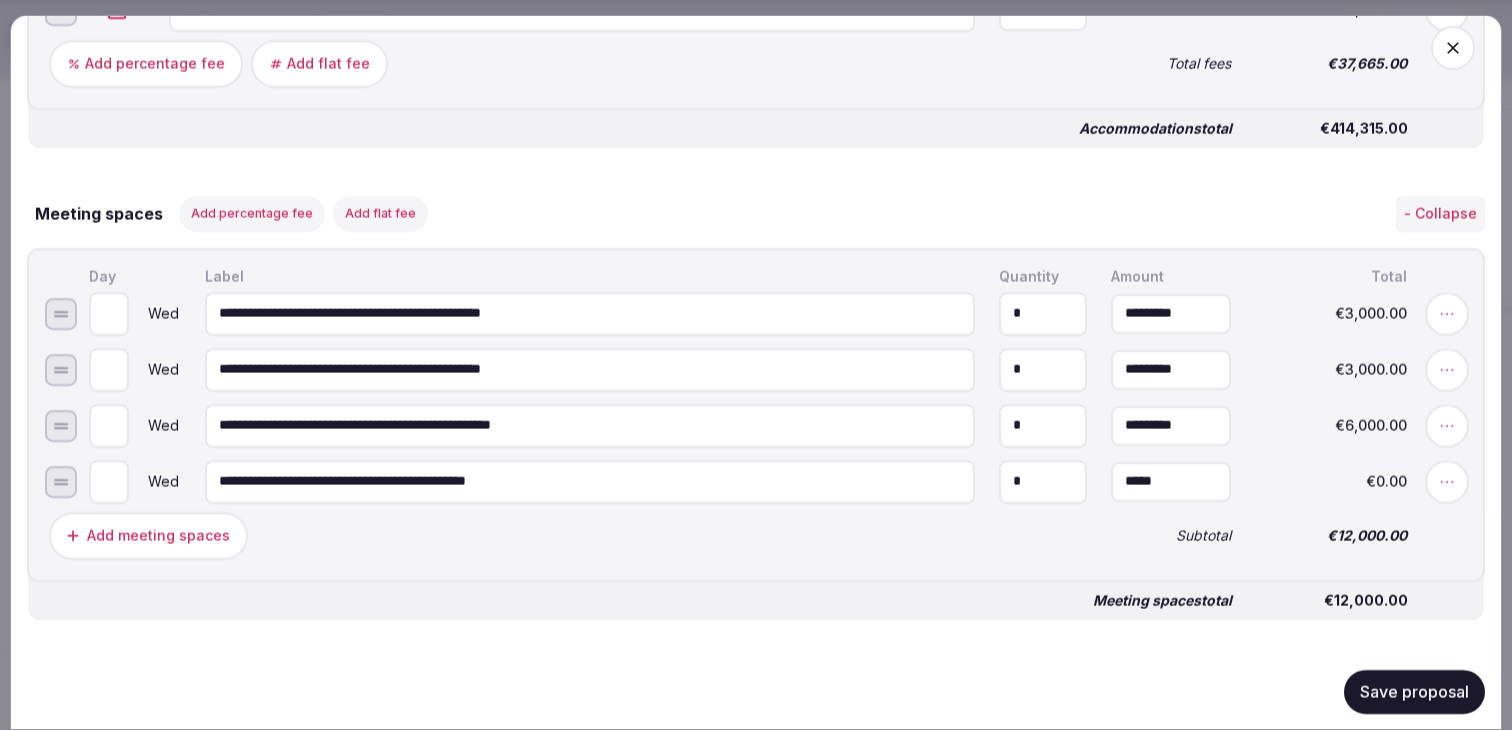 click on "**********" at bounding box center [590, 481] 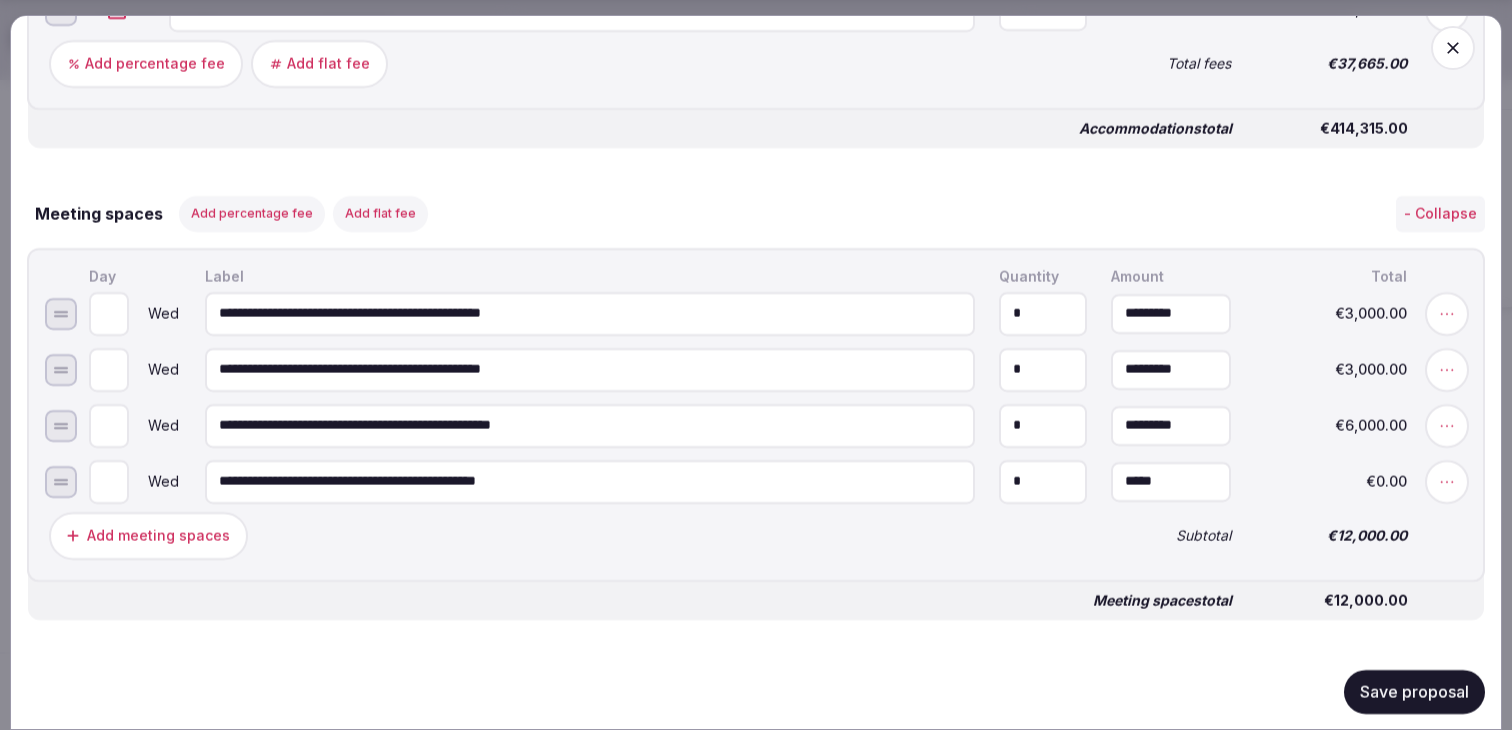 type on "**********" 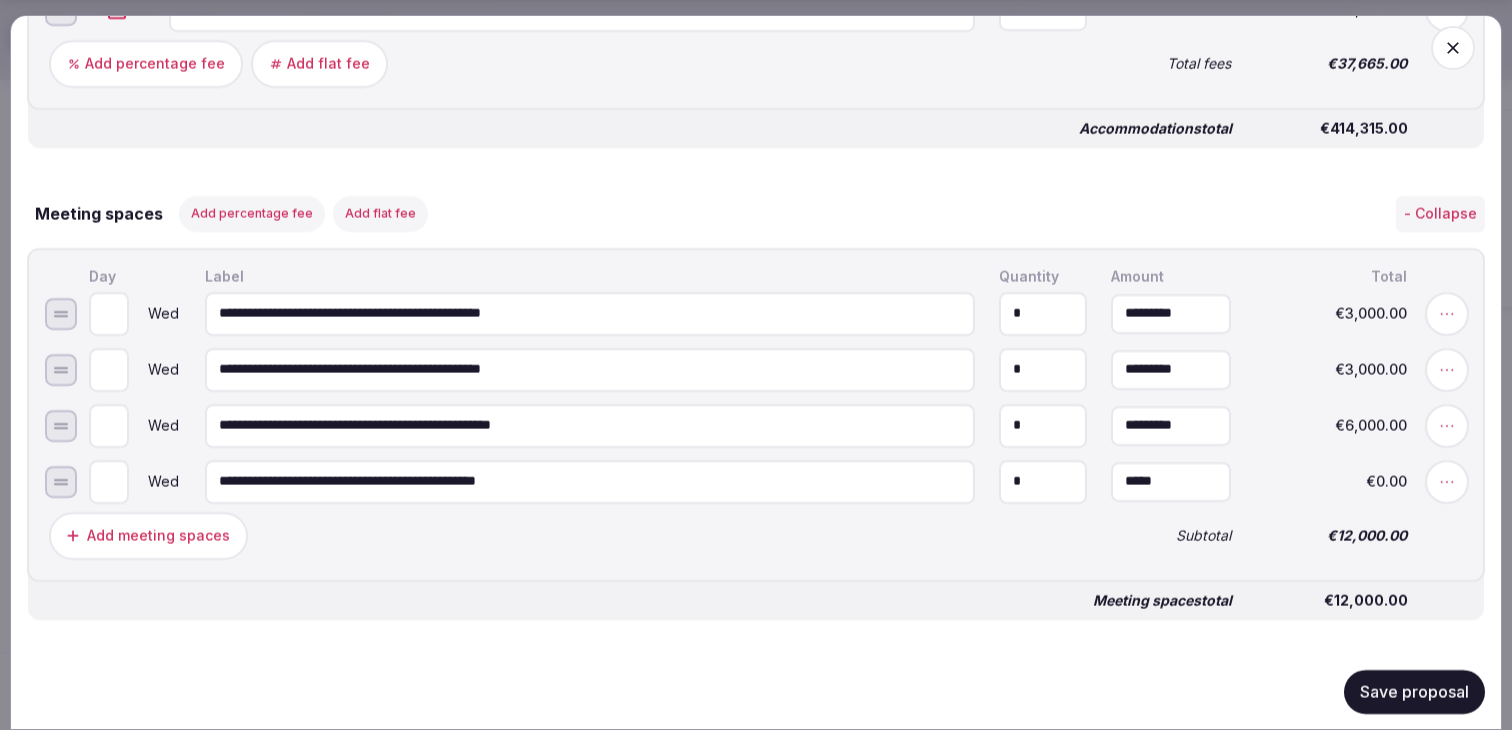 type on "*" 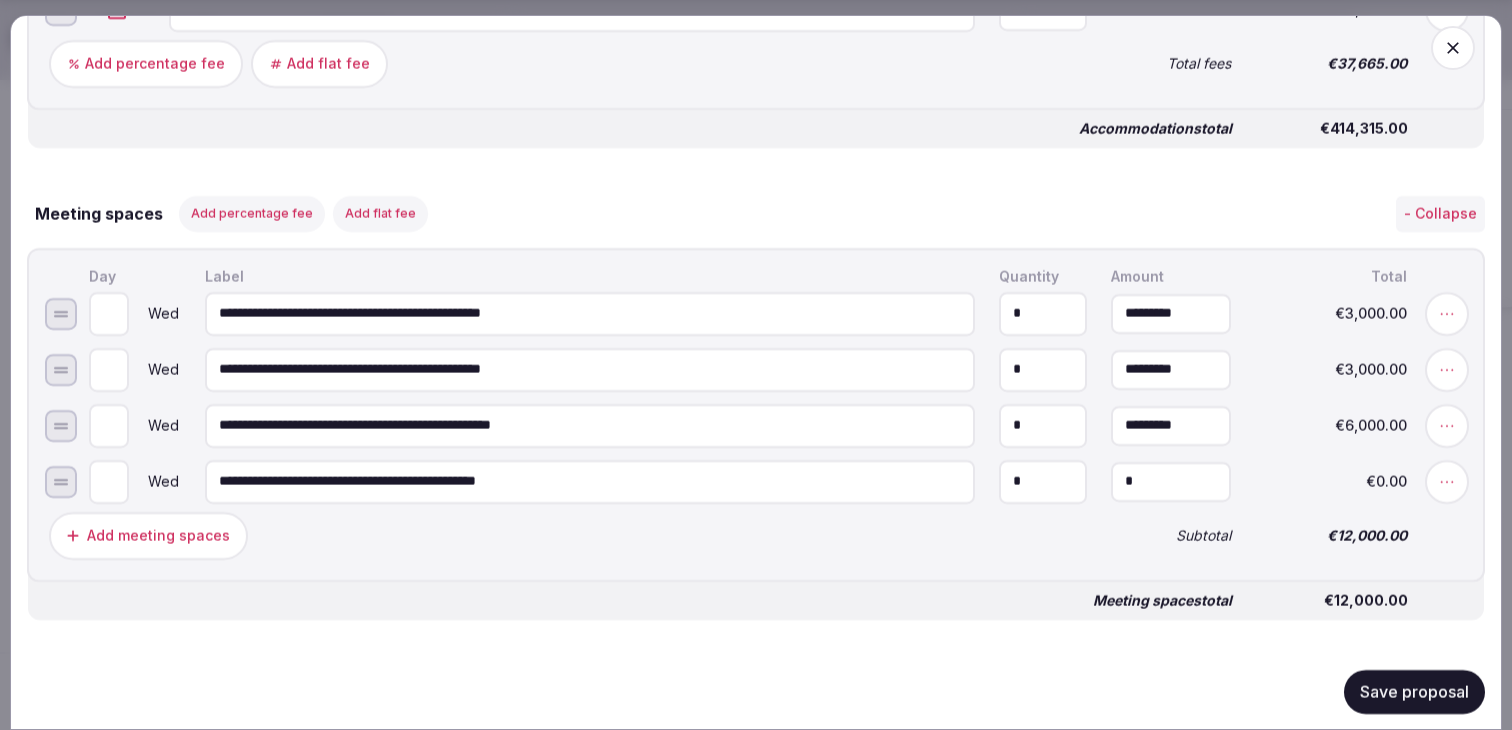 click on "*" at bounding box center (1171, 481) 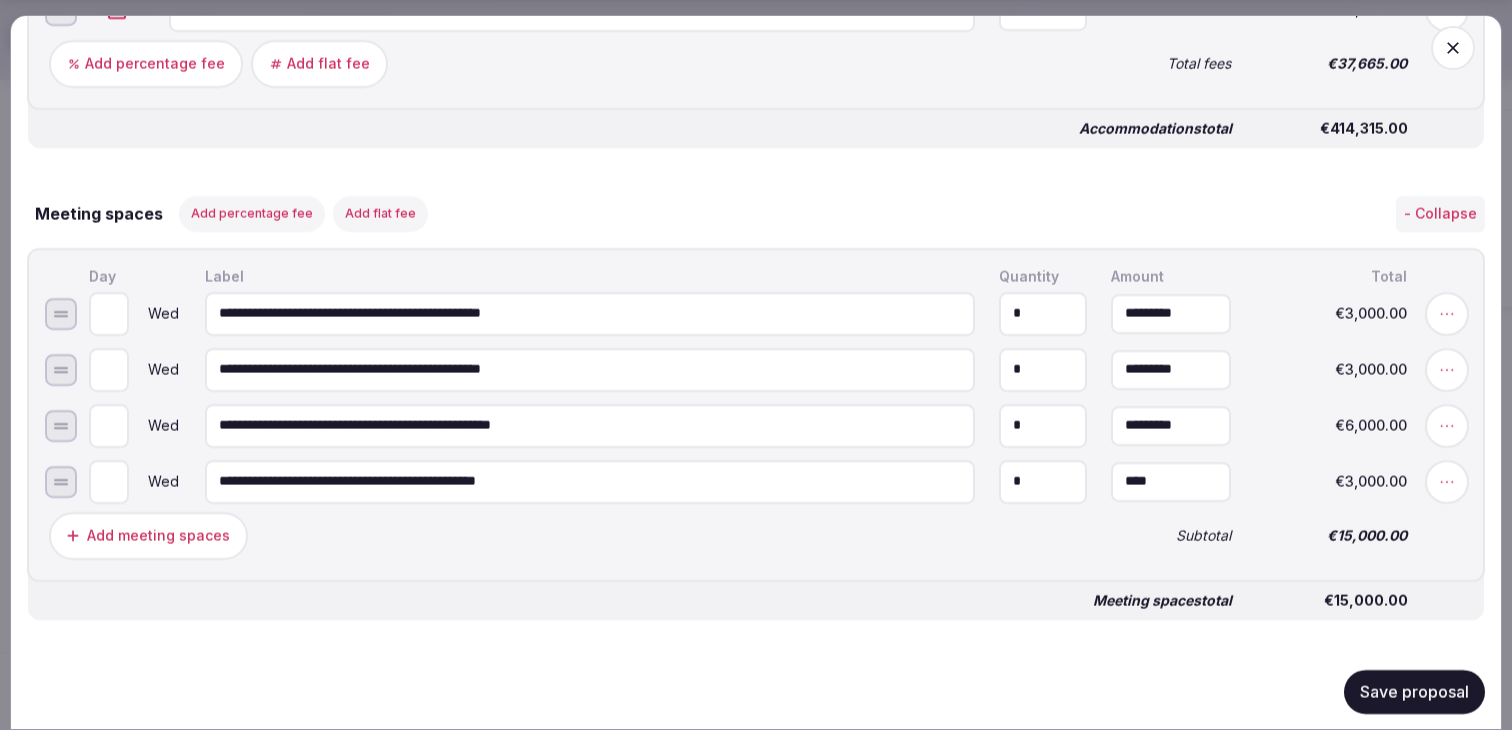 type on "*********" 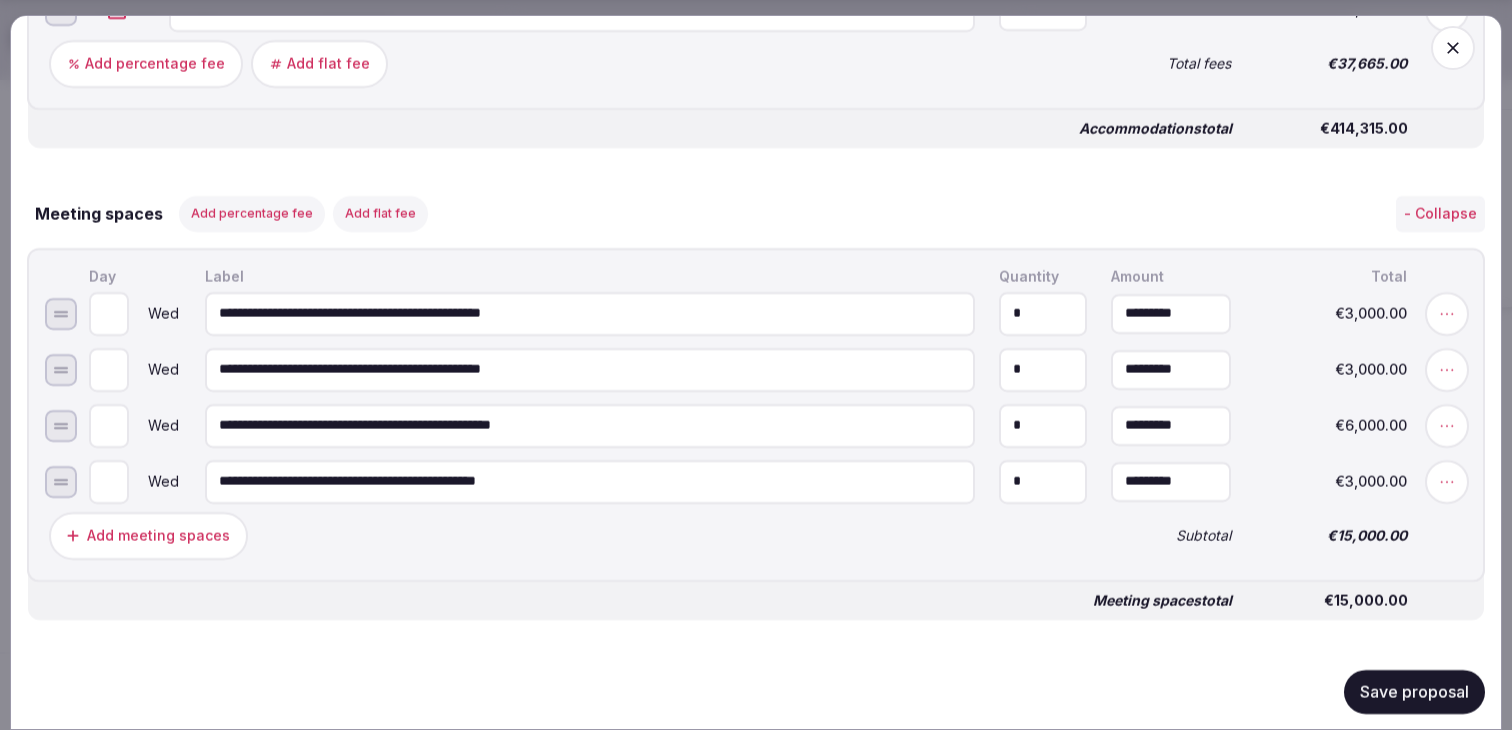 click on "Add meeting spaces" at bounding box center [568, 535] 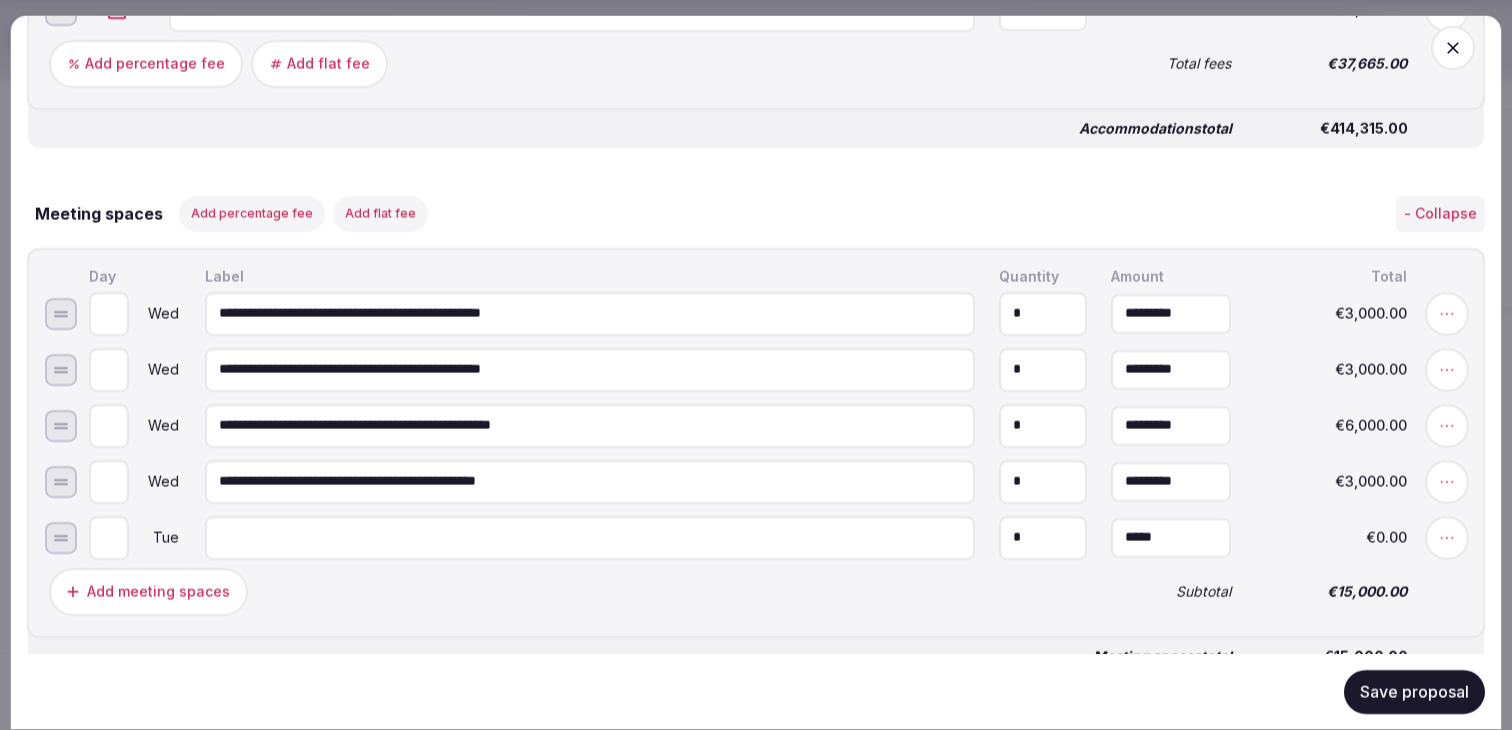 type on "*" 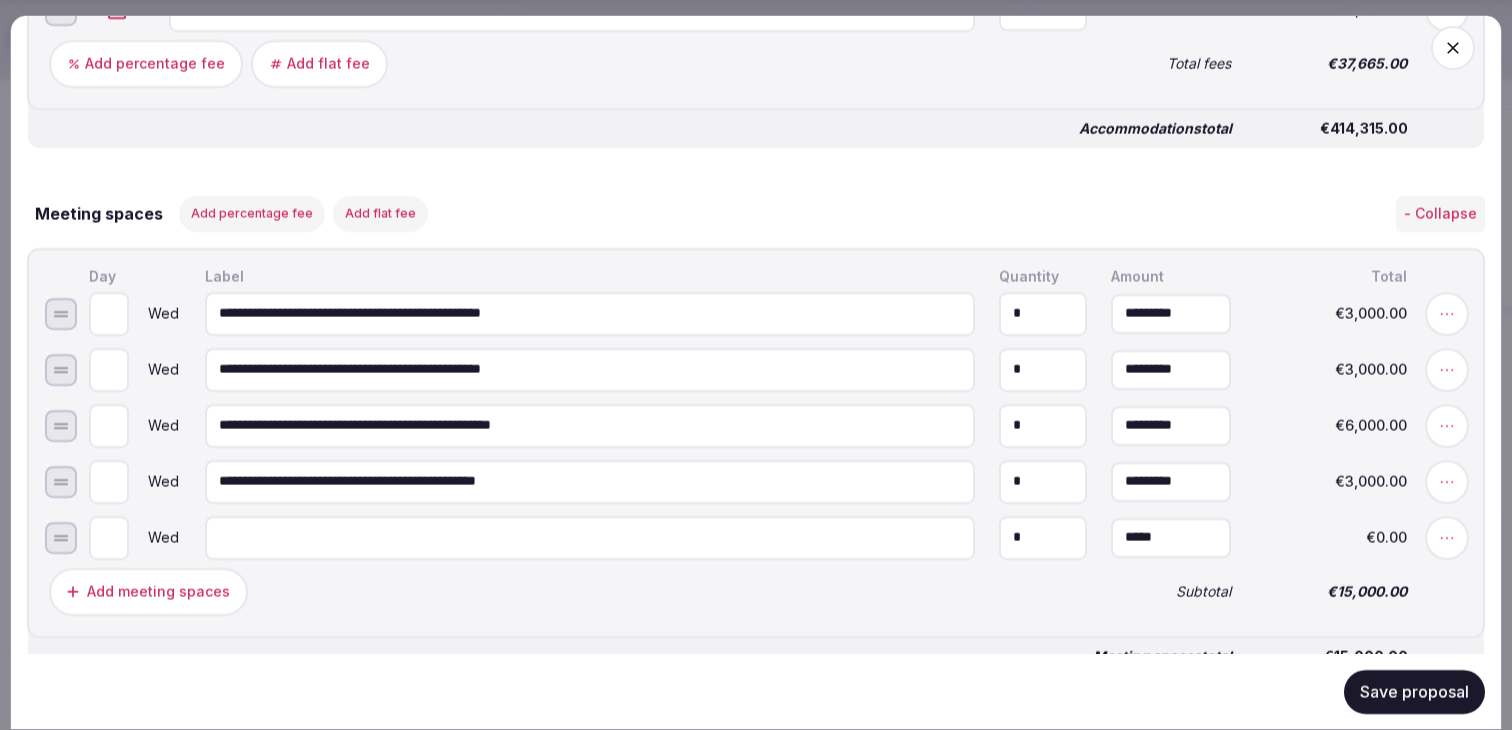 click at bounding box center [590, 537] 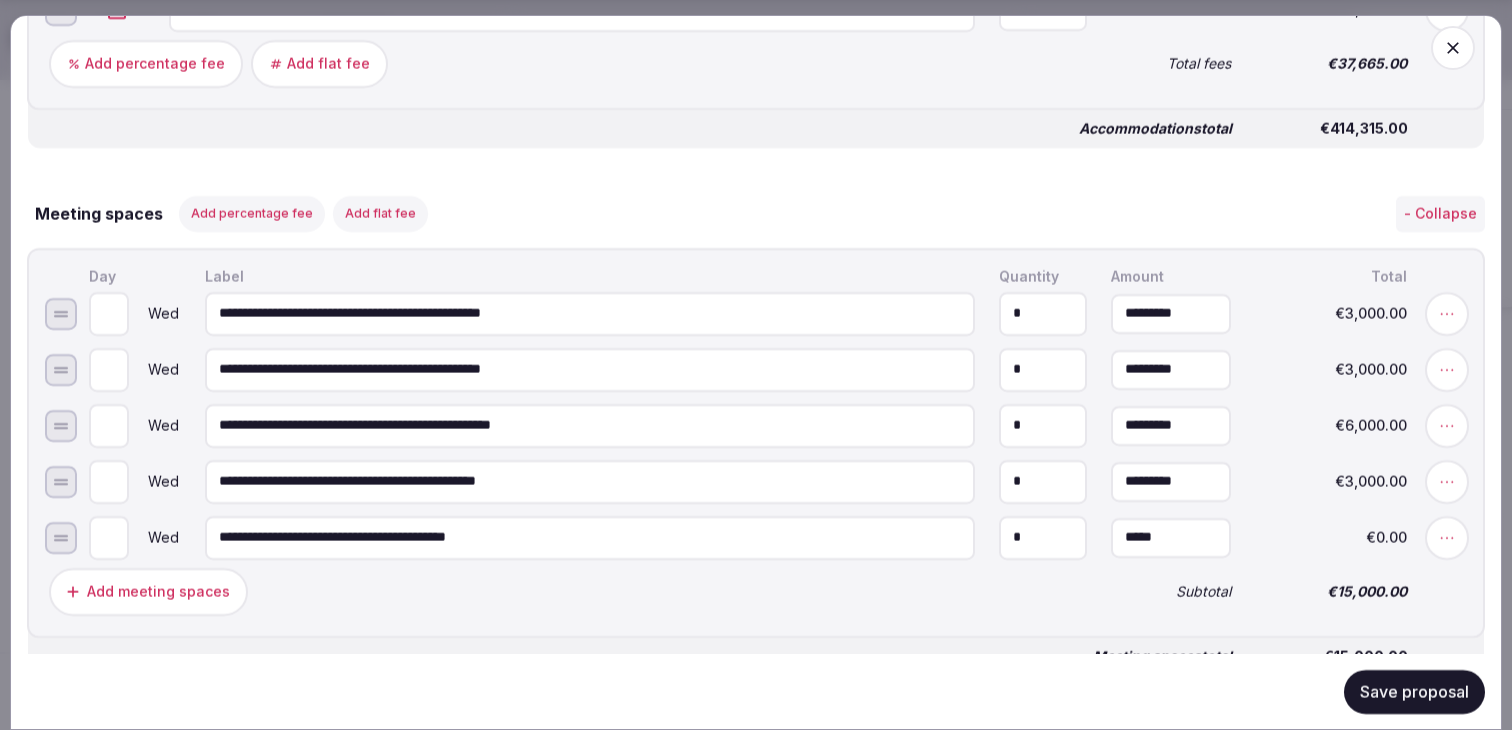 click on "**********" at bounding box center (590, 537) 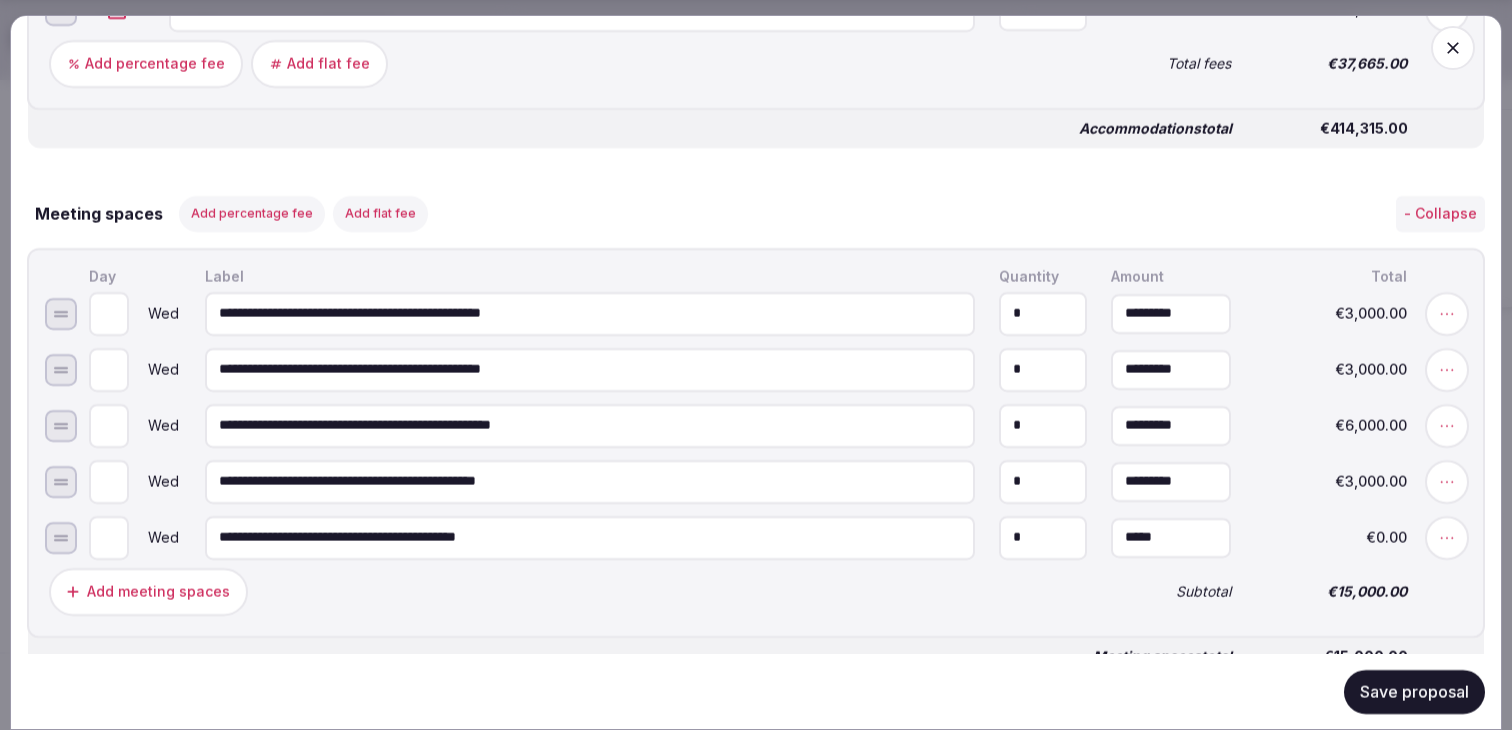 click on "**********" at bounding box center (590, 537) 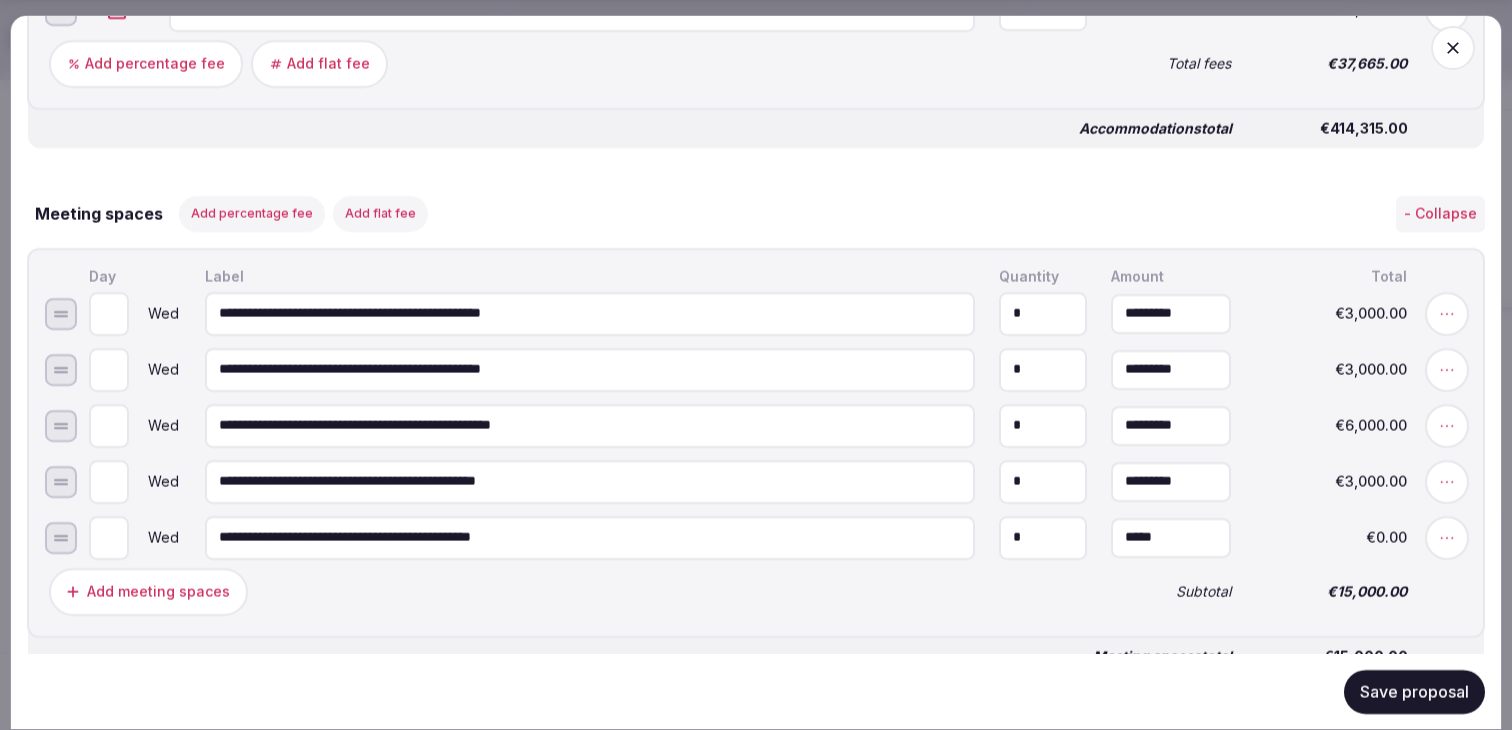 type on "**********" 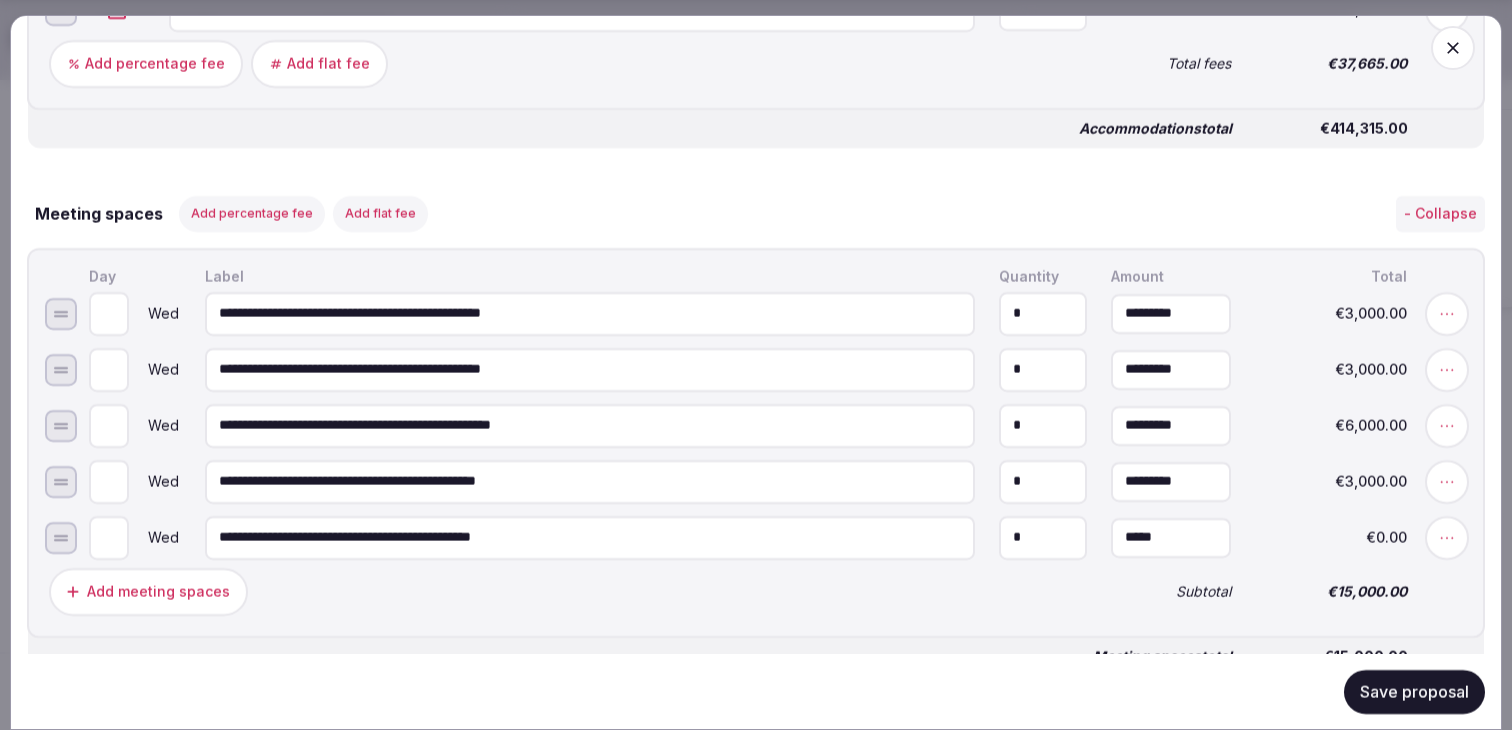 click on "*" at bounding box center (1043, 537) 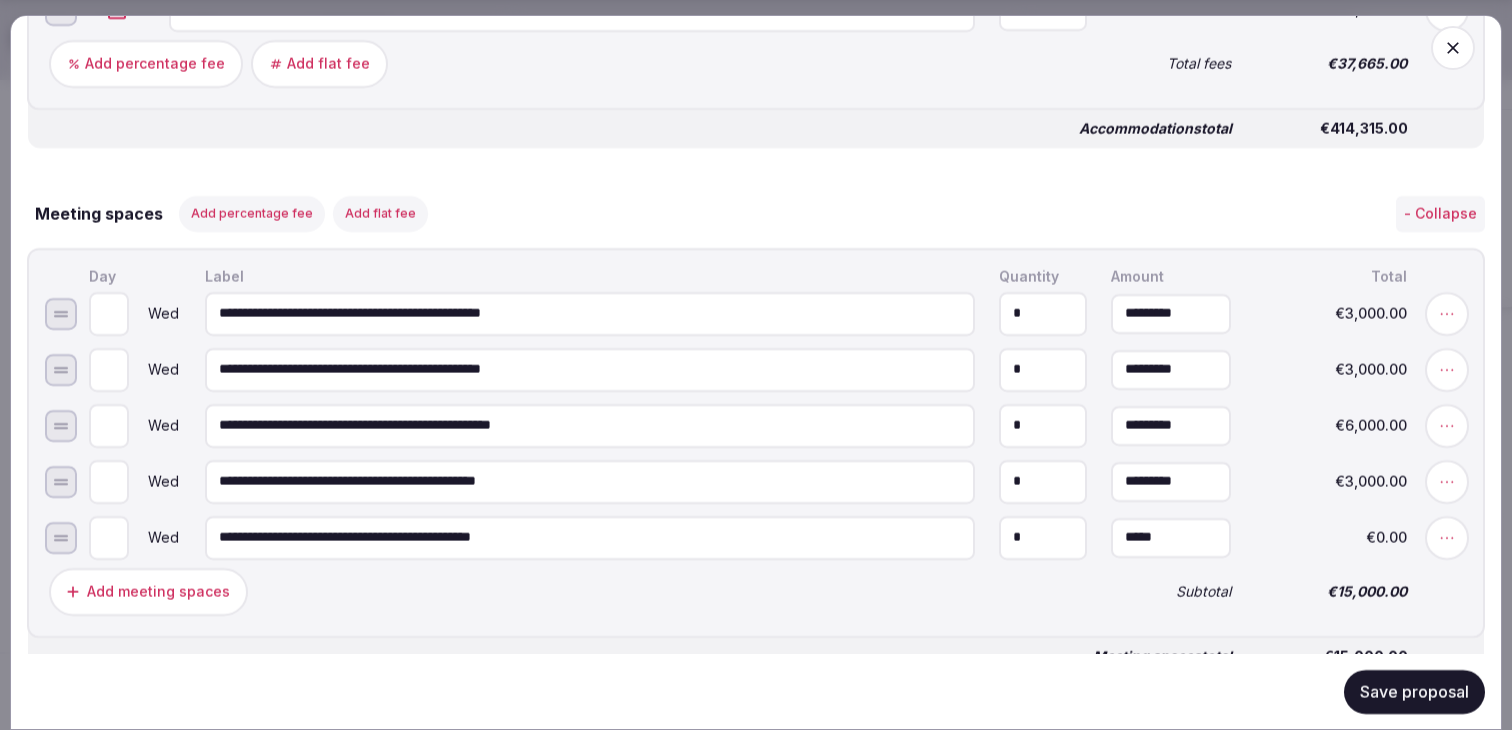 type on "*" 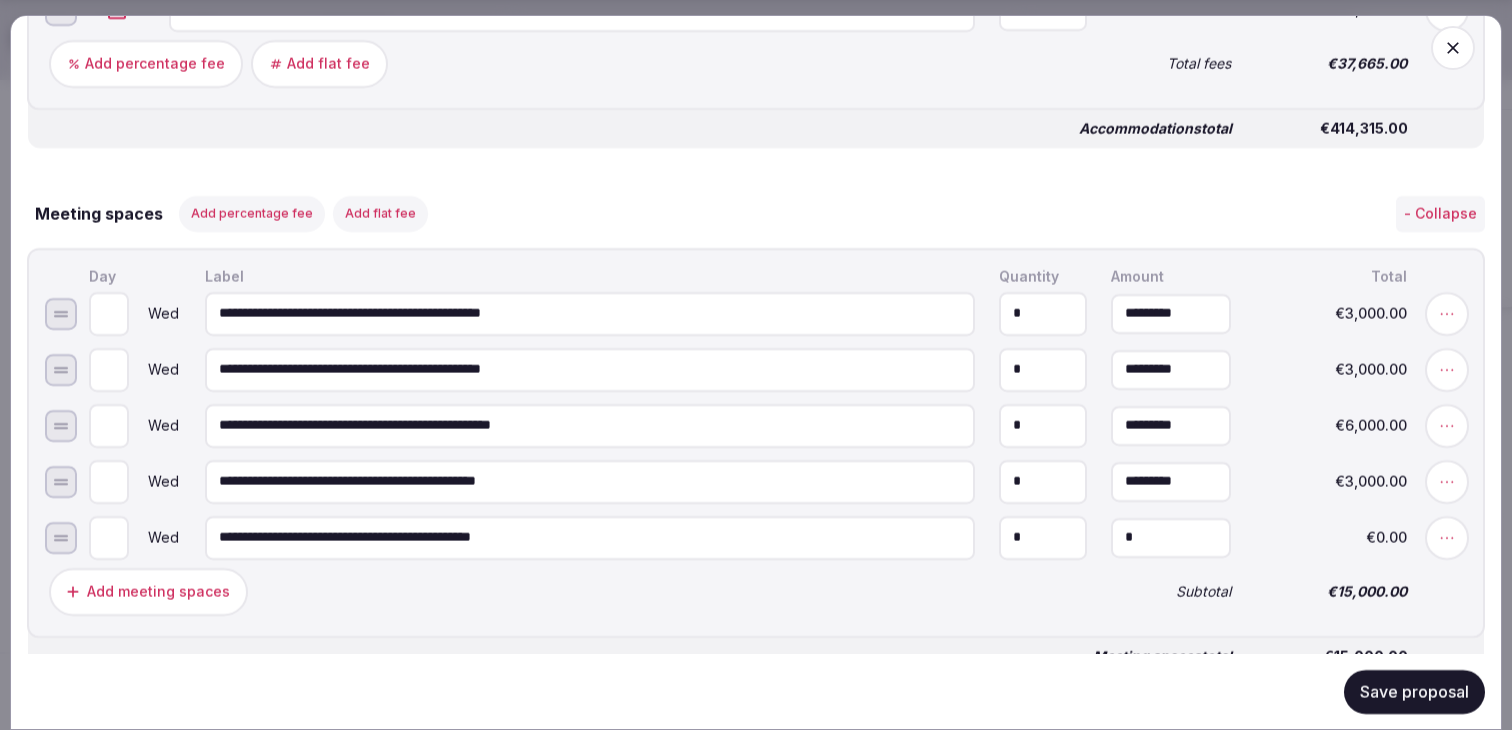 click on "*" at bounding box center [1171, 537] 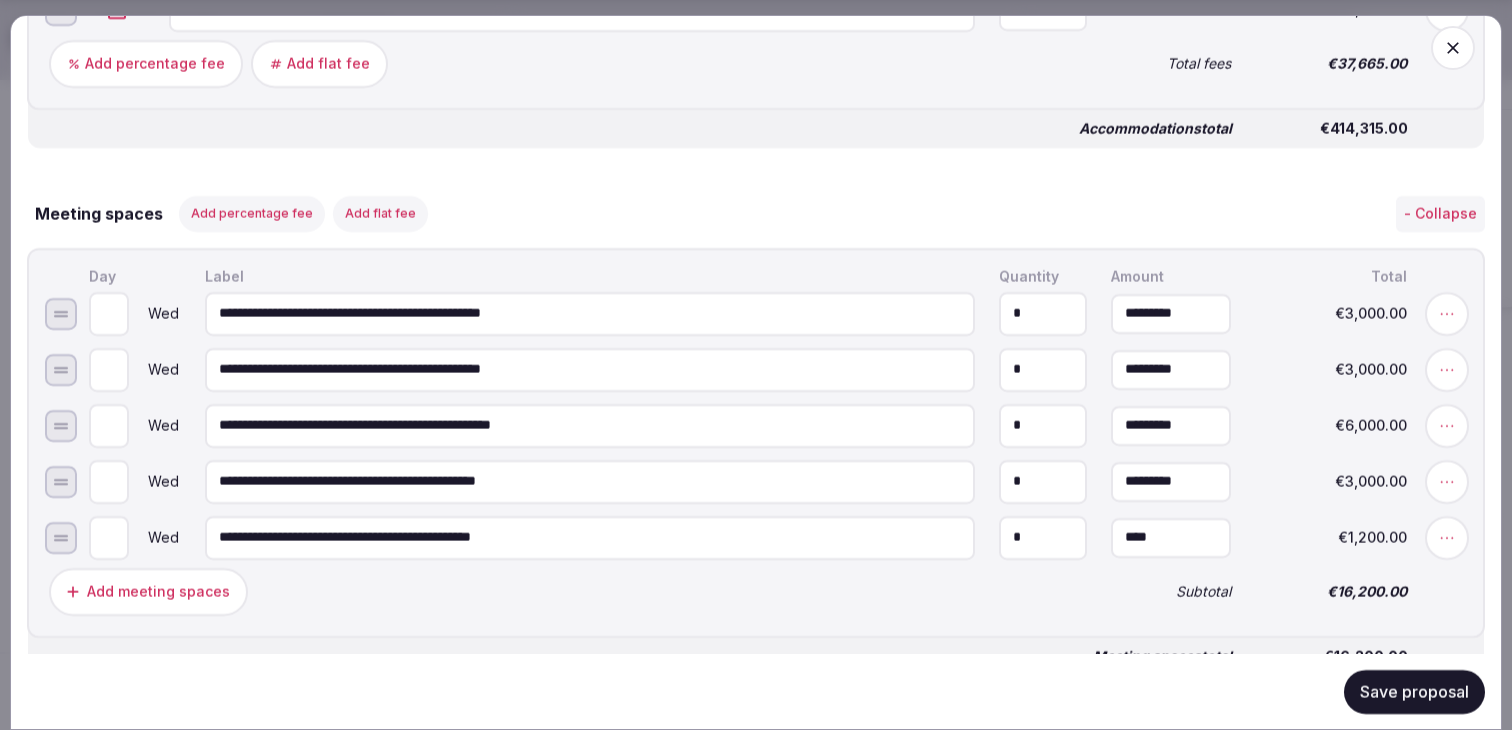 type on "*********" 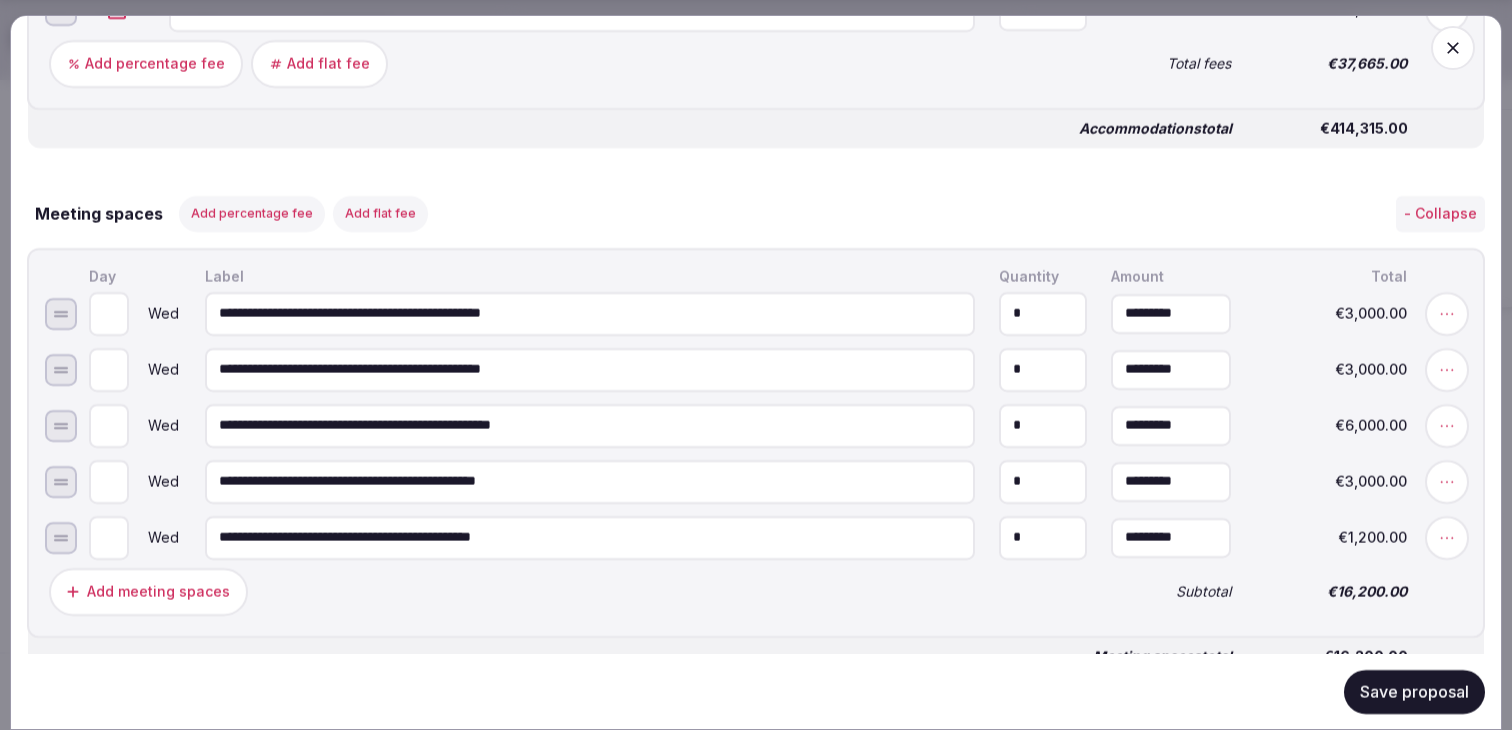click on "Add meeting spaces" at bounding box center (568, 591) 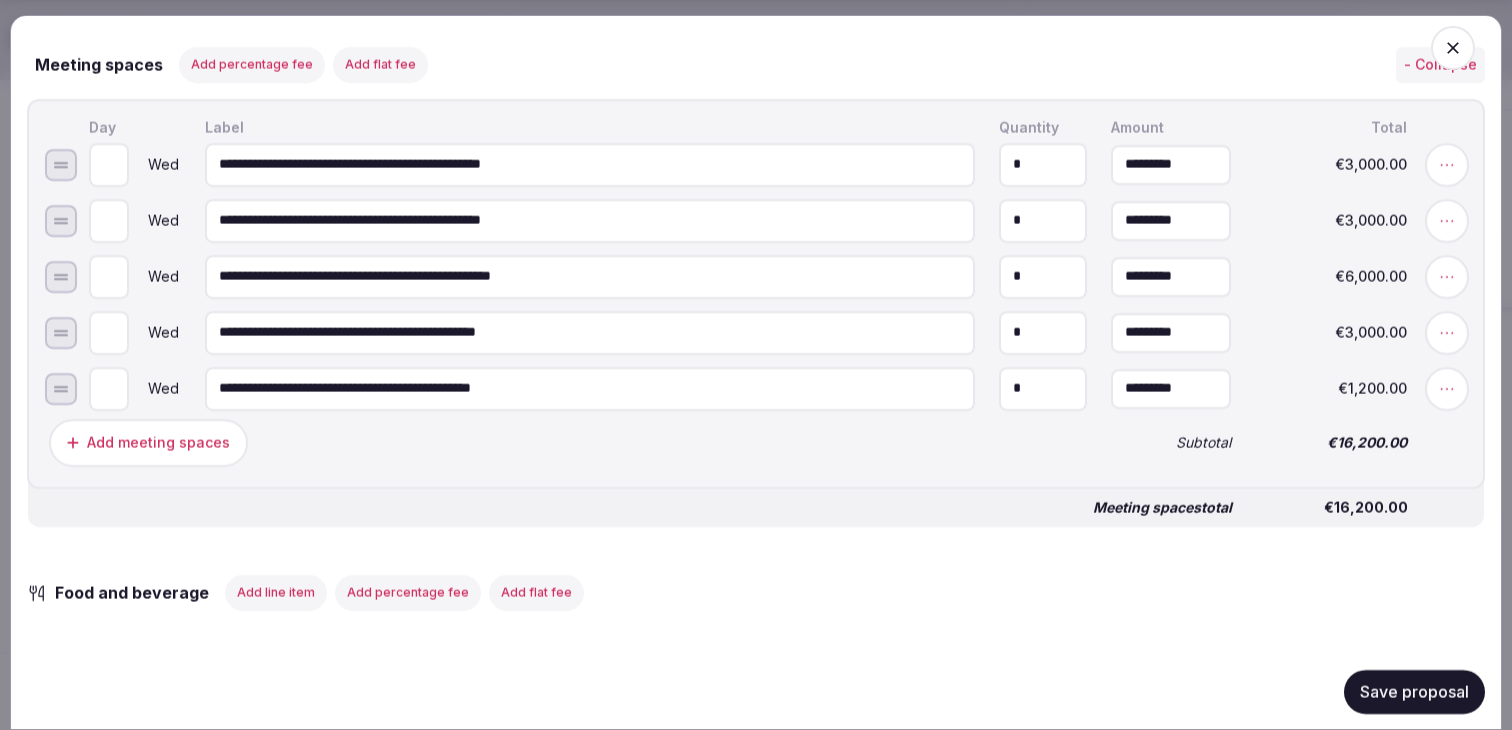 scroll, scrollTop: 1576, scrollLeft: 0, axis: vertical 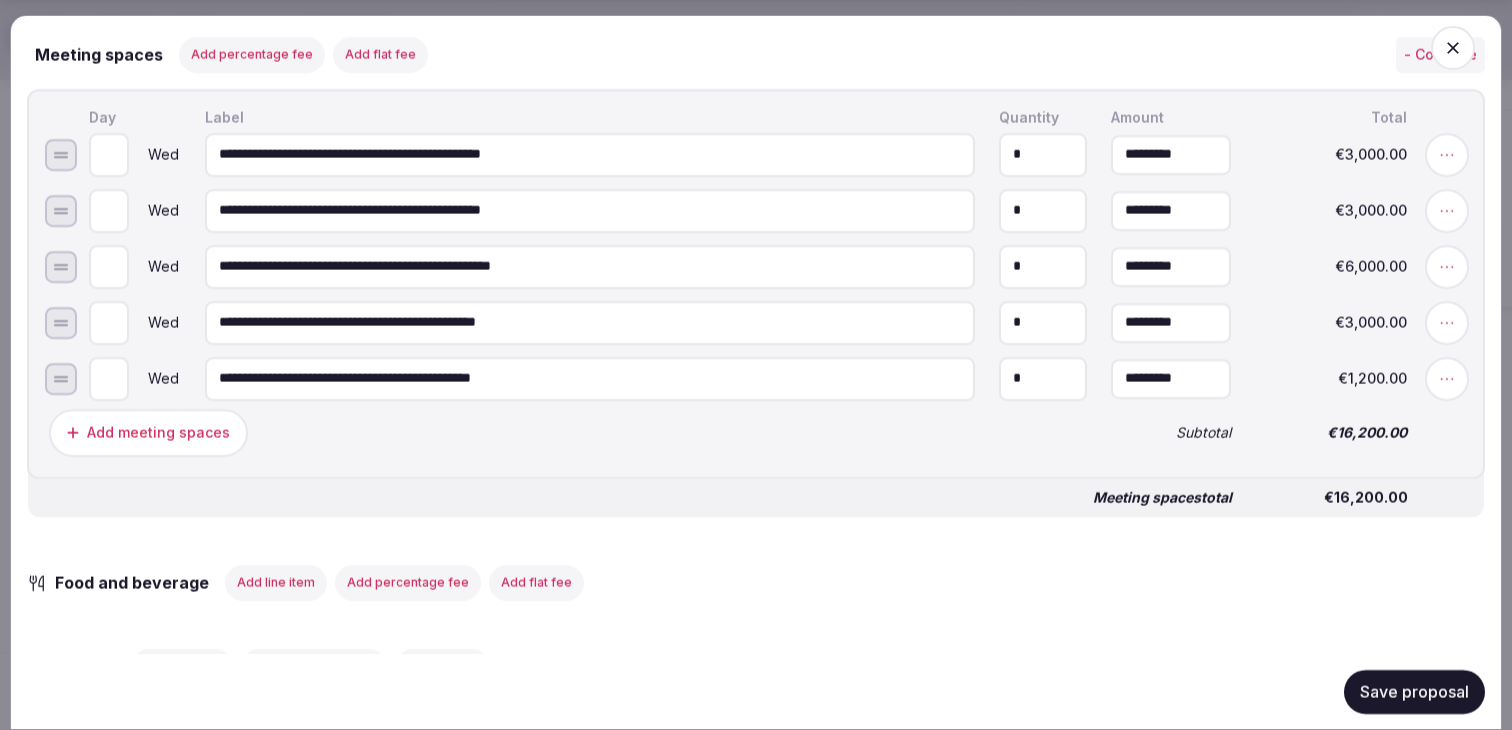 click on "Add meeting spaces" at bounding box center (158, 432) 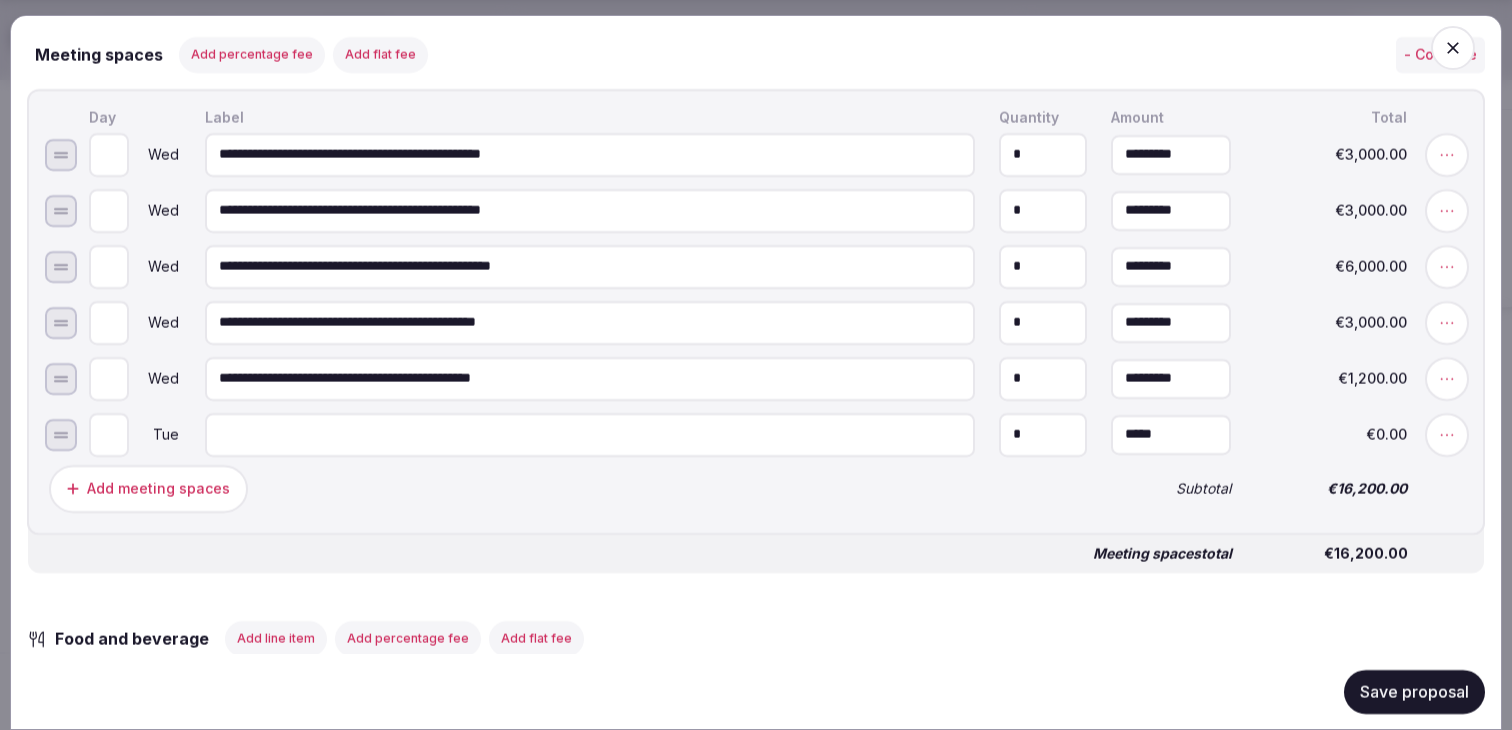 type on "*" 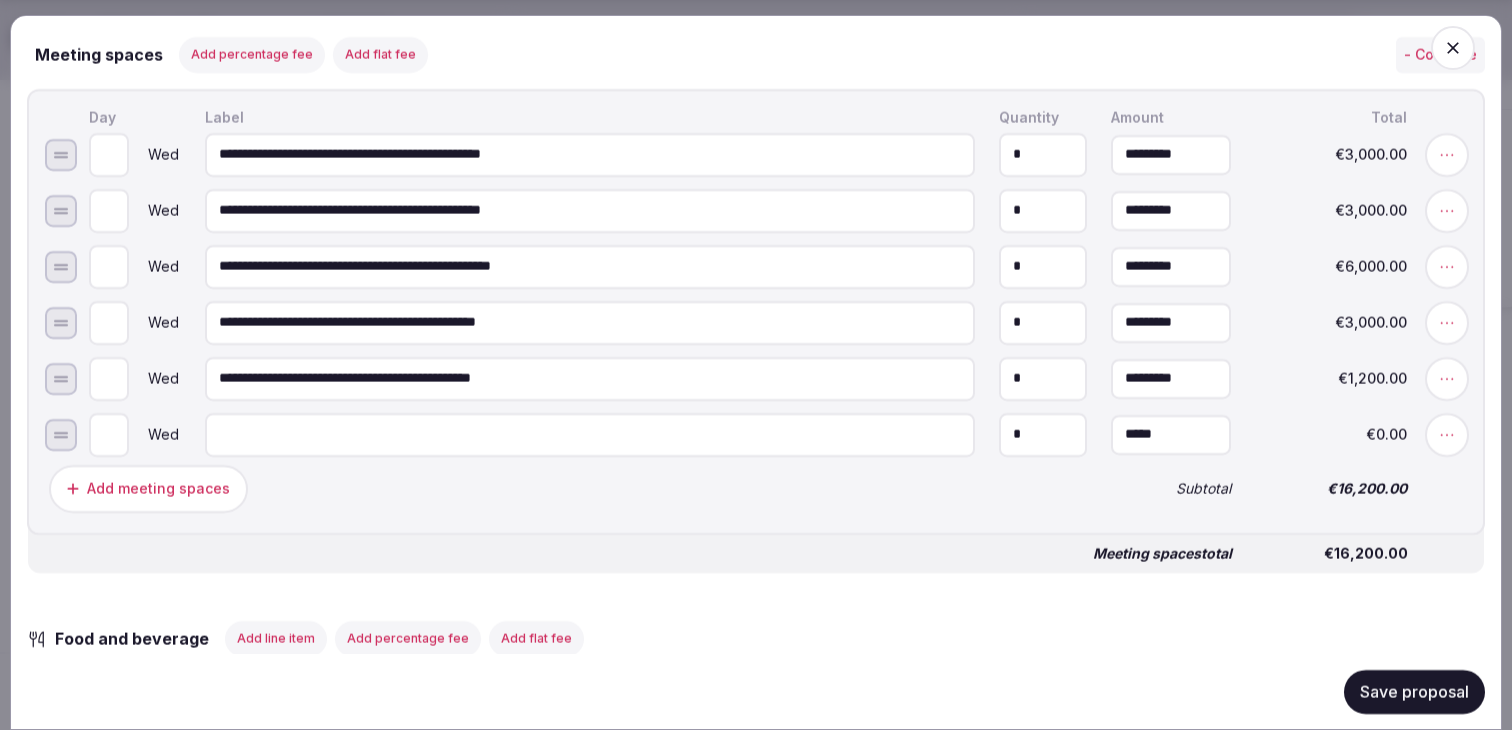 click at bounding box center (590, 434) 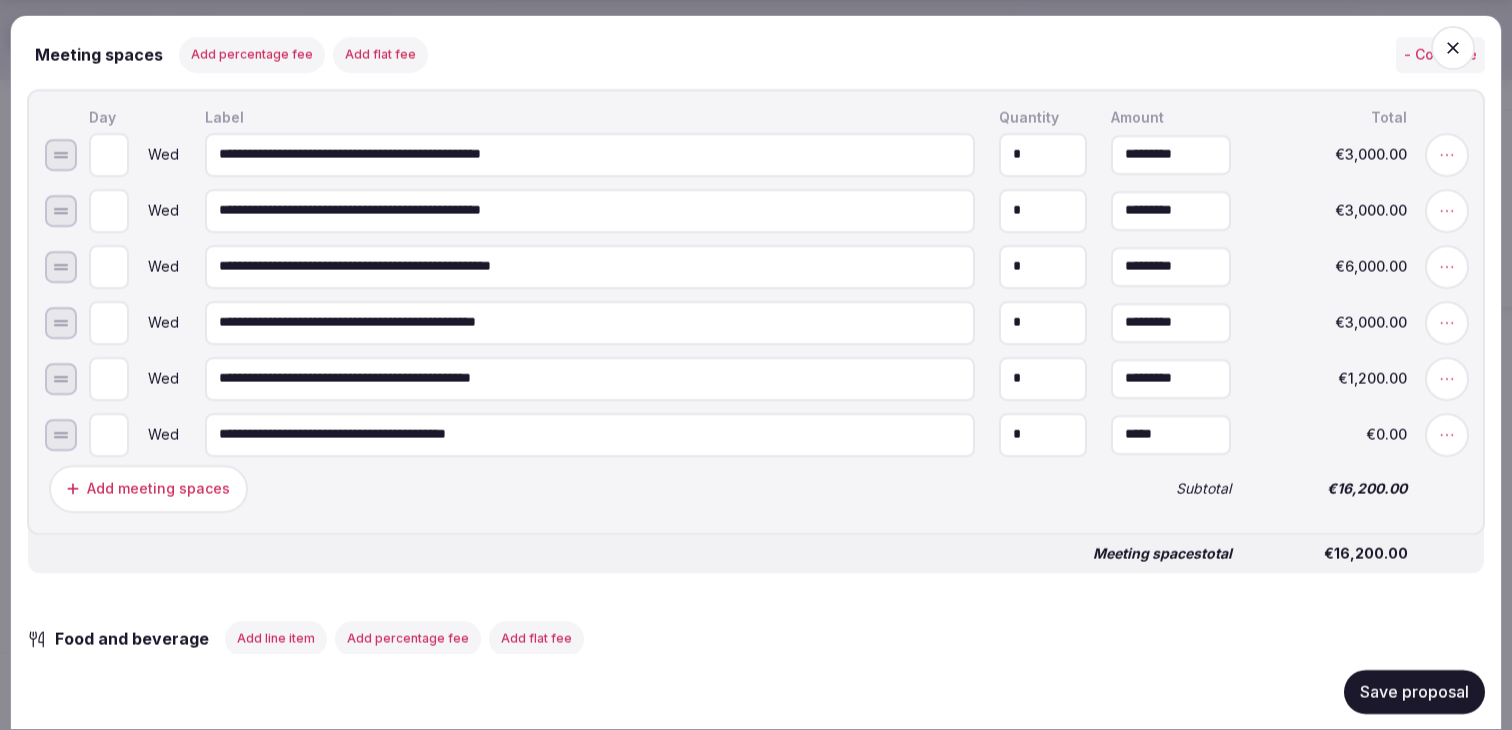 click on "**********" at bounding box center [590, 434] 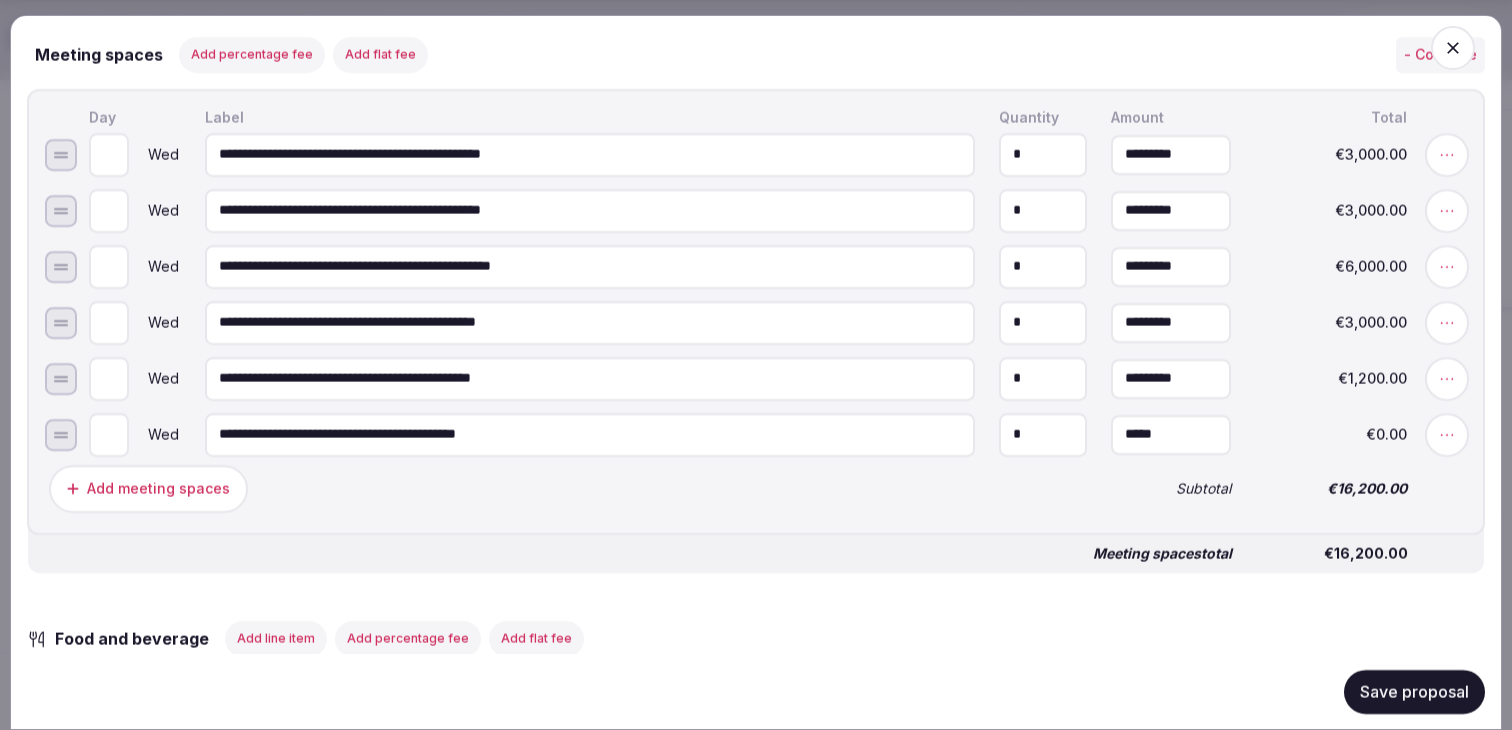 click on "**********" at bounding box center (590, 434) 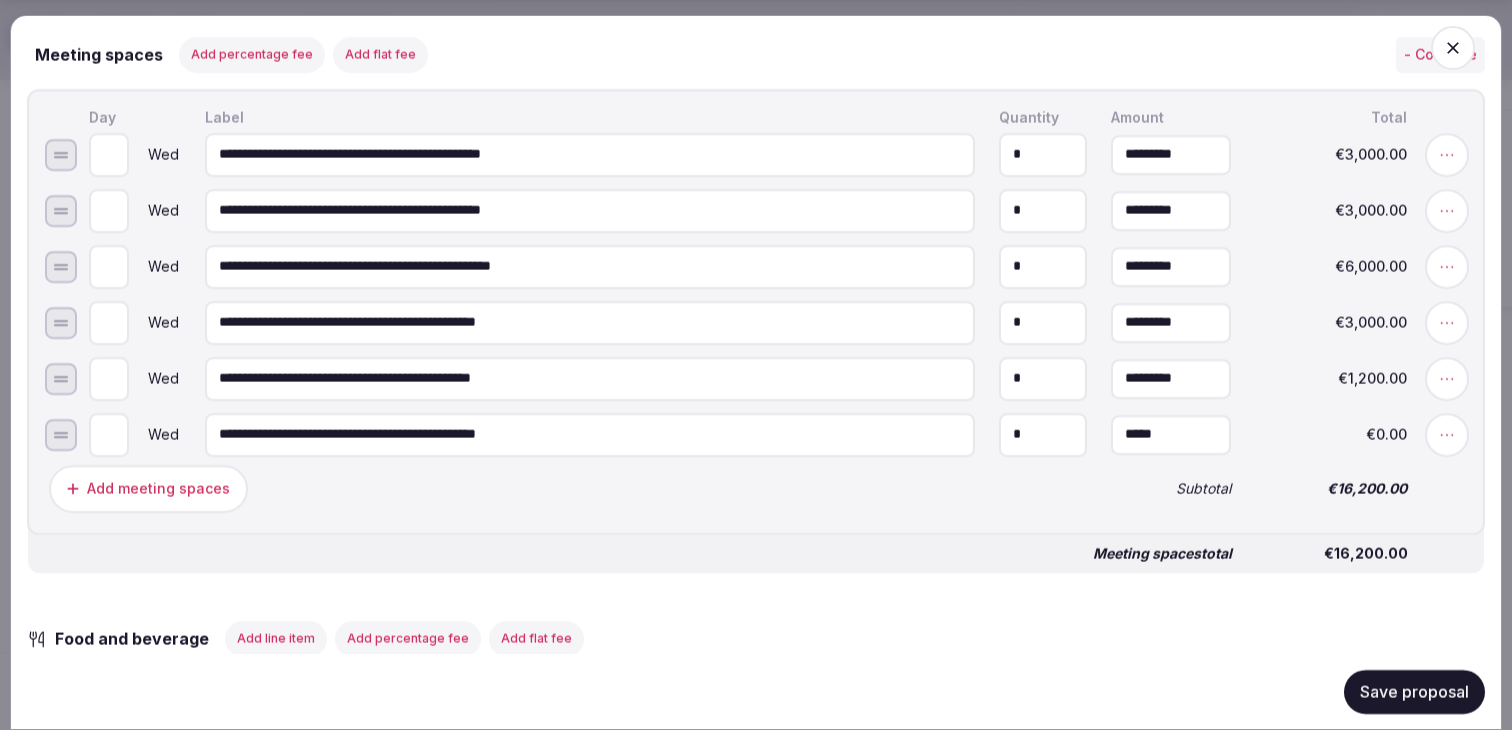 type on "**********" 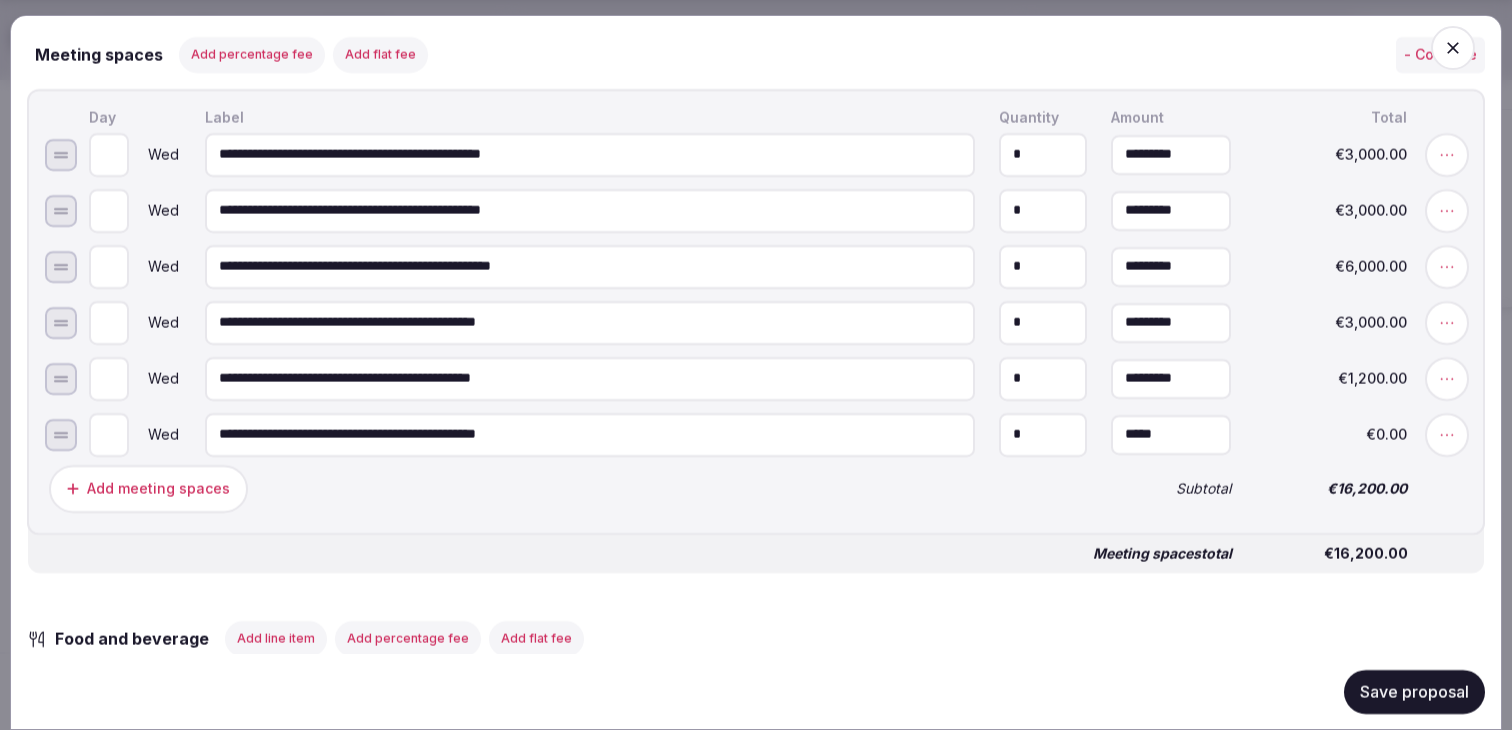 type on "*" 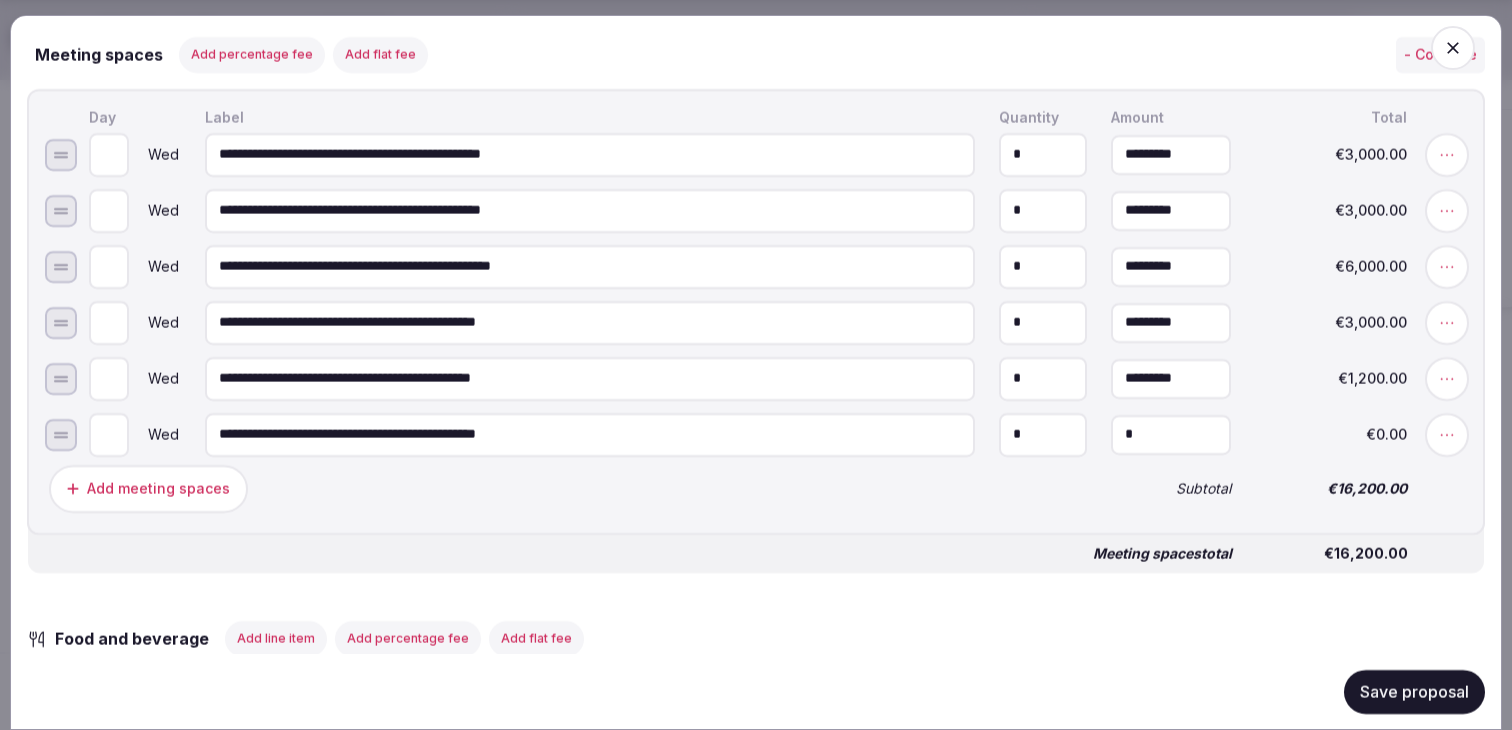 click on "*" at bounding box center (1171, 434) 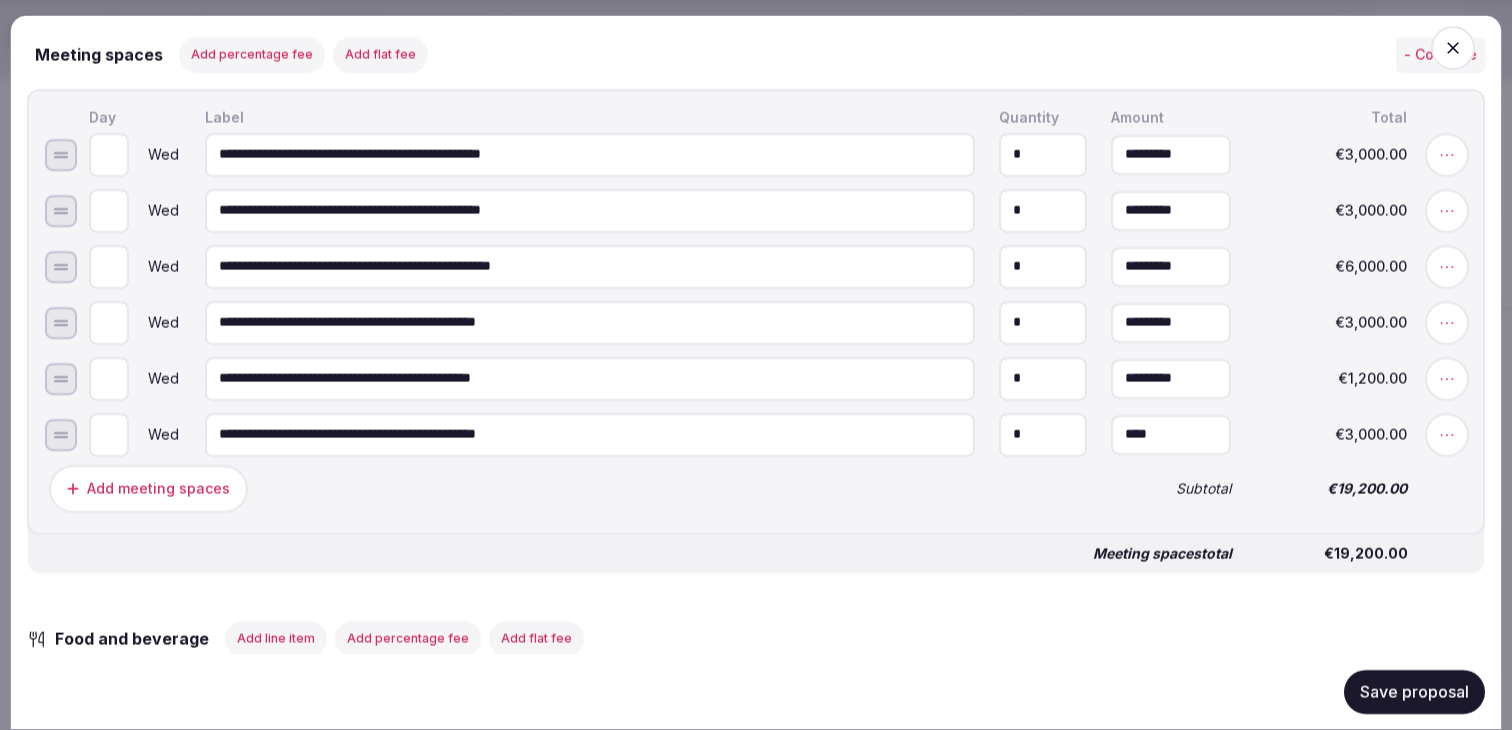 type on "*********" 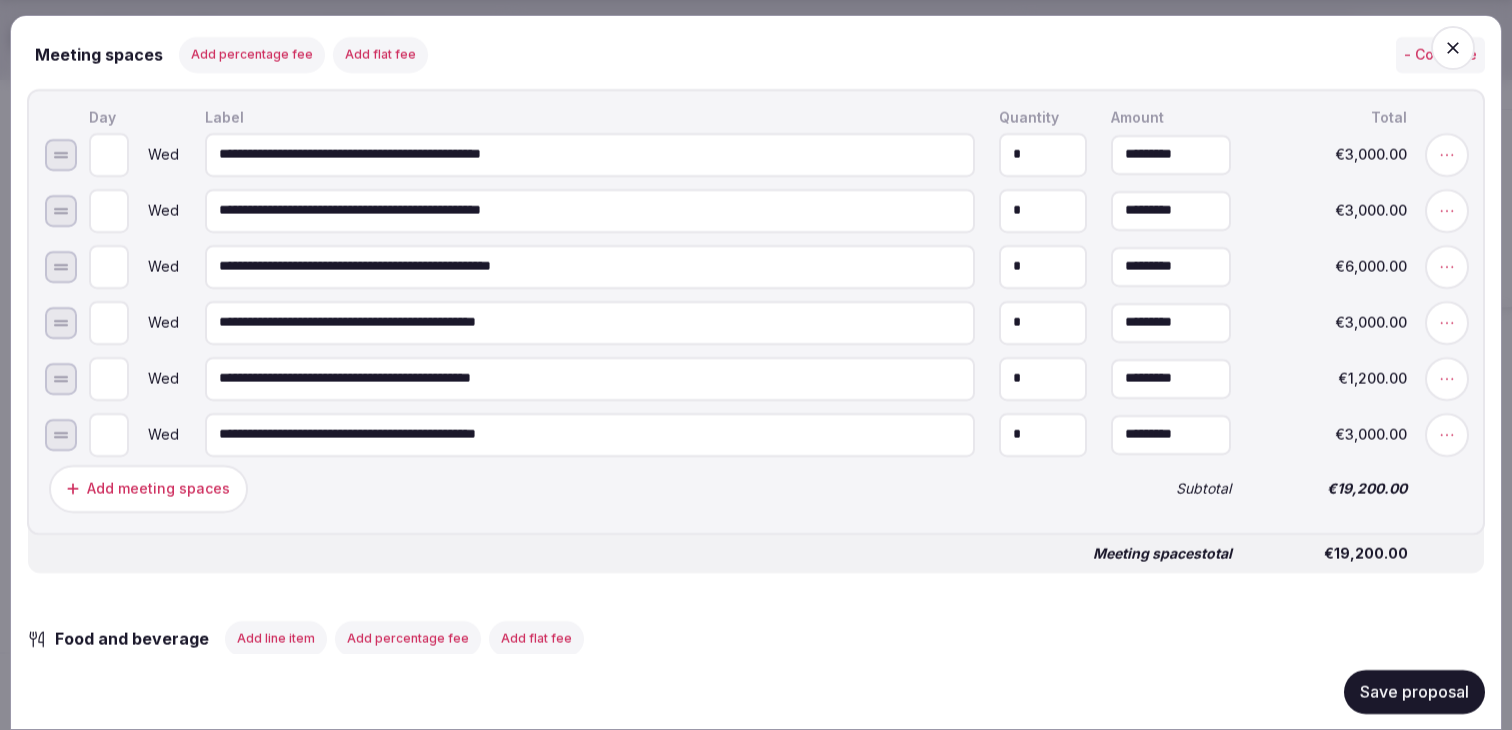 click on "Add meeting spaces" at bounding box center [568, 488] 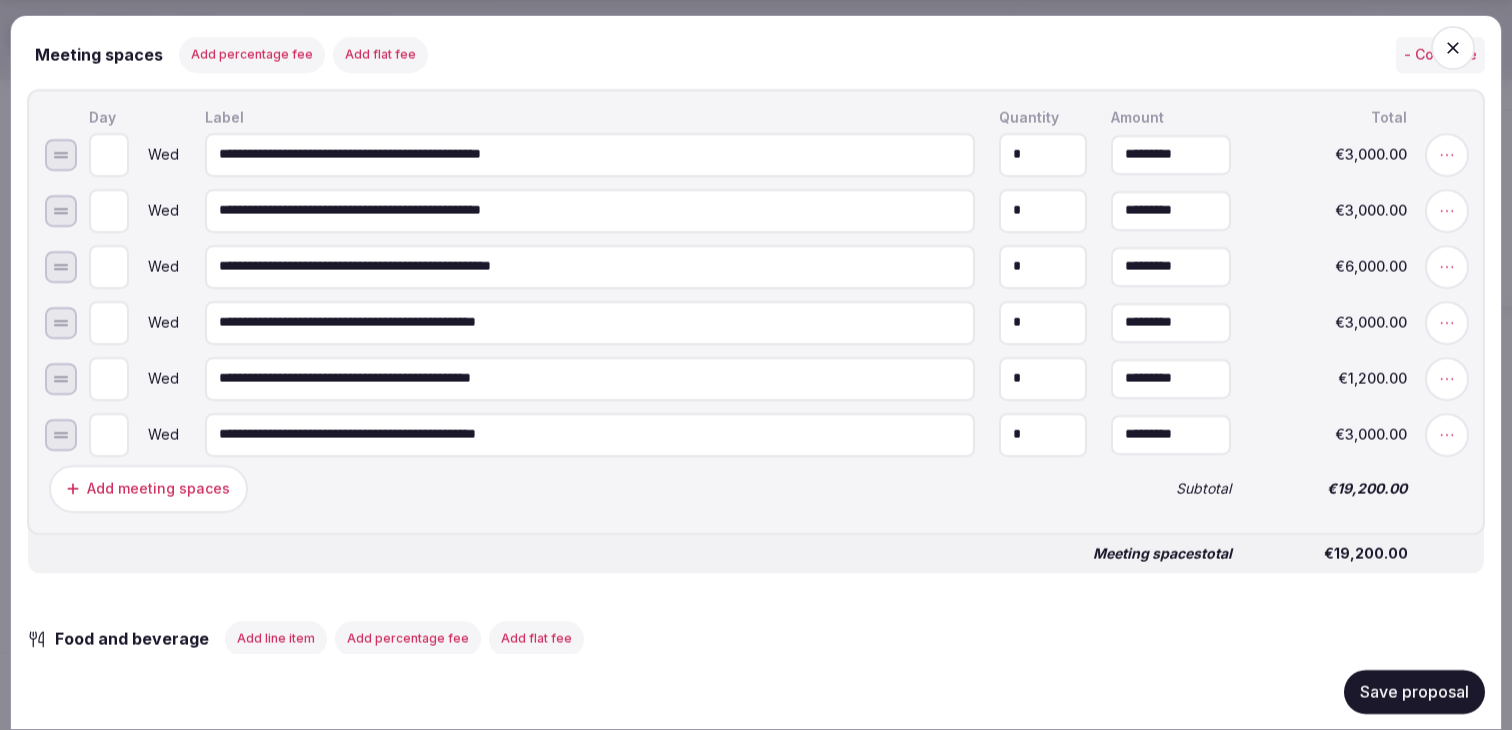 click on "Add meeting spaces" at bounding box center [158, 488] 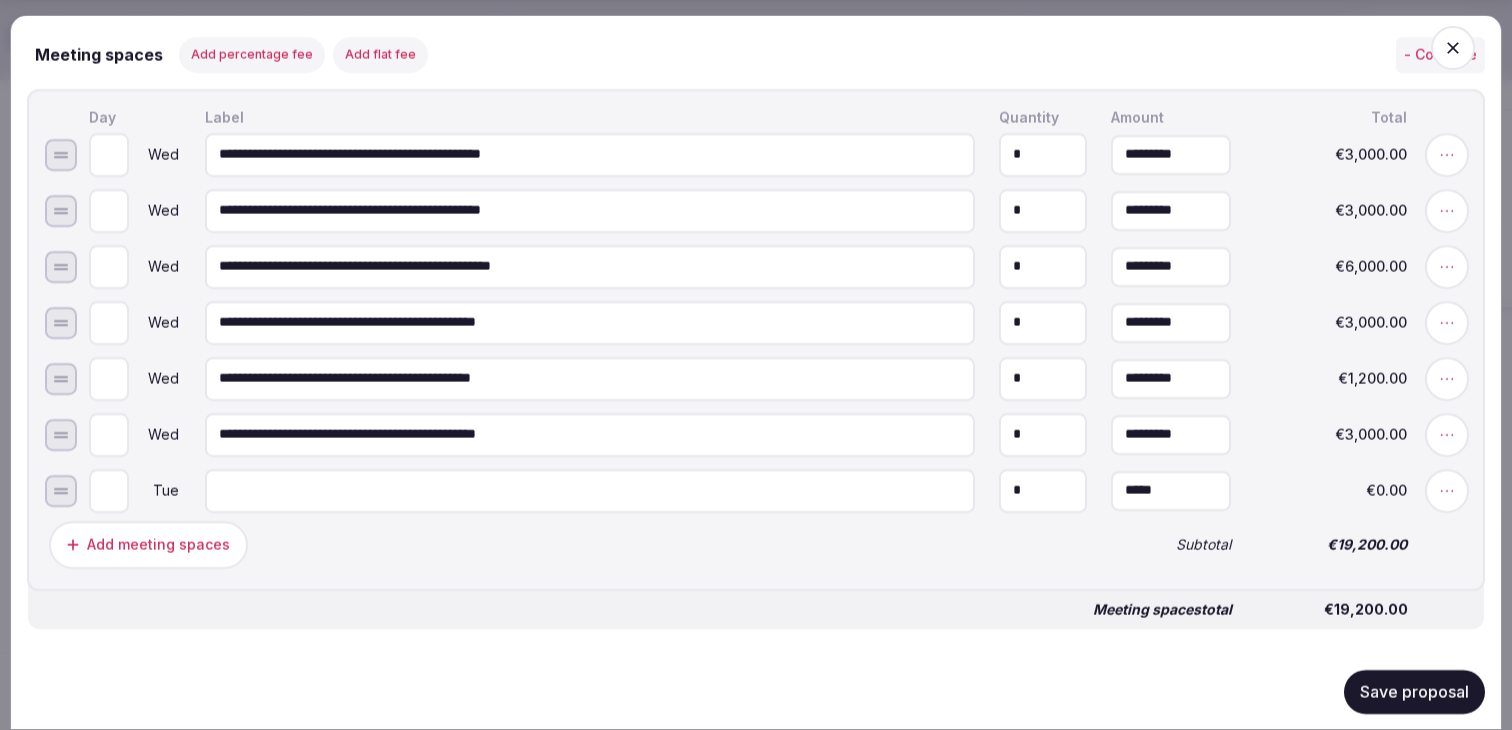 click at bounding box center [590, 490] 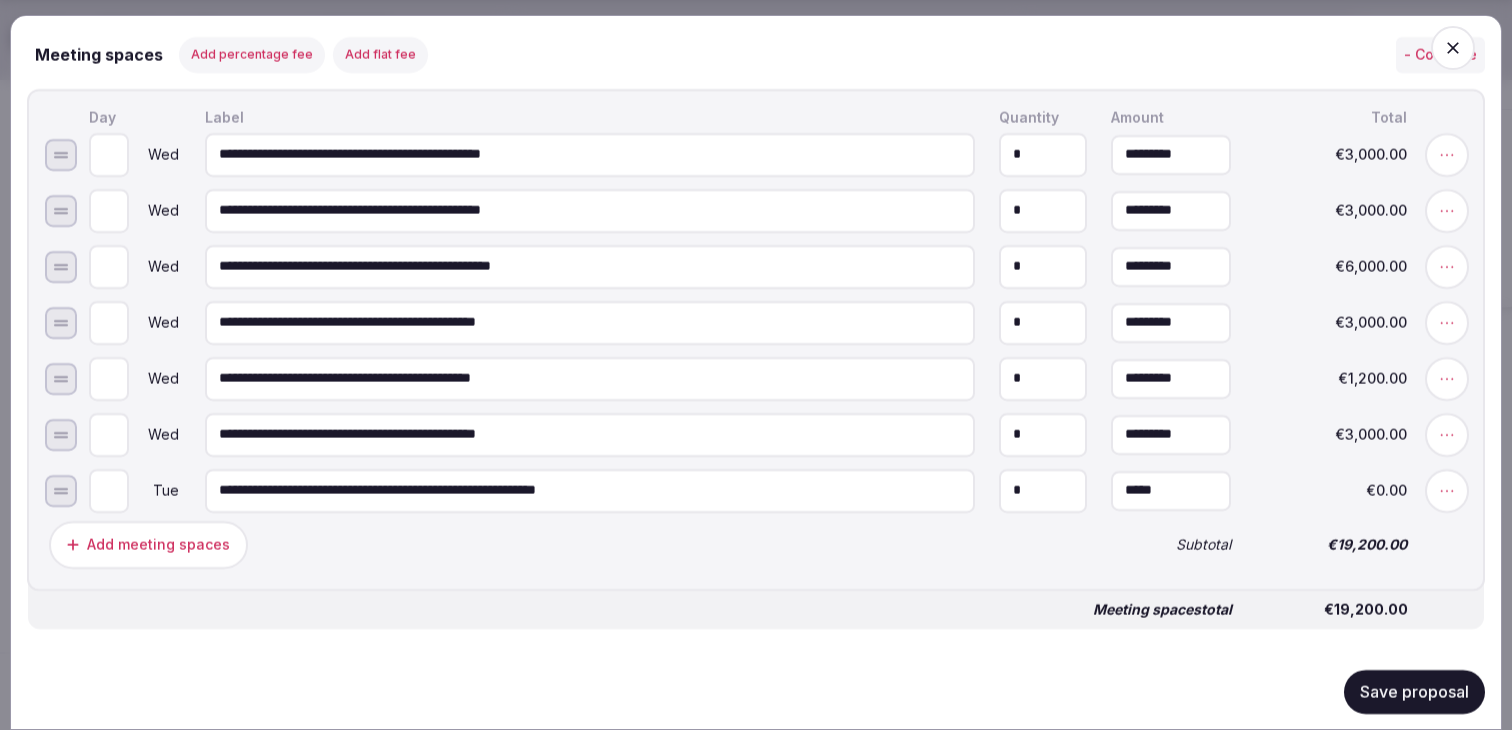type on "**********" 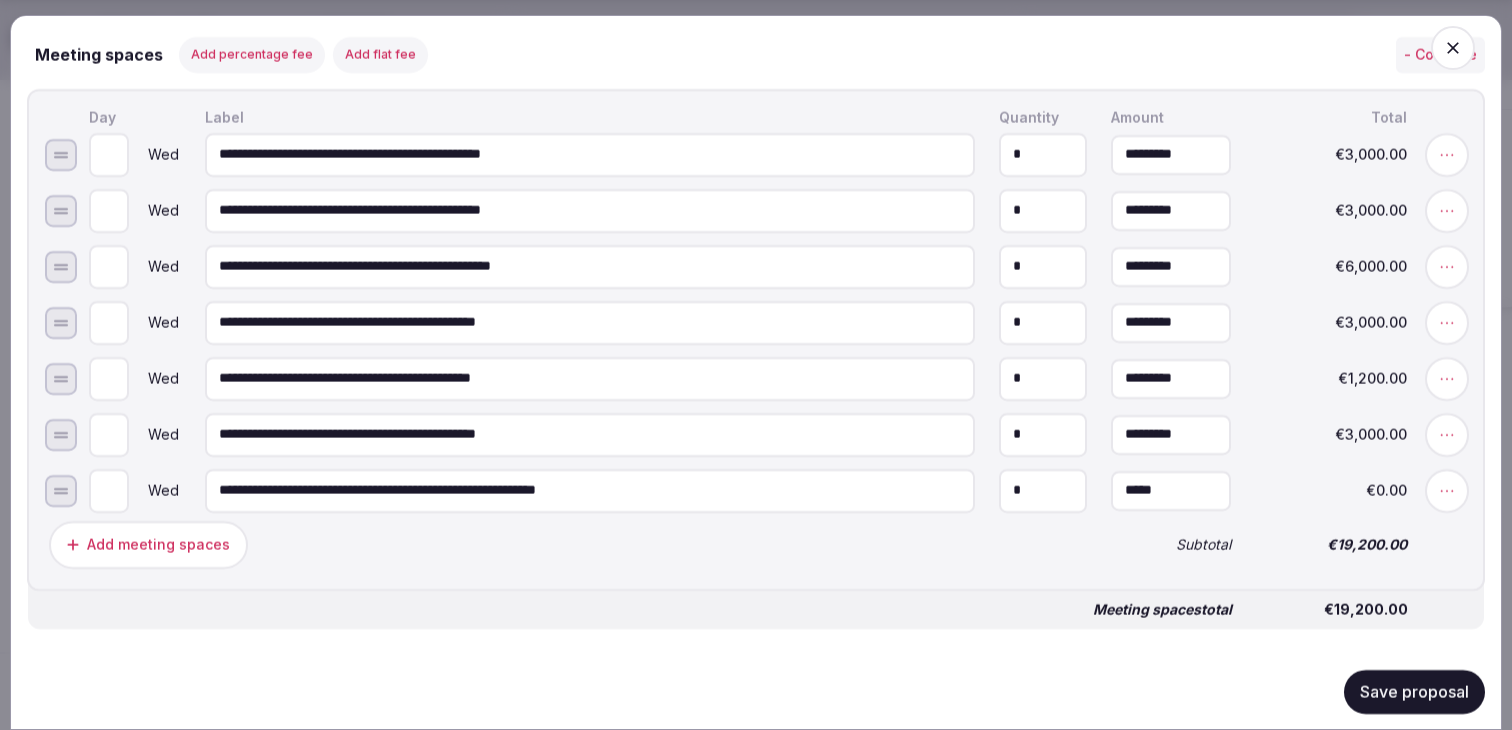 click on "**********" at bounding box center [590, 490] 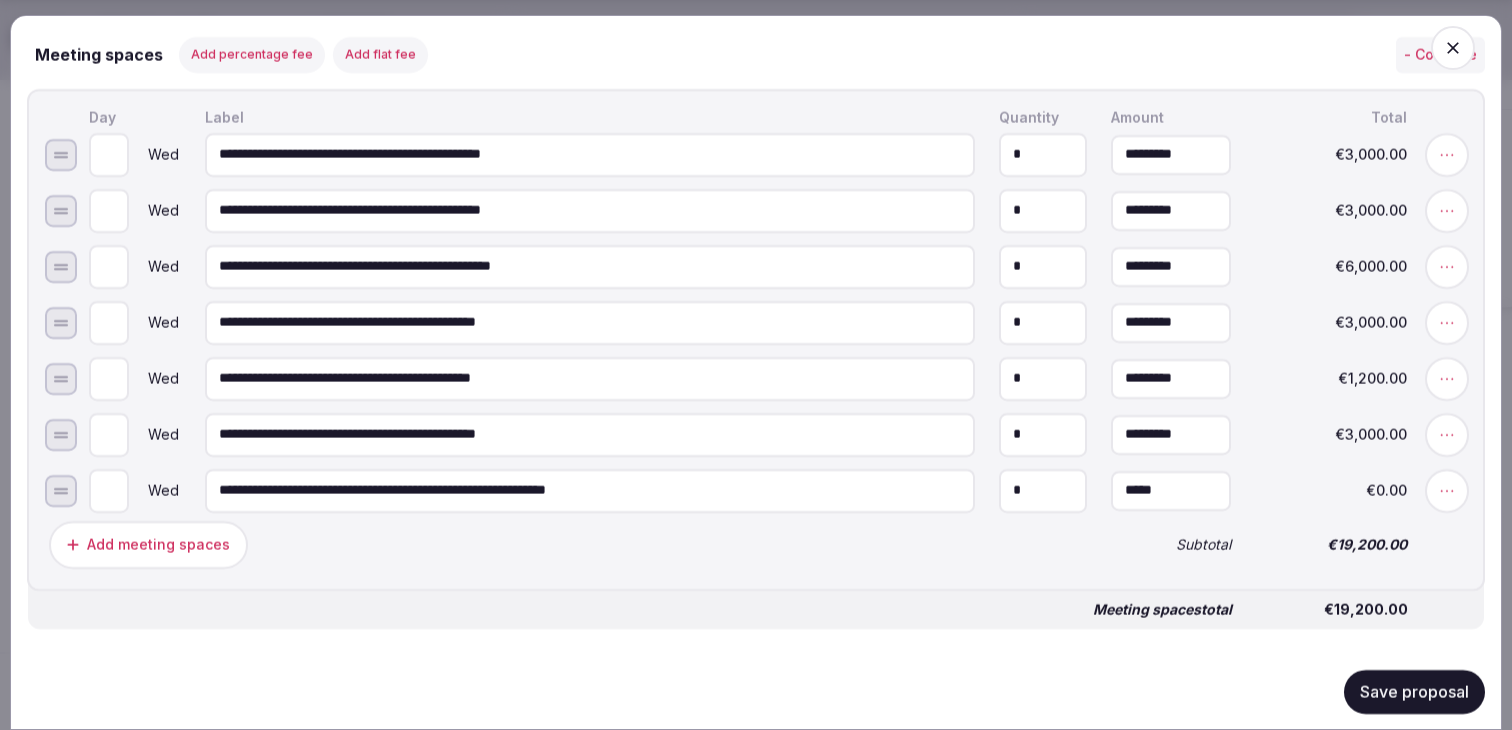 click on "**********" at bounding box center [590, 490] 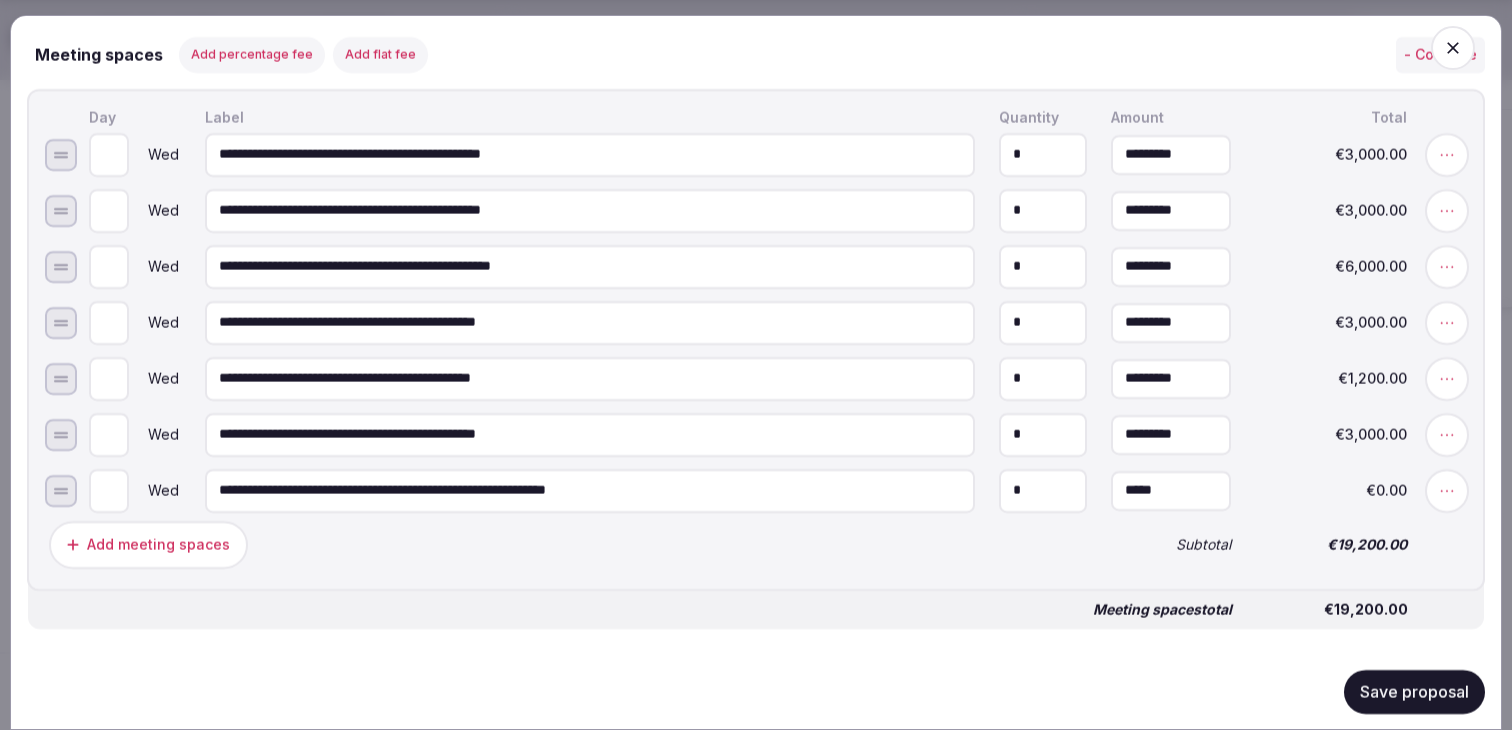 type on "*" 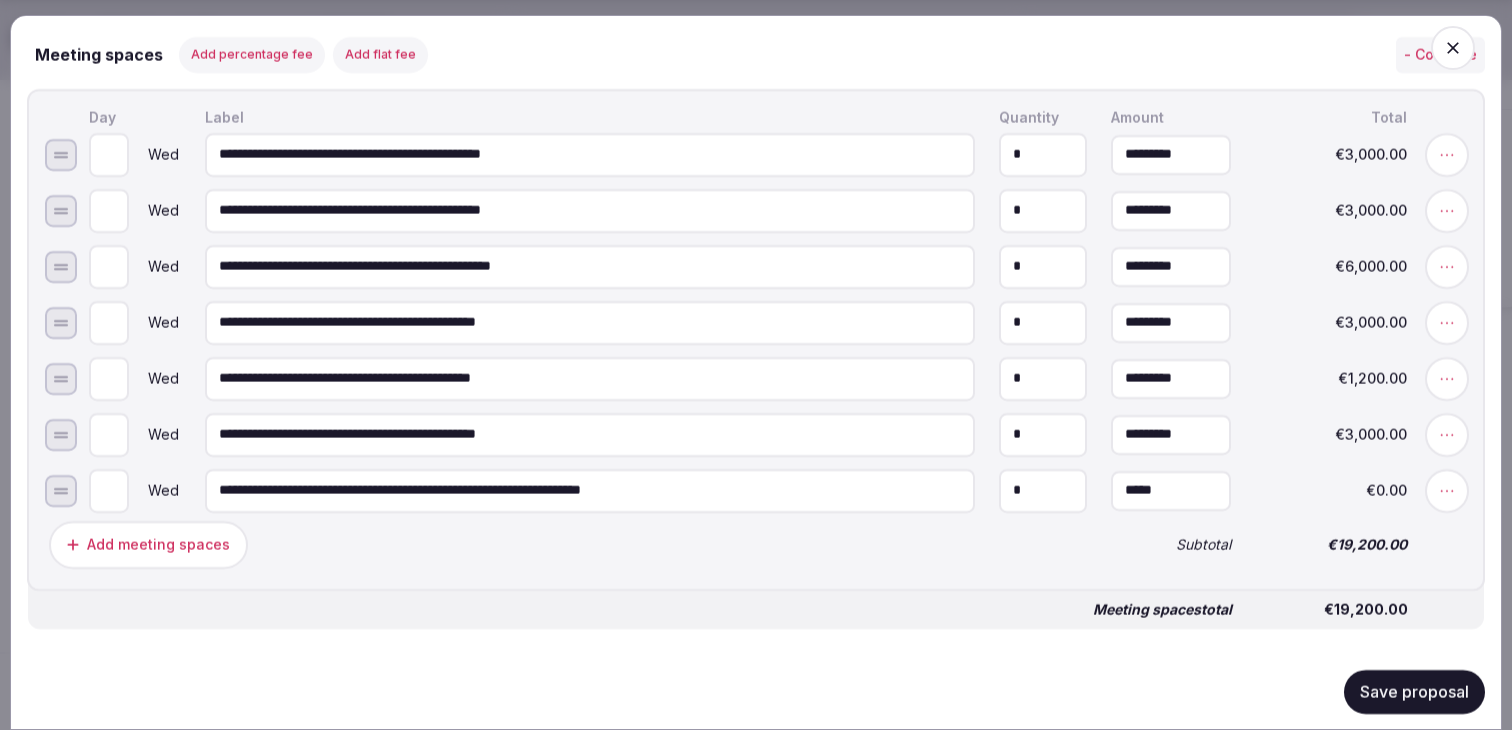 type on "**********" 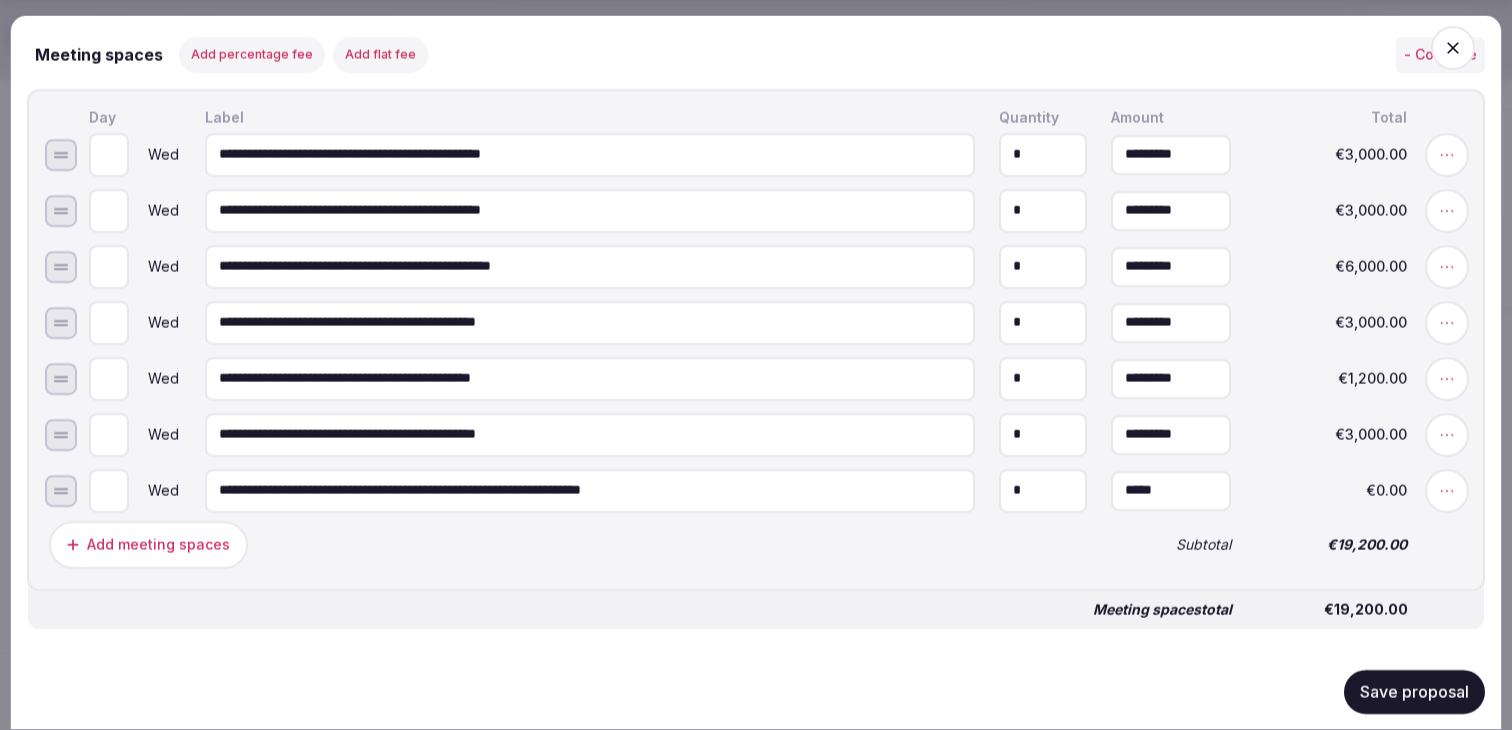type on "*" 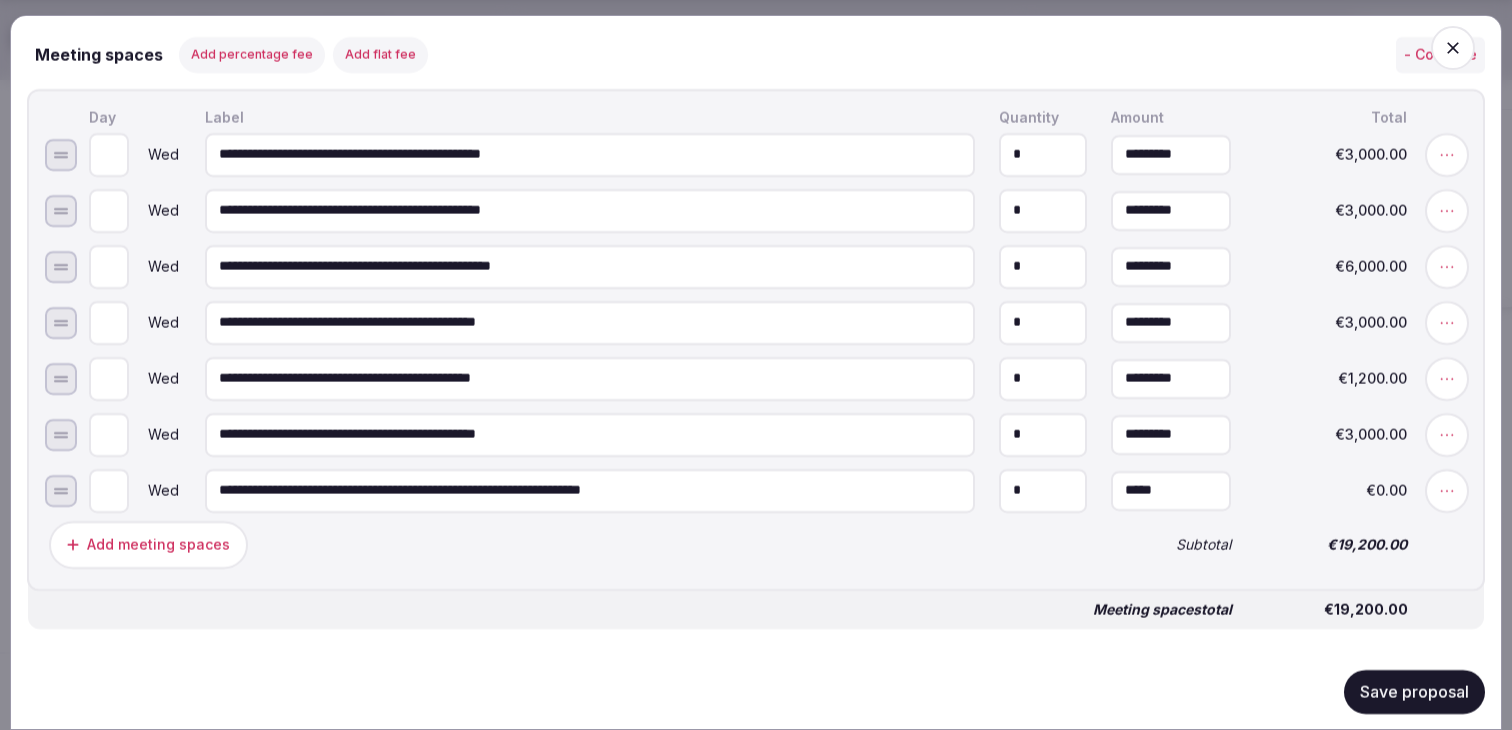 click on "**********" at bounding box center [590, 490] 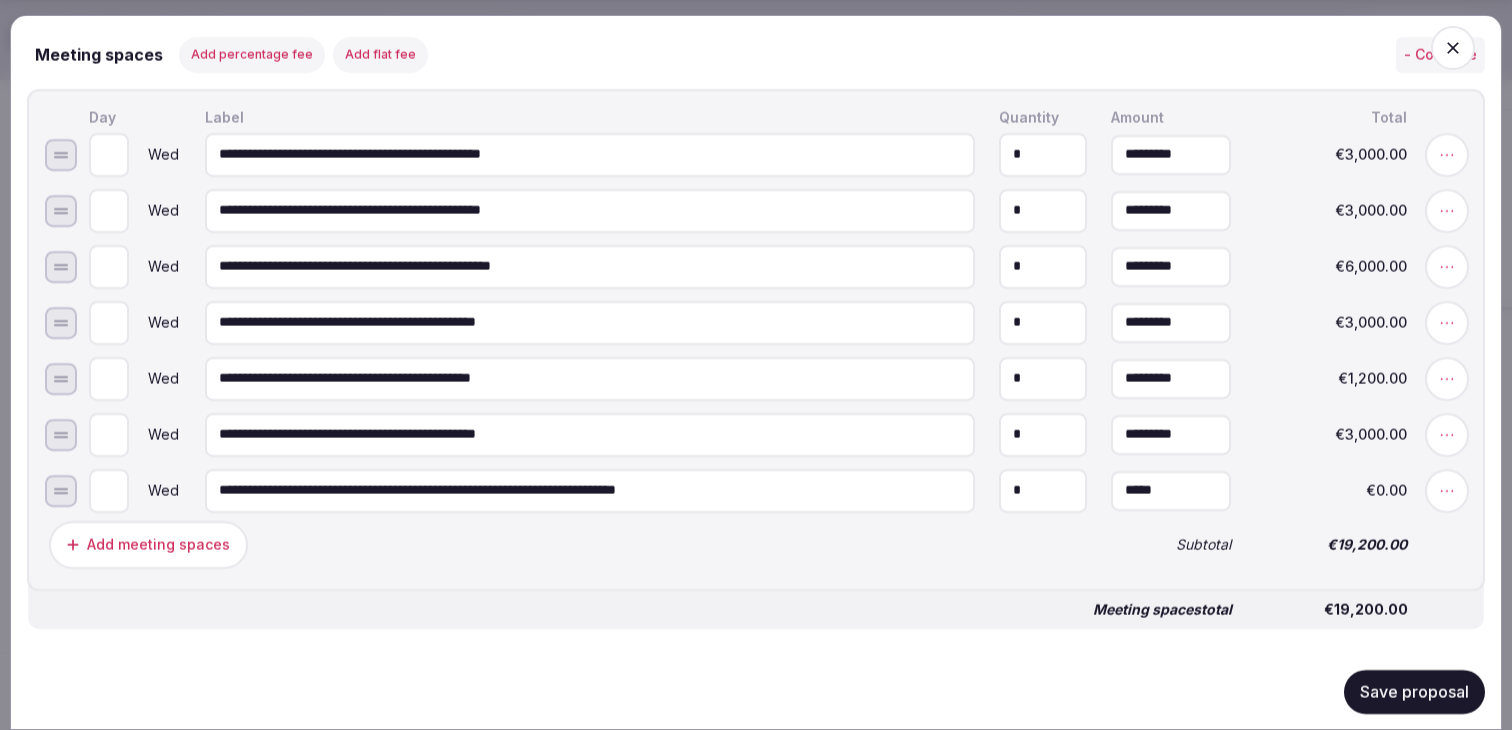 click on "**********" at bounding box center (590, 490) 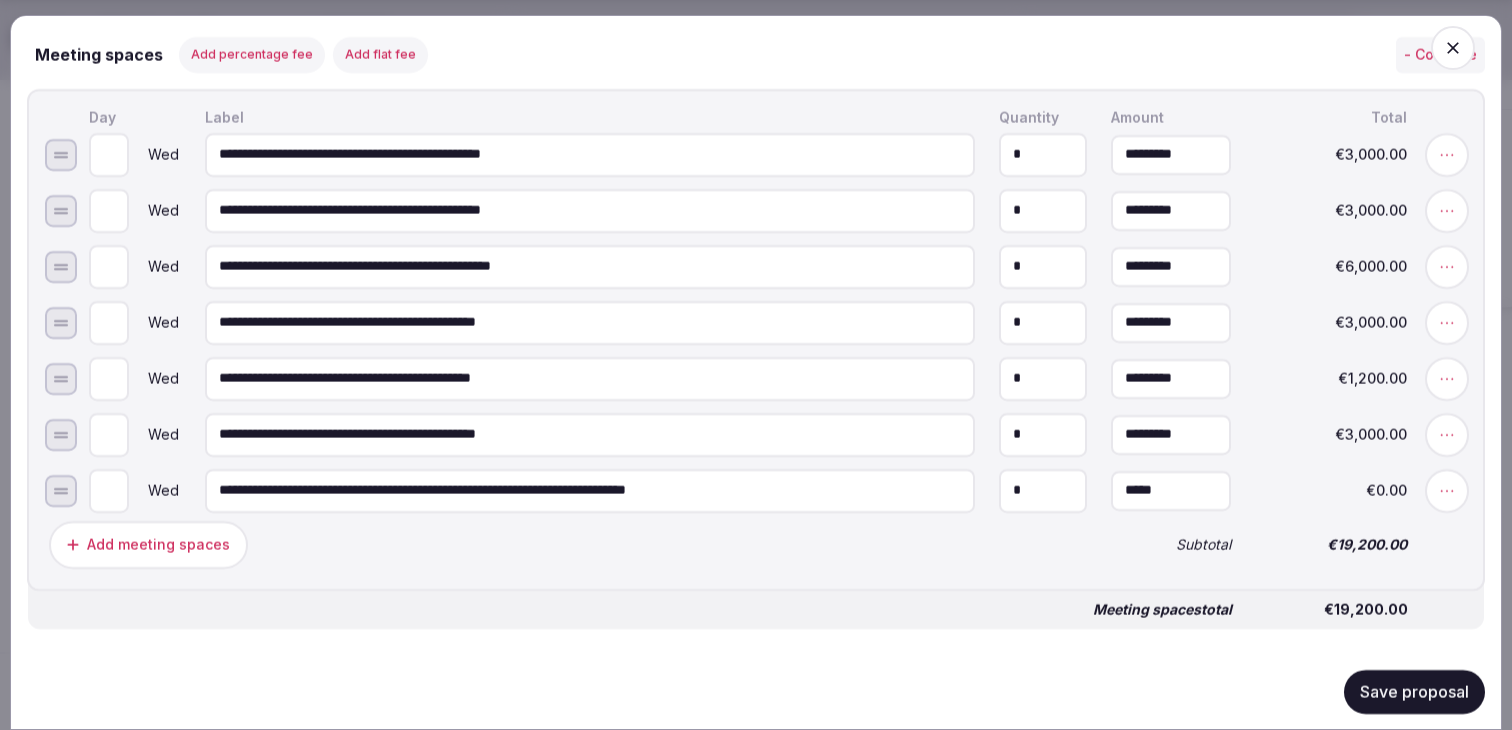 type on "**********" 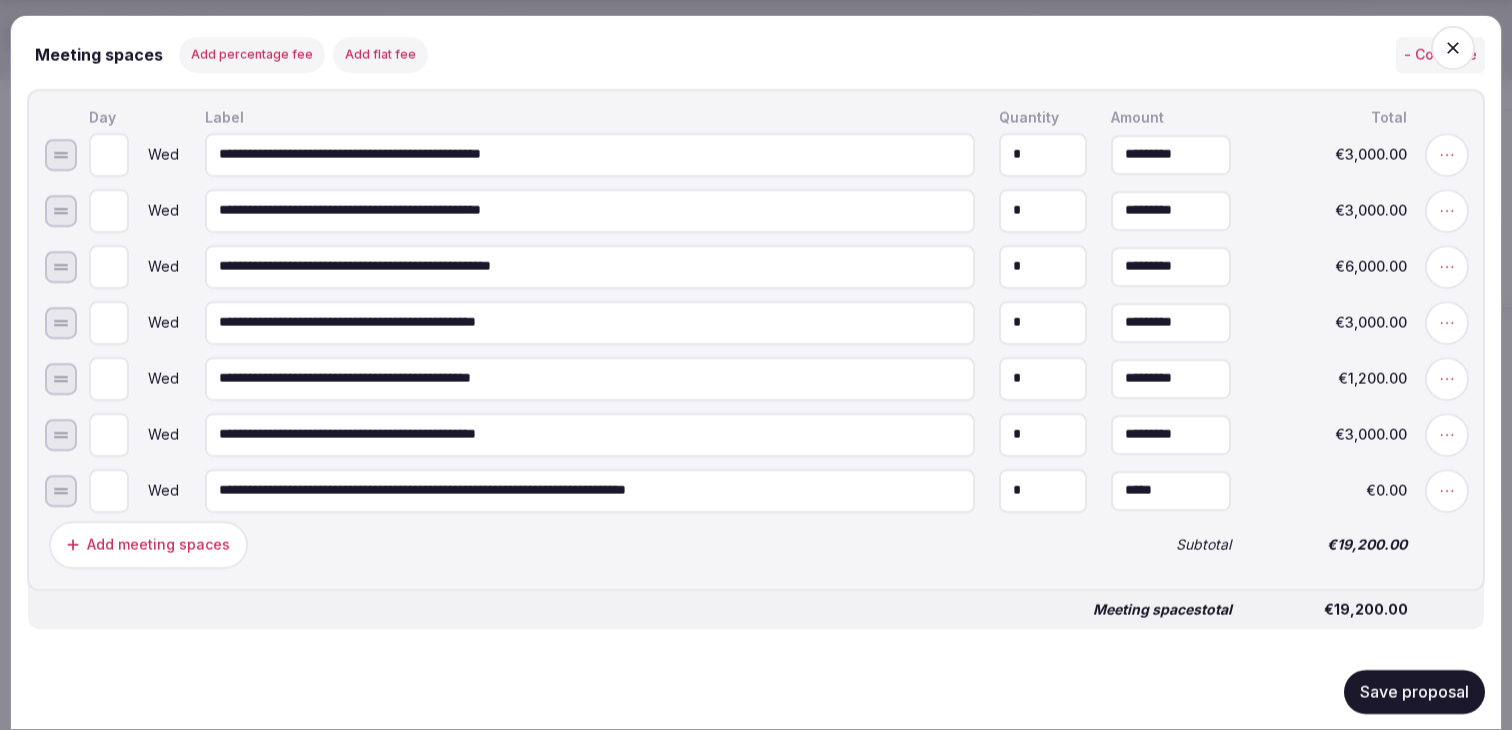 click on "Add meeting spaces" at bounding box center [568, 544] 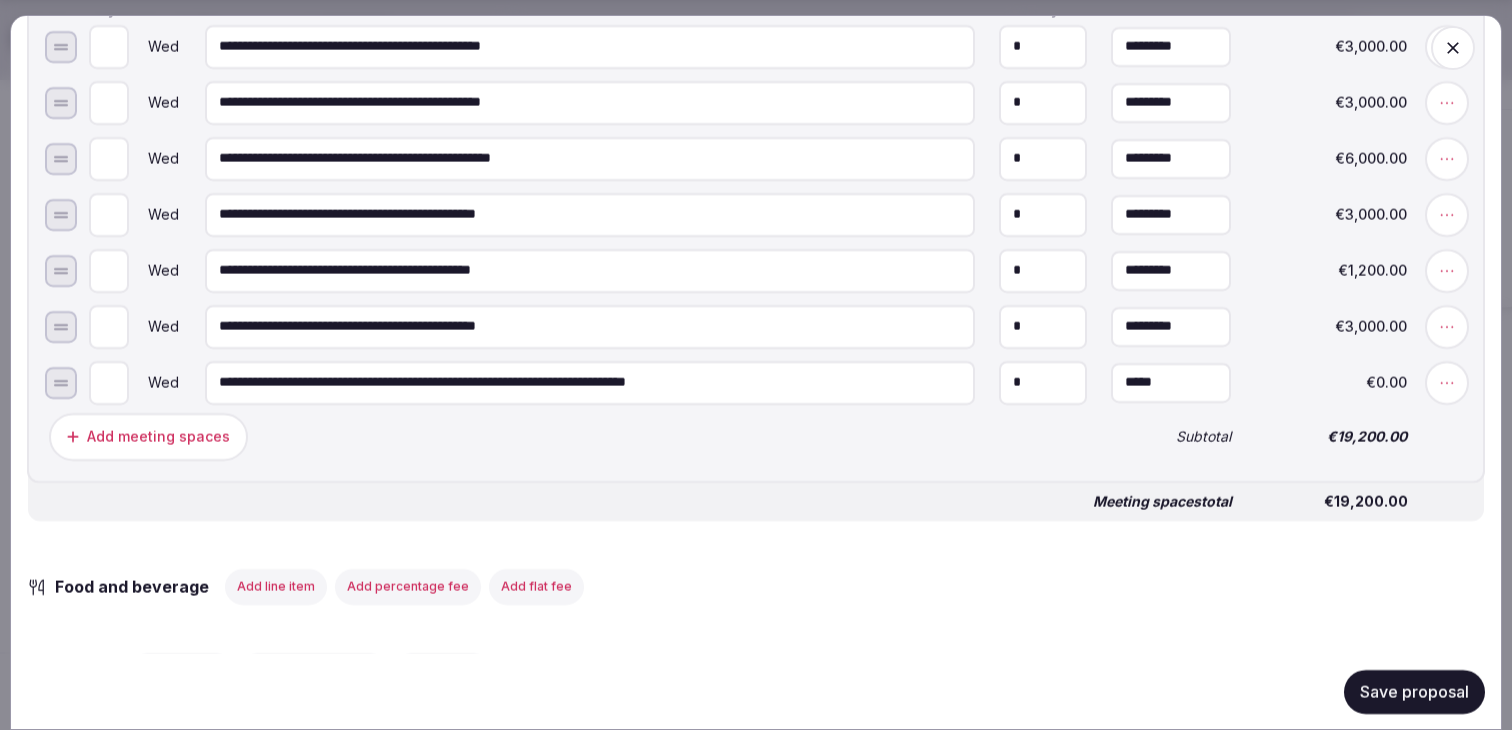 scroll, scrollTop: 1682, scrollLeft: 0, axis: vertical 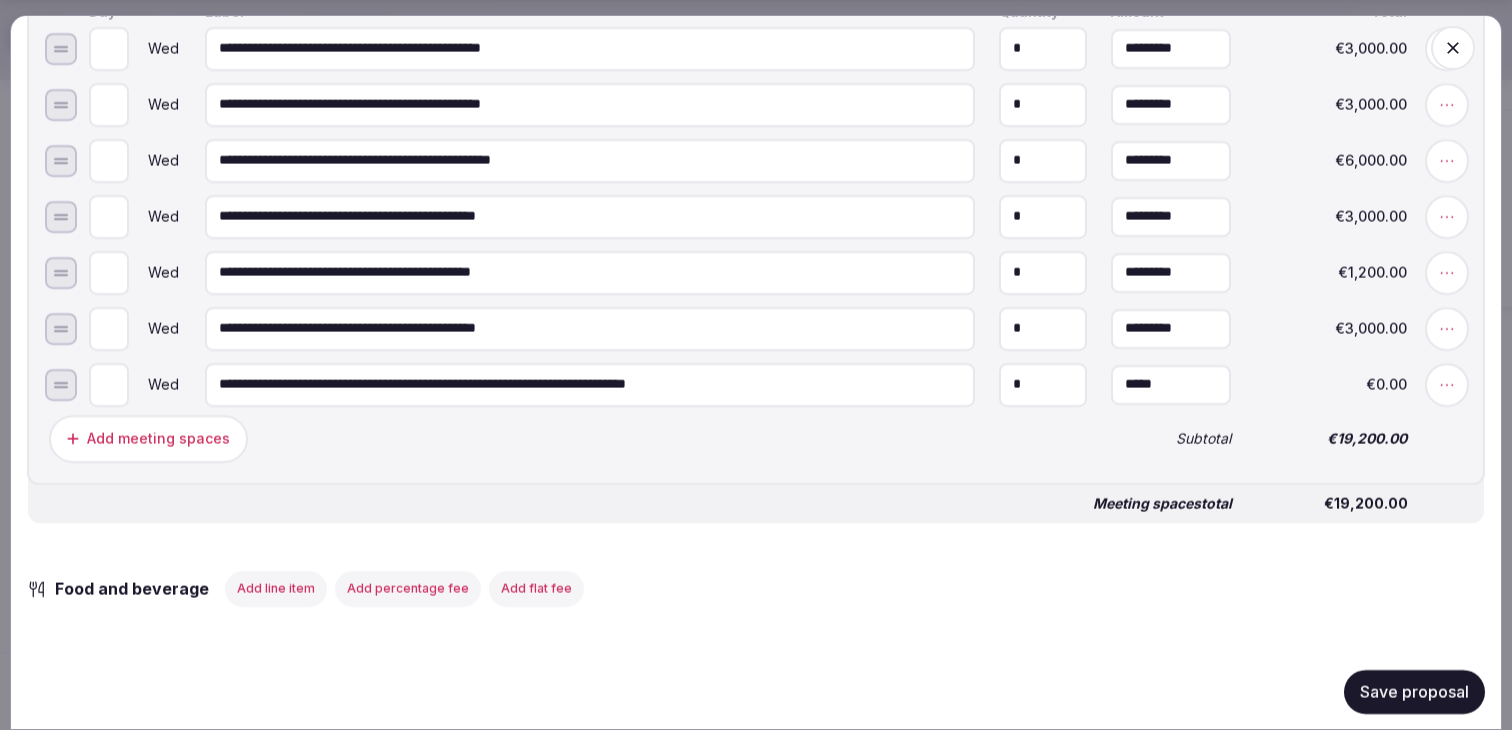 click on "Add meeting spaces" at bounding box center (158, 438) 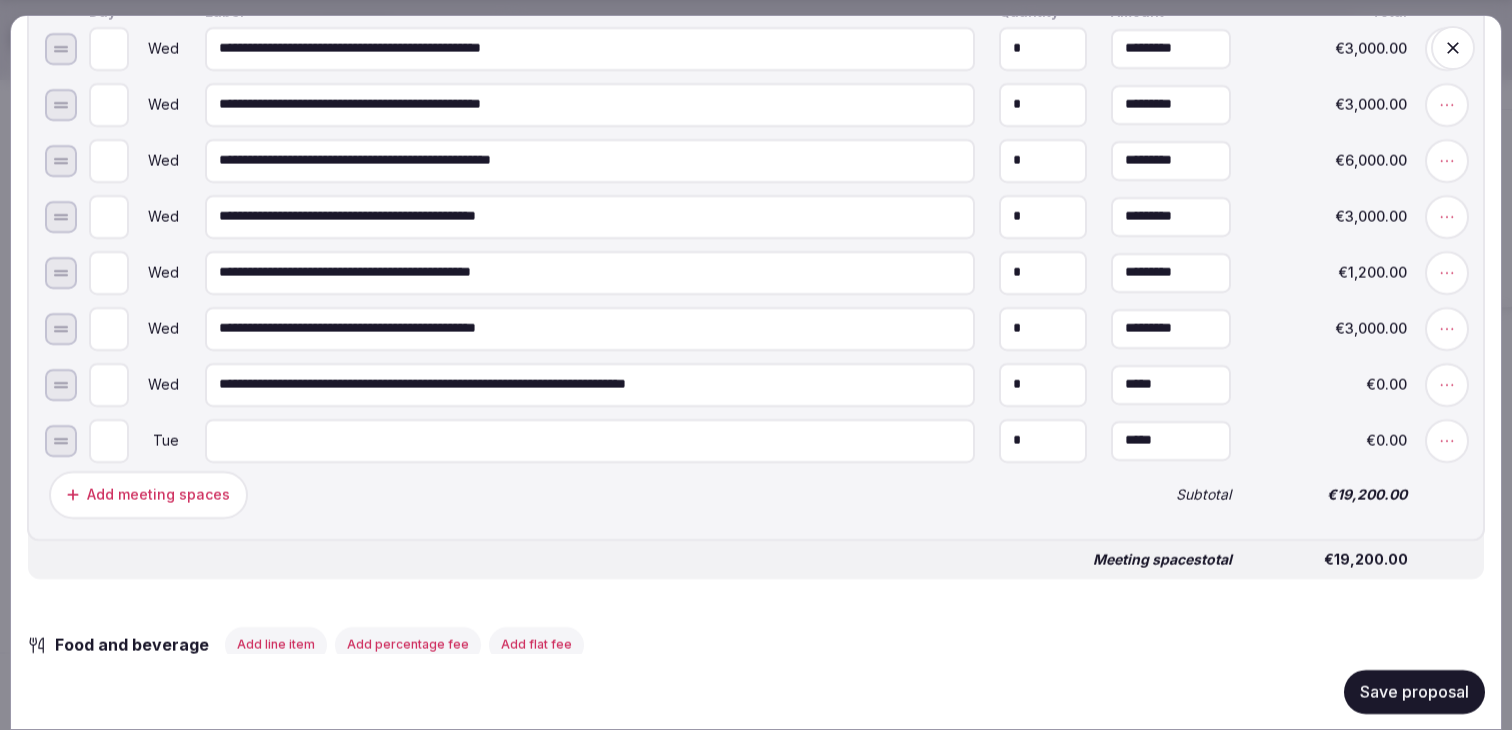 type on "*" 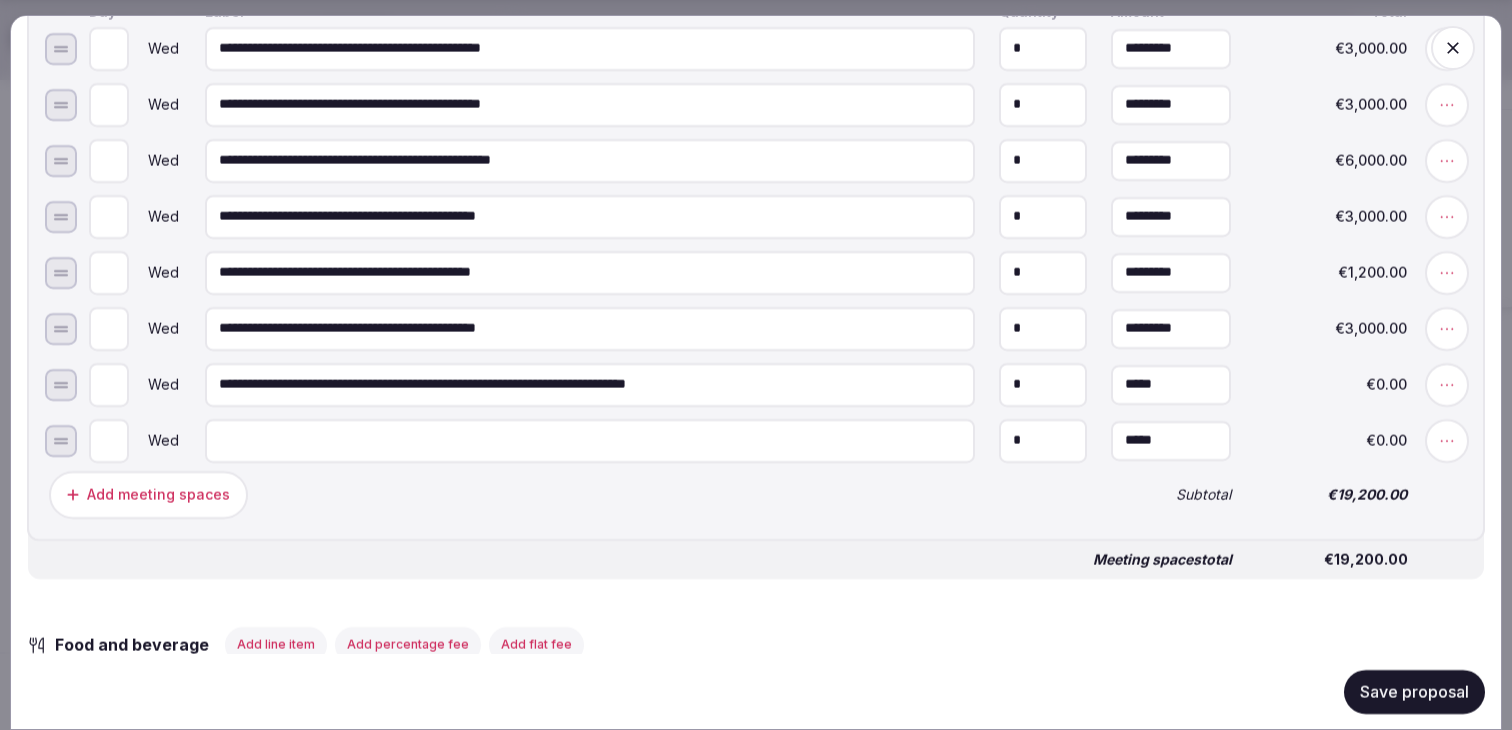 click at bounding box center (590, 440) 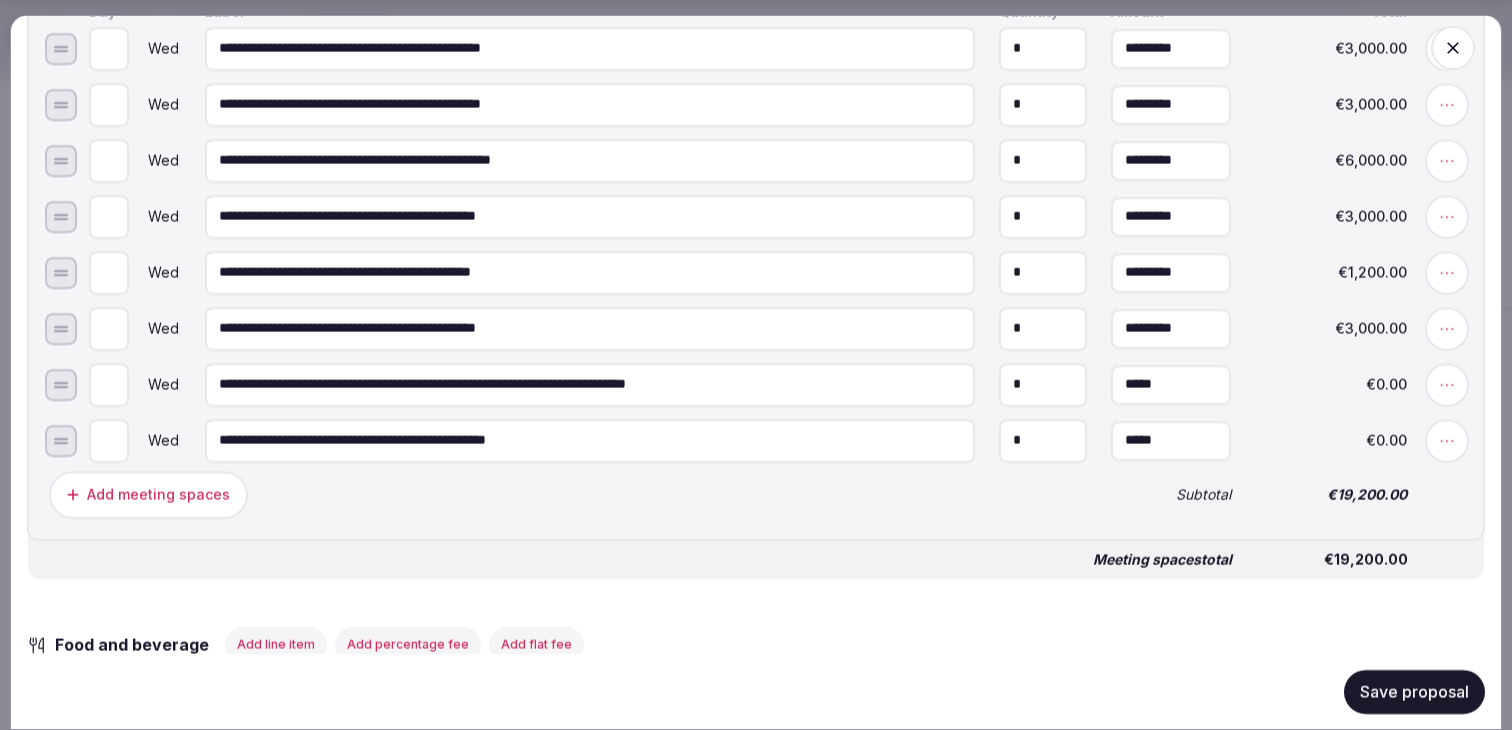 type on "**********" 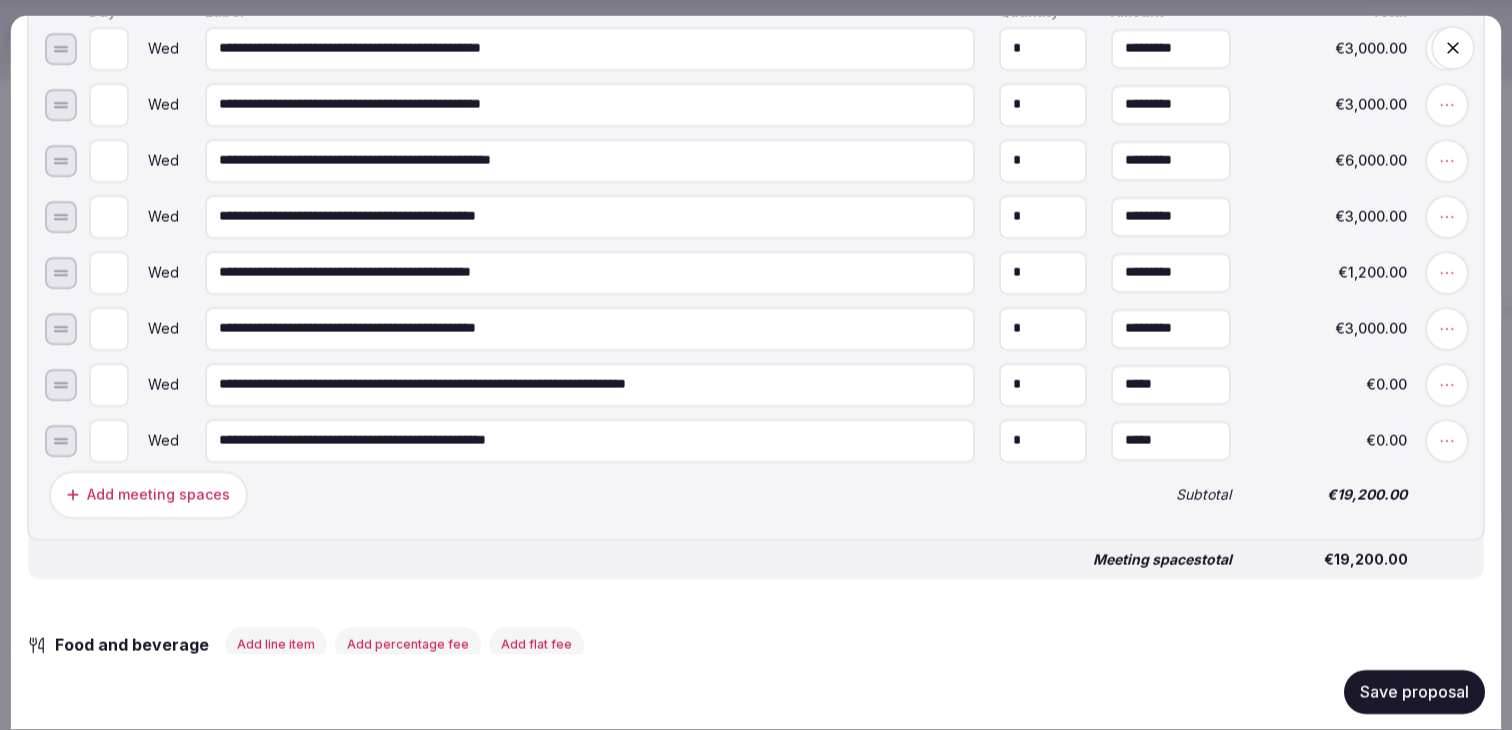 type on "*" 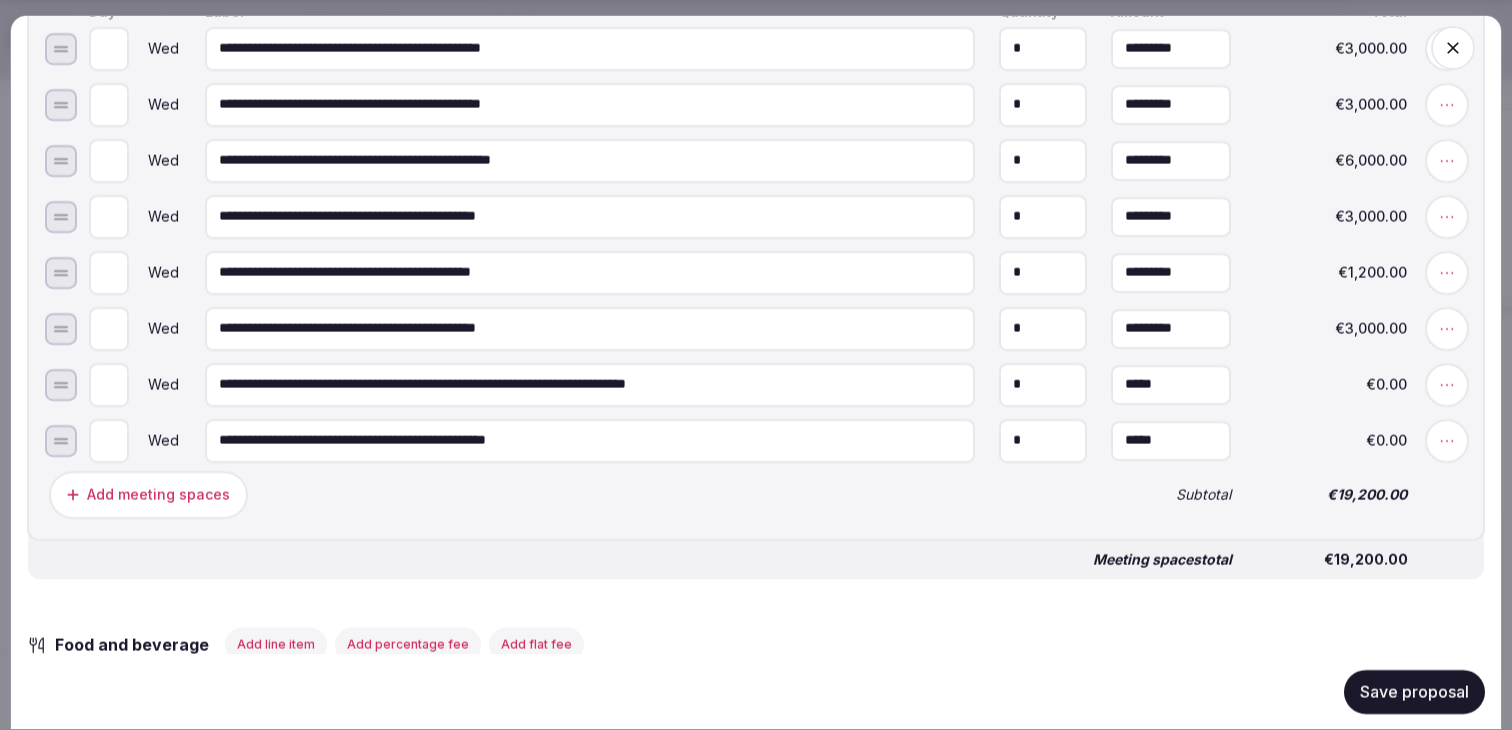 click on "Add meeting spaces" at bounding box center [158, 494] 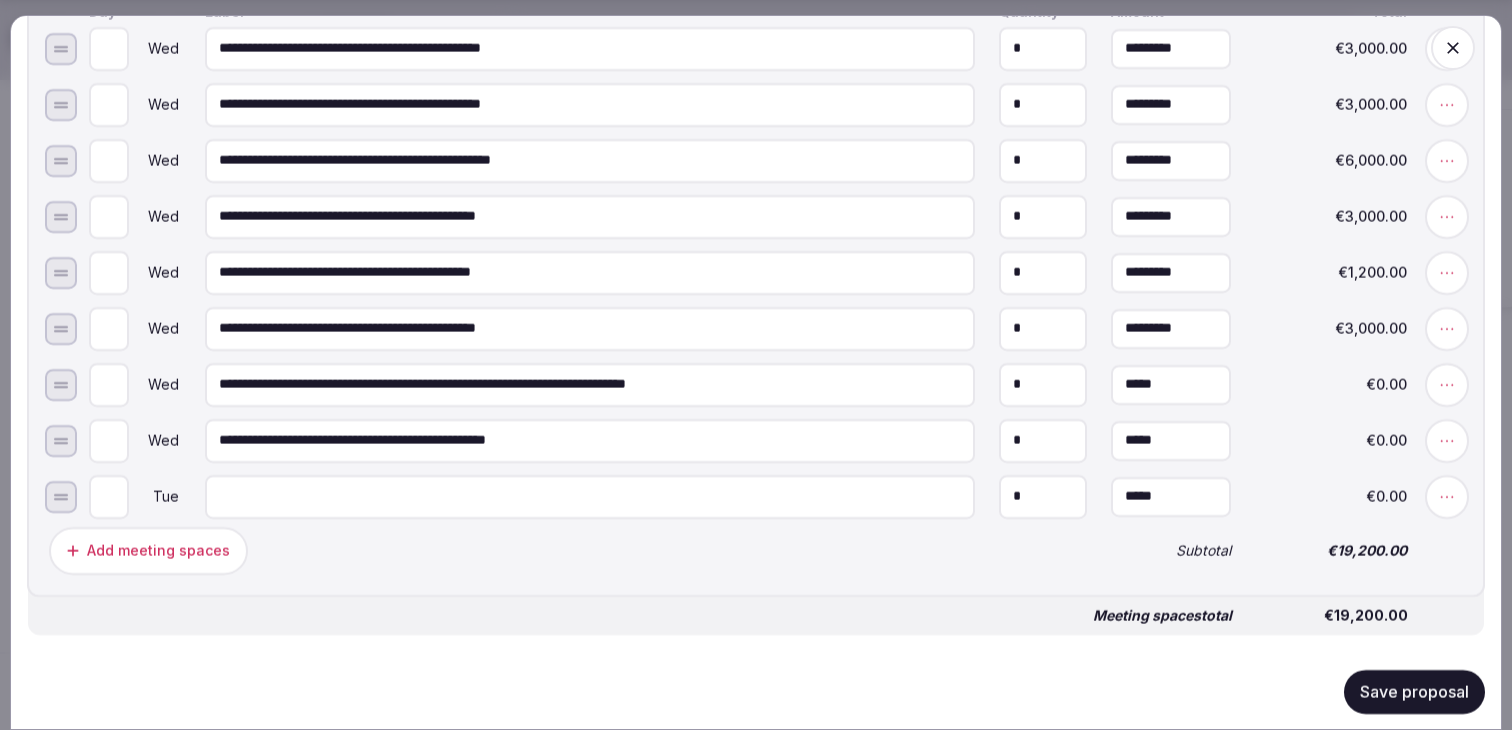 type on "*" 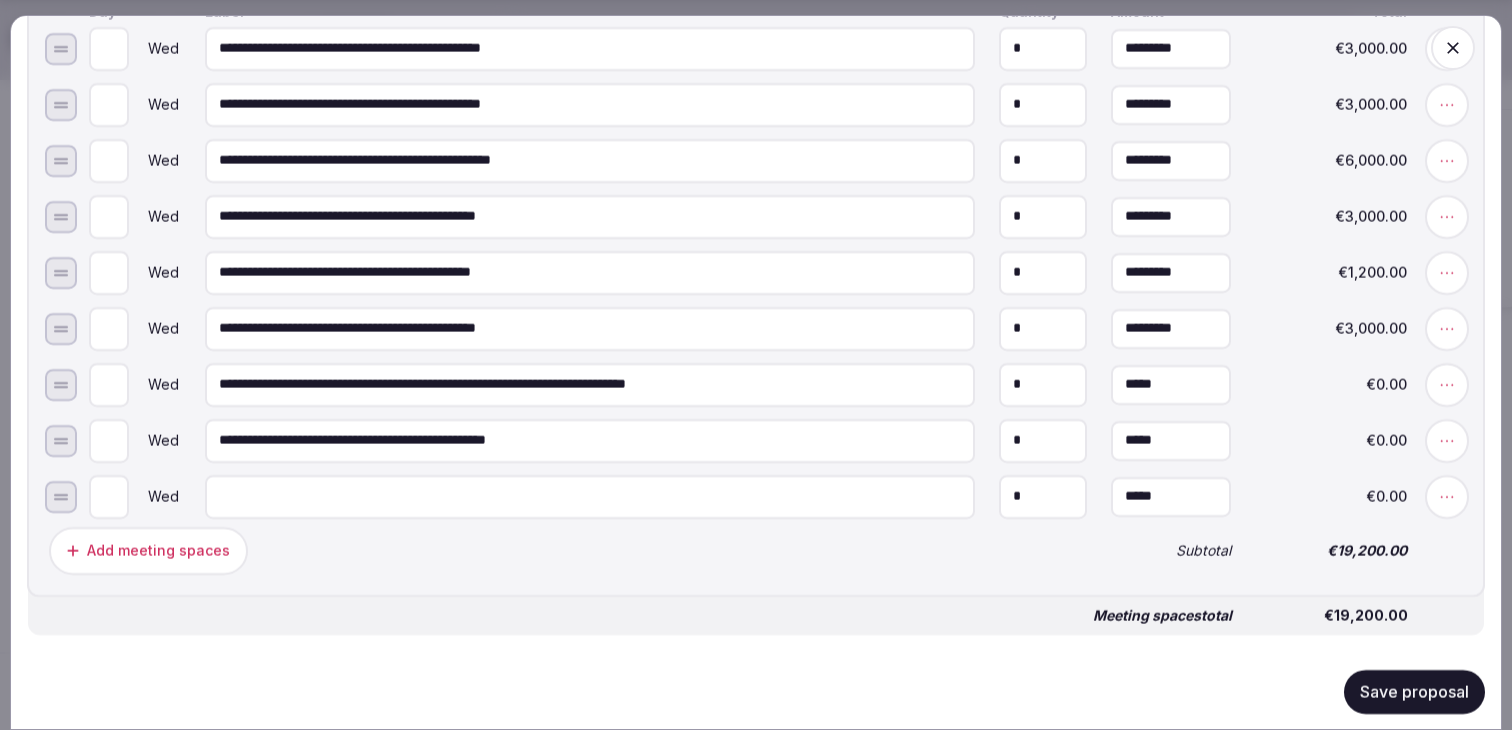 click at bounding box center (590, 496) 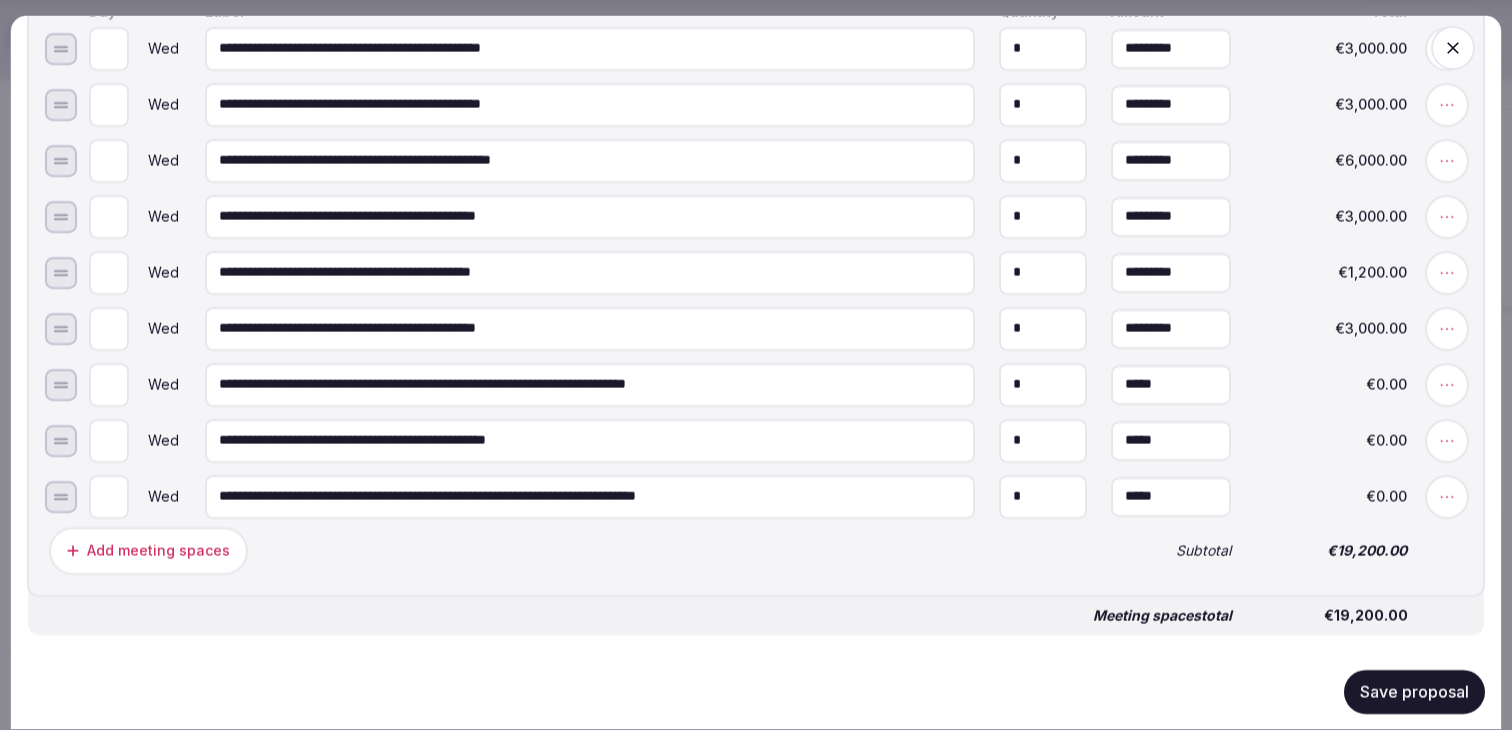 click on "**********" at bounding box center [590, 496] 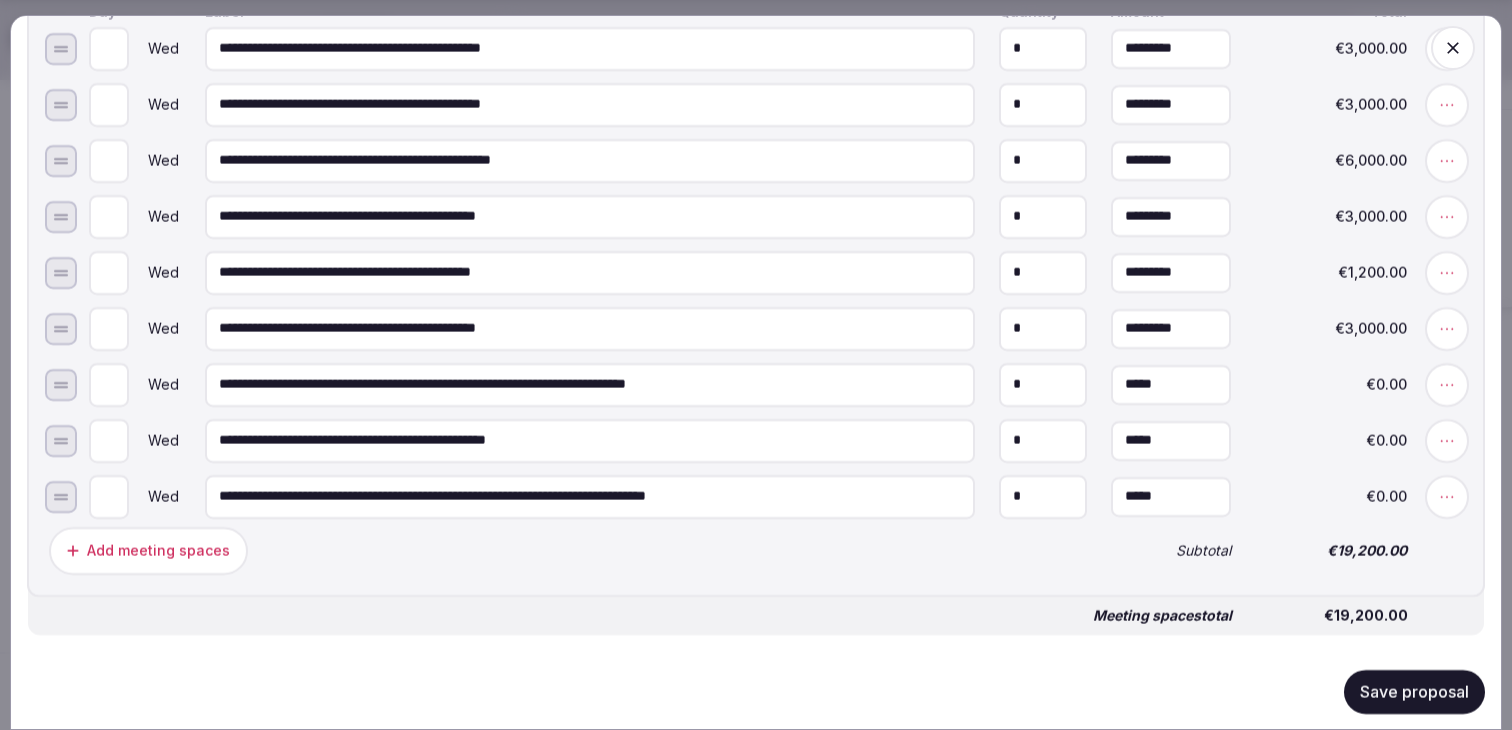 type on "**********" 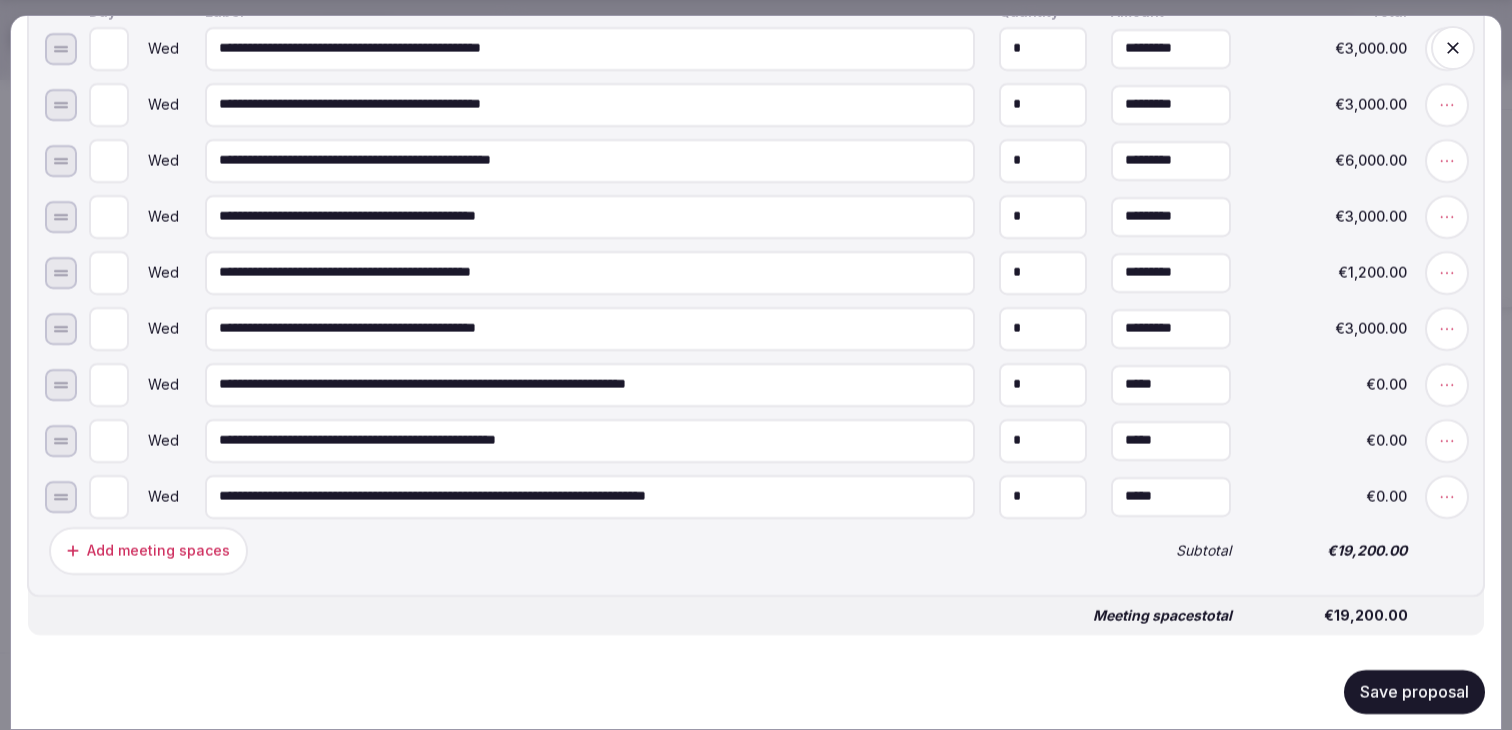 type on "**********" 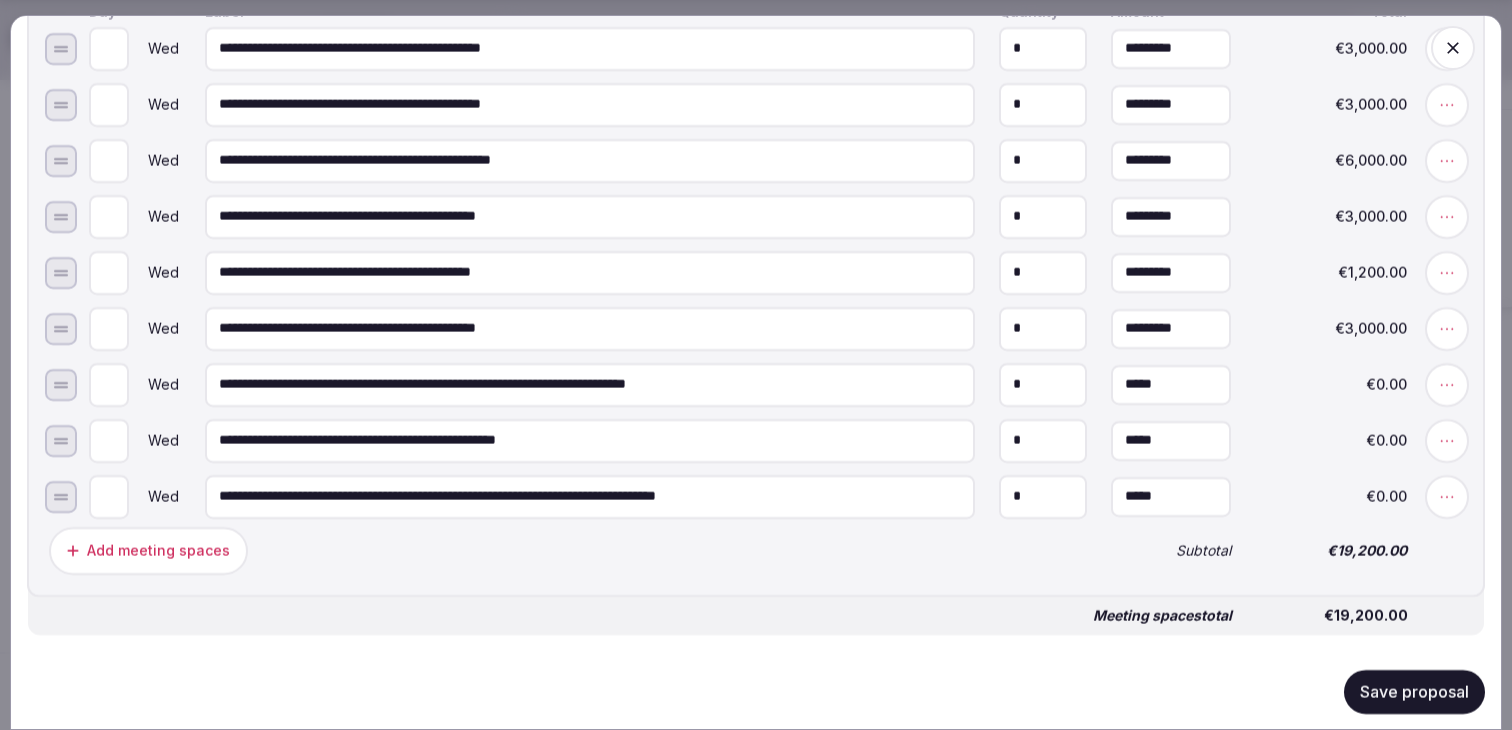 click on "**********" at bounding box center (590, 496) 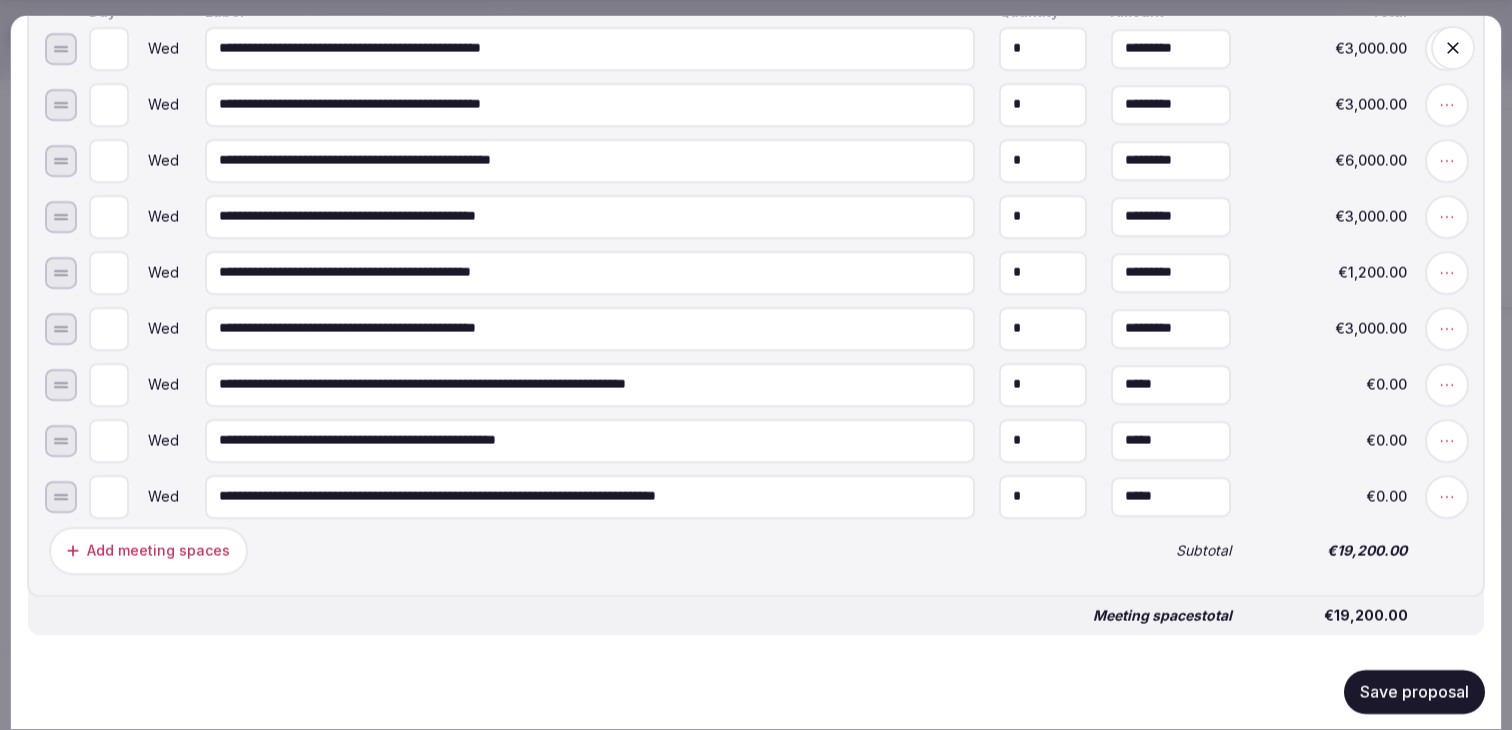 type on "*" 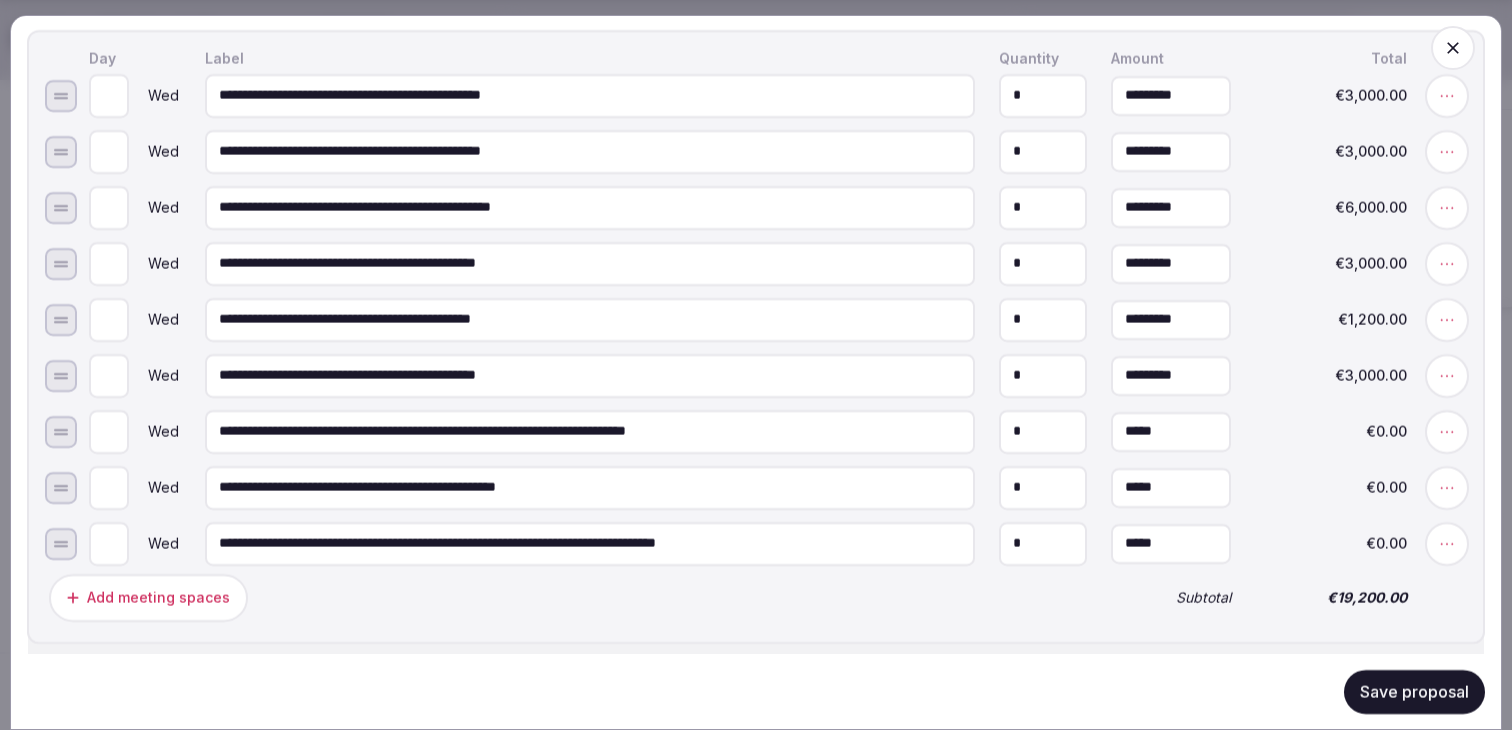 scroll, scrollTop: 1654, scrollLeft: 0, axis: vertical 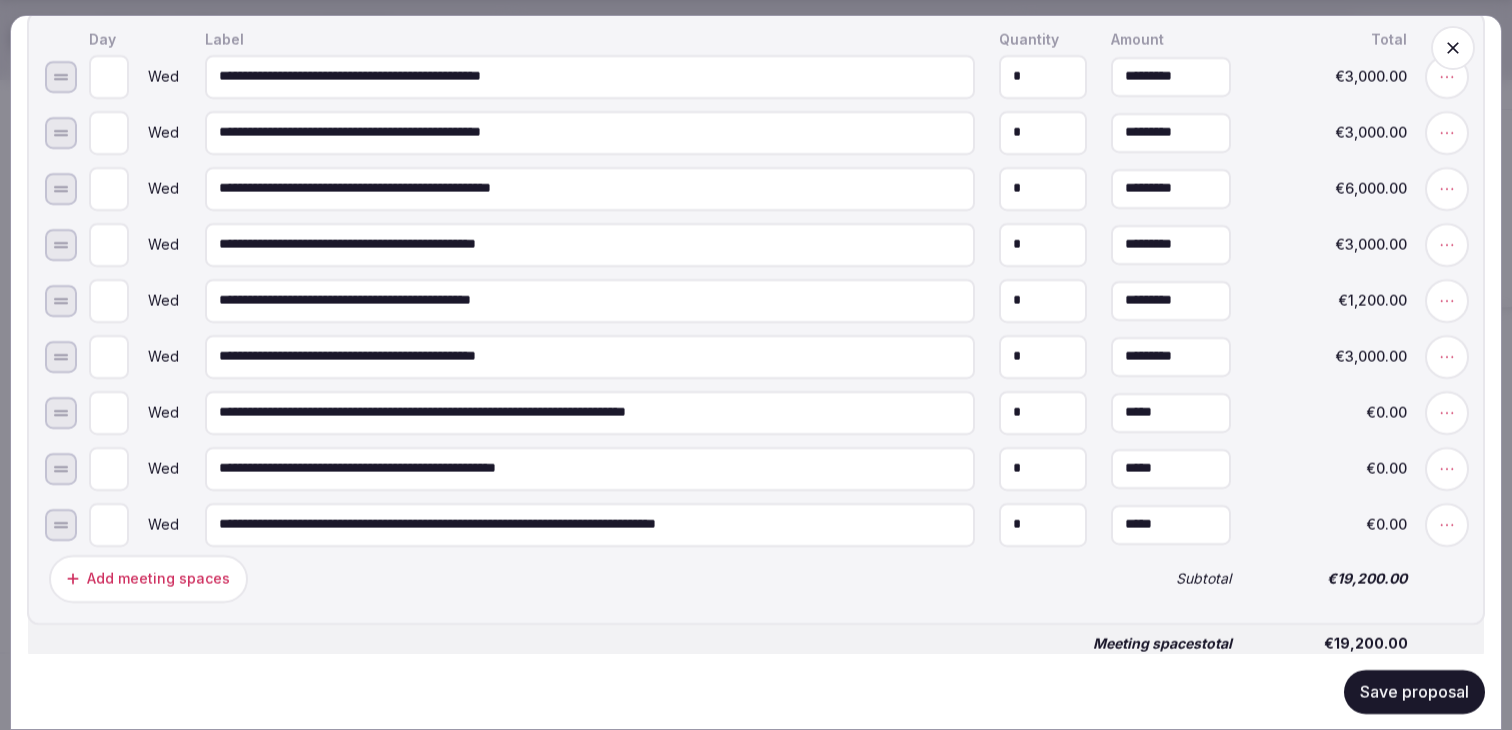 click on "Add meeting spaces" at bounding box center [158, 578] 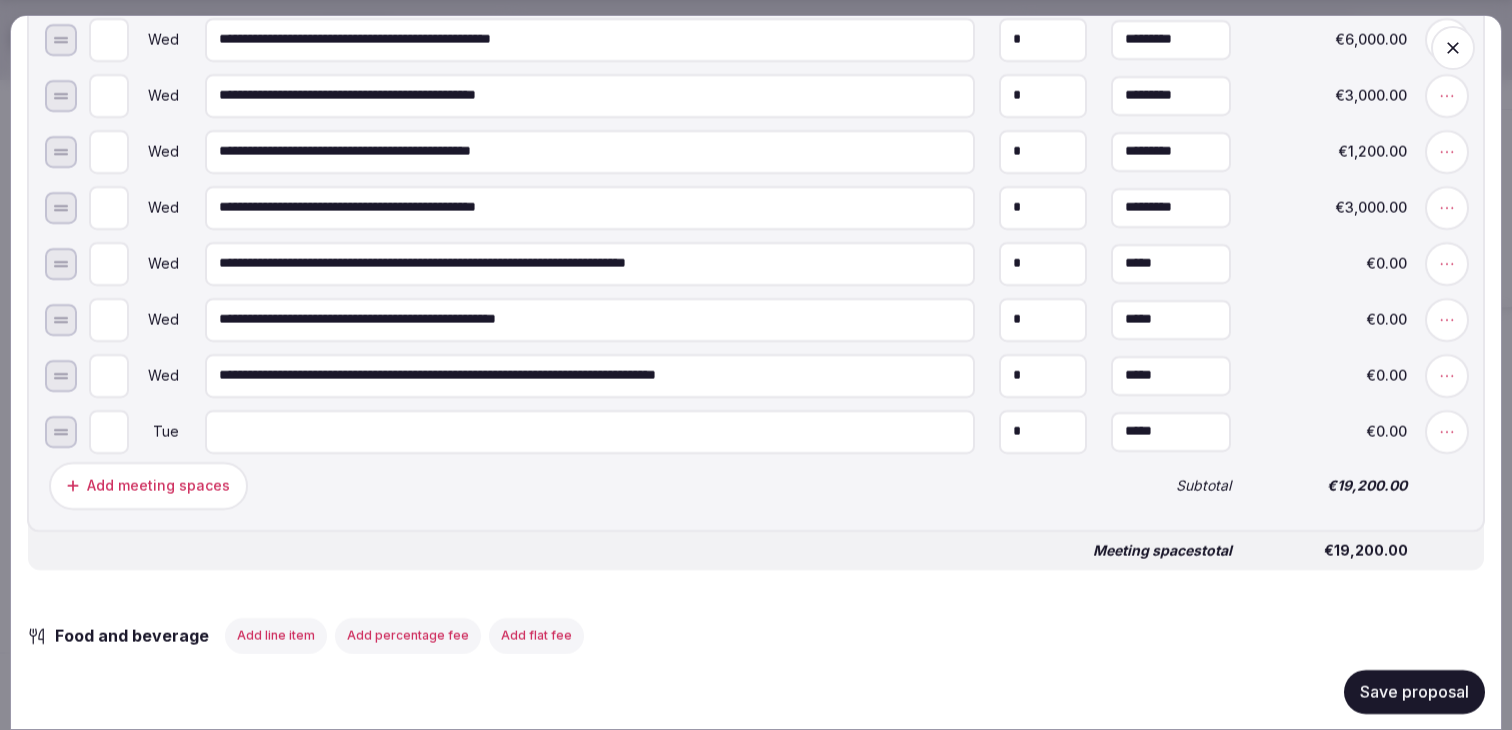 scroll, scrollTop: 1812, scrollLeft: 0, axis: vertical 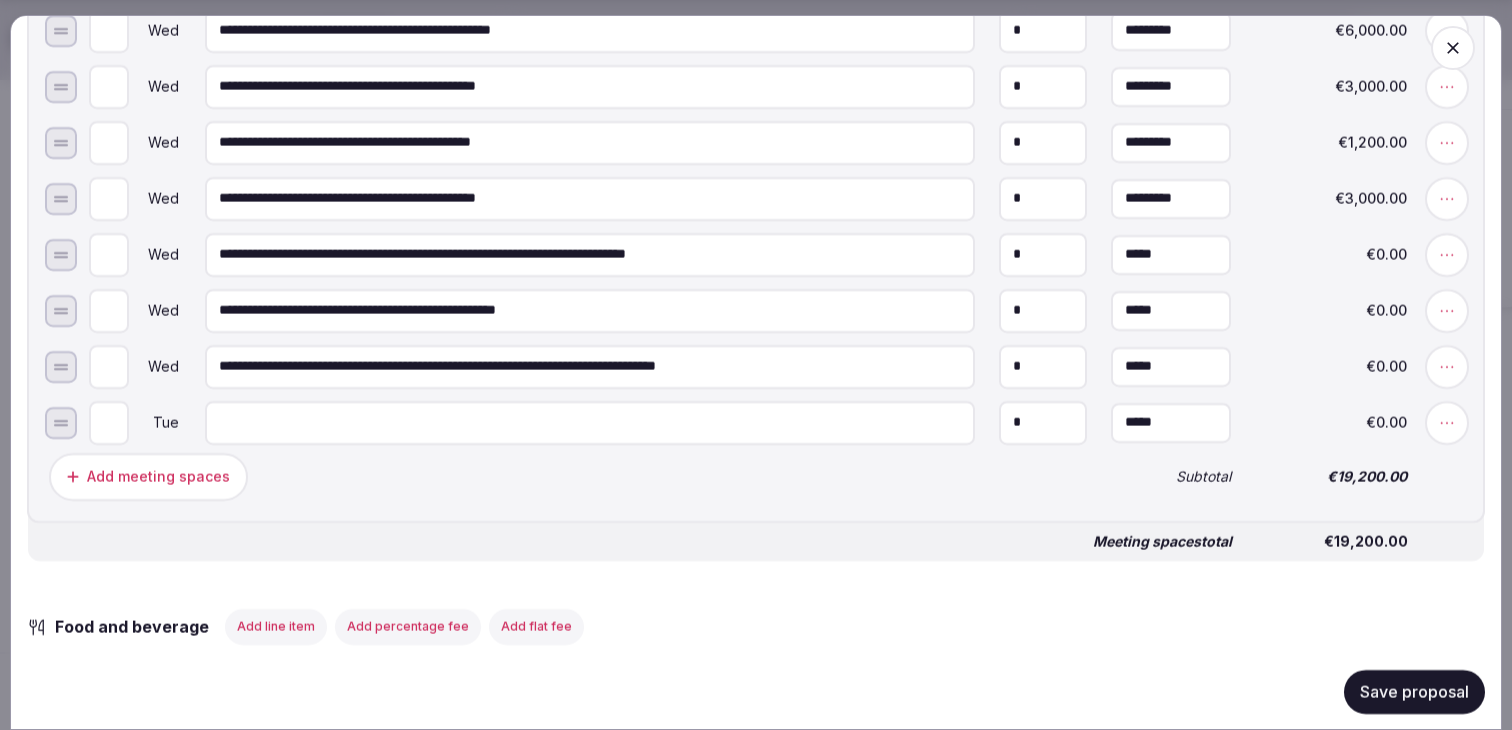 click on "*" at bounding box center (109, 422) 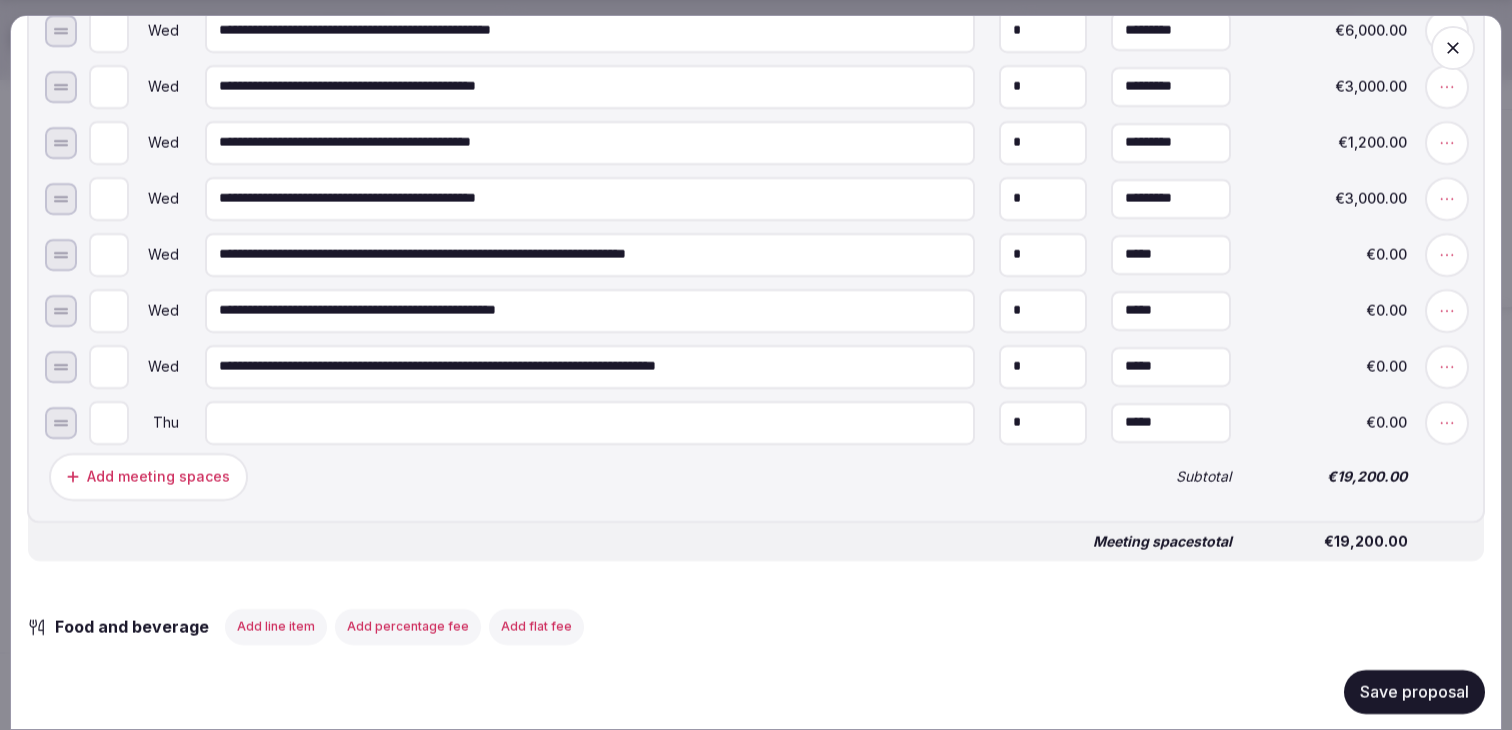 type on "*" 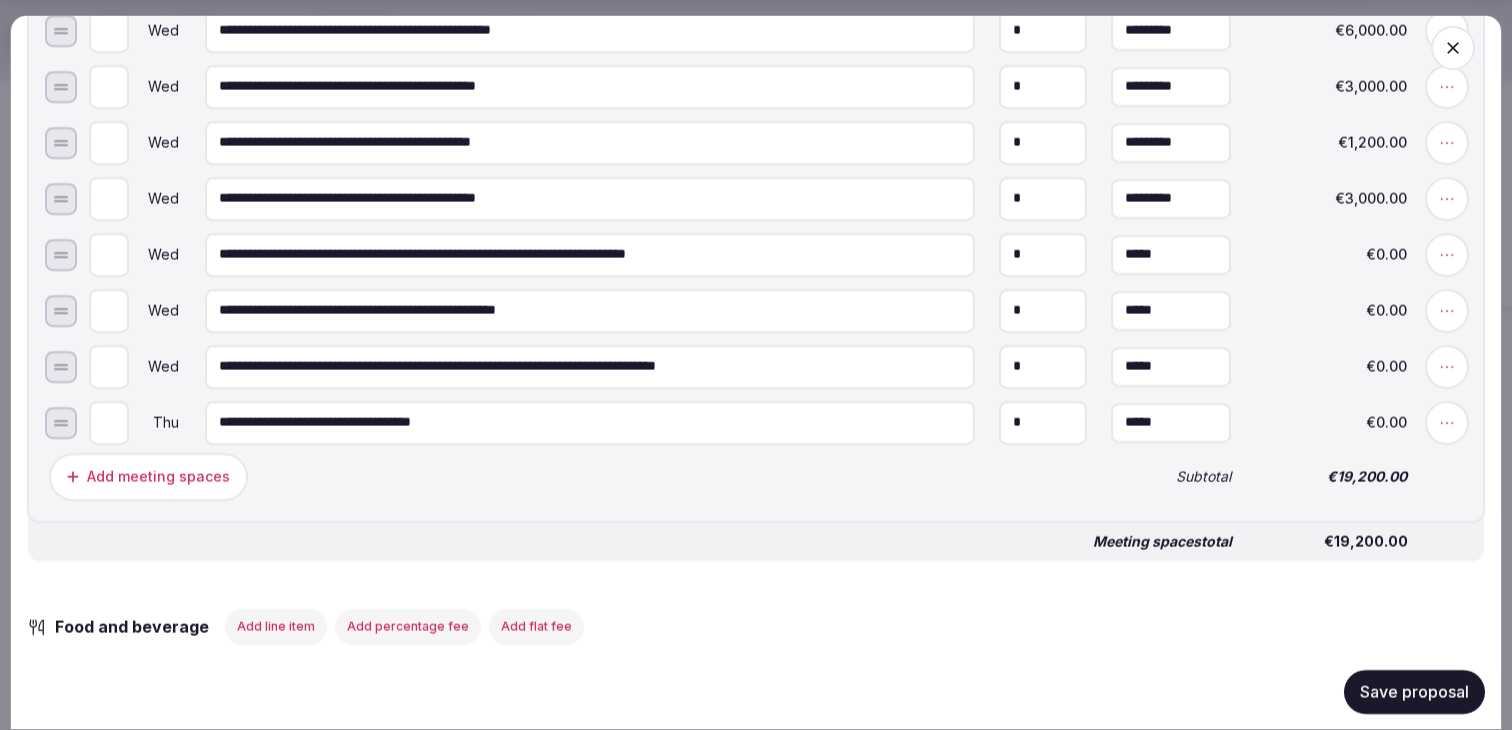 click on "**********" at bounding box center (590, 422) 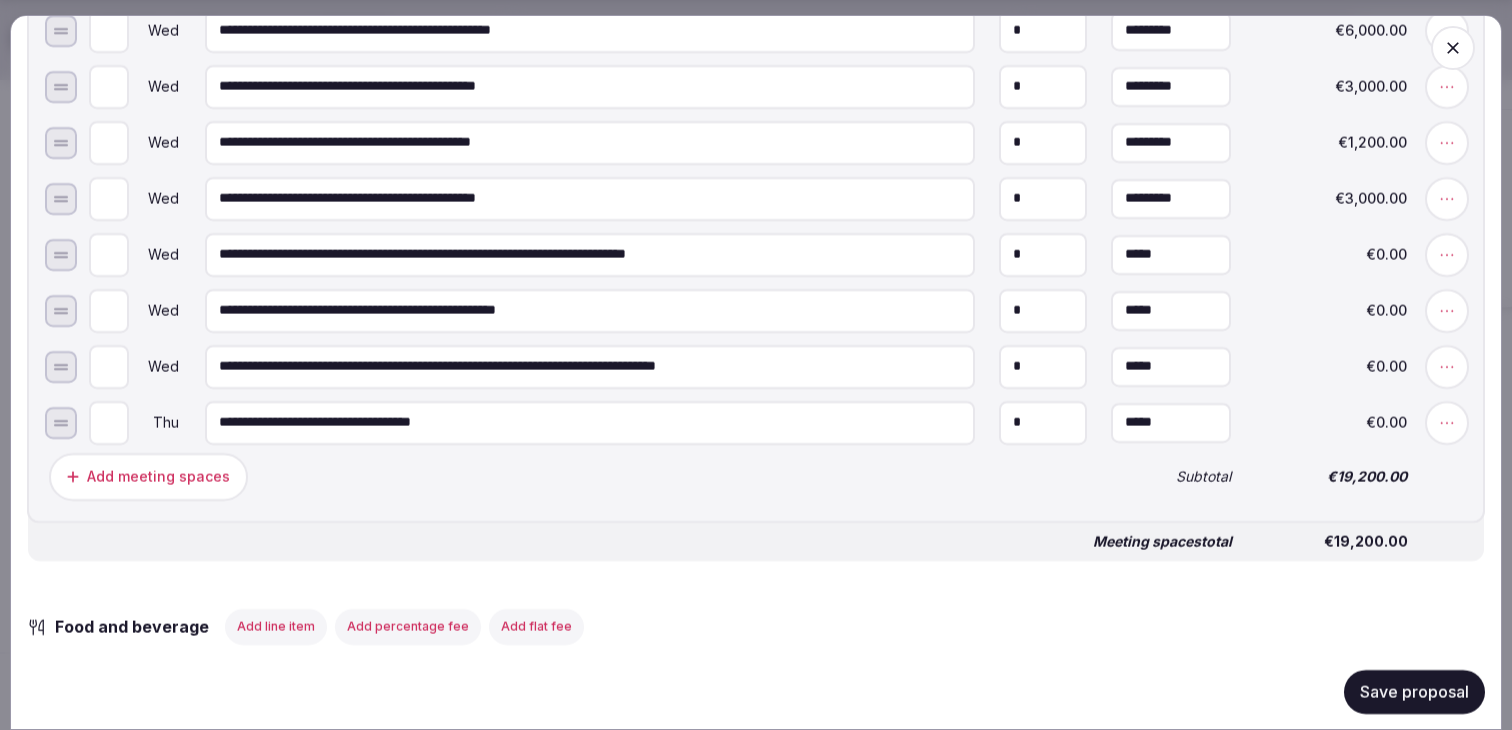 click on "**********" at bounding box center [590, 422] 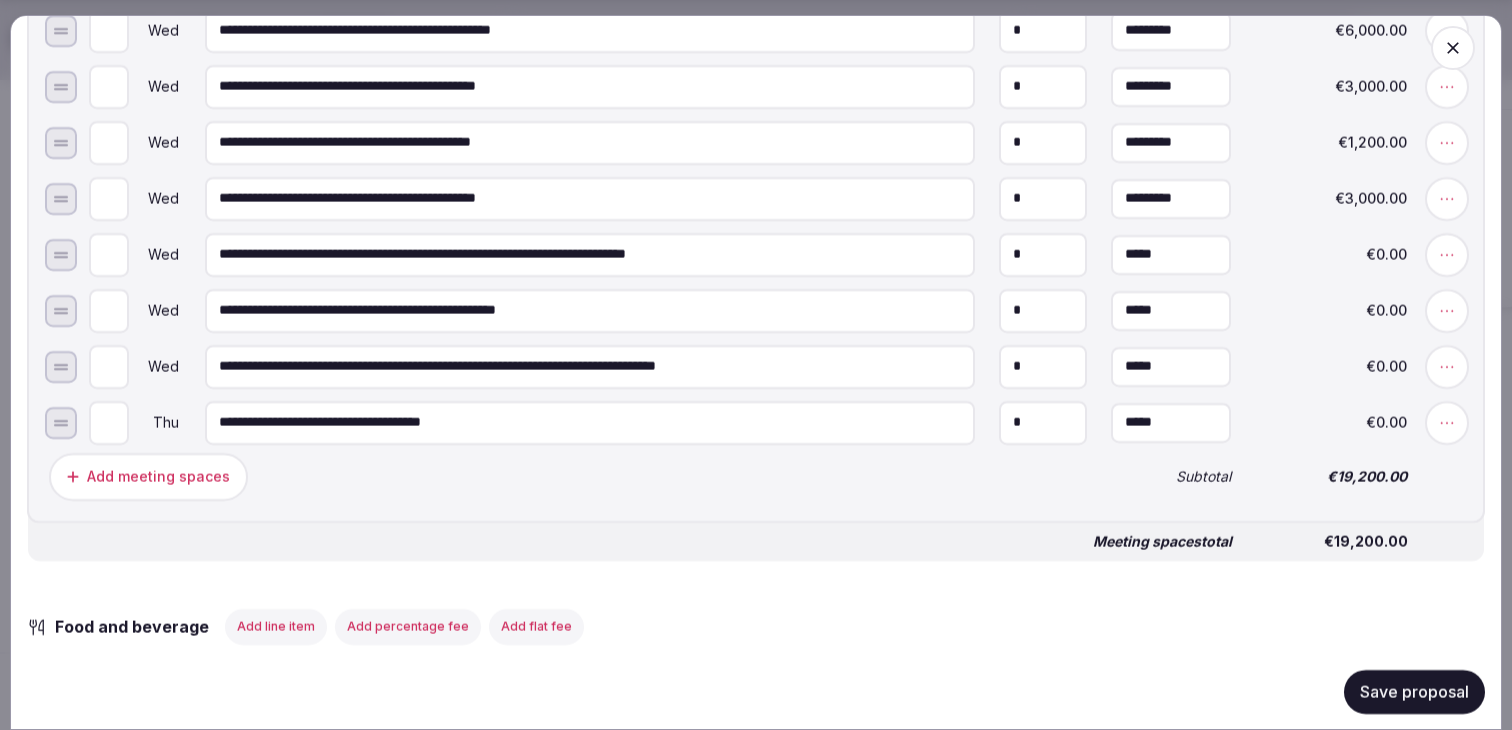 click on "**********" at bounding box center (590, 422) 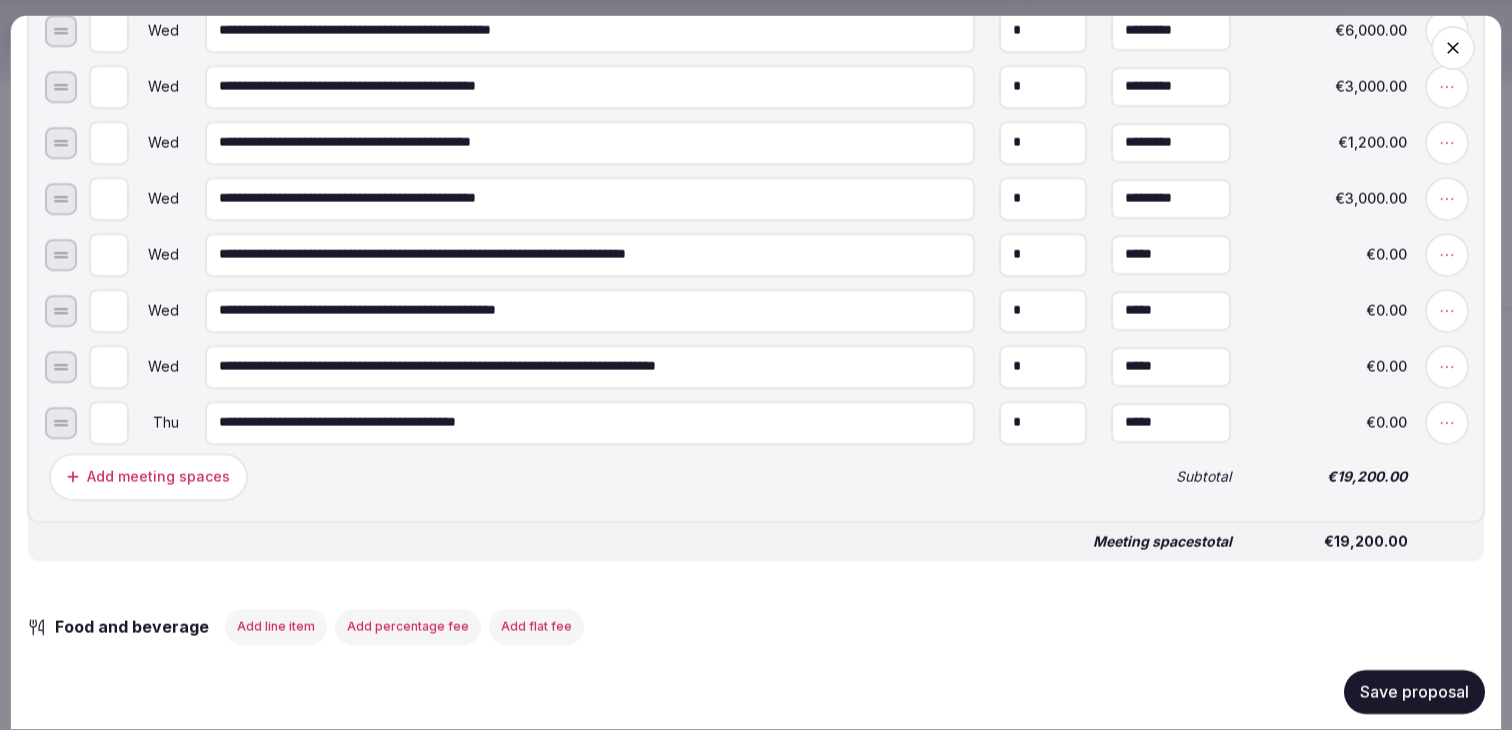 type on "**********" 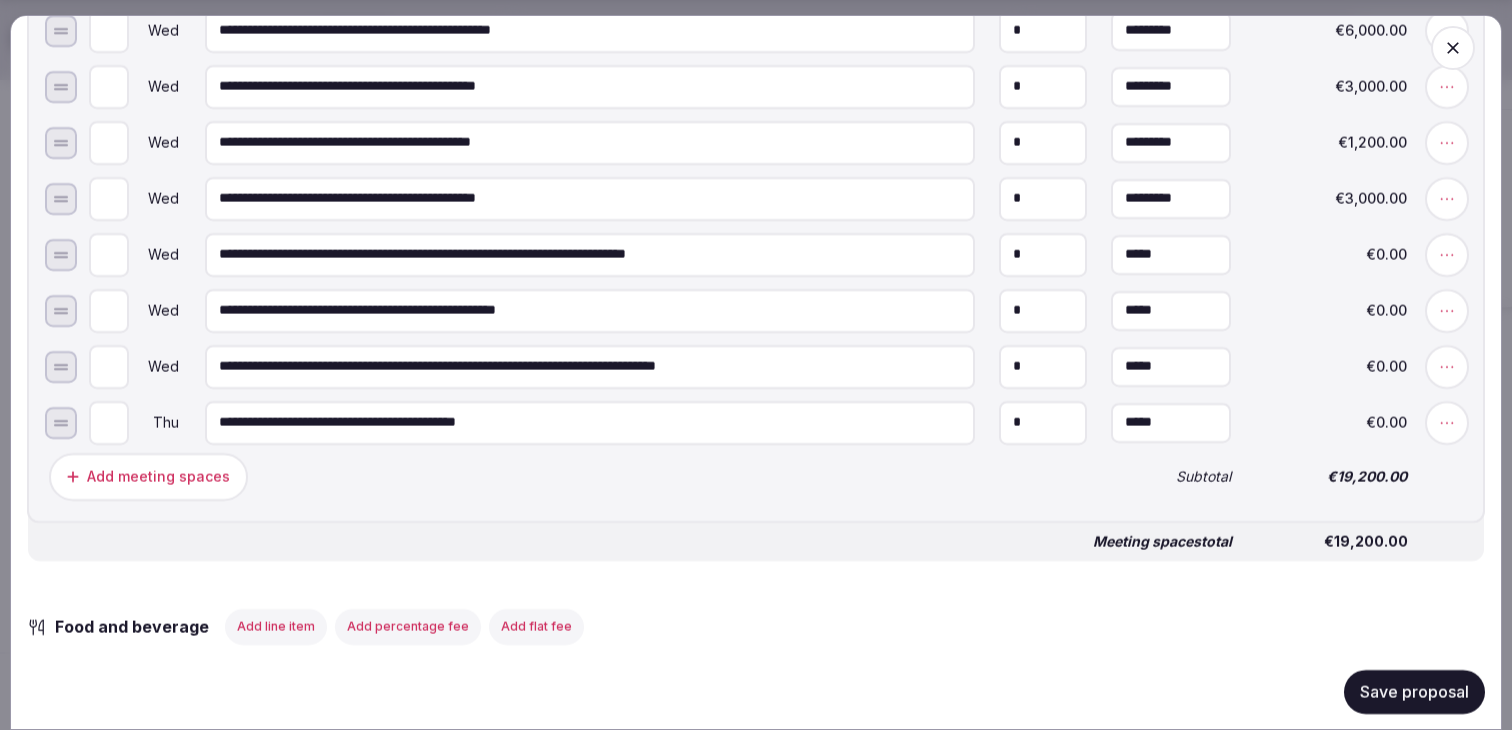 type on "*" 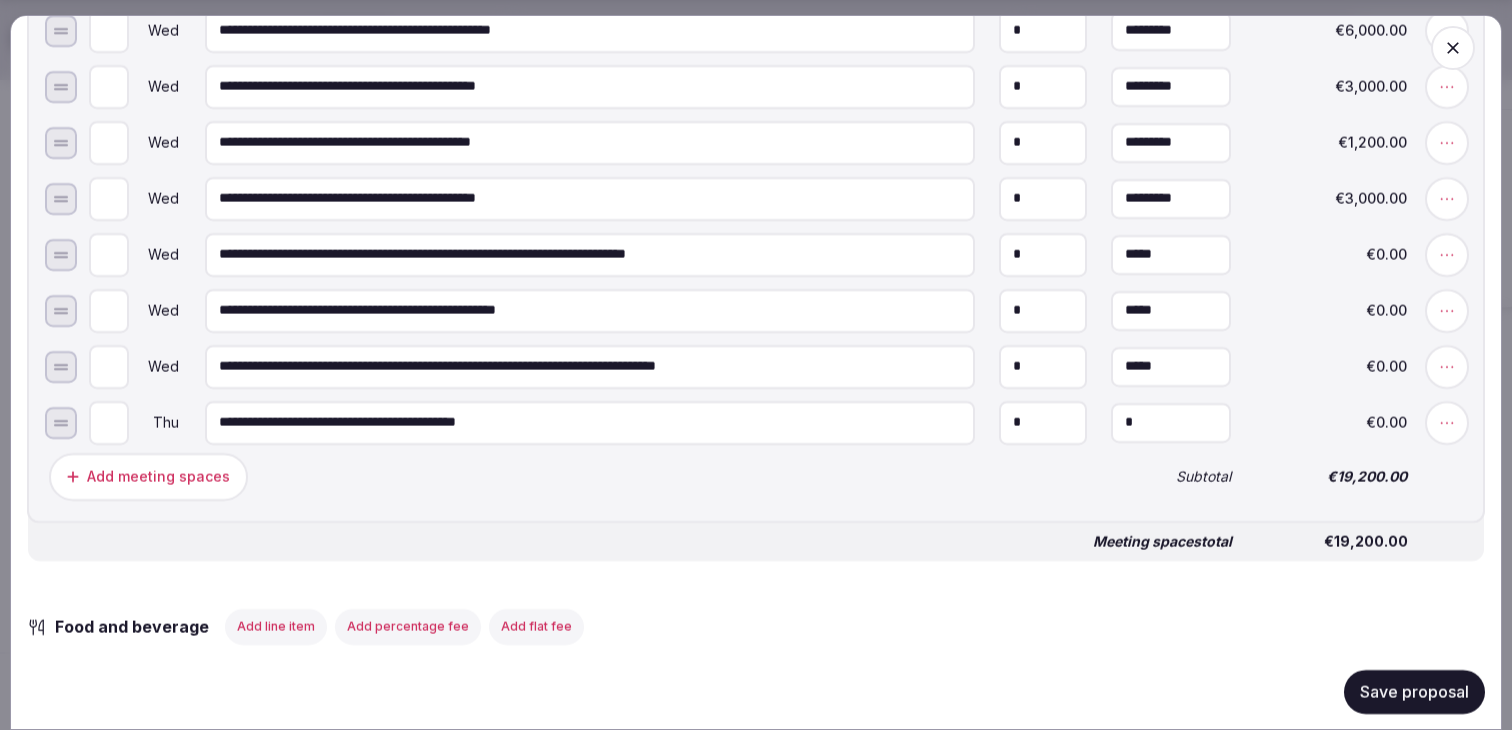 click on "*" at bounding box center [1171, 422] 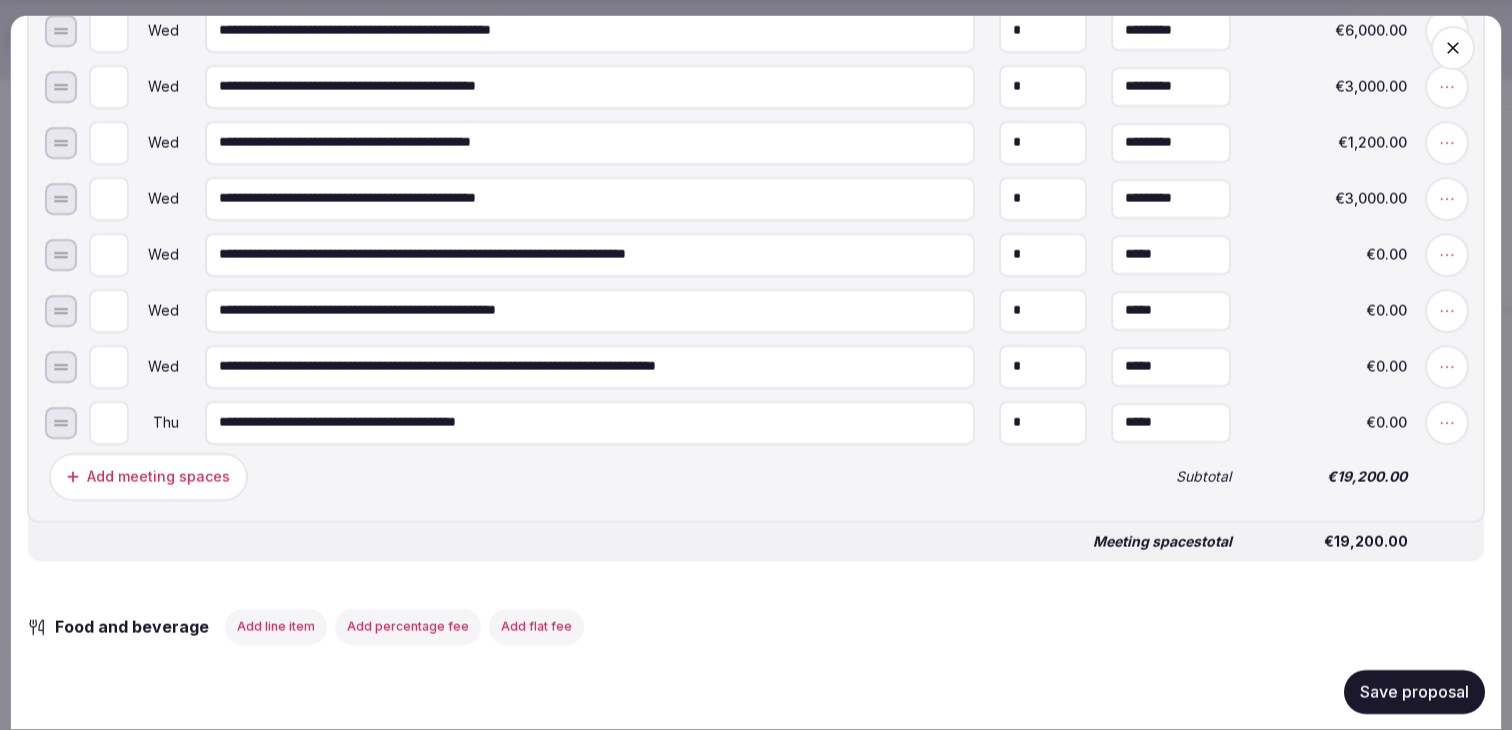 type on "**********" 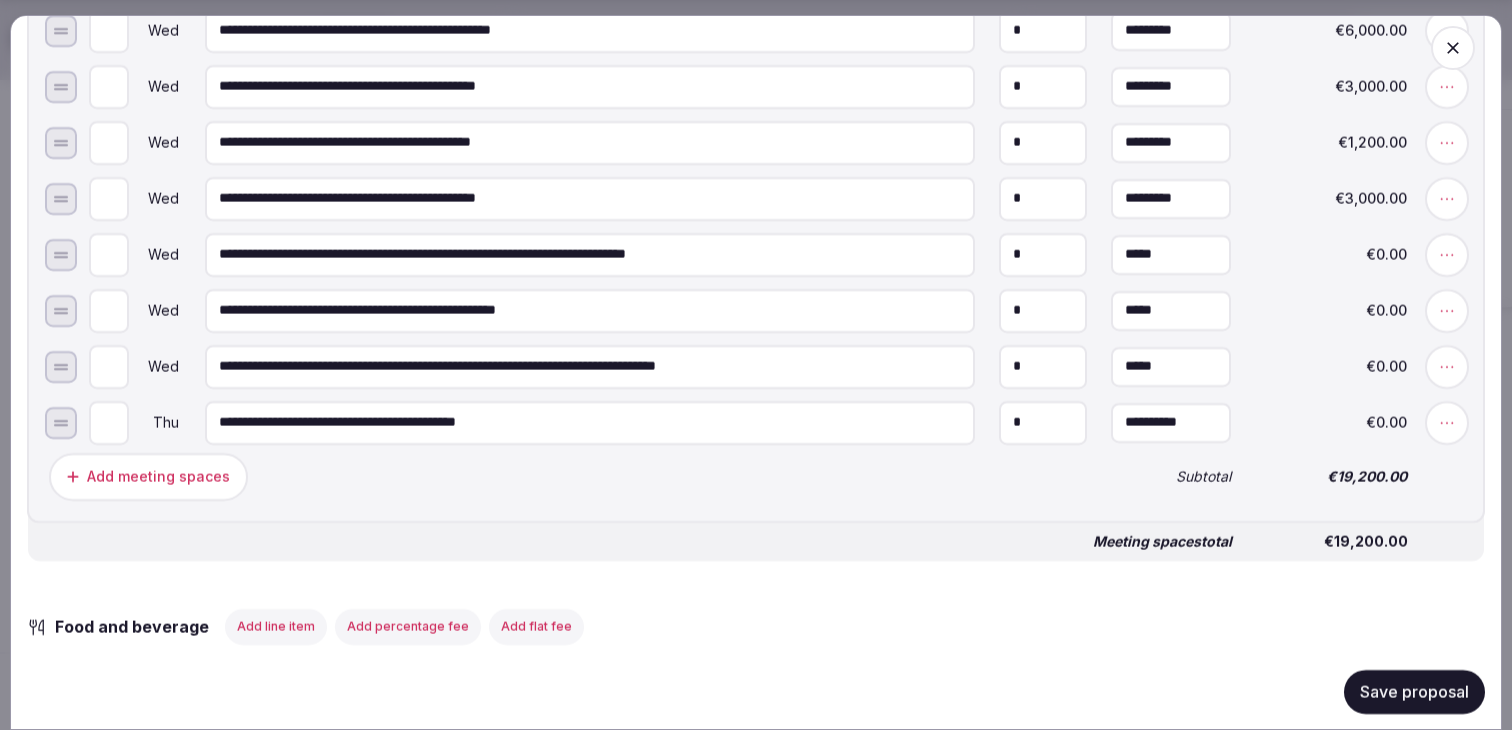click on "*" at bounding box center (1043, 422) 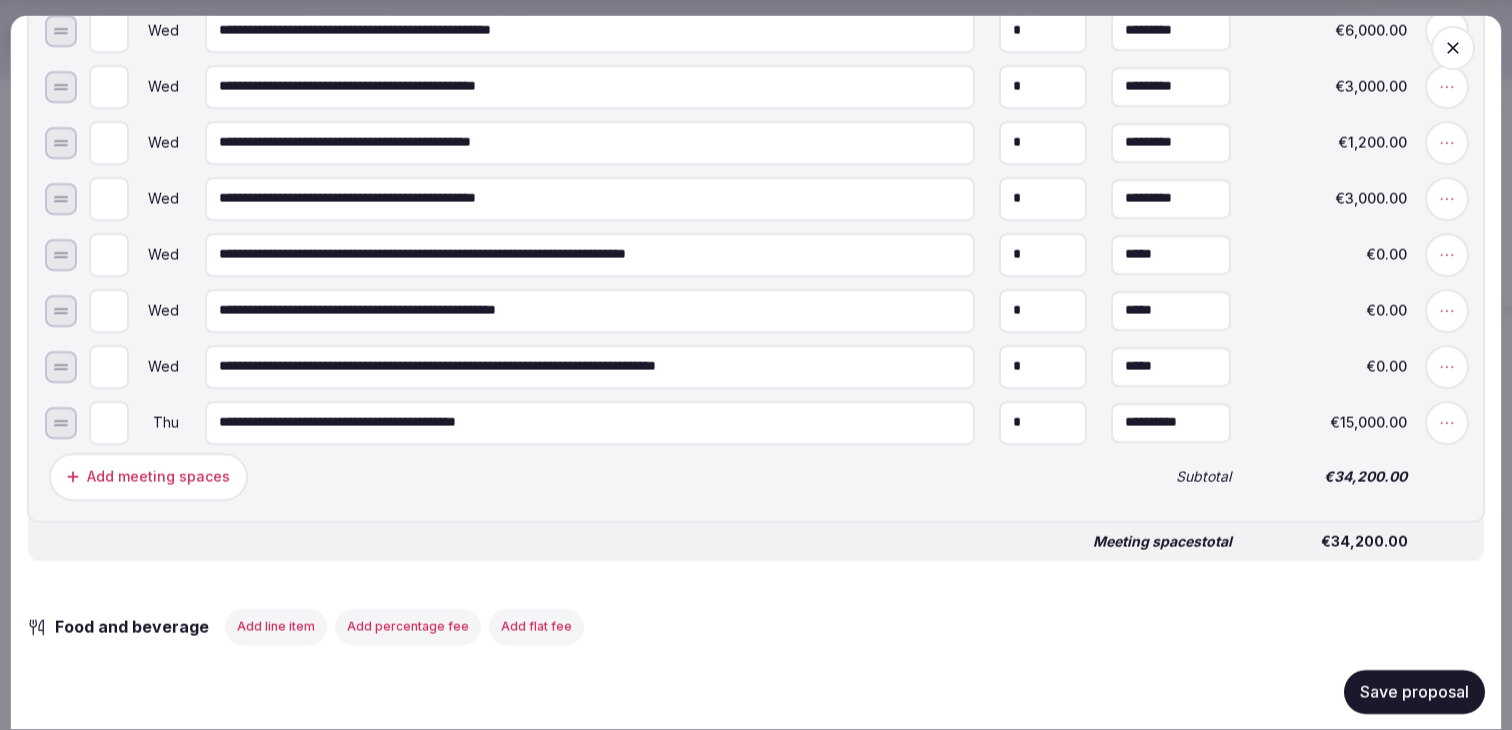 type on "*" 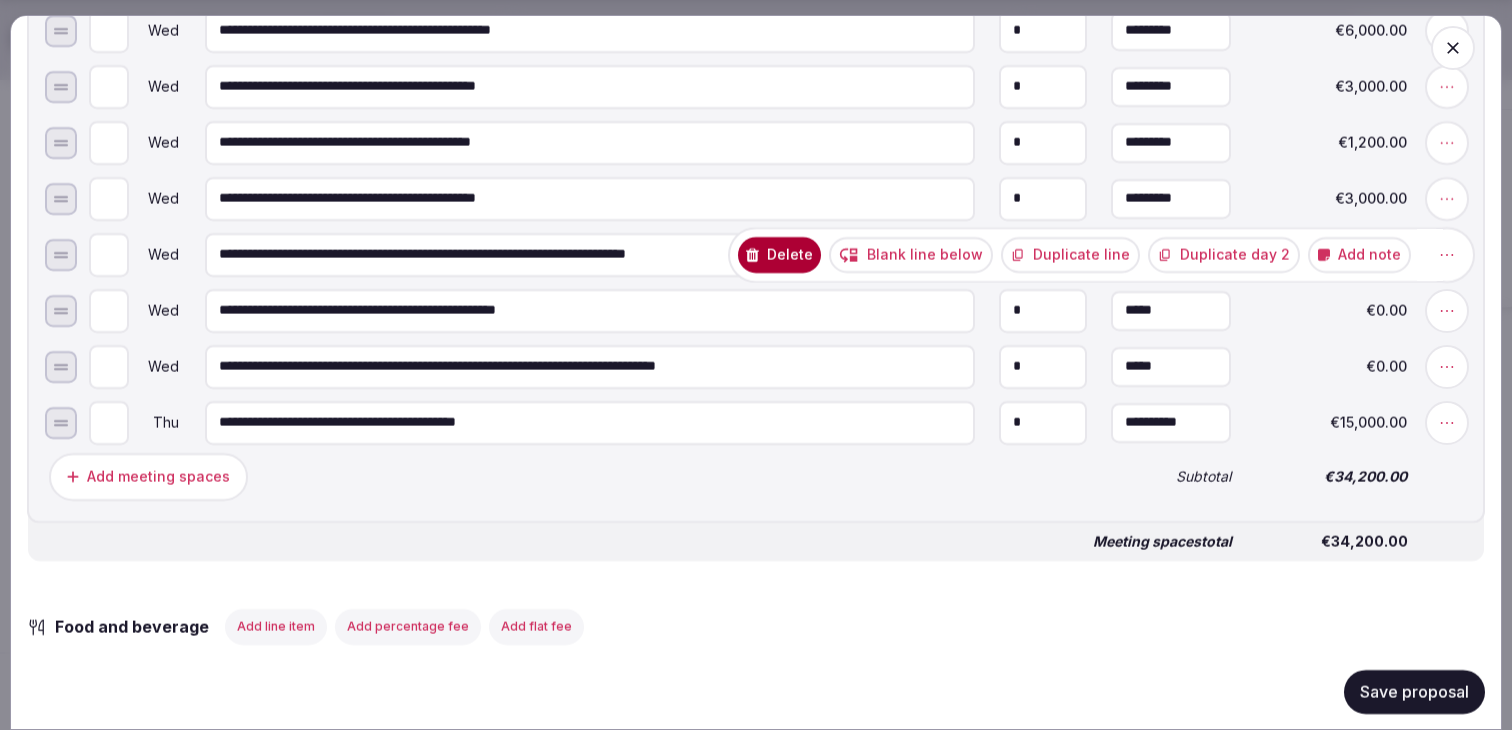 click 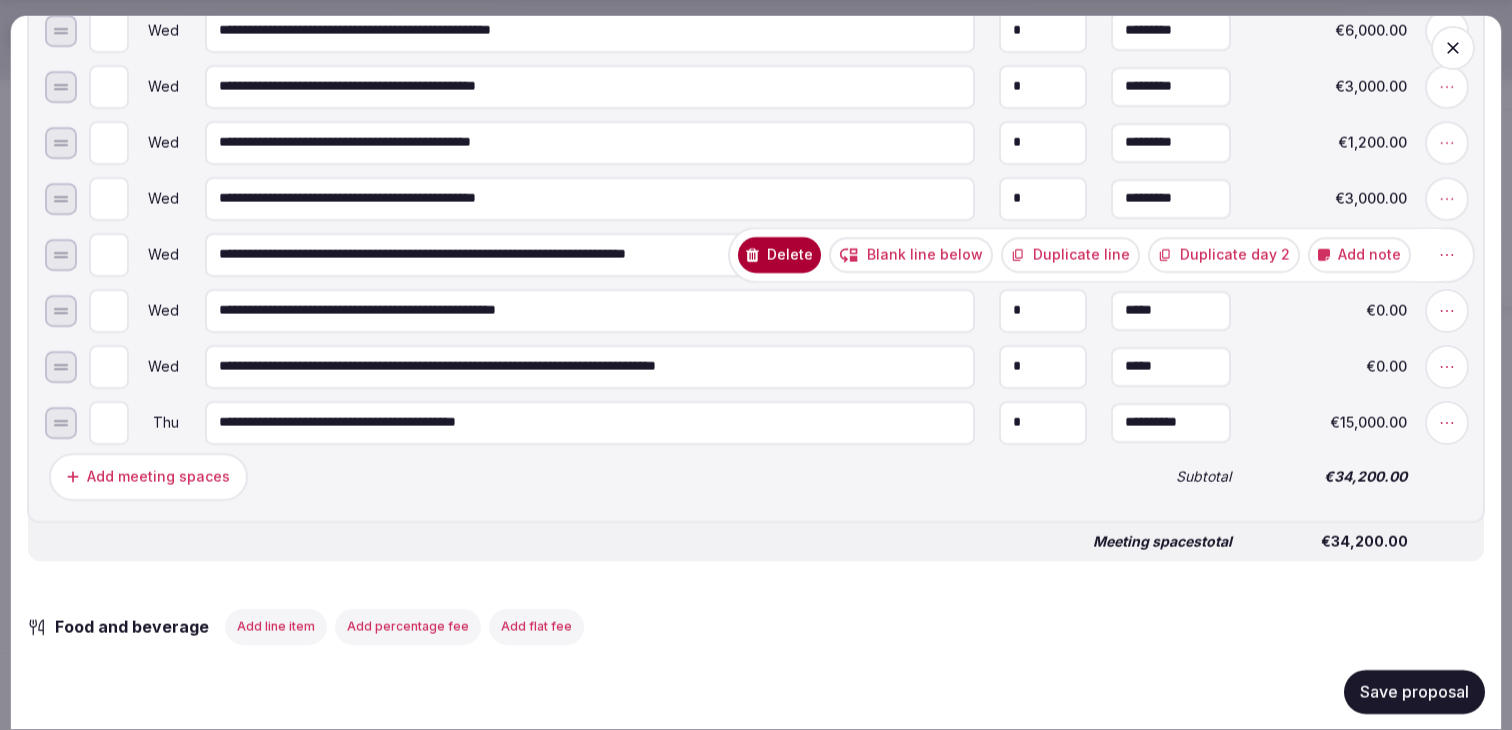 click on "Duplicate line" at bounding box center [1070, 254] 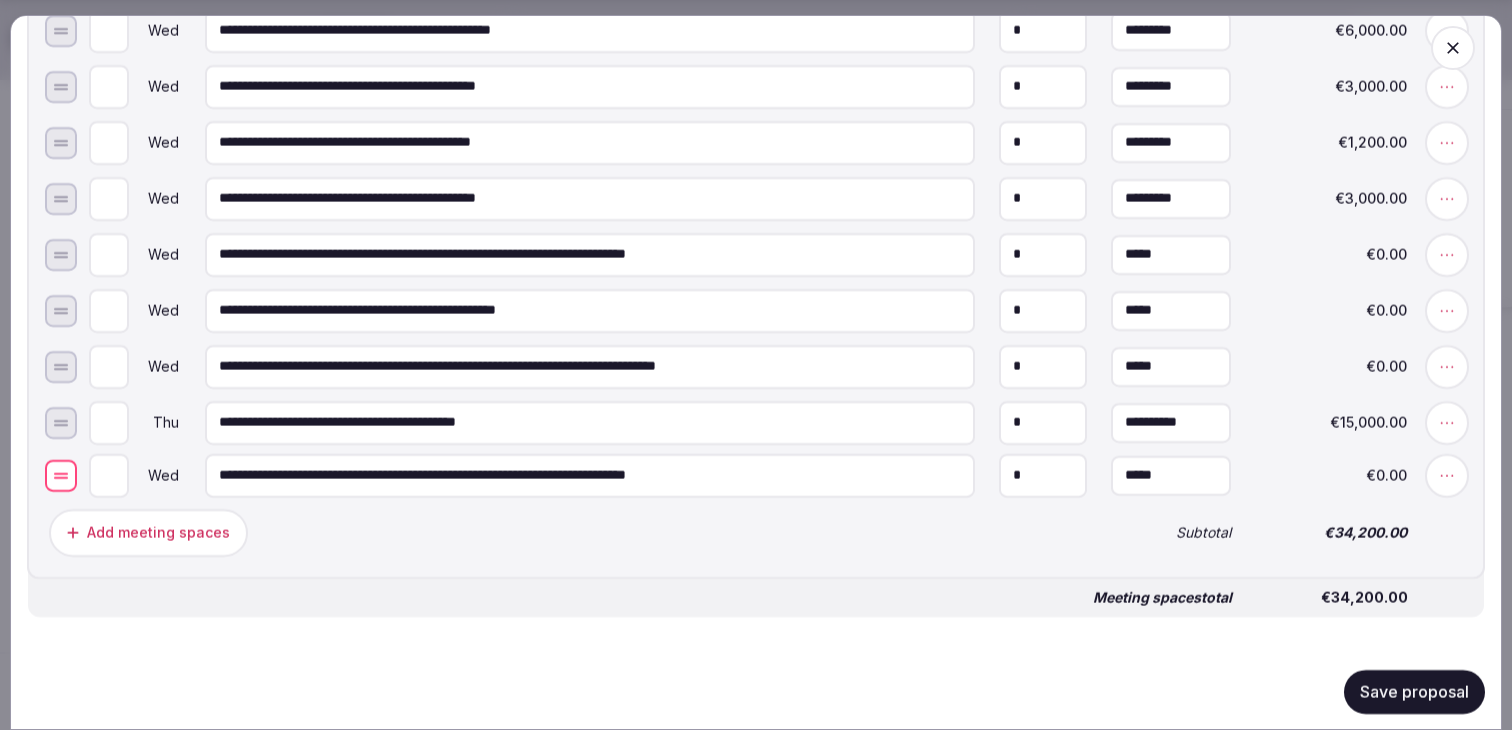 drag, startPoint x: 57, startPoint y: 319, endPoint x: 55, endPoint y: 483, distance: 164.01219 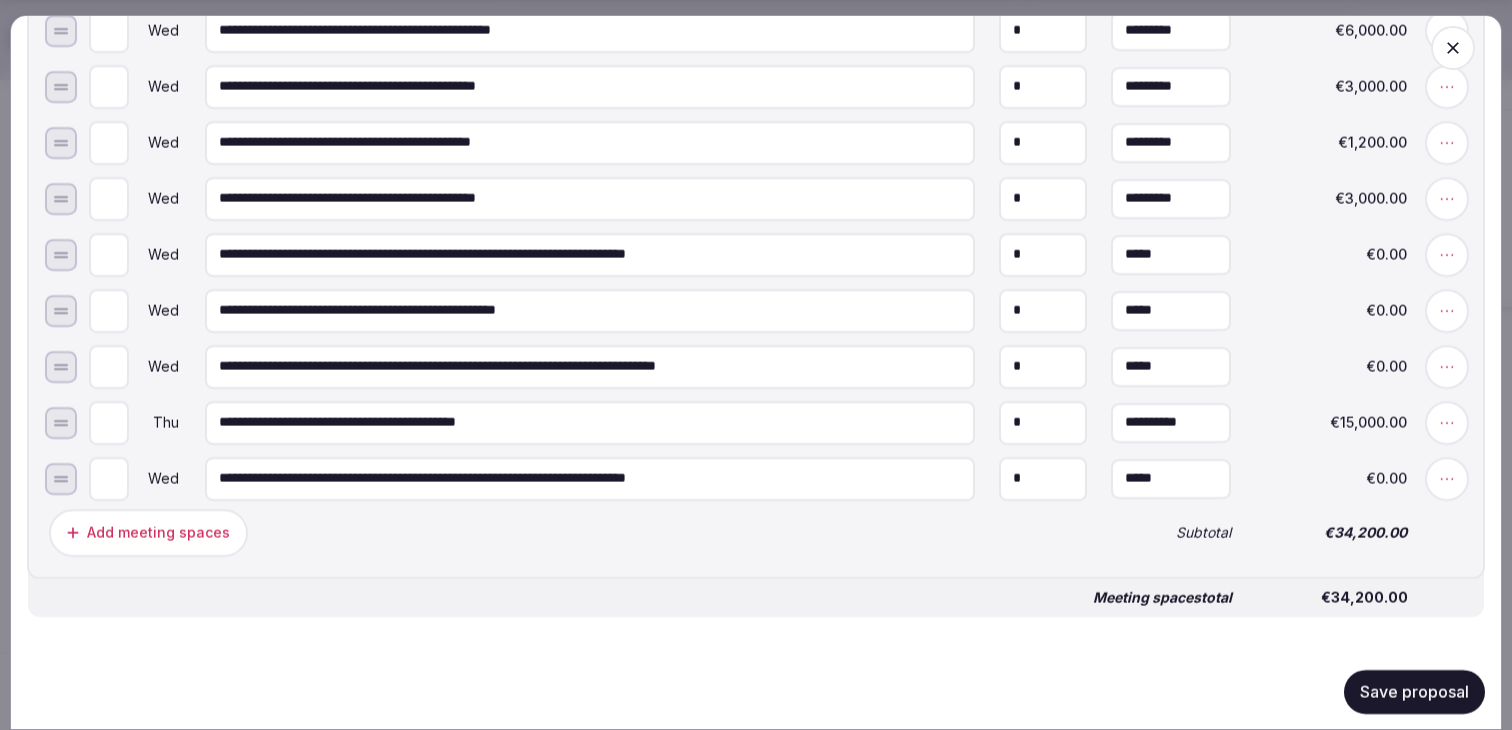 type on "*" 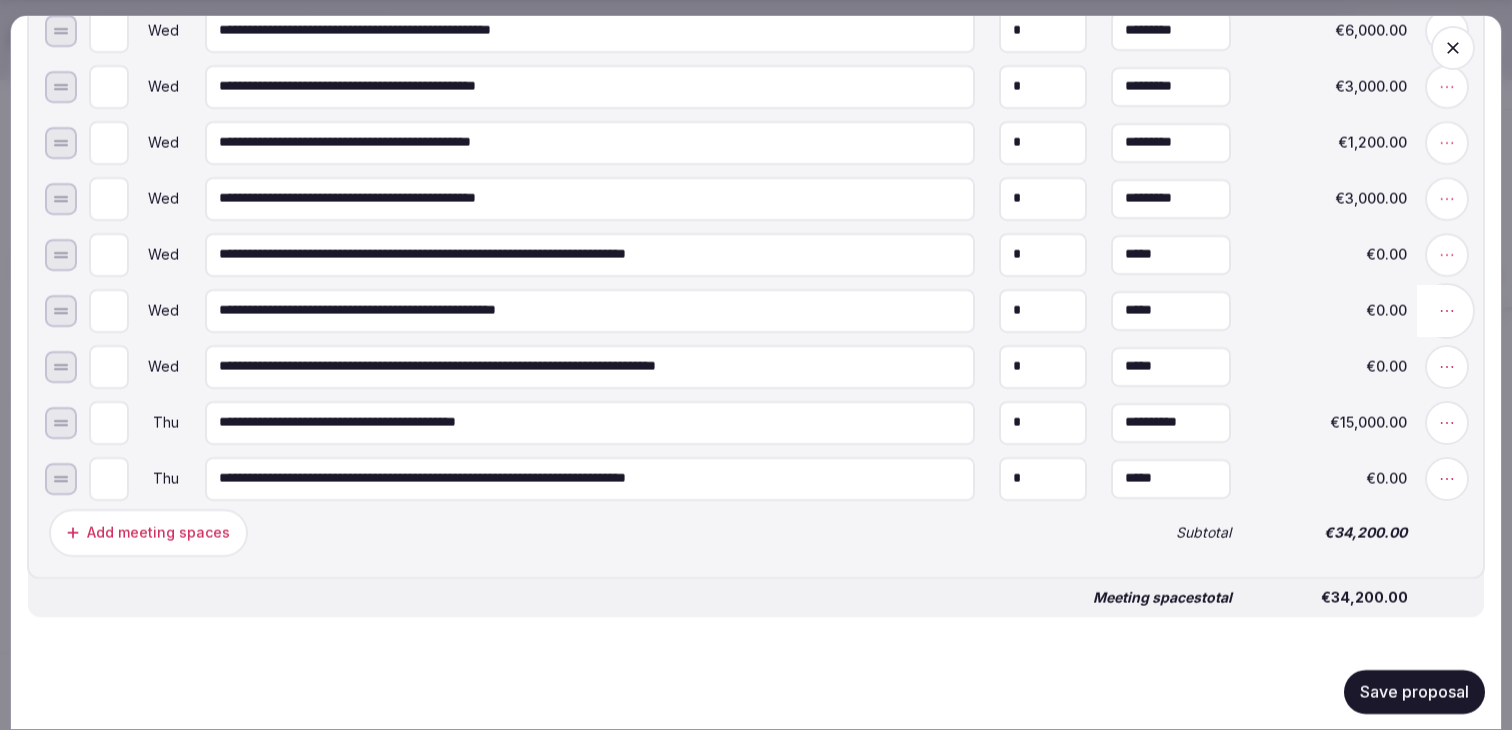 click at bounding box center (1447, 310) 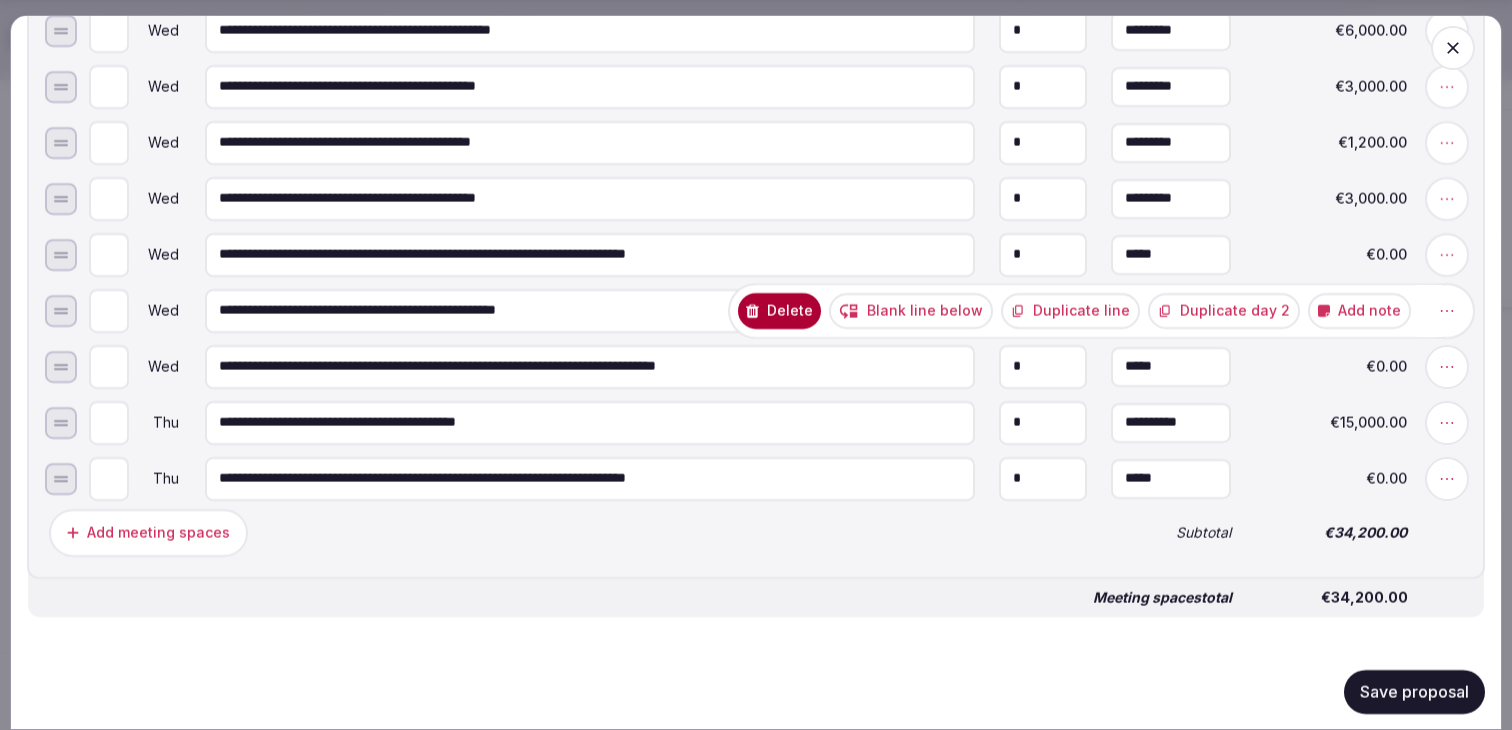 click on "Duplicate line" at bounding box center (1070, 310) 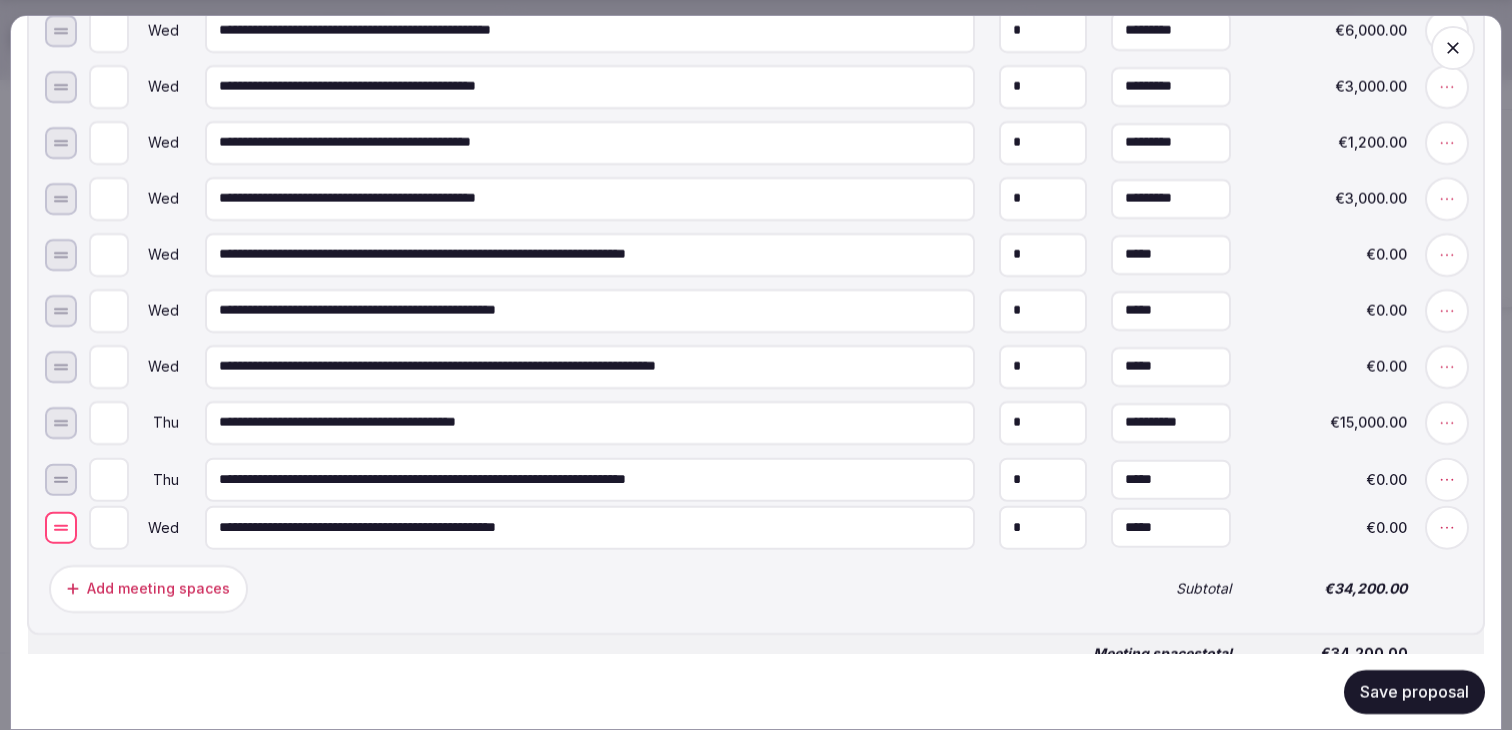 drag, startPoint x: 62, startPoint y: 377, endPoint x: 58, endPoint y: 539, distance: 162.04938 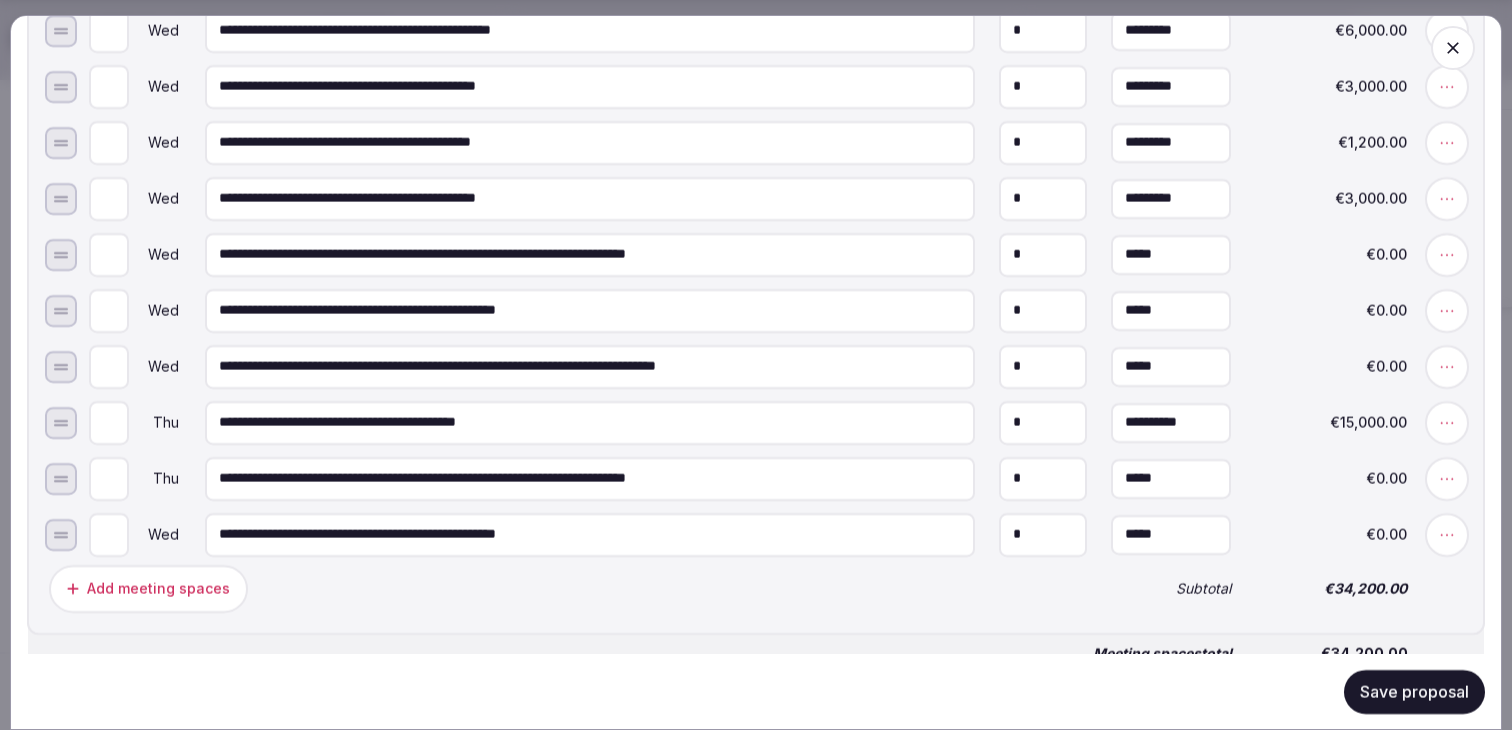 type on "*" 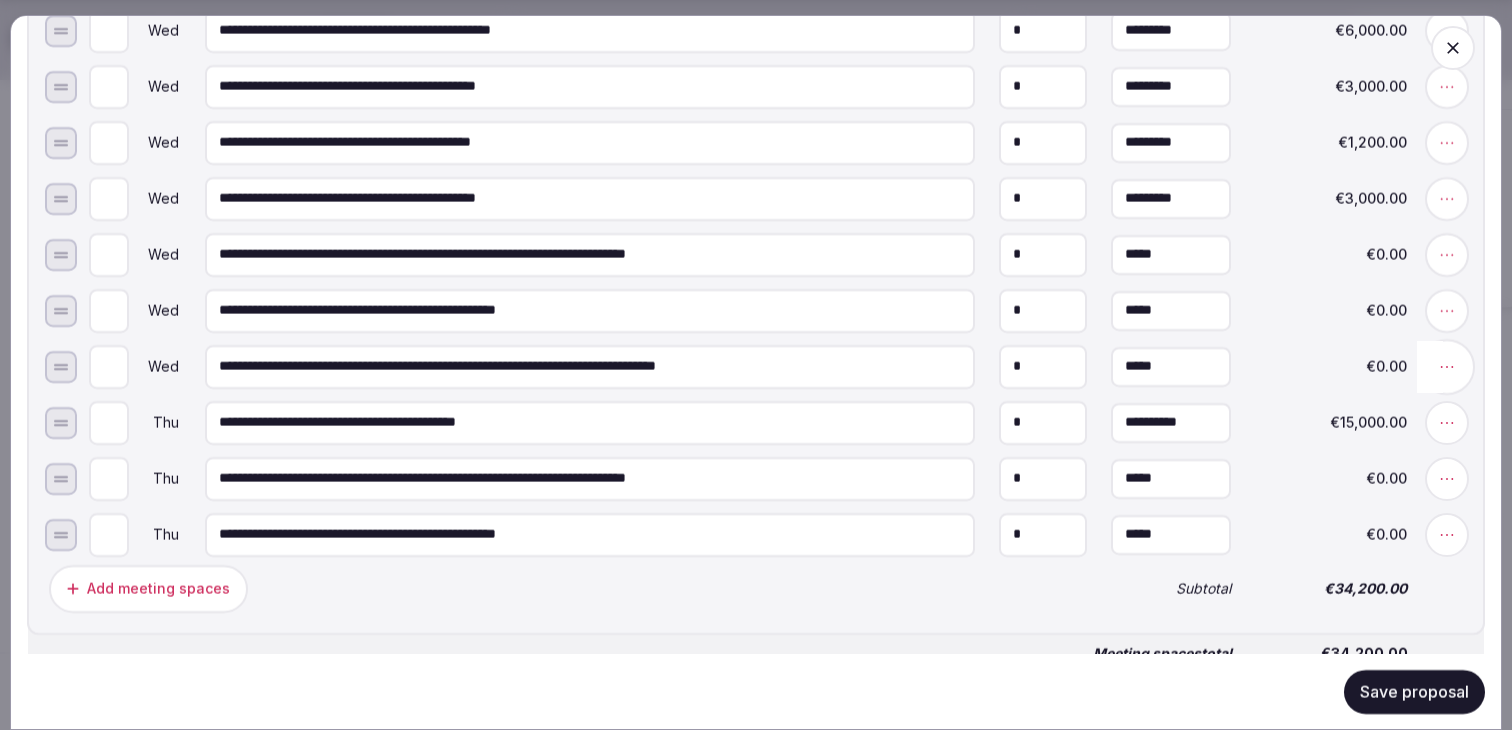 click 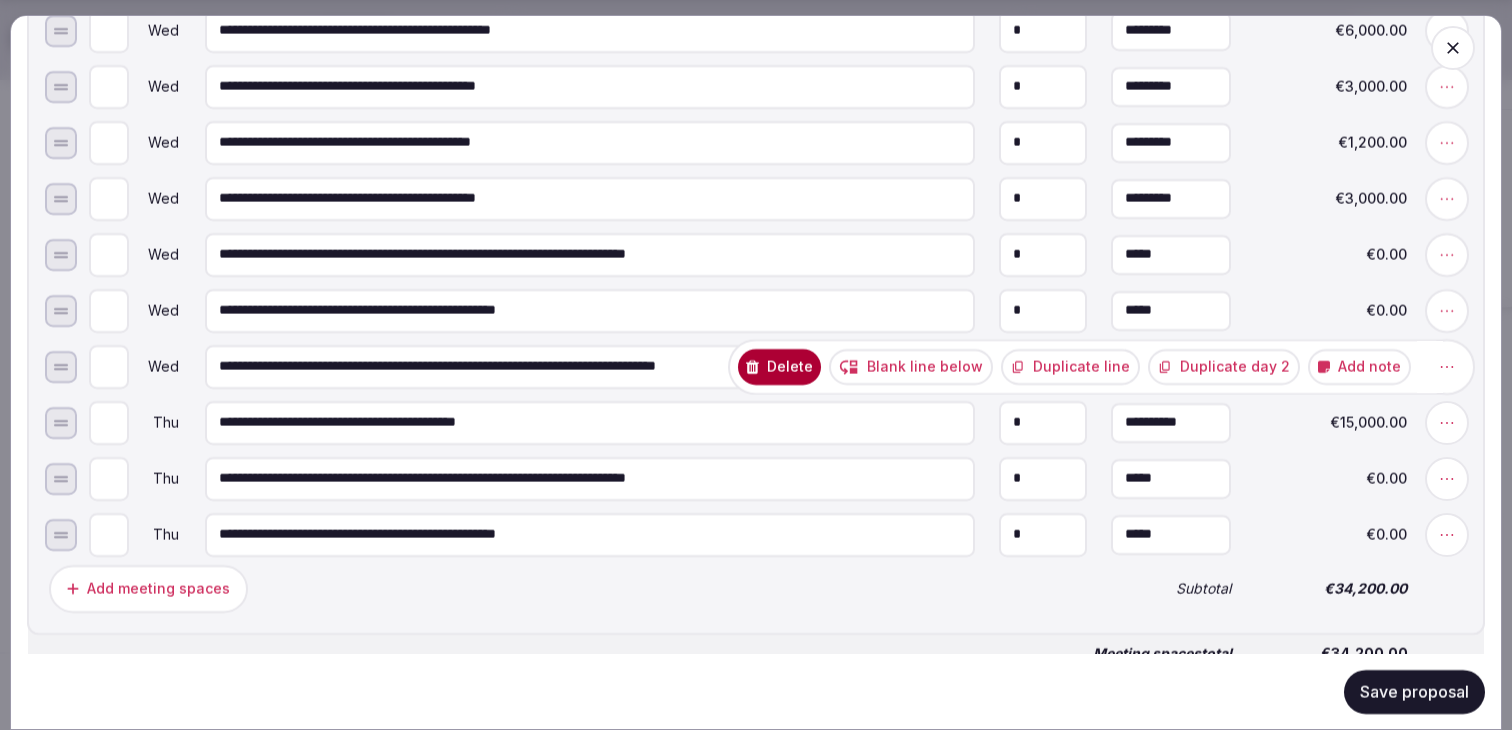 click on "Duplicate line" at bounding box center (1070, 366) 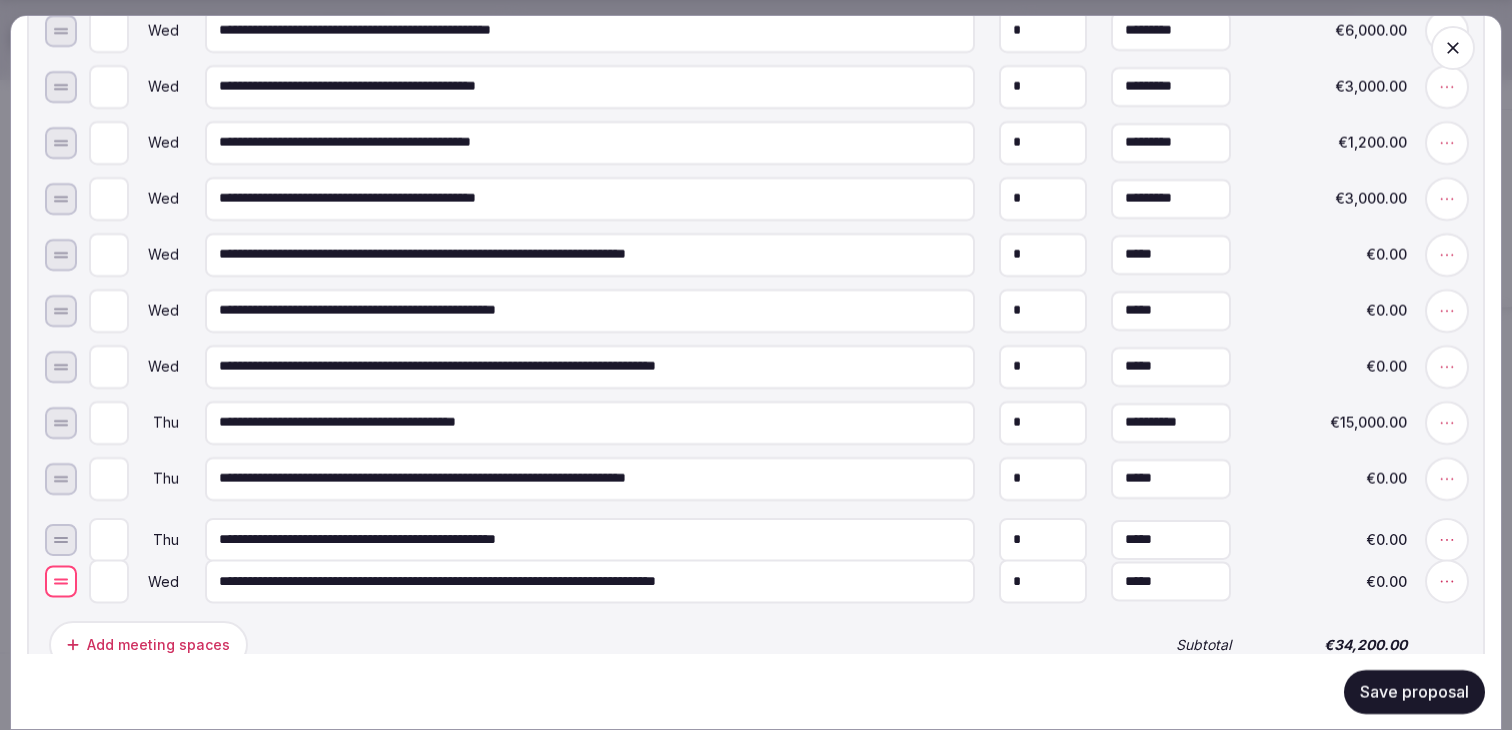 drag, startPoint x: 61, startPoint y: 438, endPoint x: 61, endPoint y: 599, distance: 161 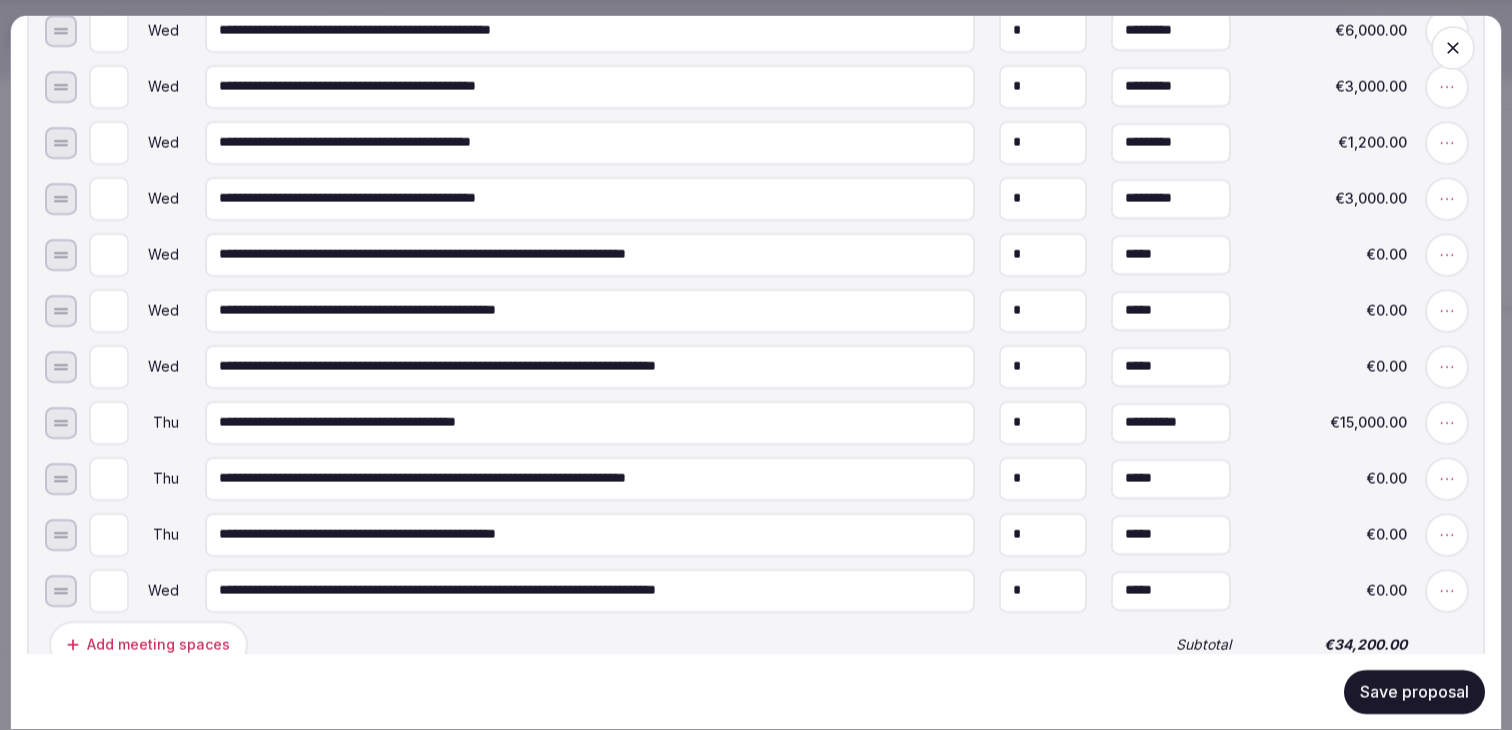 type on "*" 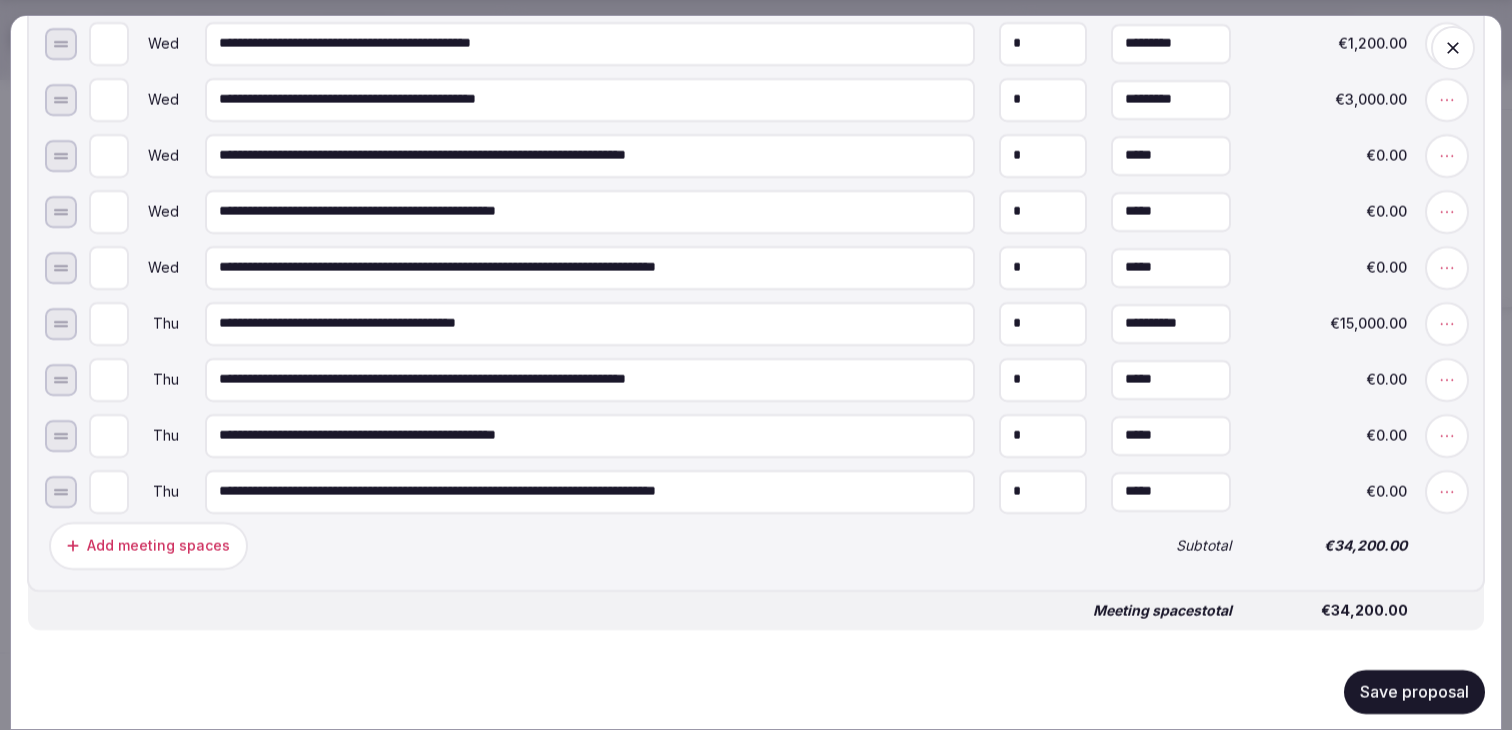 scroll, scrollTop: 1917, scrollLeft: 0, axis: vertical 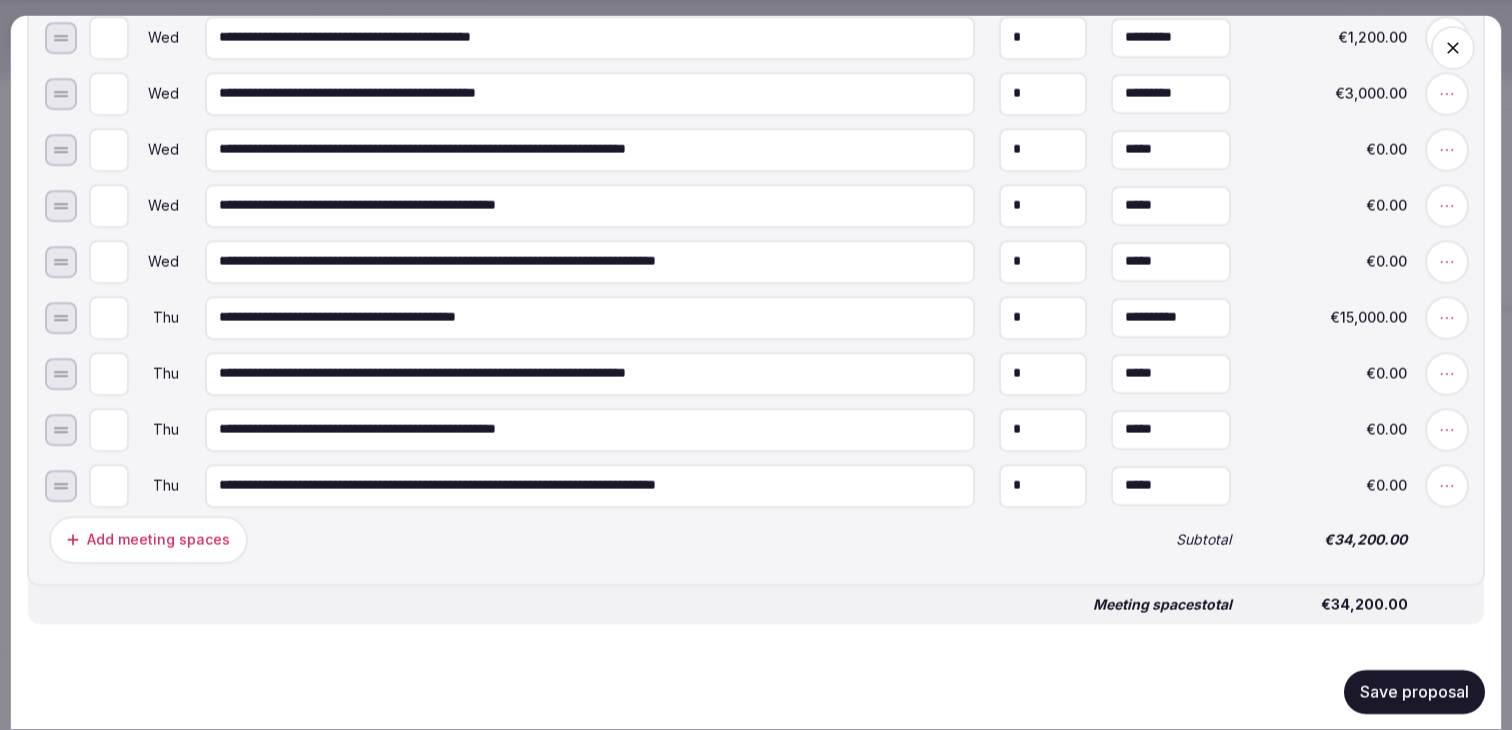 click on "Add meeting spaces" at bounding box center [568, 539] 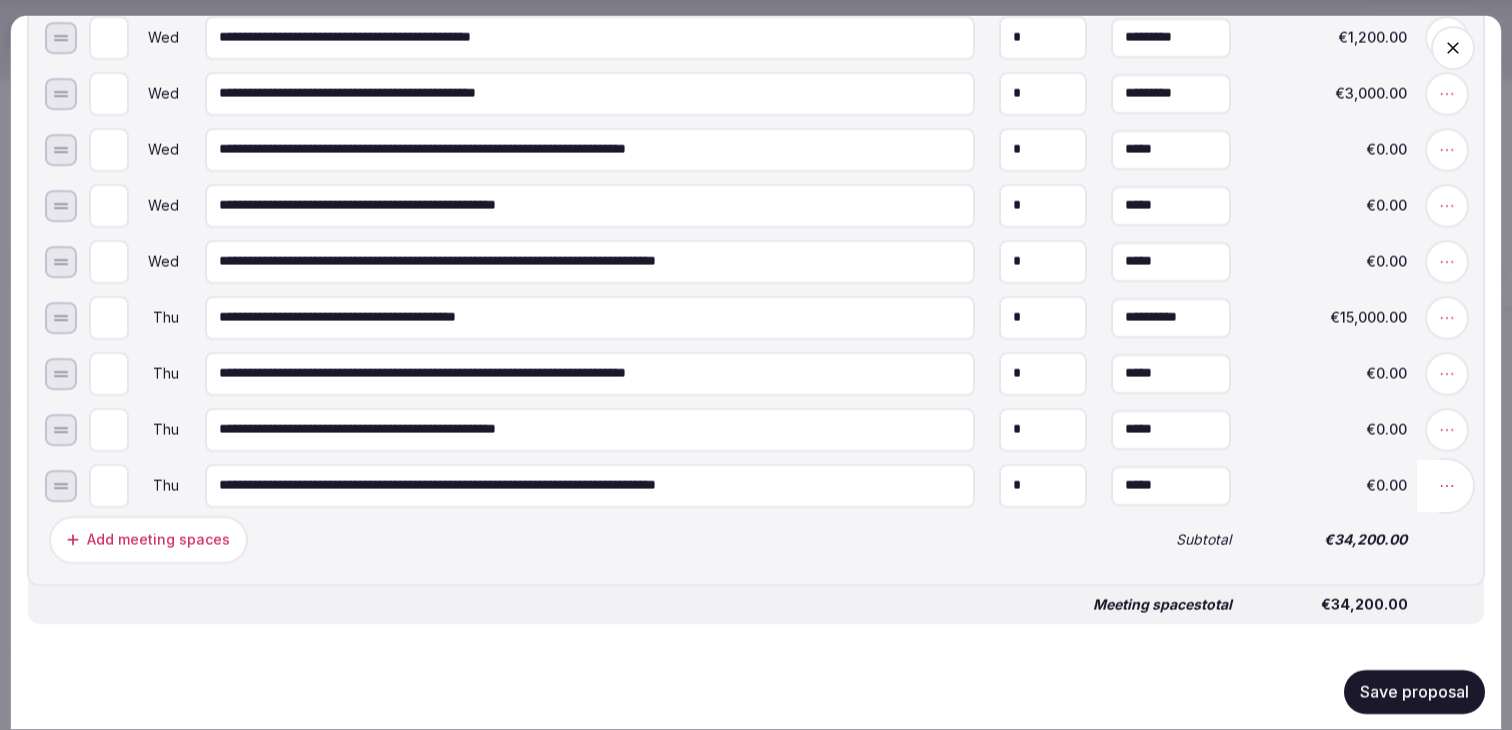 click 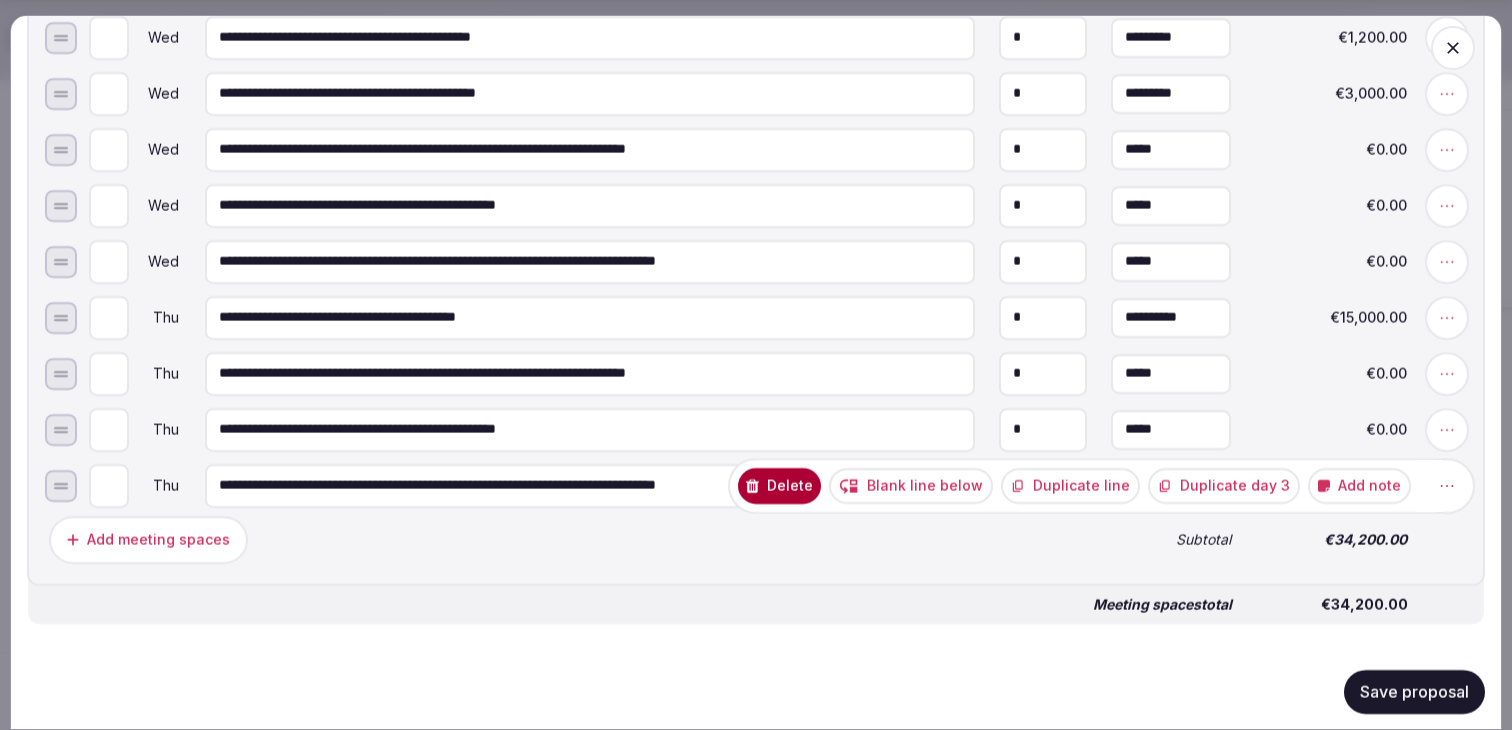 click on "Duplicate line" at bounding box center (1070, 485) 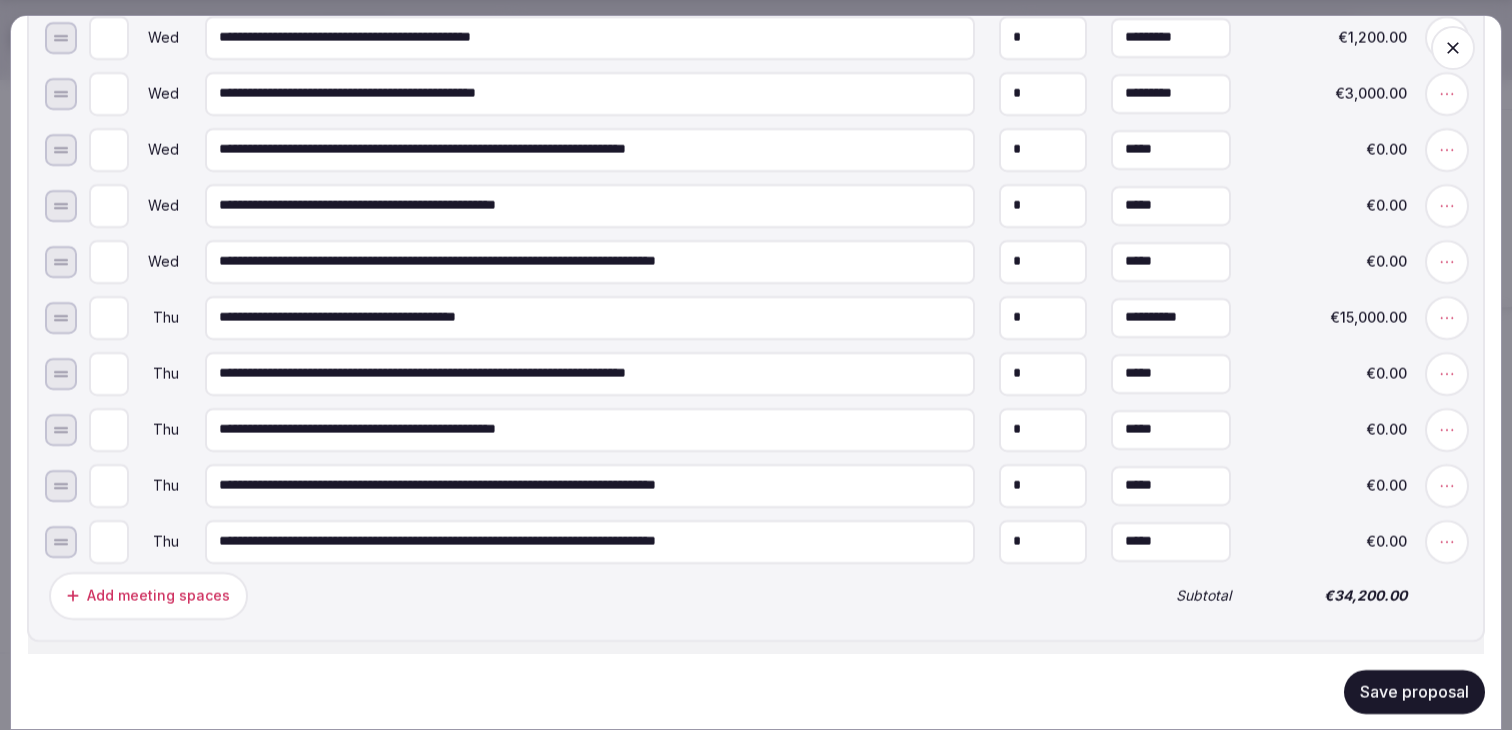 click on "**********" at bounding box center (590, 541) 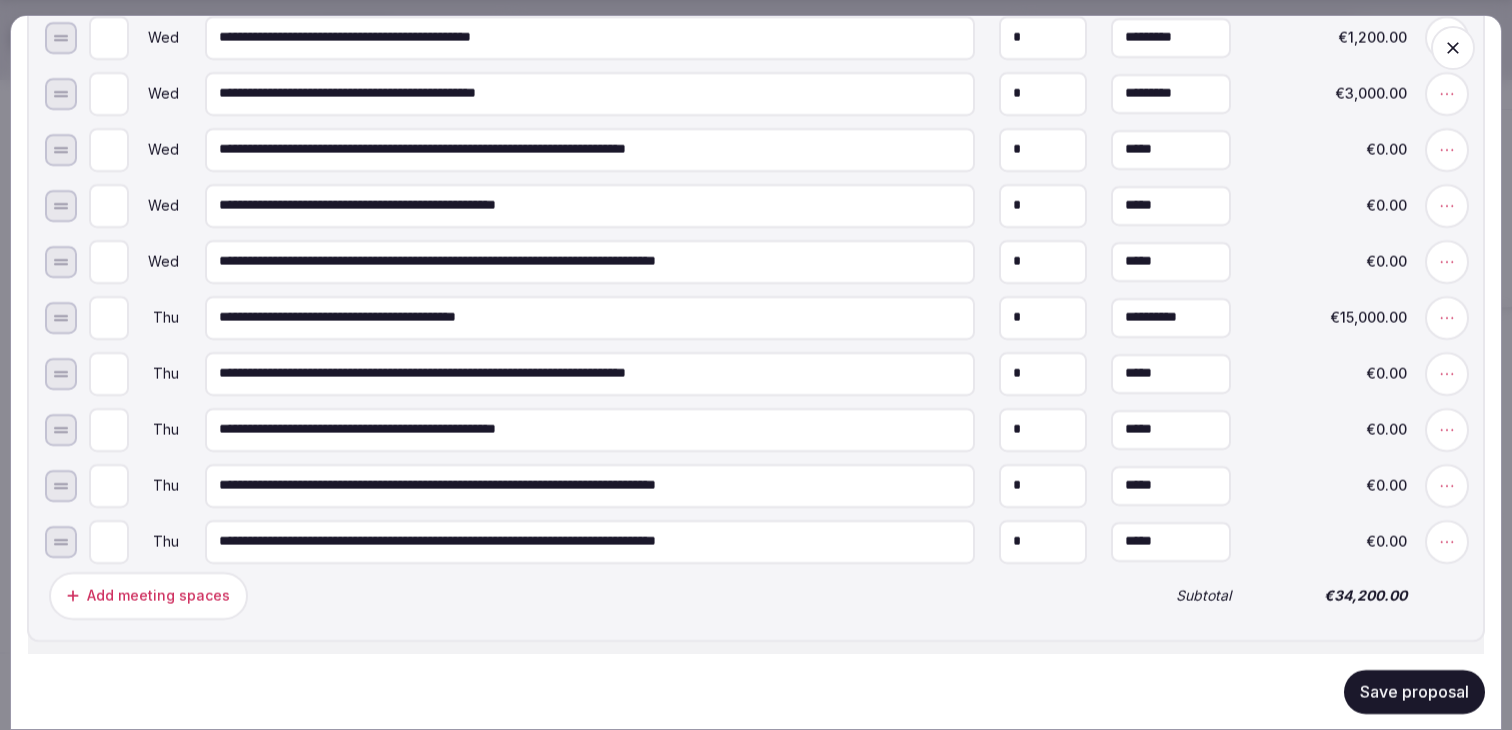 click on "**********" at bounding box center (590, 541) 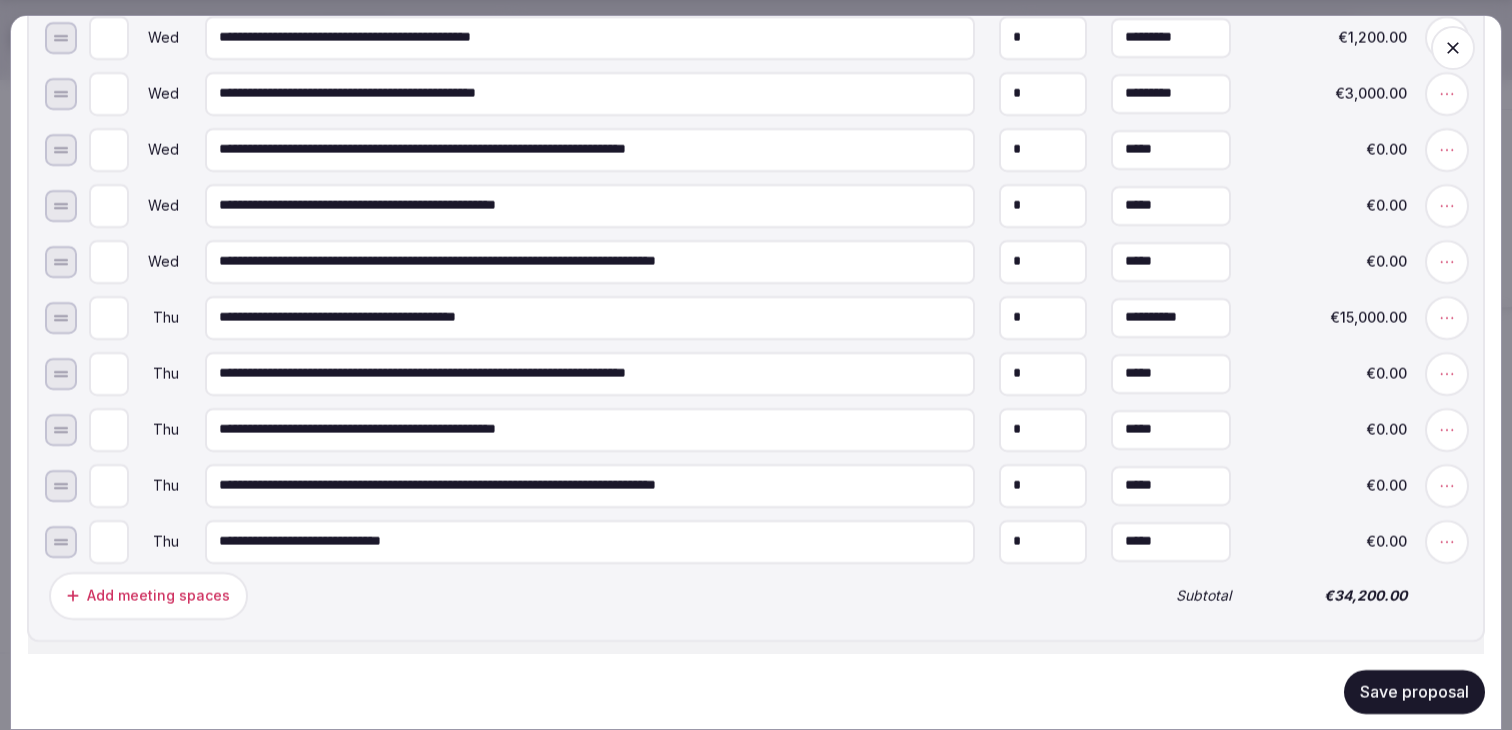 click on "**********" at bounding box center [590, 541] 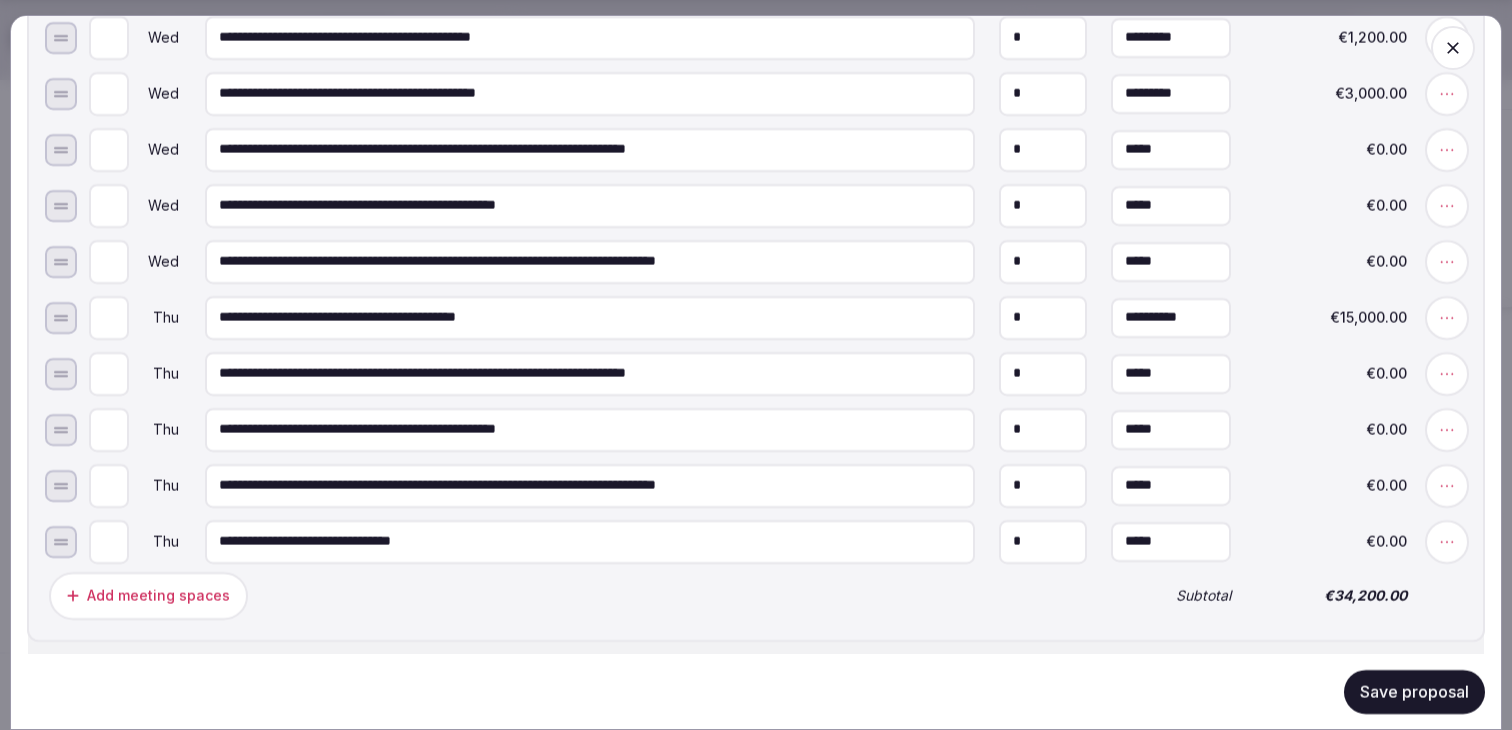 click on "**********" at bounding box center (590, 541) 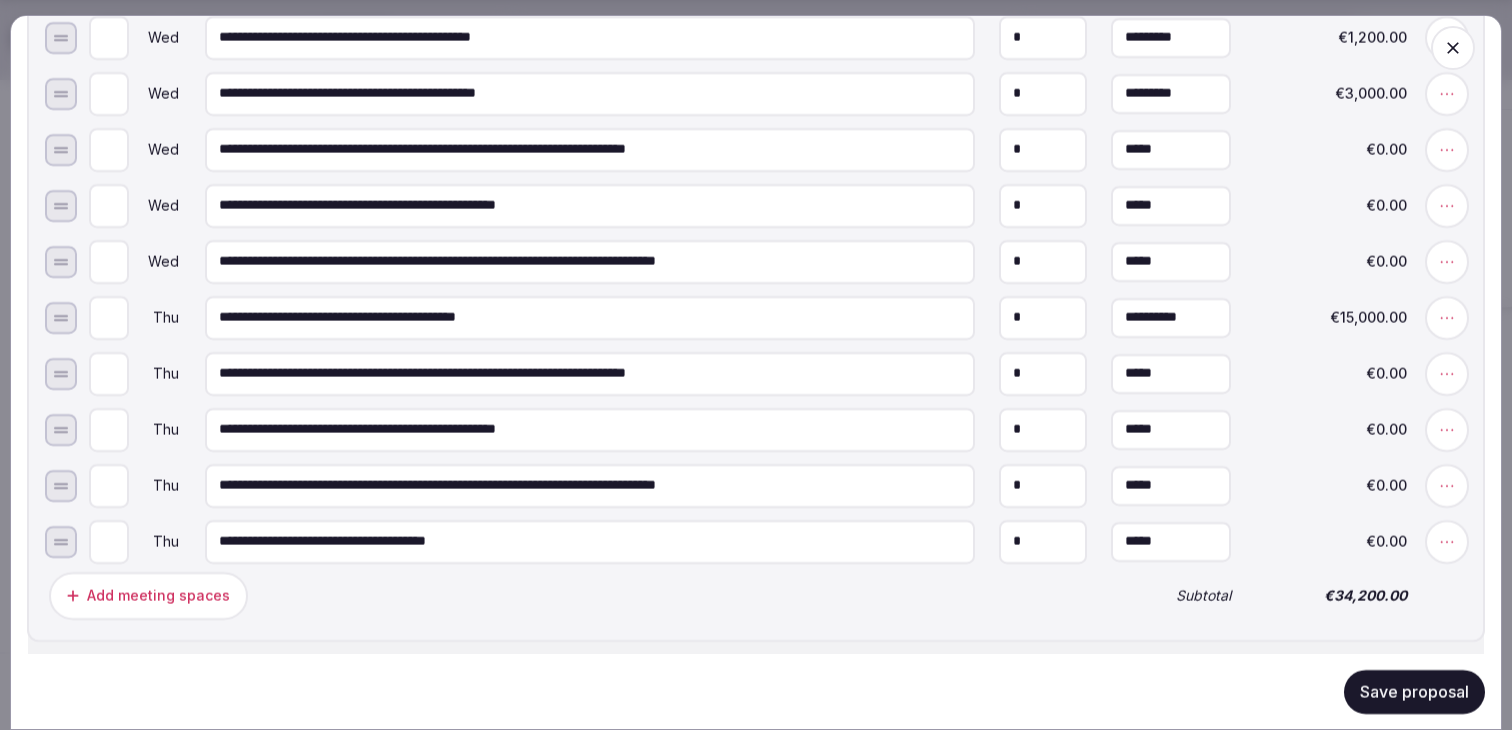 type on "**********" 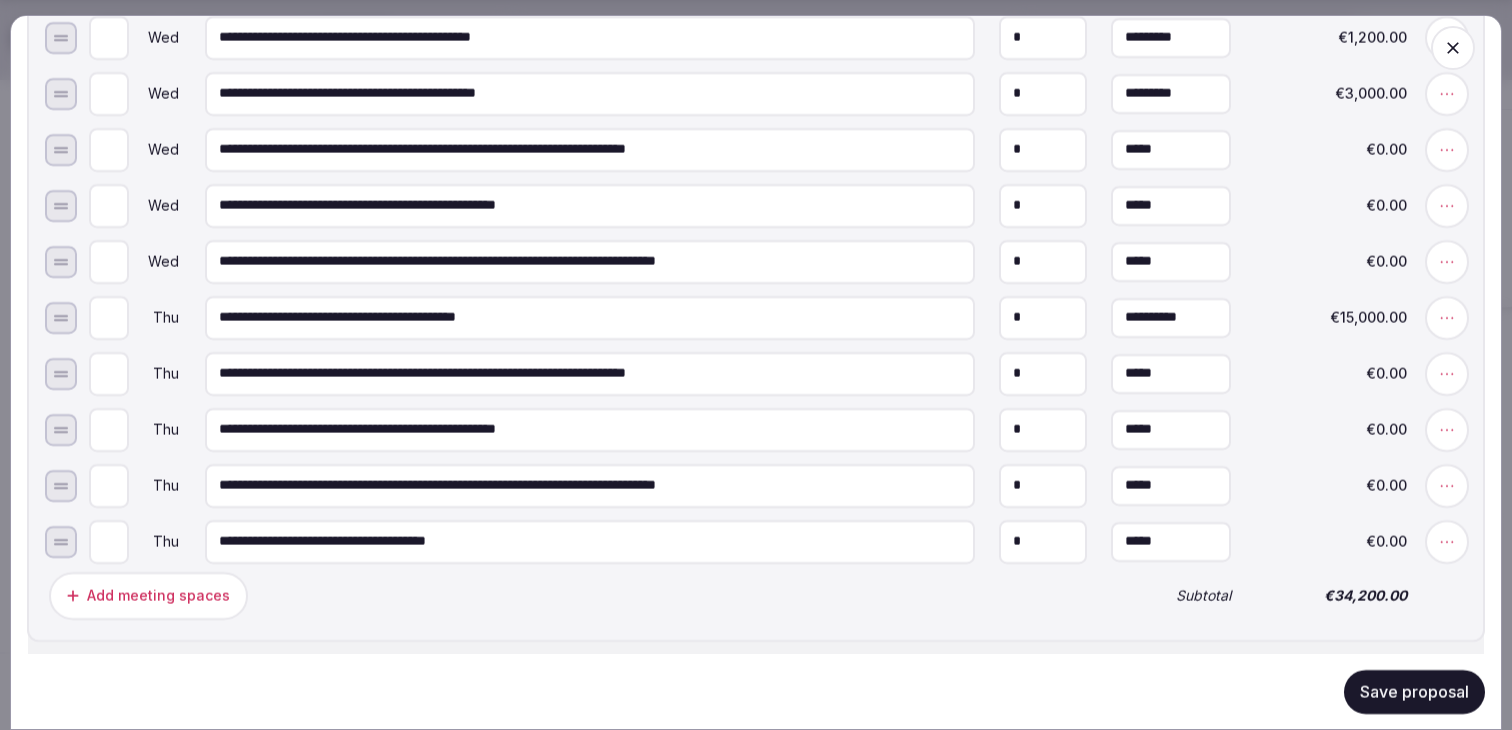 type on "*" 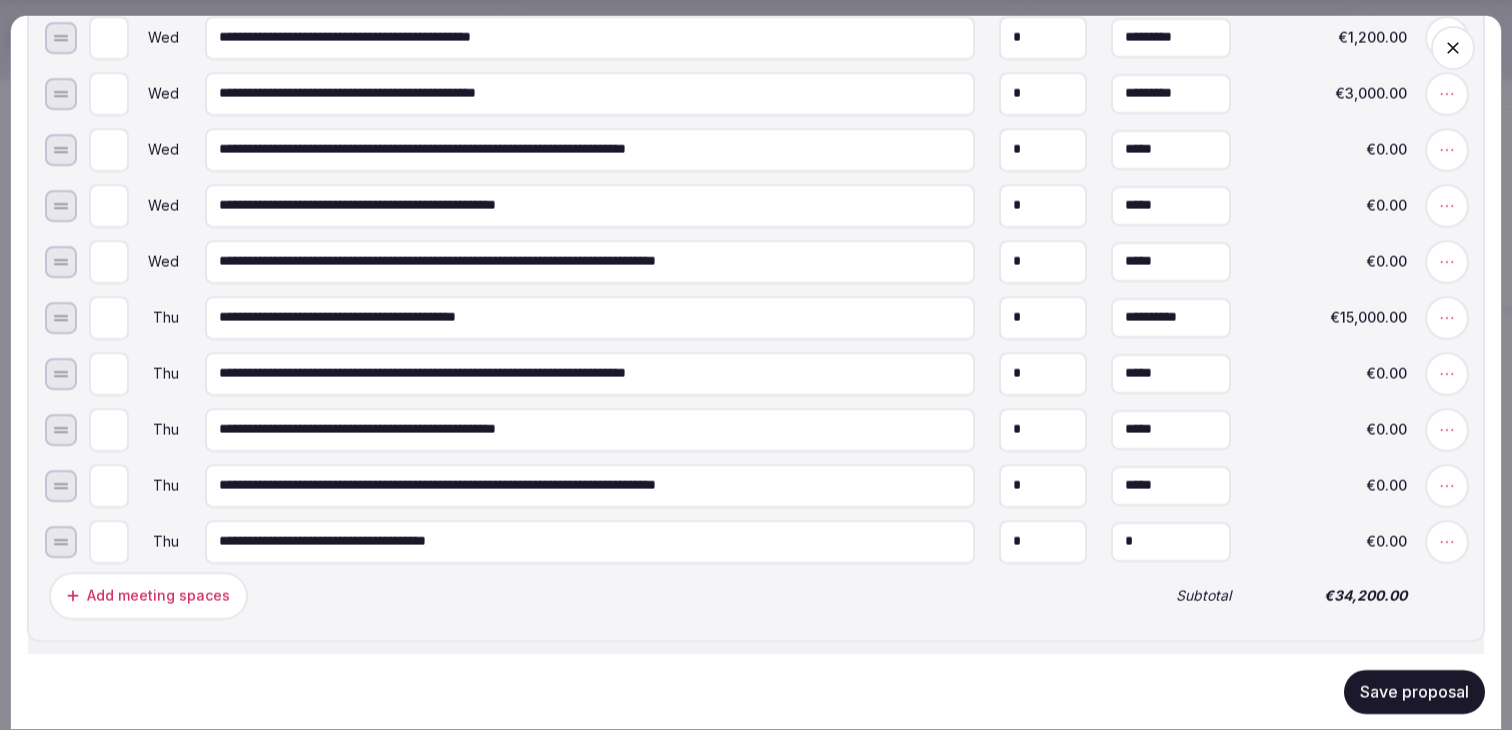 click on "*" at bounding box center (1171, 541) 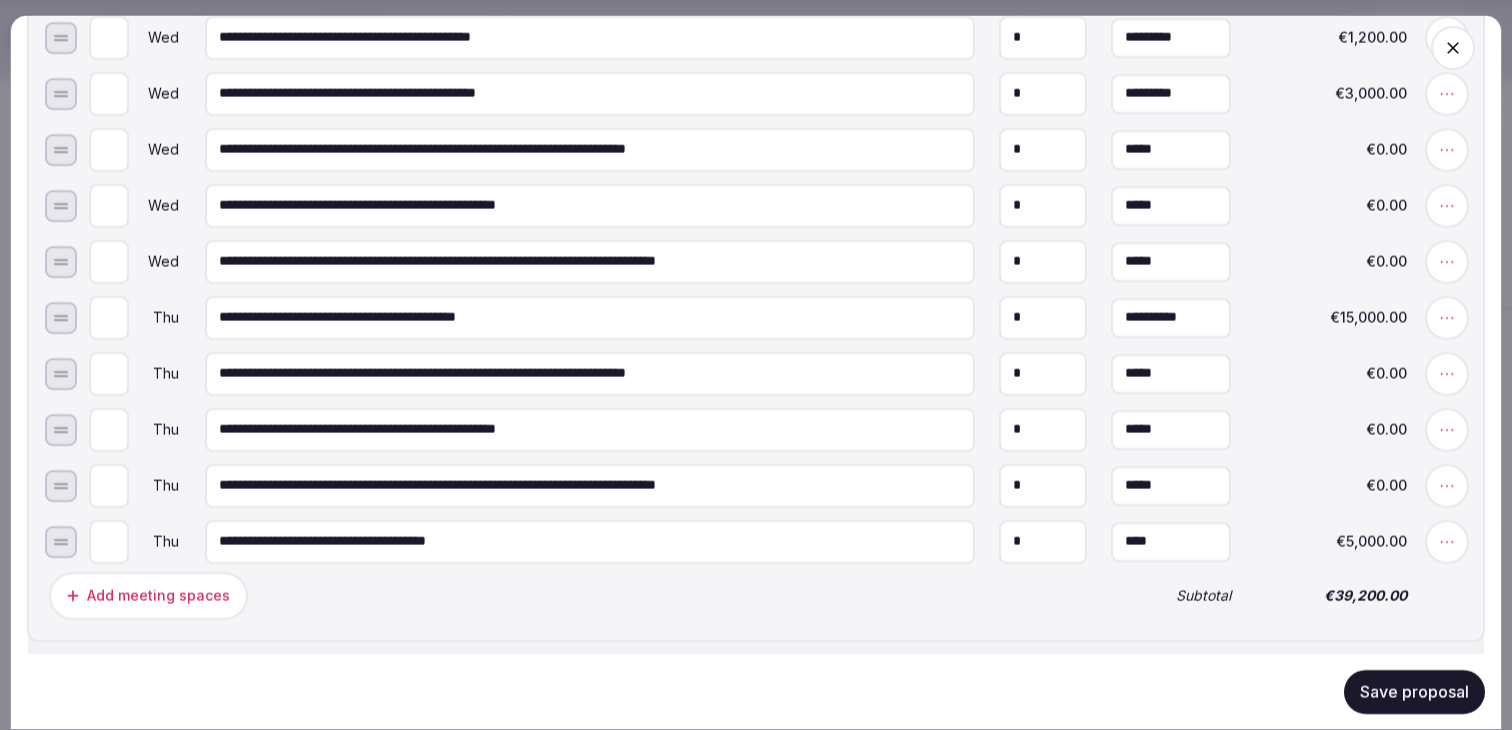 type on "*********" 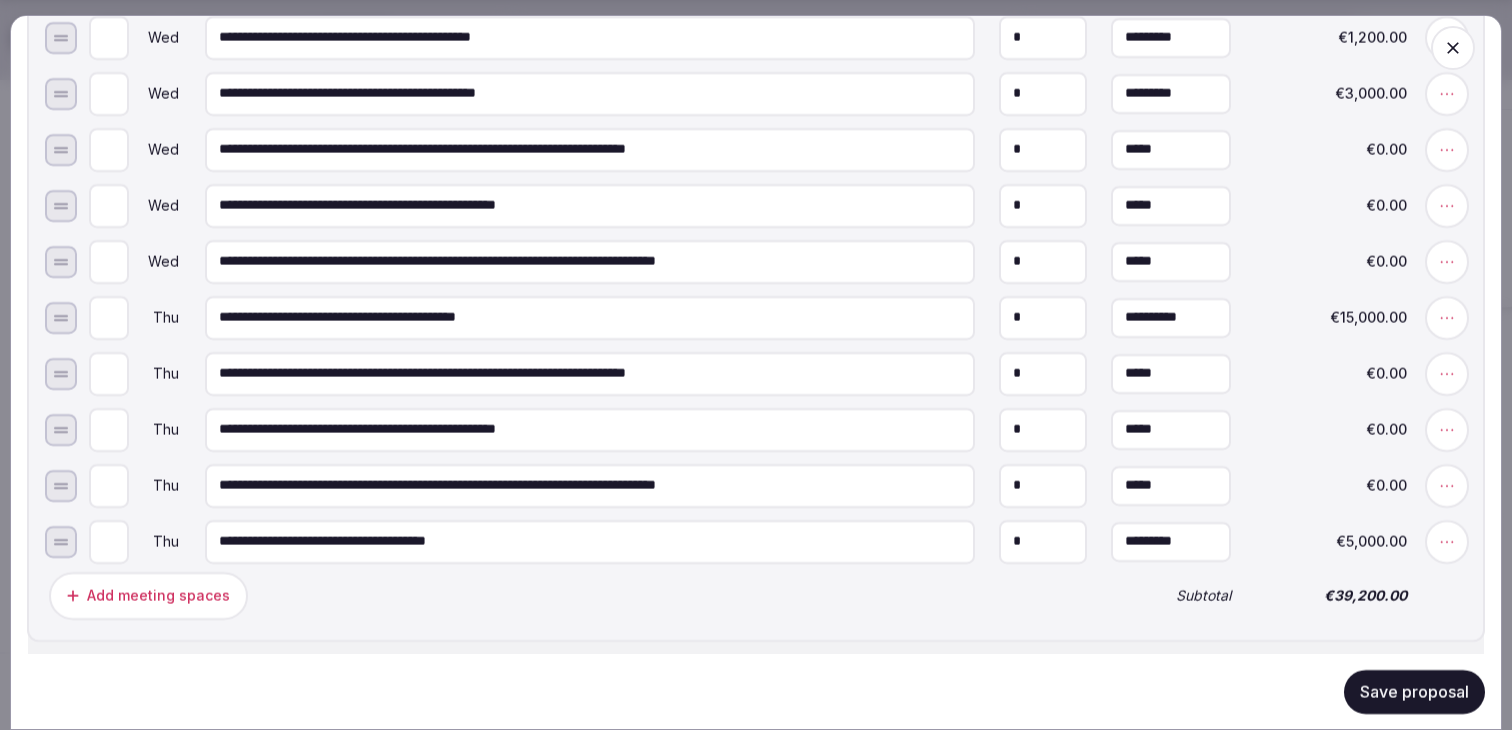 click on "Add meeting spaces" at bounding box center [568, 595] 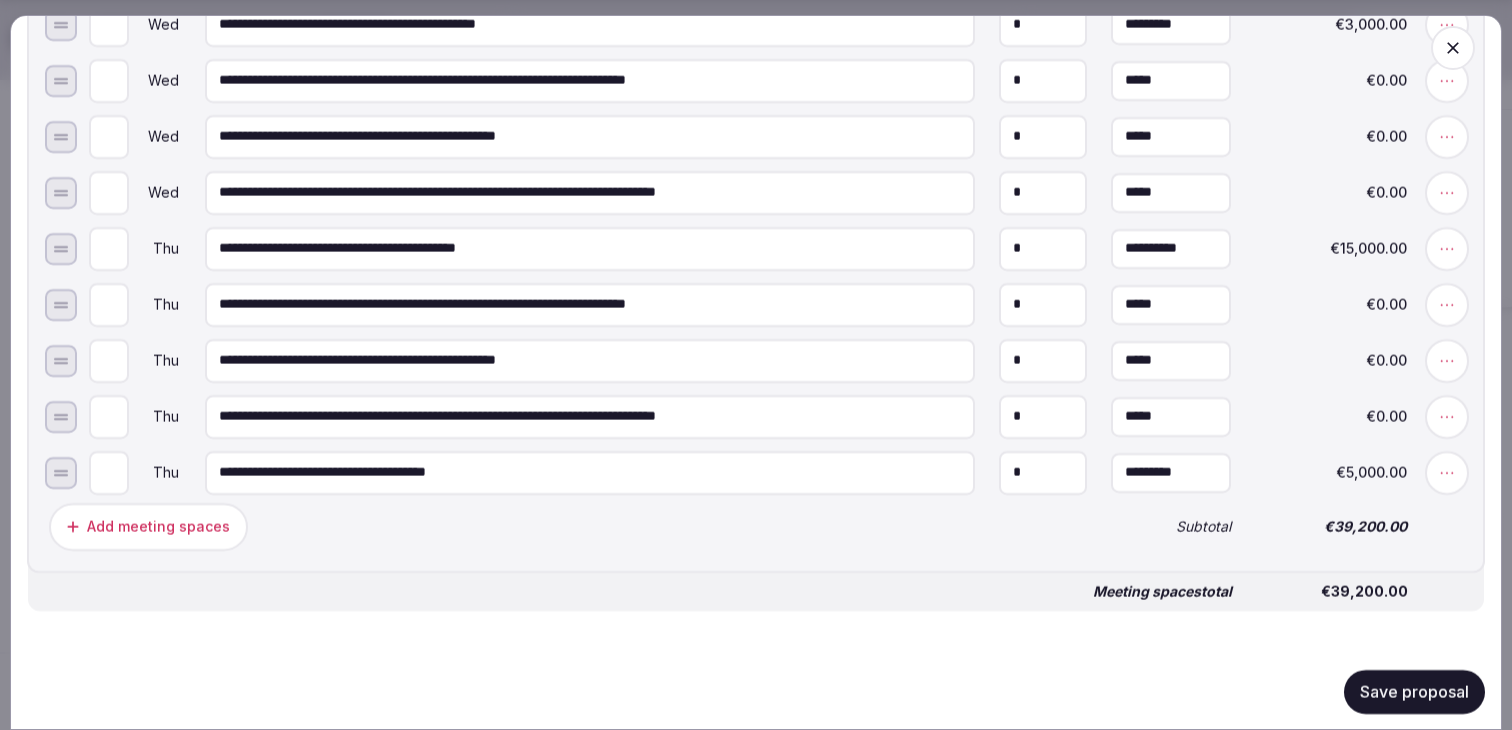 scroll, scrollTop: 1987, scrollLeft: 0, axis: vertical 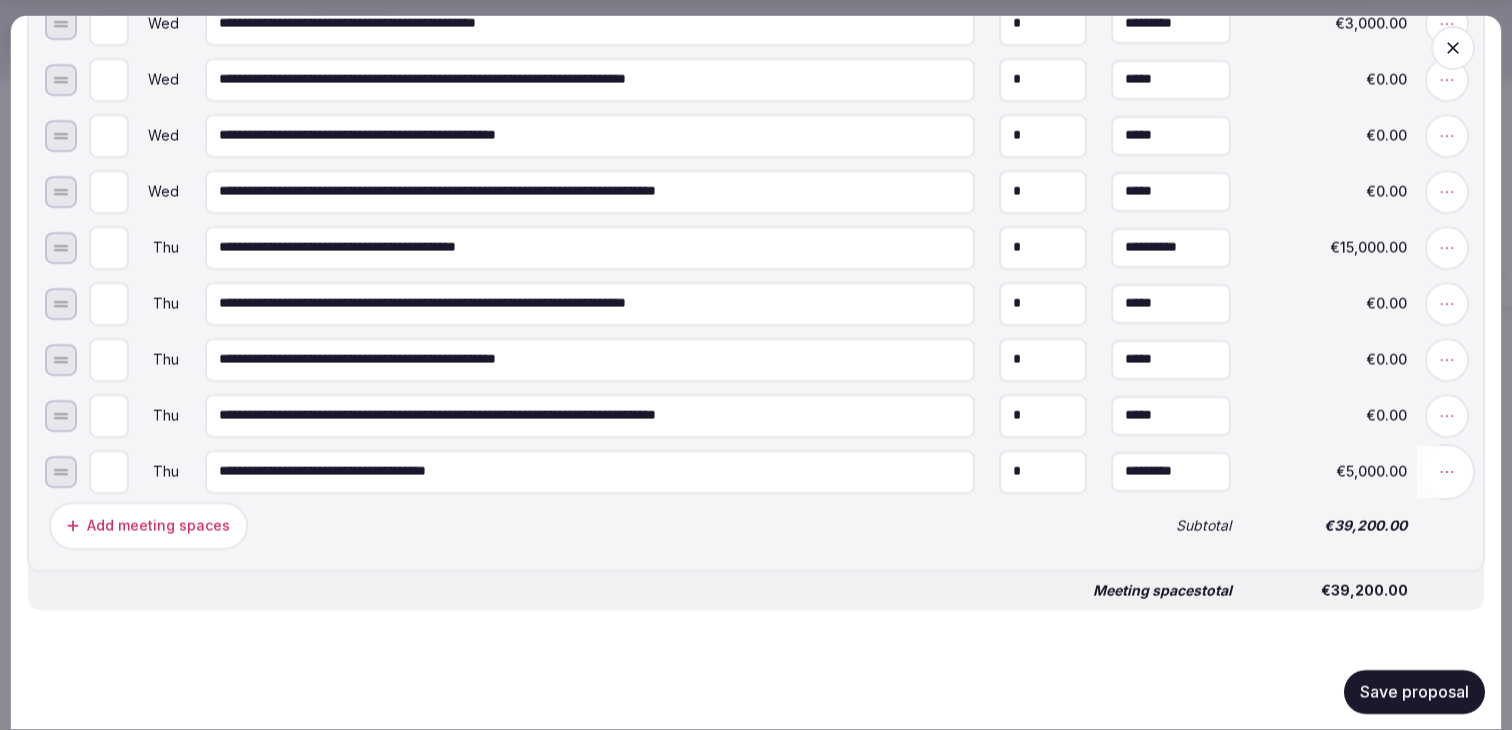 click 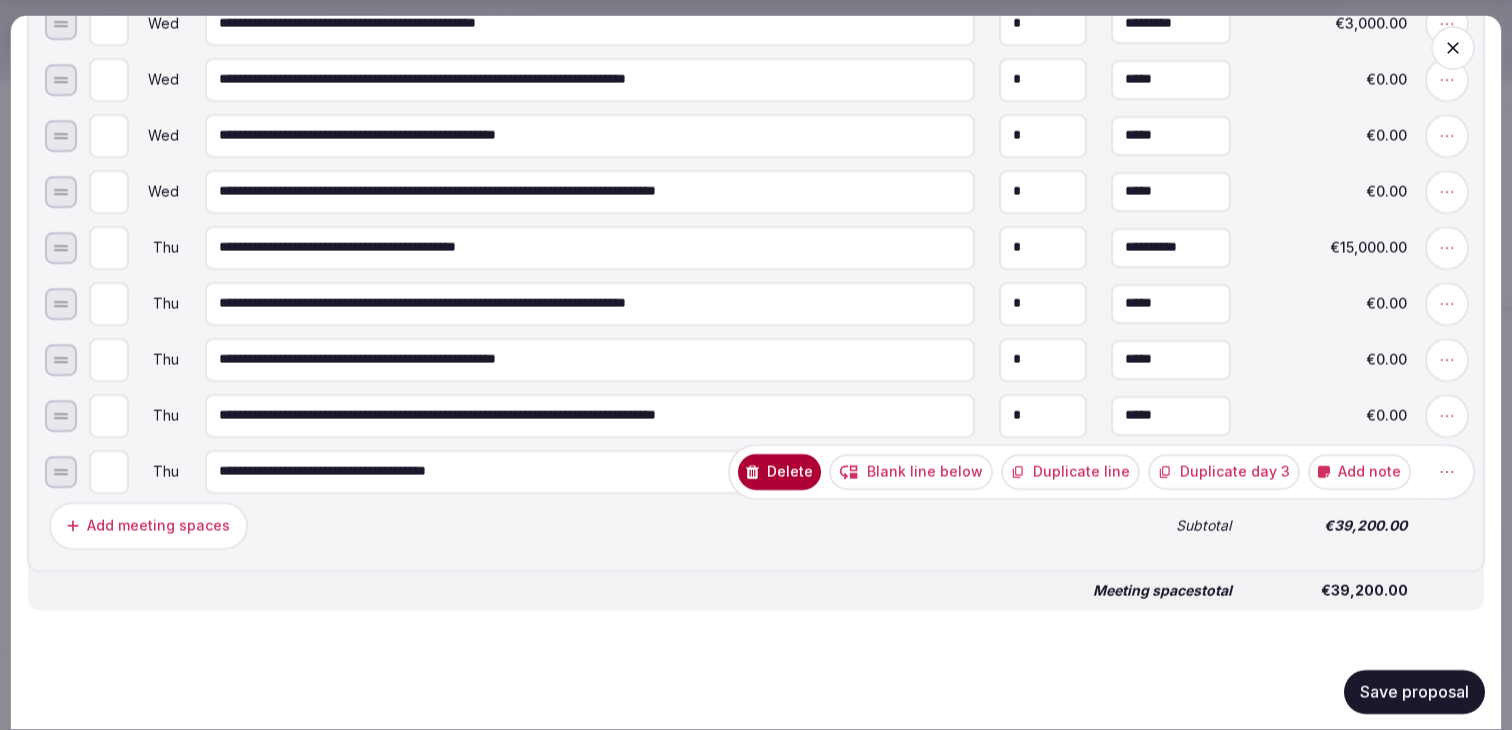 click on "Add note" at bounding box center [1359, 471] 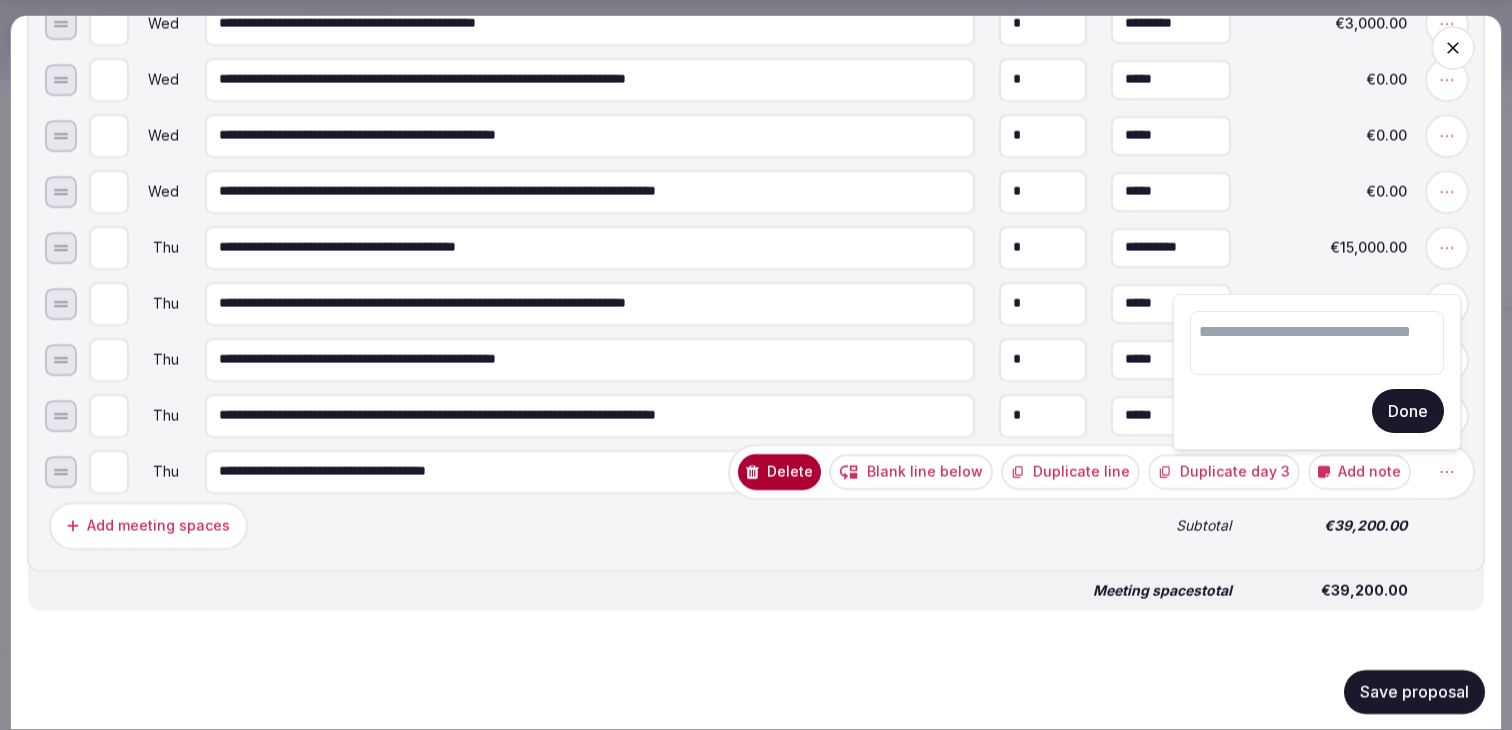 click at bounding box center [1317, 343] 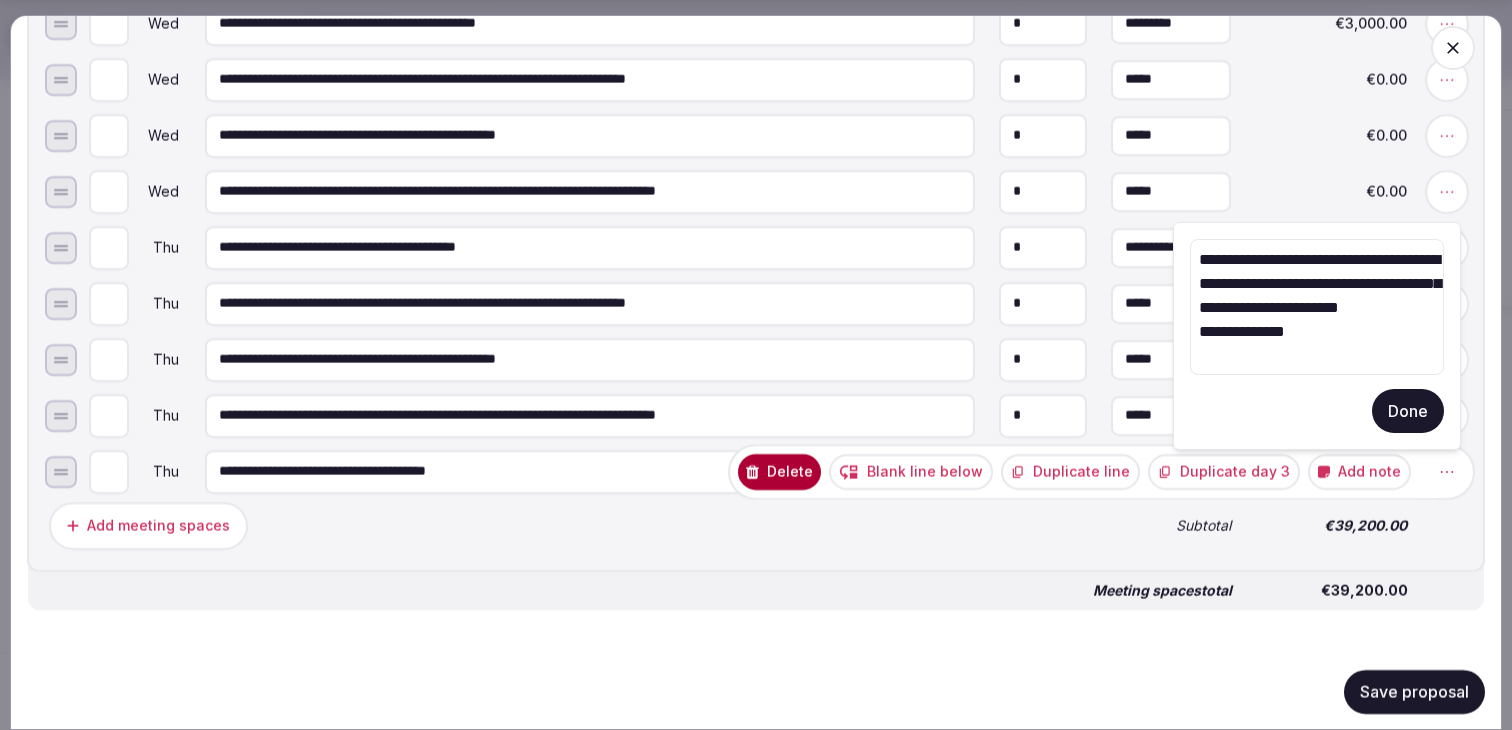 click on "**********" at bounding box center [1317, 307] 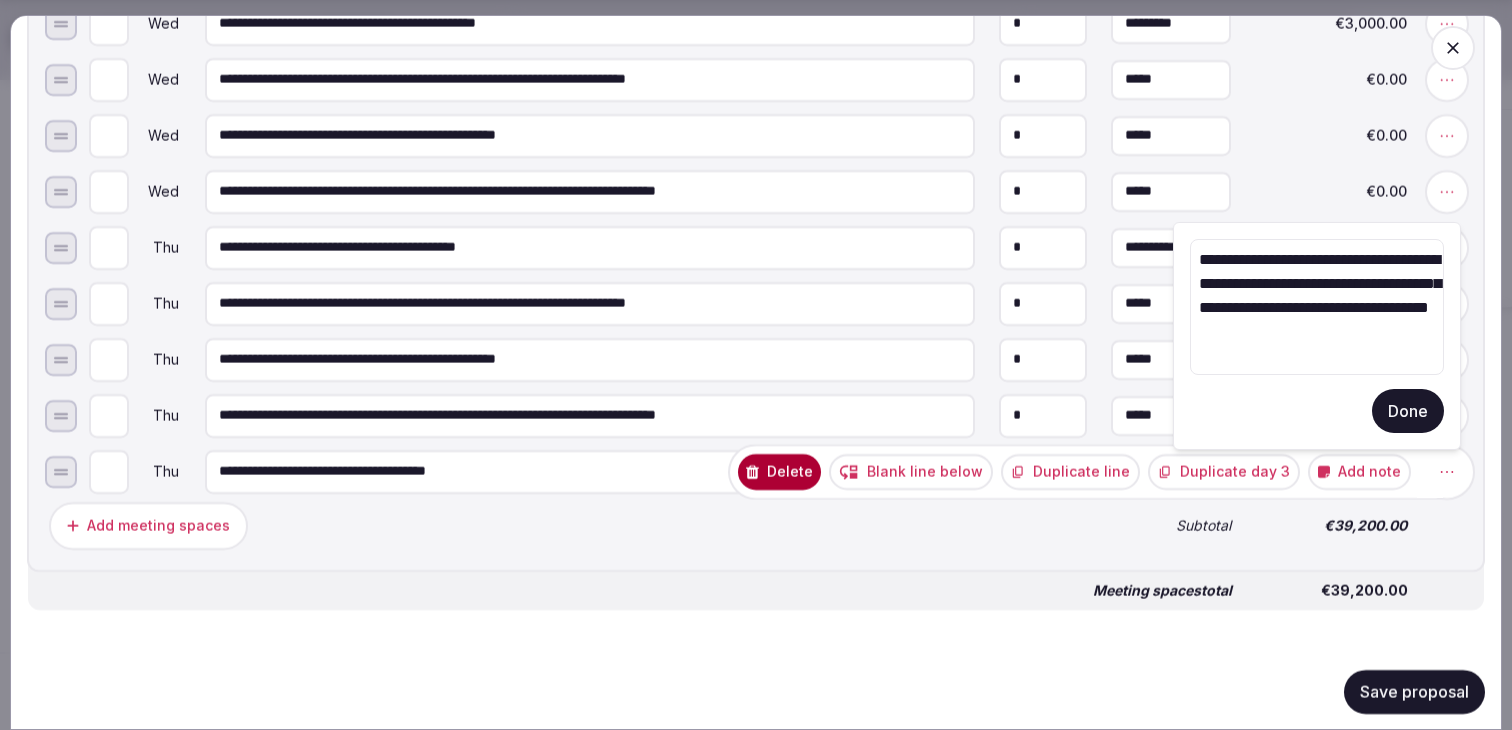 type on "**********" 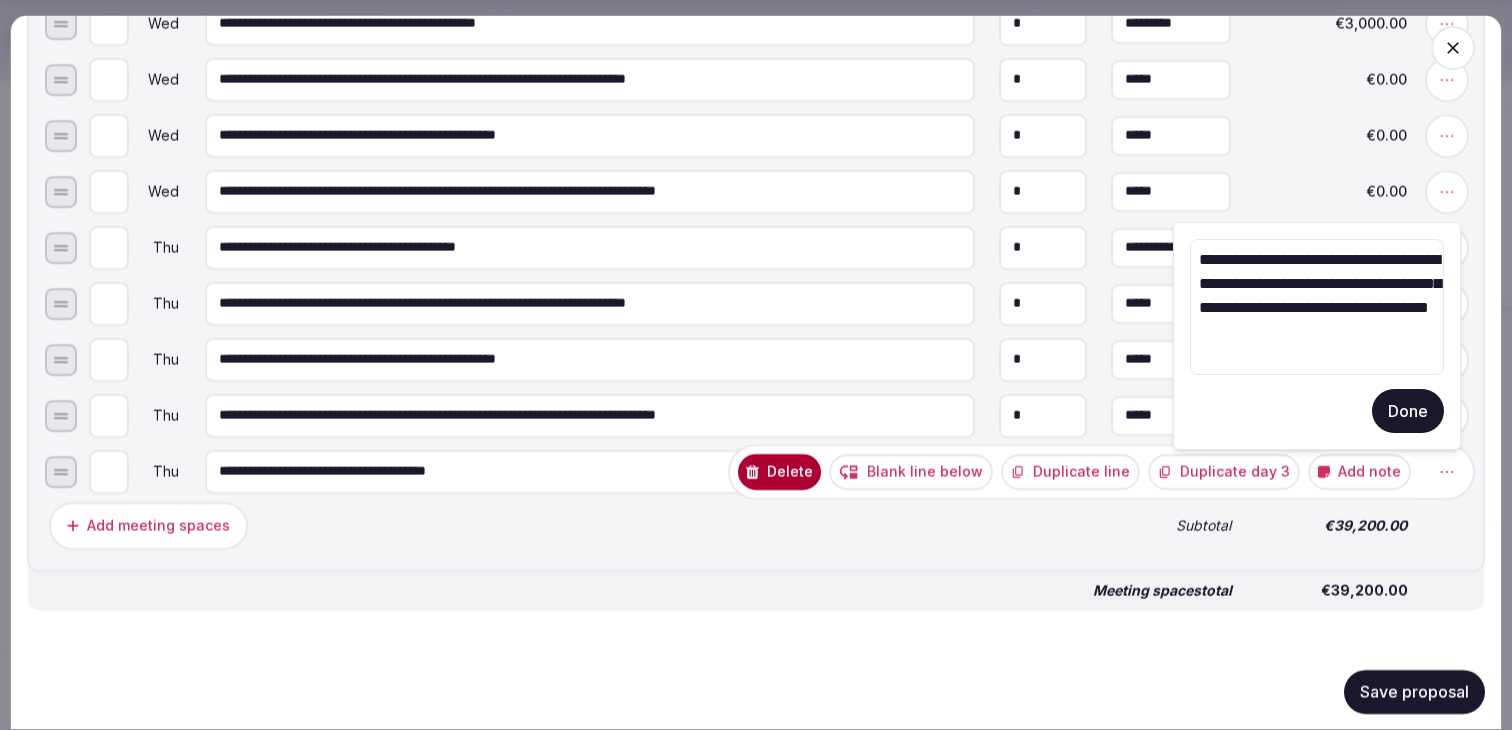 click on "Done" at bounding box center [1408, 411] 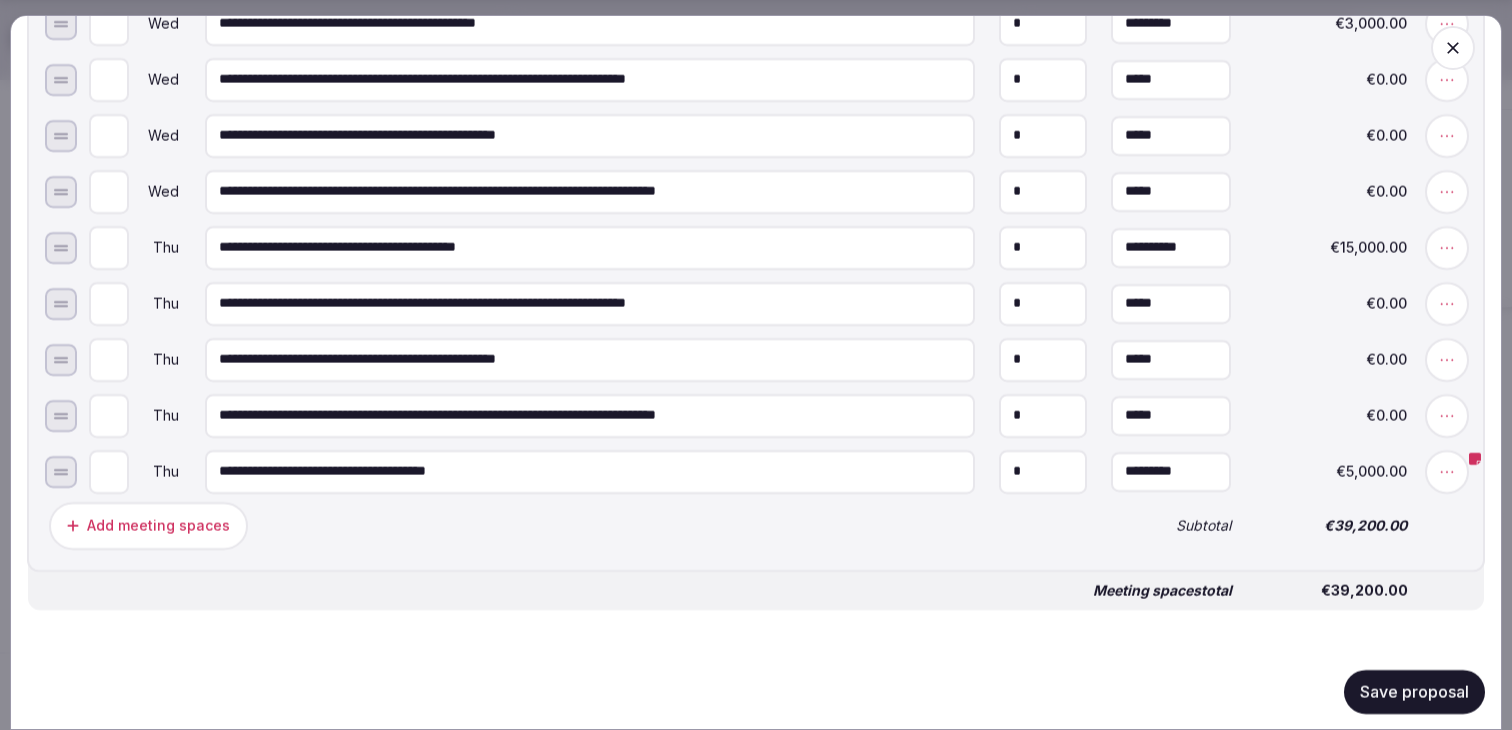 click on "Save proposal" at bounding box center [1414, 691] 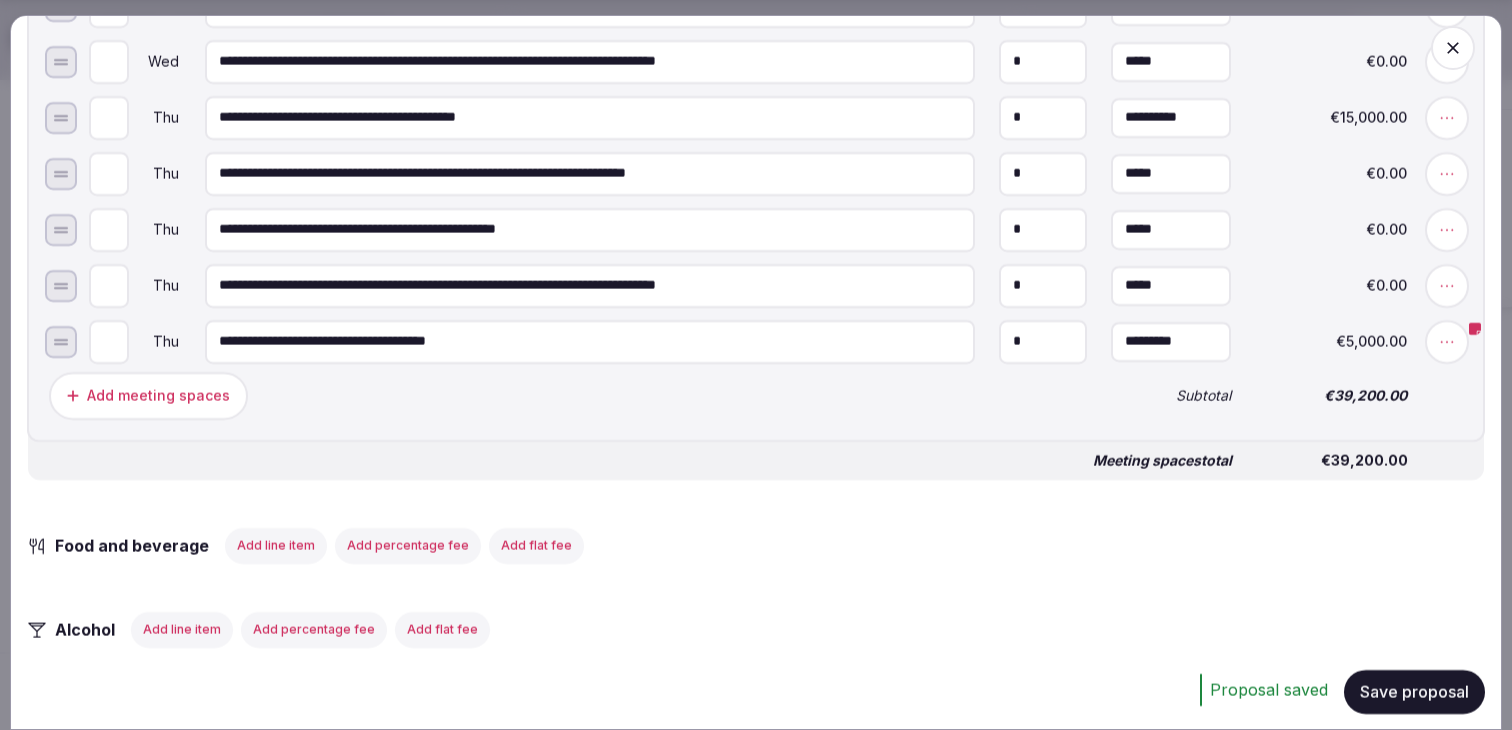 scroll, scrollTop: 2141, scrollLeft: 0, axis: vertical 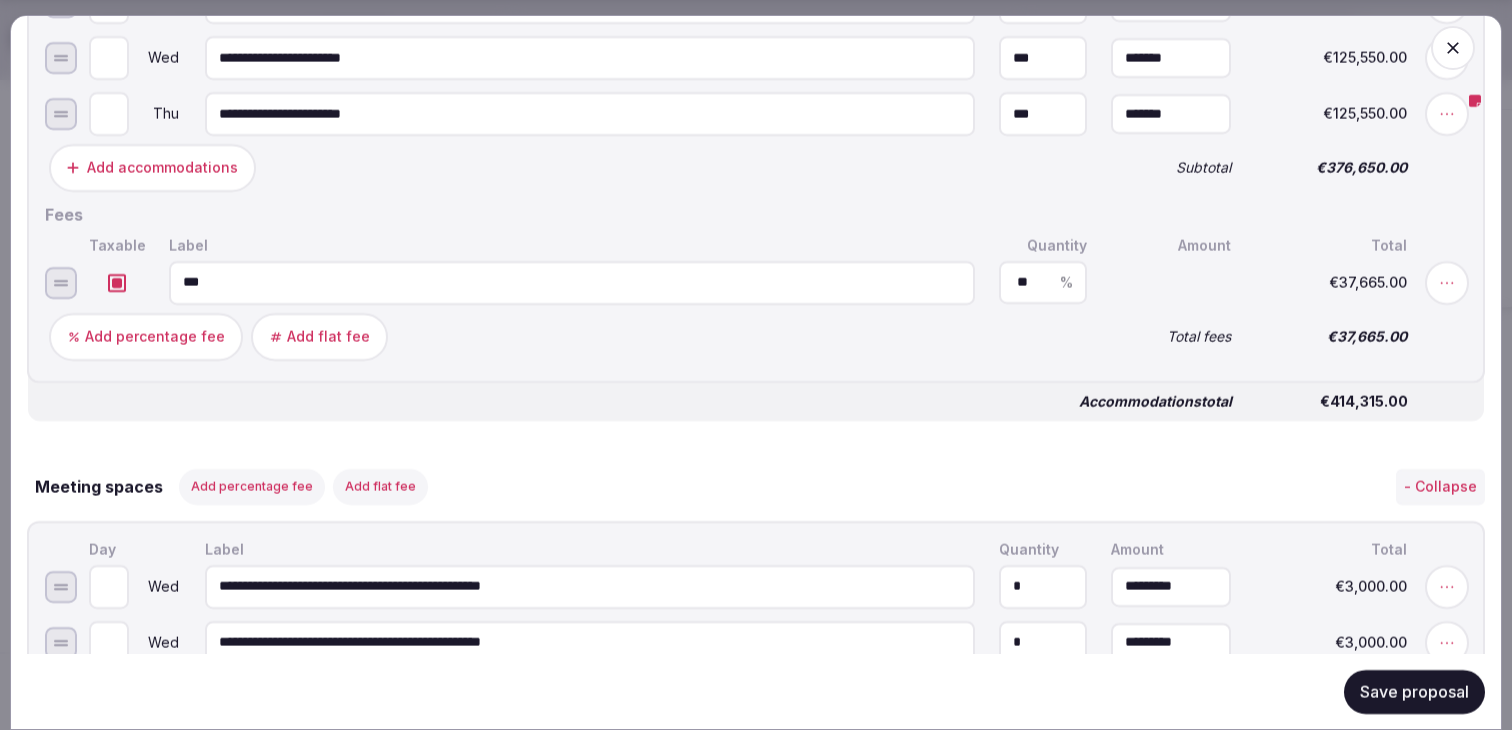 click on "Add percentage fee" at bounding box center (252, 486) 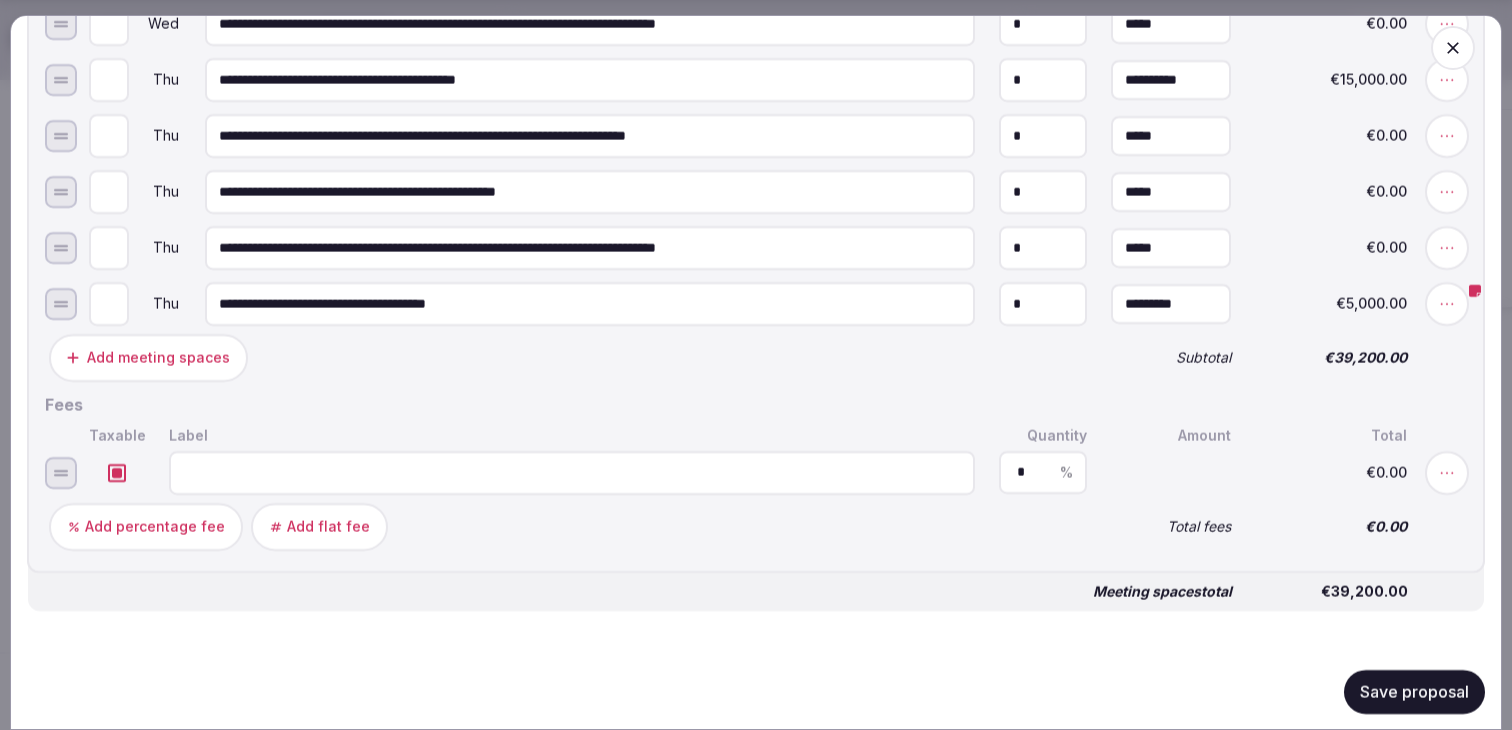 scroll, scrollTop: 2223, scrollLeft: 0, axis: vertical 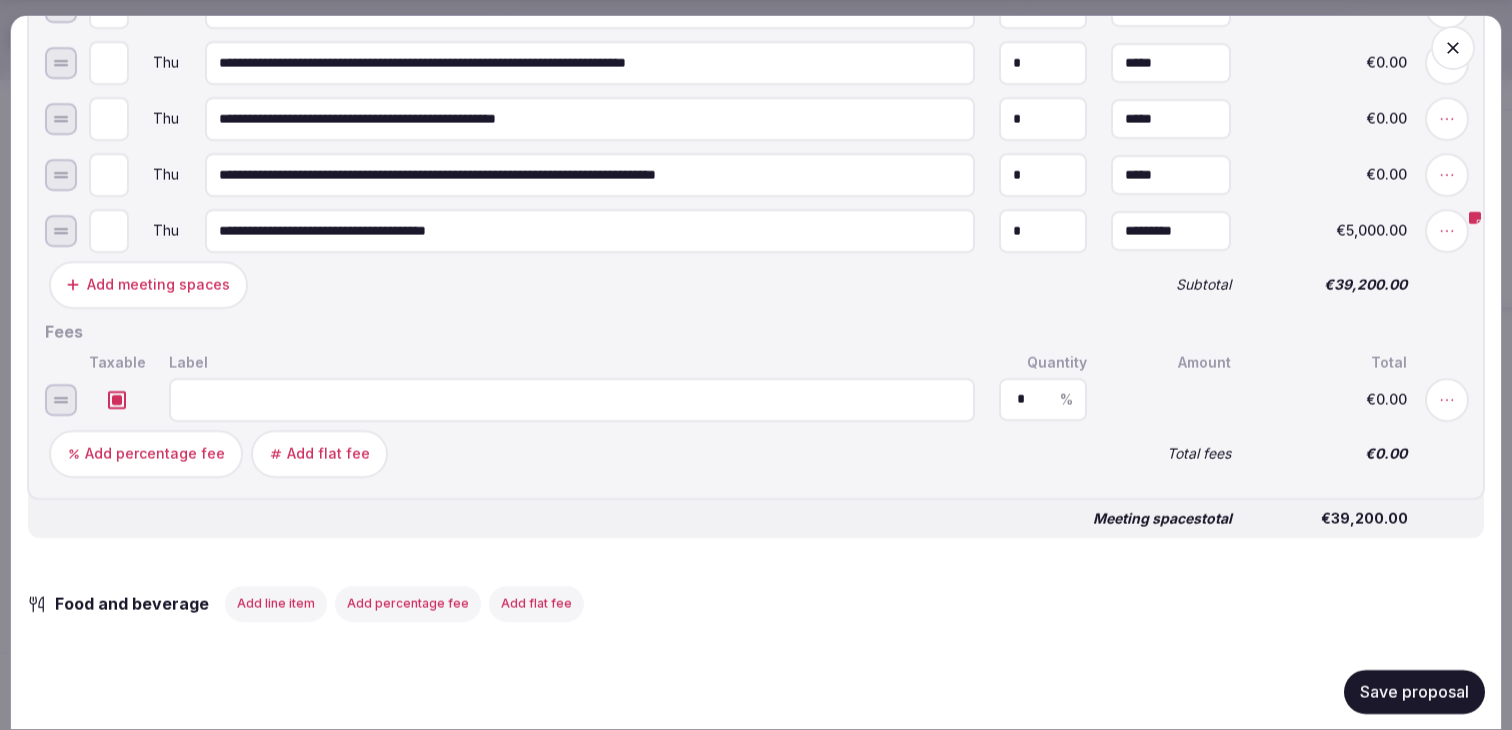 click at bounding box center (572, 399) 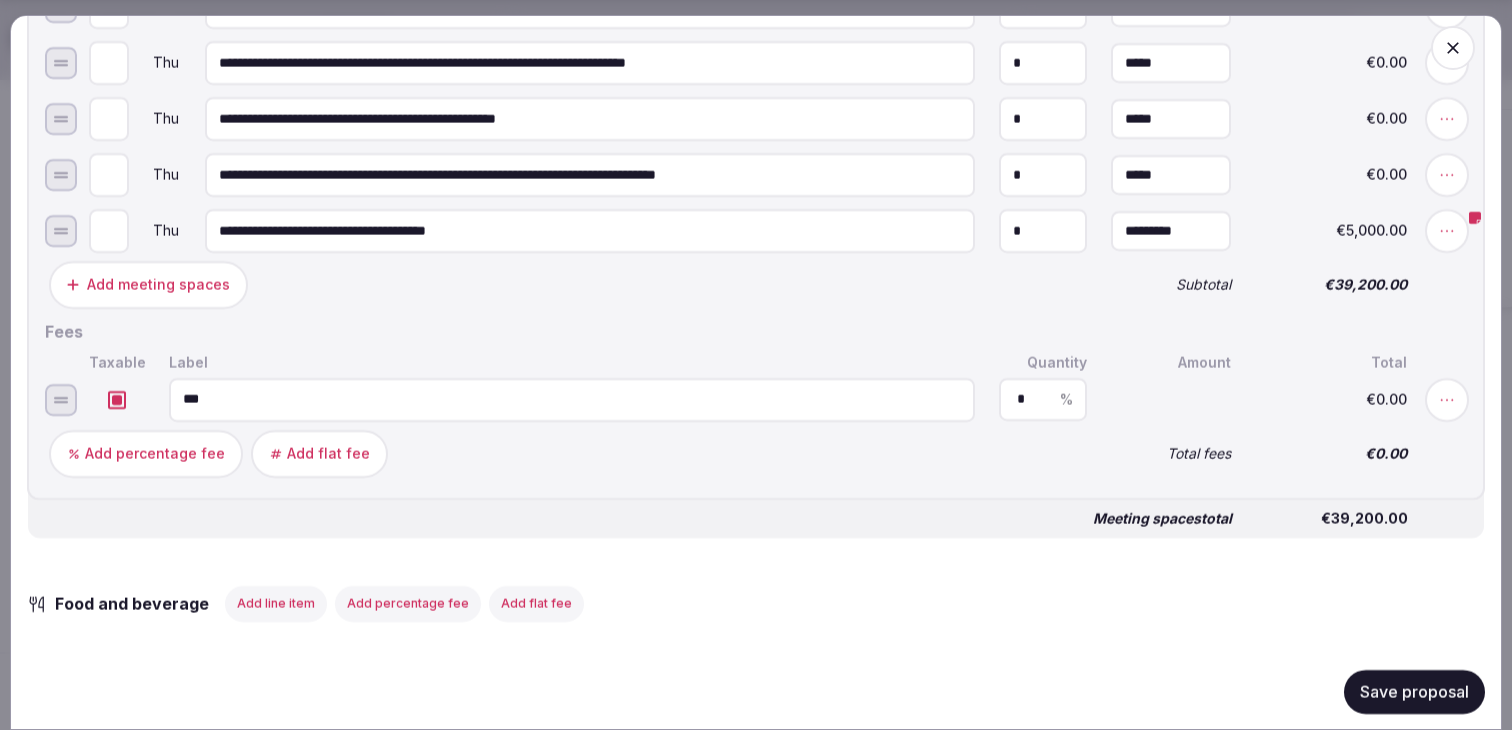 type on "***" 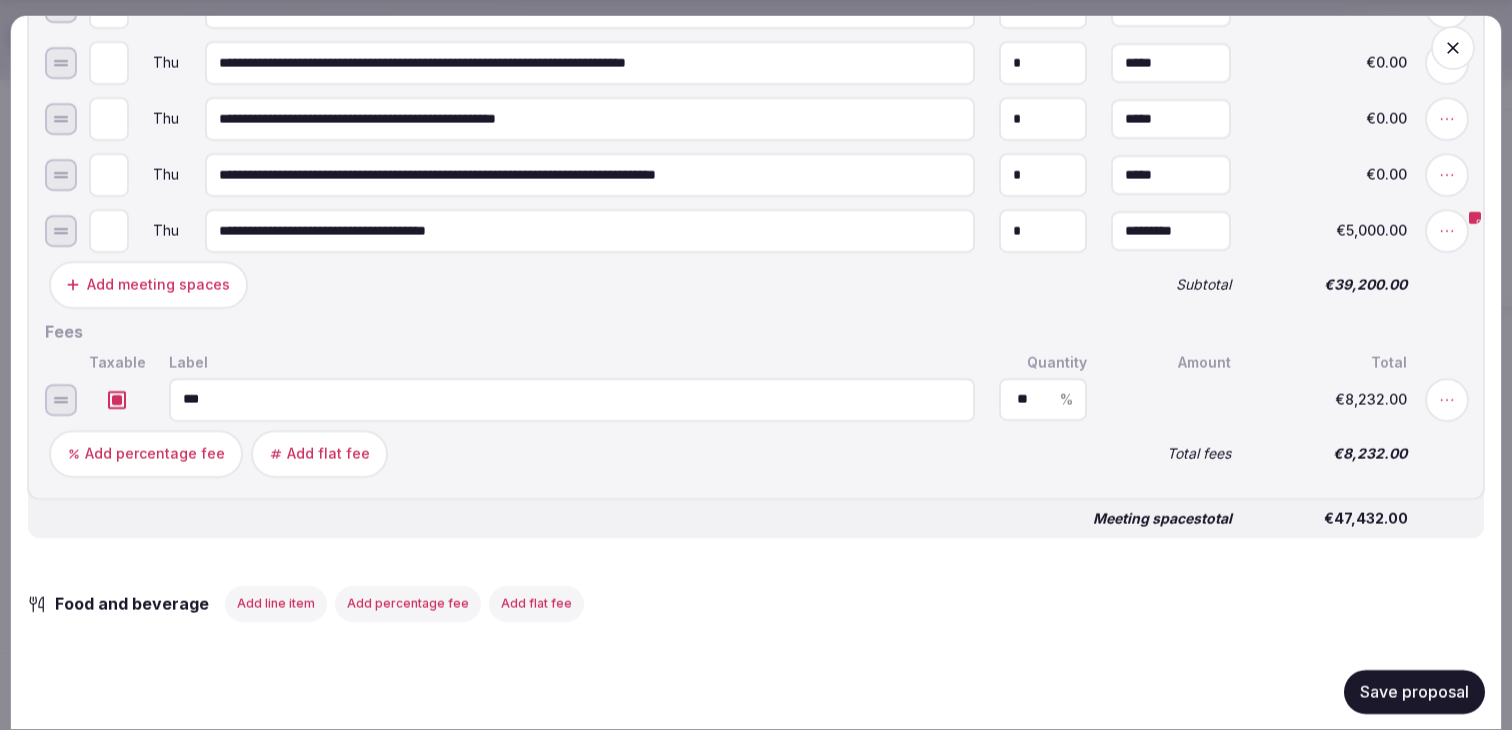 type on "**" 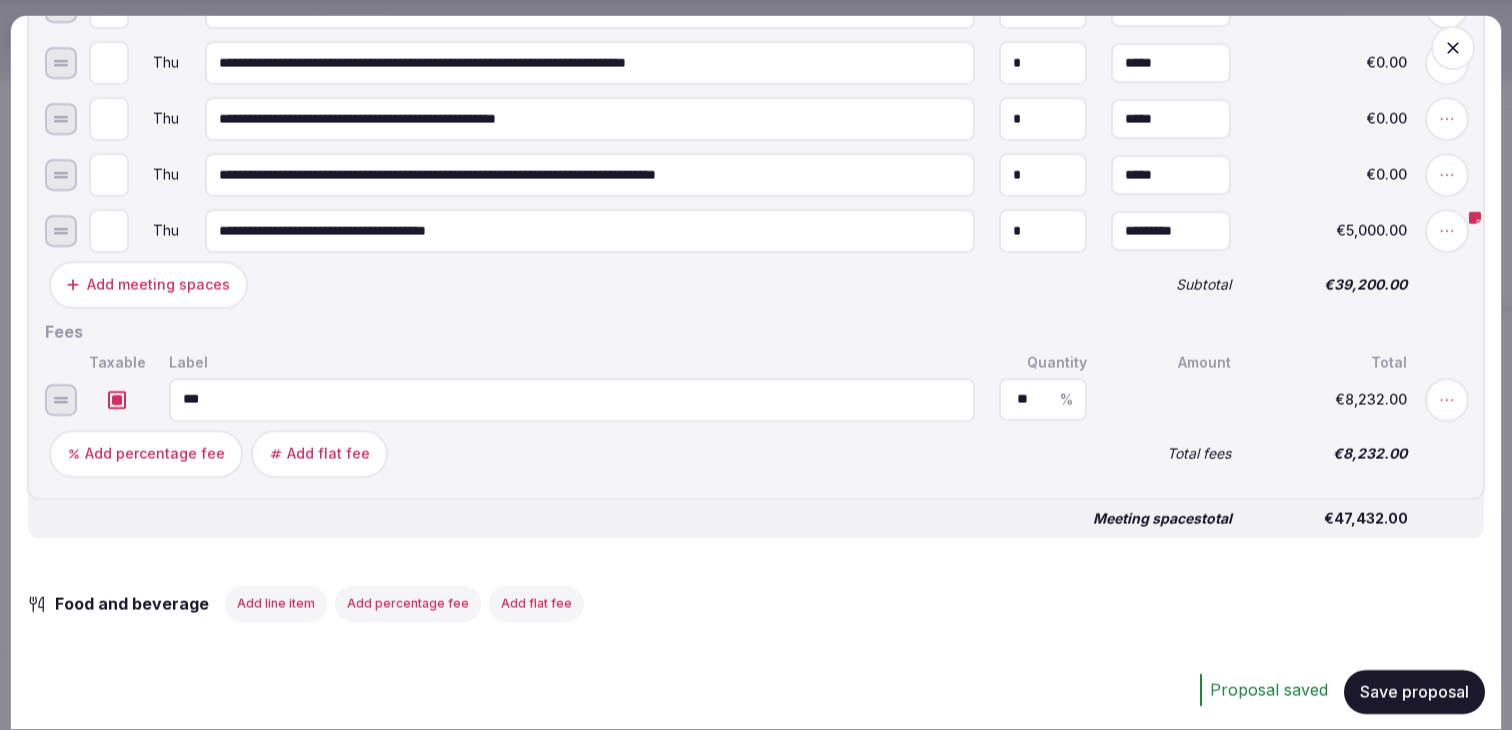 click on "Meeting spaces  total €47,432.00" at bounding box center [756, 510] 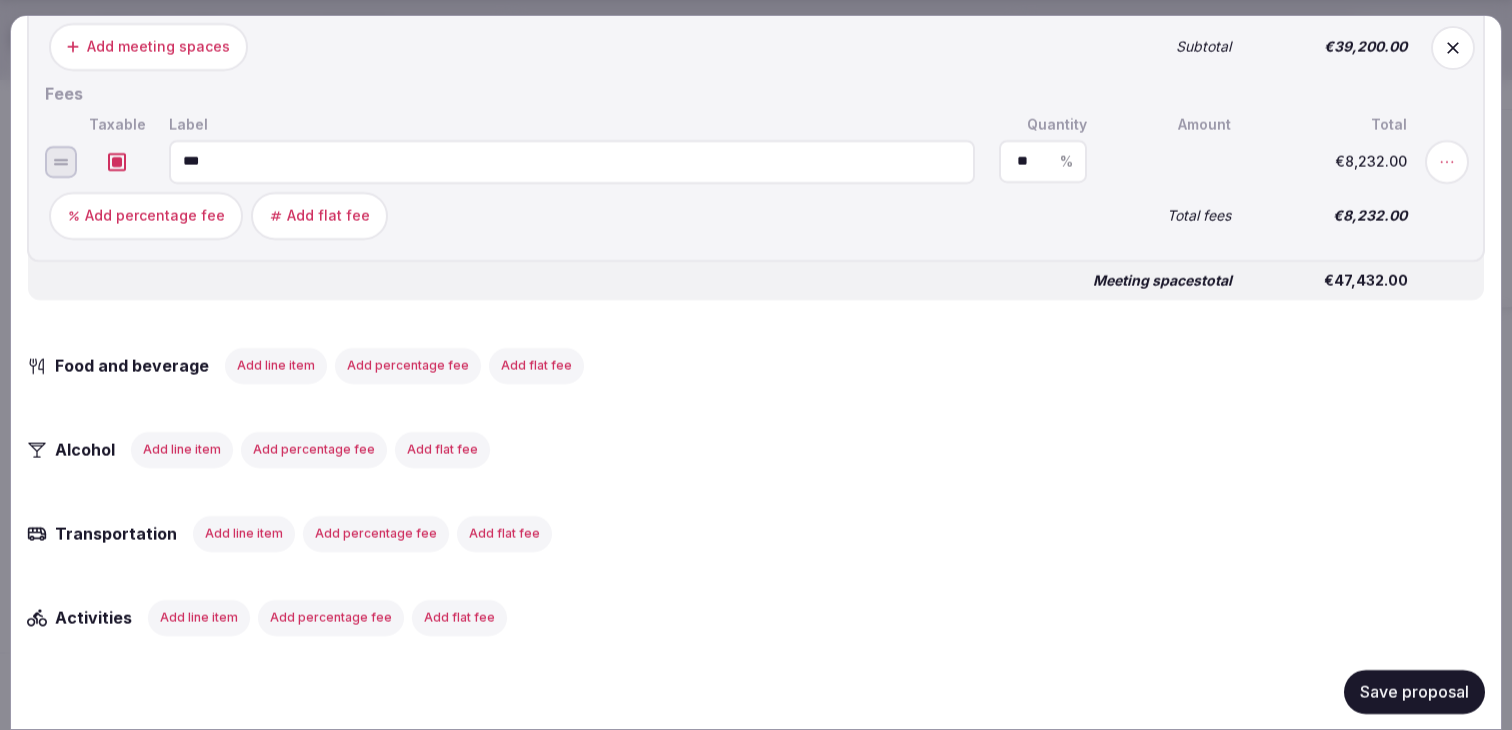 scroll, scrollTop: 2581, scrollLeft: 0, axis: vertical 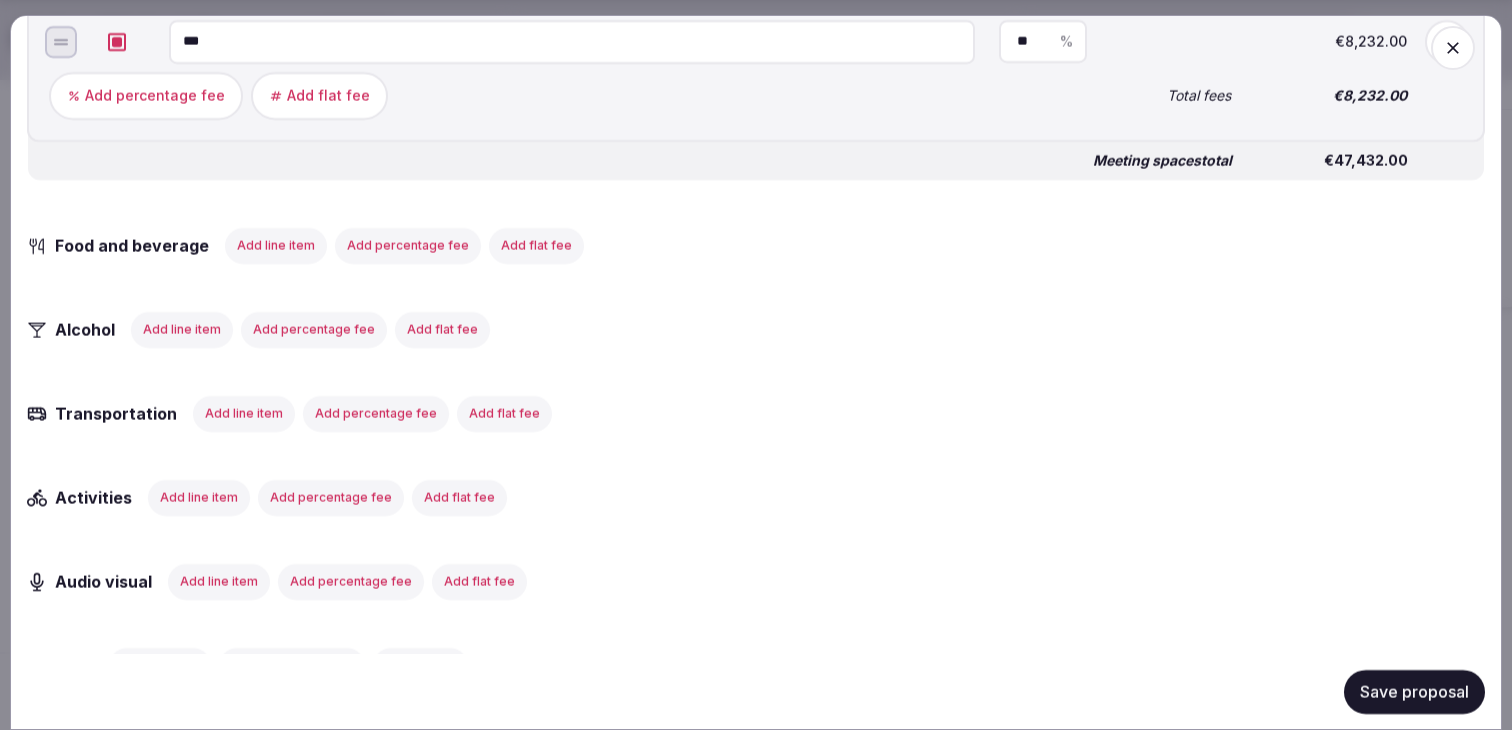click on "Add line item" at bounding box center (276, 245) 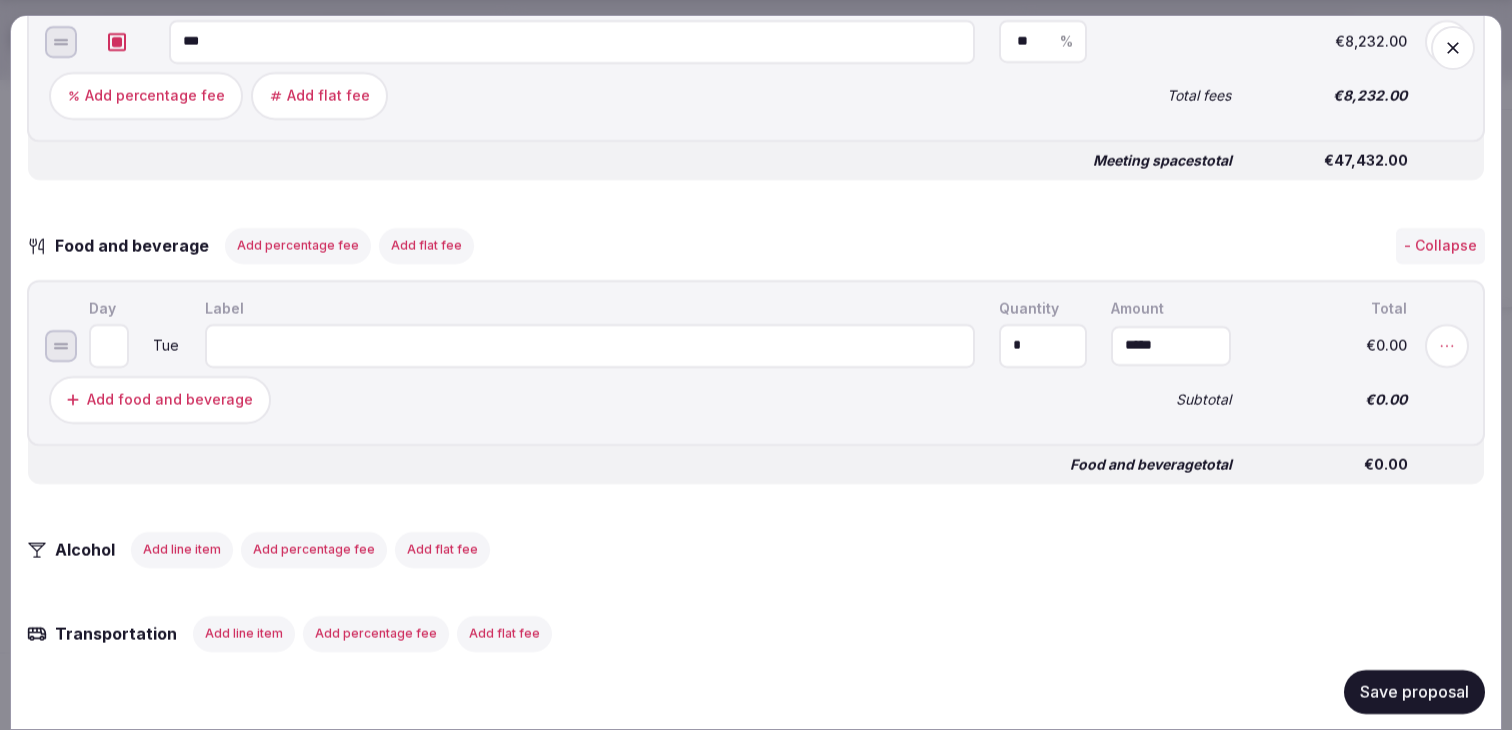 click at bounding box center [590, 345] 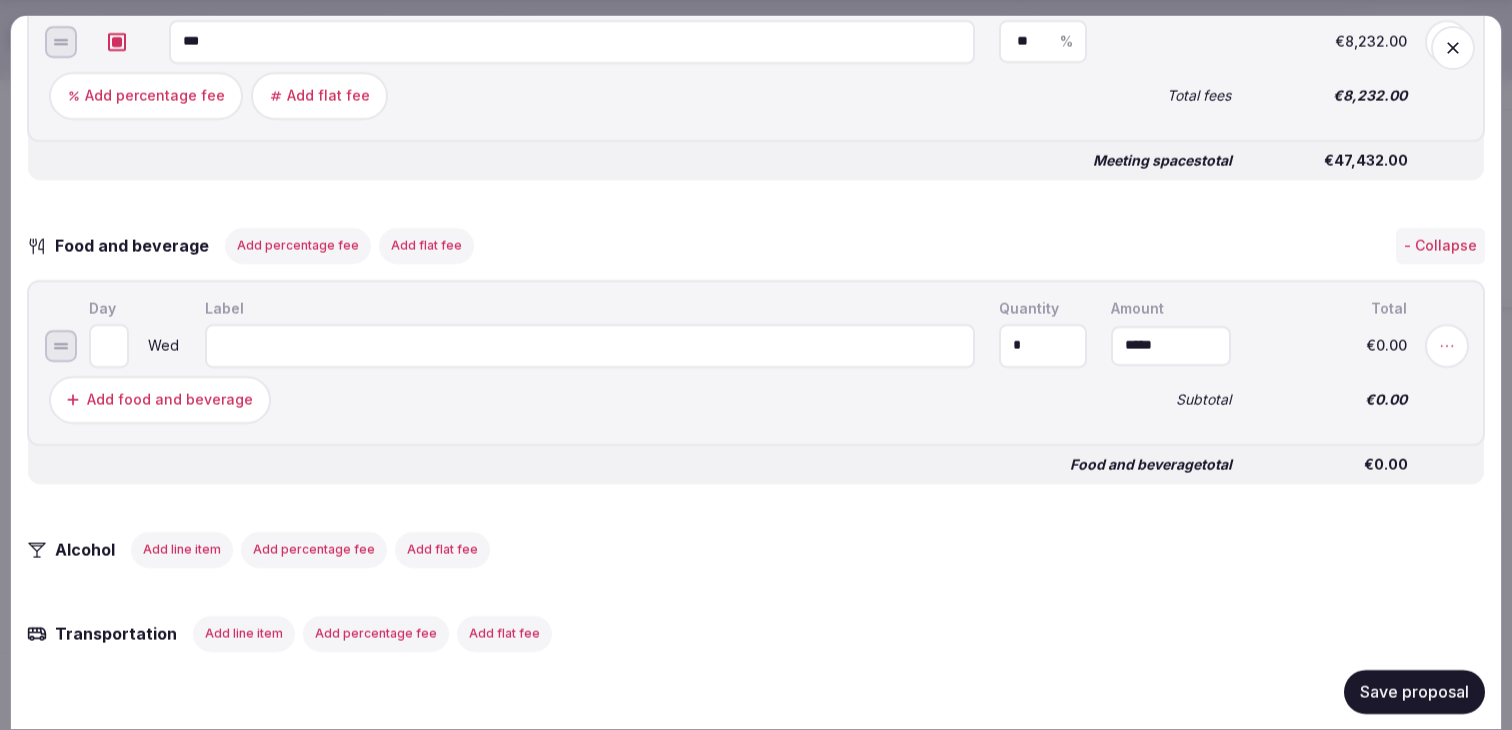 click at bounding box center (590, 345) 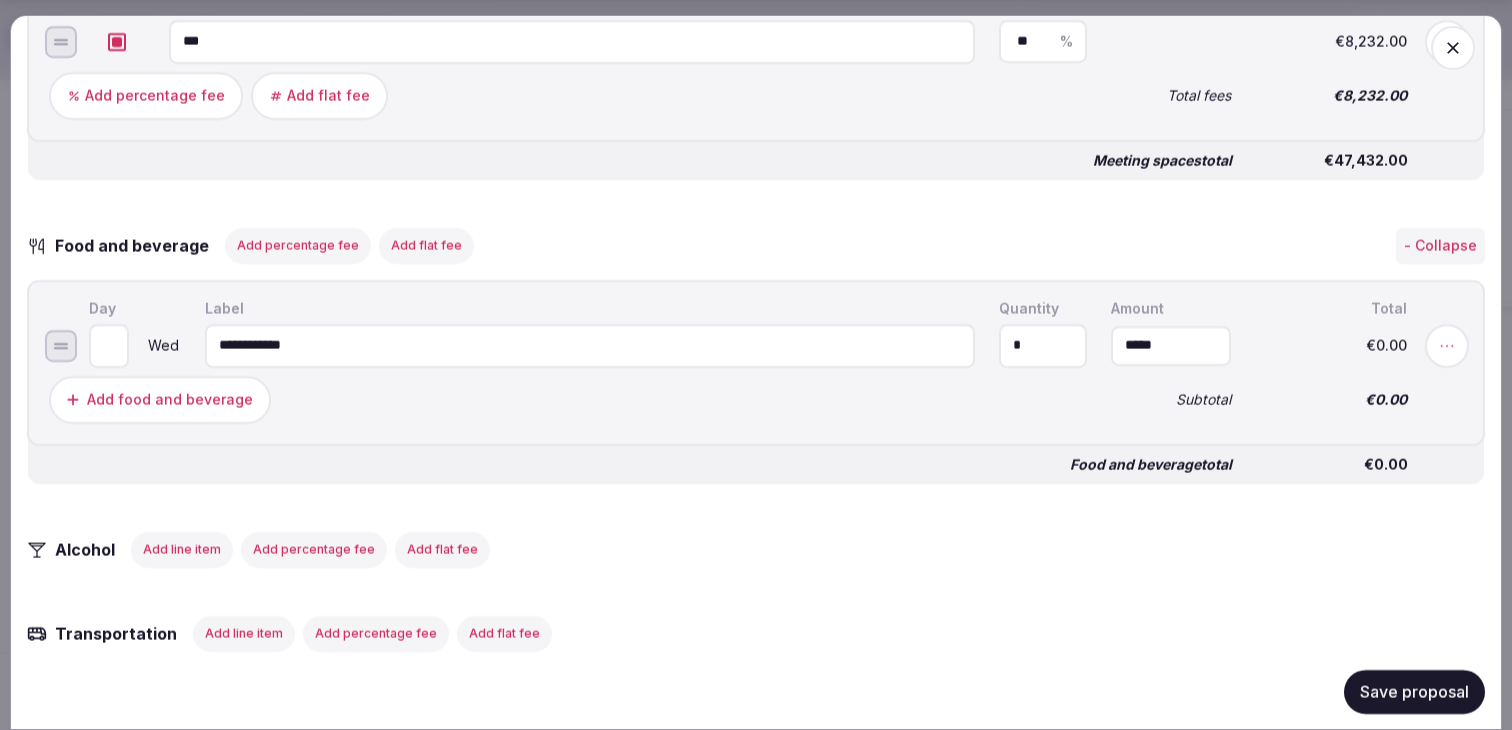 type on "**********" 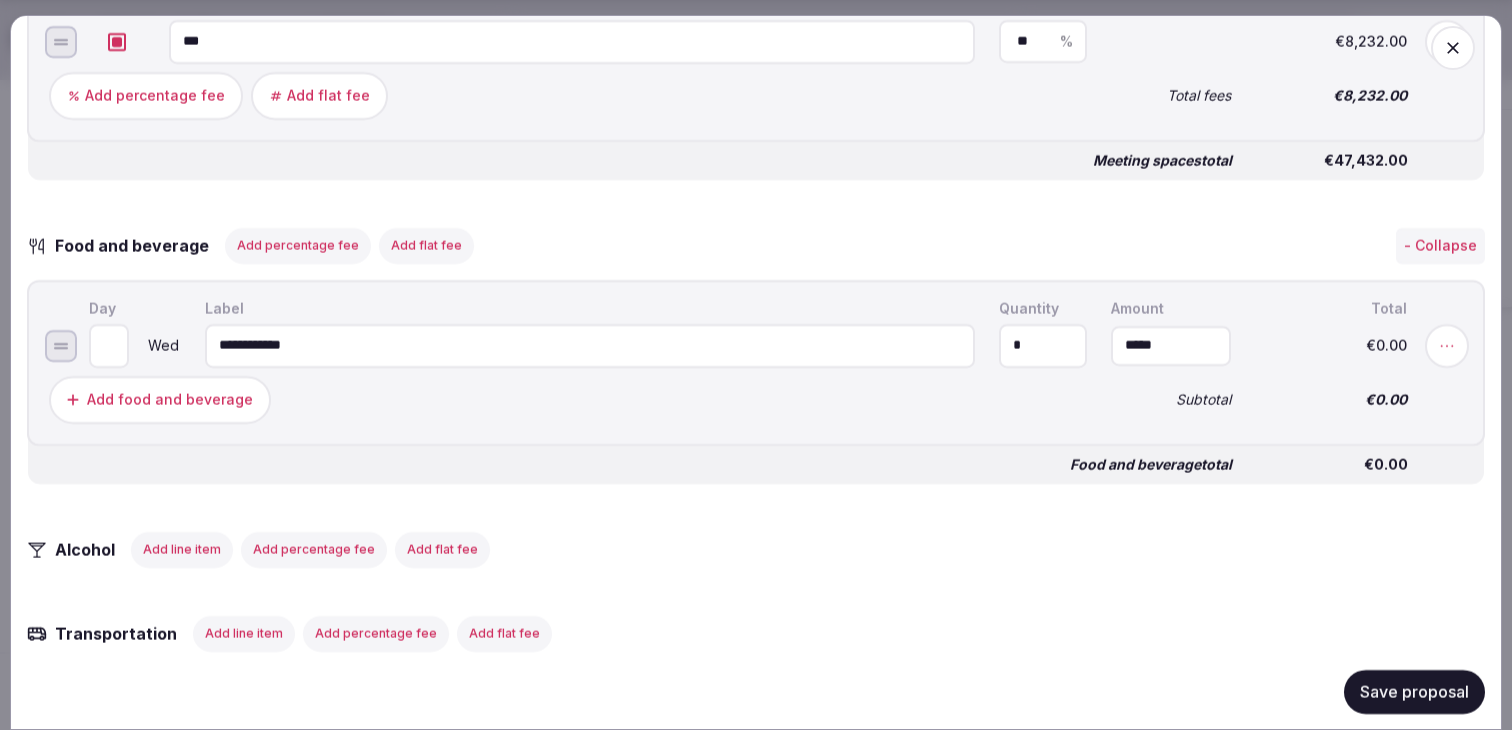 click on "*" at bounding box center (1043, 345) 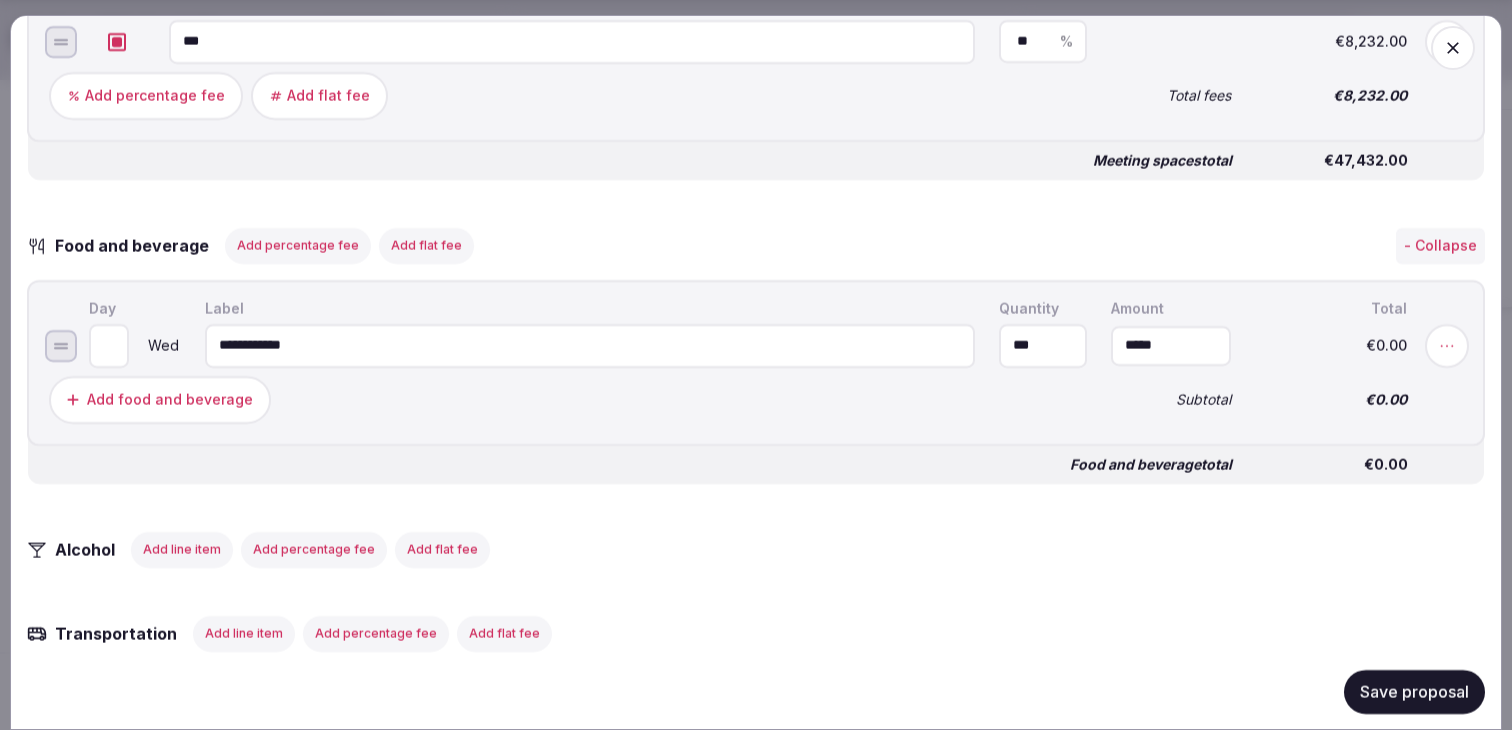 type on "***" 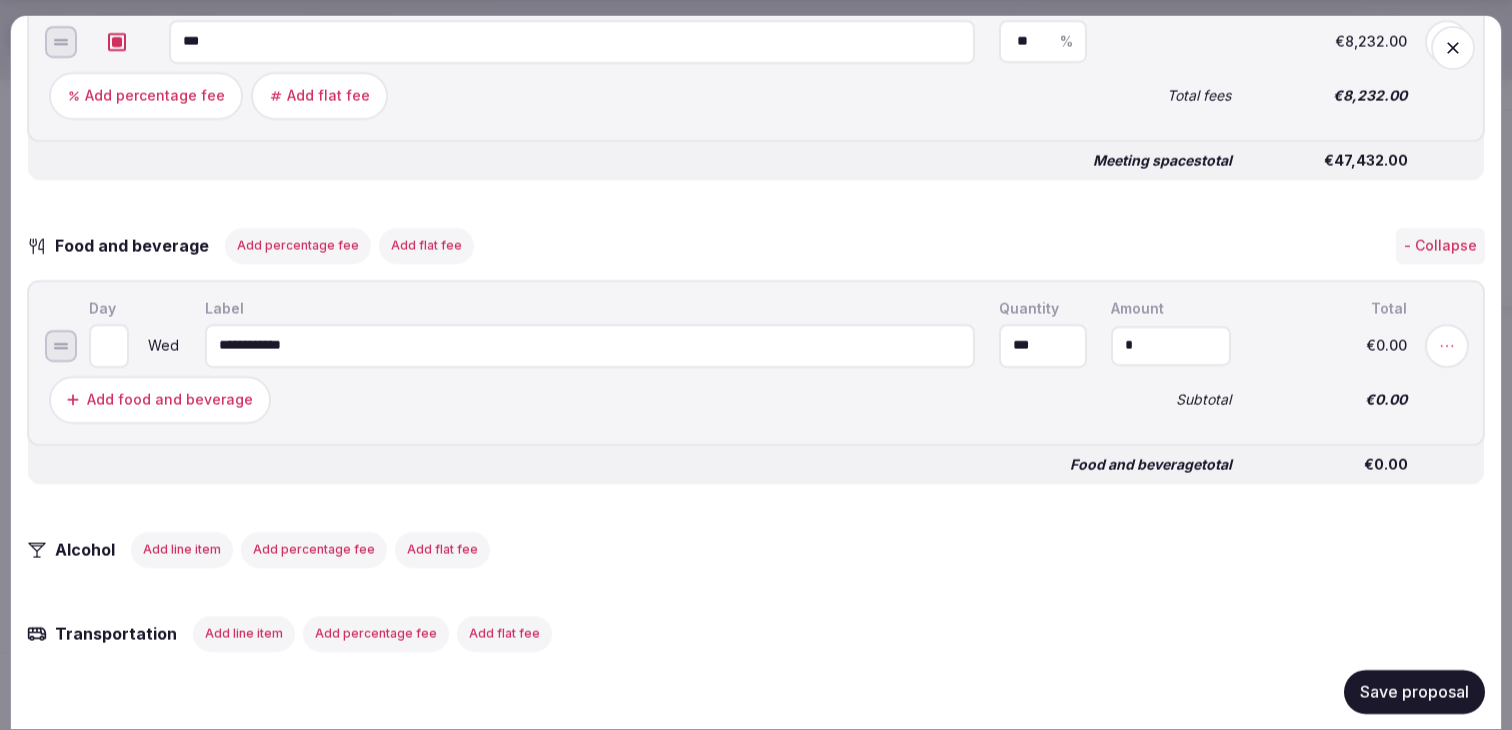 click on "*" at bounding box center [1171, 345] 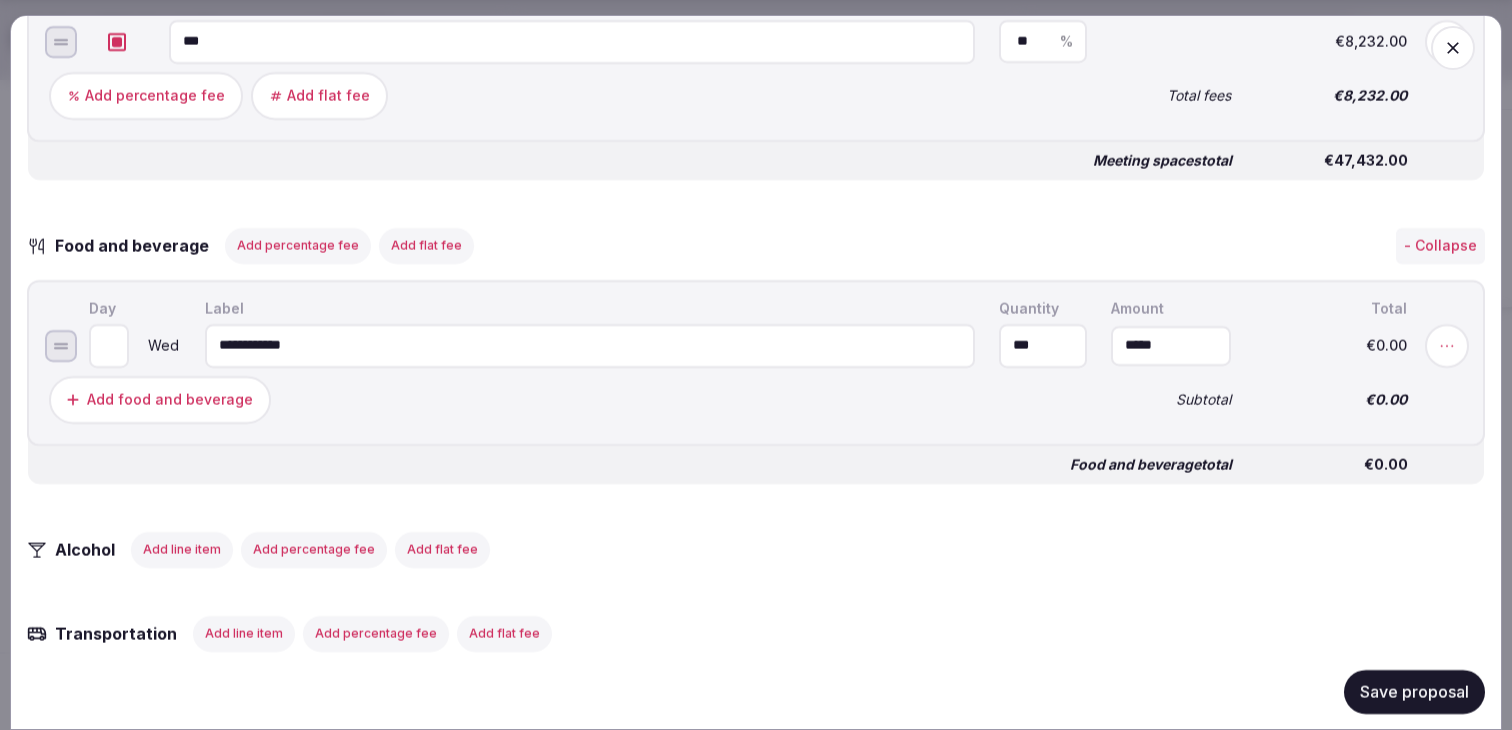 click on "***" at bounding box center [1043, 345] 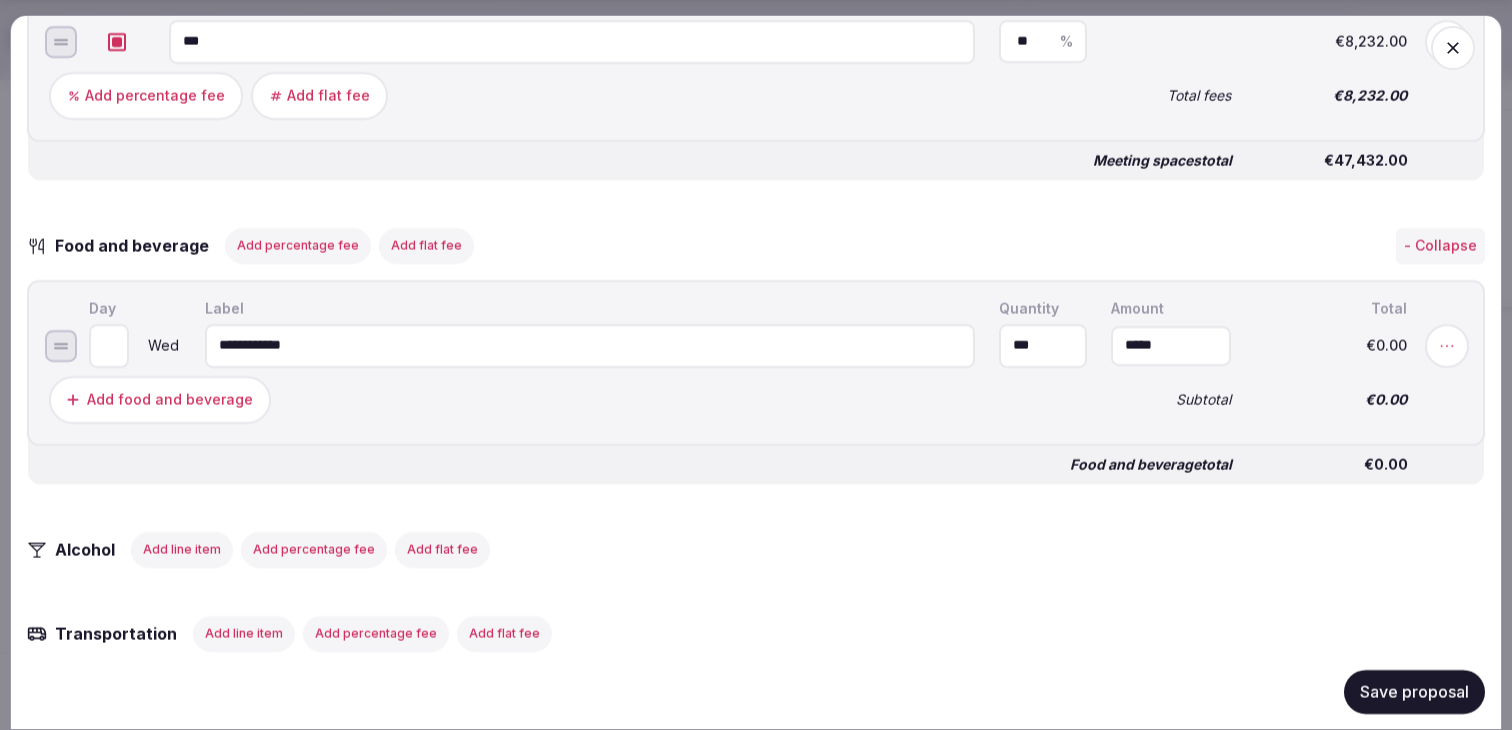 click on "***" at bounding box center [1043, 345] 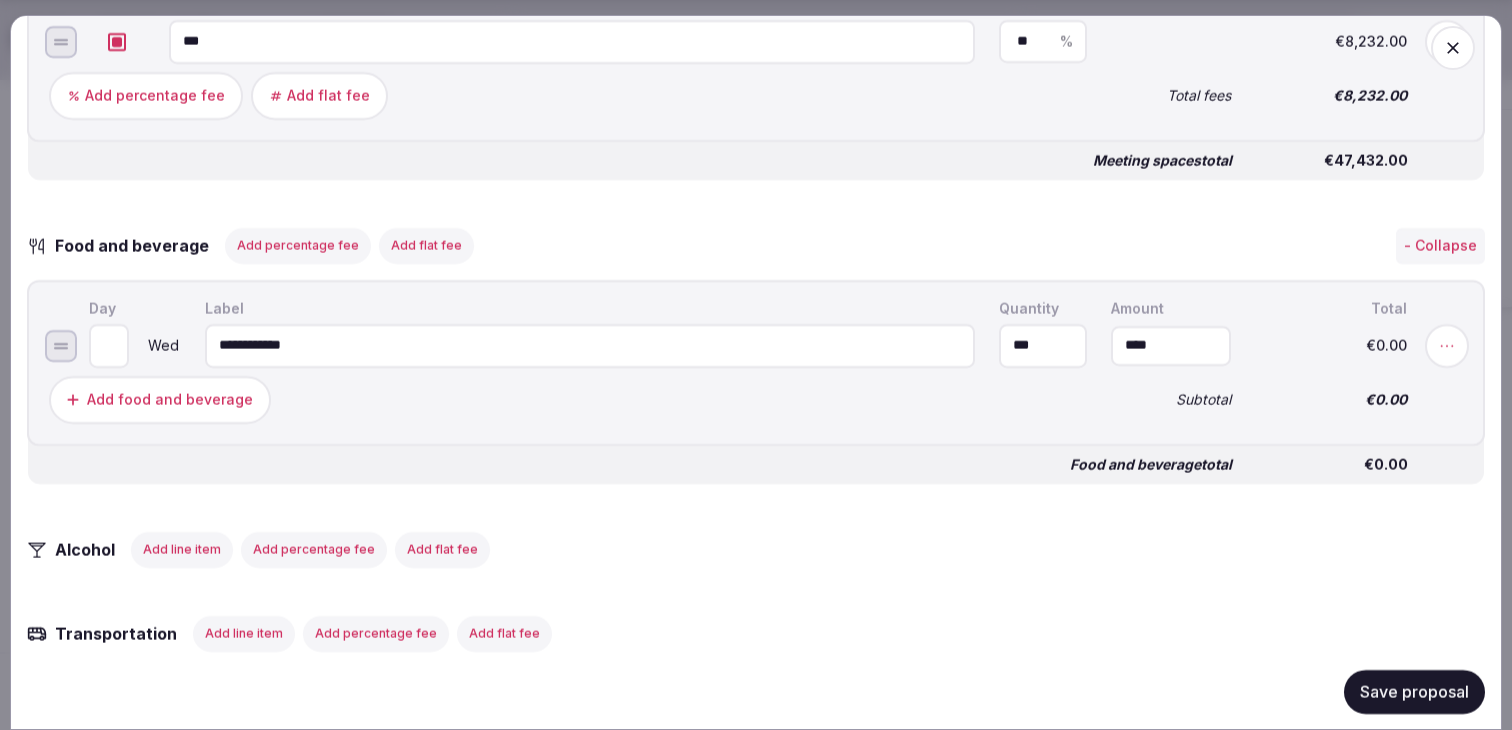 click on "****" at bounding box center (1171, 345) 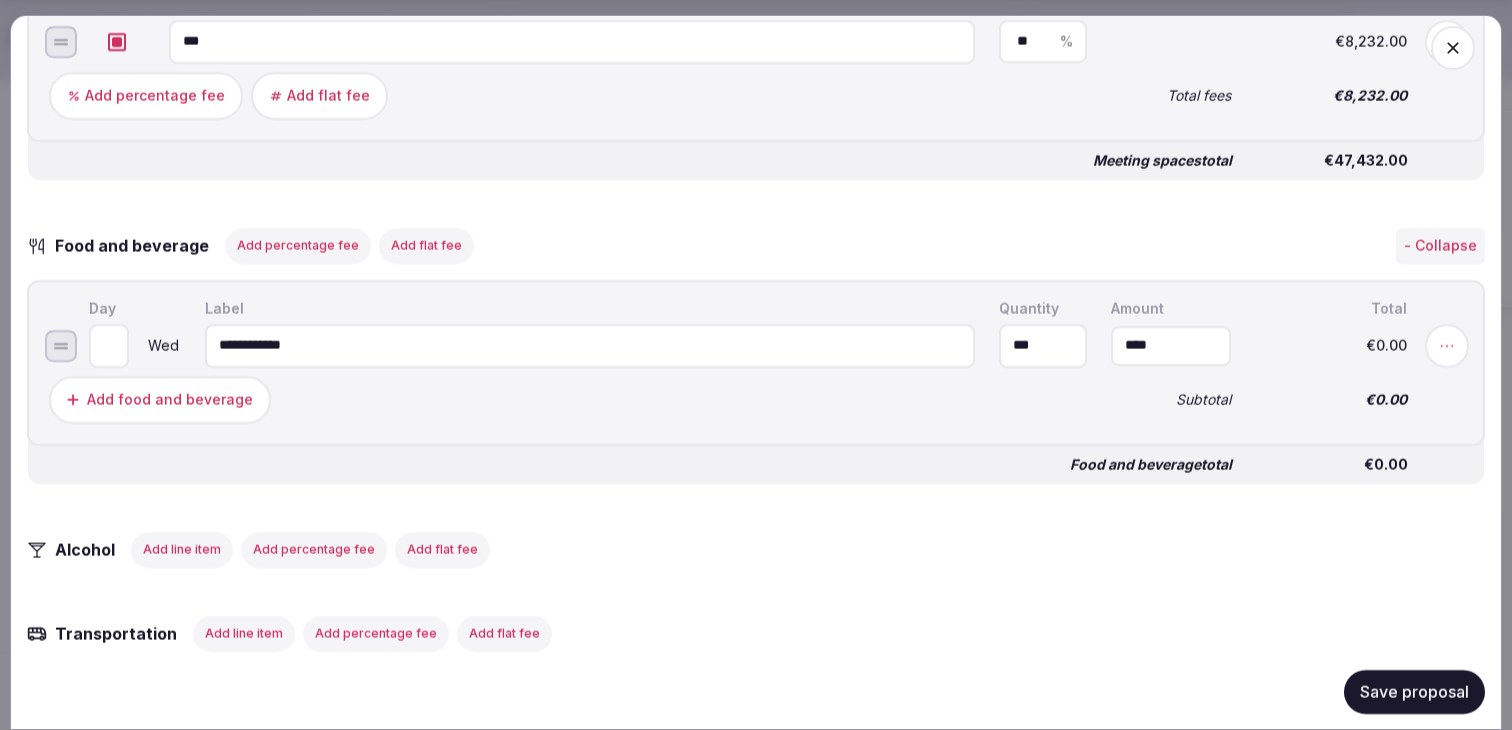click on "****" at bounding box center [1171, 345] 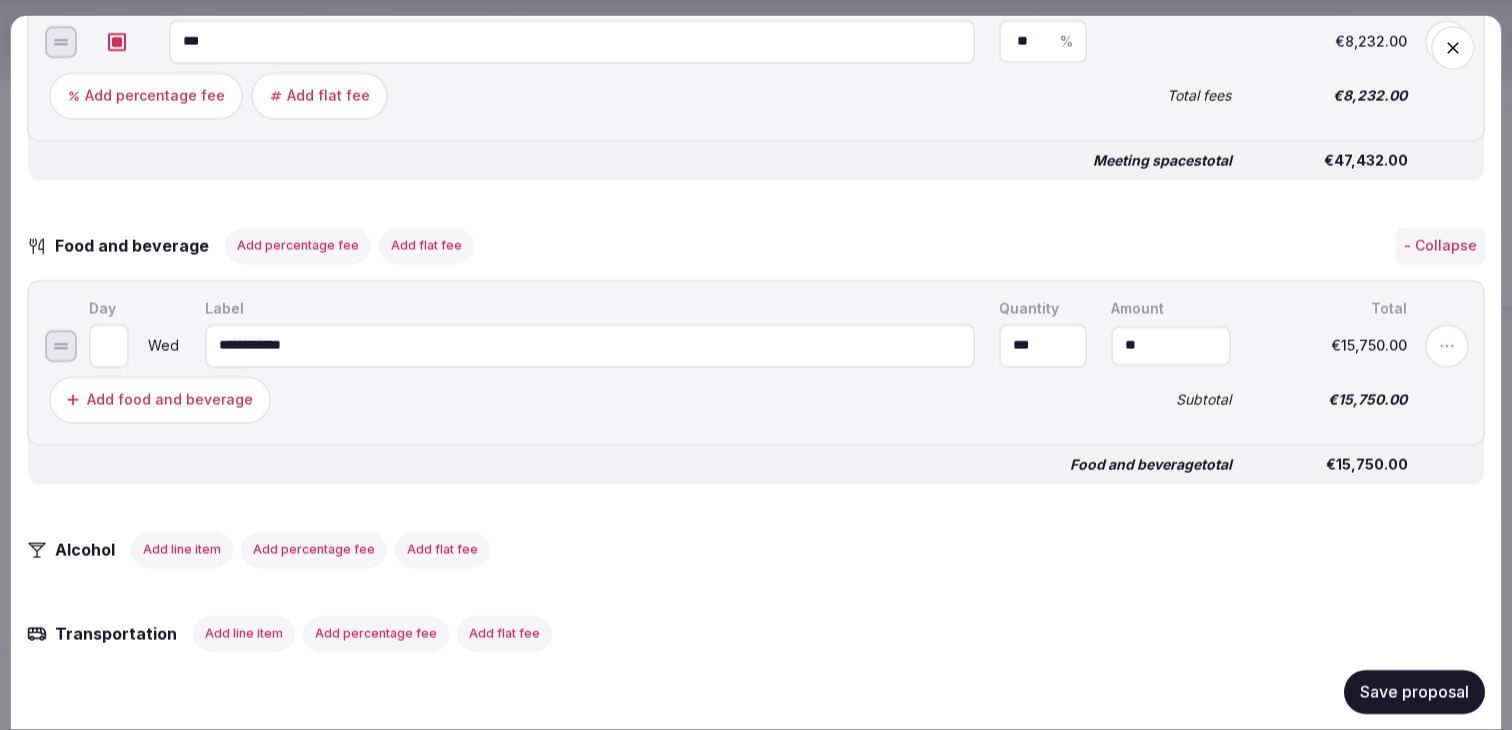 type on "******" 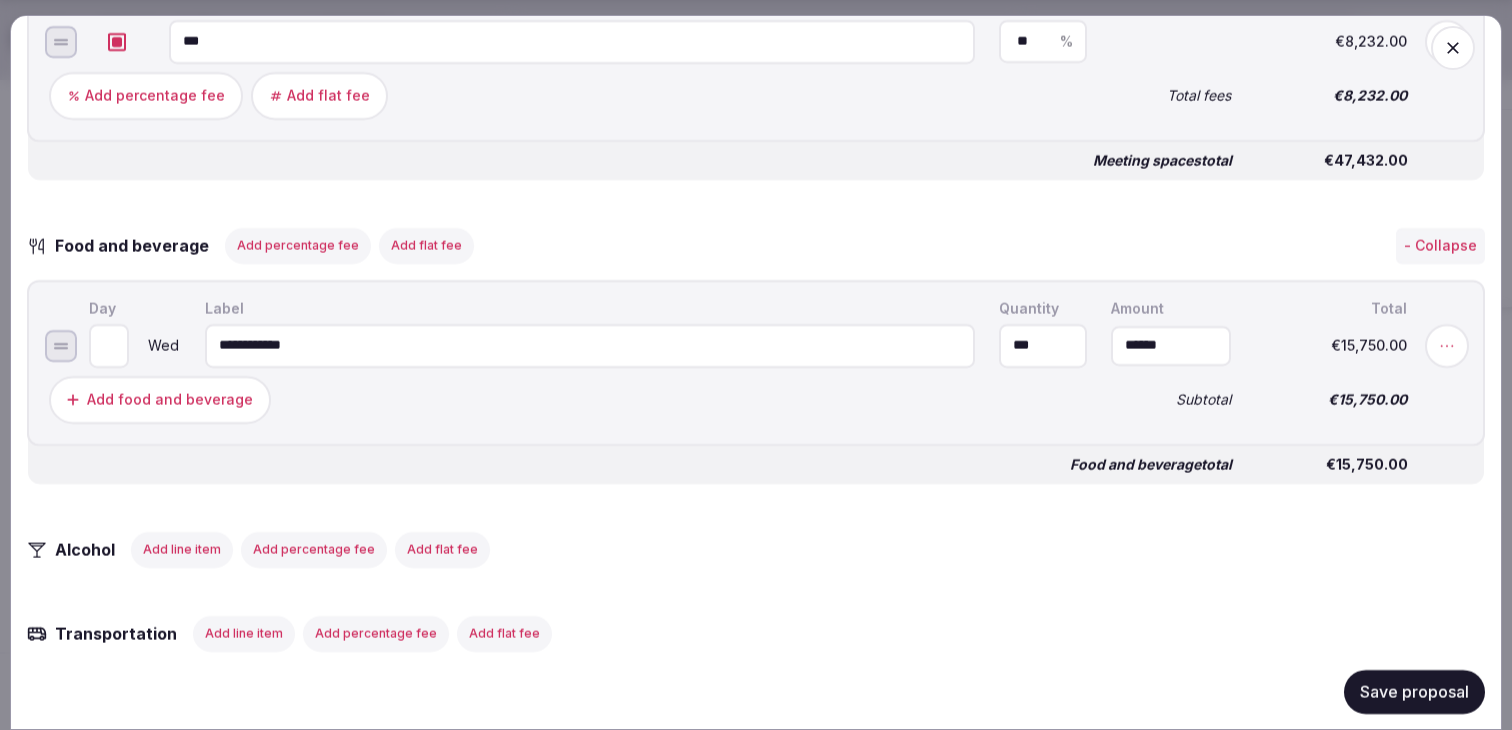 click on "Subtotal" at bounding box center [1171, 399] 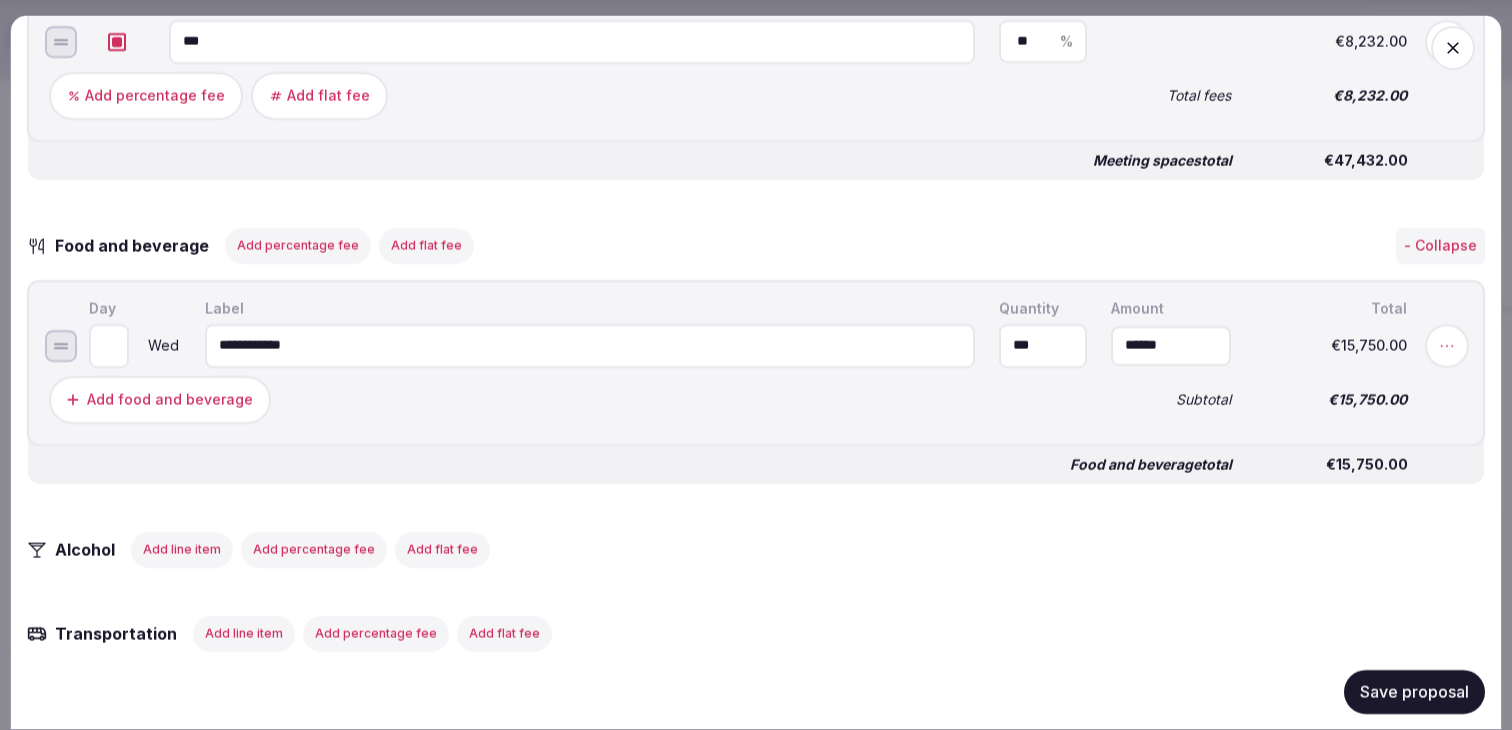 click on "**********" at bounding box center (590, 345) 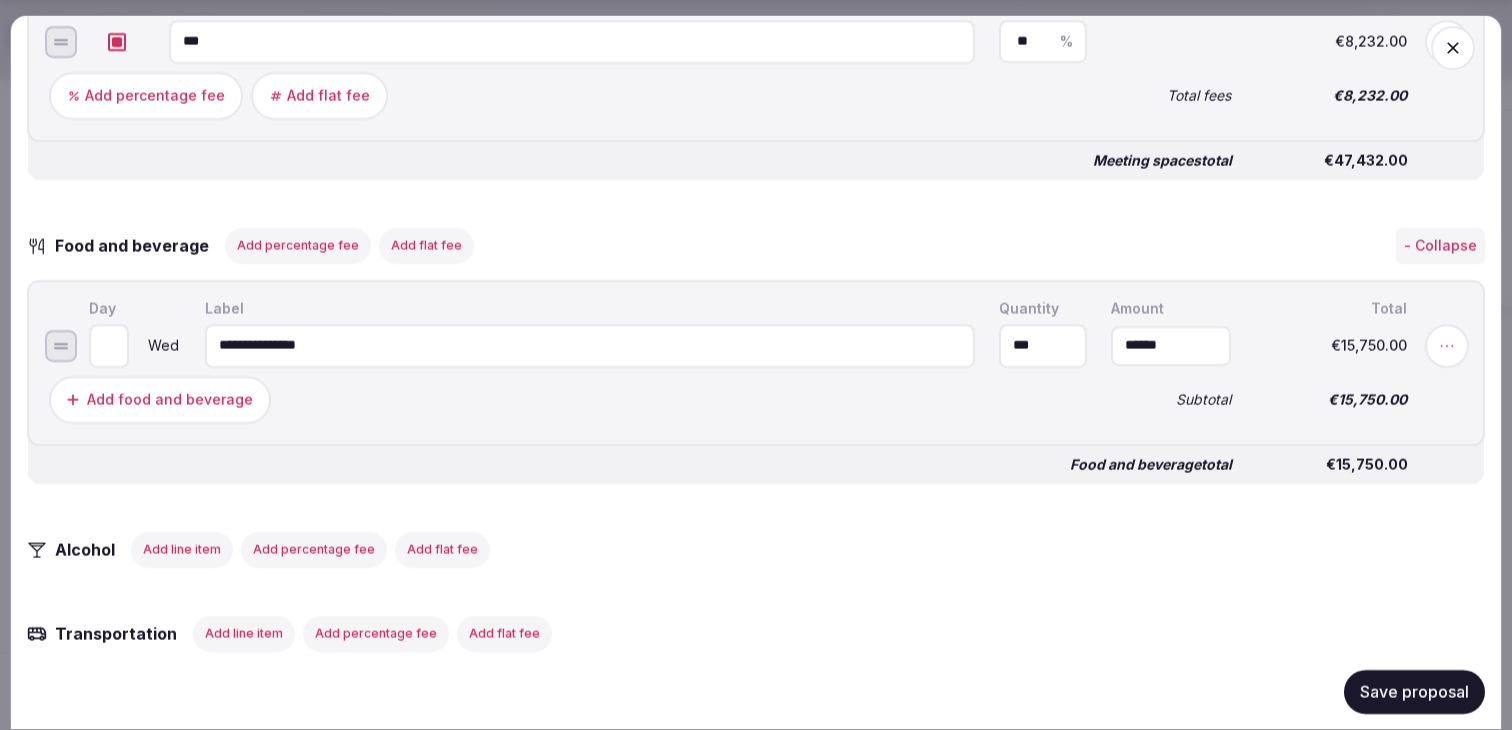 type on "**********" 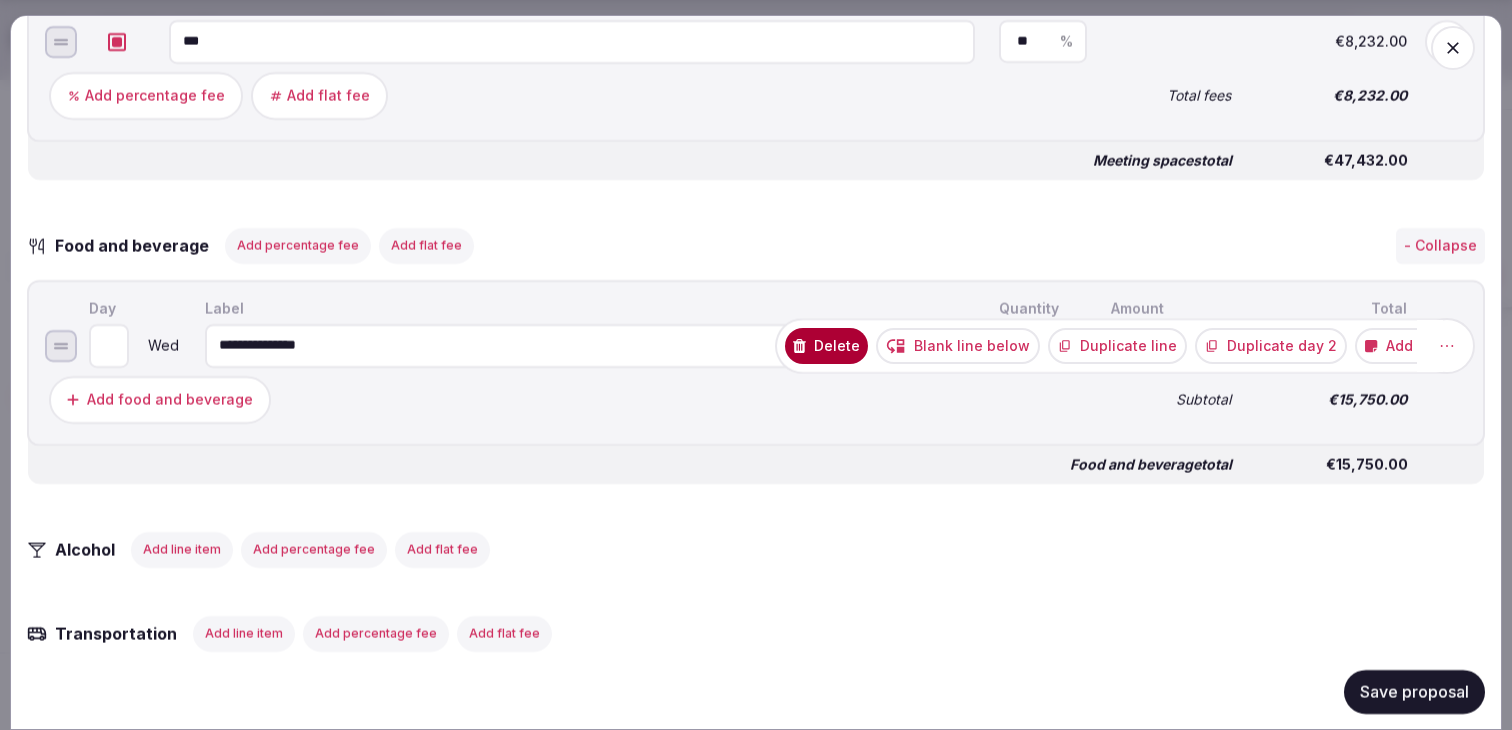 click 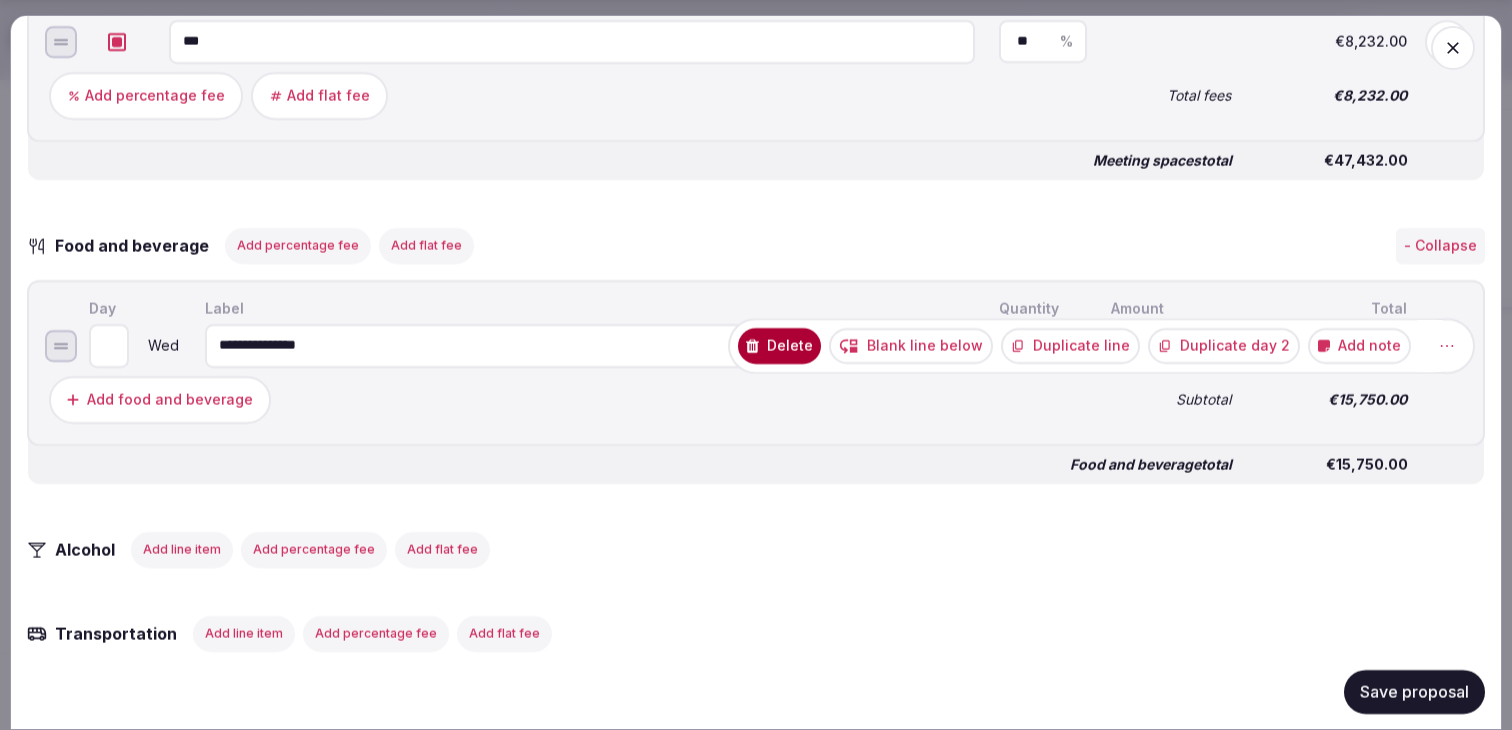 click on "Duplicate line" at bounding box center [1070, 345] 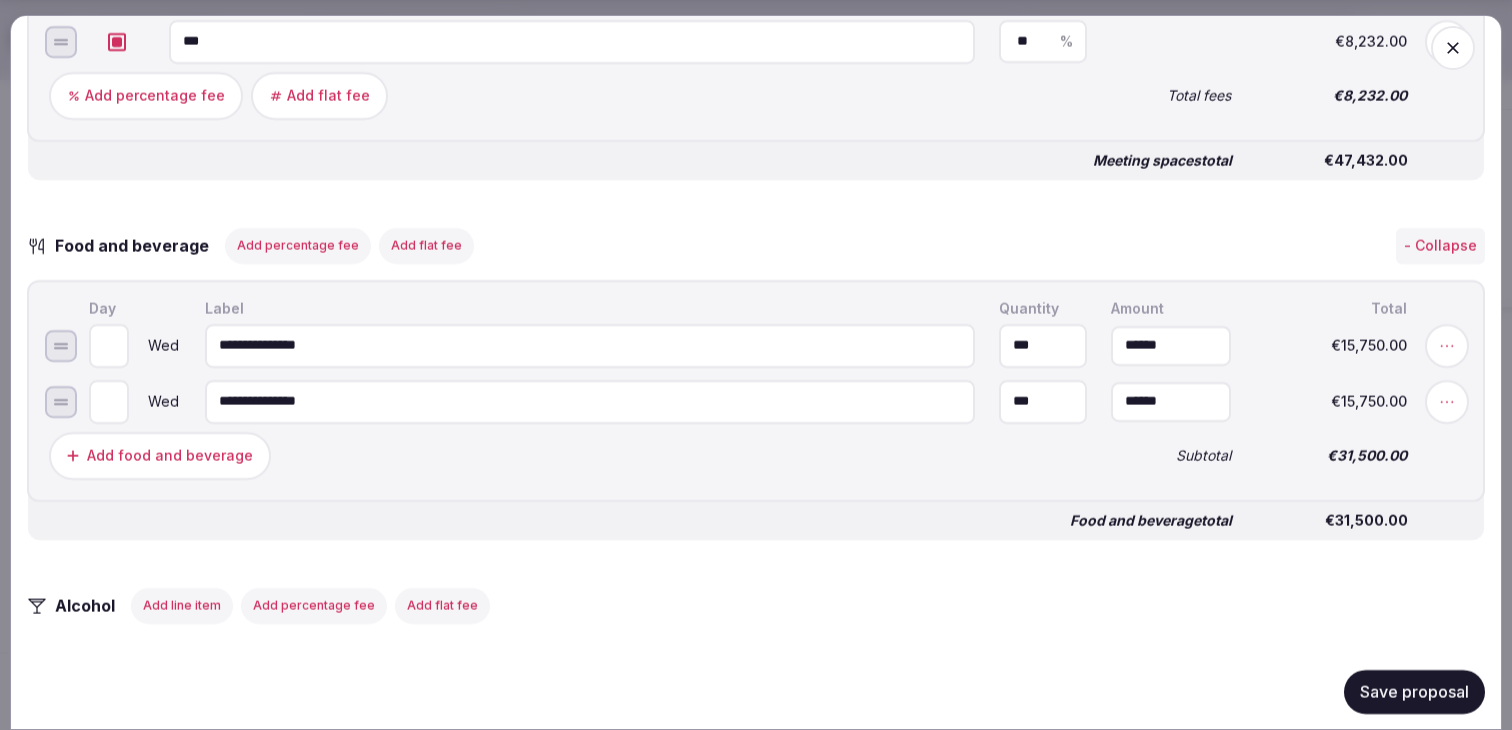 click on "**********" at bounding box center (590, 401) 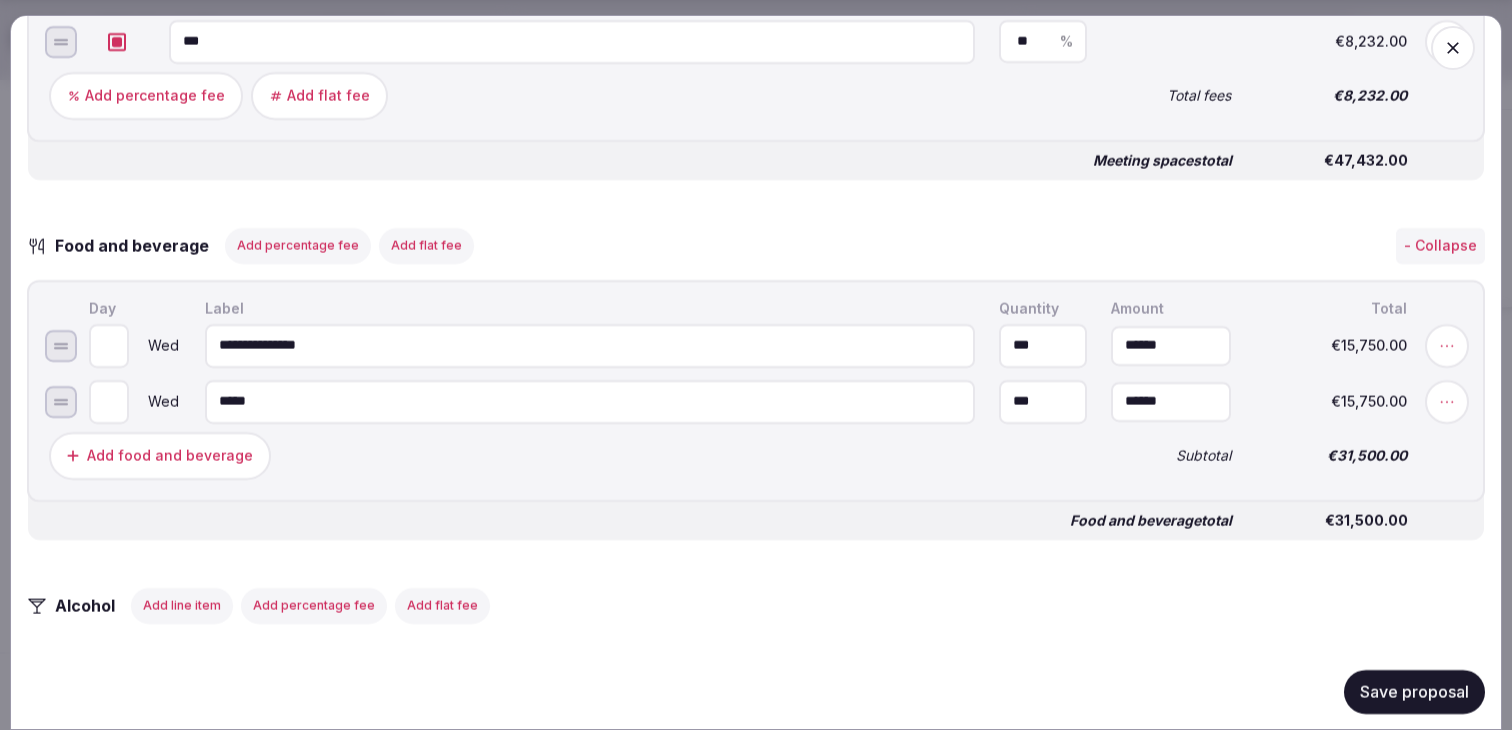 type on "*****" 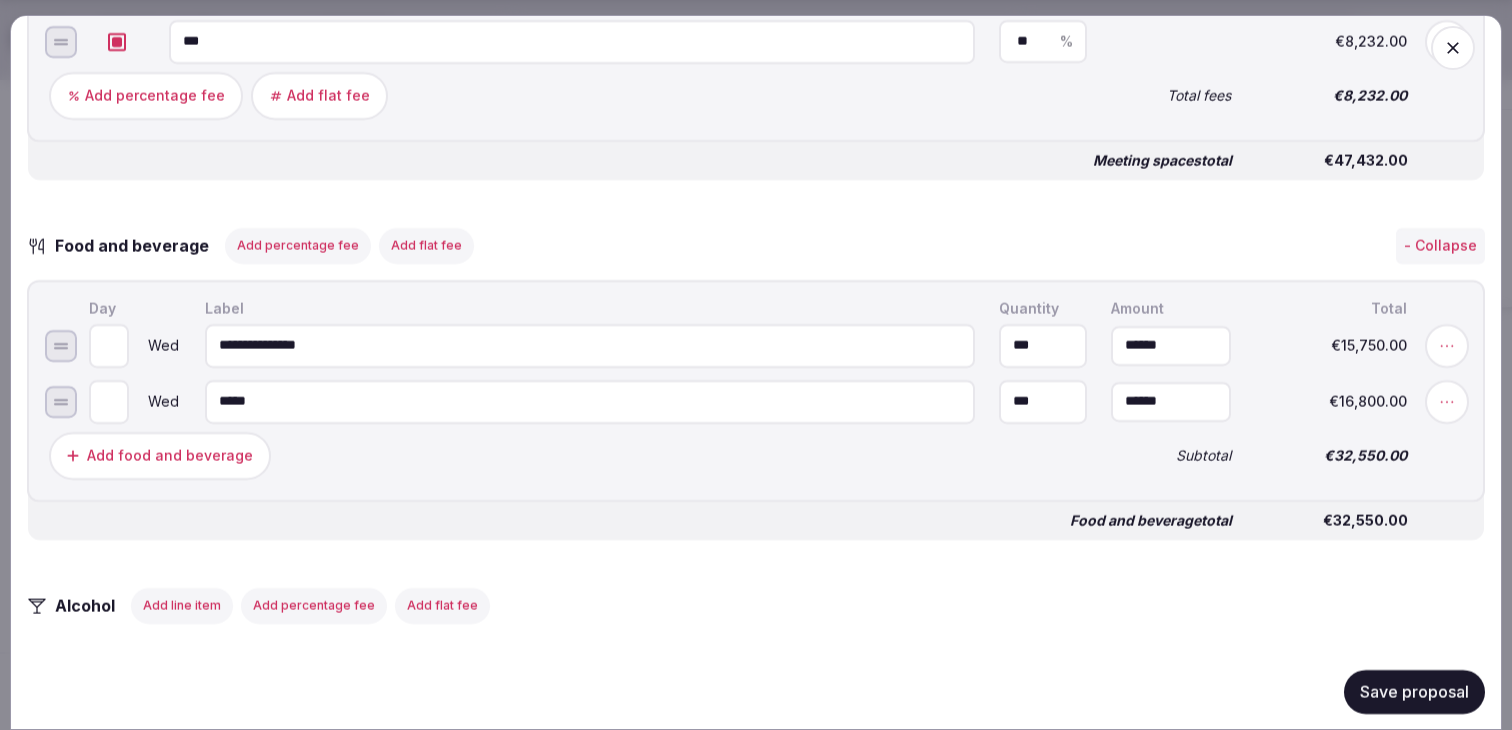 type on "***" 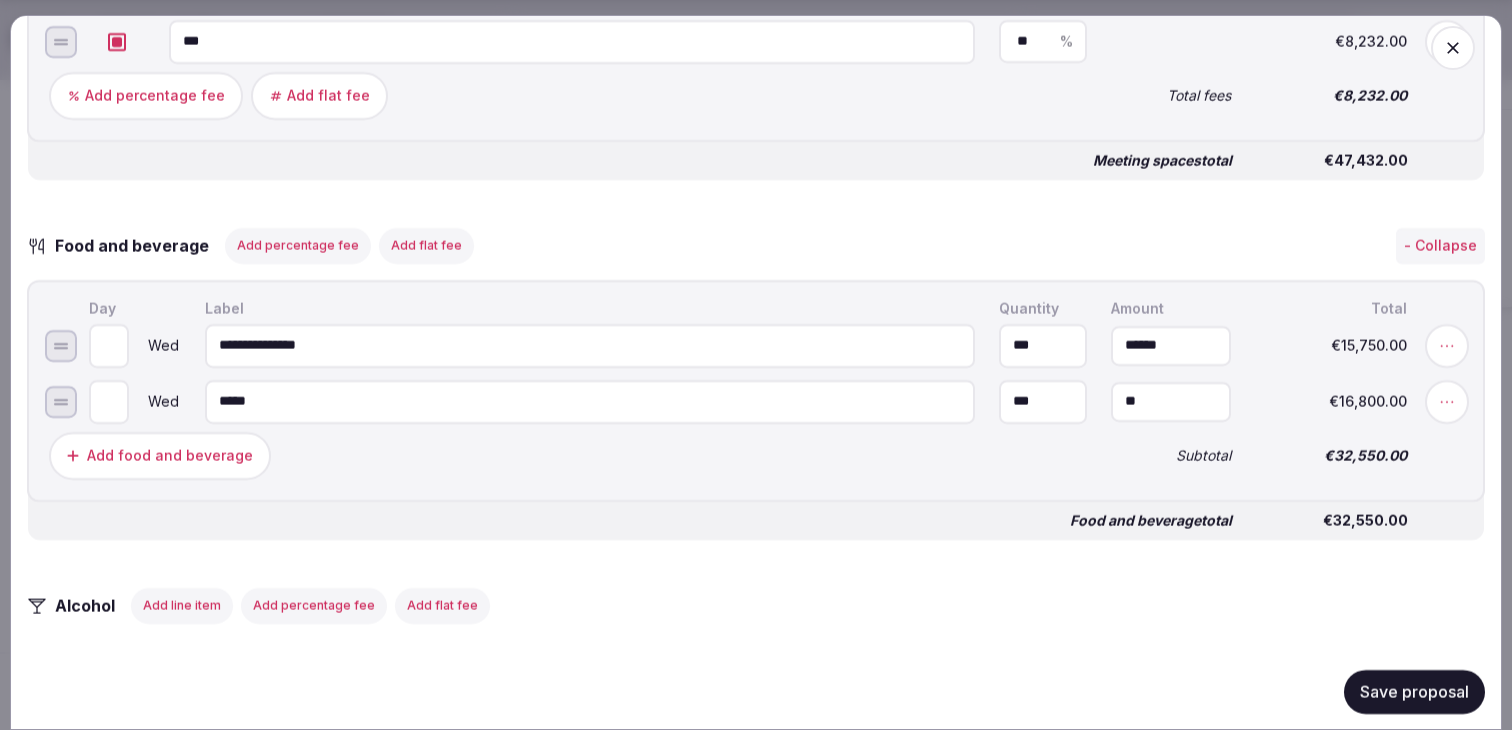 click on "**" at bounding box center [1171, 401] 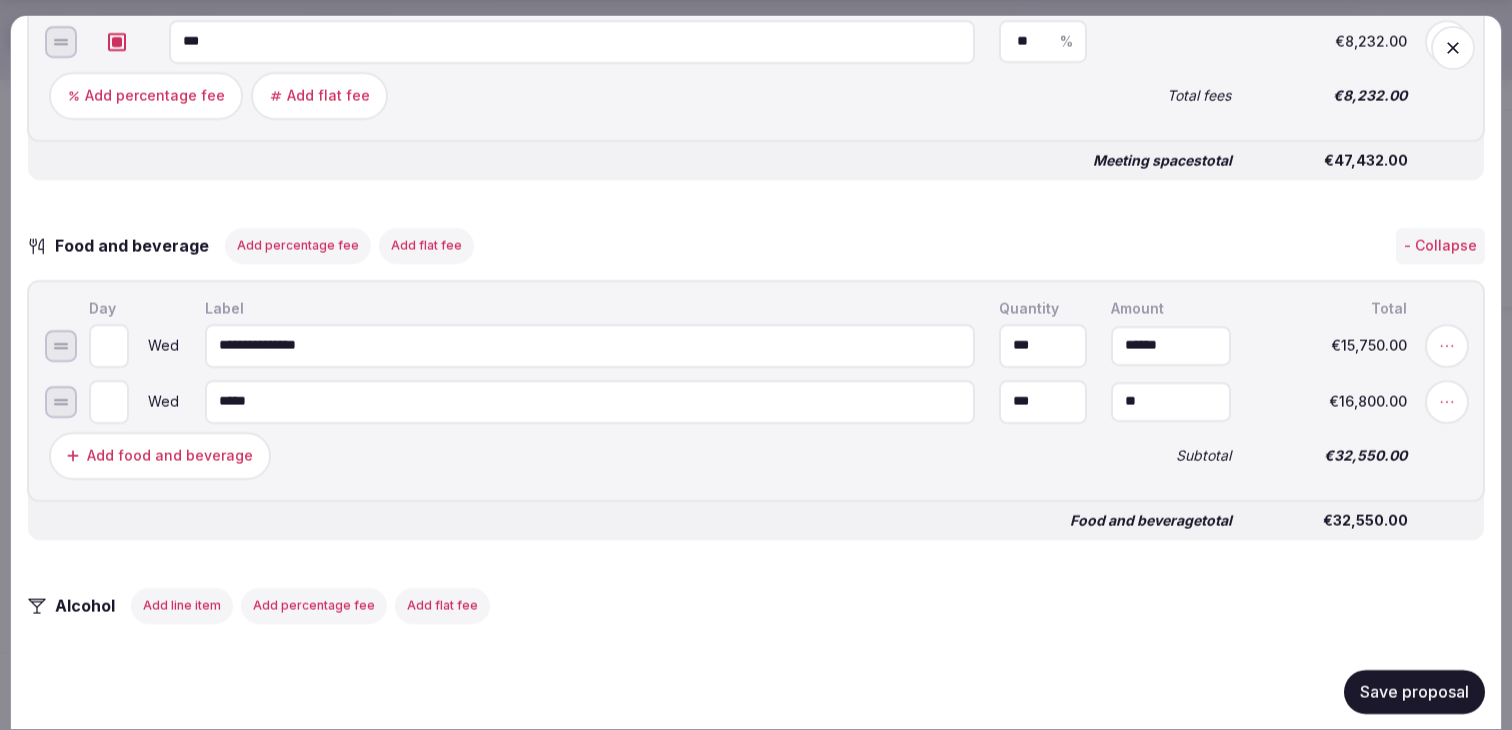 click on "**" at bounding box center (1171, 401) 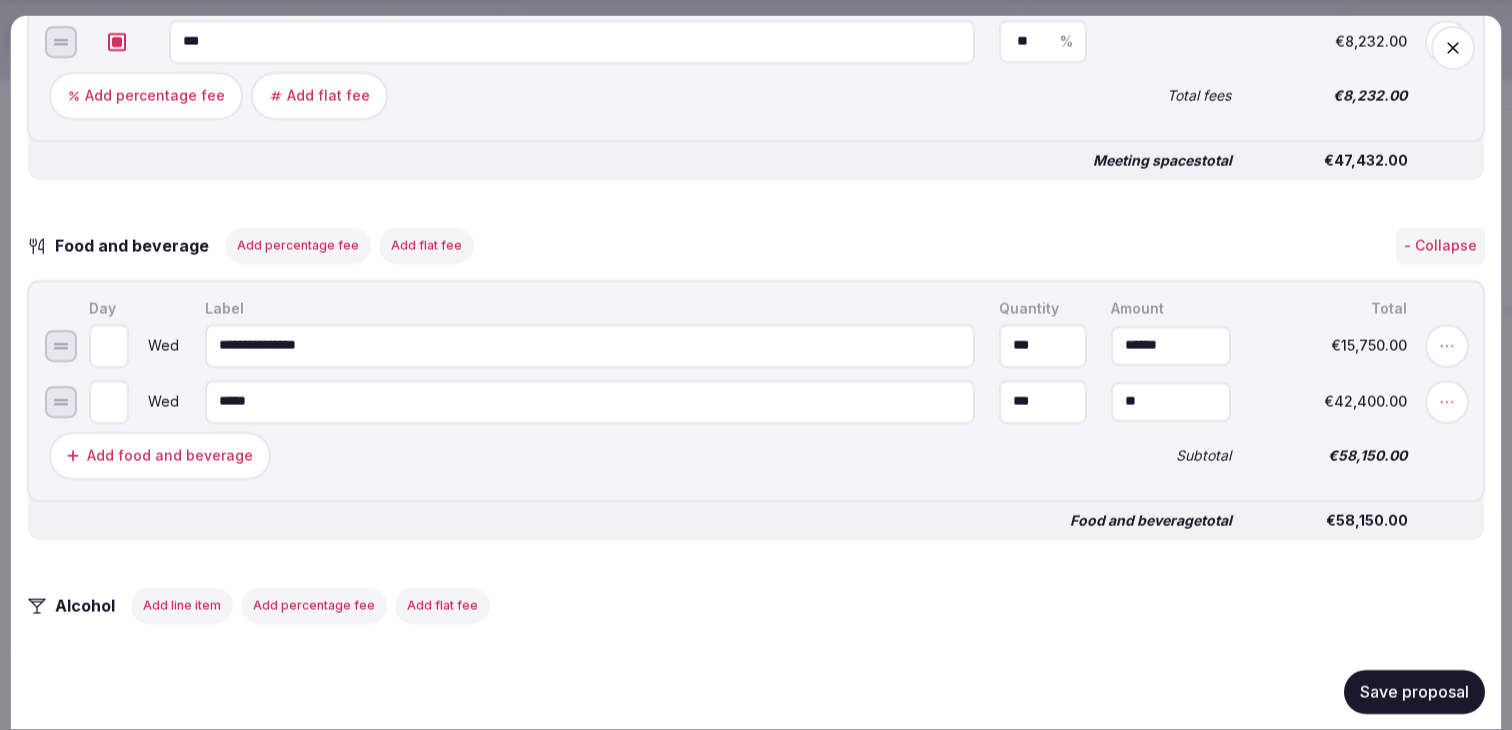 type on "******" 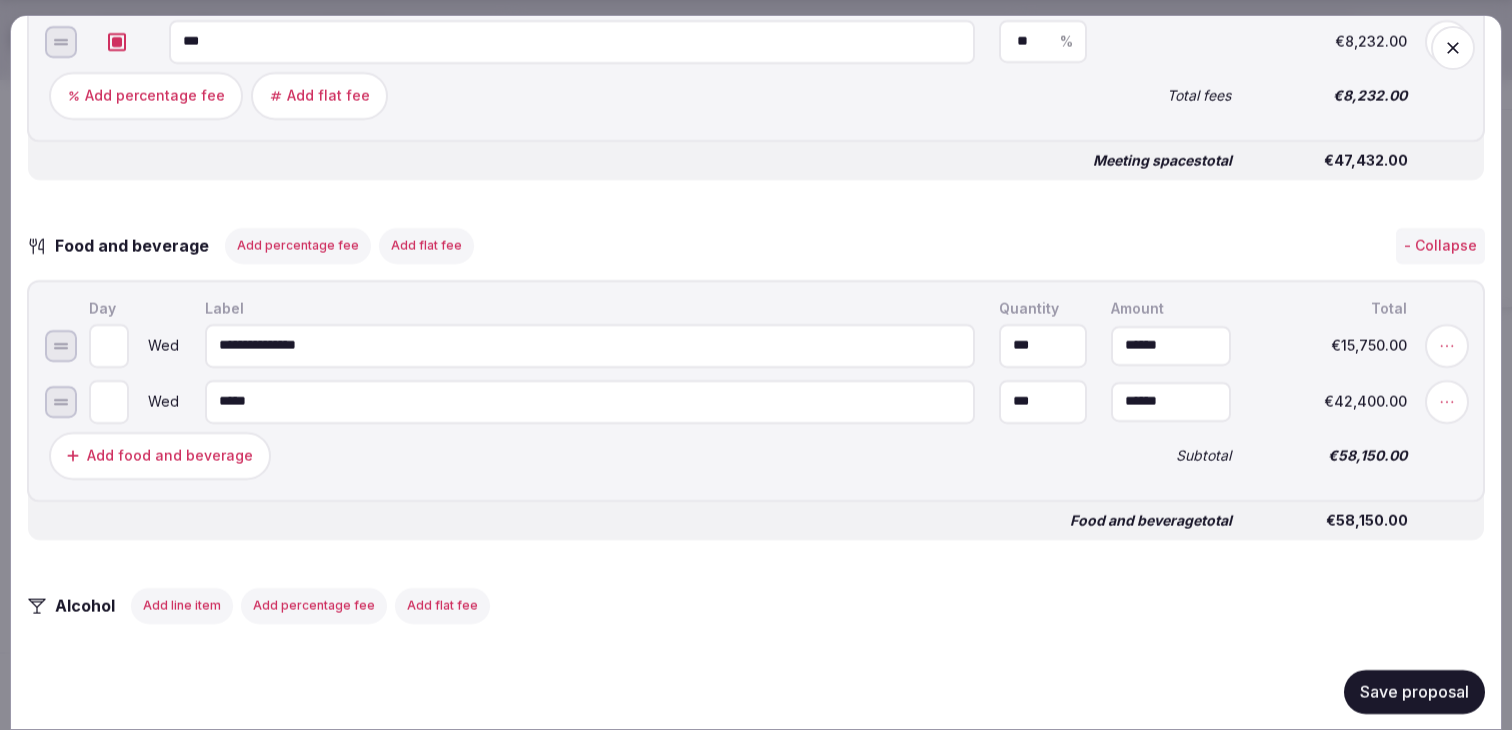 click on "**********" at bounding box center [756, 390] 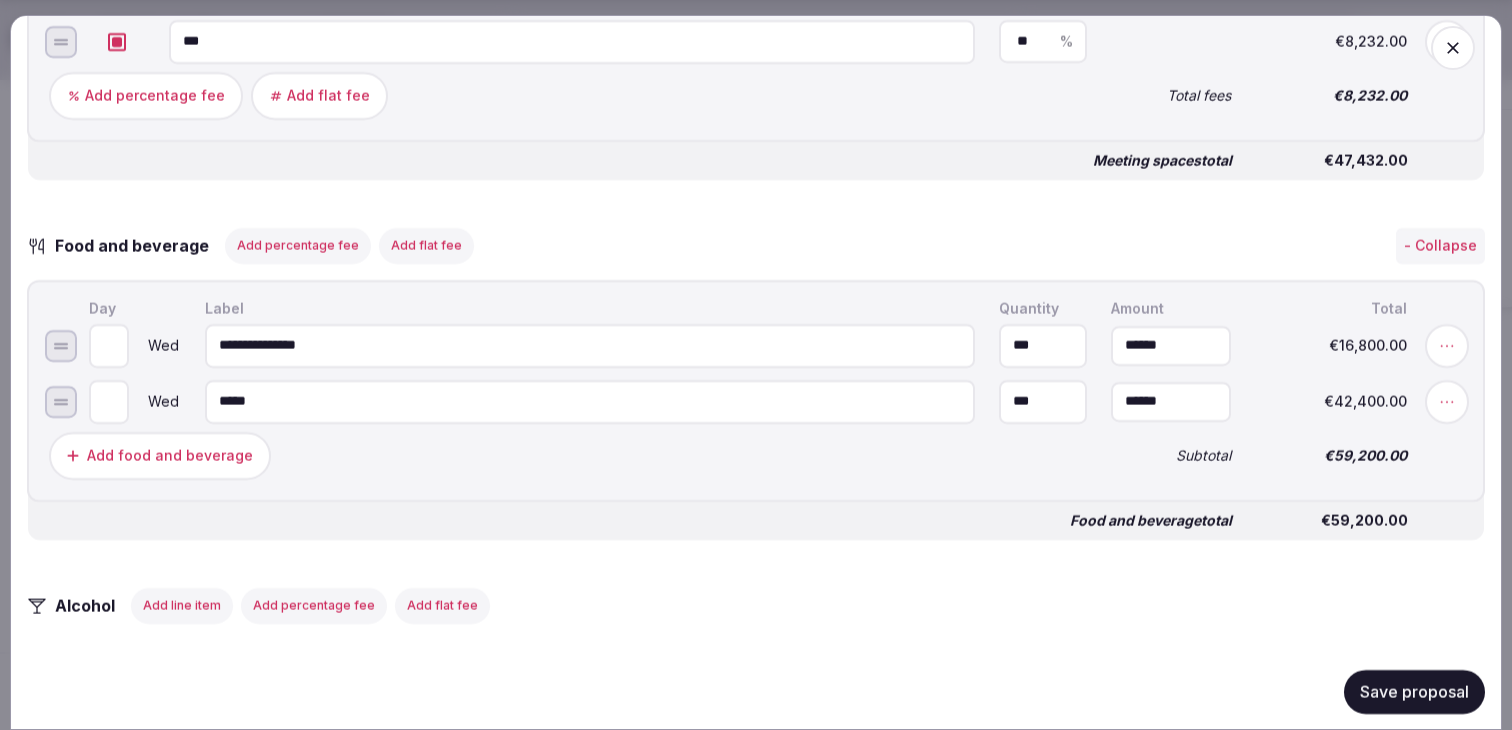 type on "***" 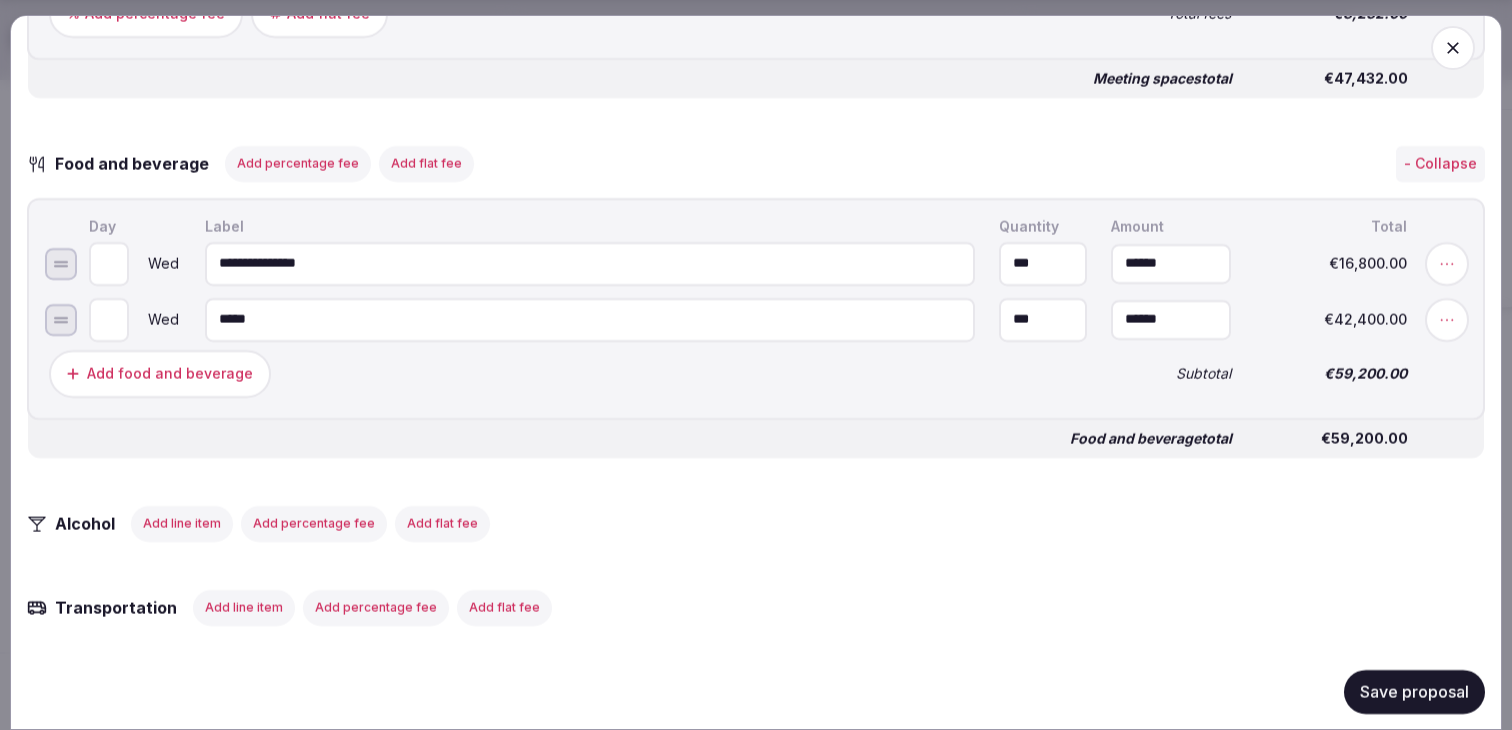 scroll, scrollTop: 2678, scrollLeft: 0, axis: vertical 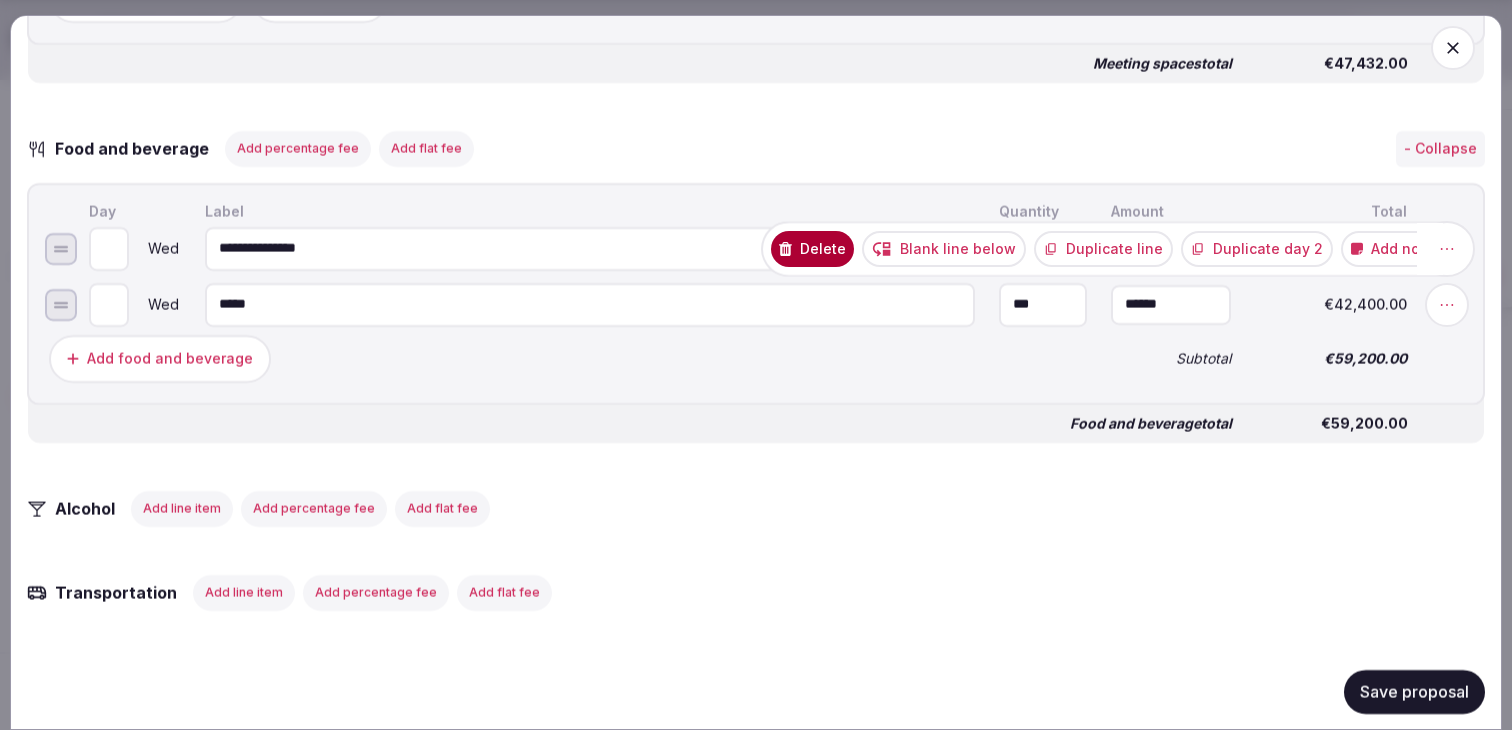 click 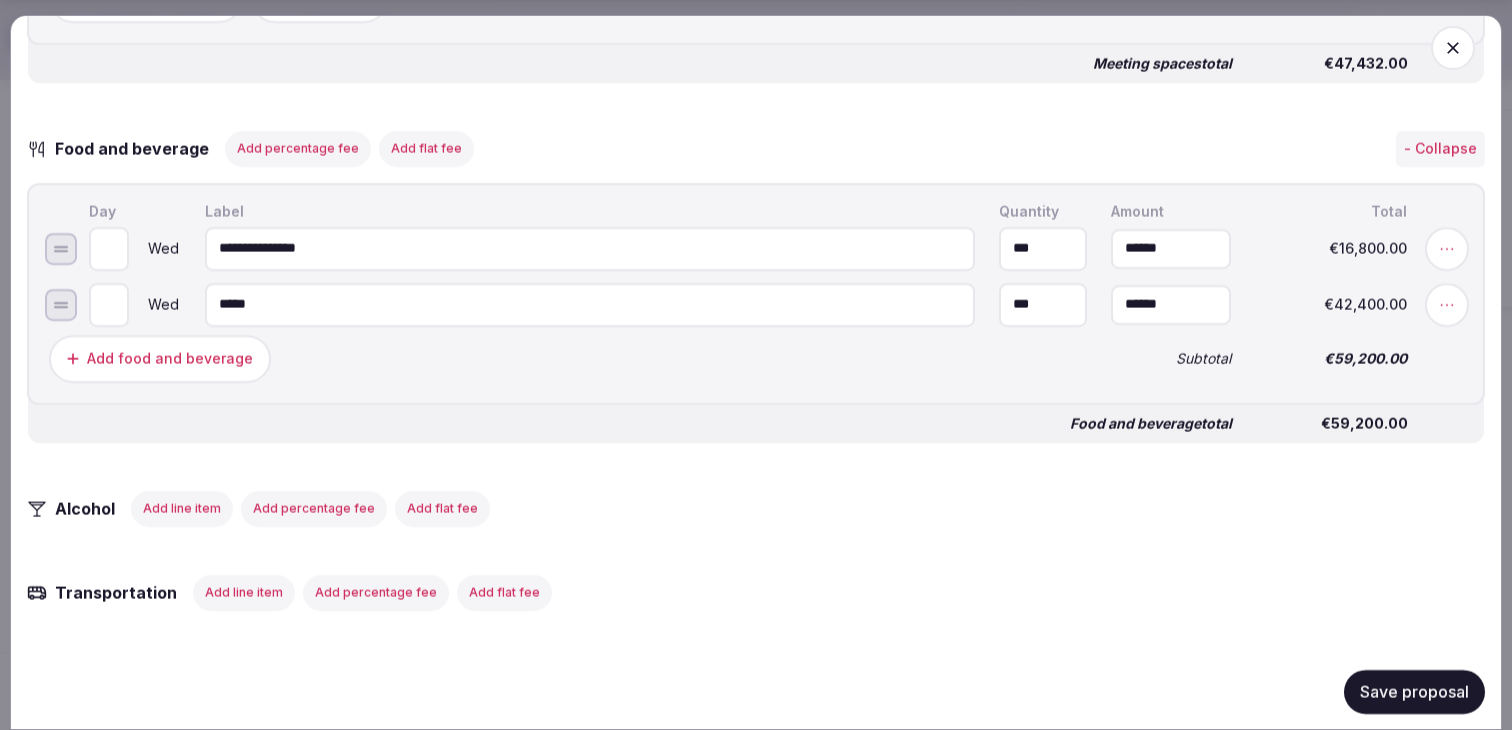 click on "Add food and beverage" at bounding box center [160, 358] 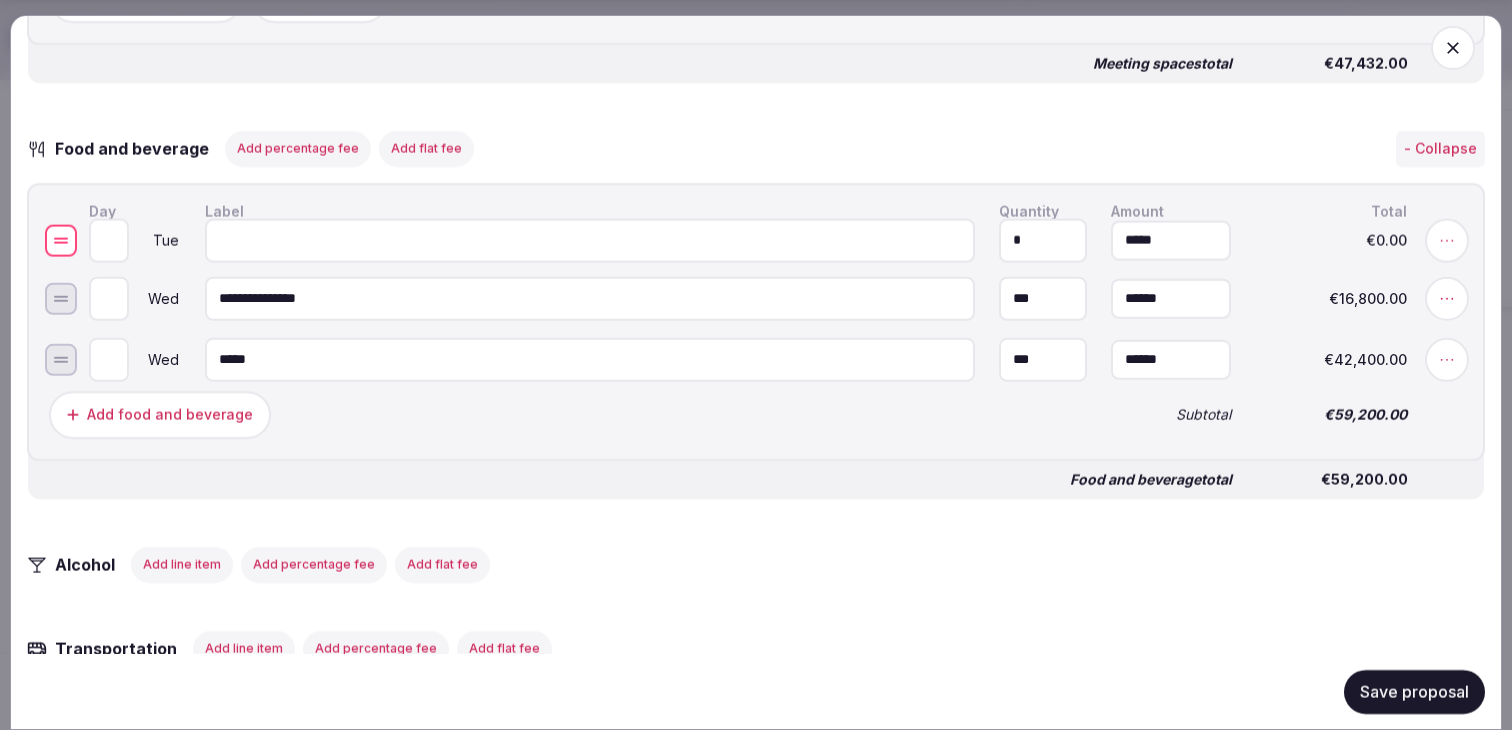 drag, startPoint x: 65, startPoint y: 372, endPoint x: 67, endPoint y: 253, distance: 119.01681 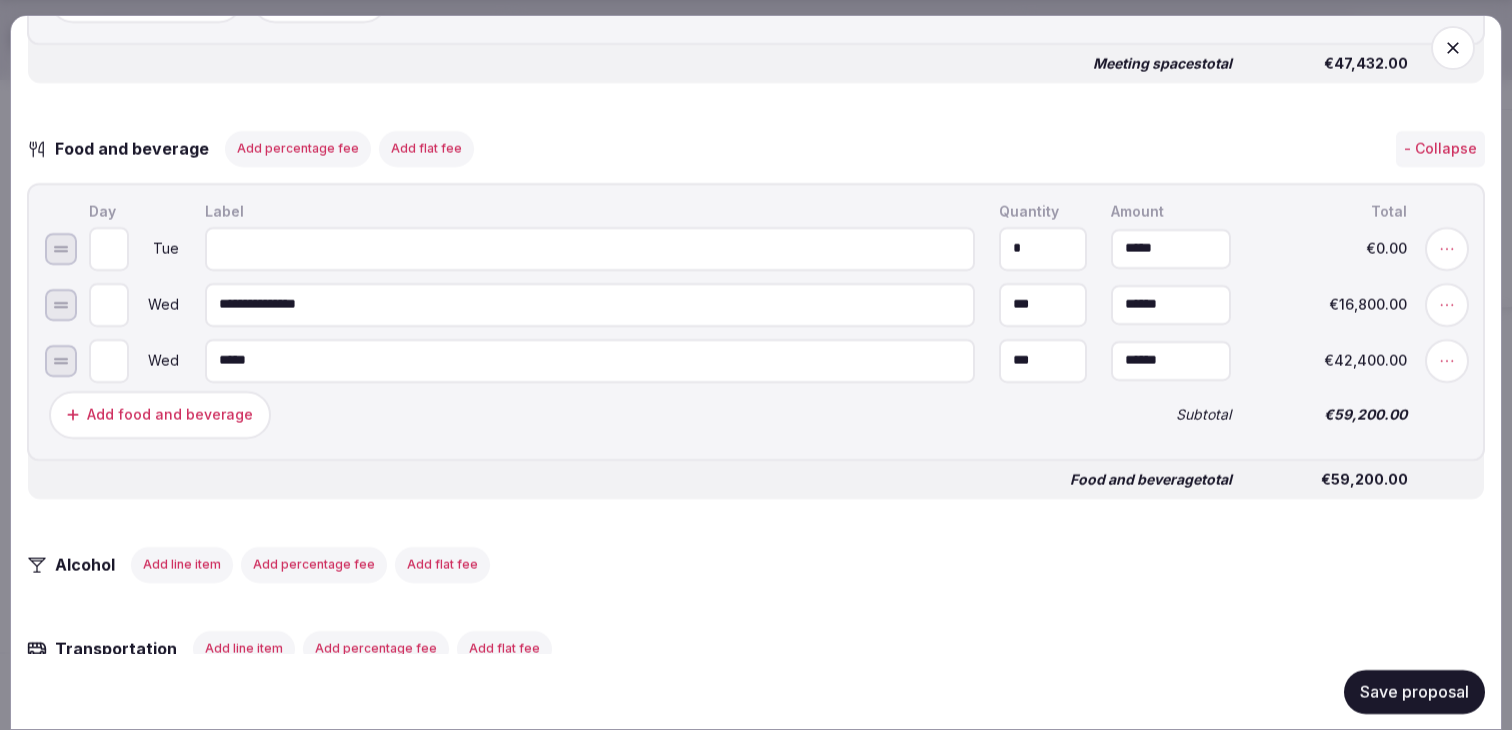 type on "*" 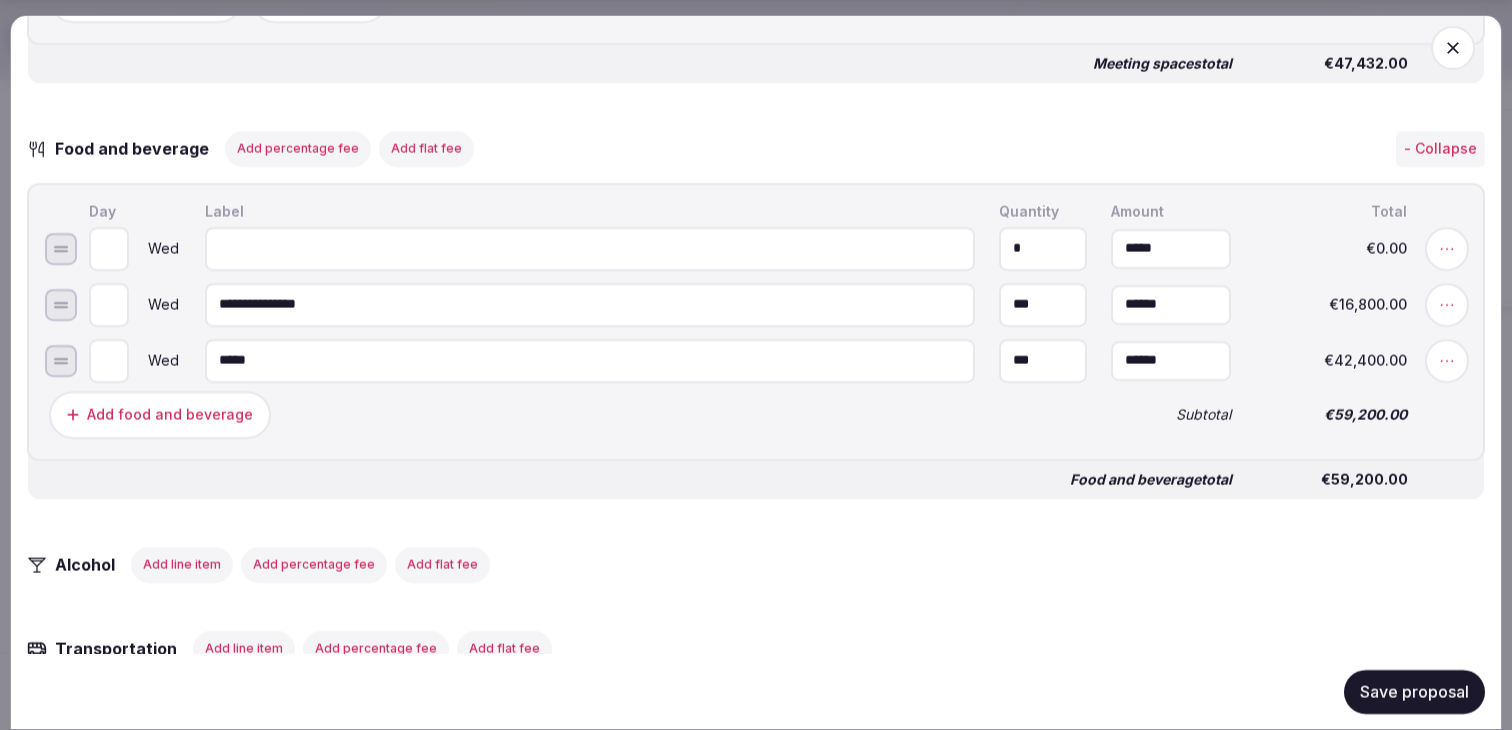 click at bounding box center (590, 248) 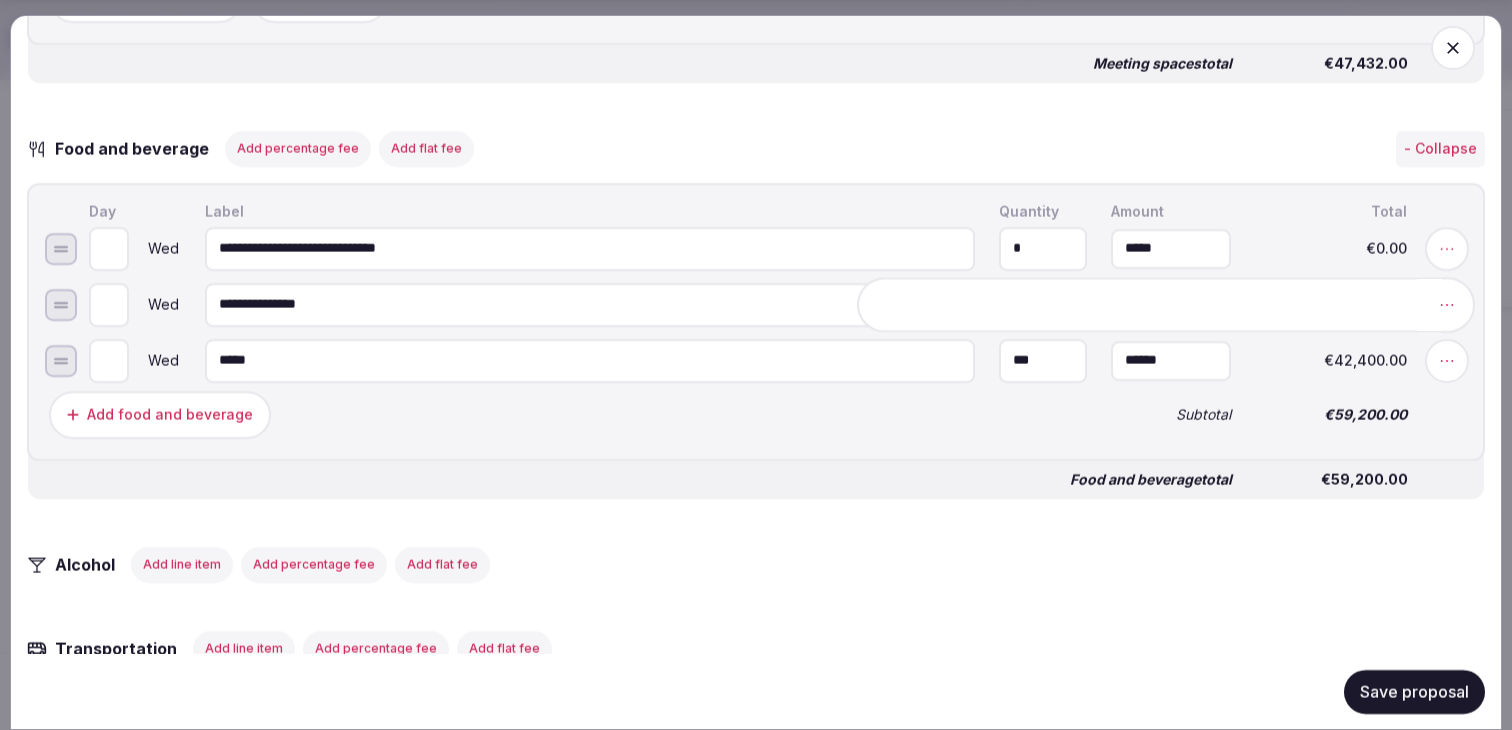 type on "**********" 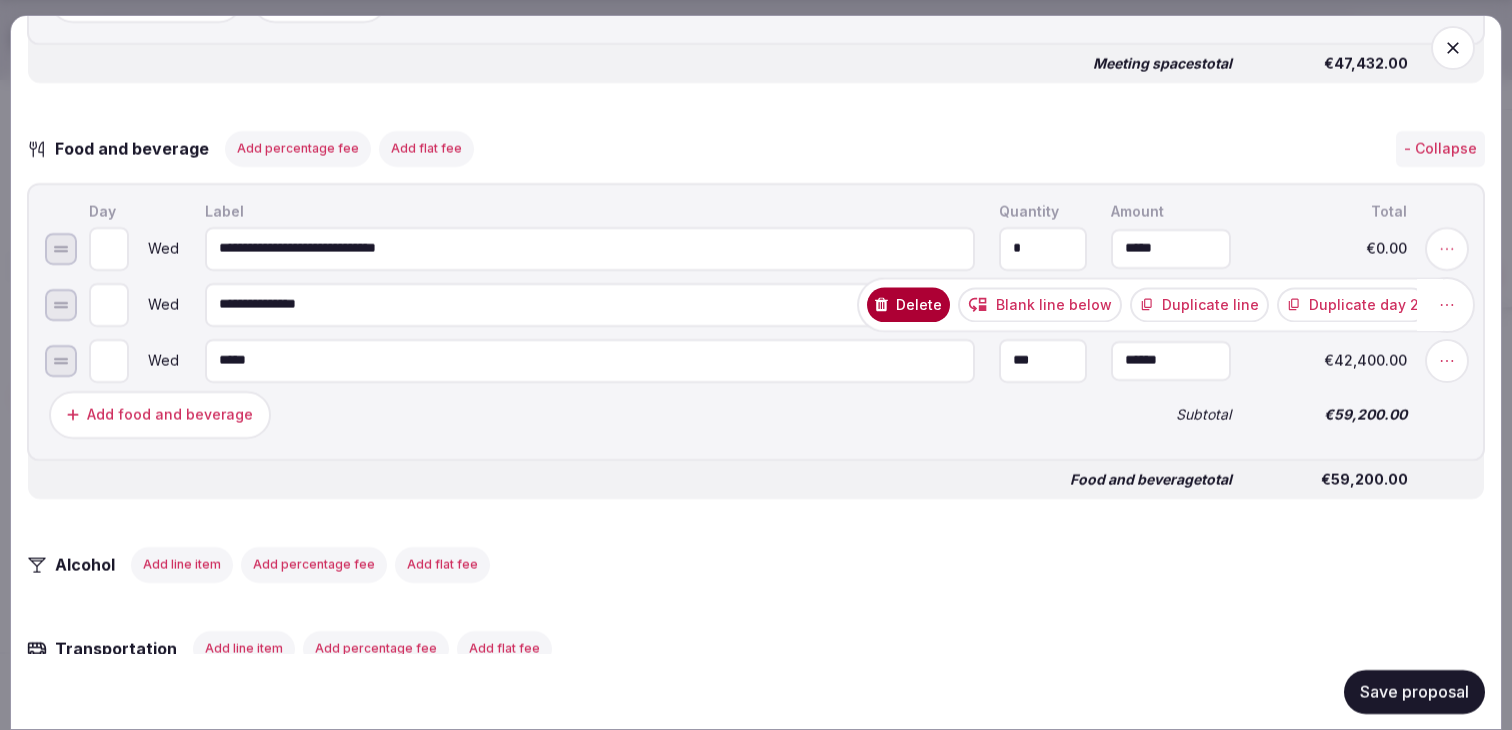 click 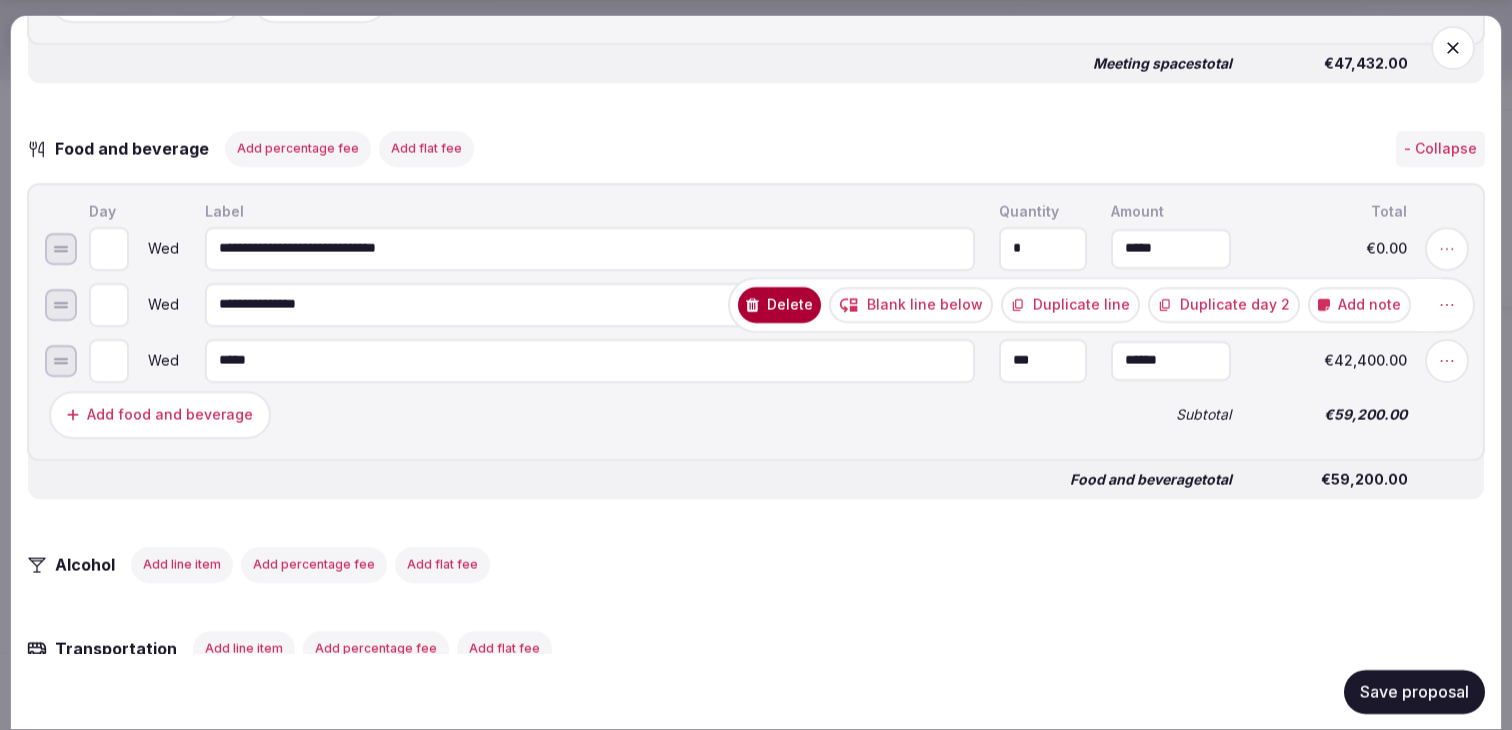 click on "Duplicate line" at bounding box center (1070, 304) 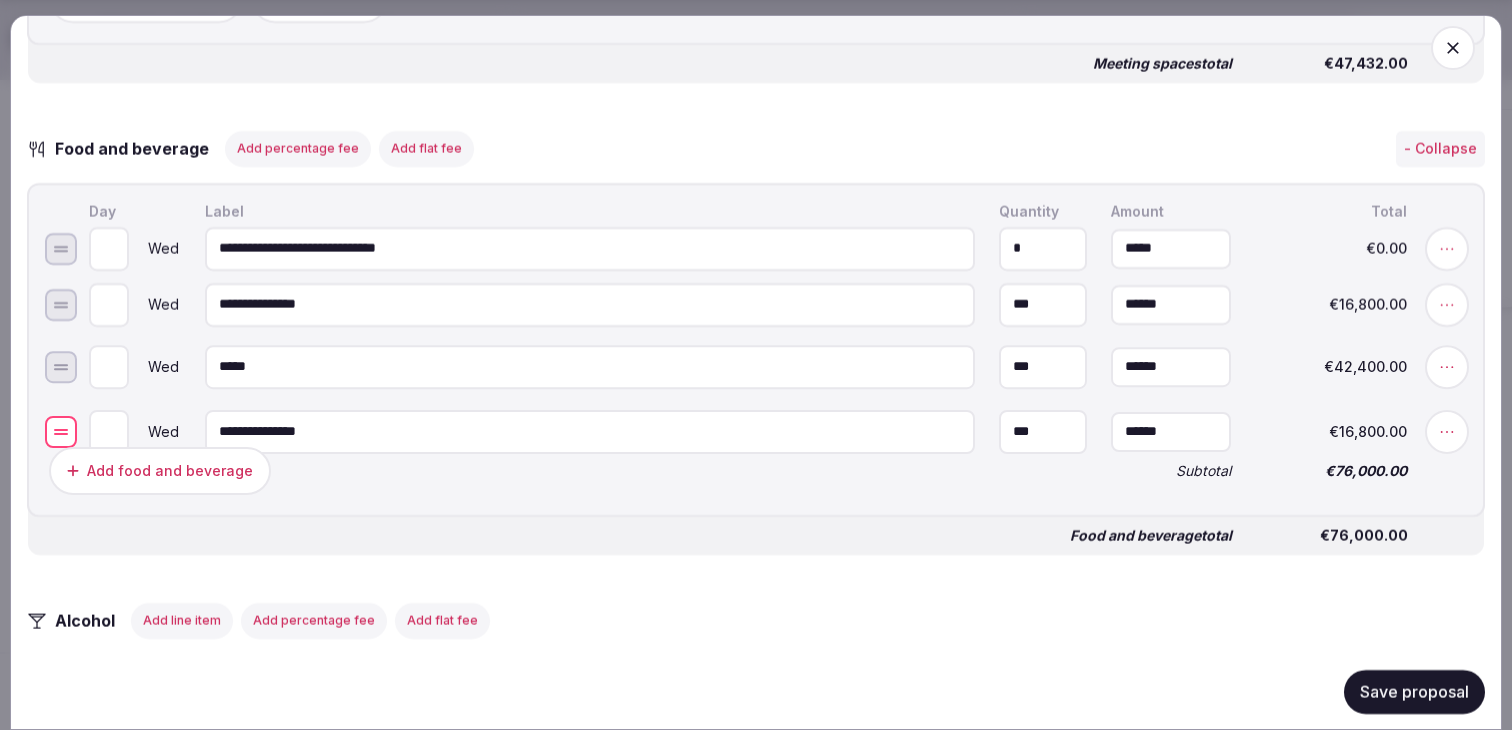 drag, startPoint x: 70, startPoint y: 377, endPoint x: 70, endPoint y: 449, distance: 72 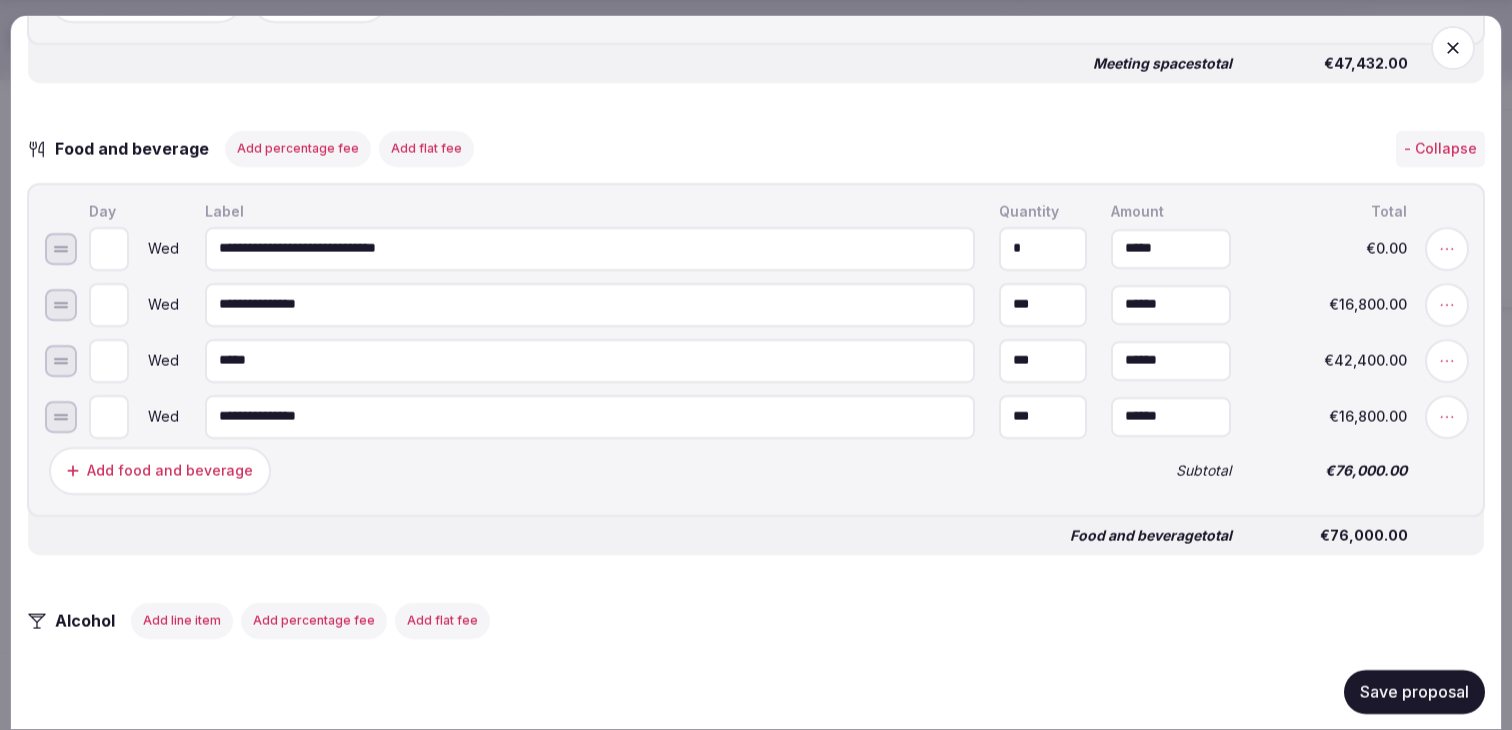 click on "**********" at bounding box center [590, 416] 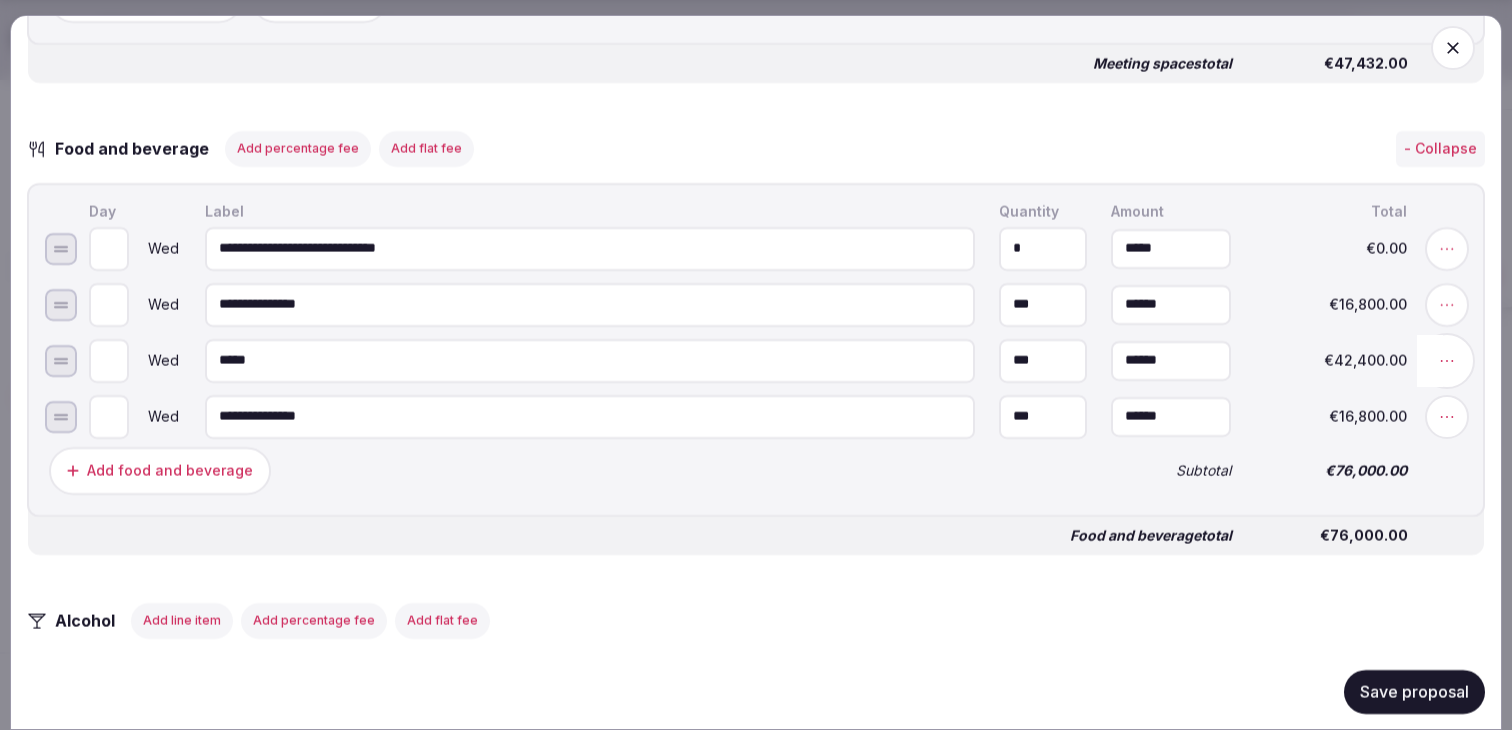 click 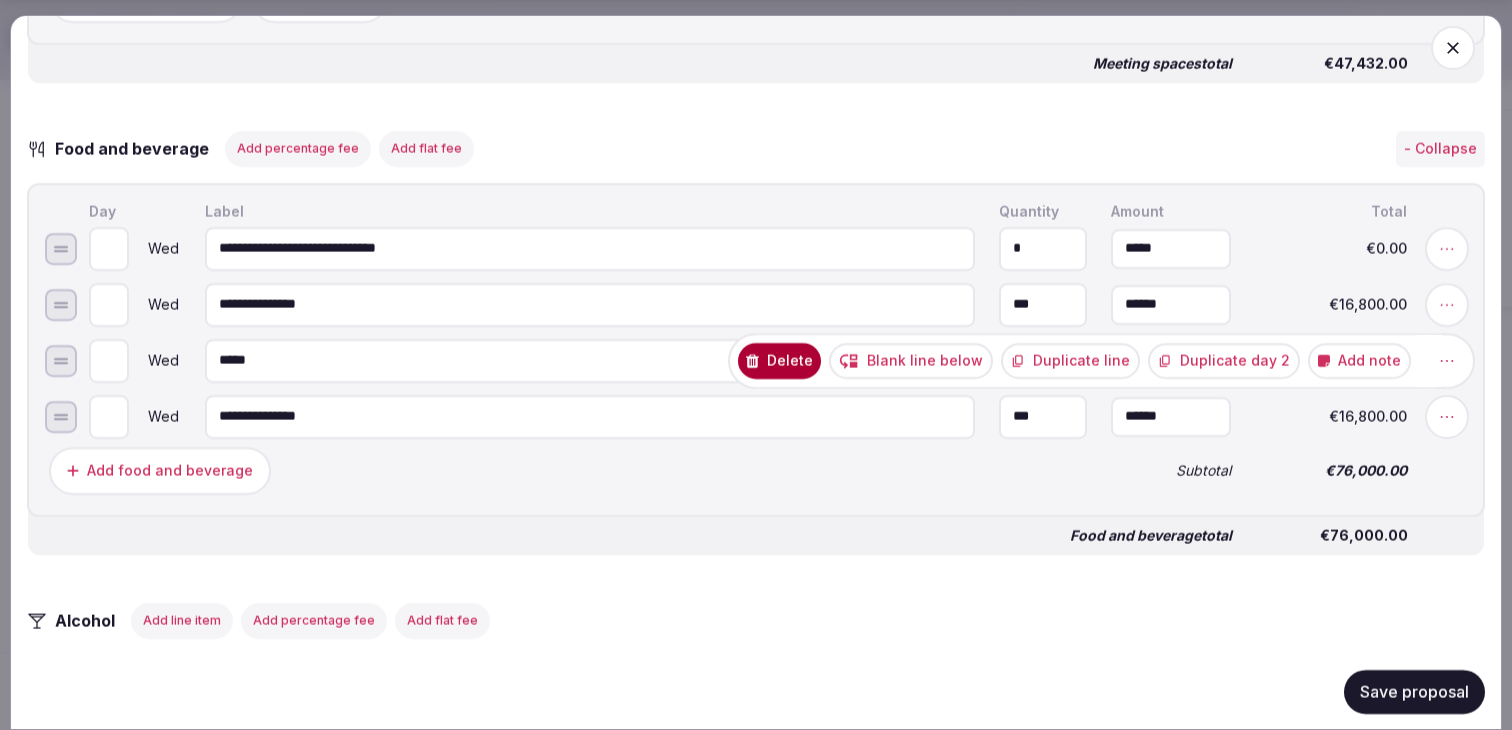 click on "Duplicate line" at bounding box center (1070, 360) 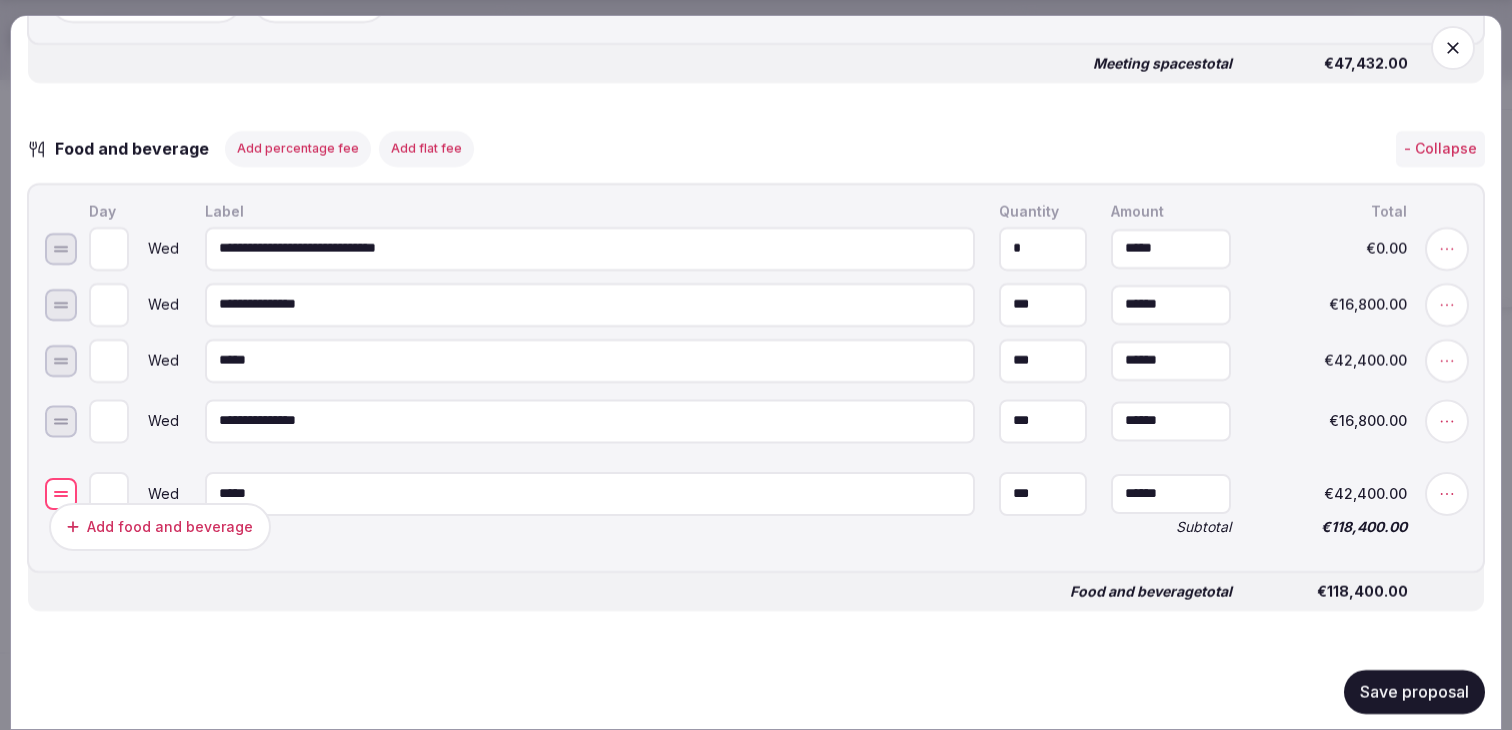 drag, startPoint x: 62, startPoint y: 425, endPoint x: 62, endPoint y: 502, distance: 77 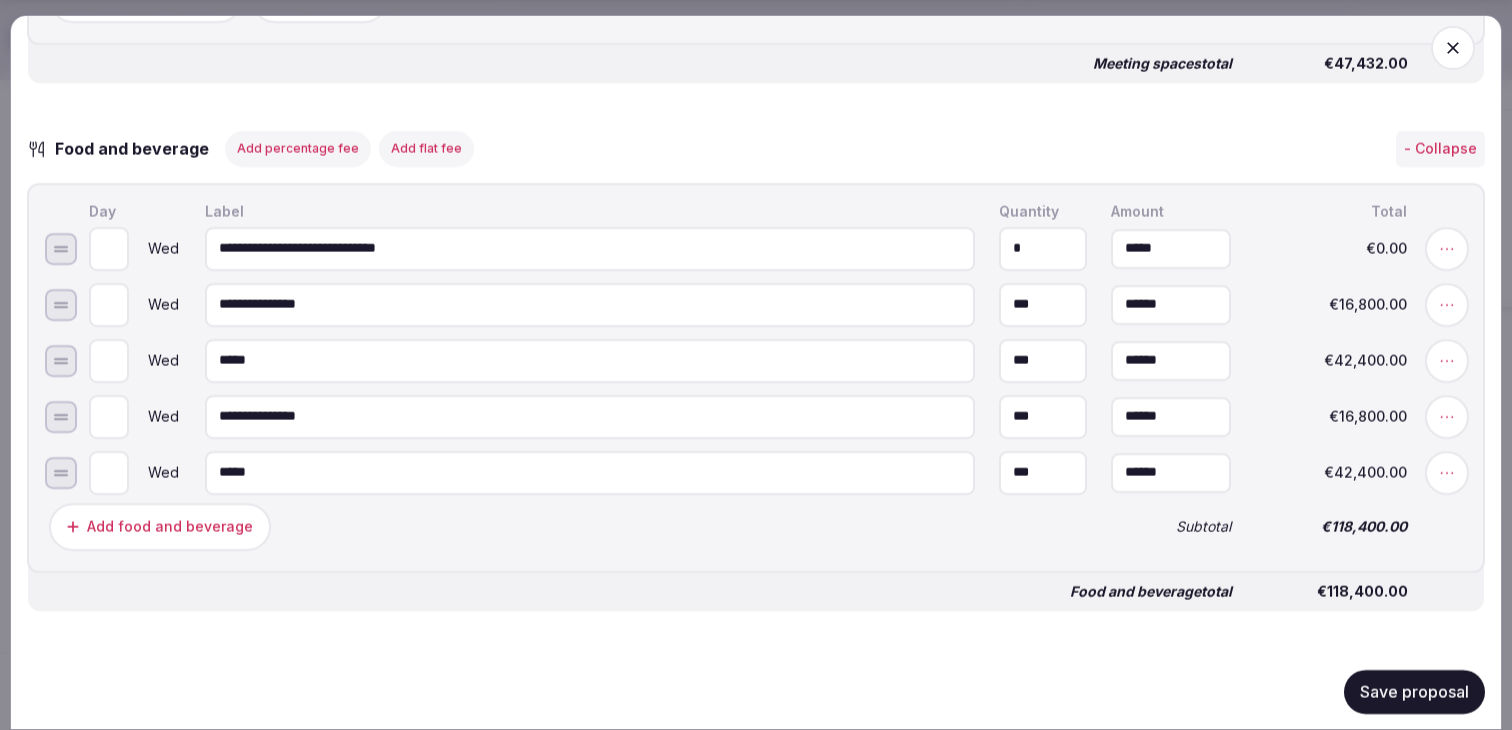 click on "Add food and beverage" at bounding box center [568, 526] 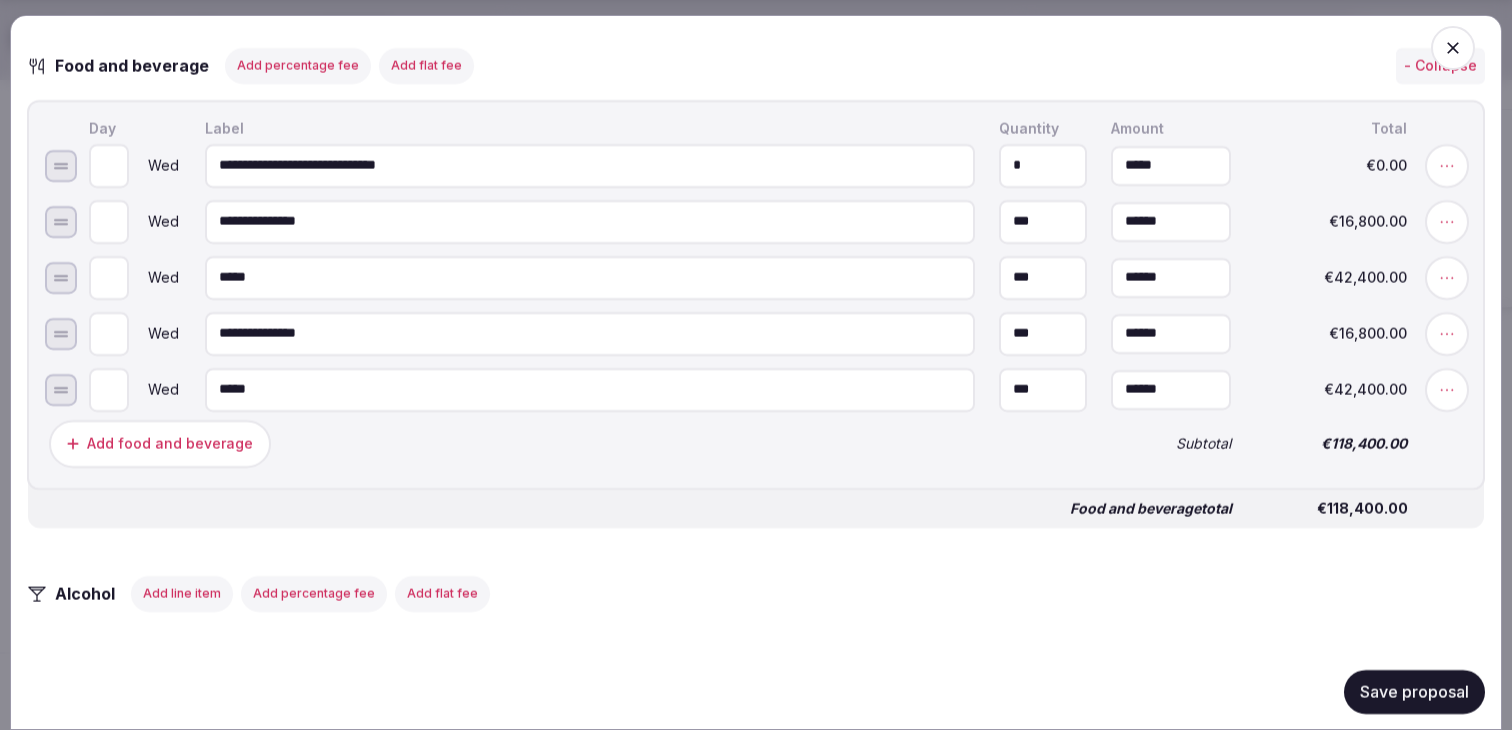scroll, scrollTop: 2763, scrollLeft: 0, axis: vertical 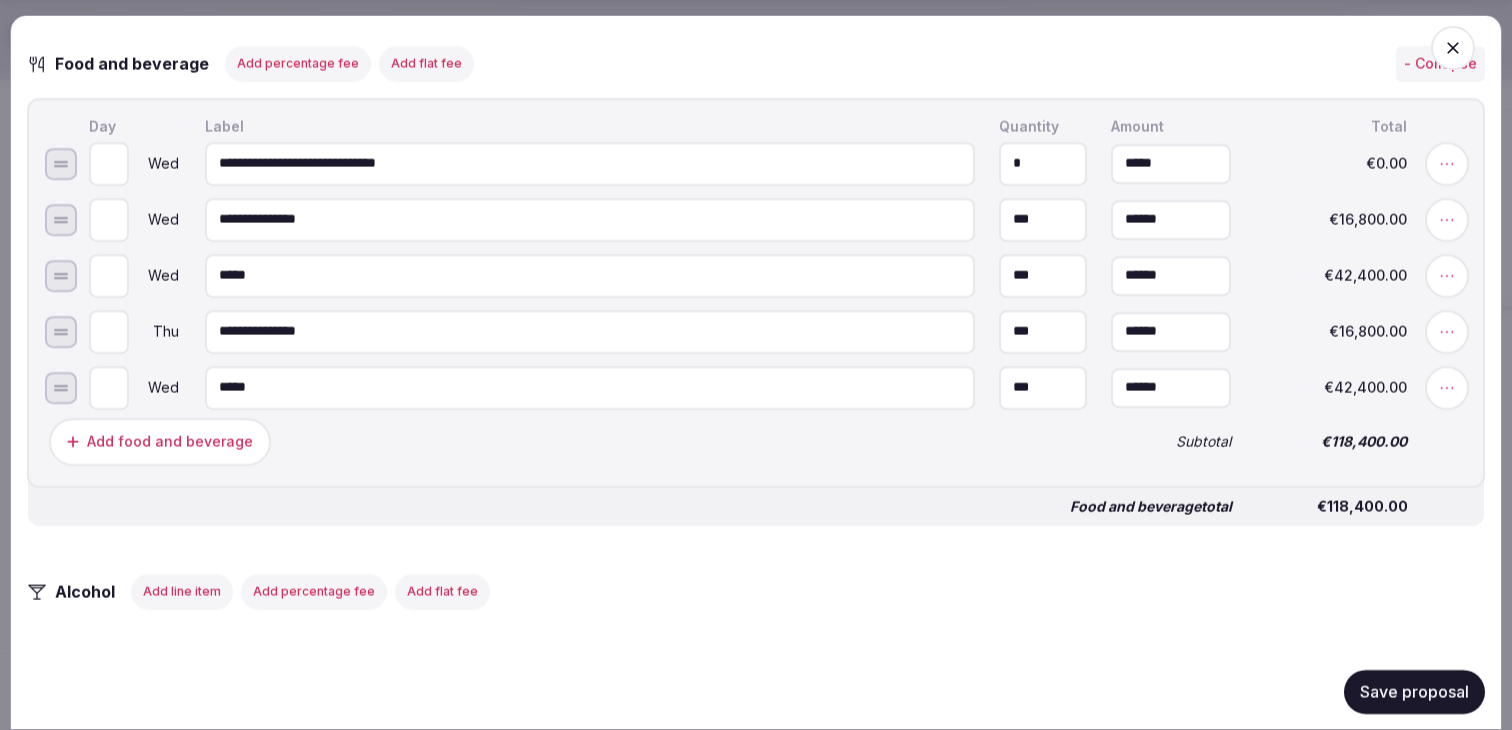 type on "*" 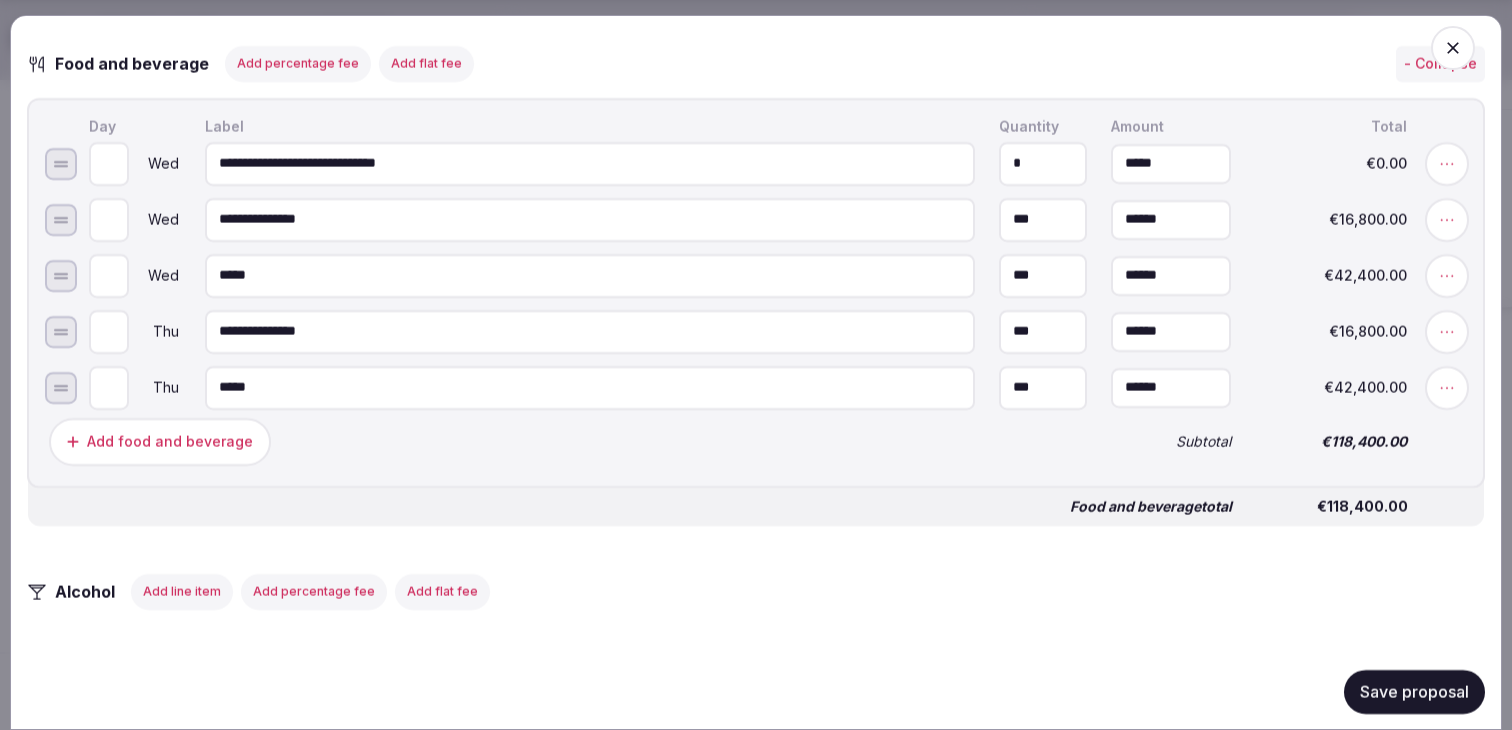 type on "*" 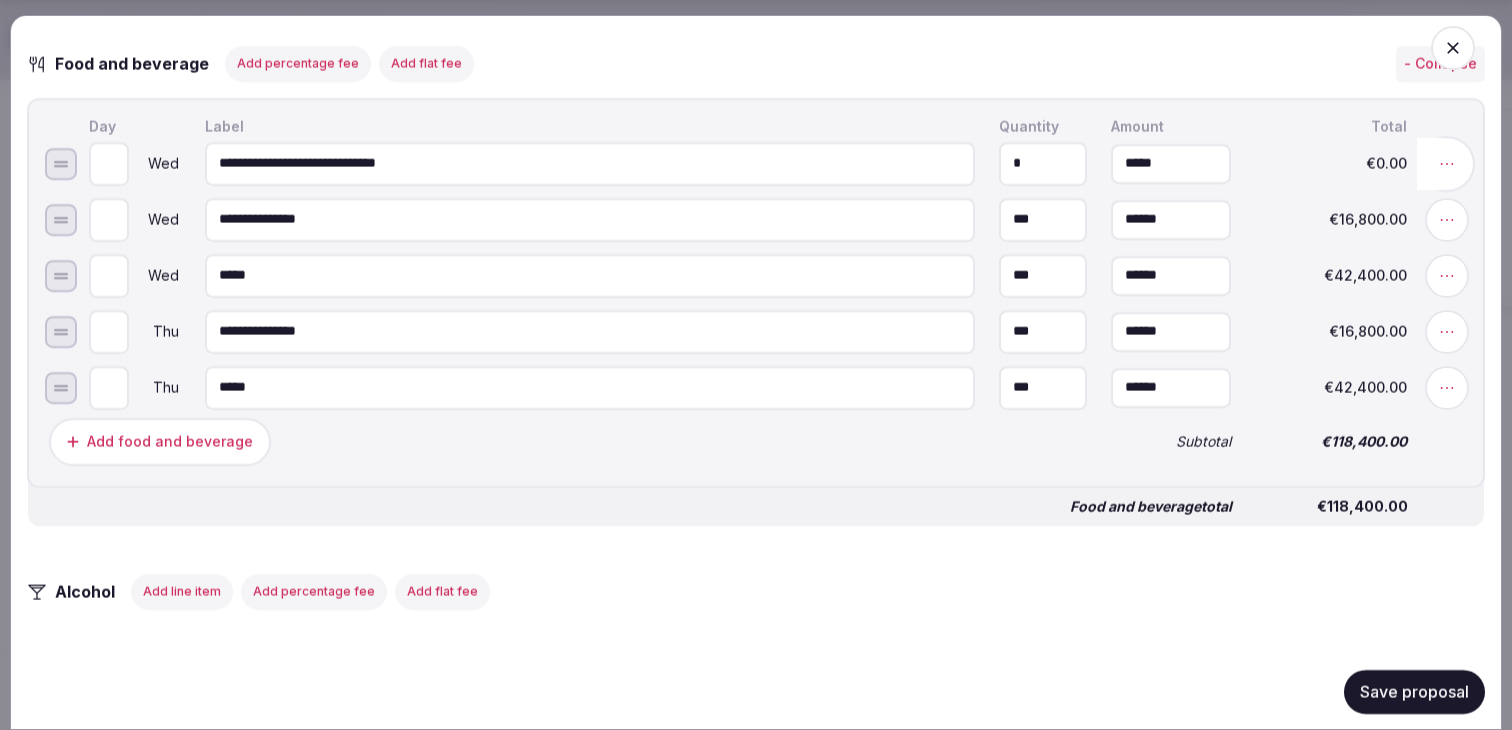click at bounding box center [1447, 163] 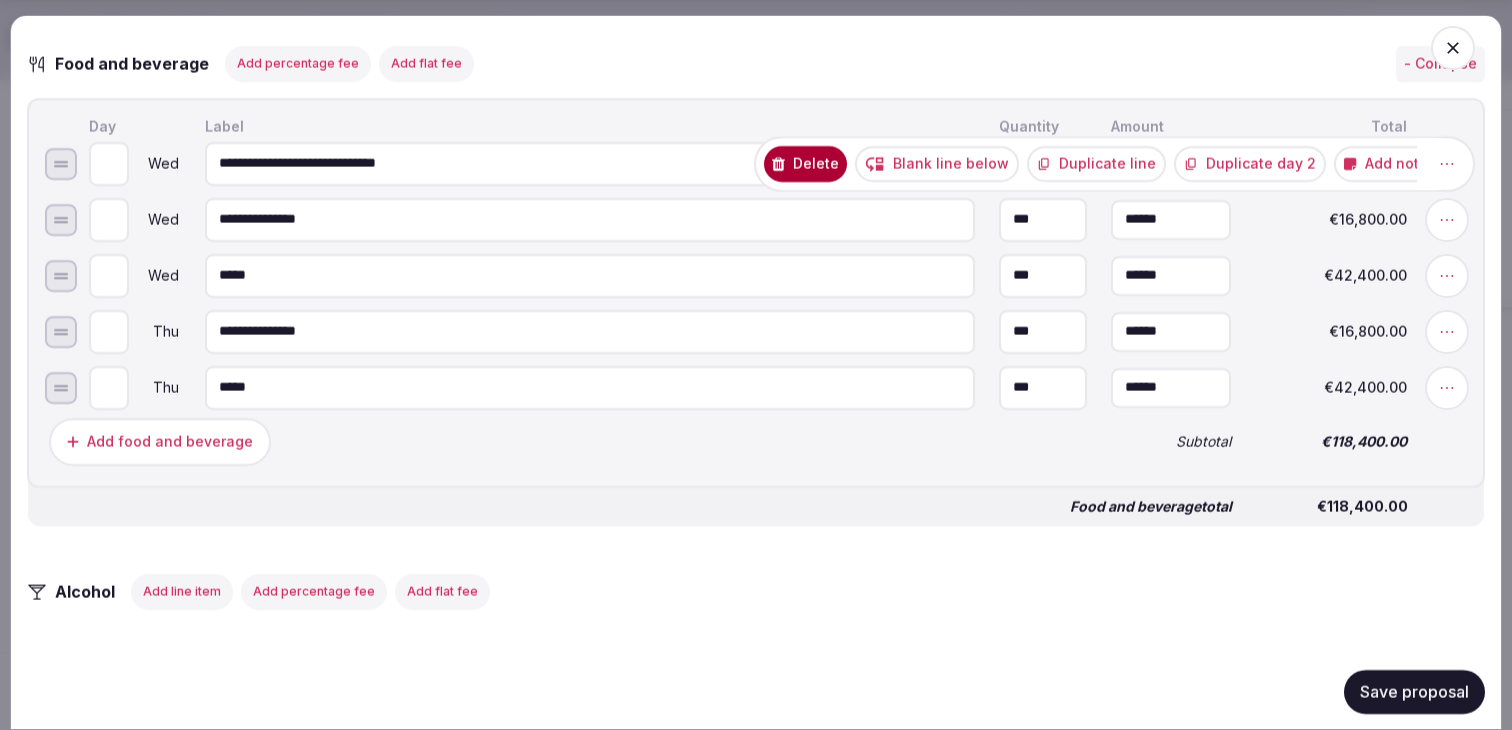 click on "Duplicate line" at bounding box center (1096, 163) 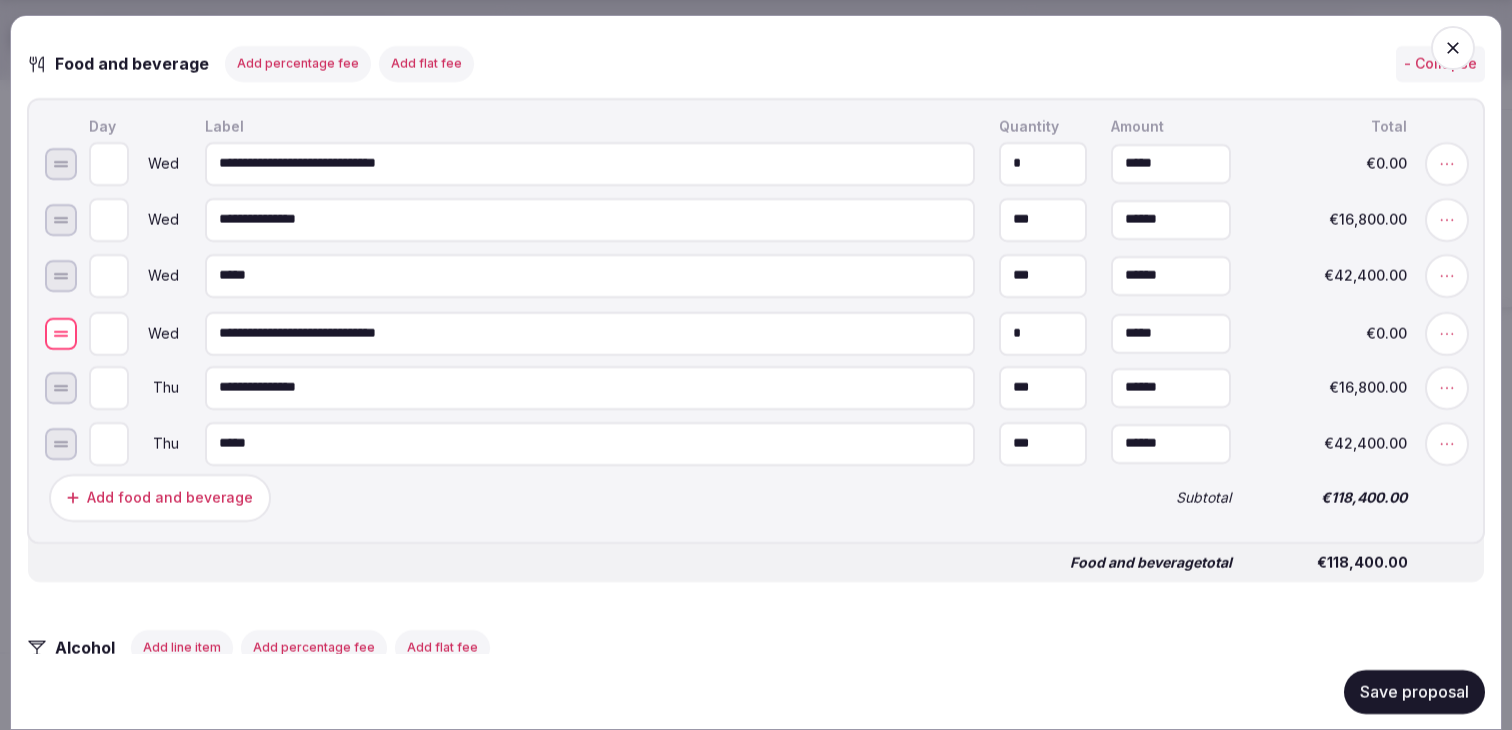 drag, startPoint x: 63, startPoint y: 236, endPoint x: 63, endPoint y: 350, distance: 114 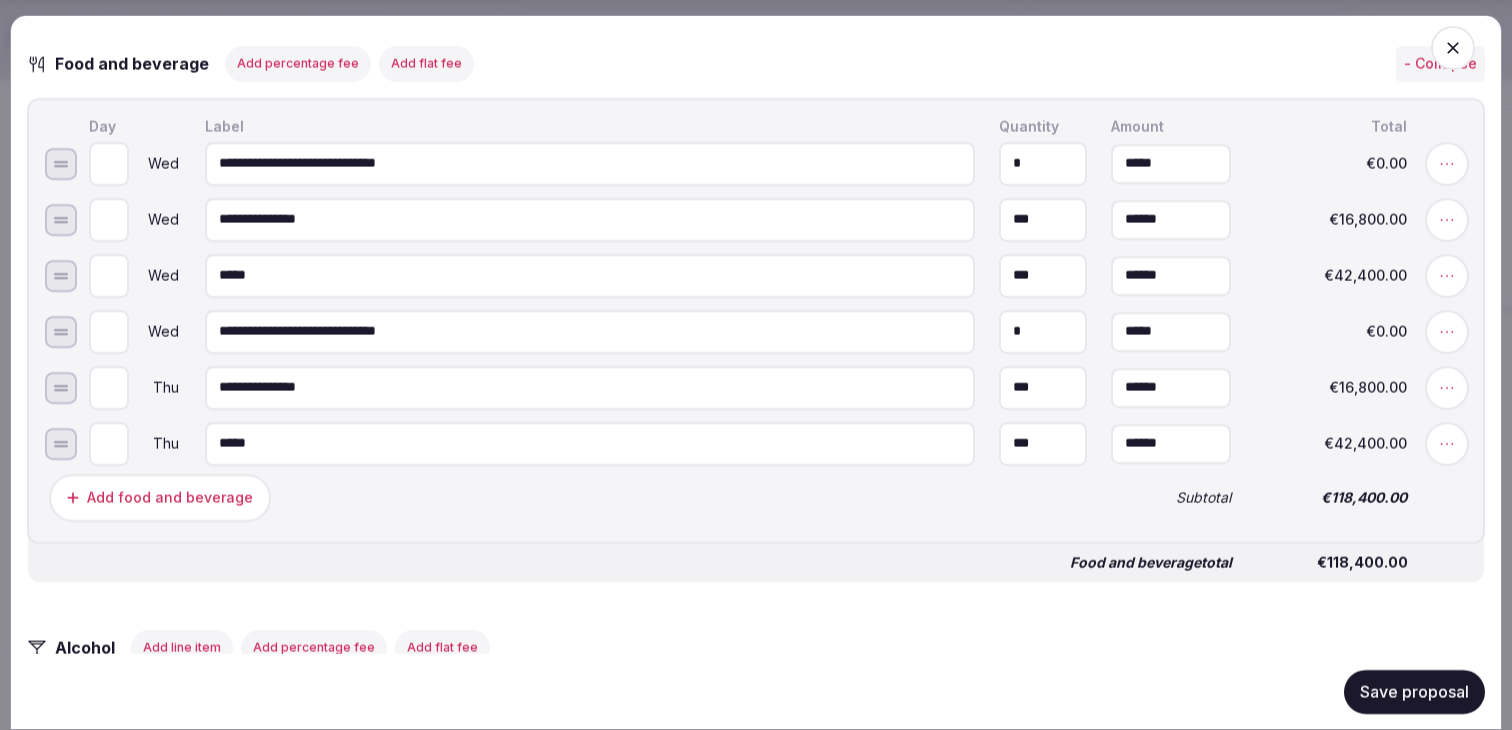 type on "*" 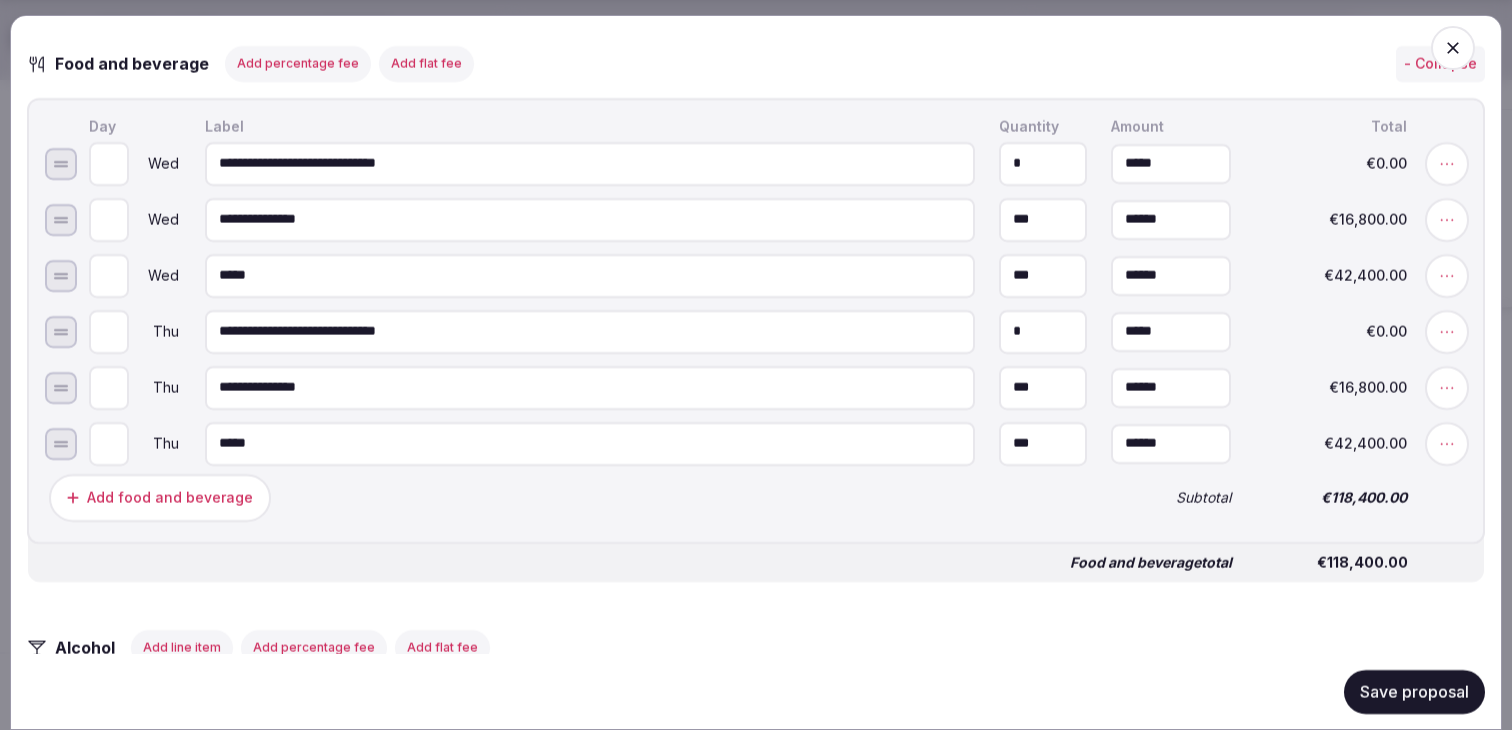 click on "Add food and beverage" at bounding box center [568, 497] 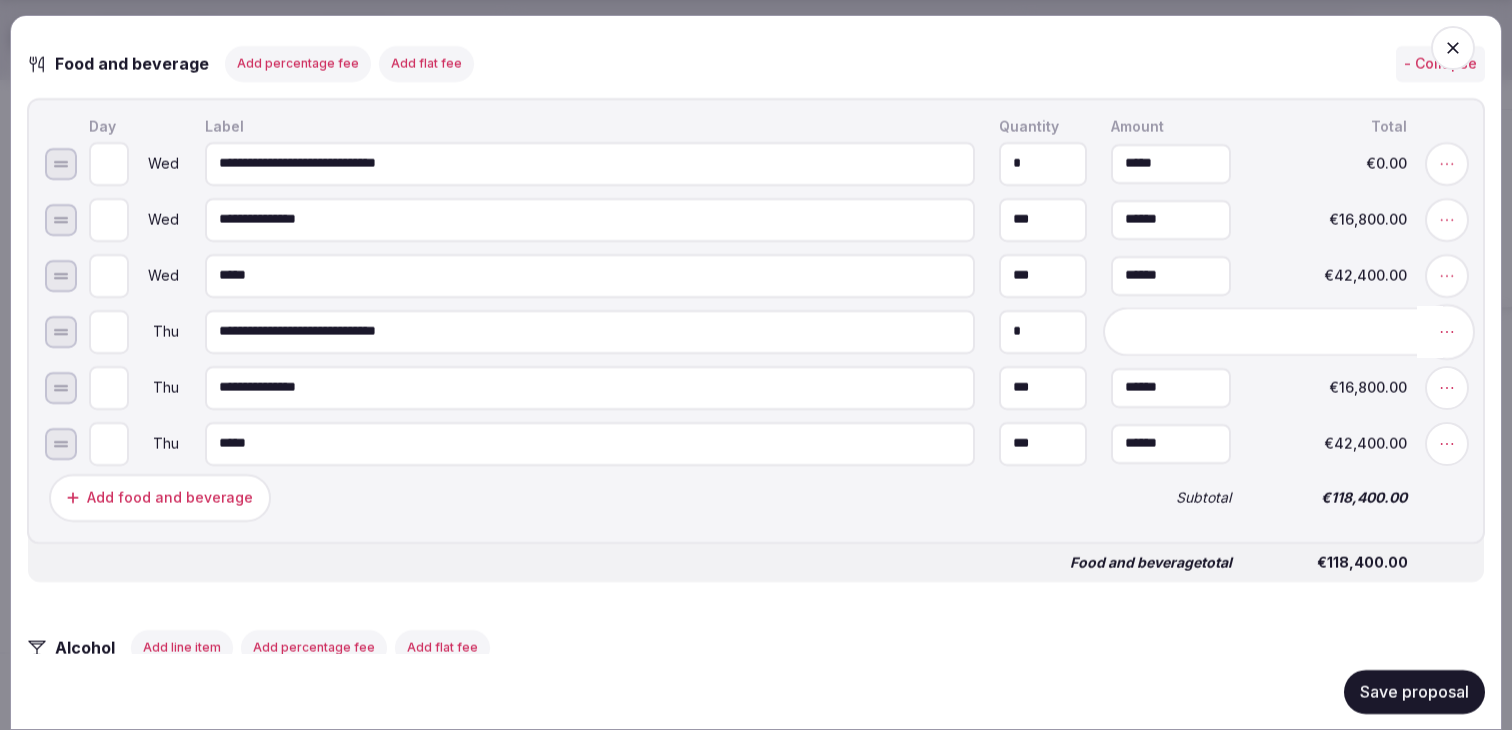 click at bounding box center (1447, 331) 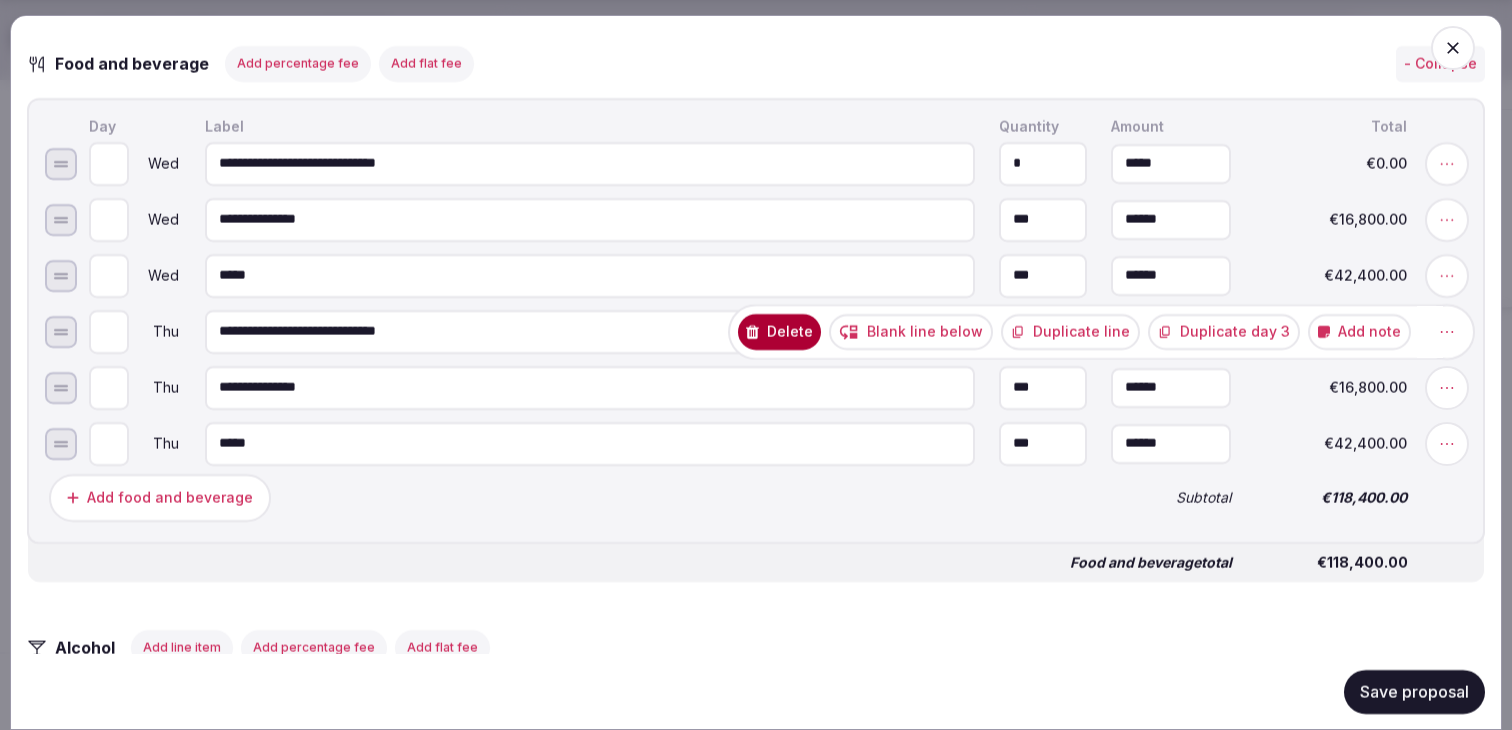 click on "Duplicate line" at bounding box center (1070, 331) 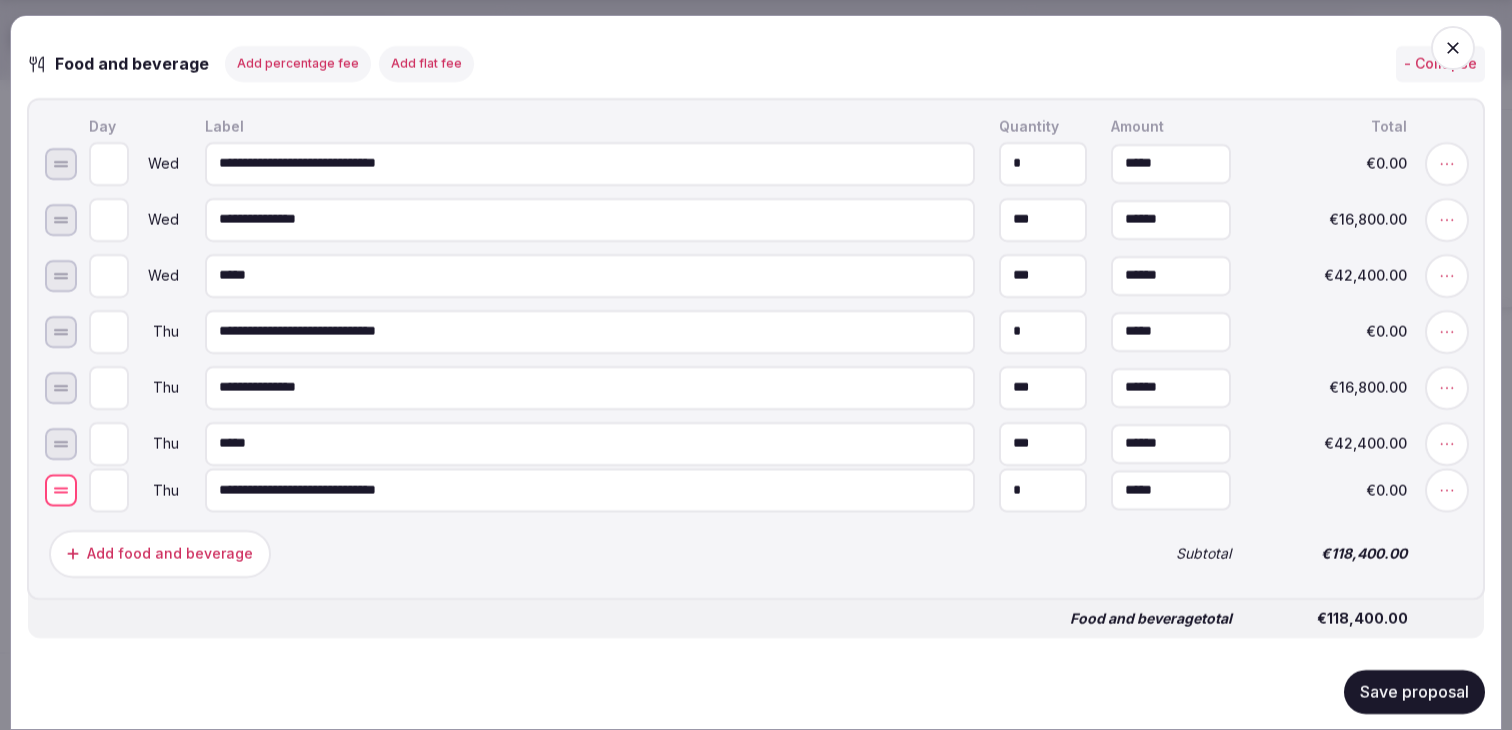 drag, startPoint x: 55, startPoint y: 397, endPoint x: 64, endPoint y: 499, distance: 102.396286 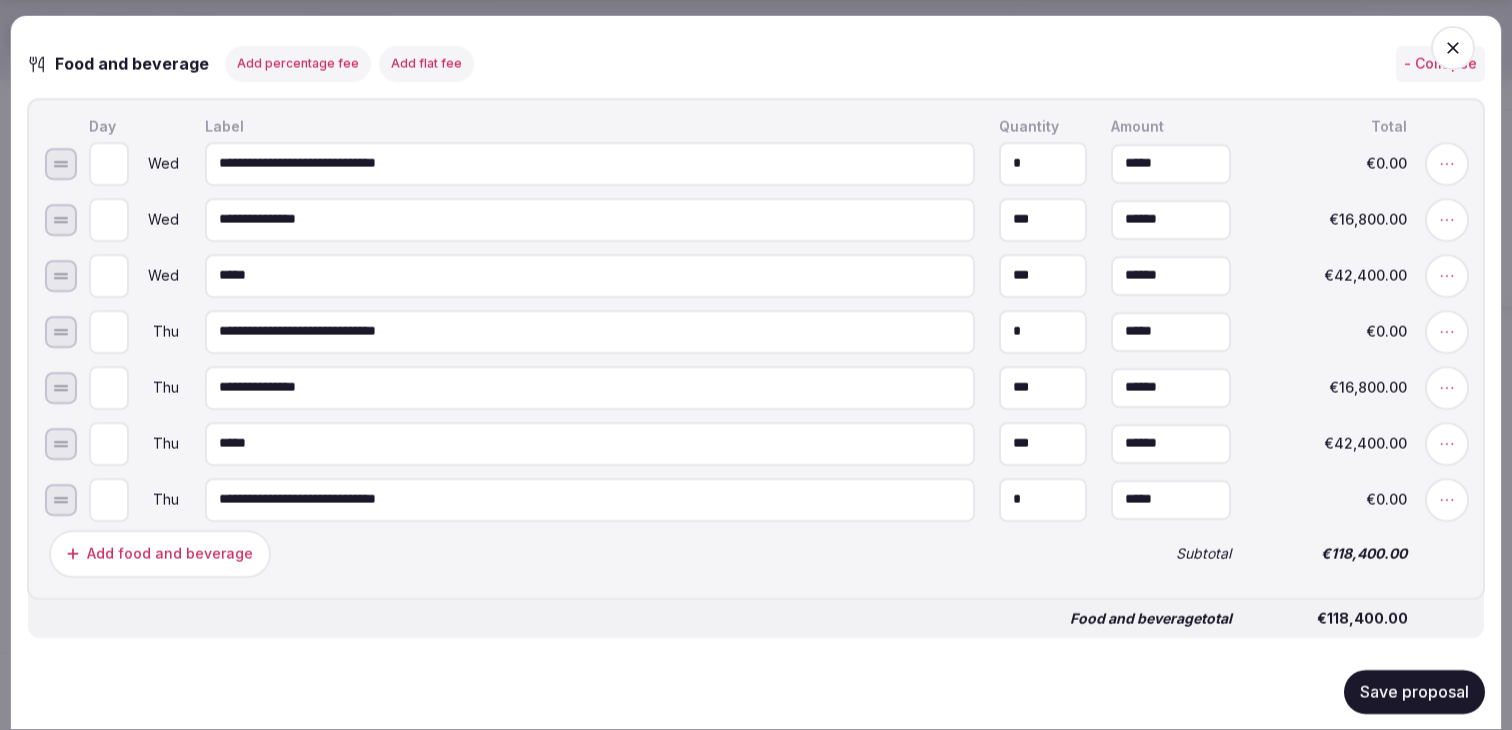 type on "*" 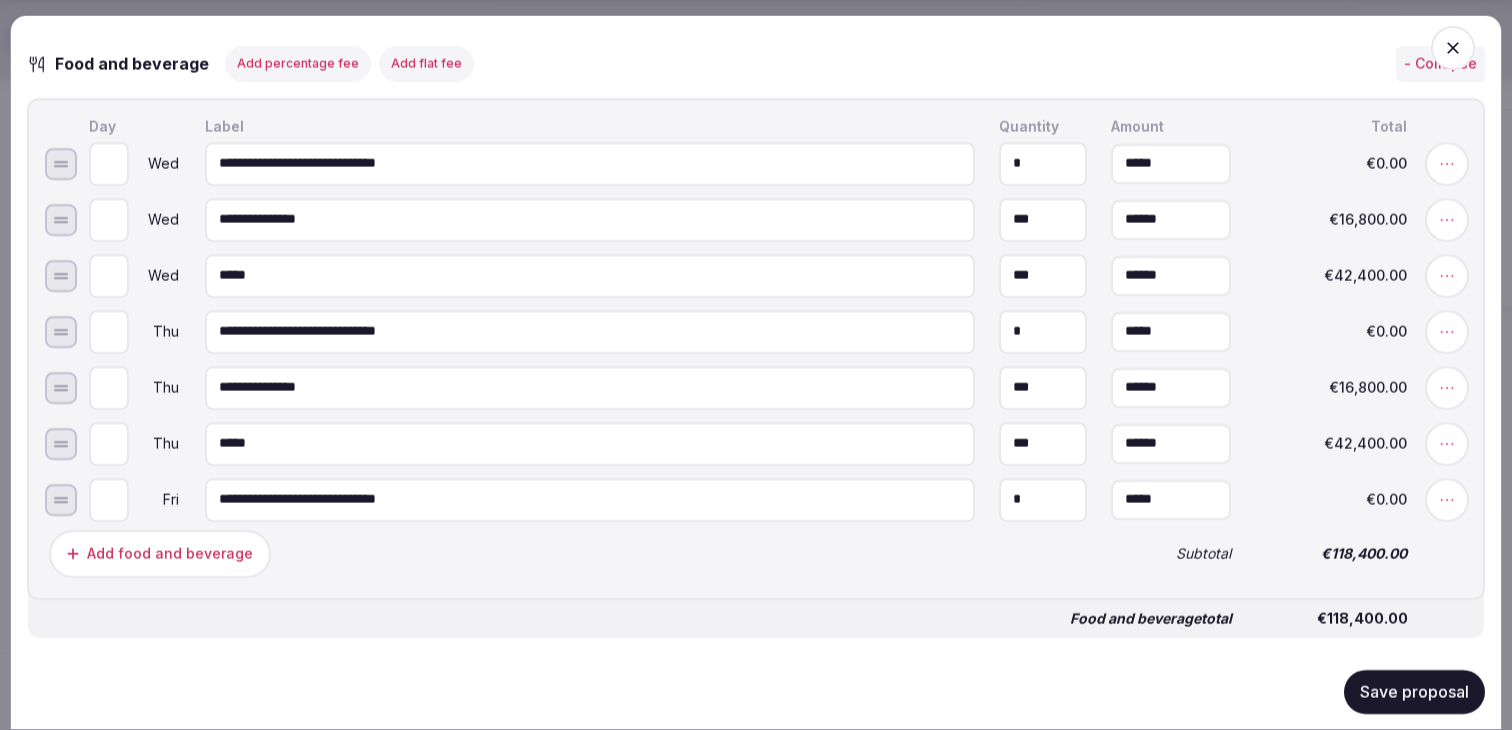 click on "**********" at bounding box center (756, 348) 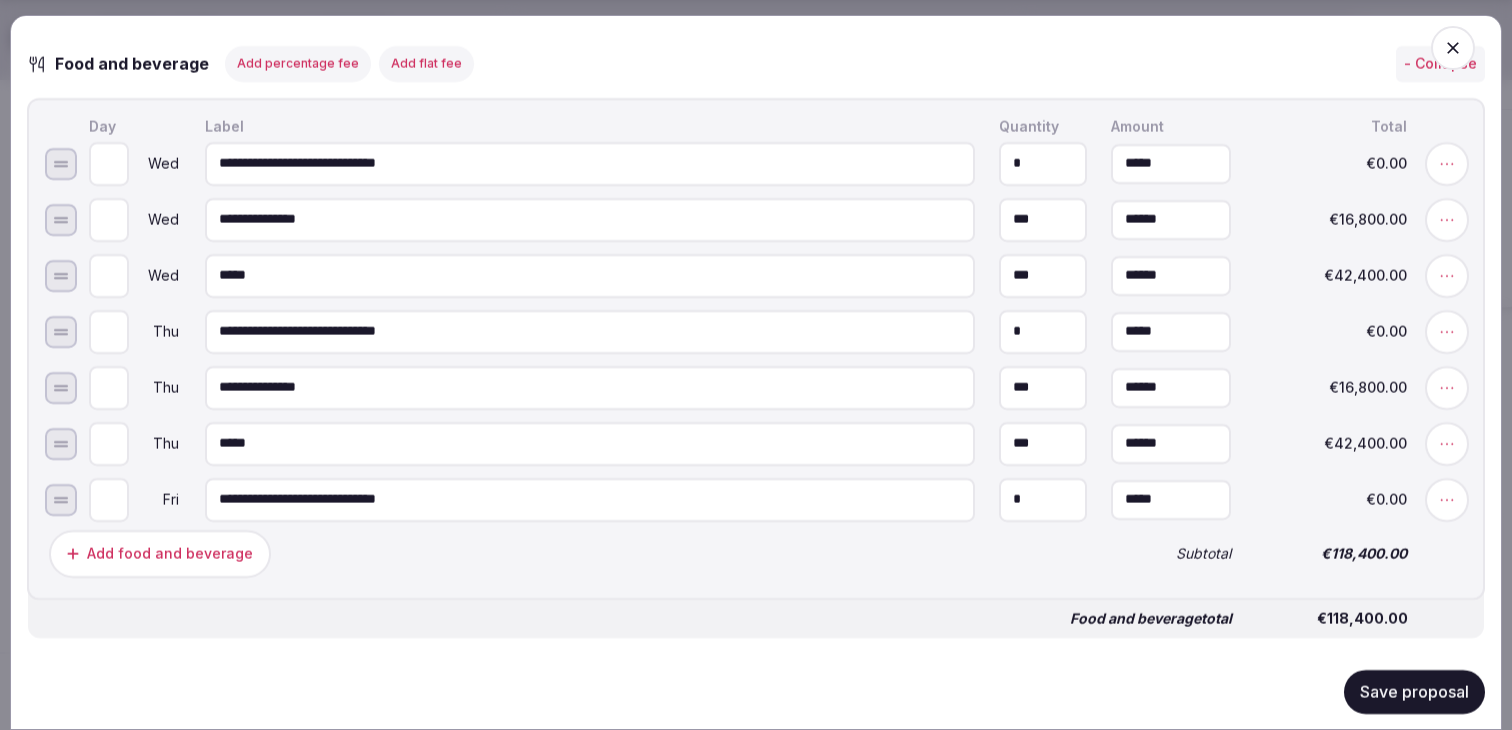 click on "*" at bounding box center [1043, 163] 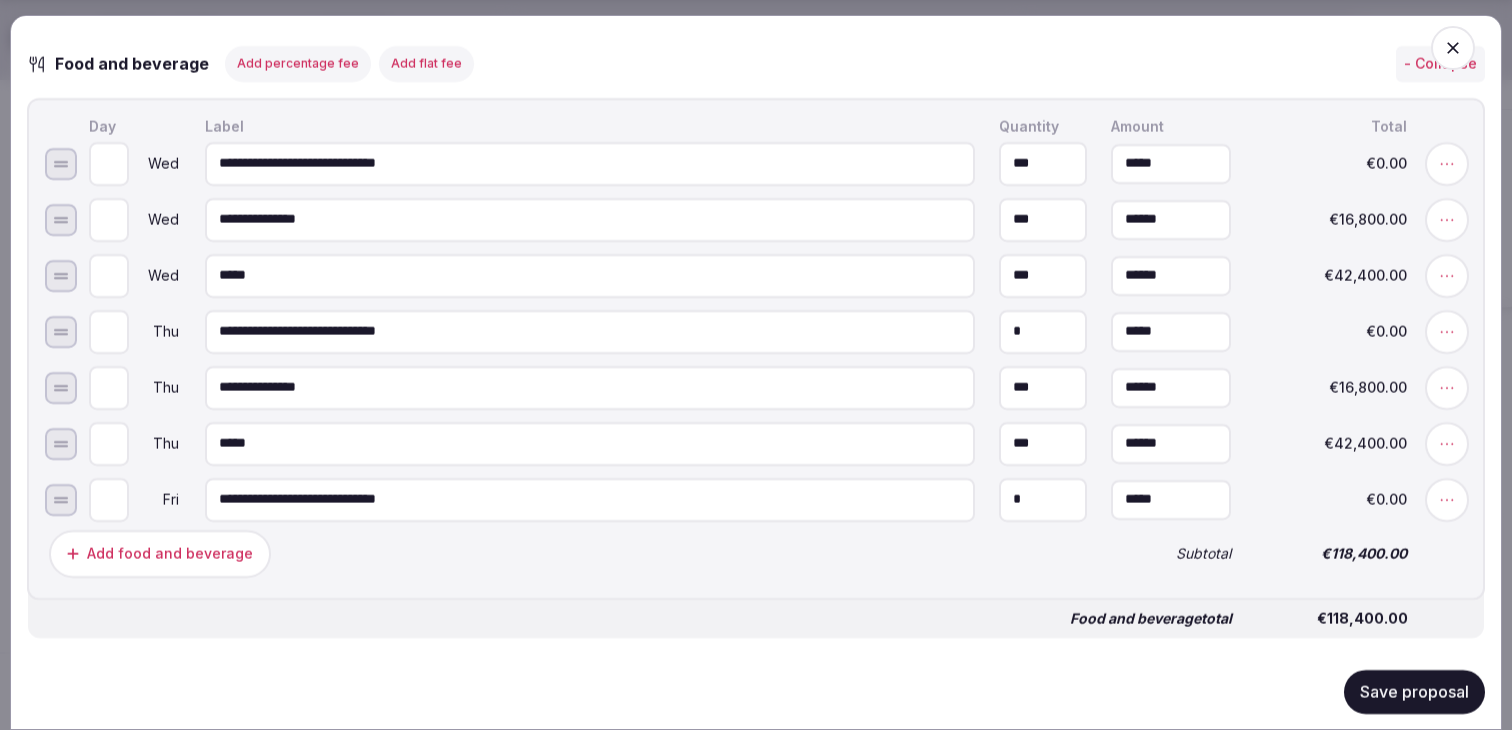 type on "***" 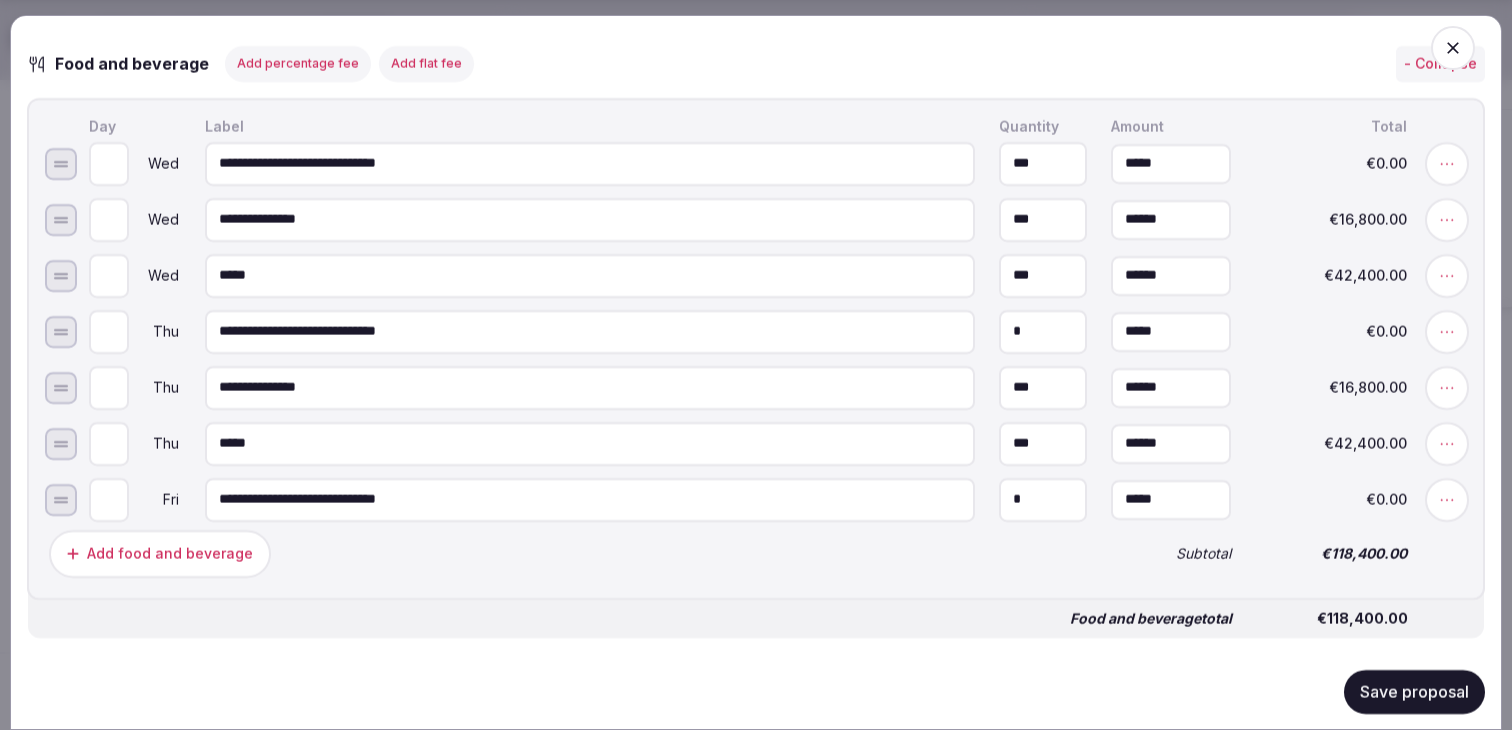 click on "*" at bounding box center (1043, 331) 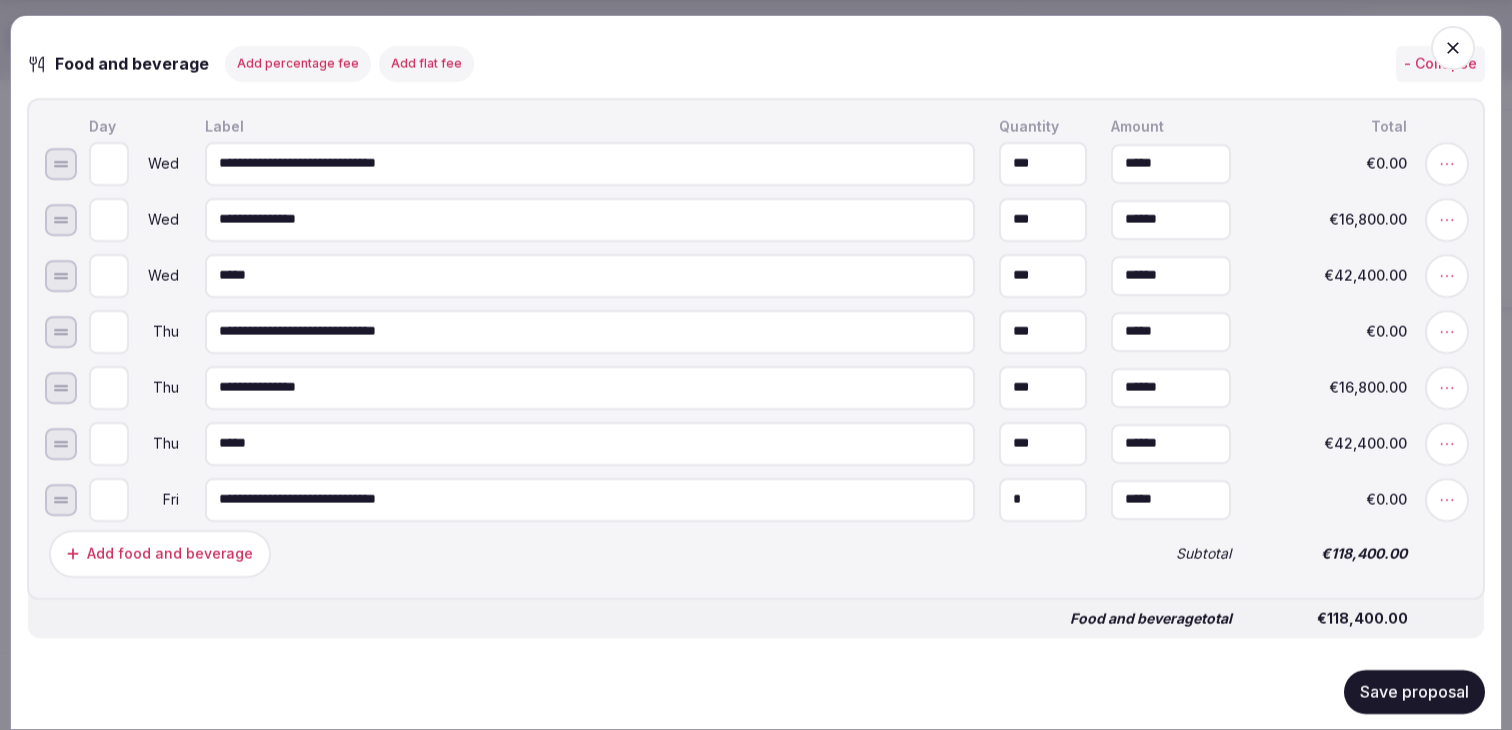 type on "***" 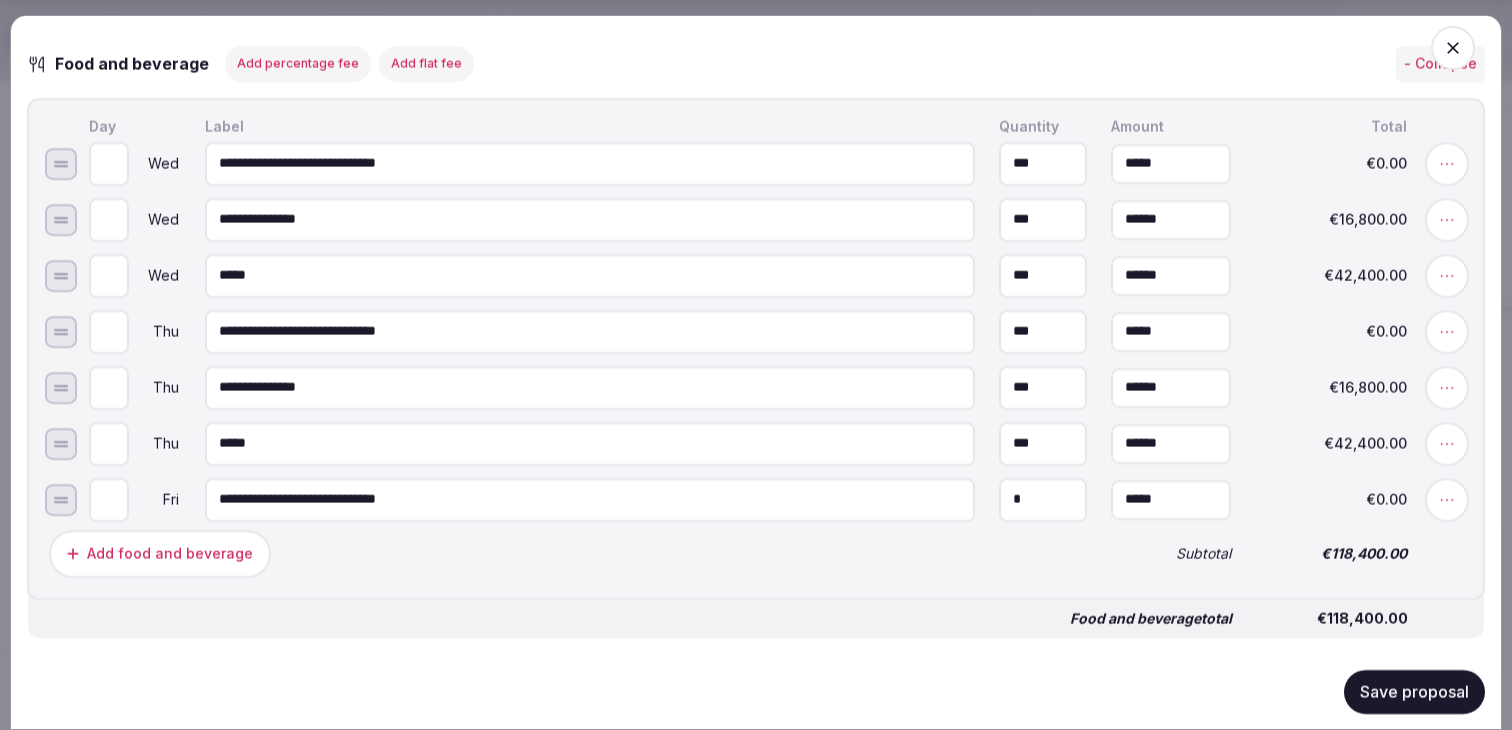 click on "*" at bounding box center [1043, 499] 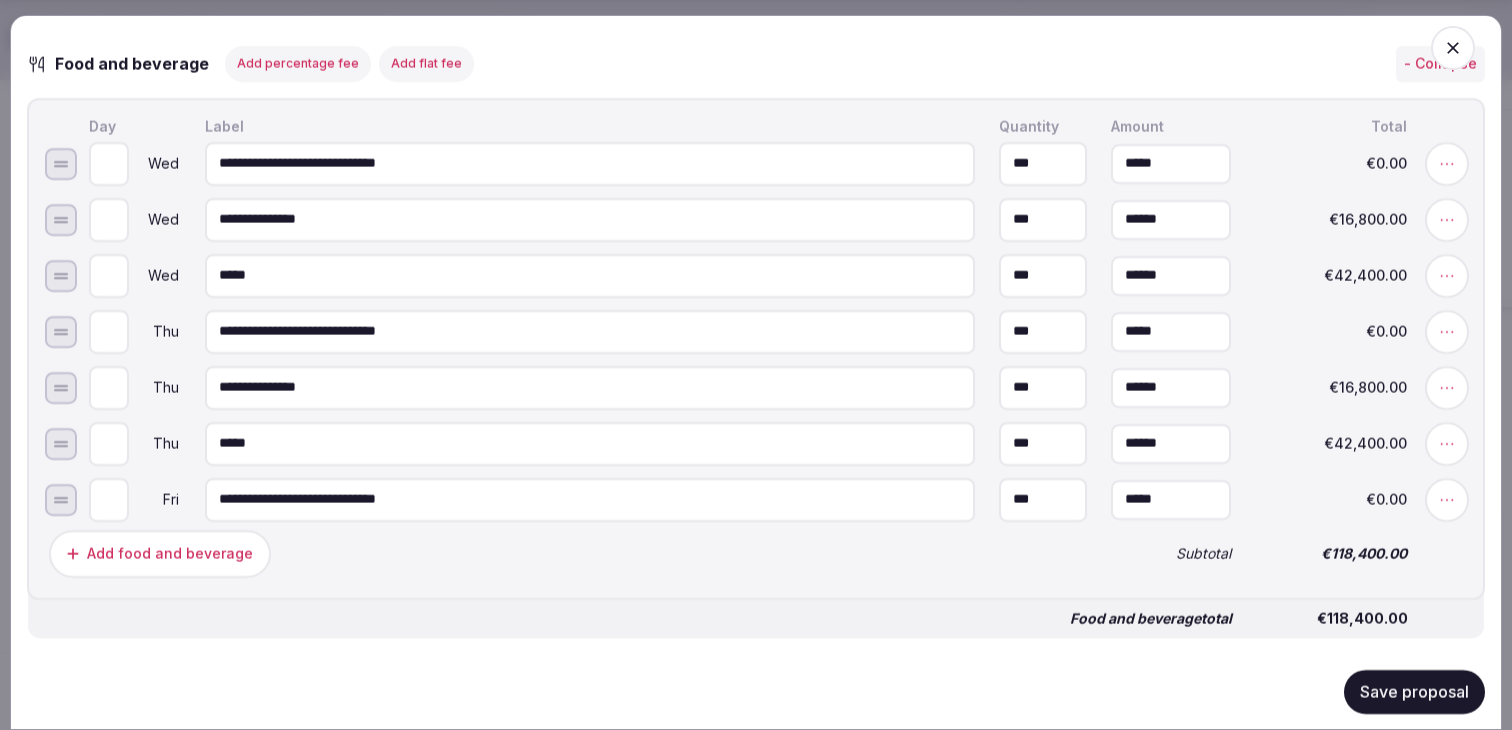 type on "***" 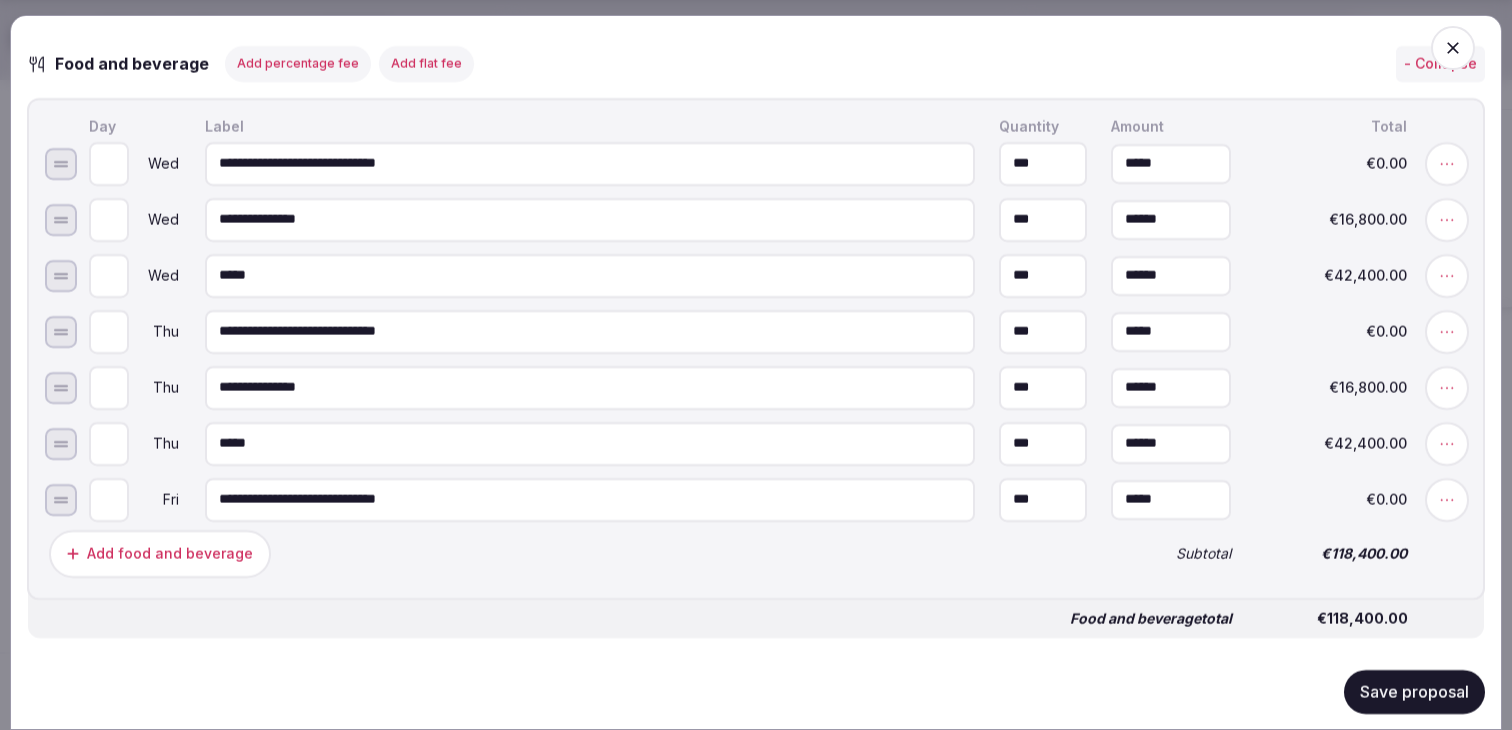 click on "Add food and beverage" at bounding box center (568, 553) 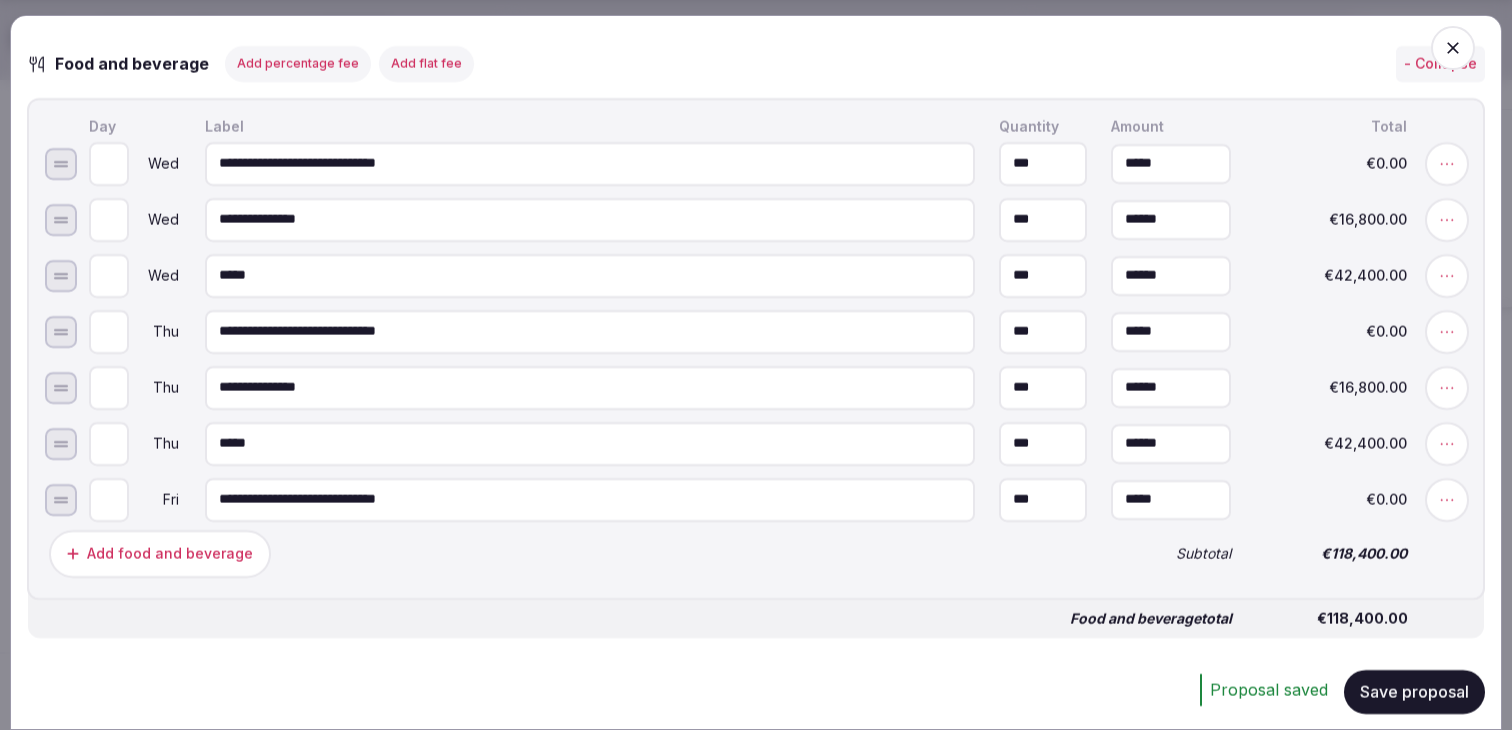 click on "**********" at bounding box center [756, 348] 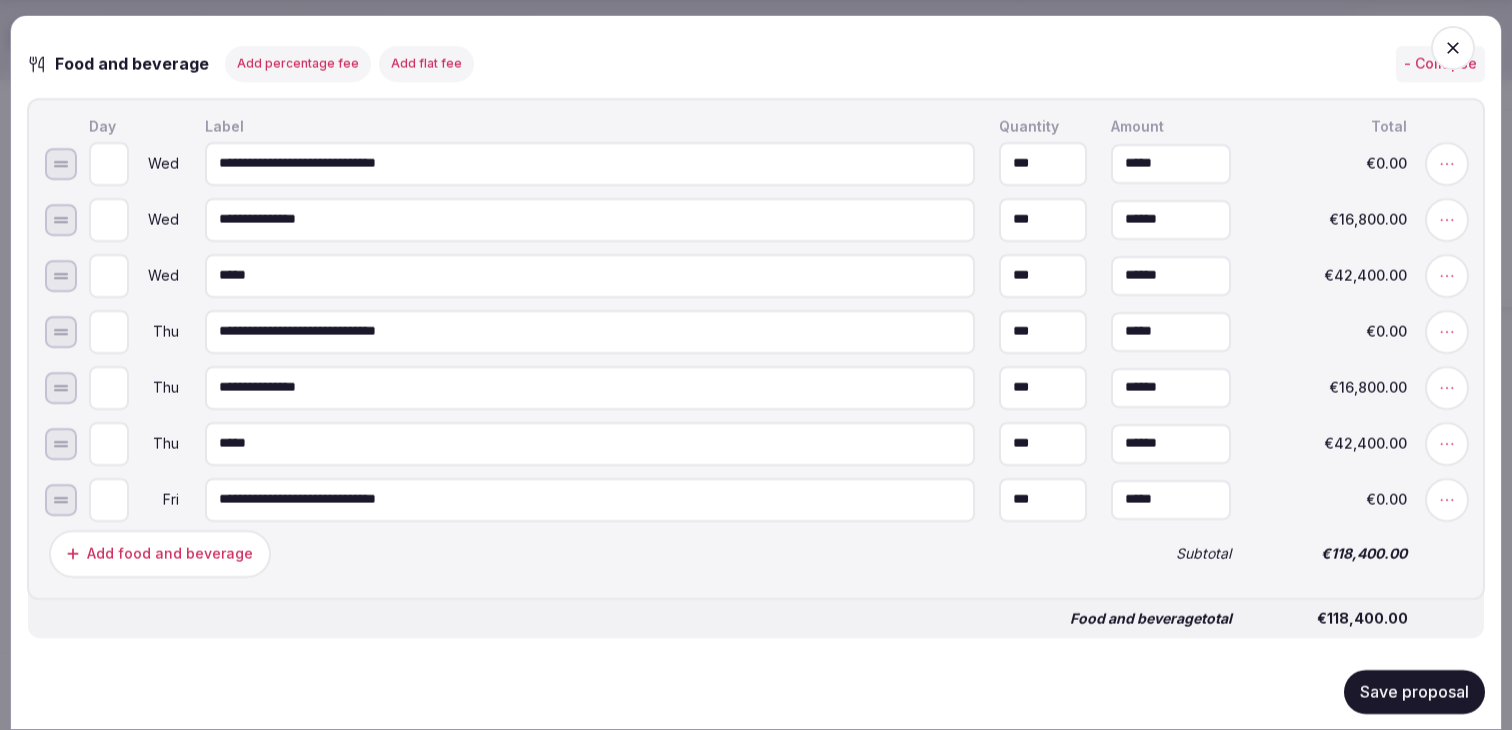 click on "Add percentage fee" at bounding box center (298, 63) 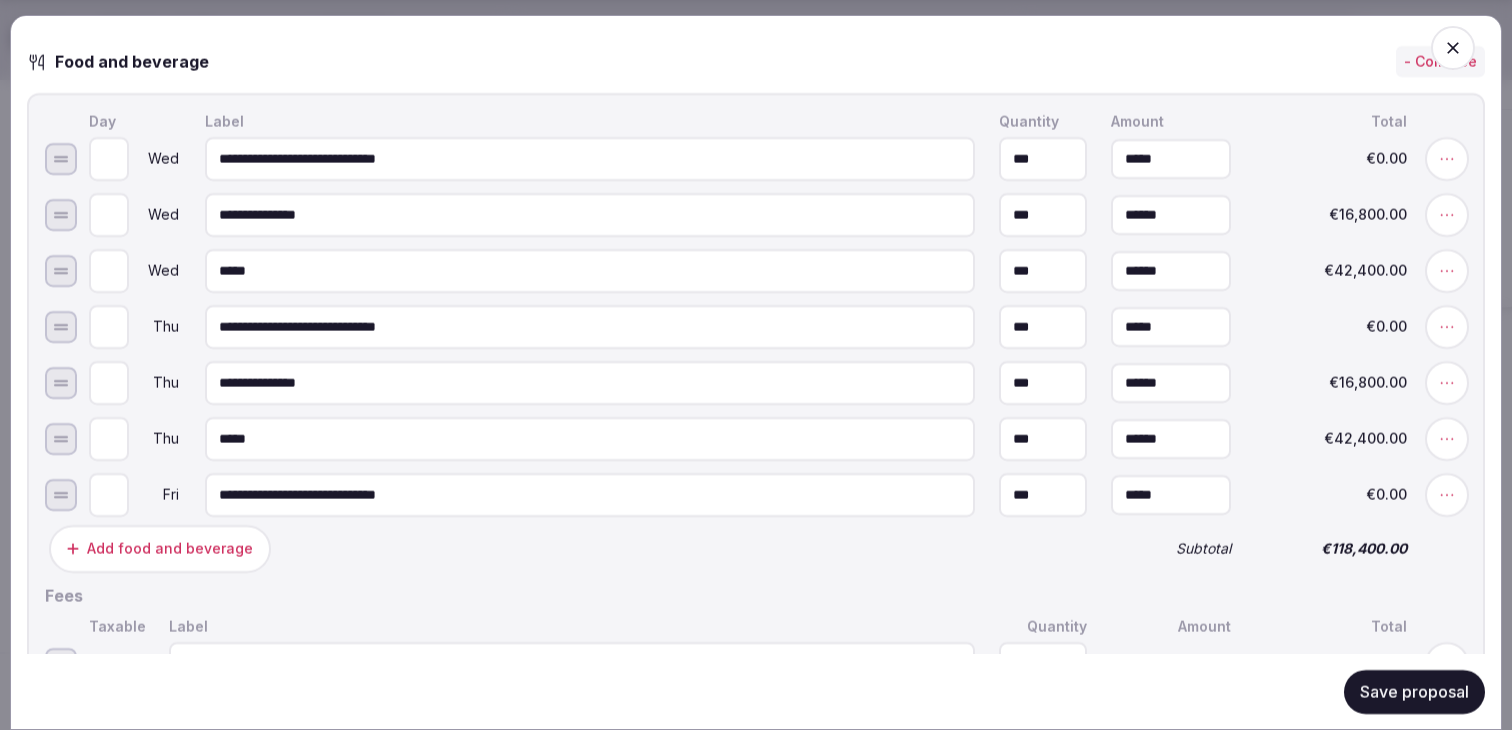 scroll, scrollTop: 2989, scrollLeft: 0, axis: vertical 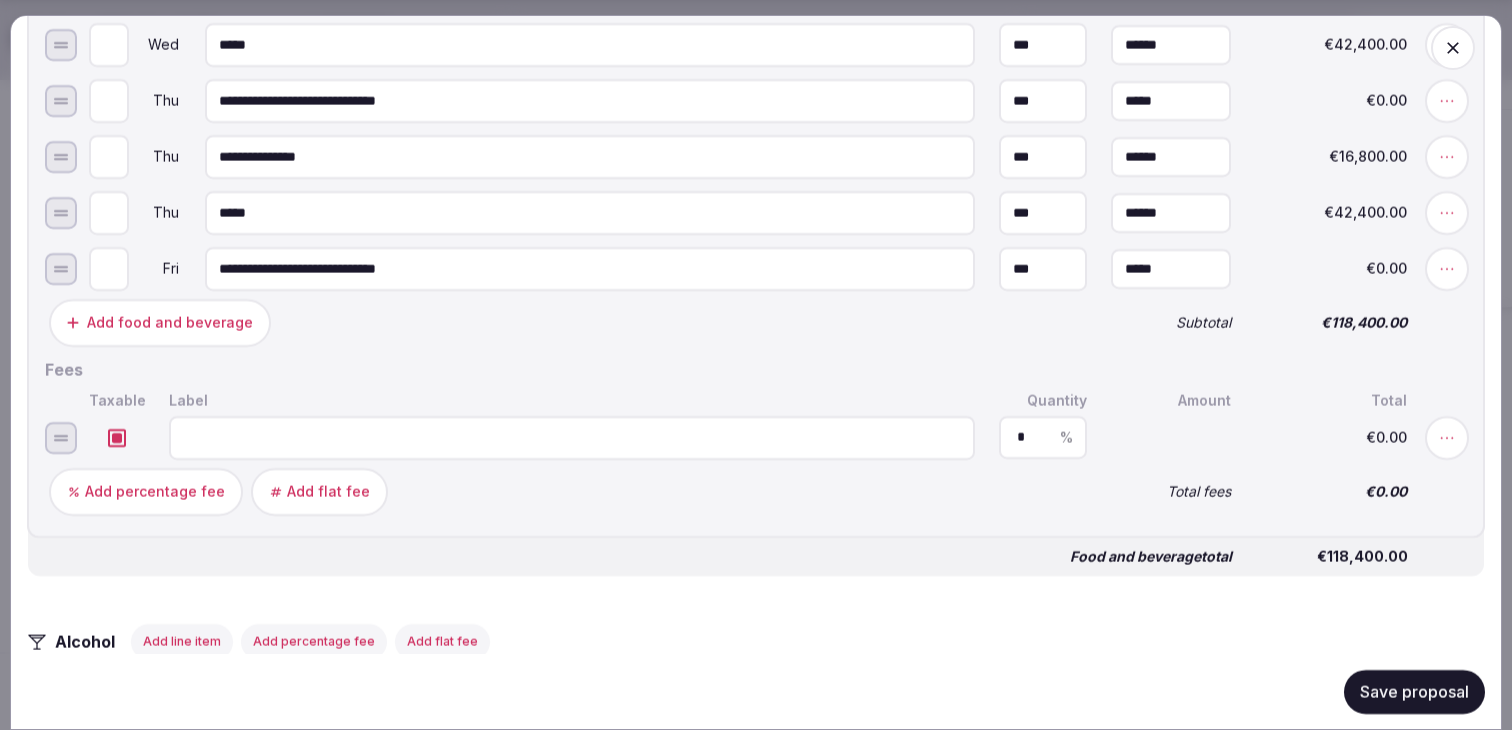 click at bounding box center (572, 437) 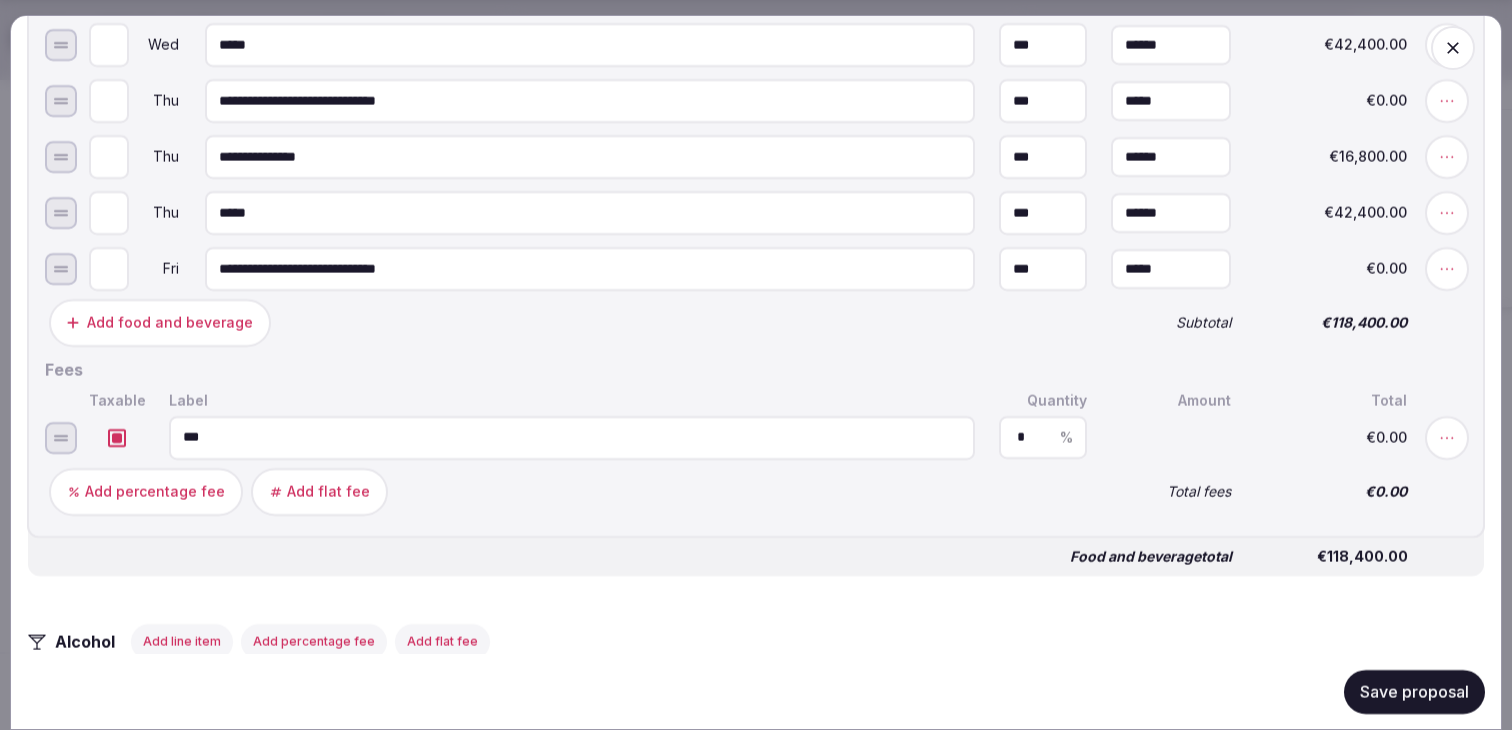 type on "***" 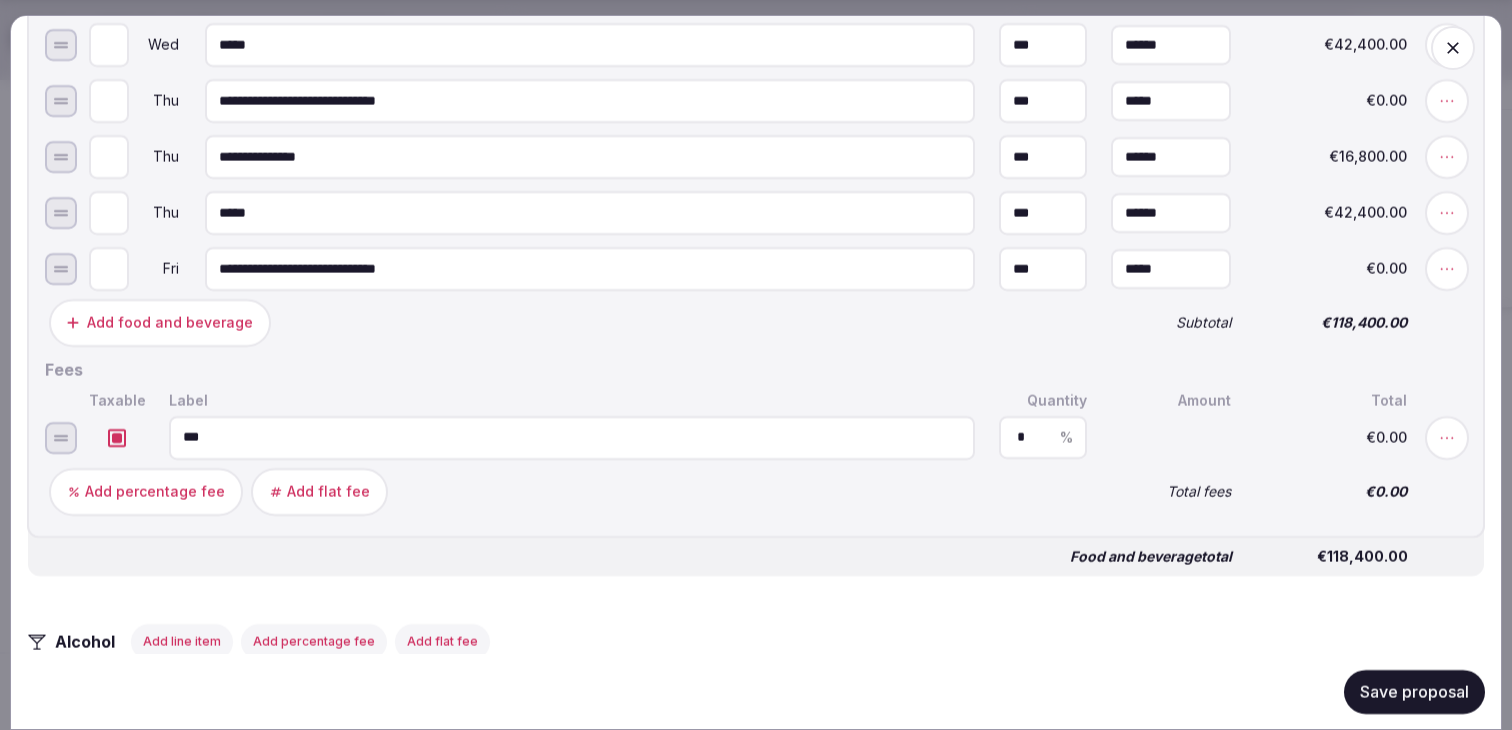 click on "* %" at bounding box center (1043, 437) 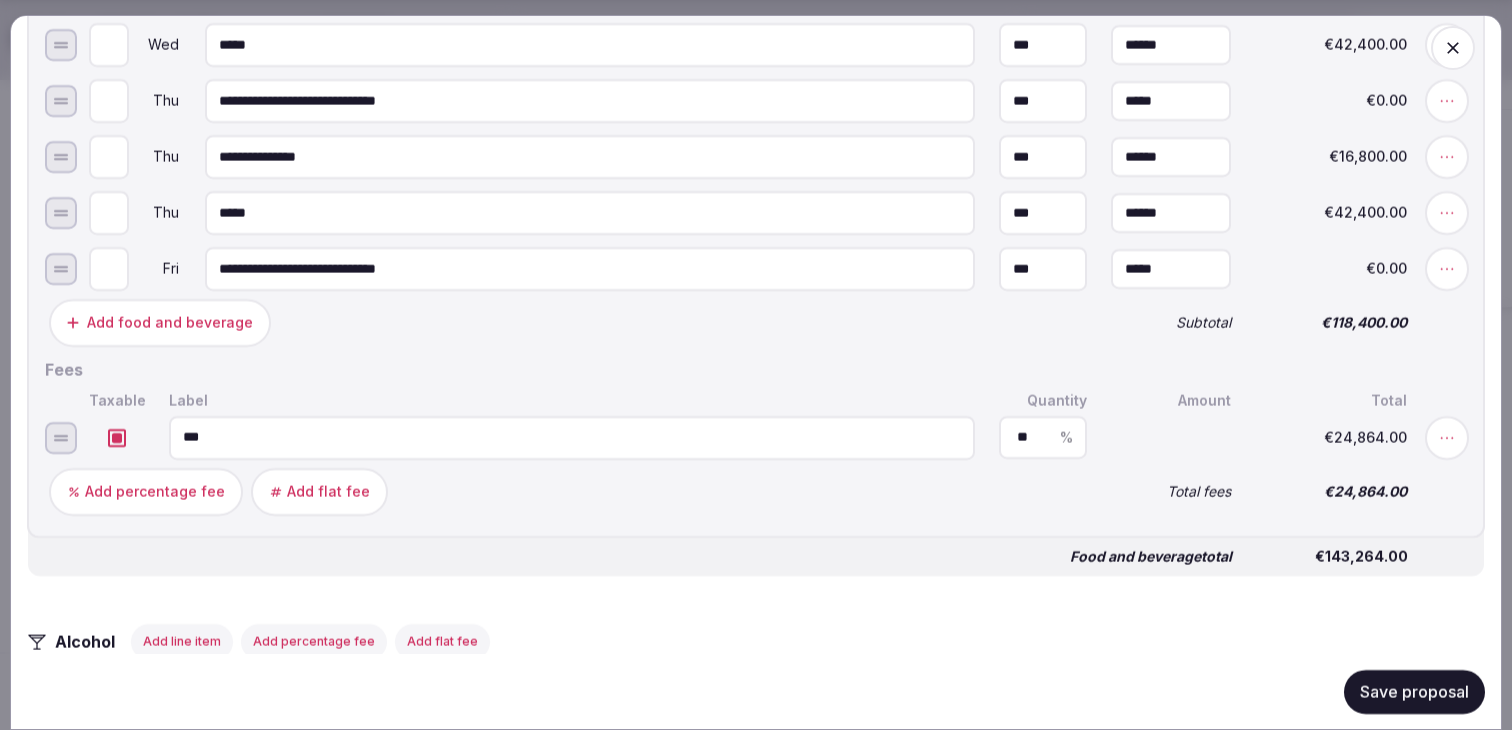 type on "**" 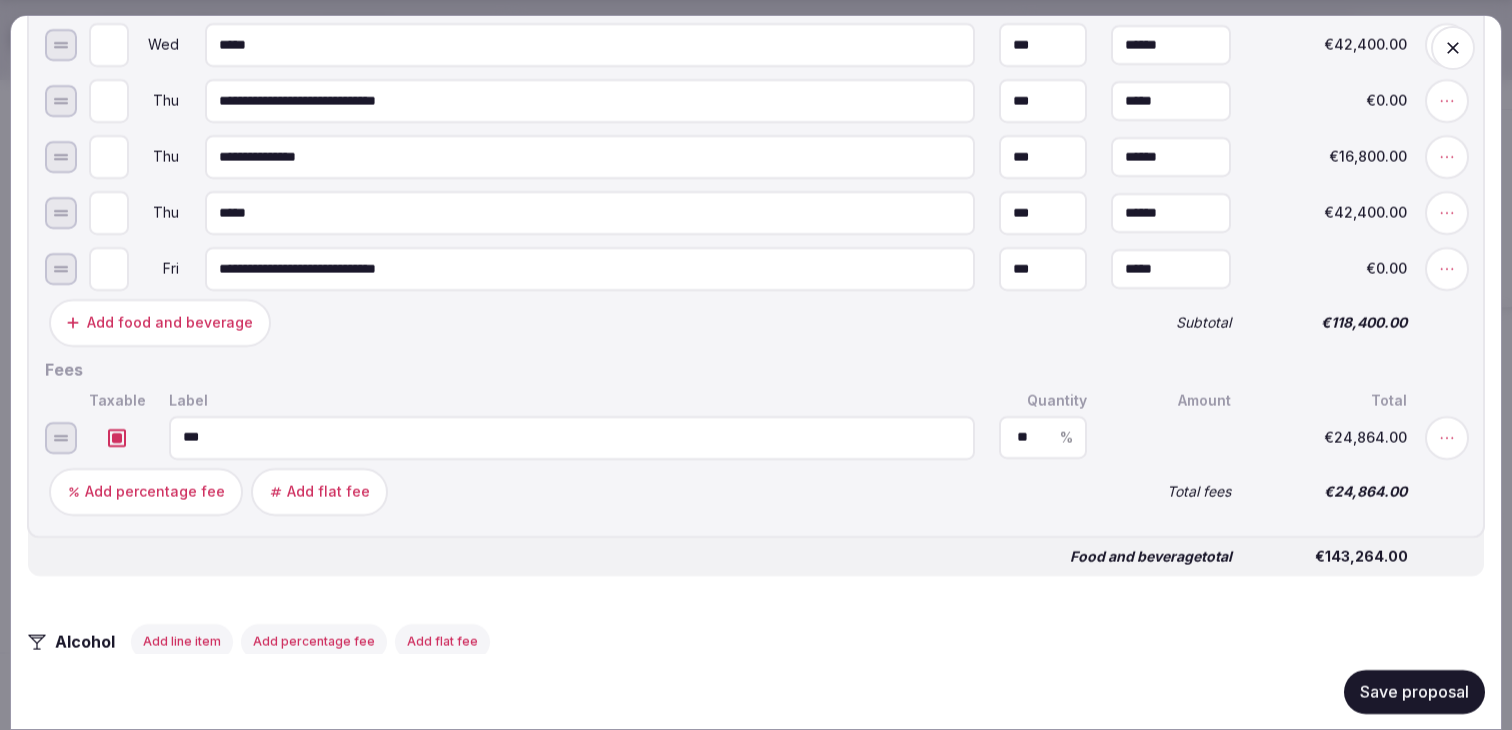 click on "**********" at bounding box center [756, 202] 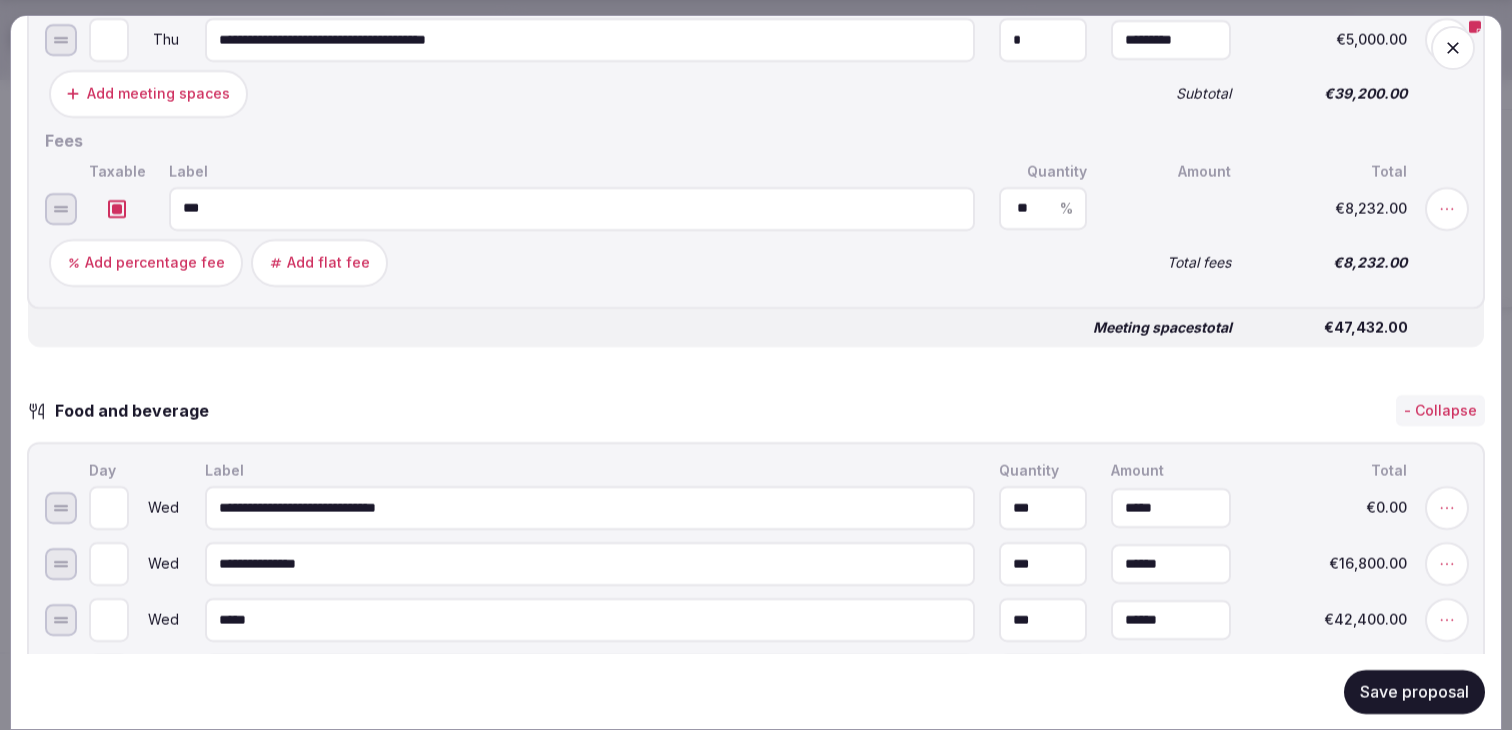 scroll, scrollTop: 2327, scrollLeft: 0, axis: vertical 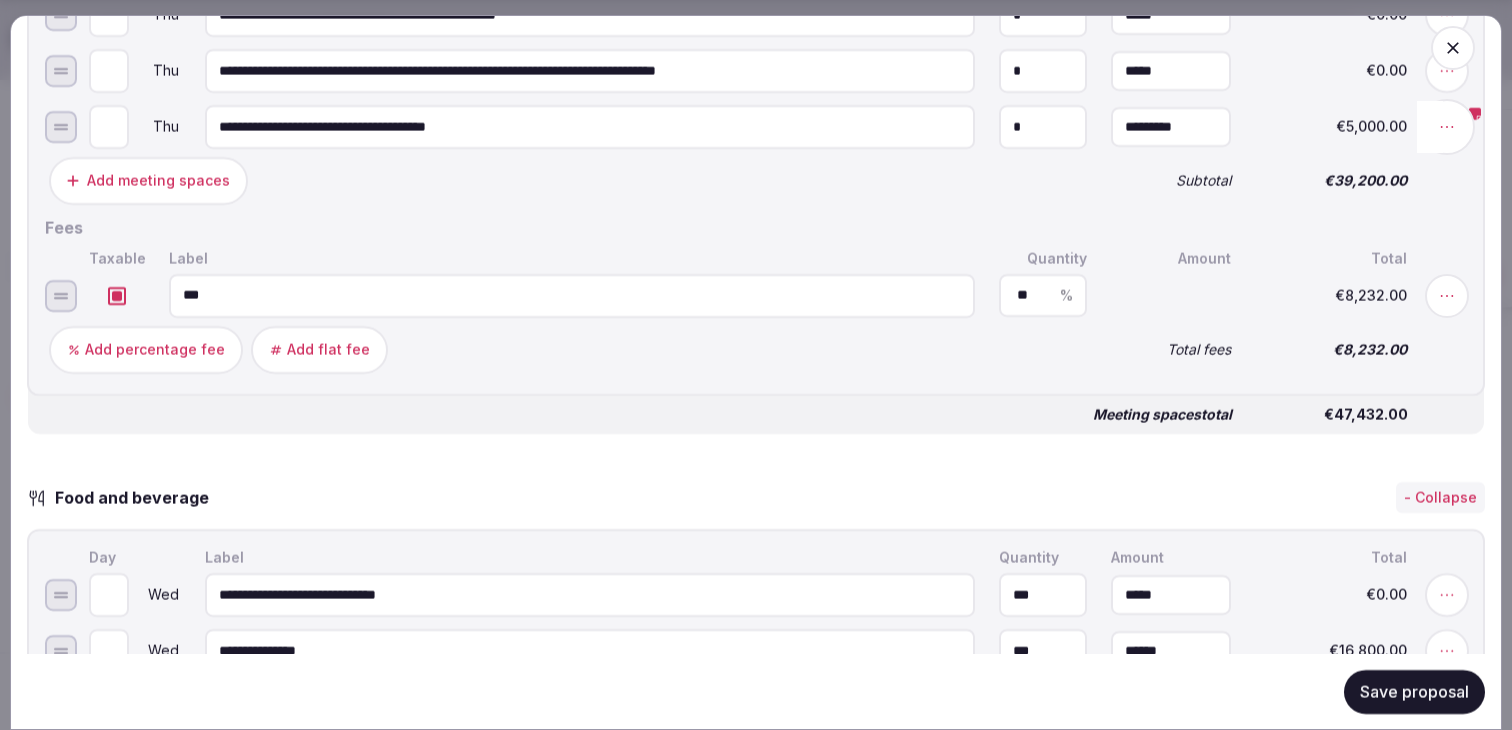 click at bounding box center (1447, 127) 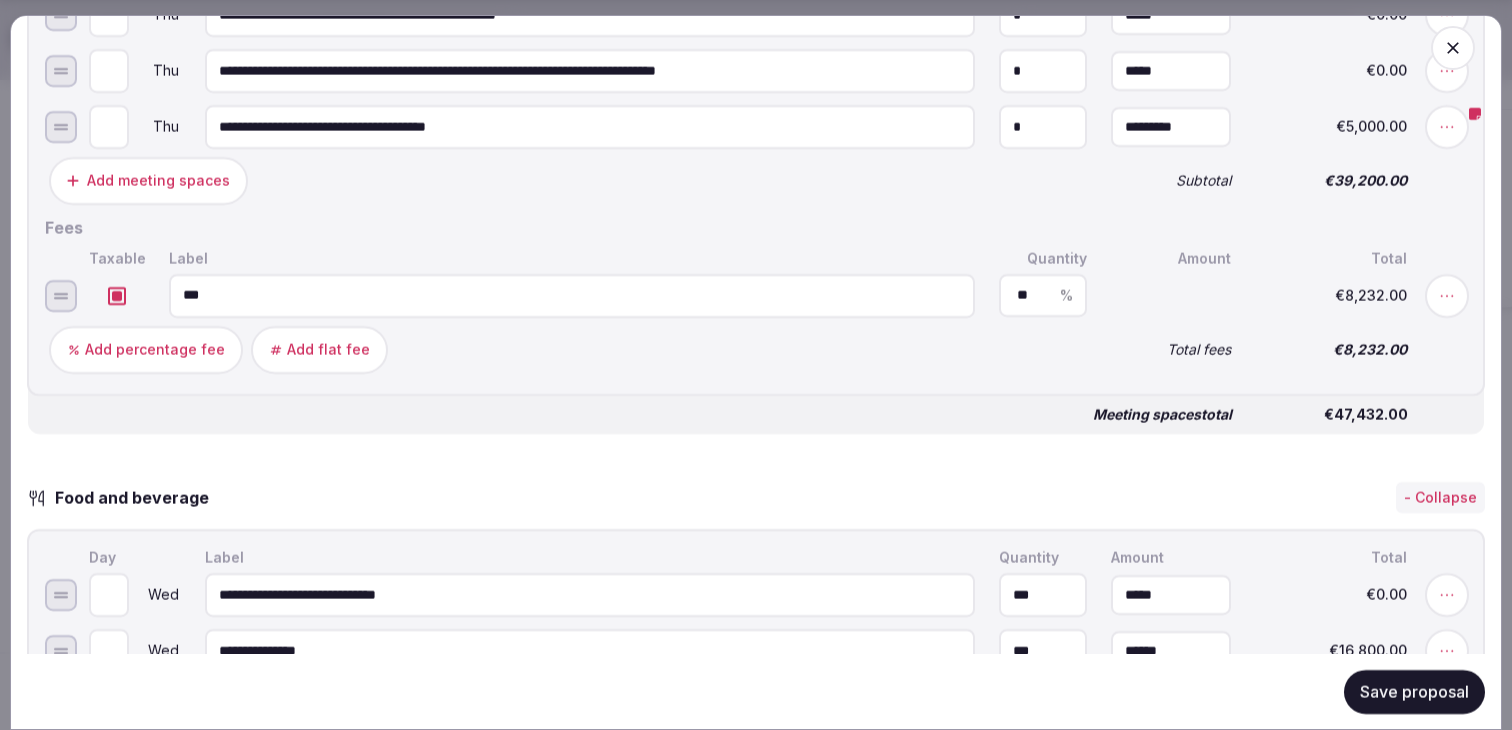 click on "€5,000.00" at bounding box center [1331, 127] 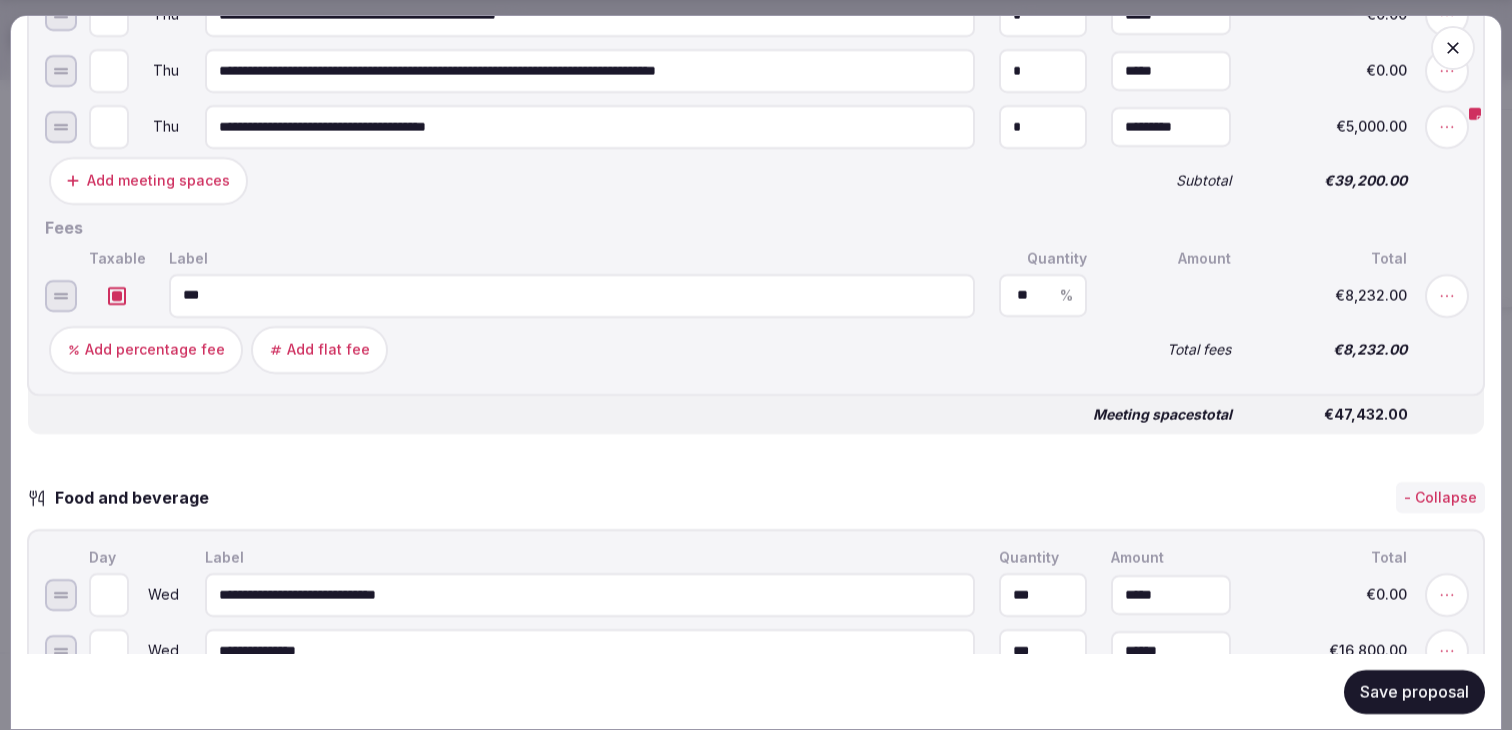 click 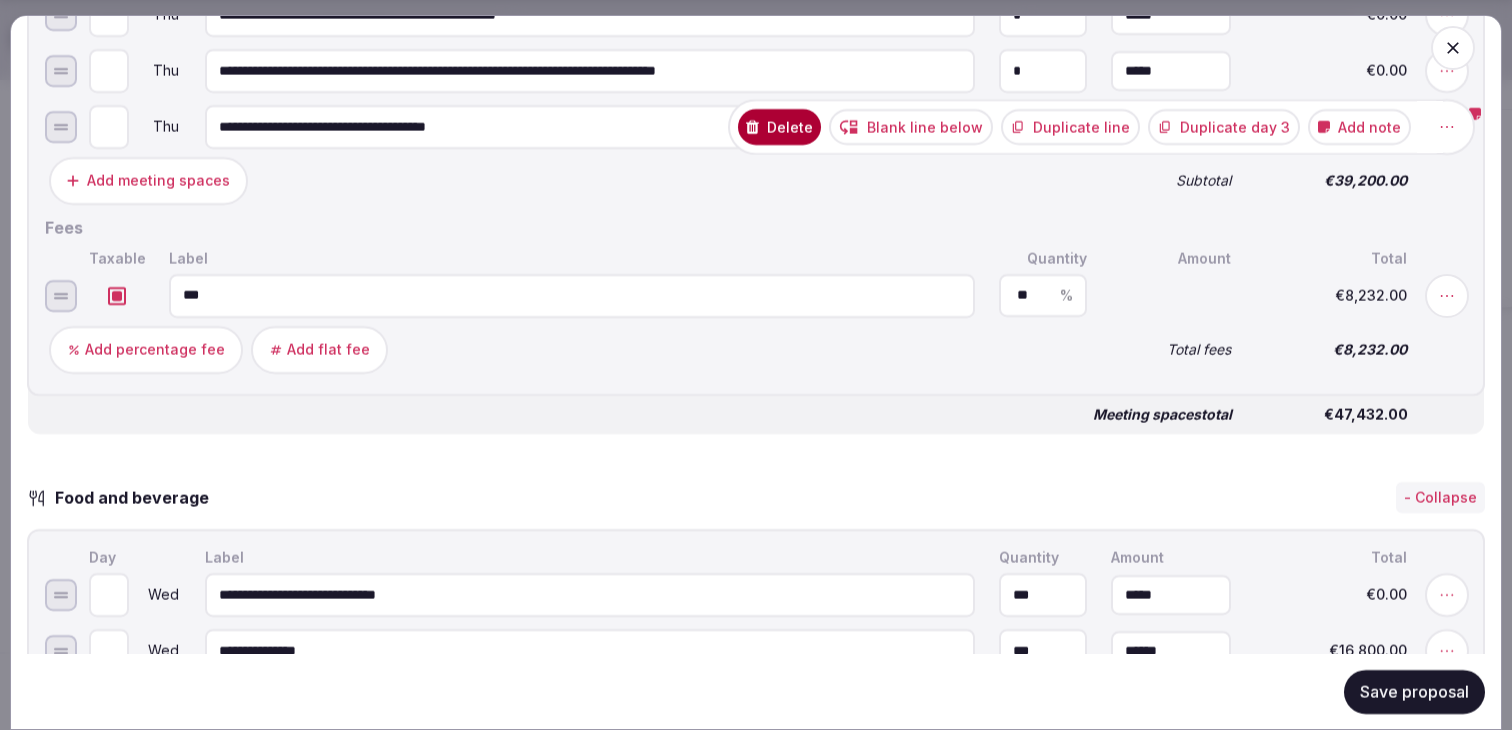click on "Add note" at bounding box center (1359, 127) 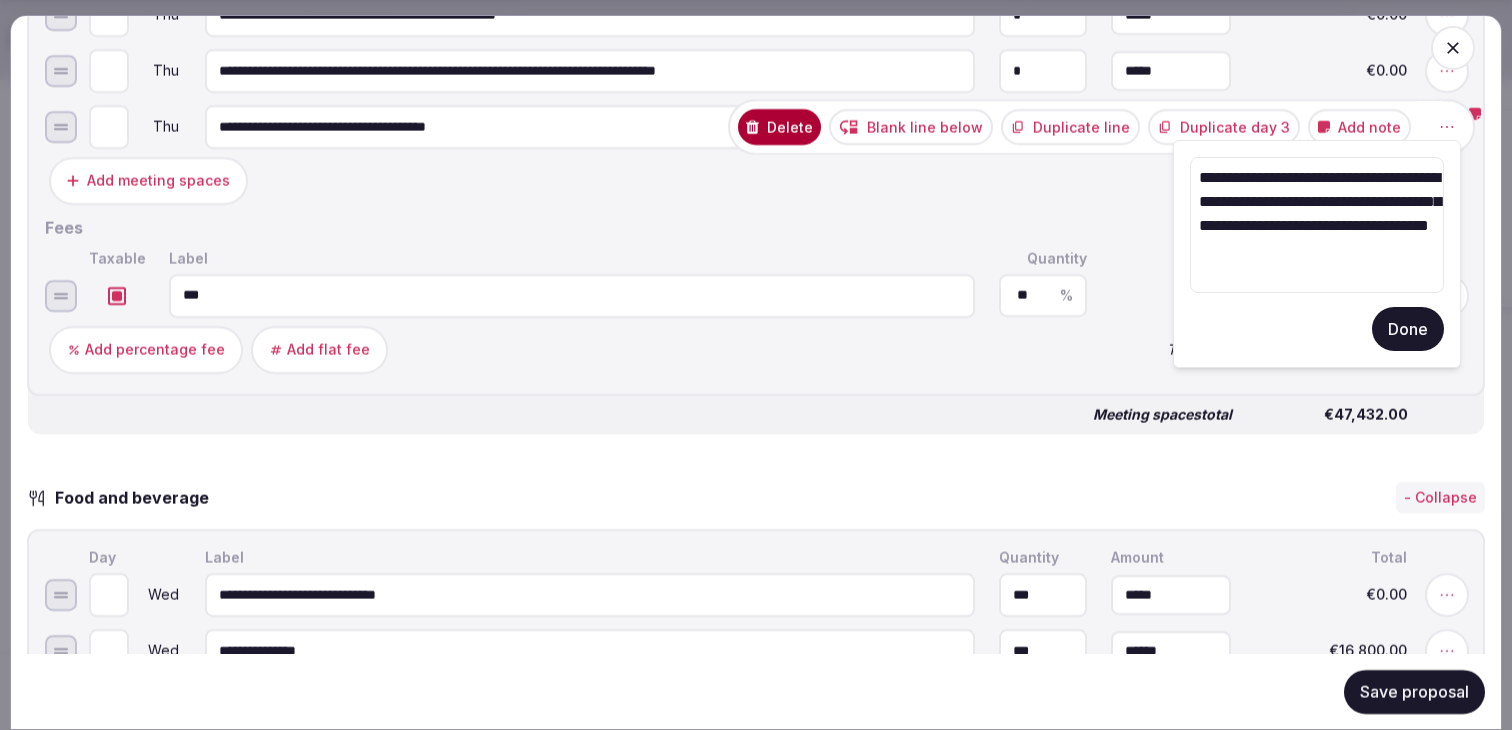 click on "**********" at bounding box center [1317, 225] 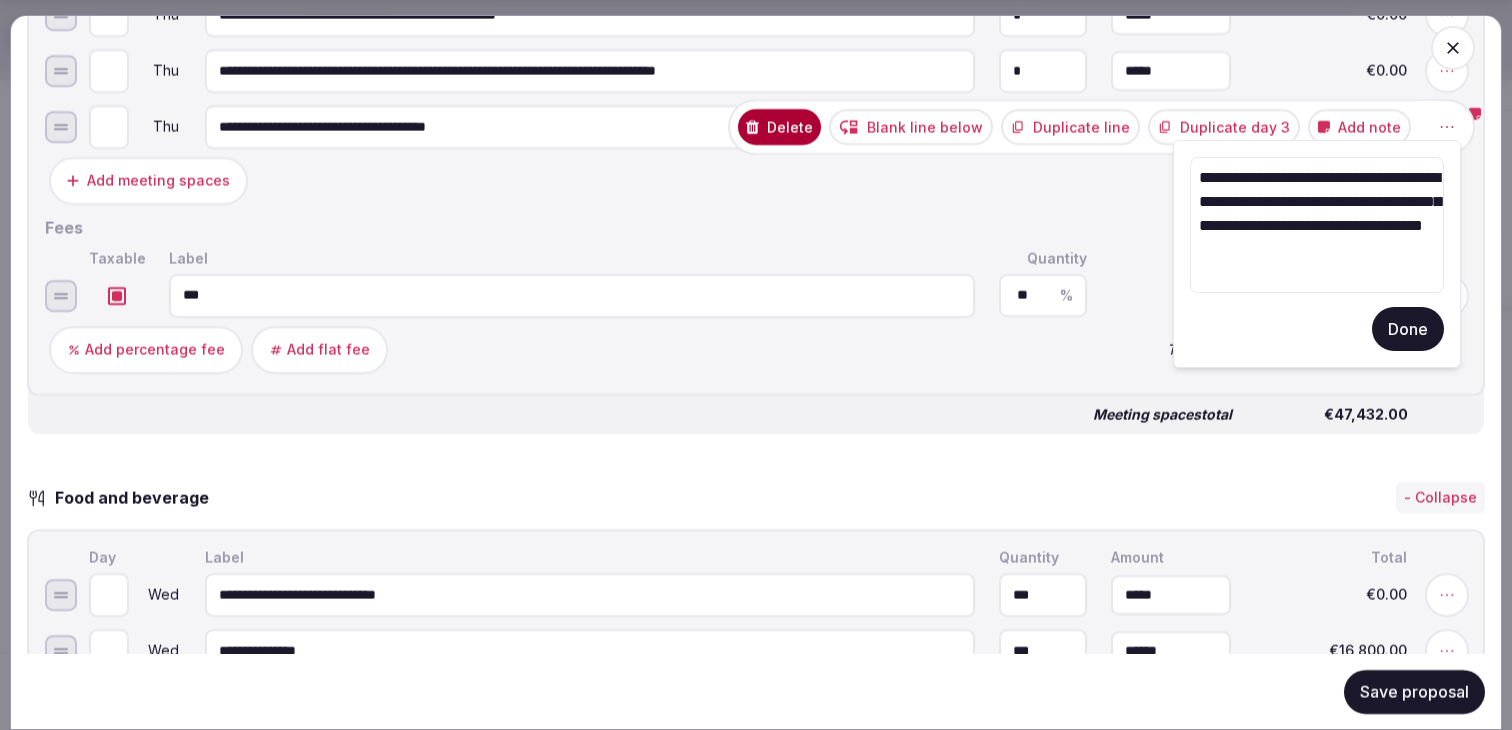 click on "**********" at bounding box center [1317, 225] 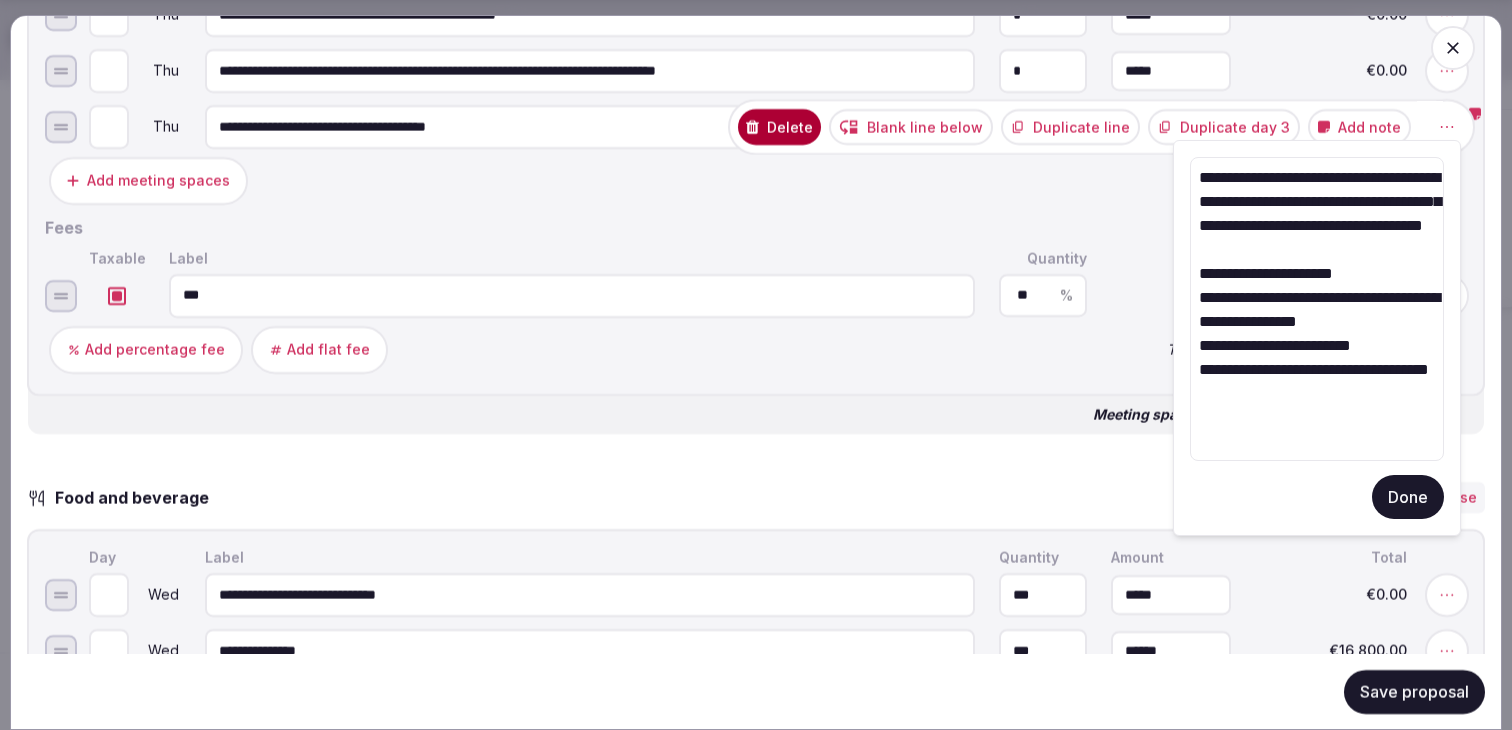 type on "**********" 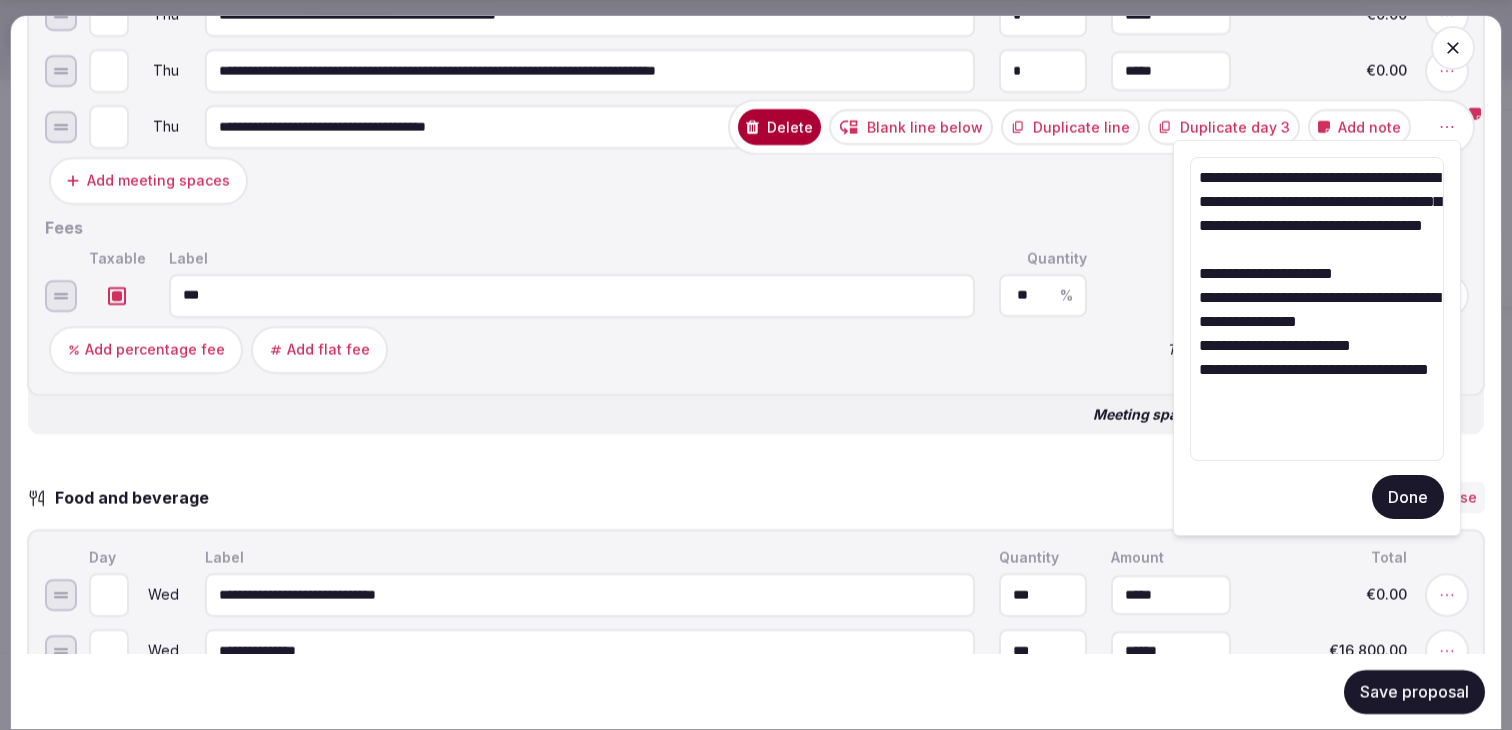 click on "Done" at bounding box center [1408, 497] 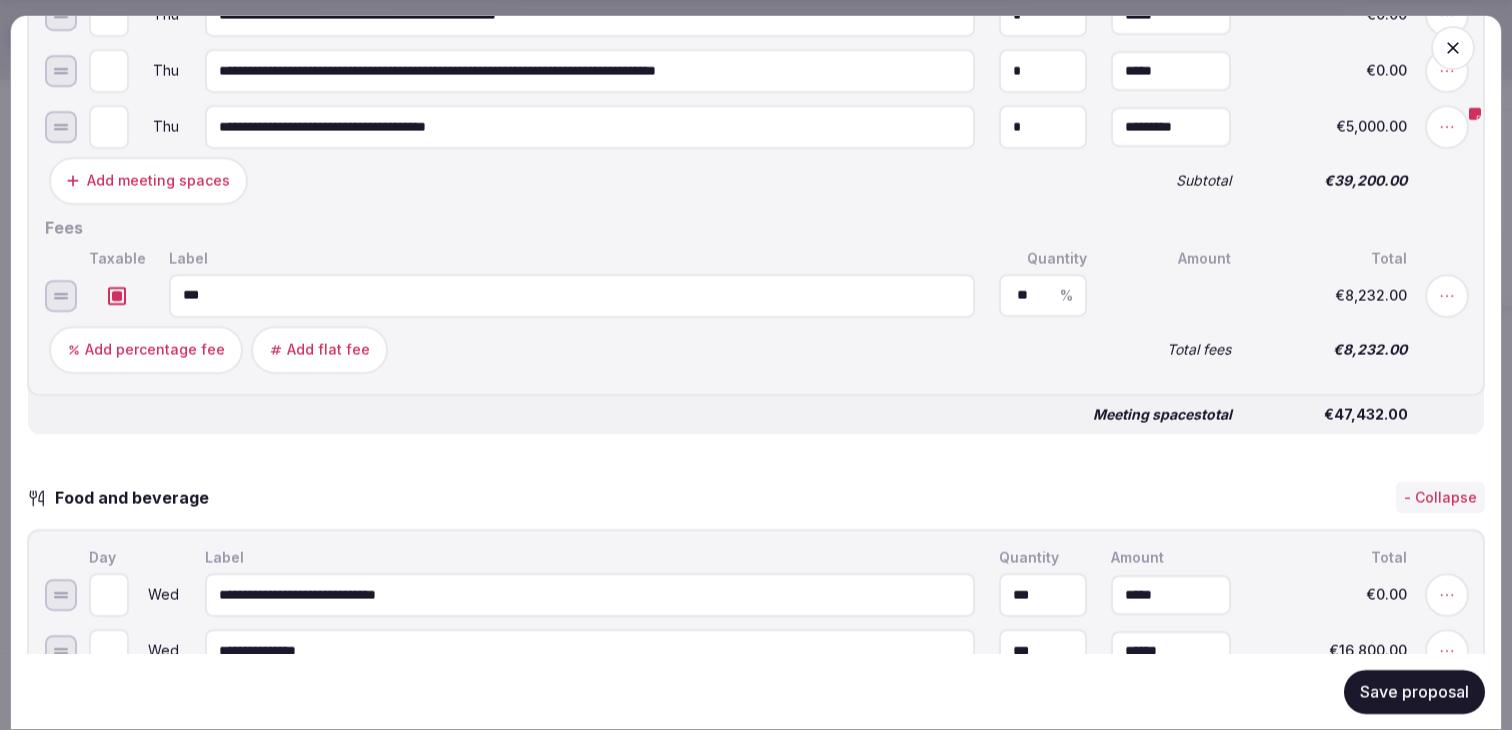 click on "Save proposal" at bounding box center (1414, 691) 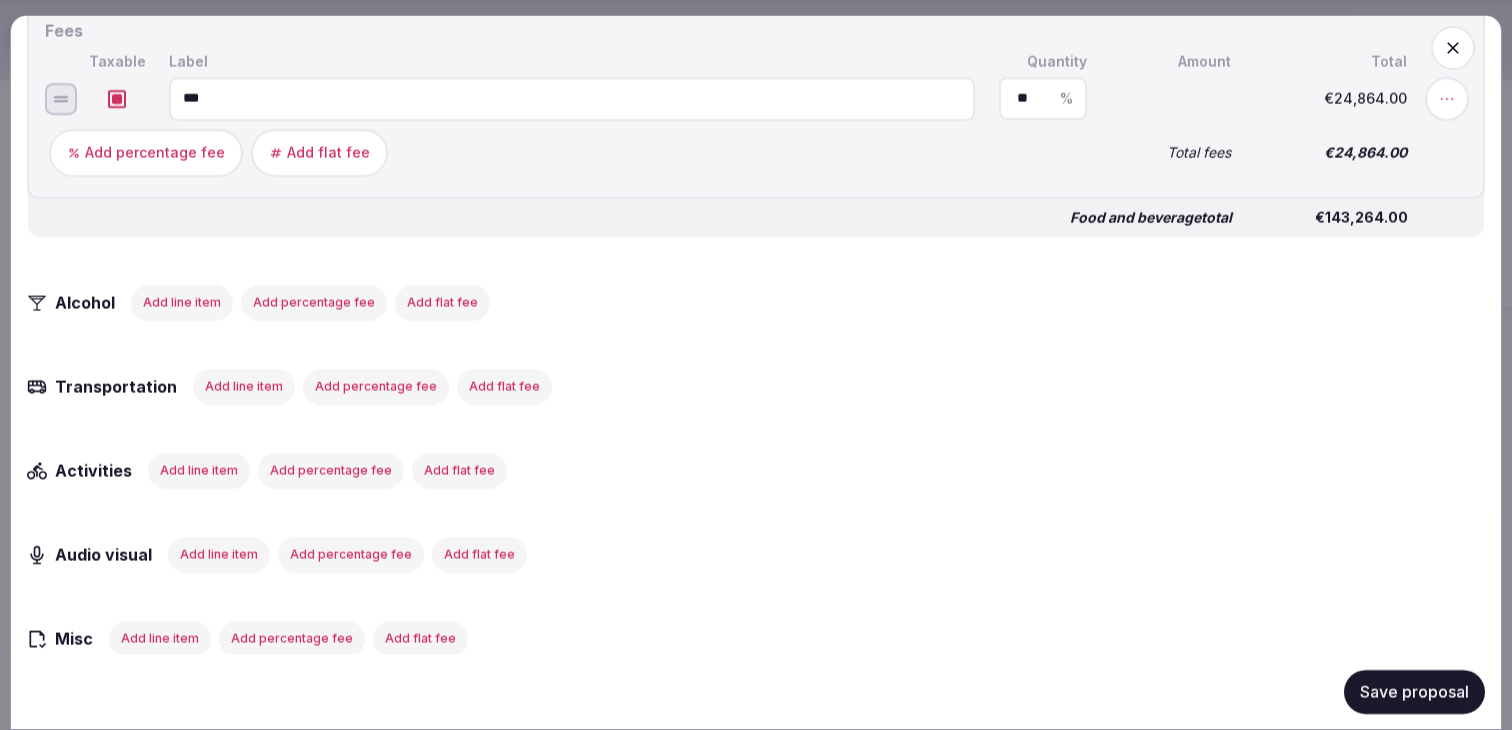 scroll, scrollTop: 3340, scrollLeft: 0, axis: vertical 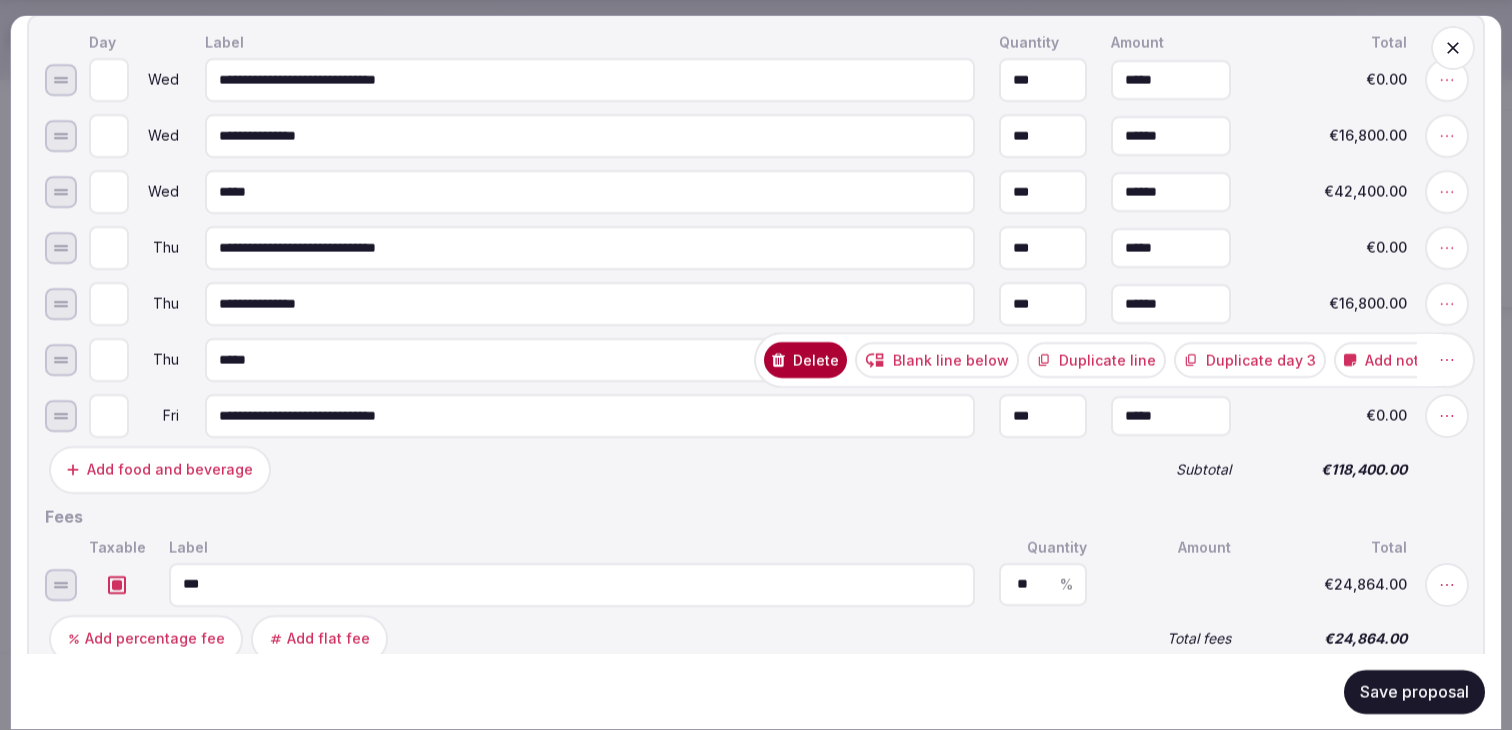 click 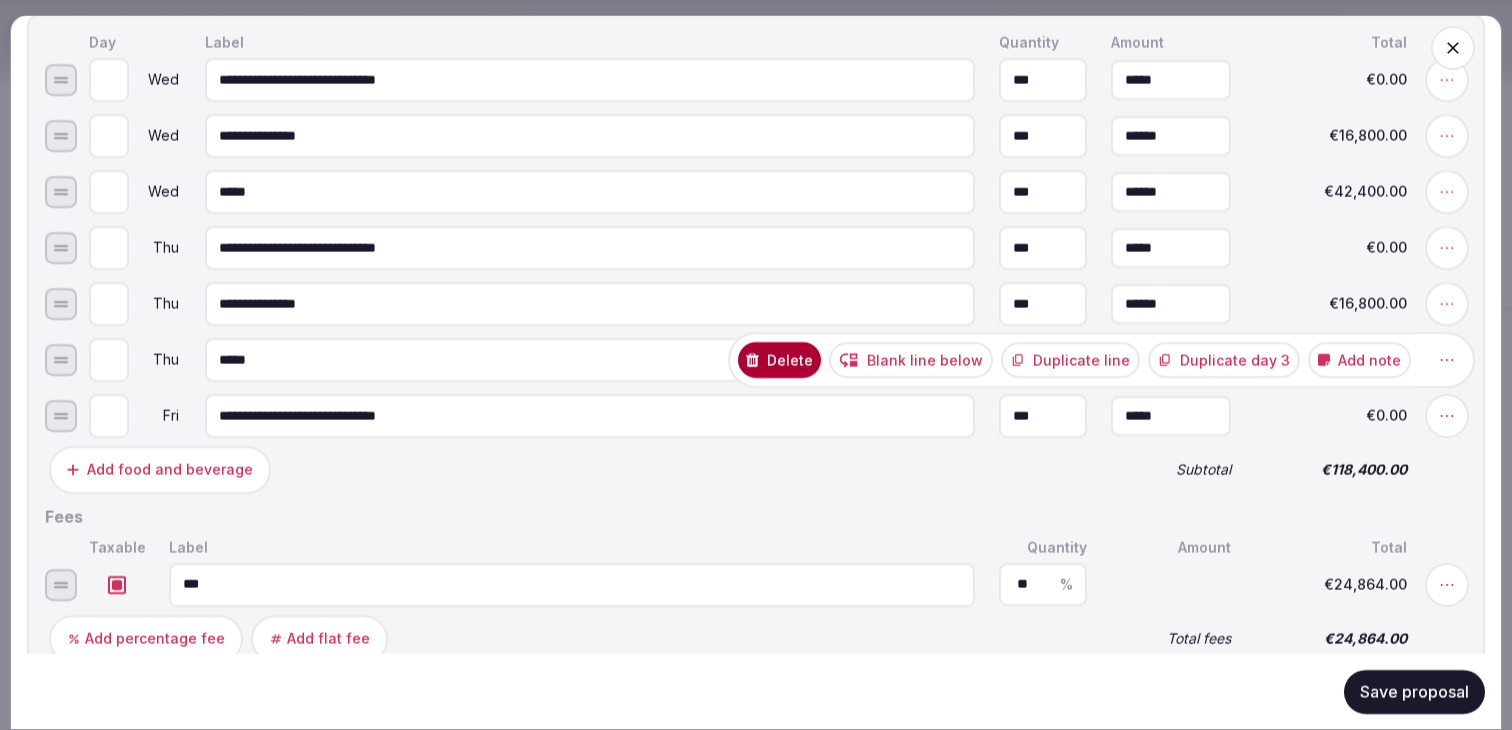 click on "Duplicate line" at bounding box center [1070, 360] 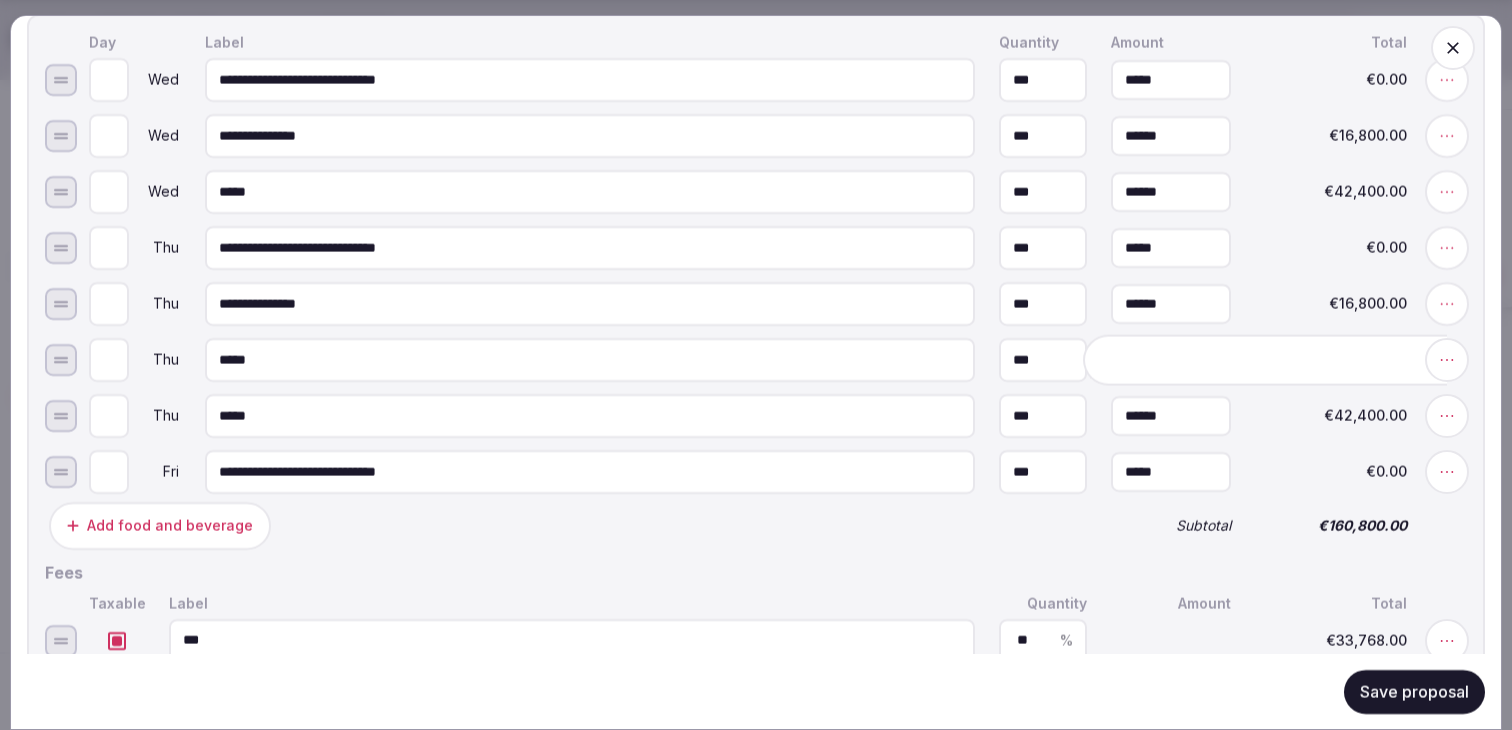 click on "*****" at bounding box center (590, 416) 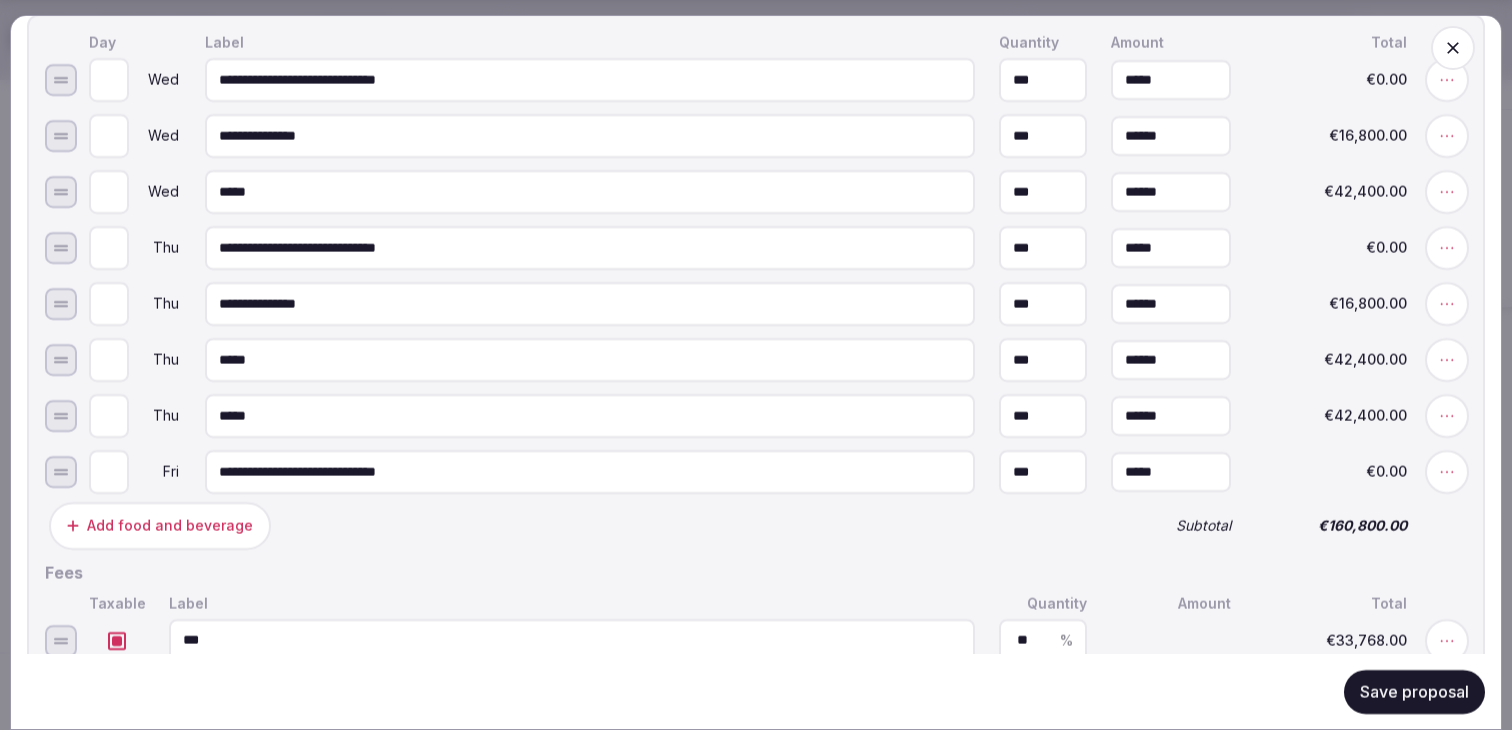 click on "*****" at bounding box center (590, 416) 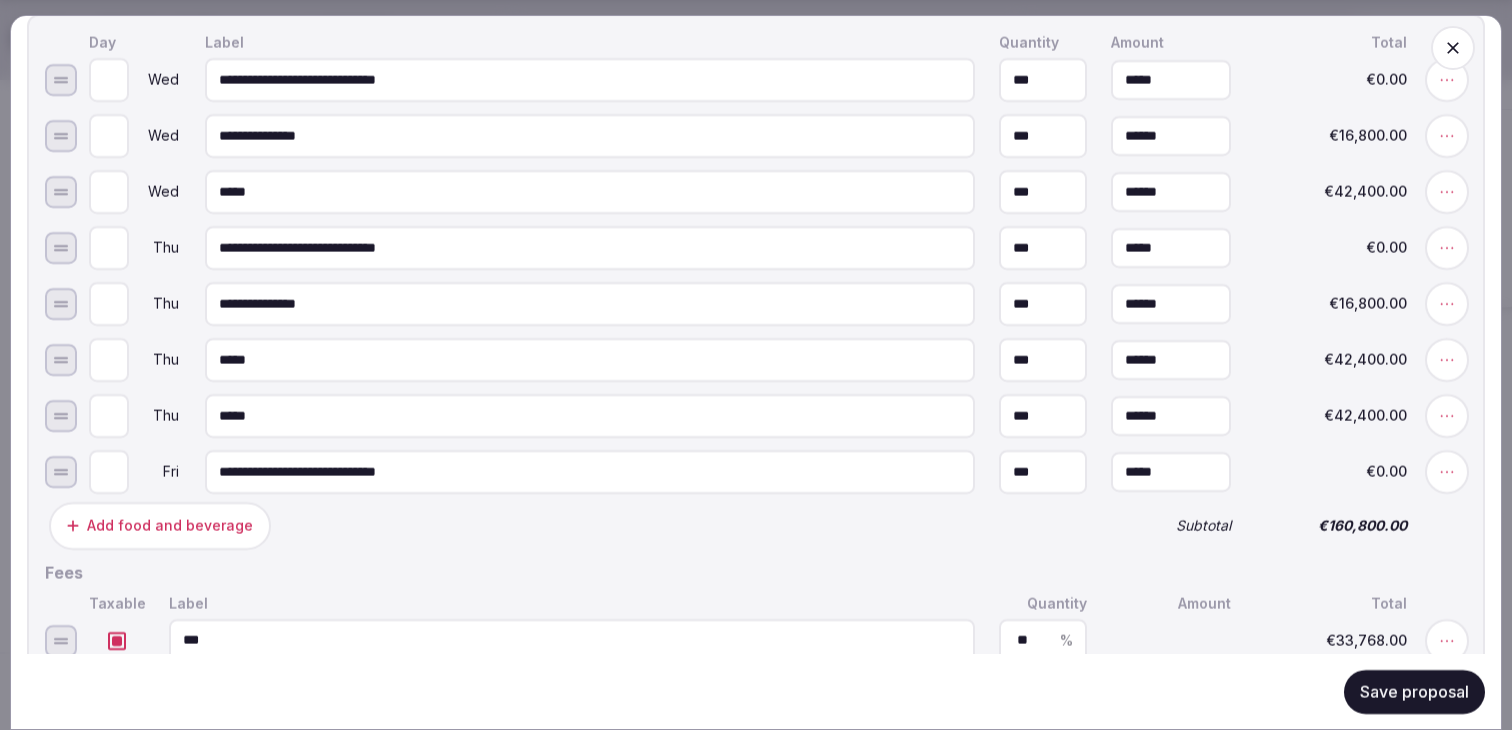 click on "*****" at bounding box center (590, 416) 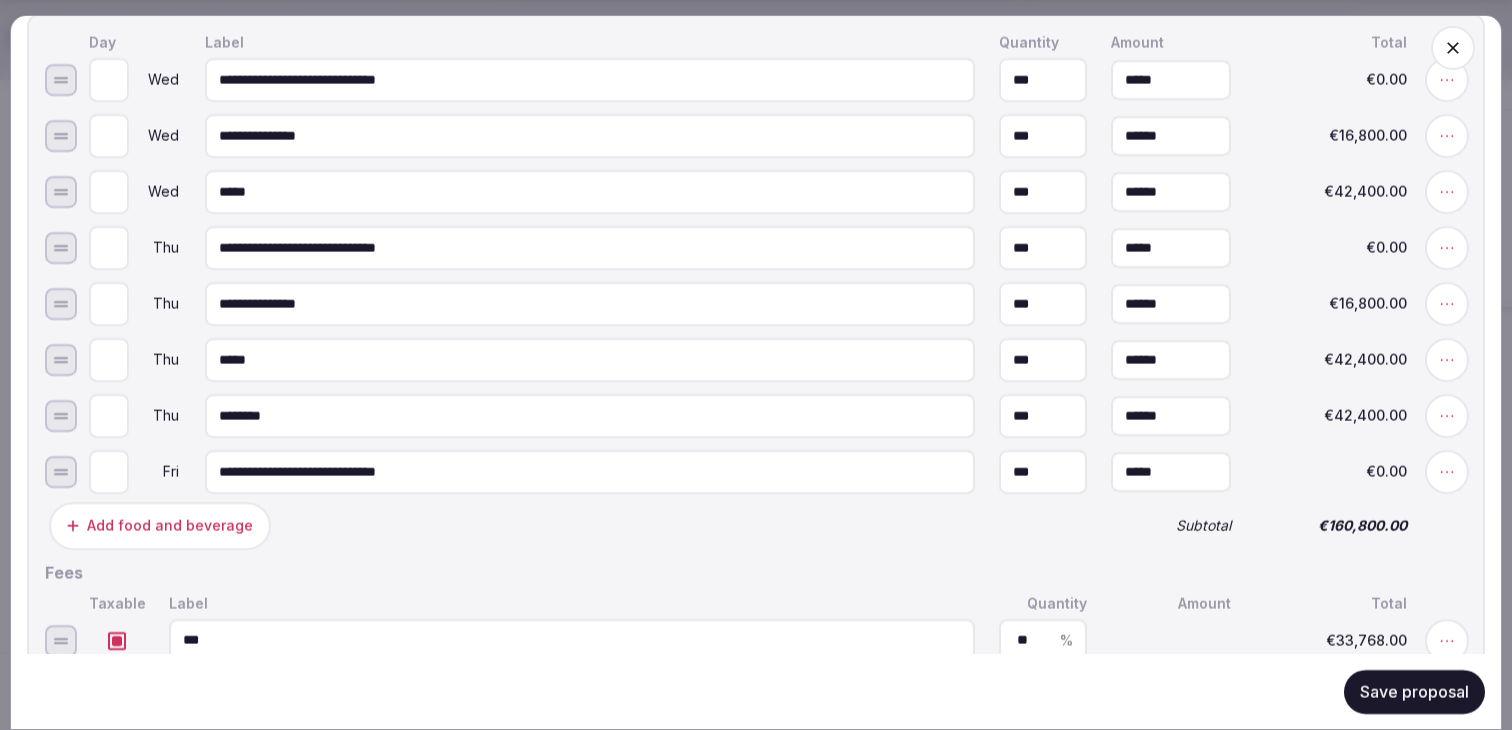 type on "********" 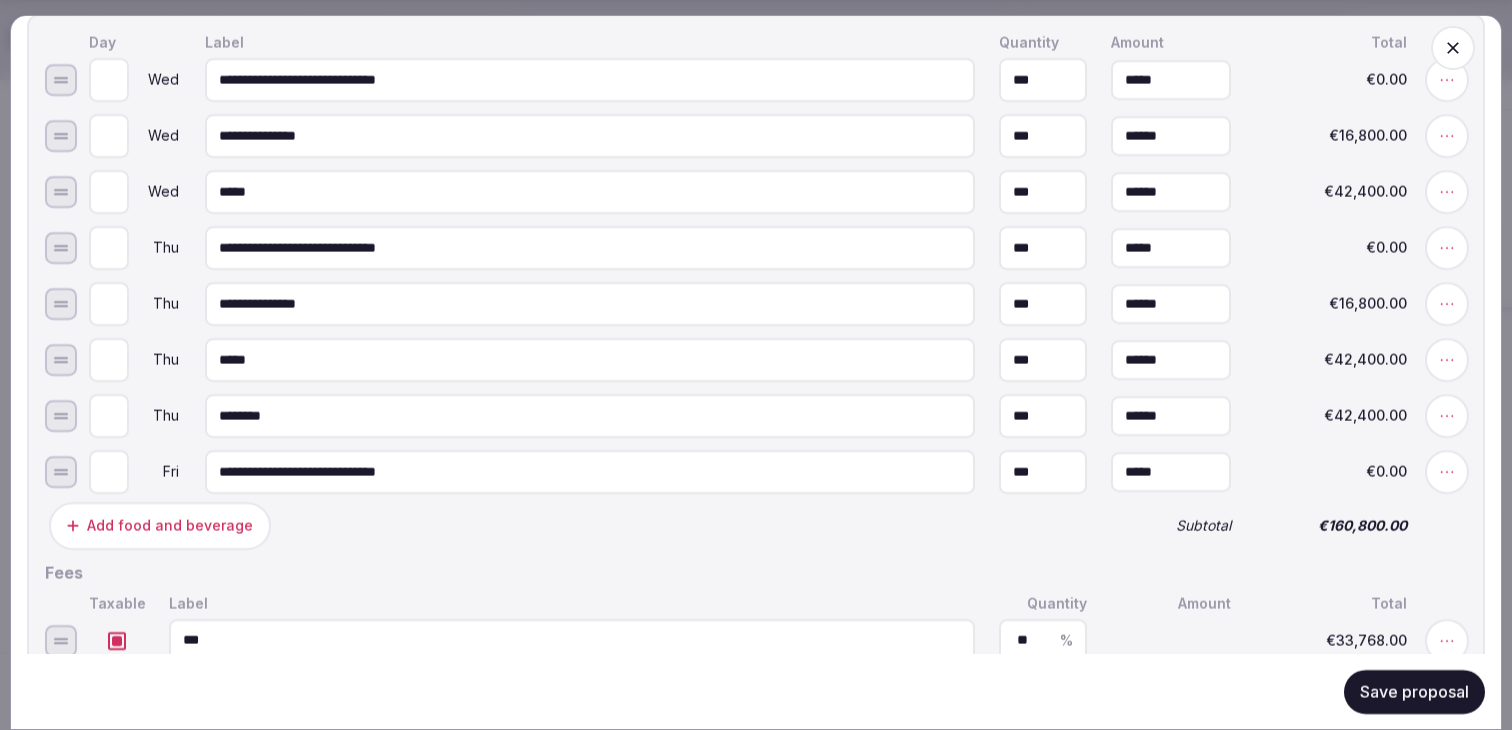 click on "Save proposal" at bounding box center [1414, 691] 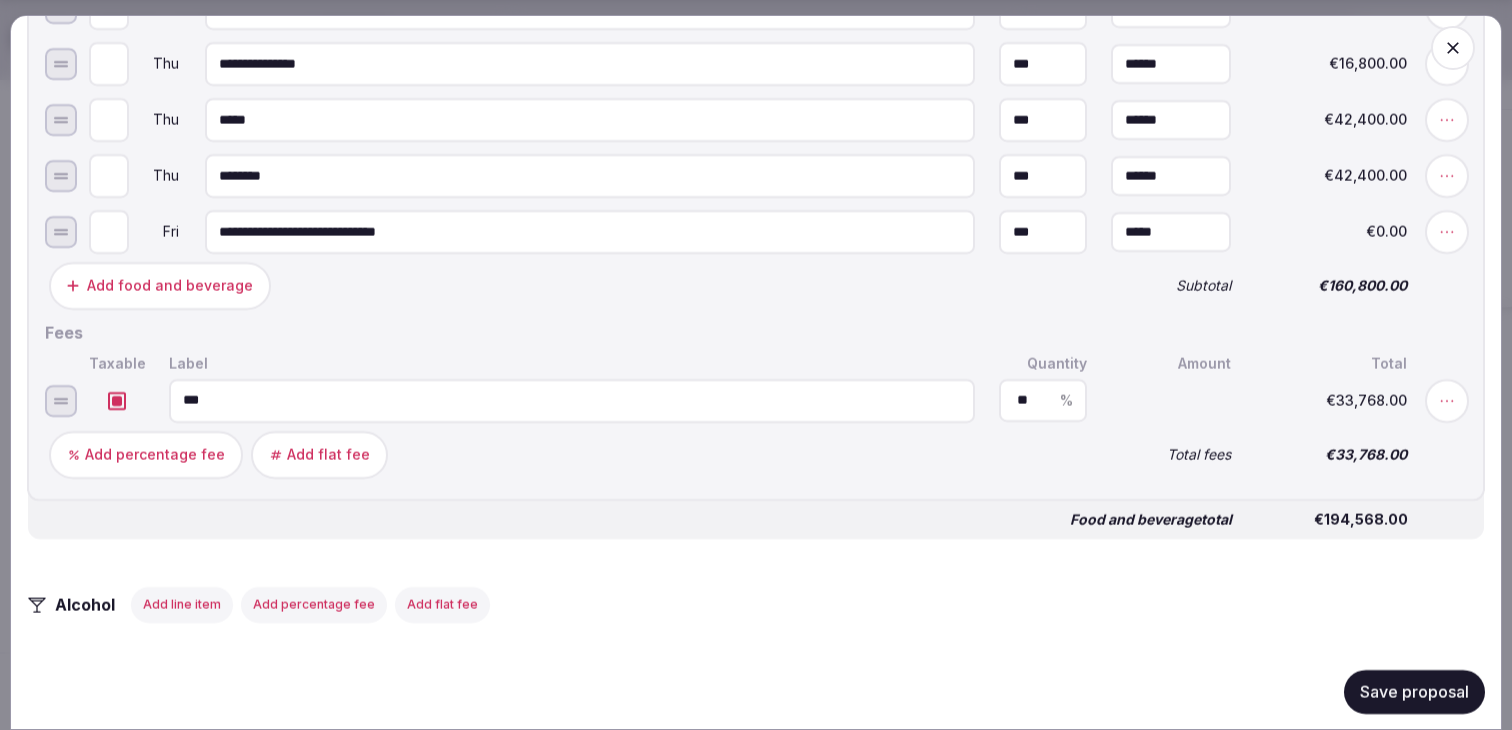 scroll, scrollTop: 3074, scrollLeft: 0, axis: vertical 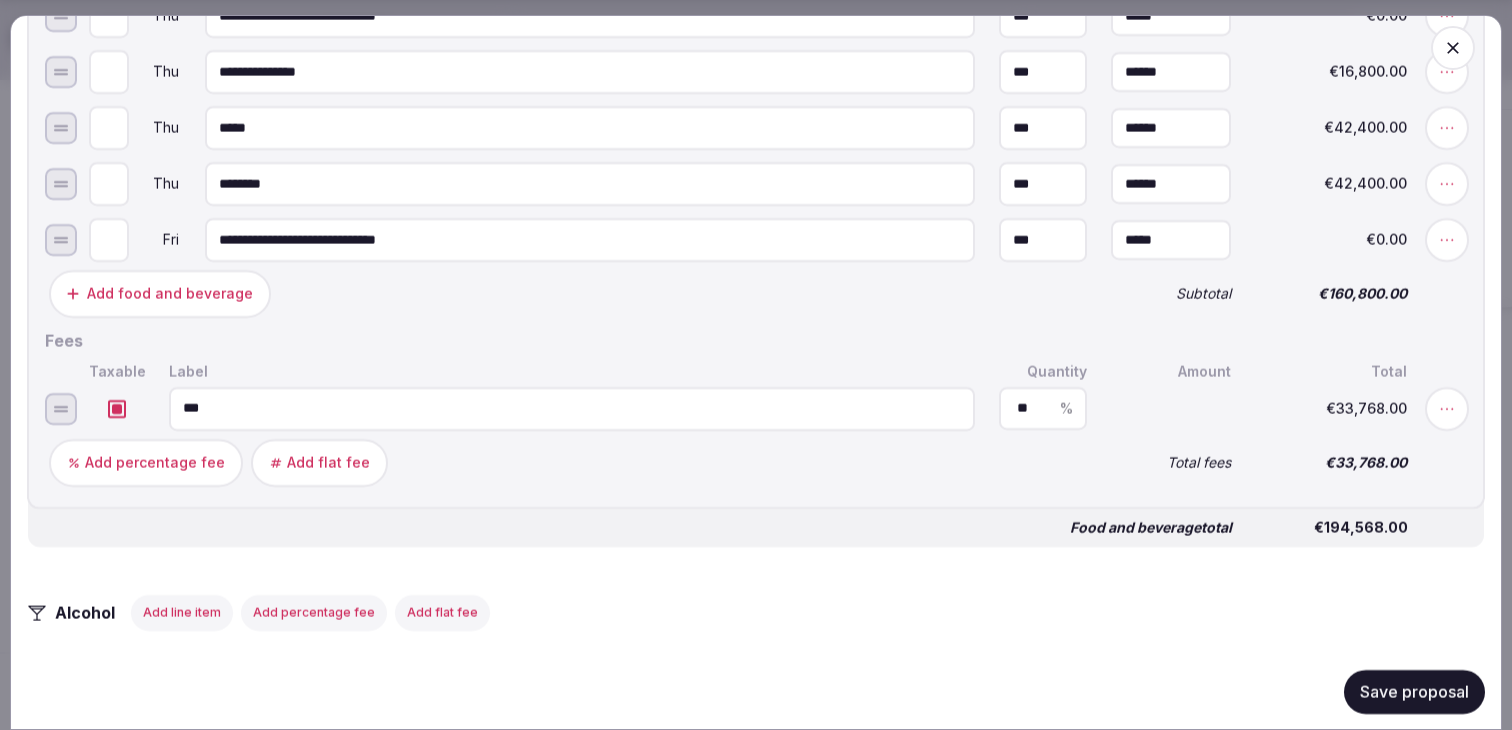 click on "**" at bounding box center (1043, 408) 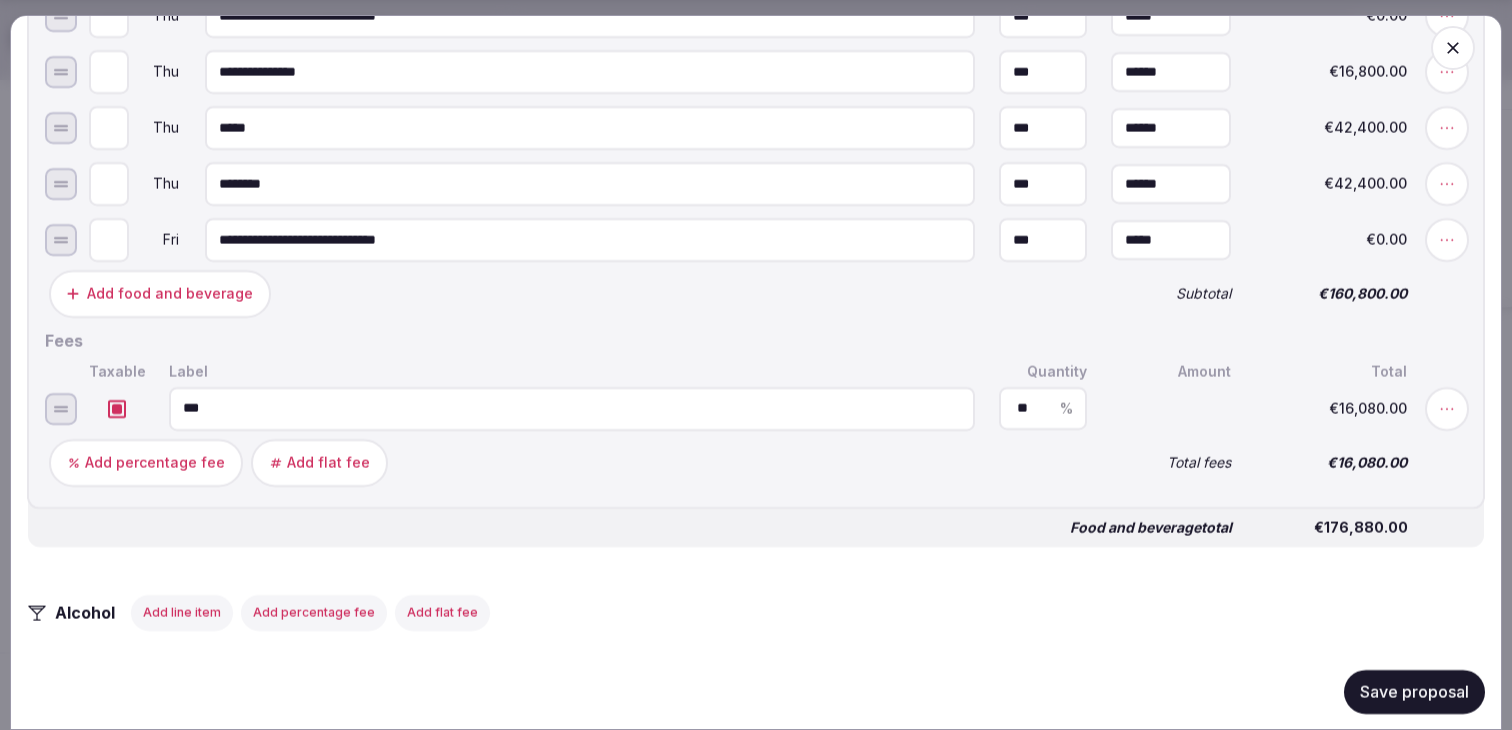 type on "**" 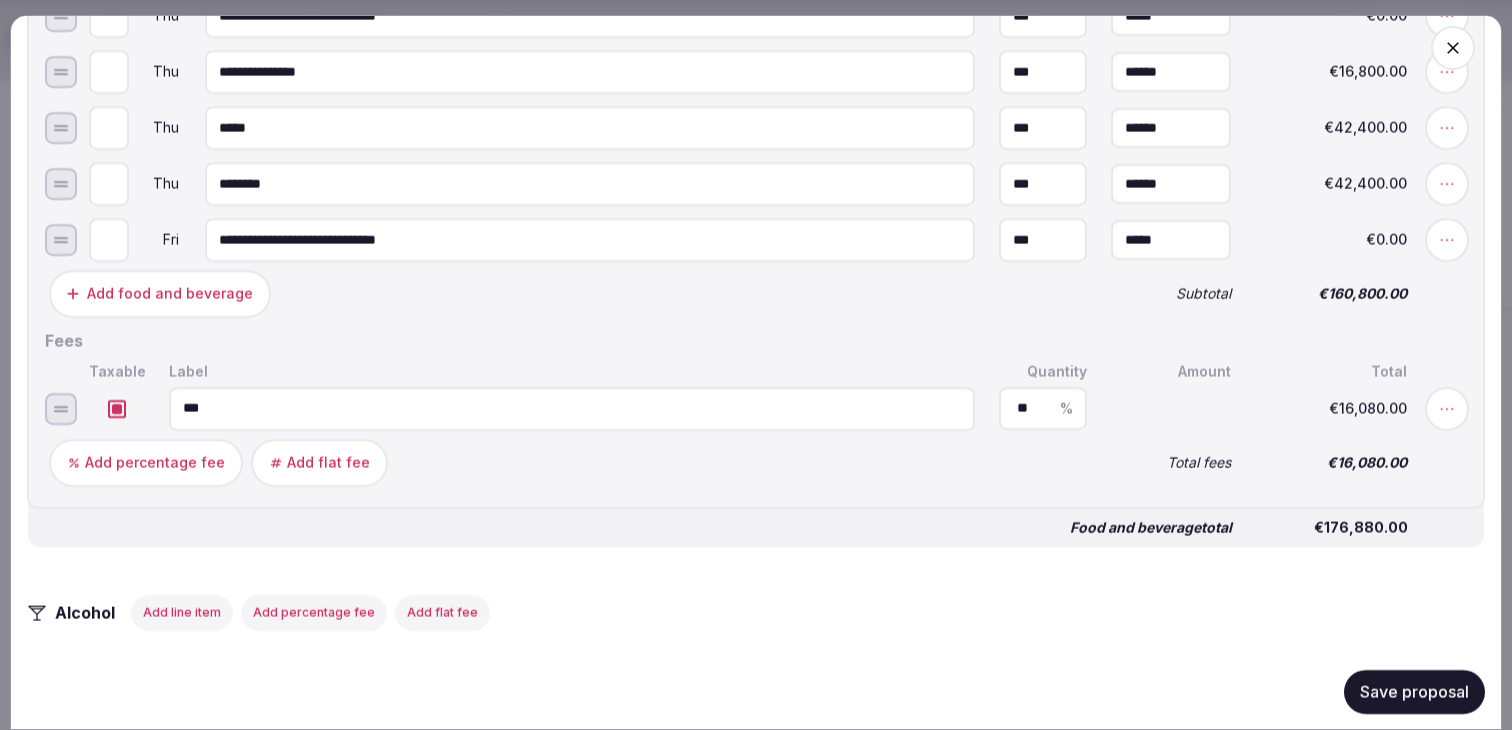 click on "Add percentage fee Add flat fee" at bounding box center [568, 462] 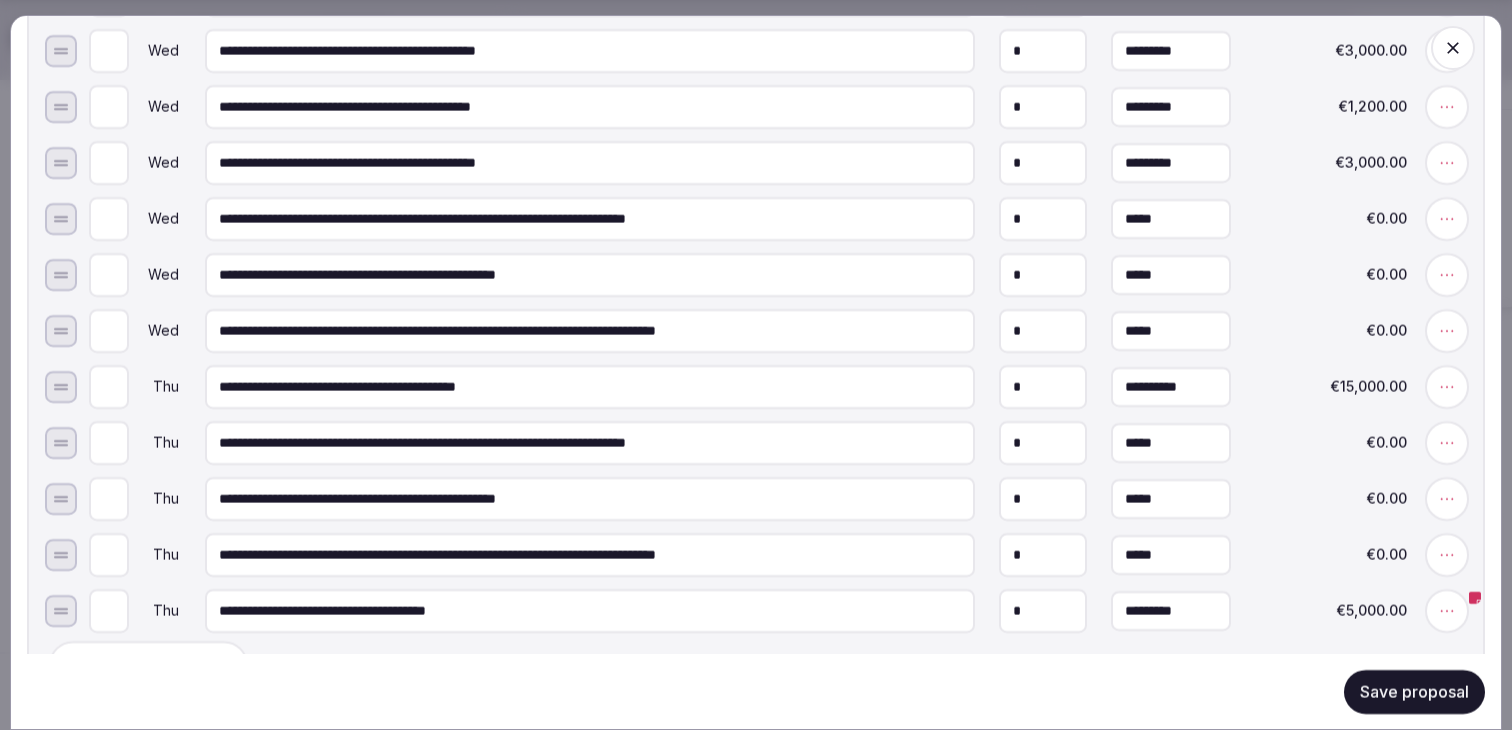 scroll, scrollTop: 1841, scrollLeft: 0, axis: vertical 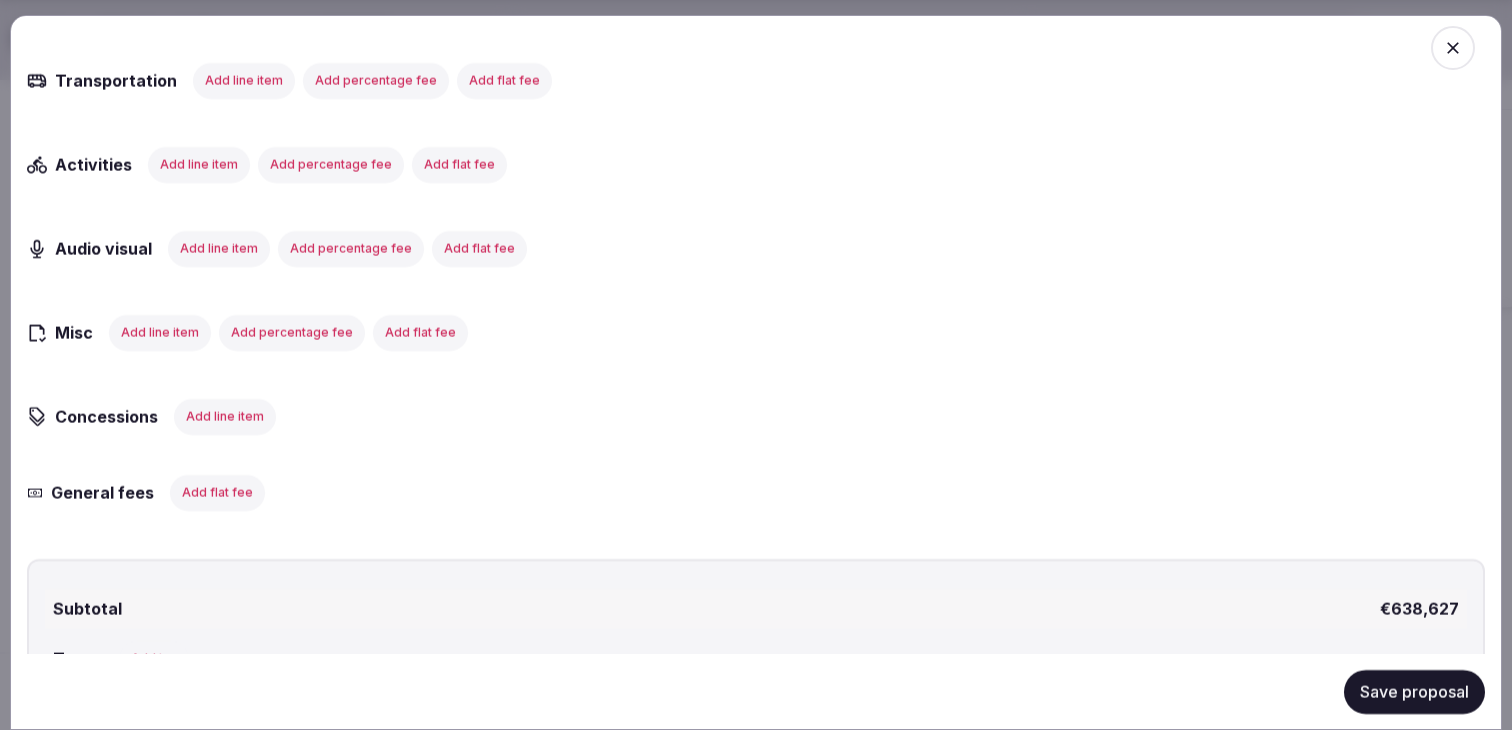 click on "Save proposal" at bounding box center [1414, 691] 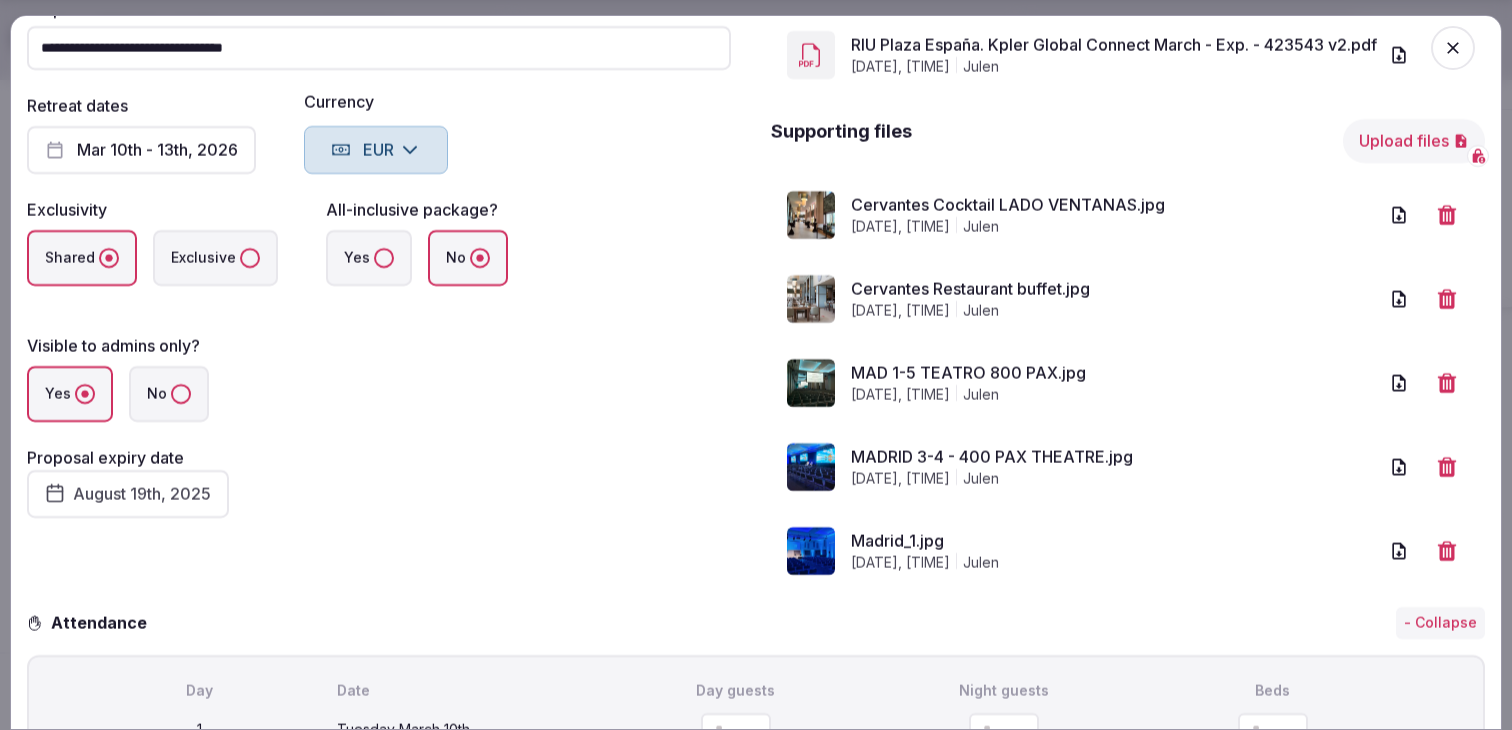 scroll, scrollTop: 179, scrollLeft: 0, axis: vertical 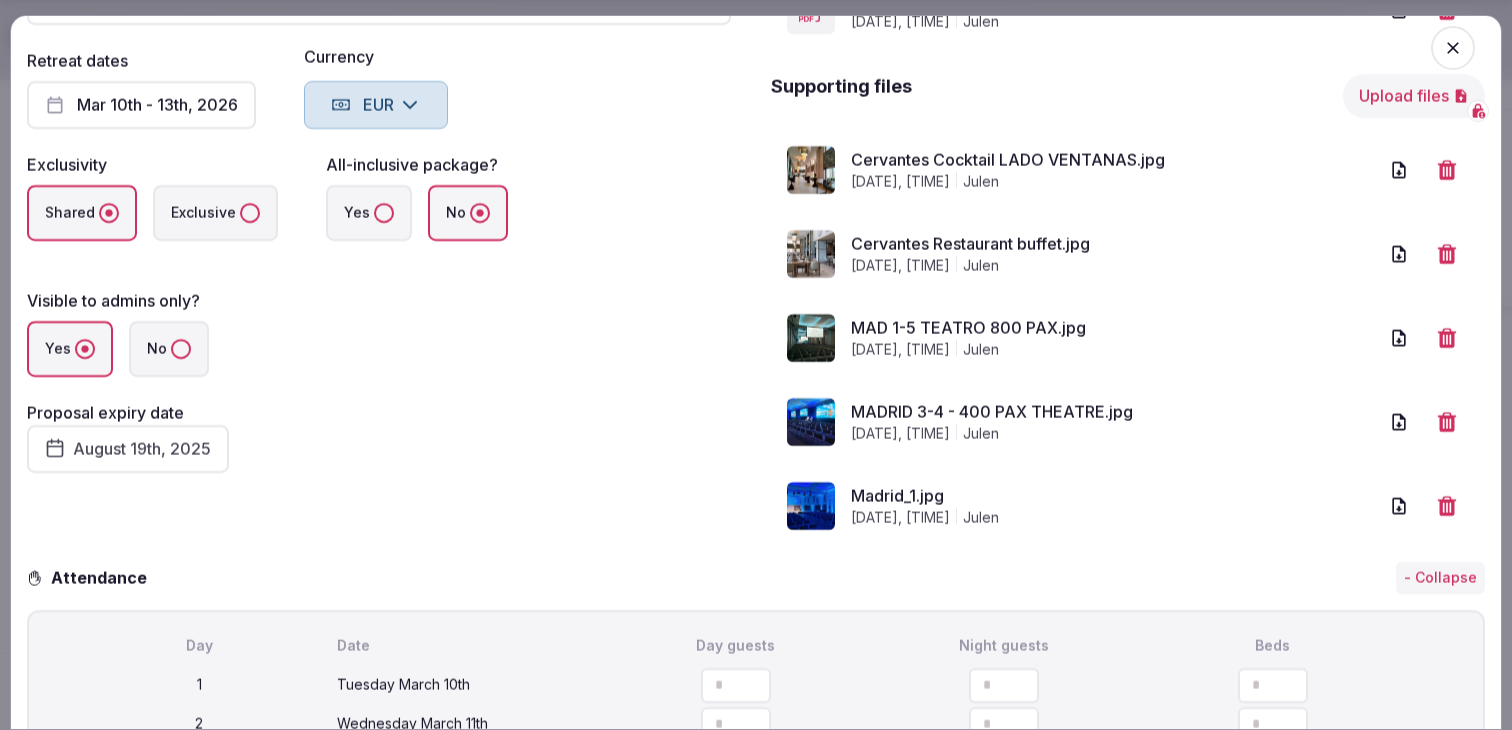 click on "**********" at bounding box center [379, 215] 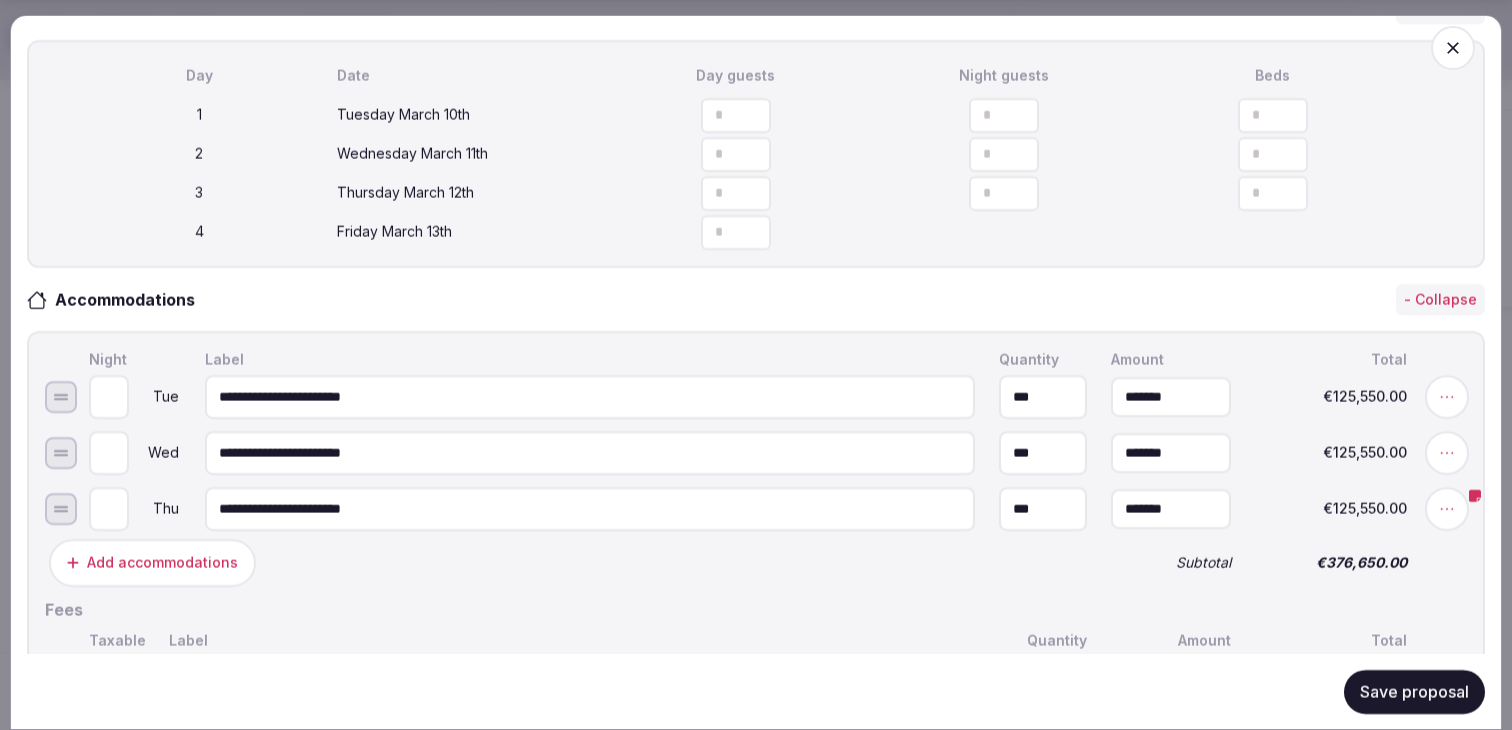 scroll, scrollTop: 801, scrollLeft: 0, axis: vertical 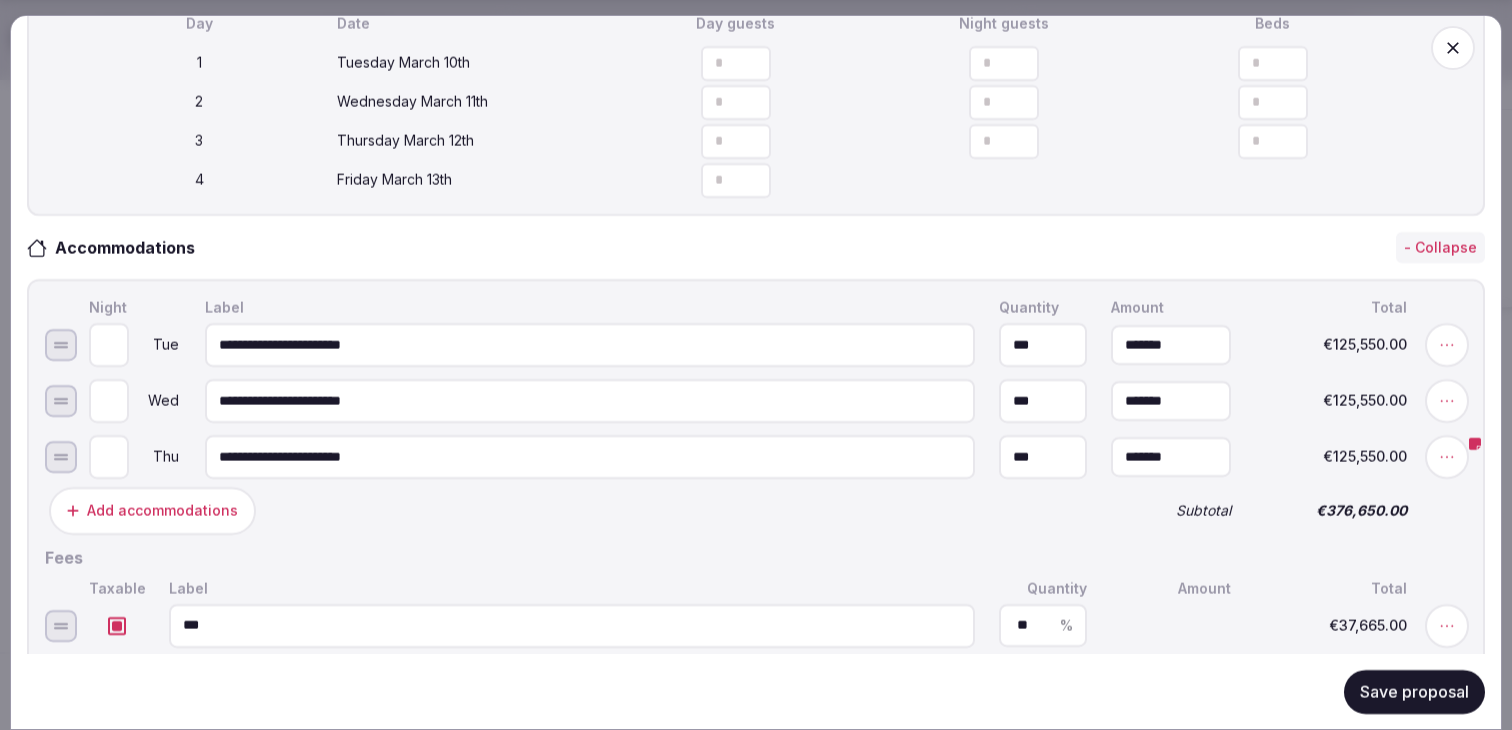 click on "Save proposal" at bounding box center (1414, 691) 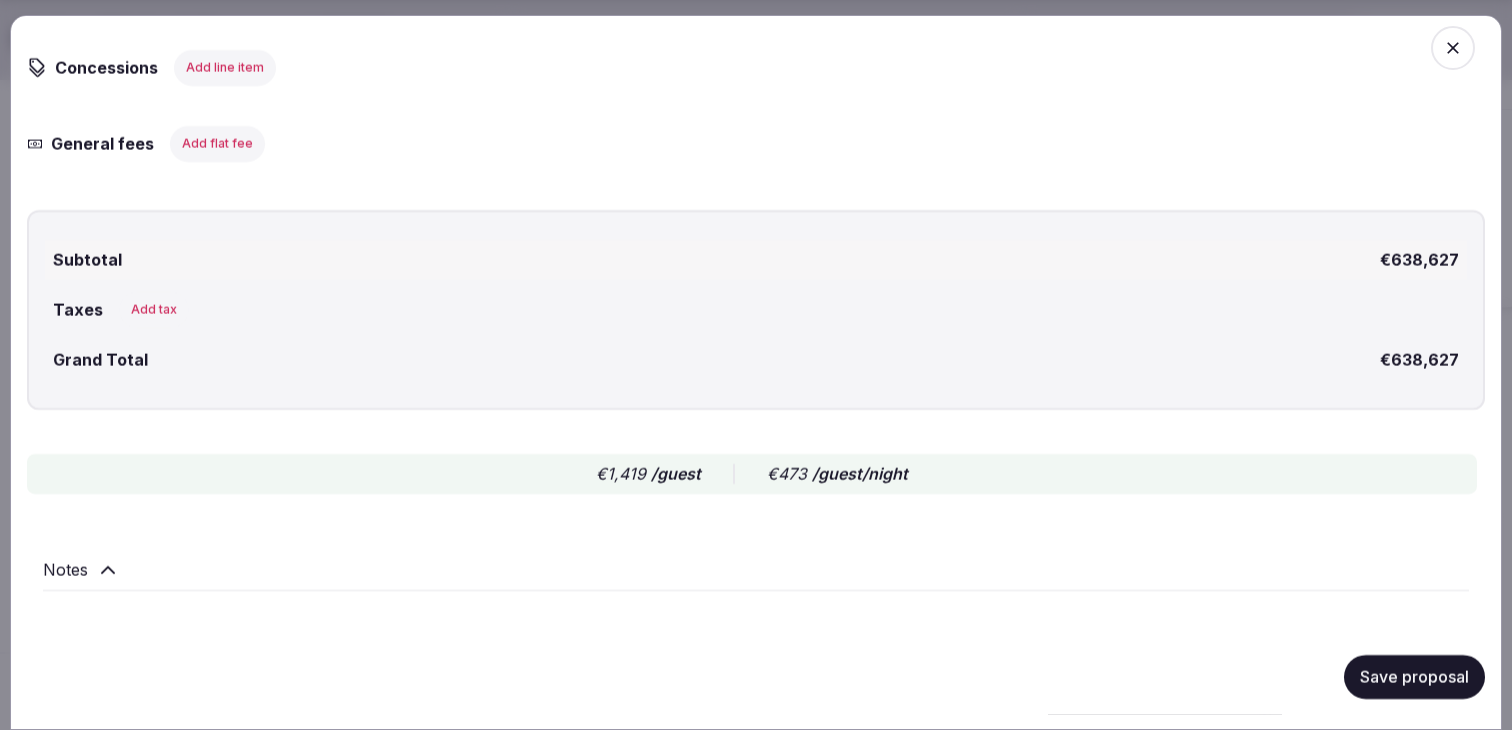 scroll, scrollTop: 4051, scrollLeft: 0, axis: vertical 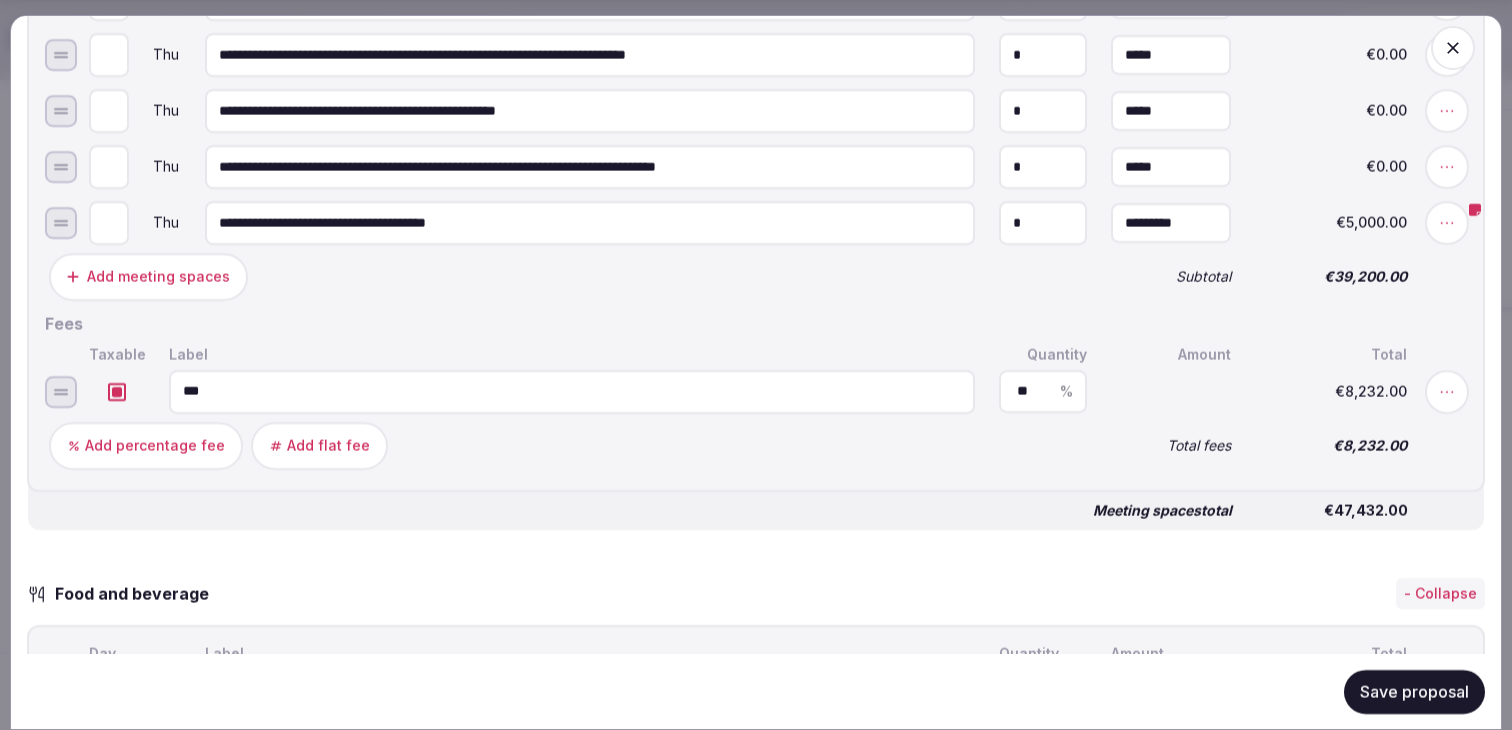 click on "Save proposal" at bounding box center (1414, 691) 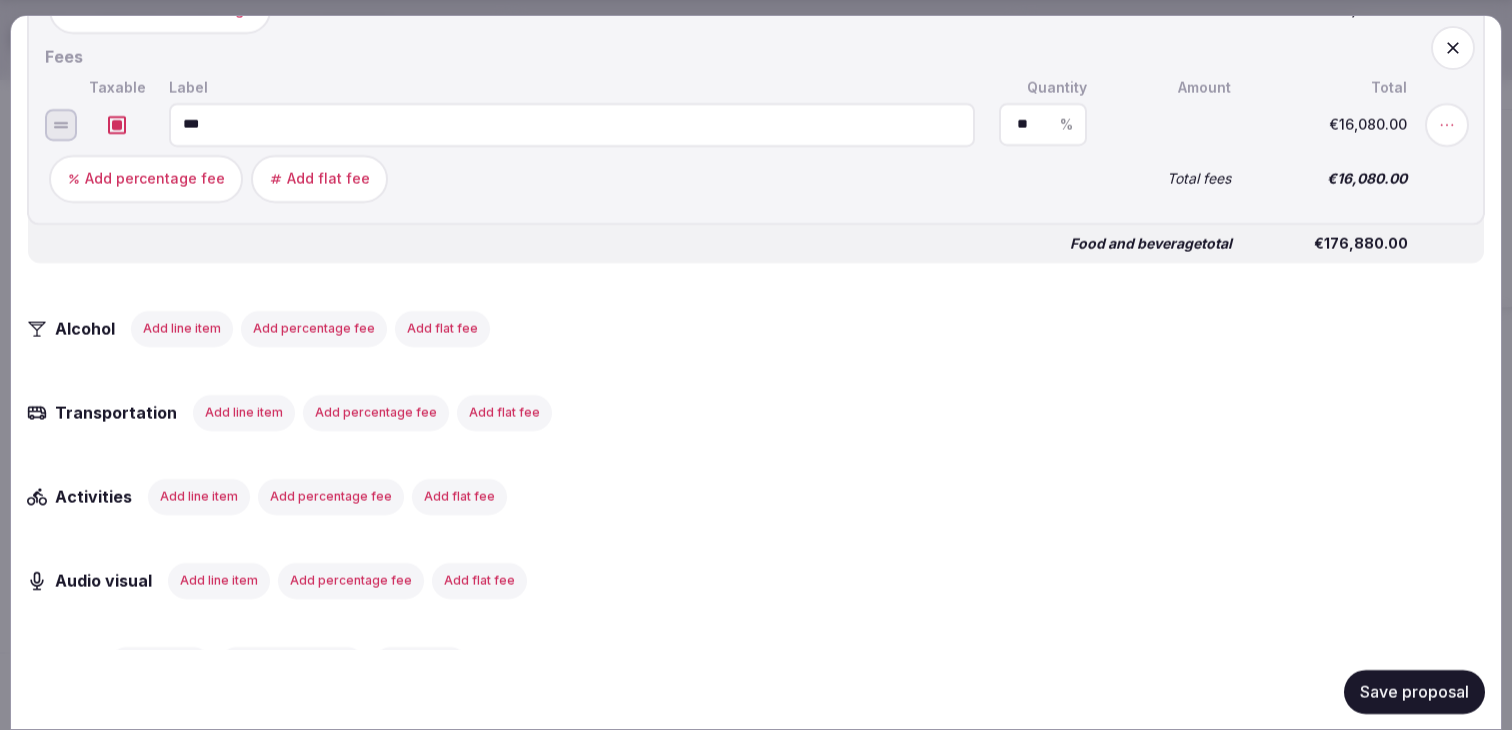 scroll, scrollTop: 3945, scrollLeft: 0, axis: vertical 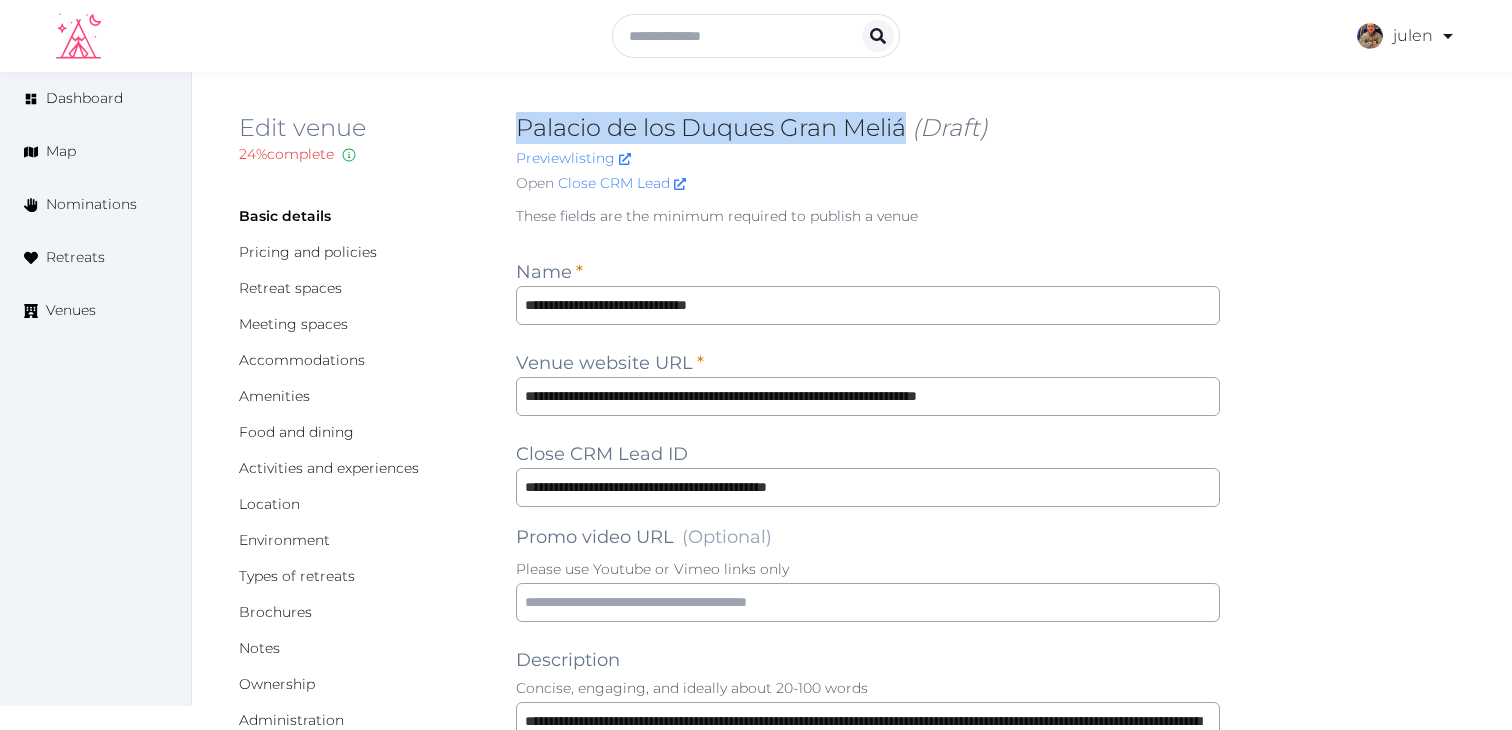 drag, startPoint x: 907, startPoint y: 129, endPoint x: 508, endPoint y: 132, distance: 399.0113 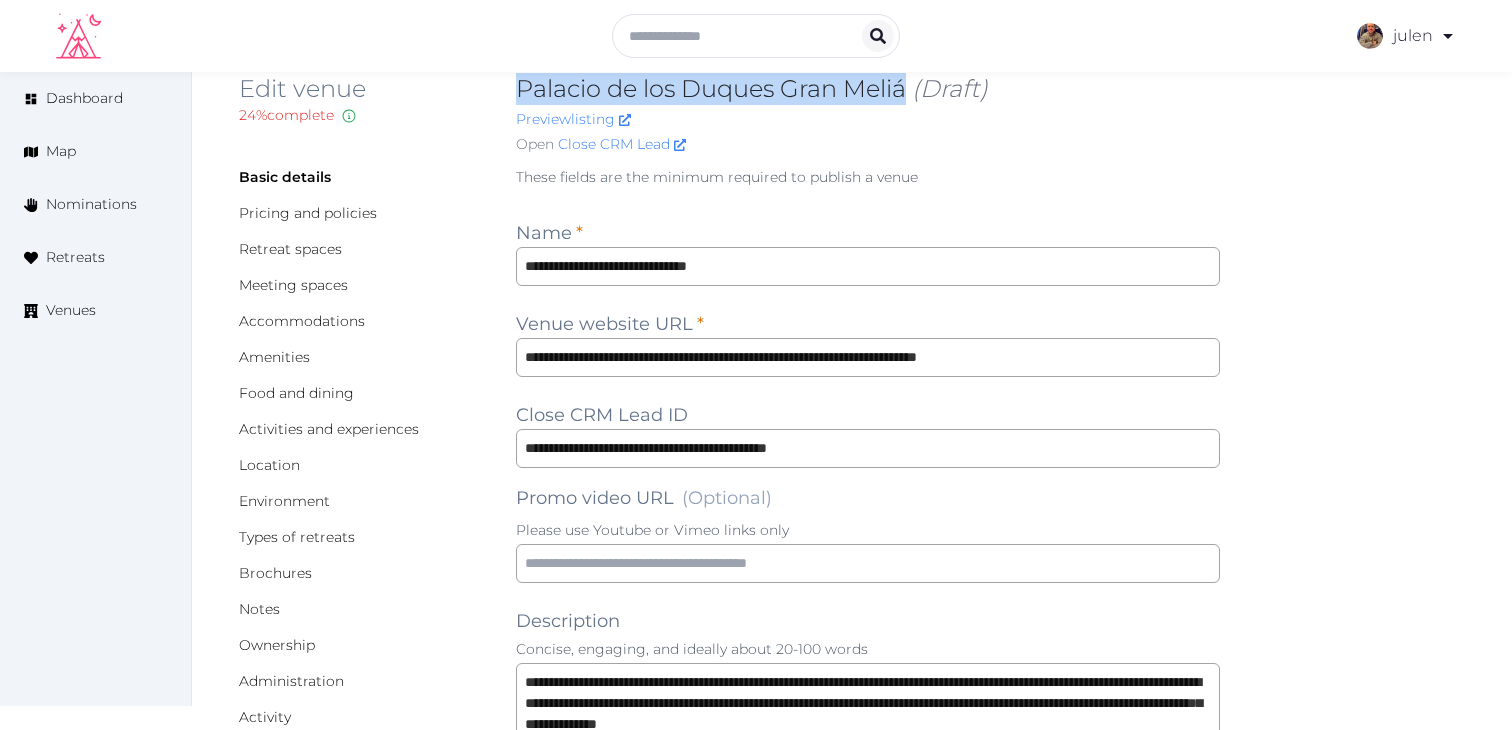 scroll, scrollTop: 47, scrollLeft: 0, axis: vertical 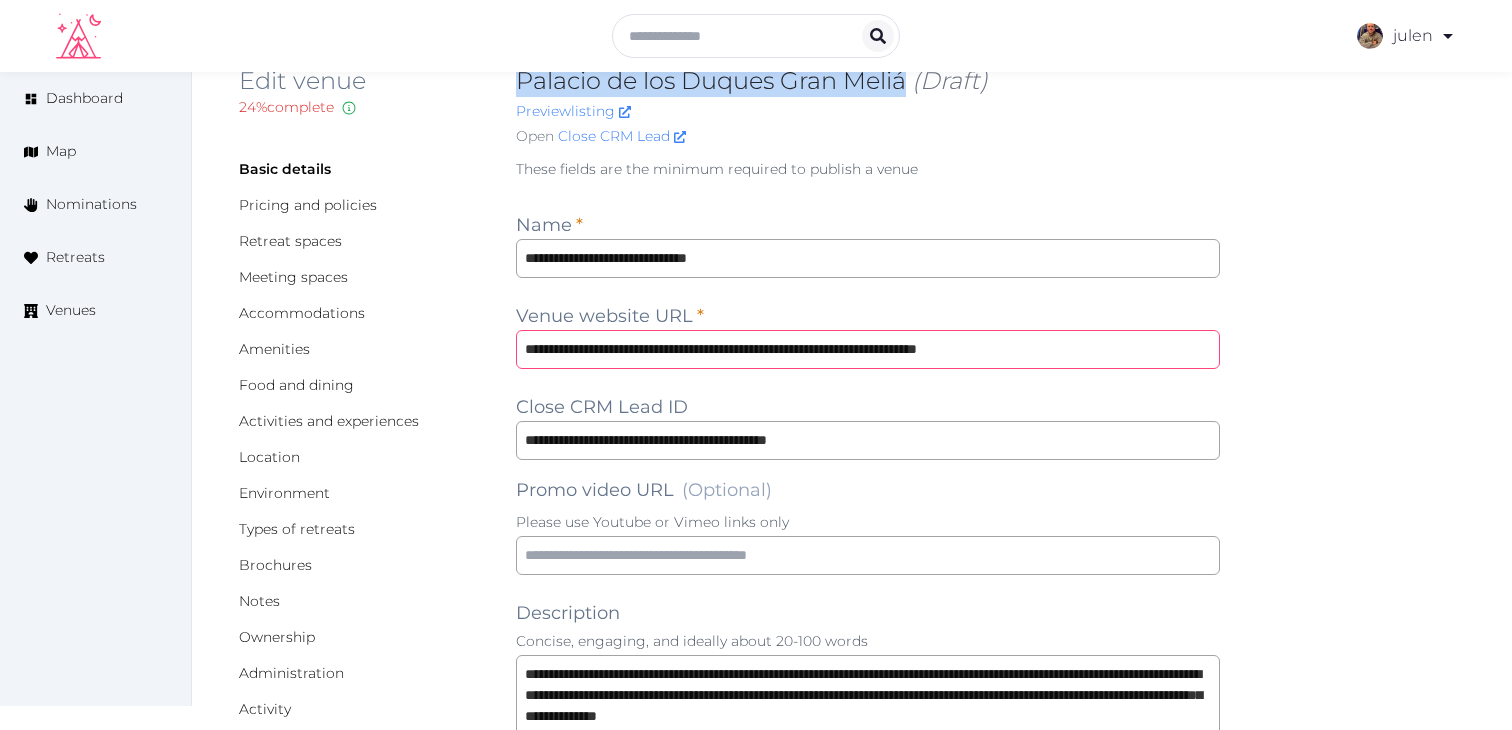 click on "**********" at bounding box center (868, 349) 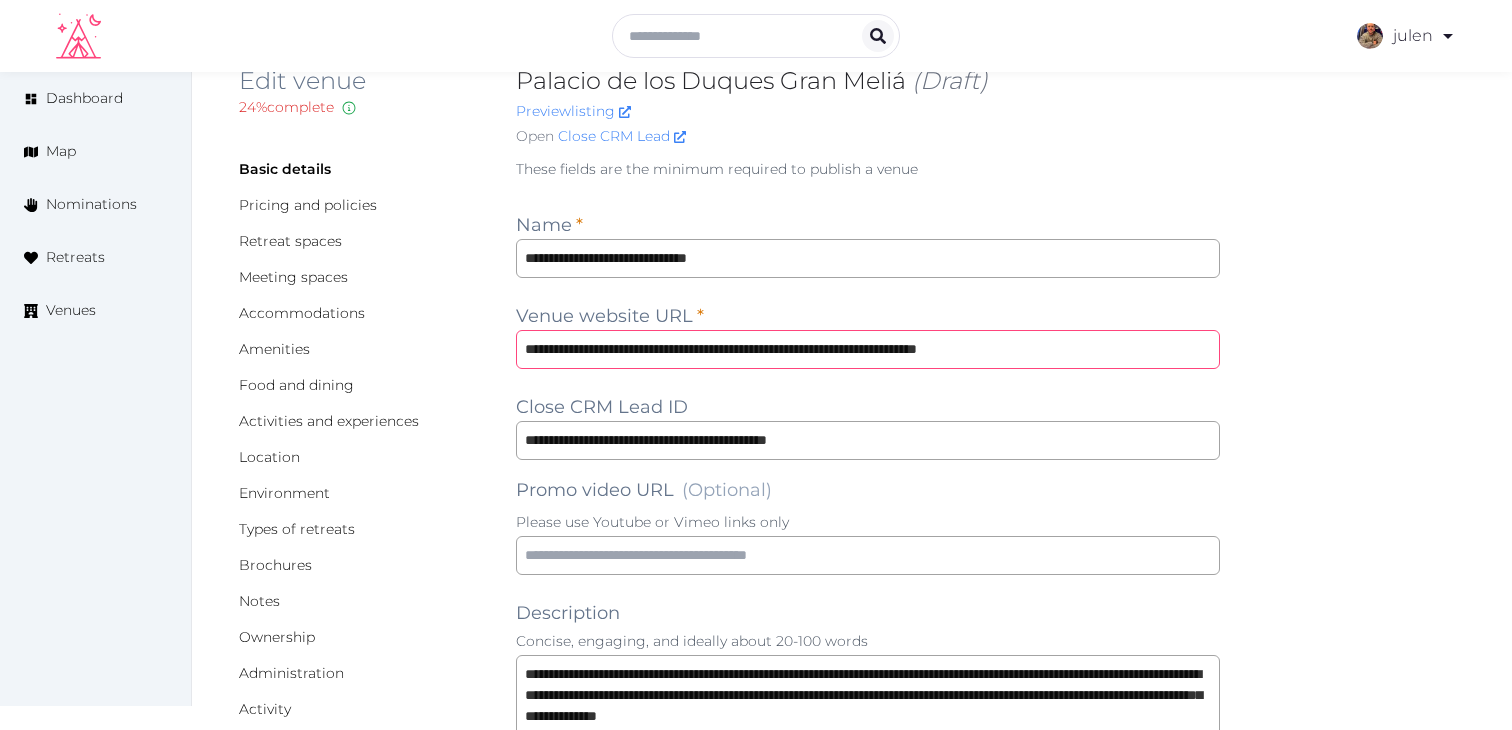 click on "**********" at bounding box center [868, 349] 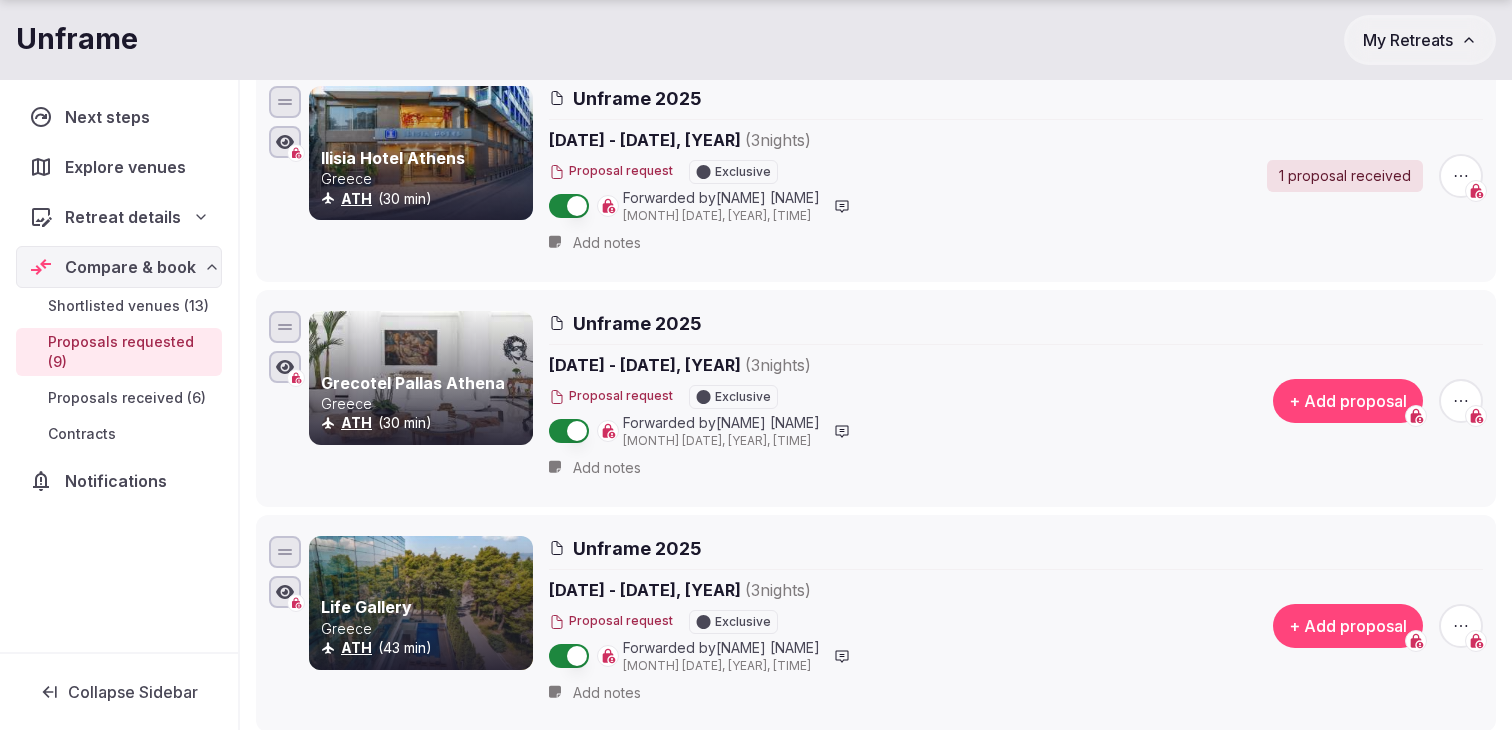 scroll, scrollTop: 1665, scrollLeft: 0, axis: vertical 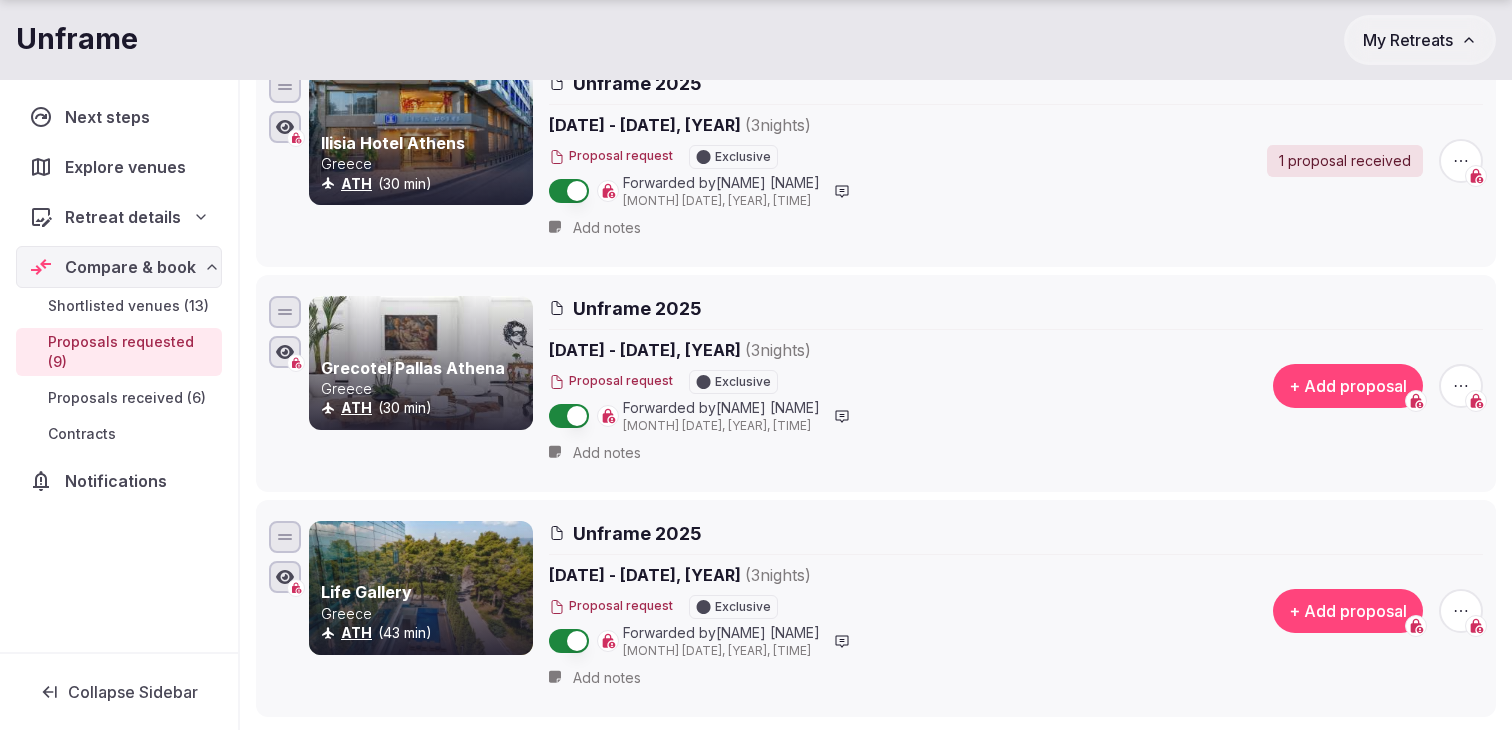 click at bounding box center (1461, 386) 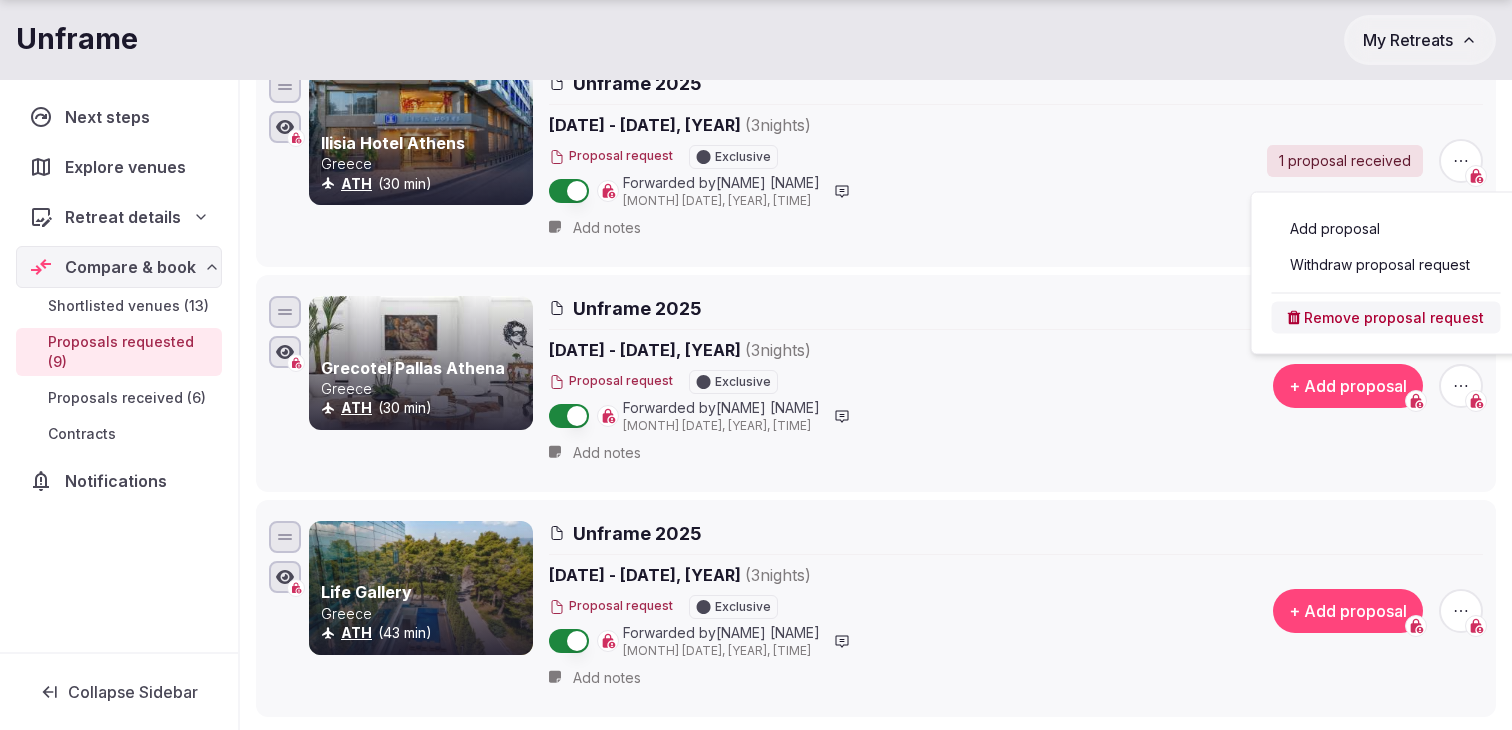 click on "Withdraw proposal request" at bounding box center (1386, 265) 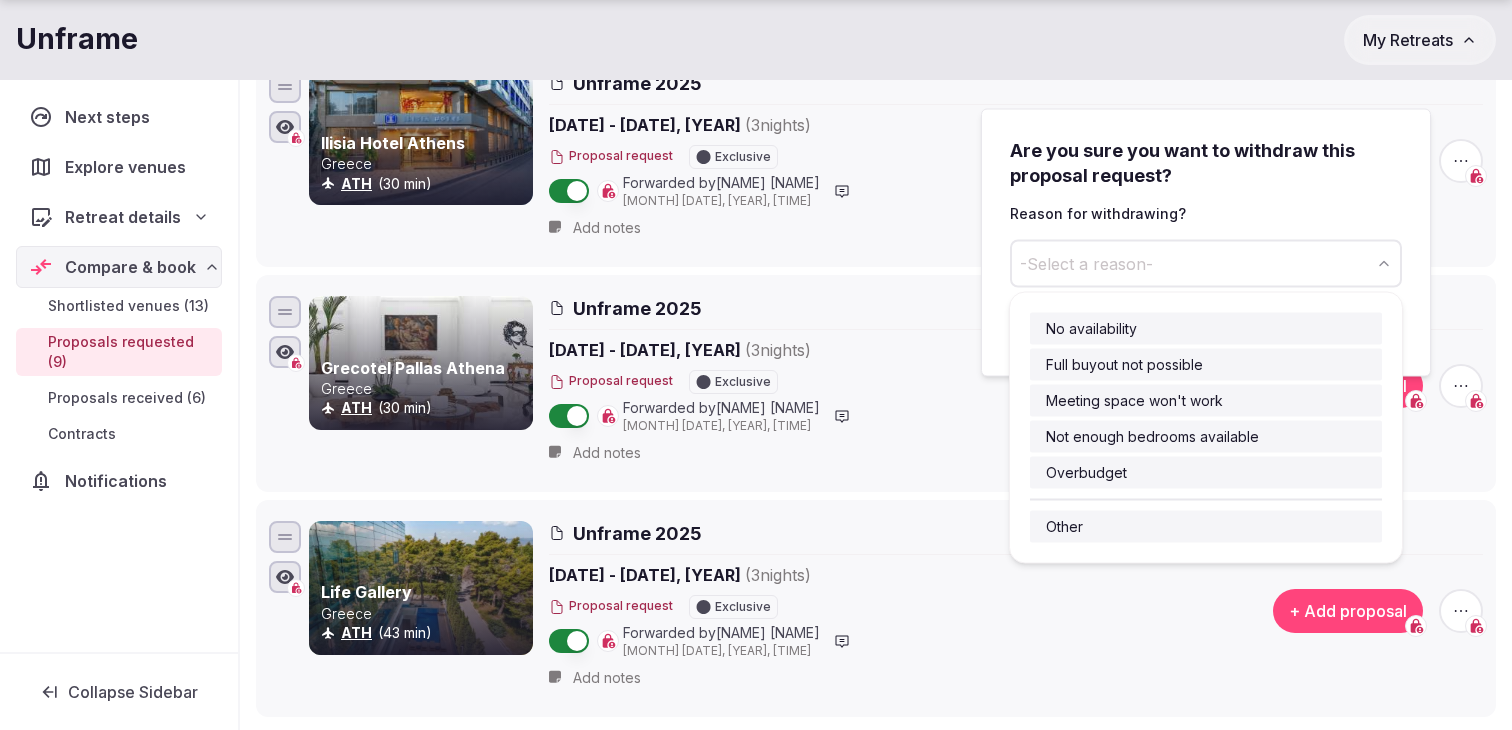 click on "-Select a reason-" at bounding box center (1206, 263) 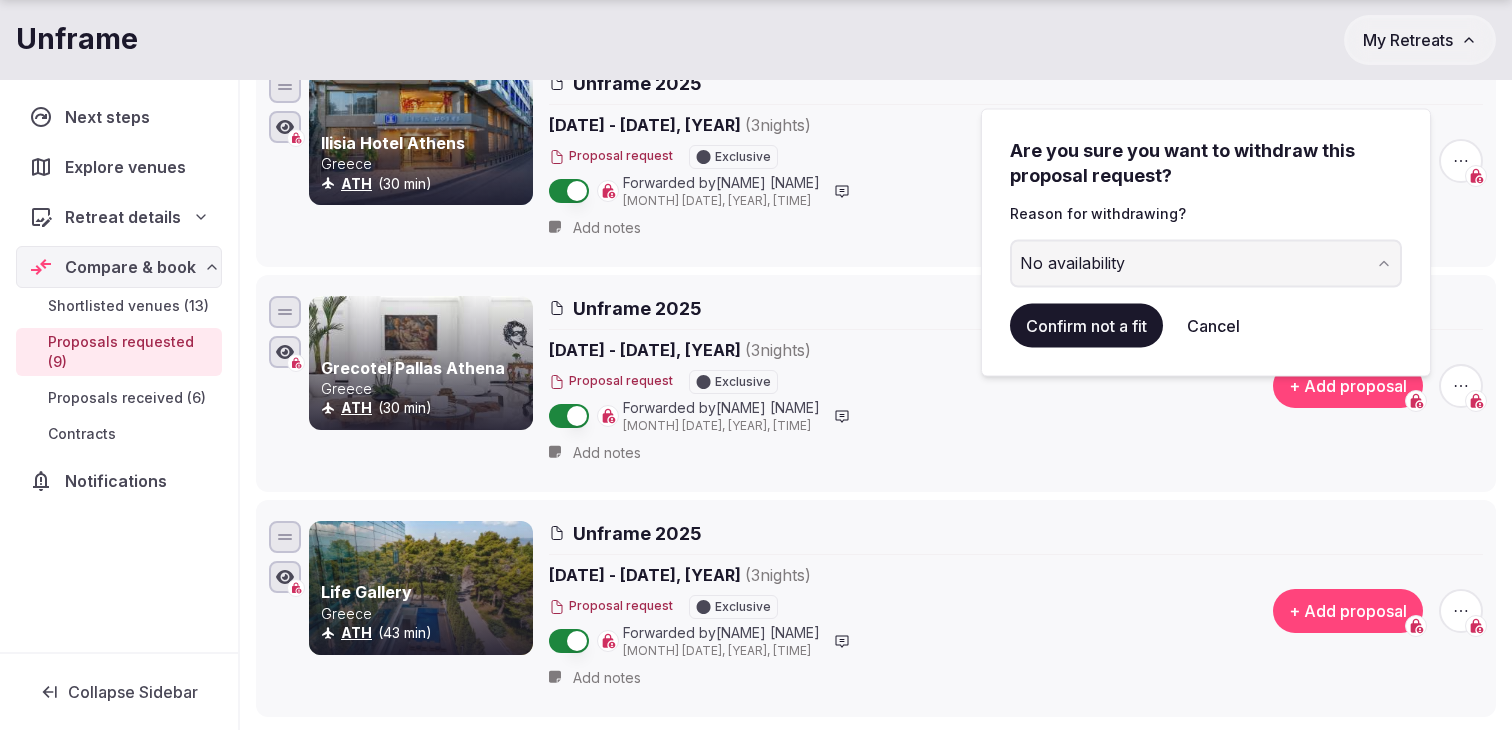 click on "Confirm not a fit" at bounding box center [1086, 325] 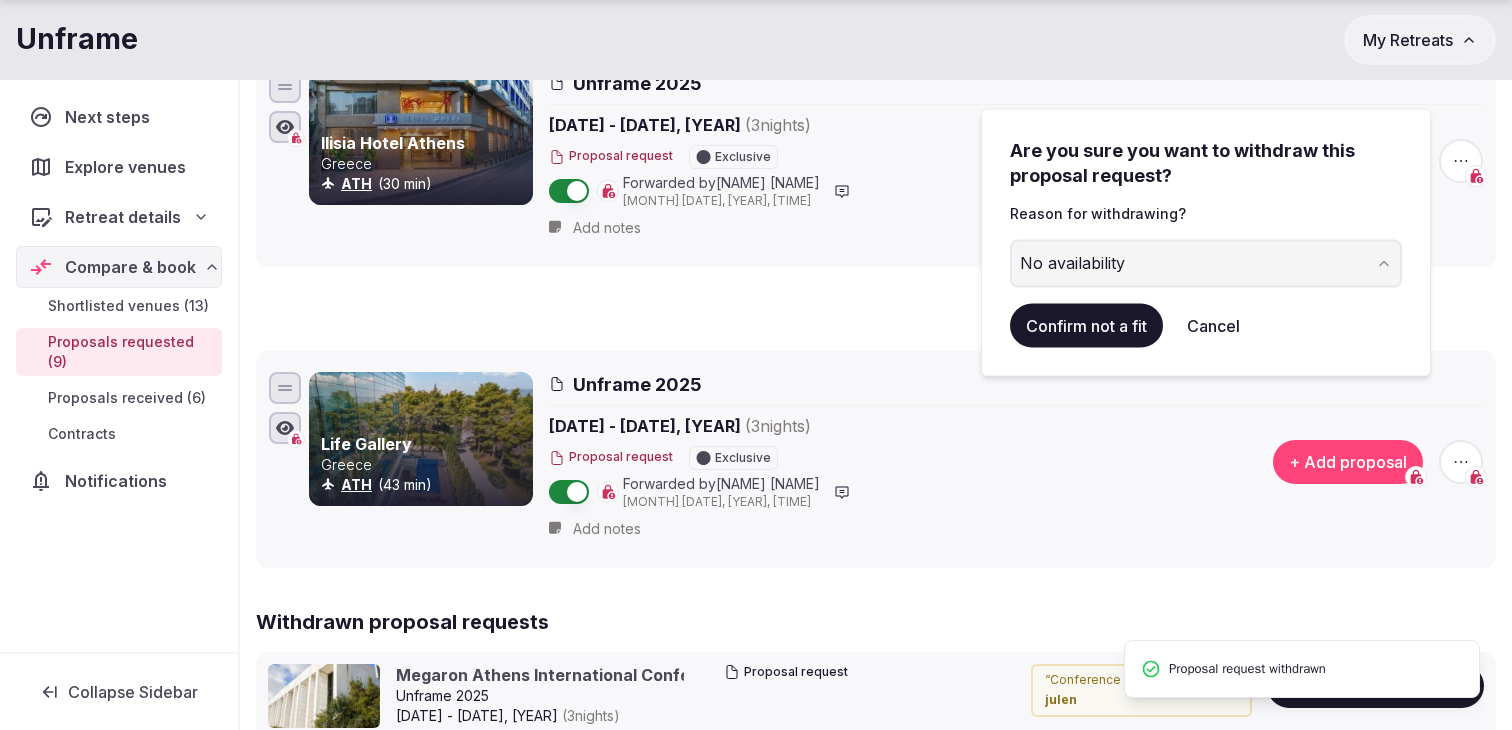 scroll, scrollTop: 99, scrollLeft: 0, axis: vertical 